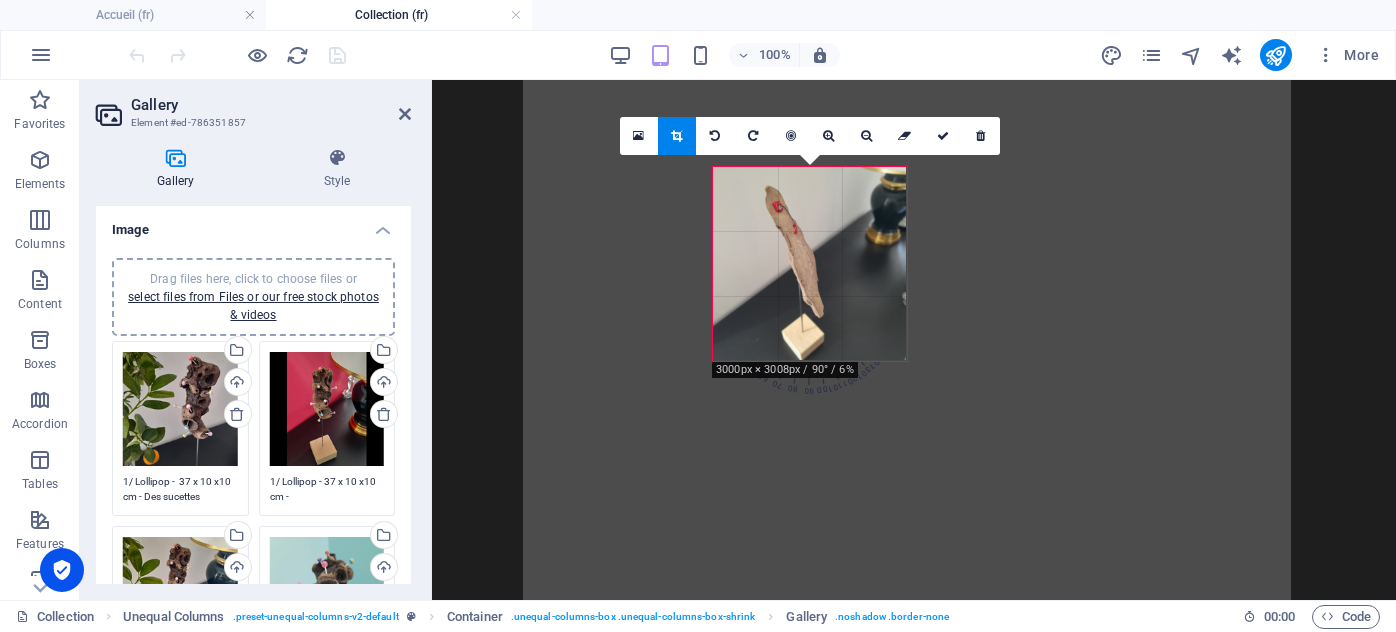 select on "4" 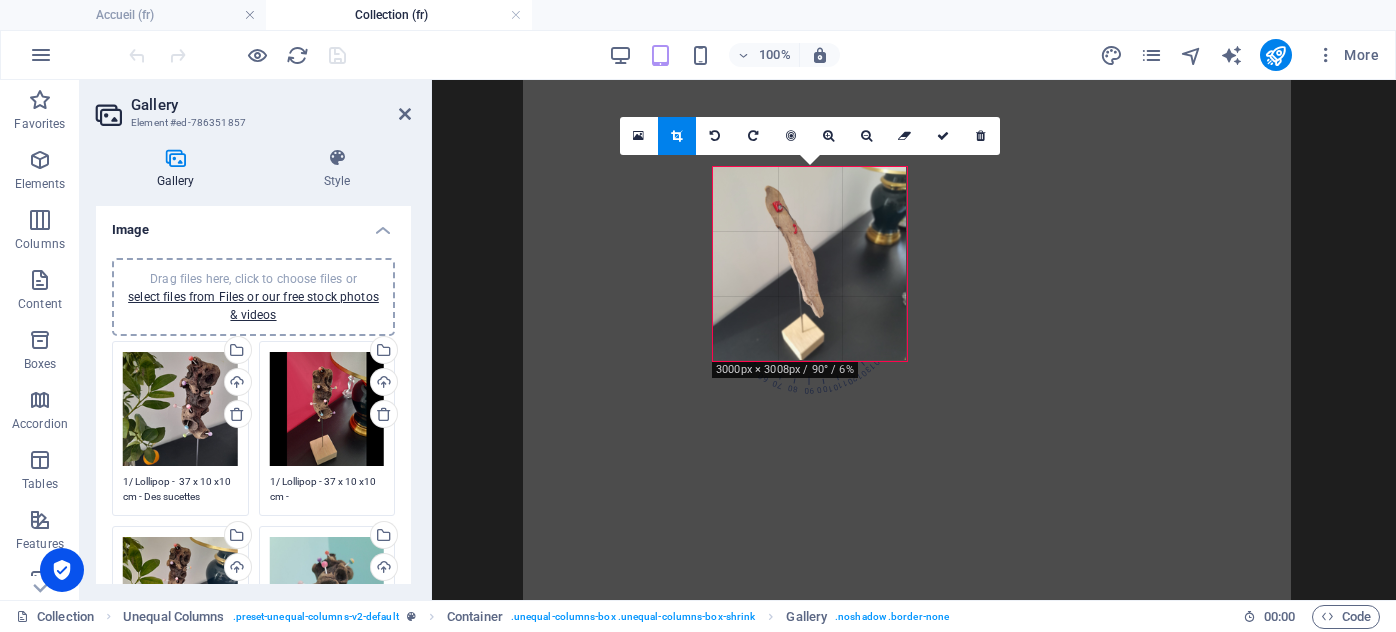 scroll, scrollTop: 0, scrollLeft: 0, axis: both 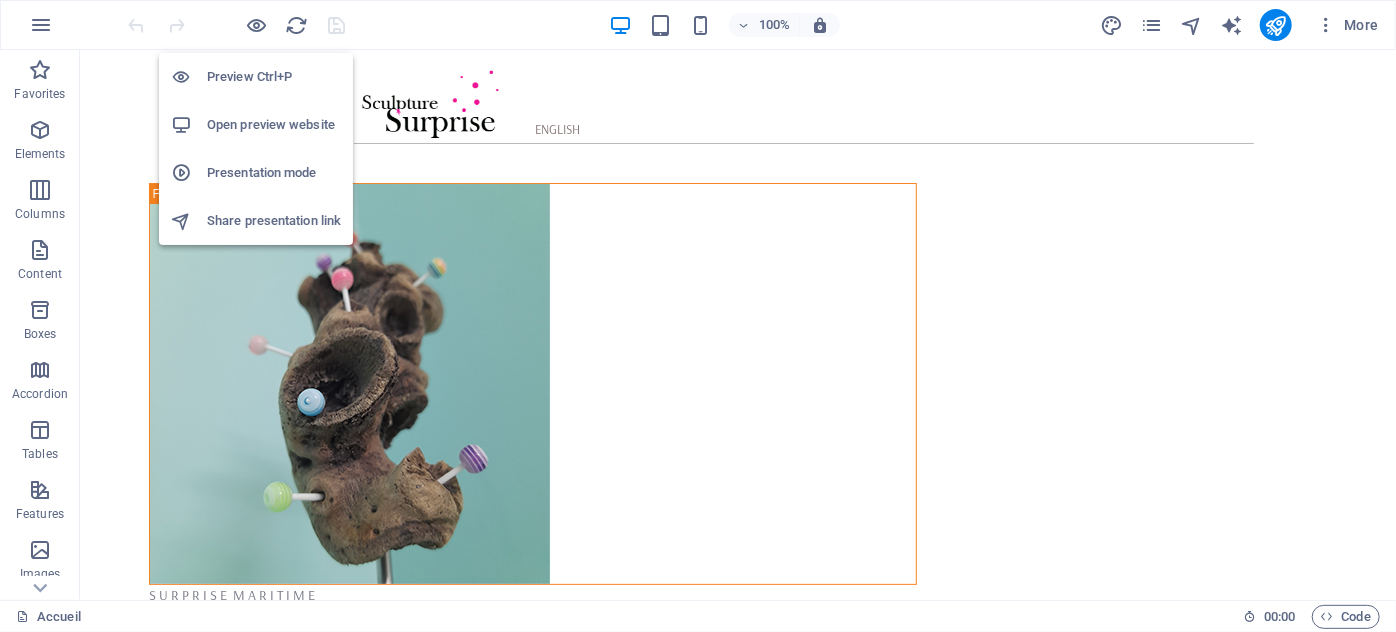 click on "Open preview website" at bounding box center [274, 125] 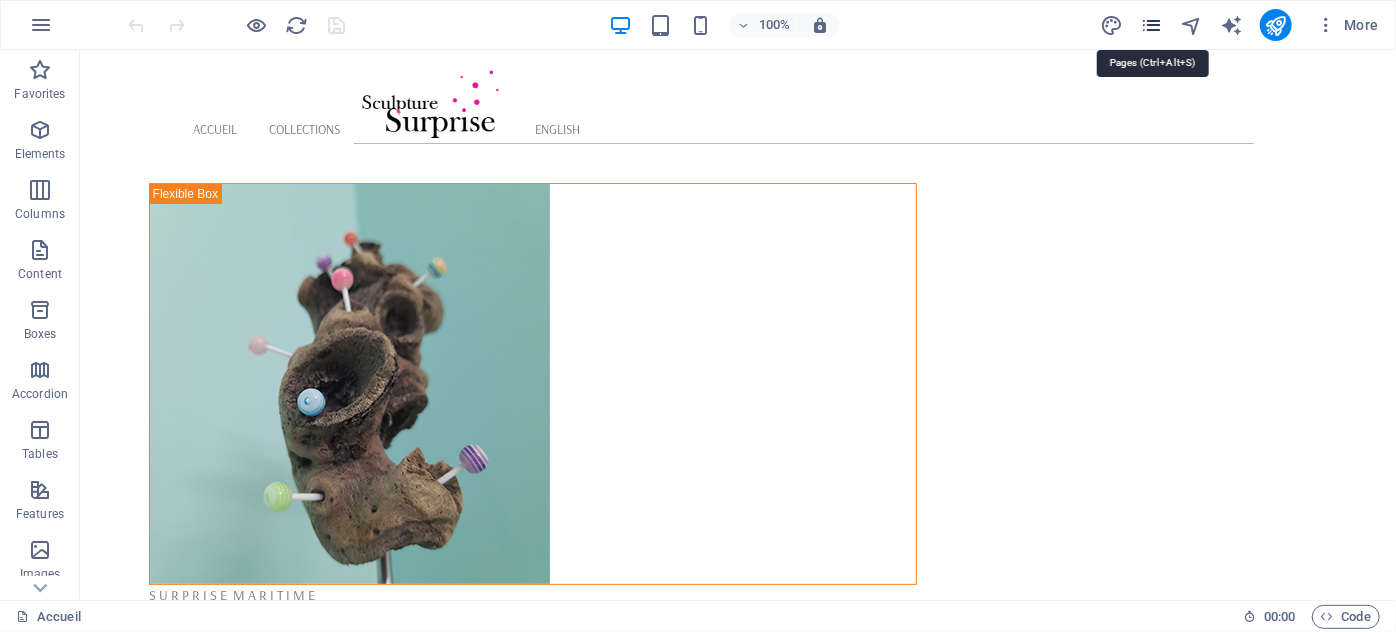 click at bounding box center [1151, 25] 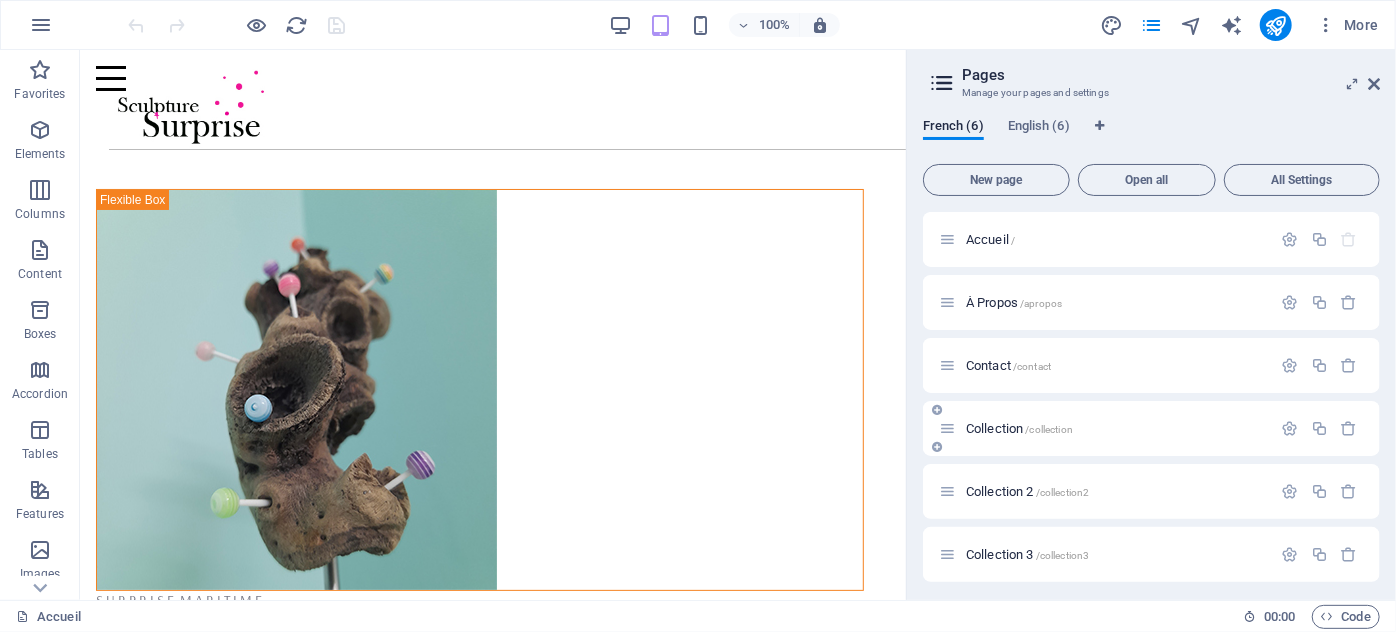 click on "Collection /collection" at bounding box center (1019, 428) 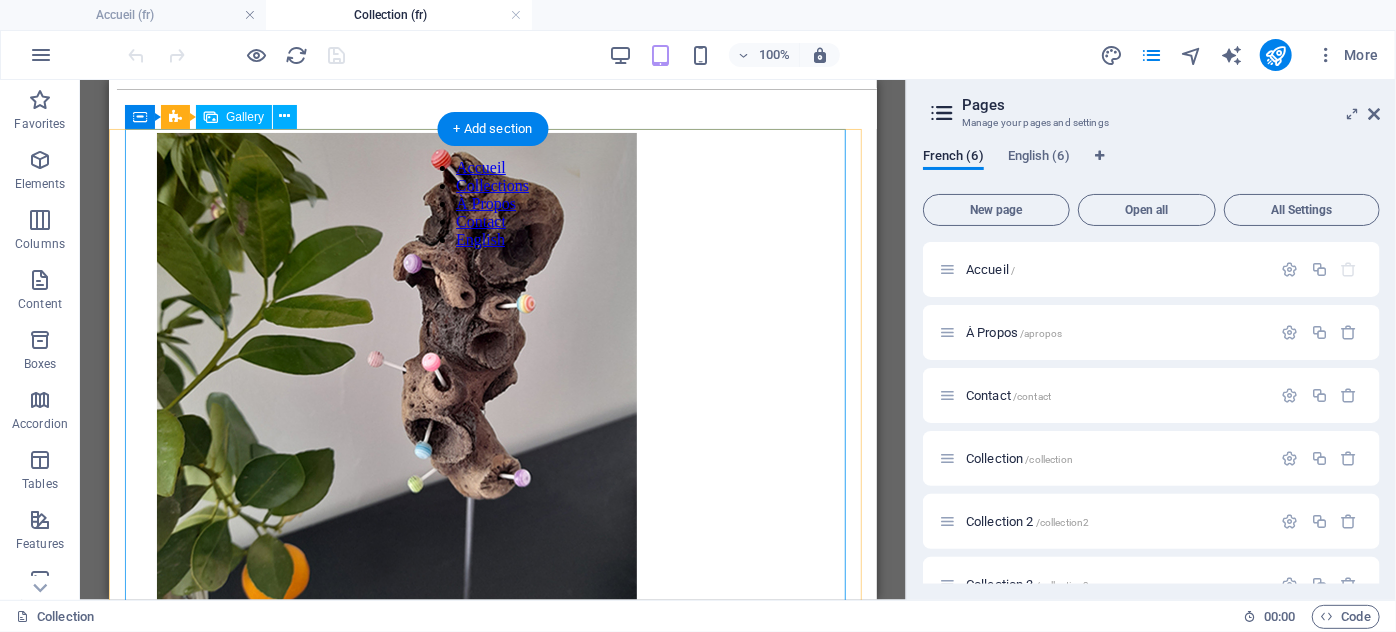 scroll, scrollTop: 181, scrollLeft: 0, axis: vertical 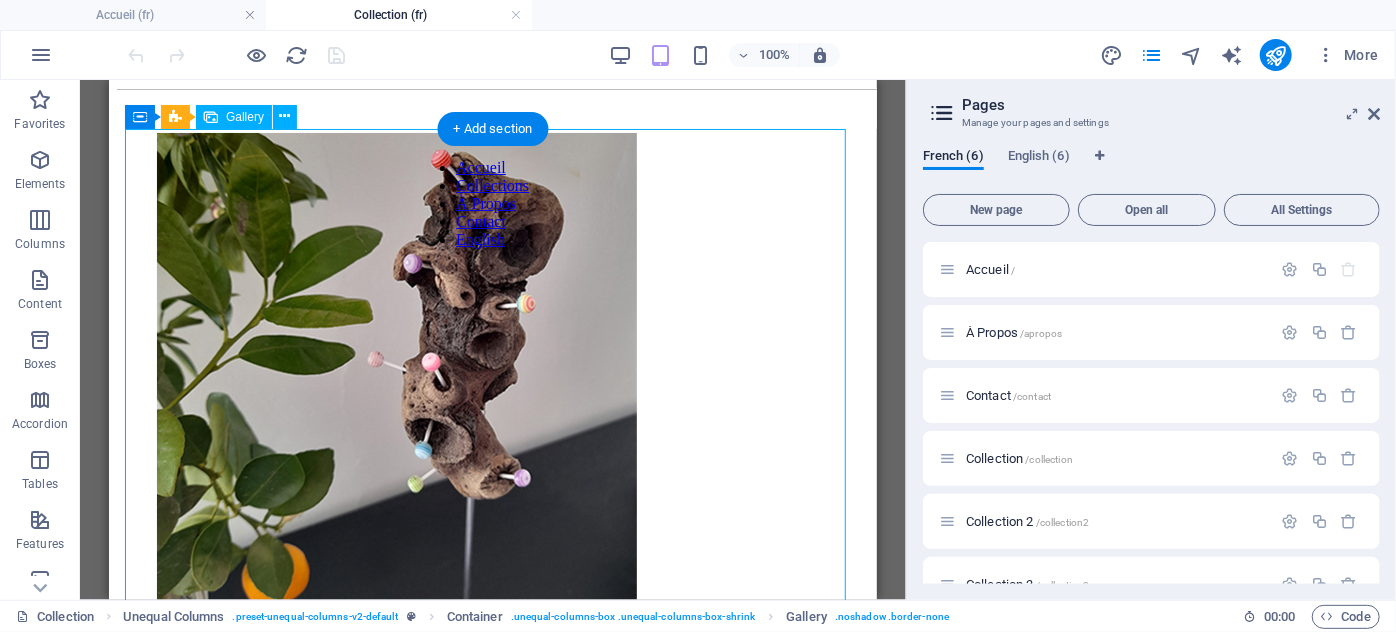 click at bounding box center [246, 864] 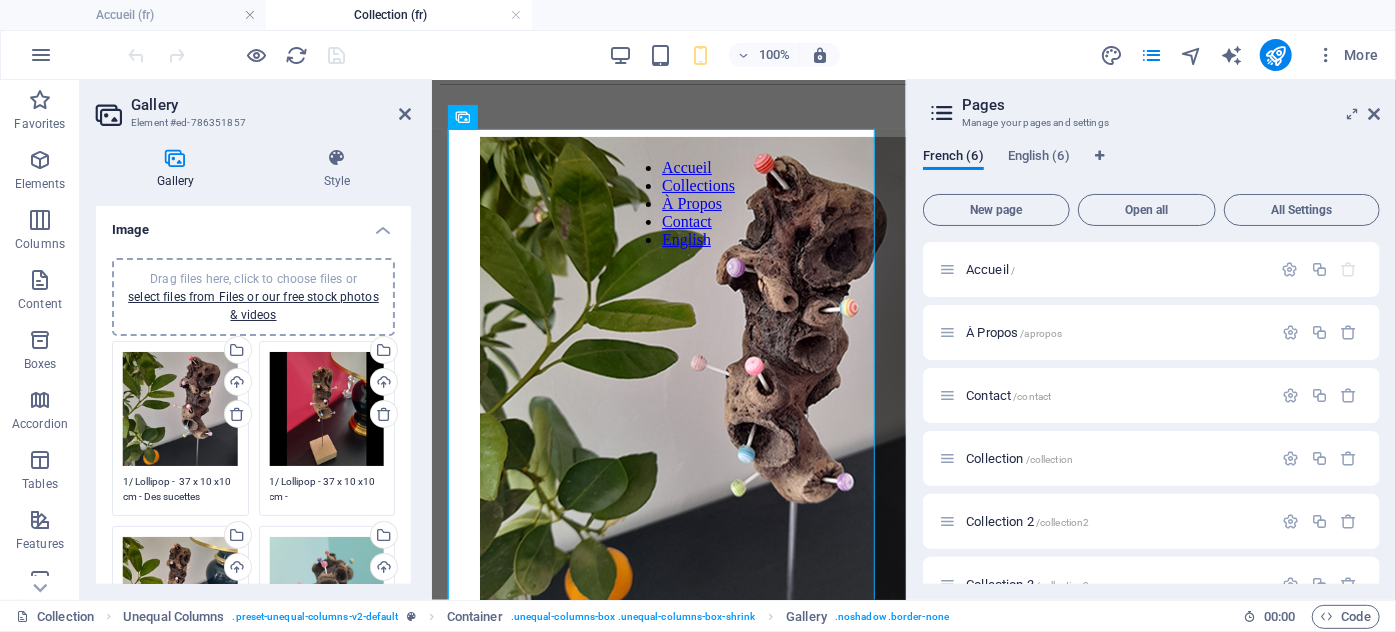 scroll, scrollTop: 165, scrollLeft: 0, axis: vertical 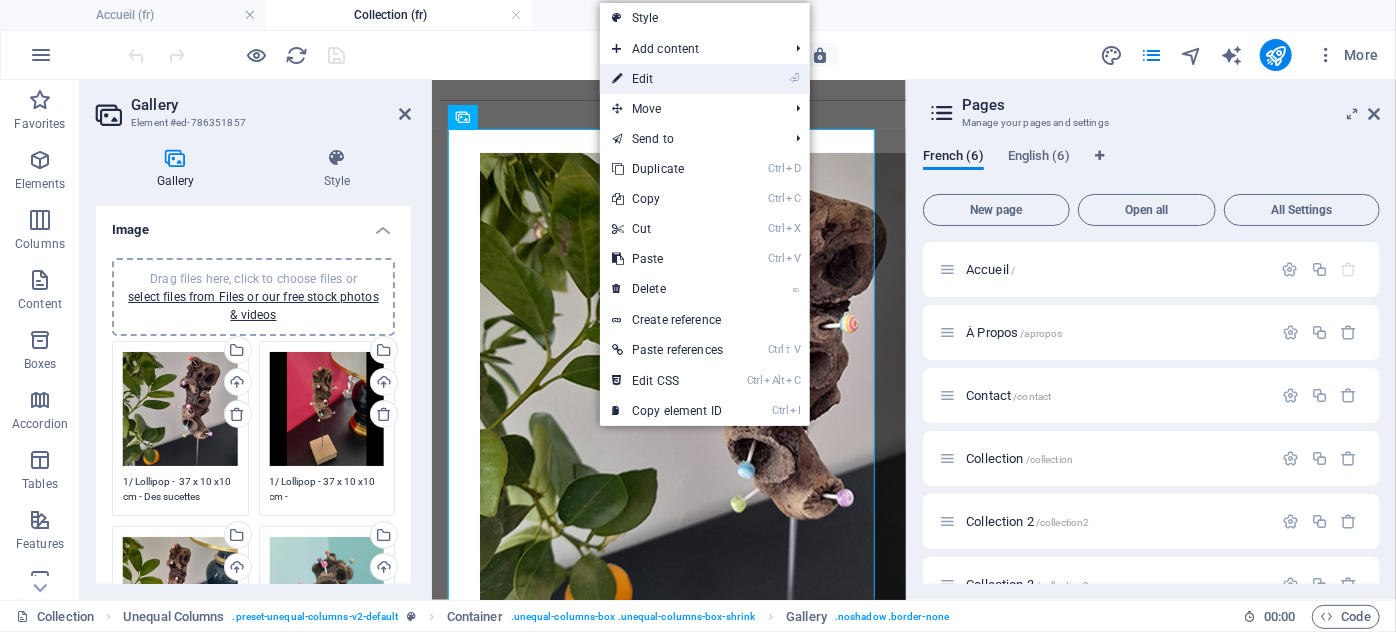 click on "⏎  Edit" at bounding box center (667, 79) 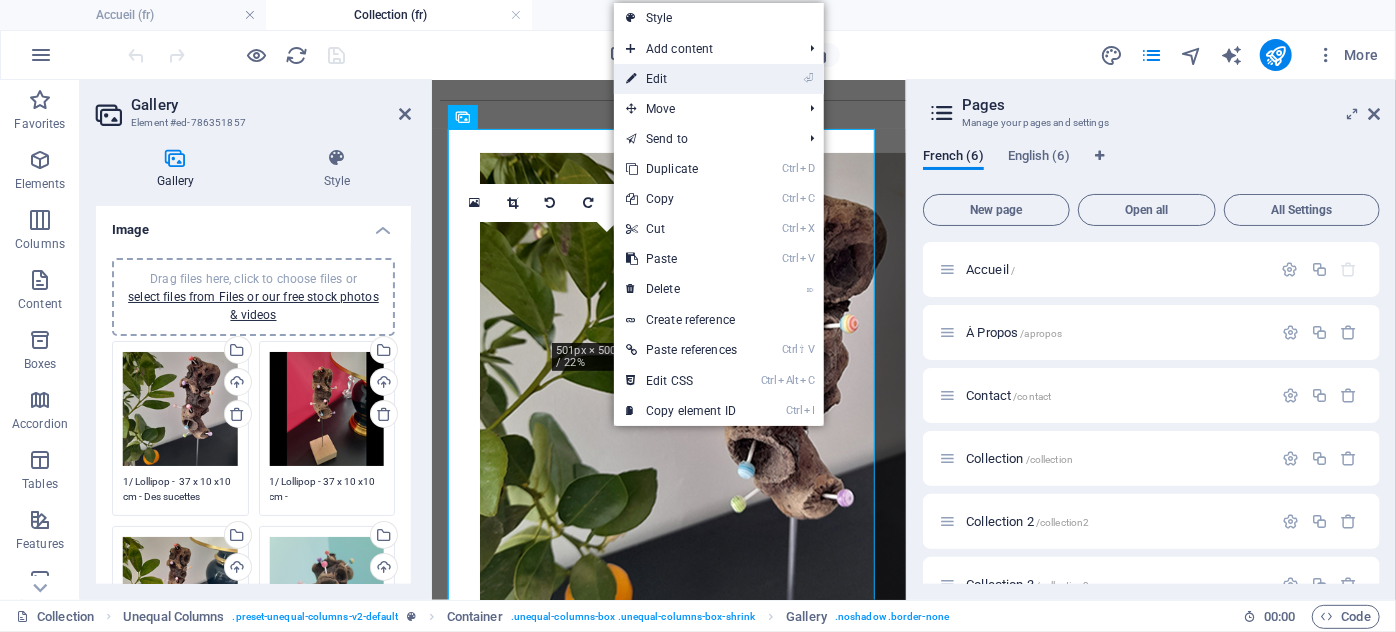 click on "⏎  Edit" at bounding box center (681, 79) 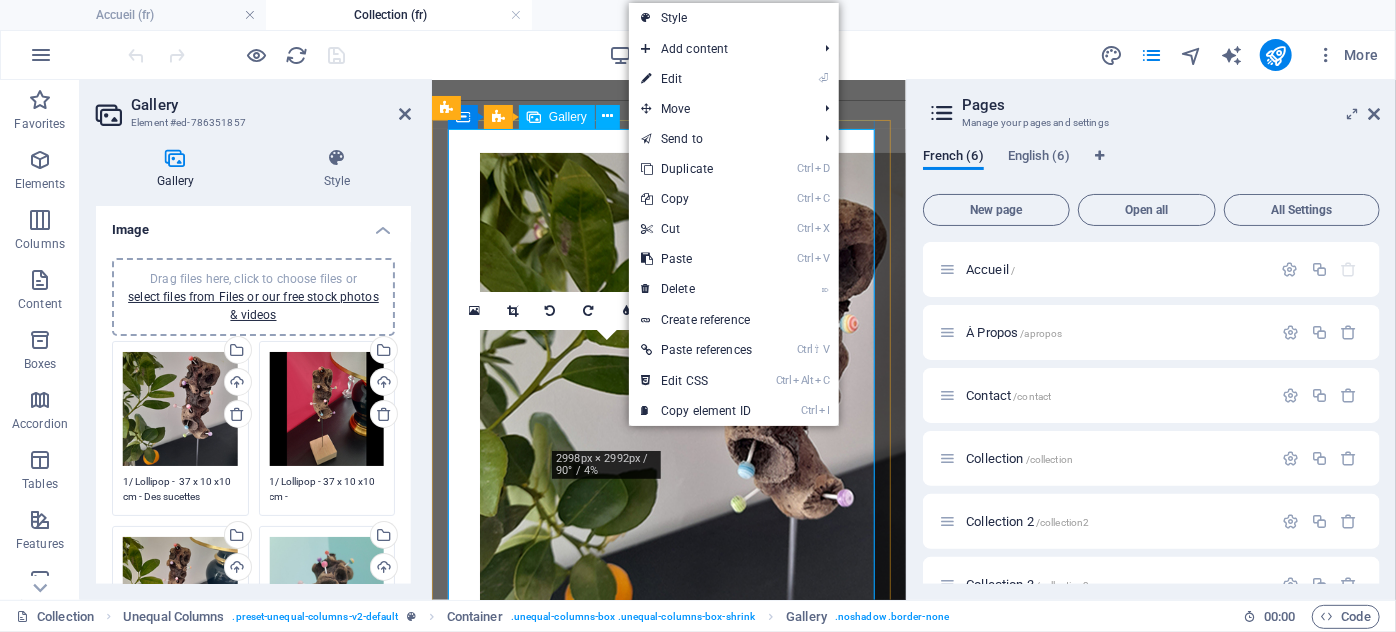 click at bounding box center (532, 4804) 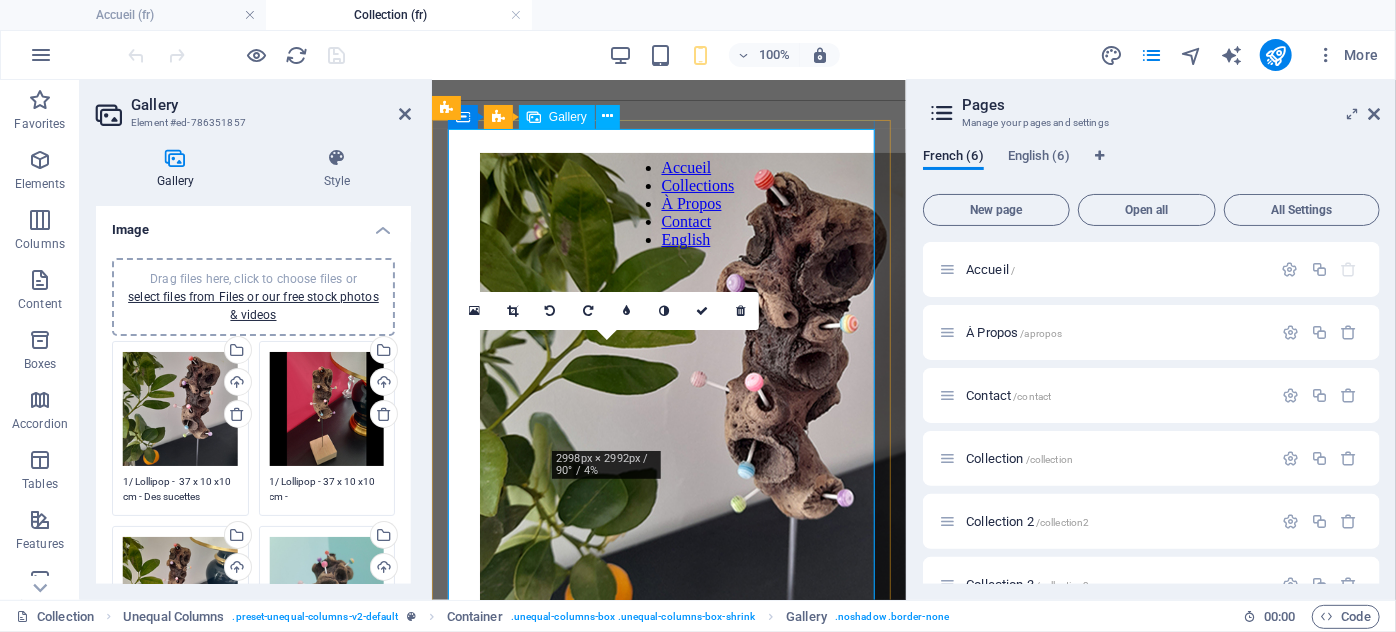 click at bounding box center [532, 4804] 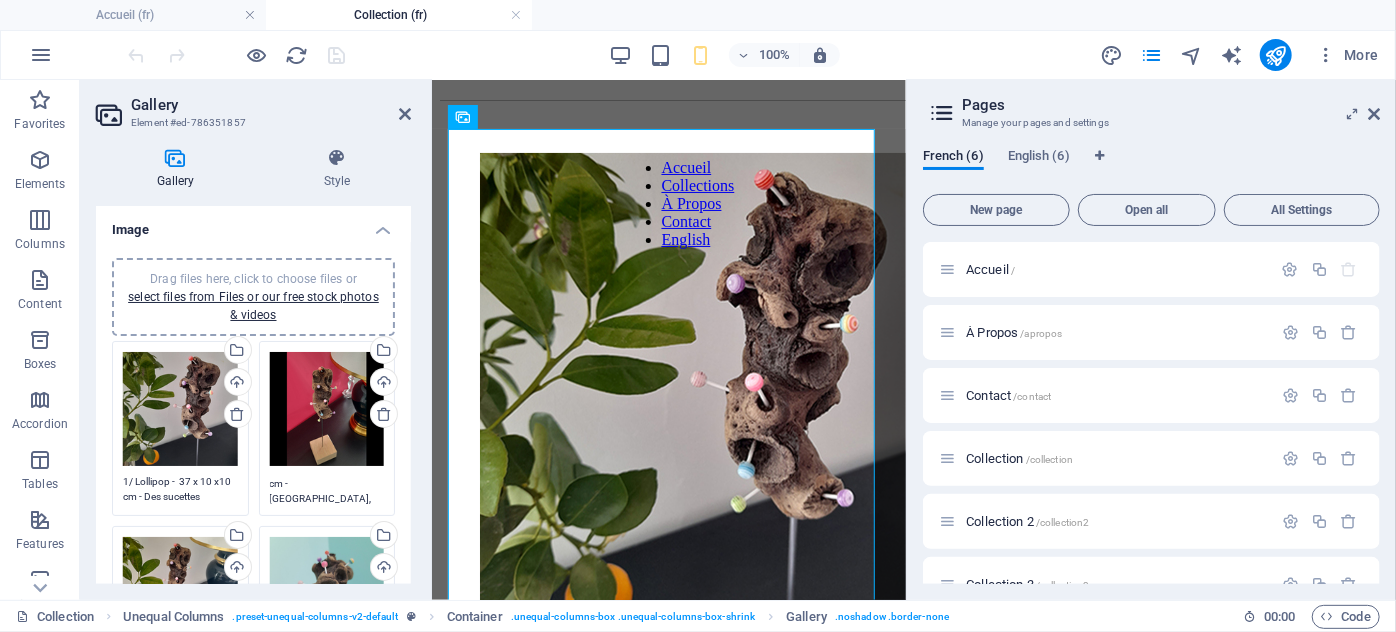 scroll, scrollTop: 15, scrollLeft: 0, axis: vertical 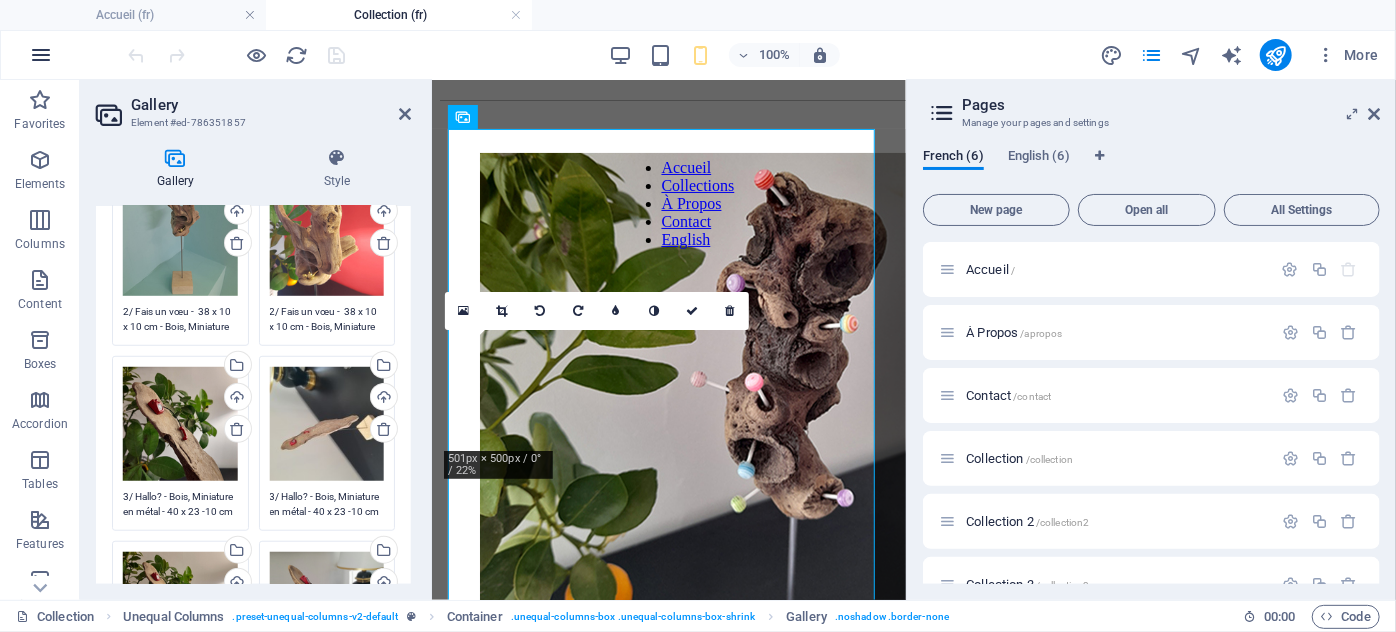 click at bounding box center [41, 55] 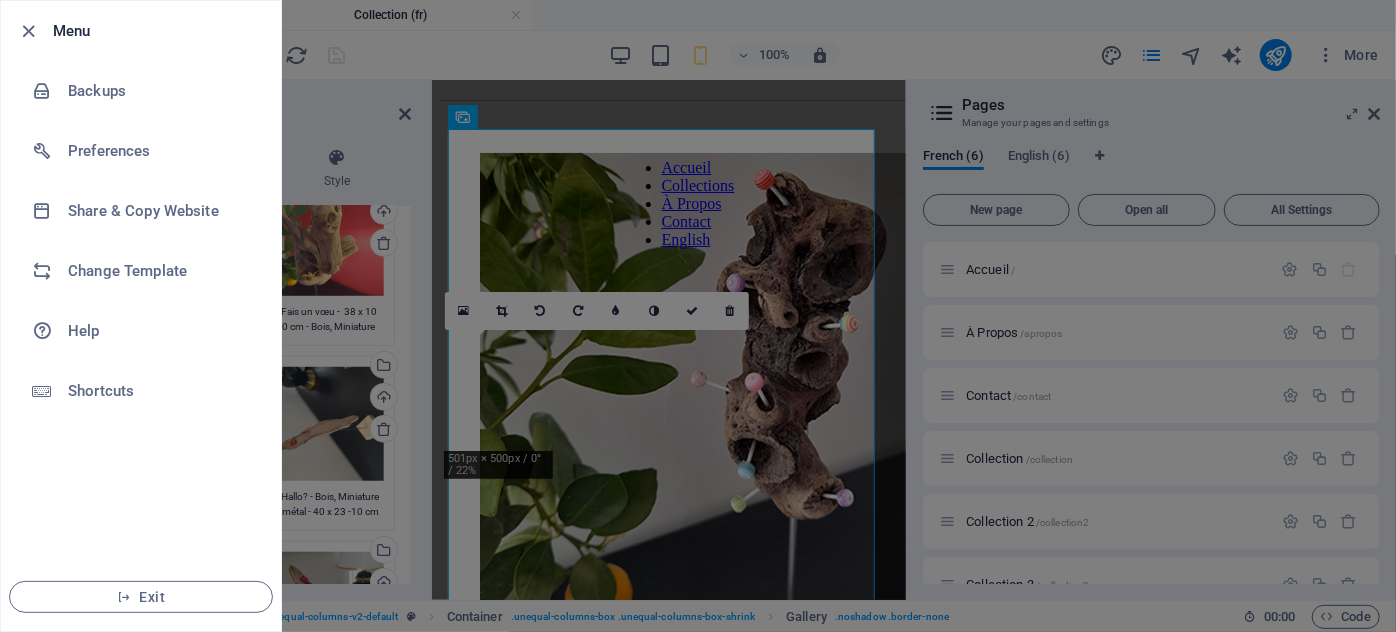 click at bounding box center [698, 316] 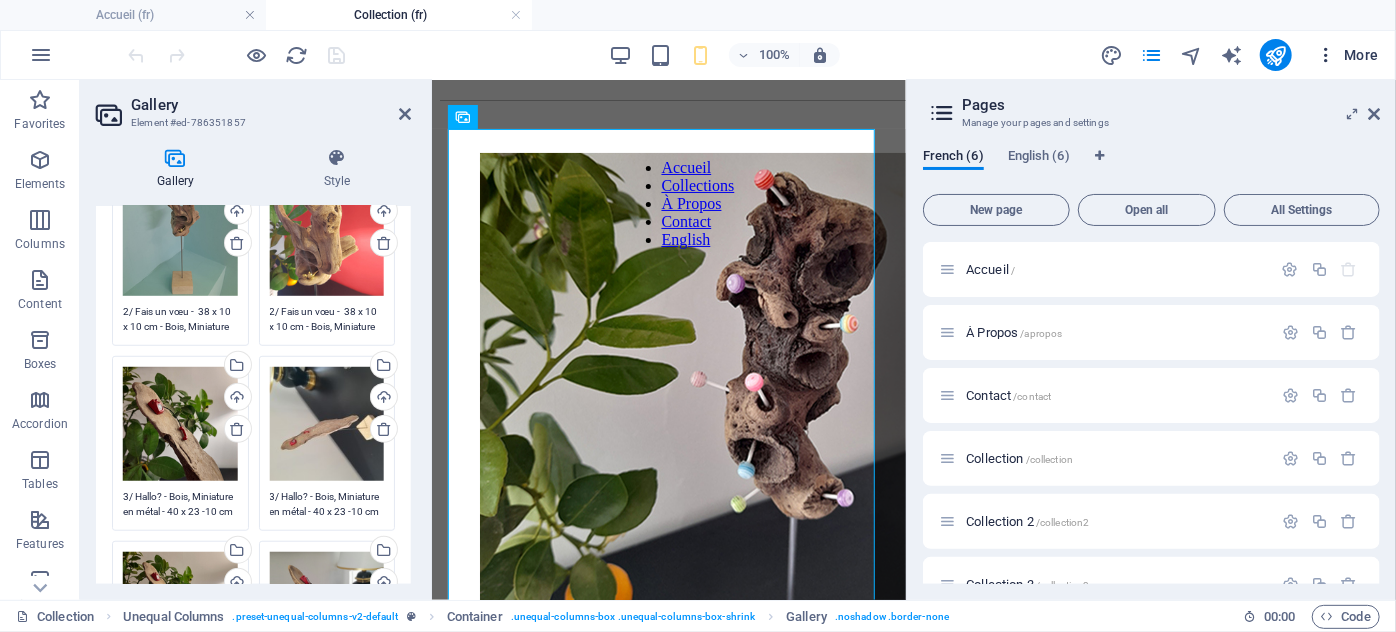 click on "More" at bounding box center (1347, 55) 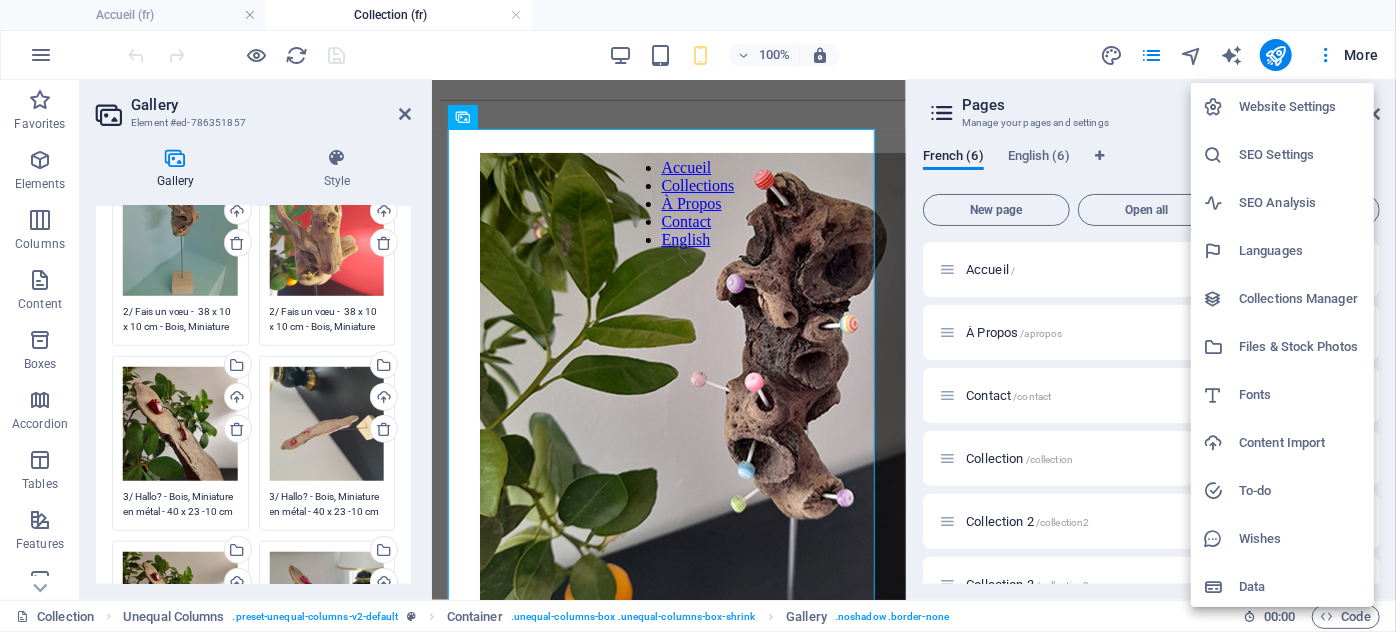 click on "Files & Stock Photos" at bounding box center (1300, 347) 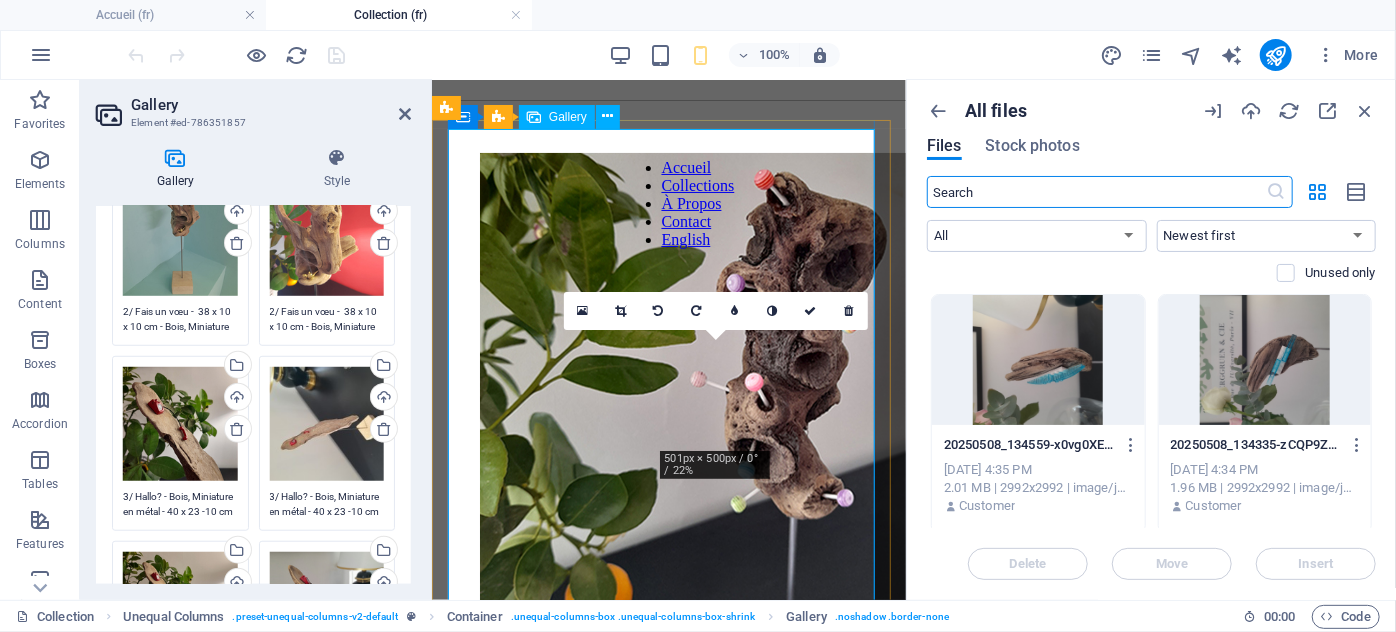 click at bounding box center (532, 5294) 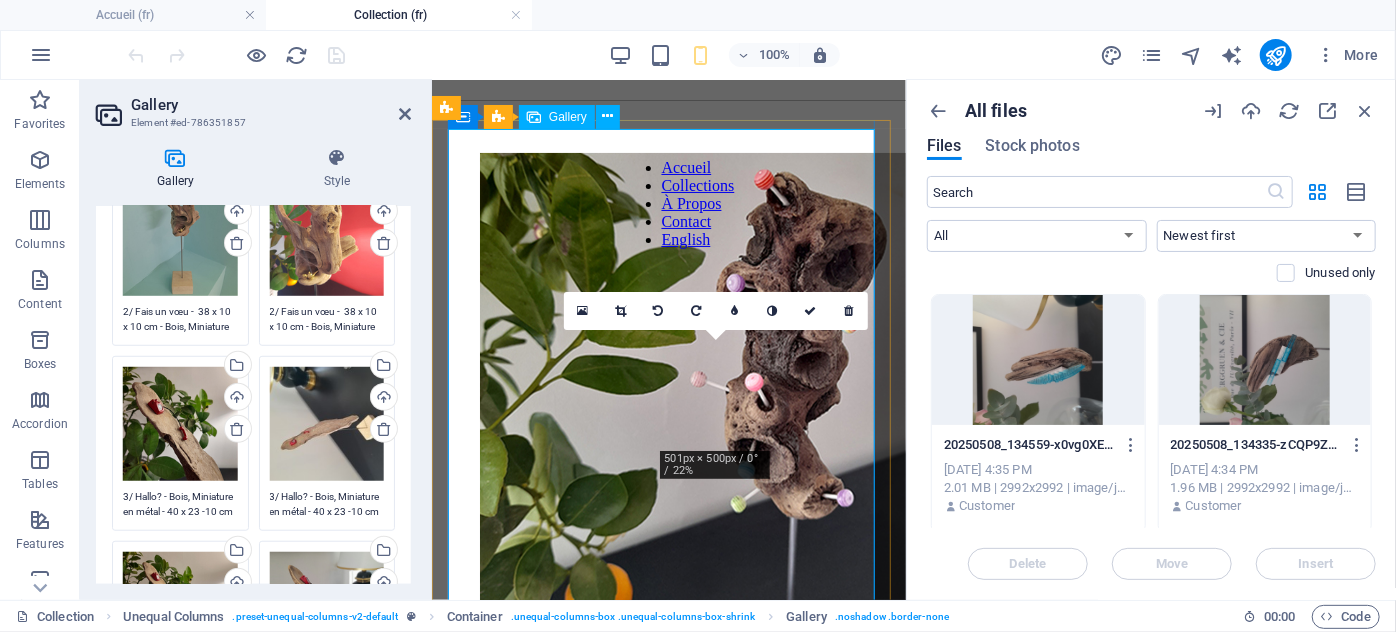 click at bounding box center (532, 5294) 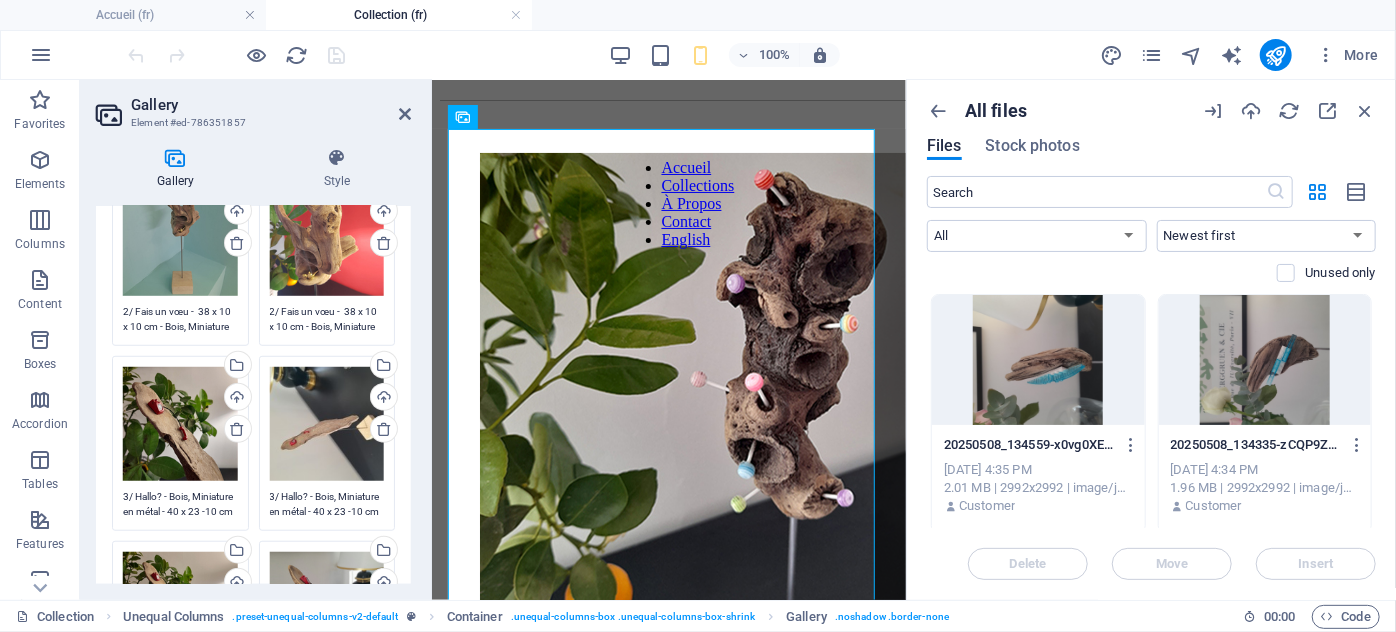 click on "Drag files here, click to choose files or select files from Files or our free stock photos & videos" at bounding box center [327, 424] 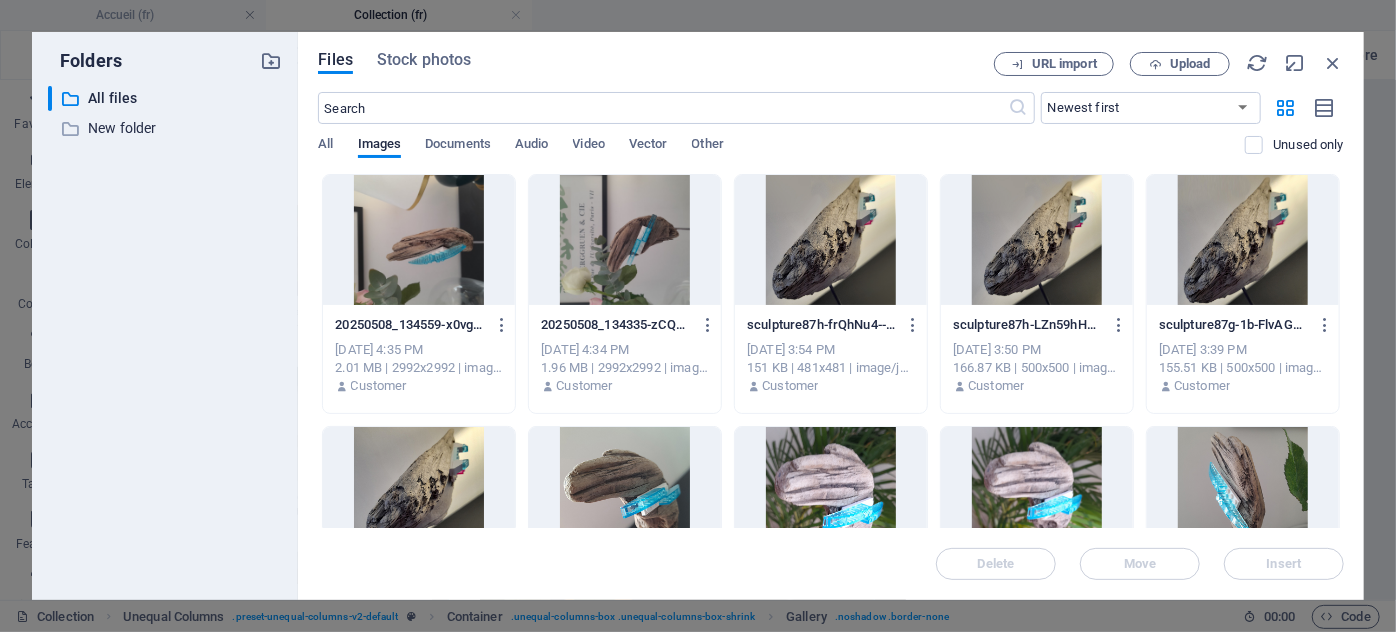 click on "20250508_134559-x0vg0XEGke_tAe-zF-wdrQ.jpg 20250508_134559-x0vg0XEGke_tAe-zF-wdrQ.jpg [DATE] 4:35 PM 2.01 MB | 2992x2992 | image/jpeg Customer 20250508_134335-zCQP9ZyS2NnOqGJIAvnEGQ.jpg 20250508_134335-zCQP9ZyS2NnOqGJIAvnEGQ.jpg [DATE] 4:34 PM 1.96 MB | 2992x2992 | image/jpeg Customer sculpture87h-frQhNu4--k4rqsXPFLNlYQ.jpg sculpture87h-frQhNu4--k4rqsXPFLNlYQ.jpg [DATE] 3:54 PM 151 KB | 481x481 | image/jpeg Customer sculpture87h-LZn59hH77btzXxxnnwbMxw.jpg sculpture87h-LZn59hH77btzXxxnnwbMxw.jpg [DATE] 3:50 PM 166.87 KB | 500x500 | image/jpeg Customer sculpture87g-1b-FlvAGNjtjhEcczvvCMQ.jpg sculpture87g-1b-FlvAGNjtjhEcczvvCMQ.jpg [DATE] 3:39 PM 155.51 KB | 500x500 | image/jpeg Customer sculpture87g-RaH_4LBprlqyfW6CUmreQA.jpg sculpture87g-RaH_4LBprlqyfW6CUmreQA.jpg [DATE] 3:24 PM 161 KB | 482x482 | image/jpeg Customer sculpture83a-ZyRkDTUrOcfXQ7OxcOTqkA.jpg sculpture83a-ZyRkDTUrOcfXQ7OxcOTqkA.jpg [DATE] 3:20 PM 141.32 KB | 500x500 | image/jpeg Customer [DATE] 3:12 PM" at bounding box center (831, 924) 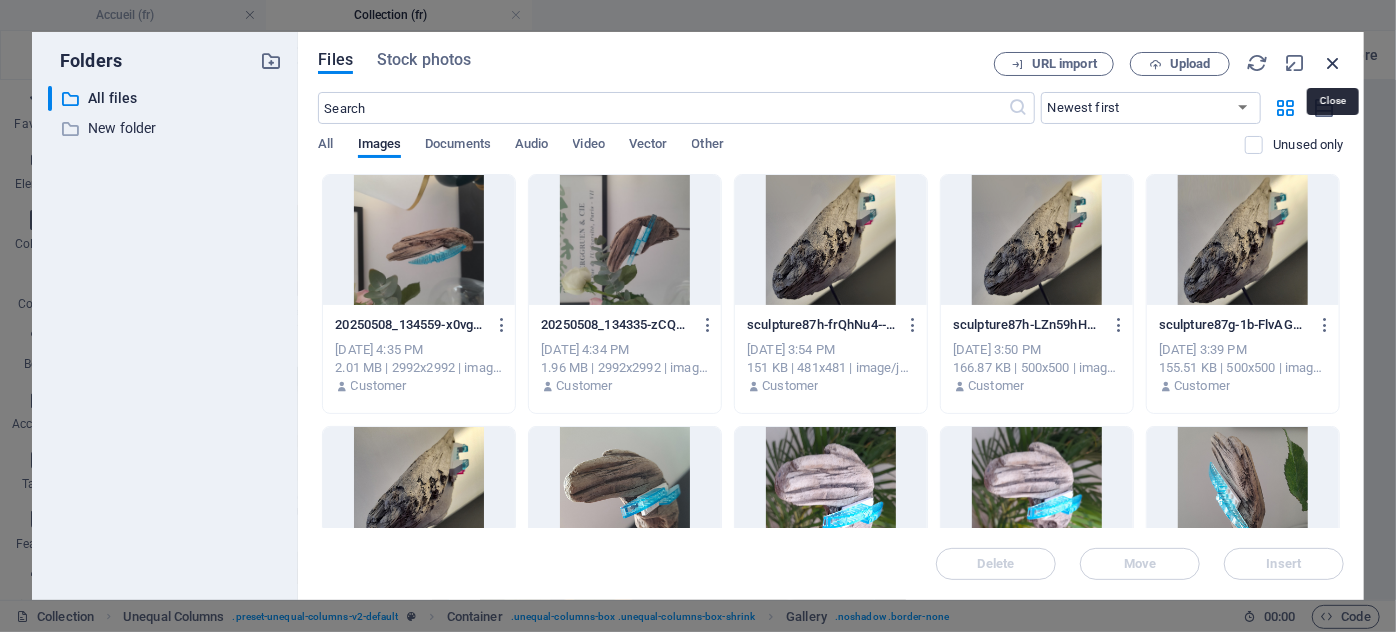 click at bounding box center (1333, 63) 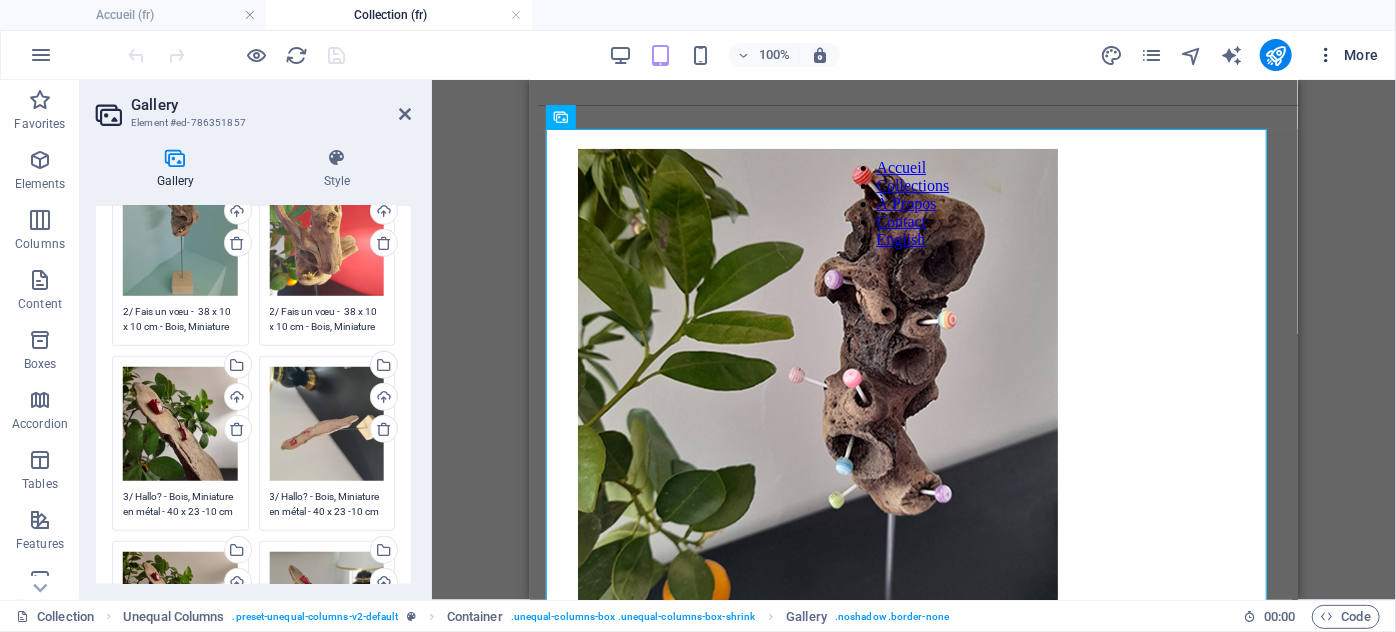 scroll, scrollTop: 181, scrollLeft: 0, axis: vertical 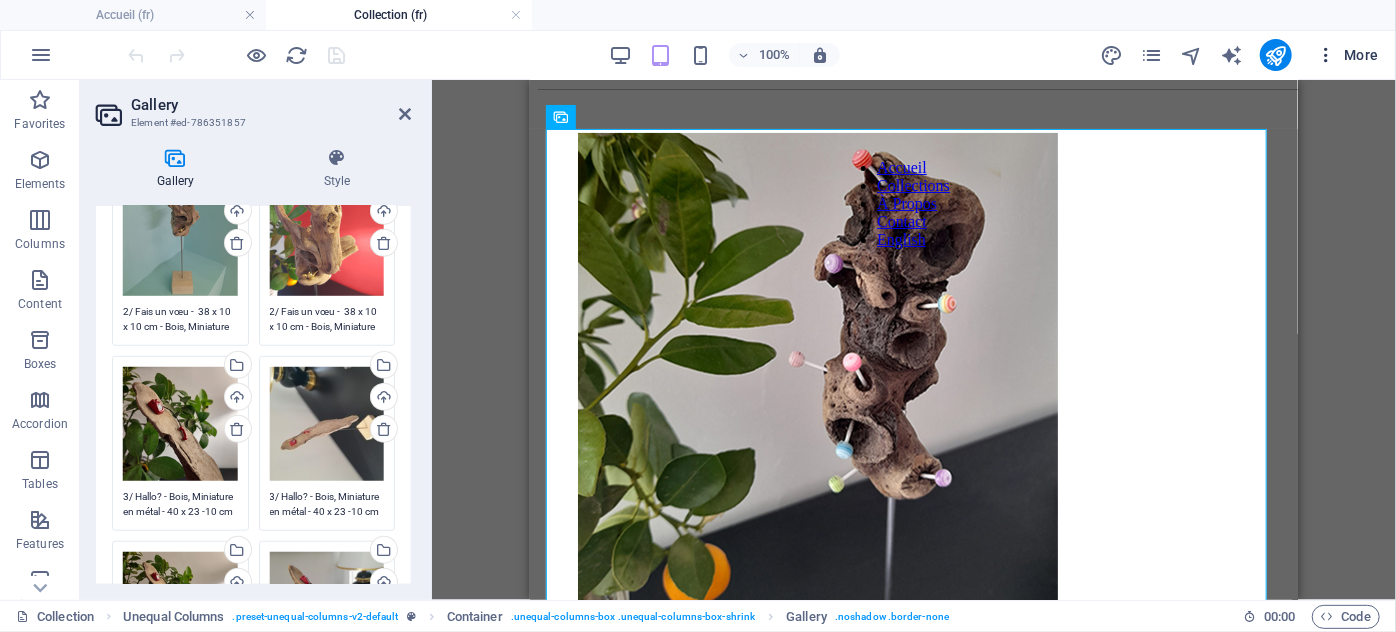 click on "More" at bounding box center [1347, 55] 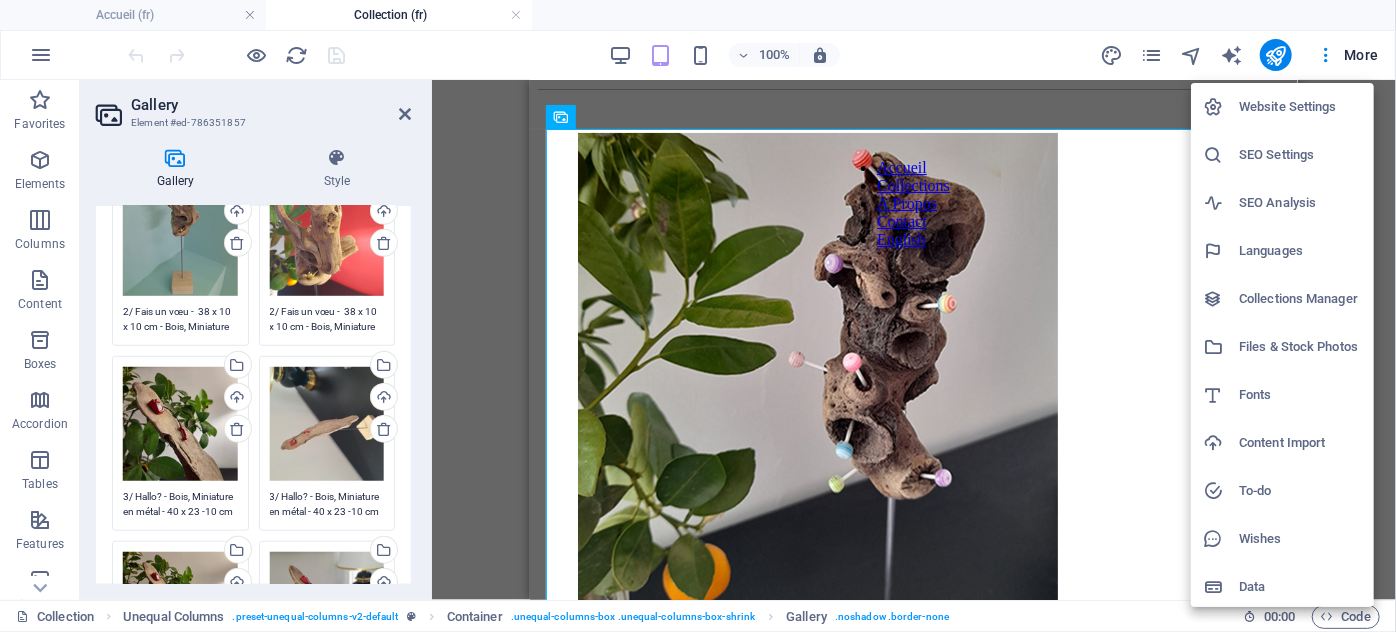 click on "Files & Stock Photos" at bounding box center (1300, 347) 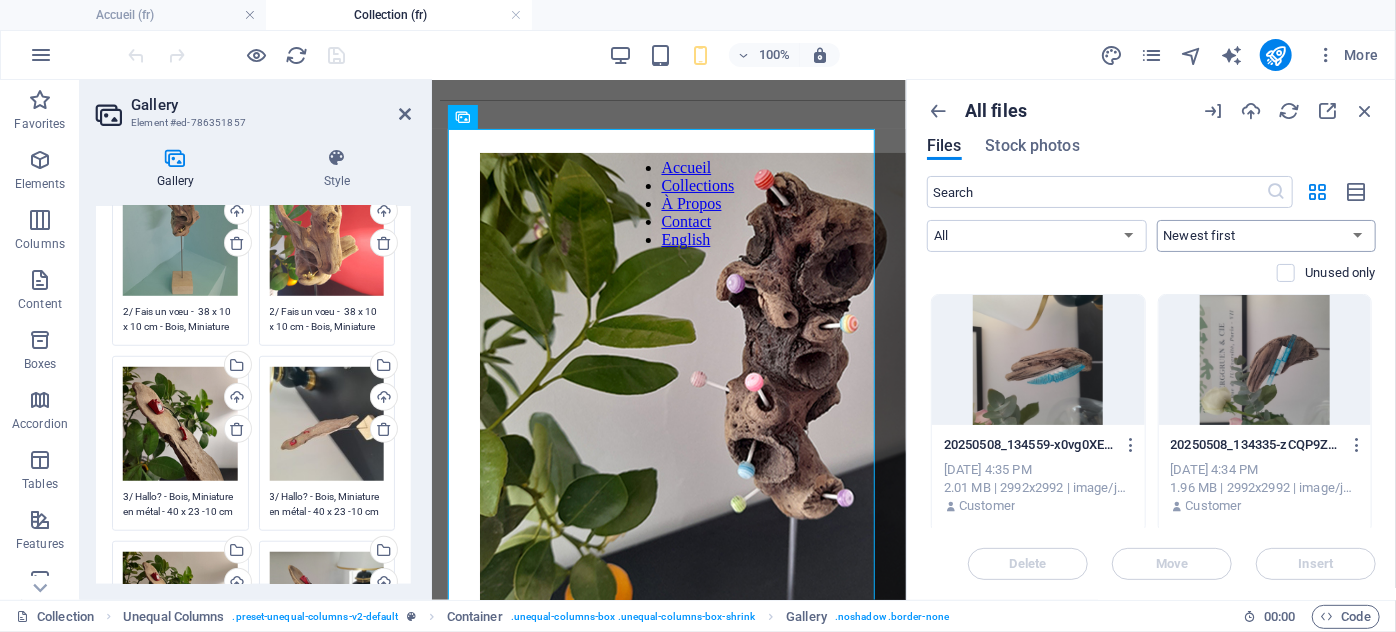 drag, startPoint x: 319, startPoint y: 412, endPoint x: 1353, endPoint y: 235, distance: 1049.04 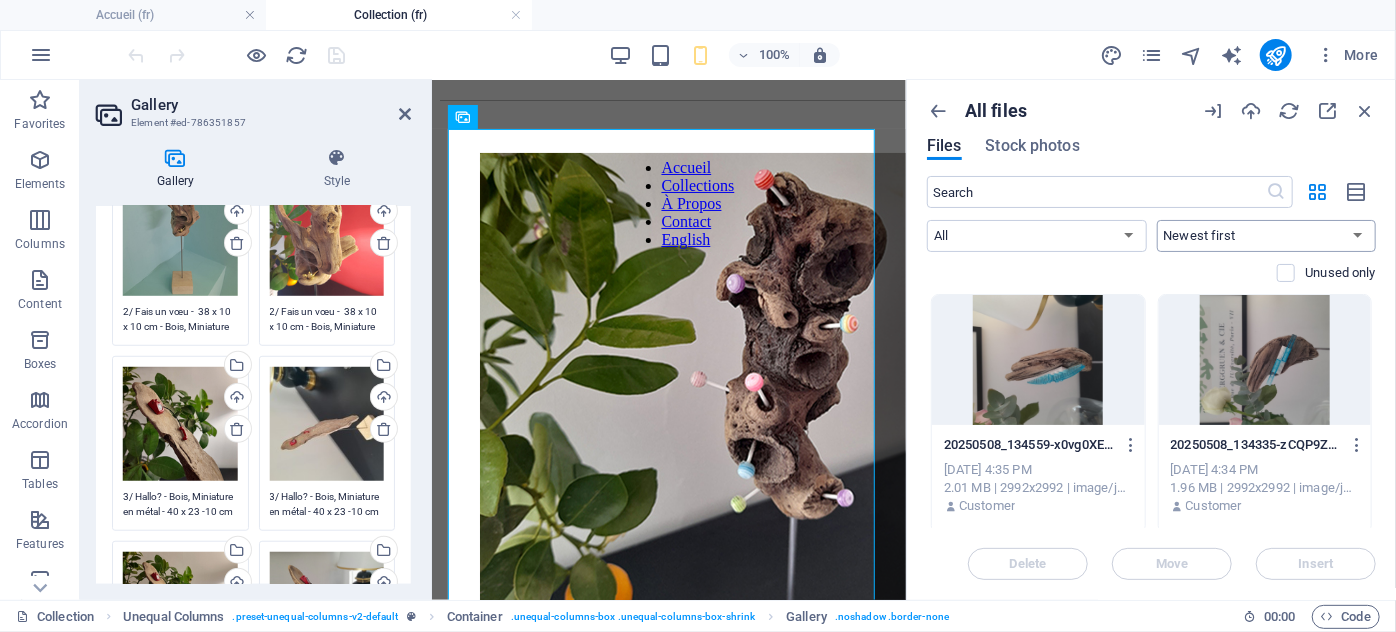 click on "Newest first Oldest first Name (A-Z) Name (Z-A) Size (0-9) Size (9-0) Resolution (0-9) Resolution (9-0)" at bounding box center (1267, 236) 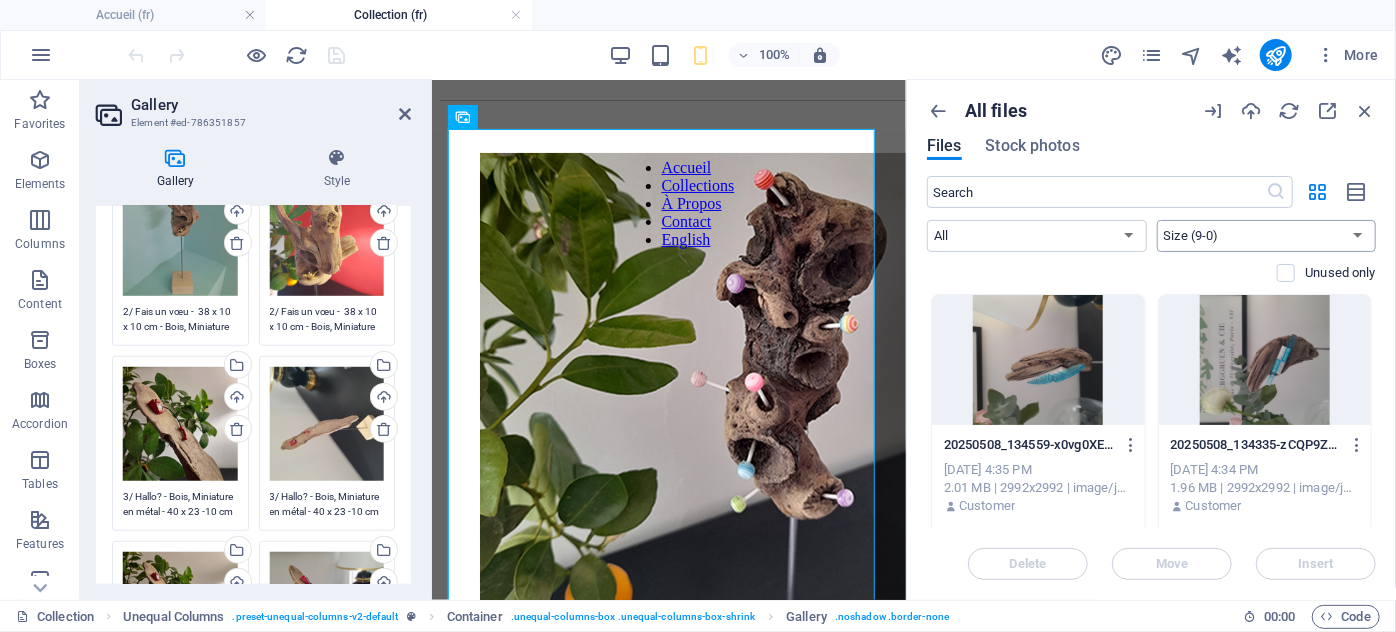click on "Newest first Oldest first Name (A-Z) Name (Z-A) Size (0-9) Size (9-0) Resolution (0-9) Resolution (9-0)" at bounding box center [1267, 236] 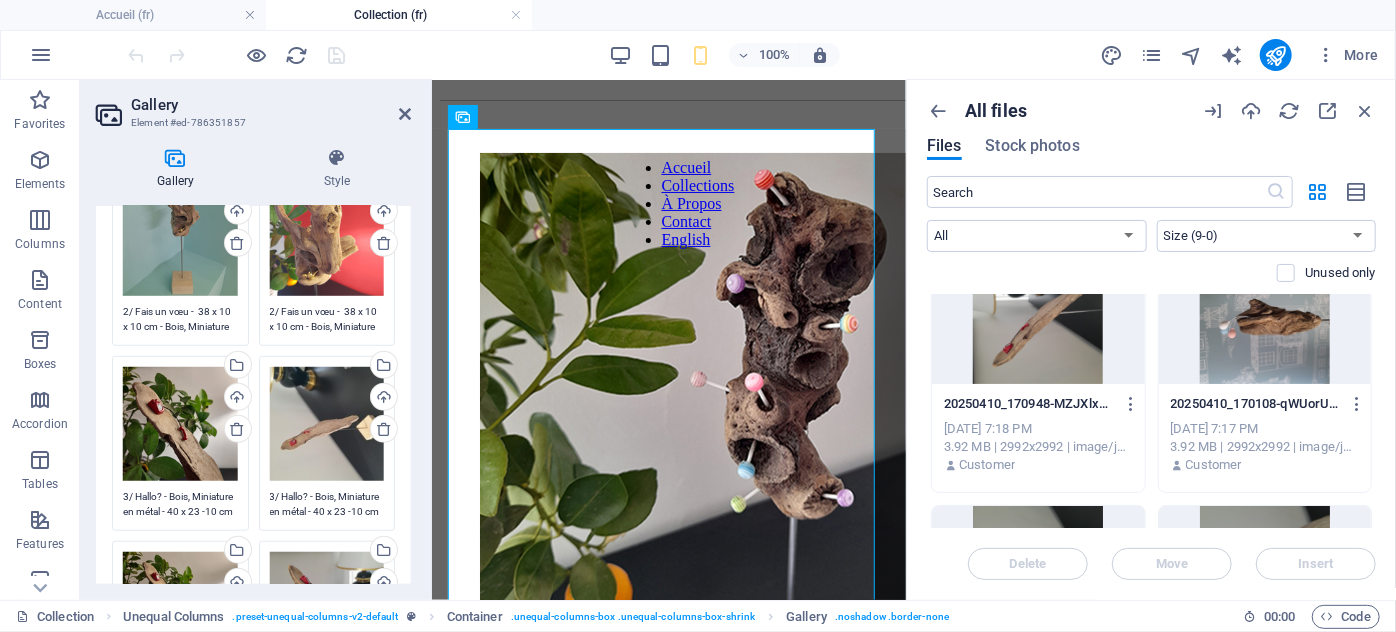 scroll, scrollTop: 454, scrollLeft: 0, axis: vertical 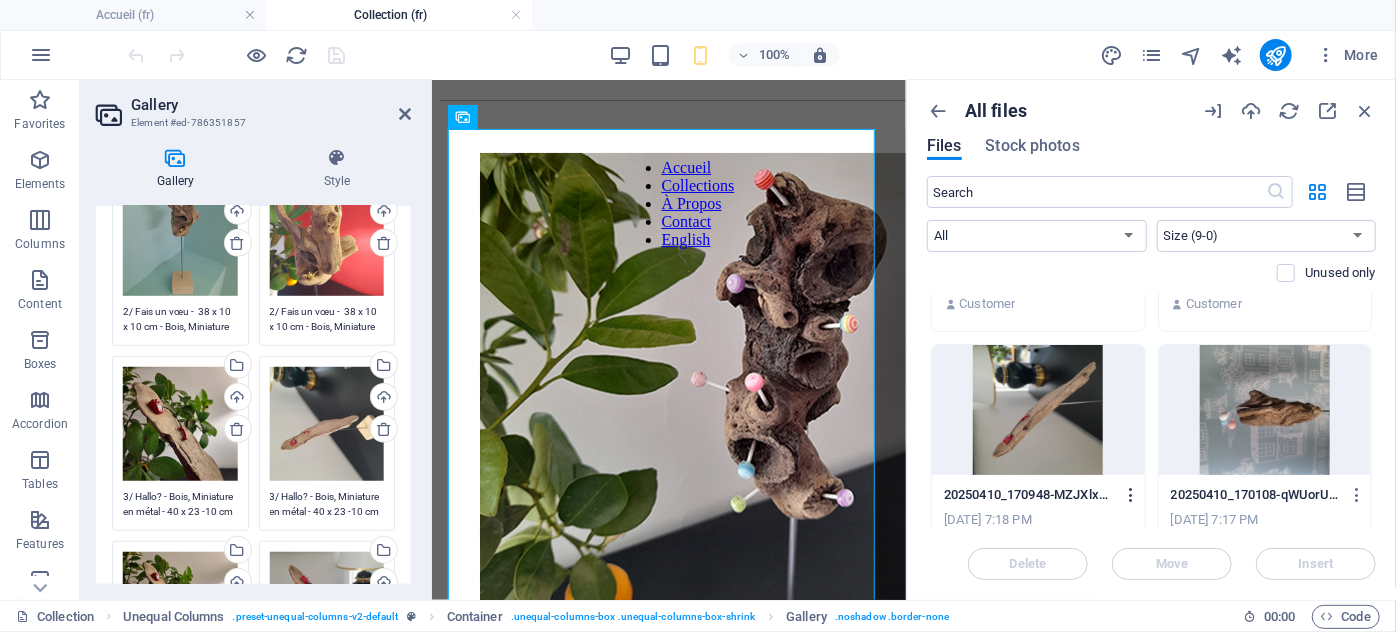 click at bounding box center (1131, 495) 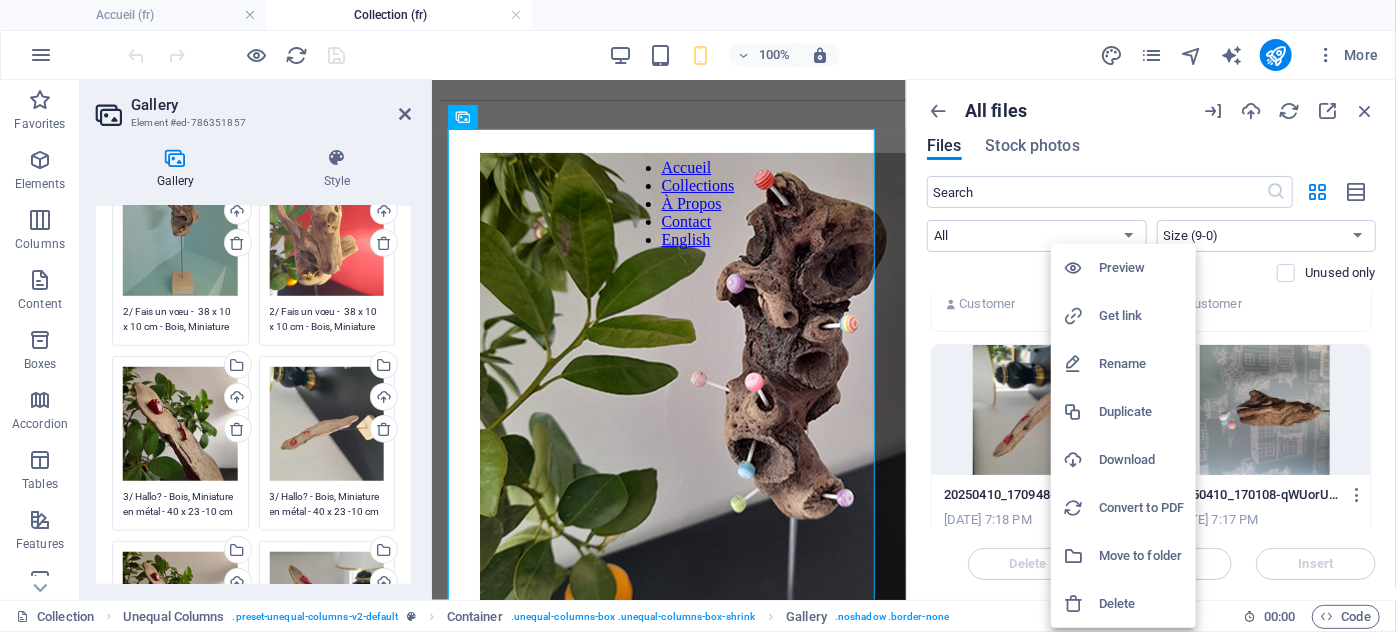 click at bounding box center (698, 316) 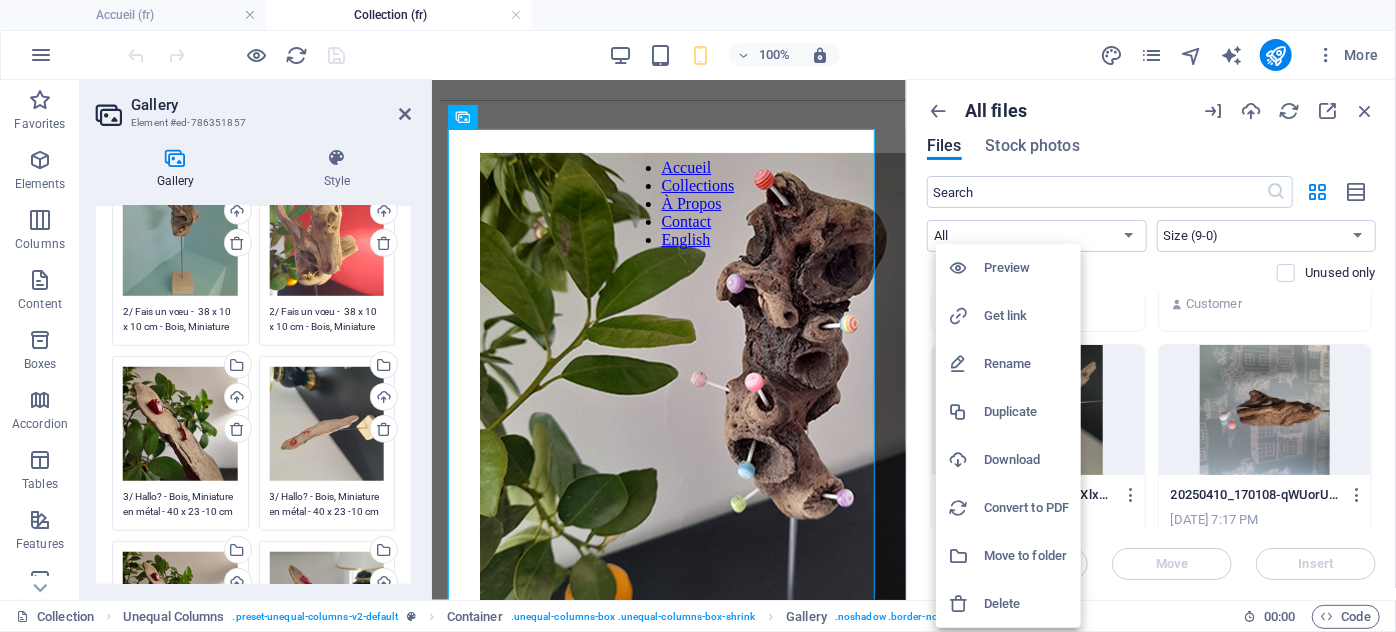 click at bounding box center [698, 316] 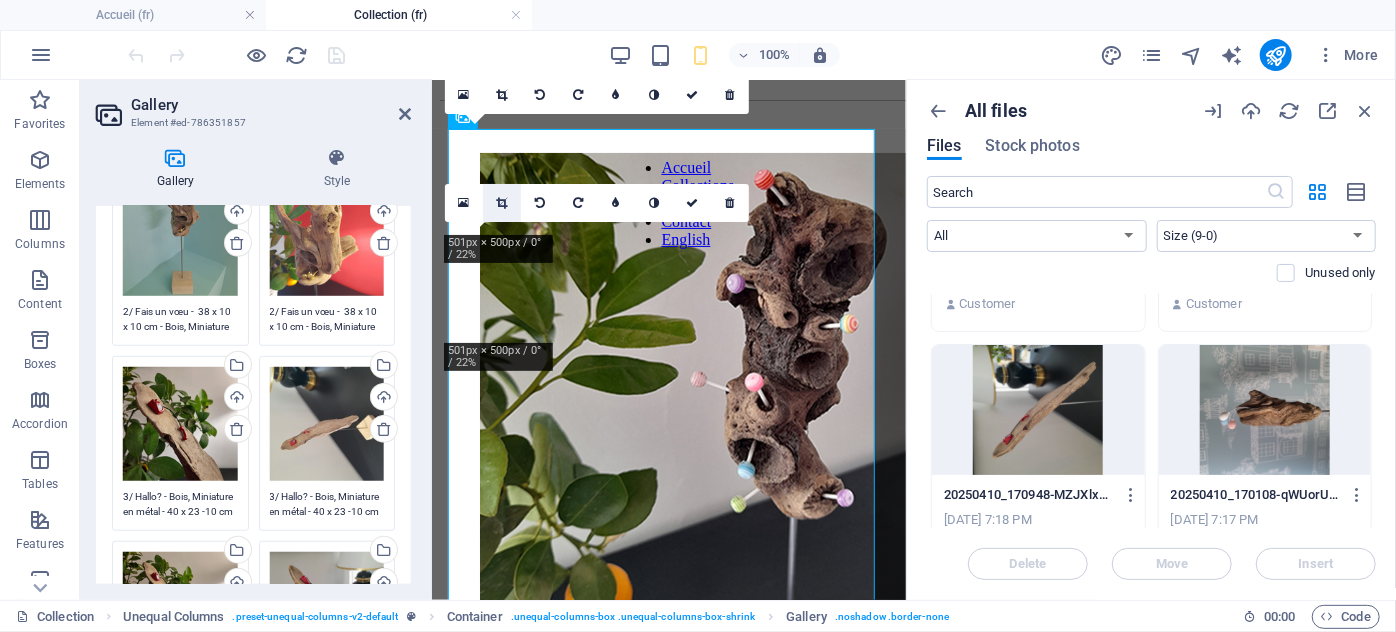 click at bounding box center (502, 203) 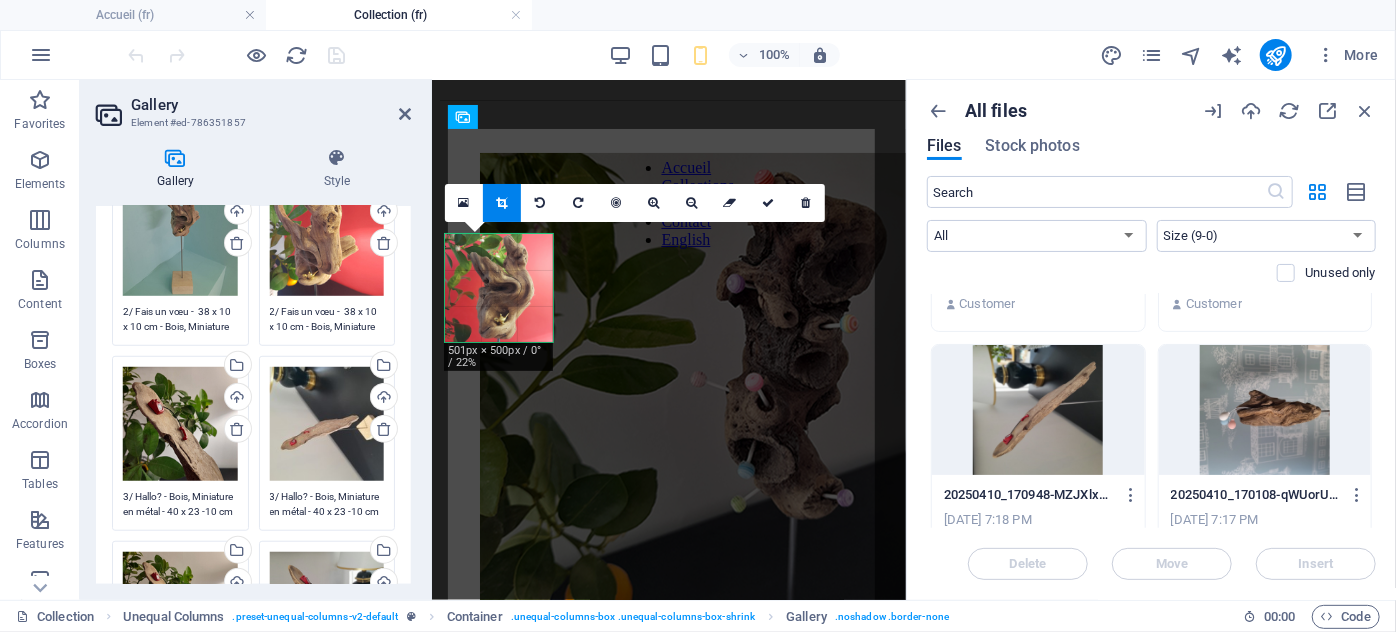 click at bounding box center (502, 203) 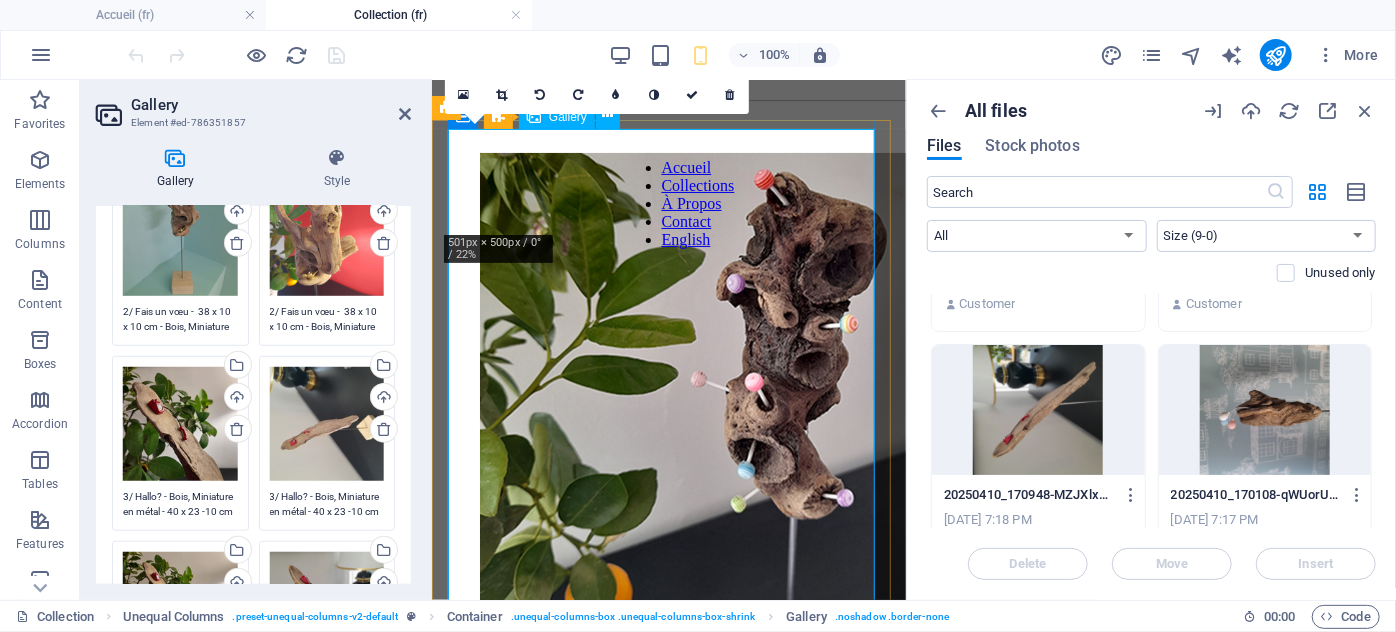 click at bounding box center [532, 394] 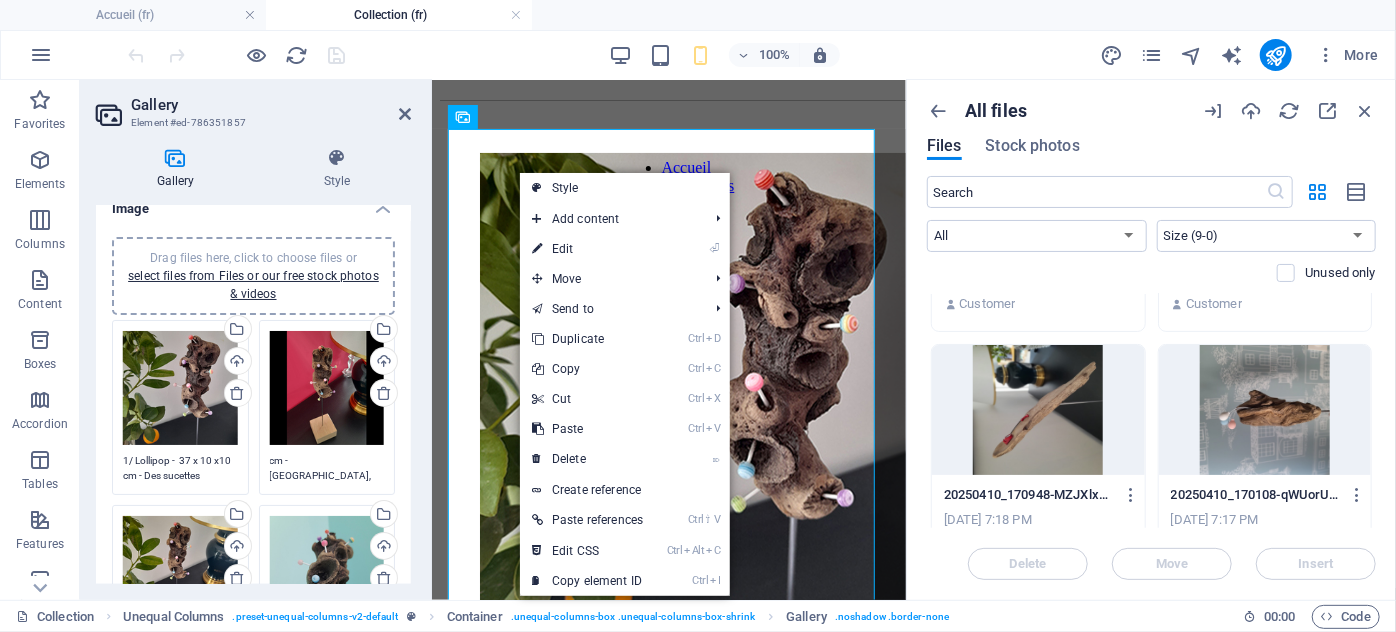 scroll, scrollTop: 0, scrollLeft: 0, axis: both 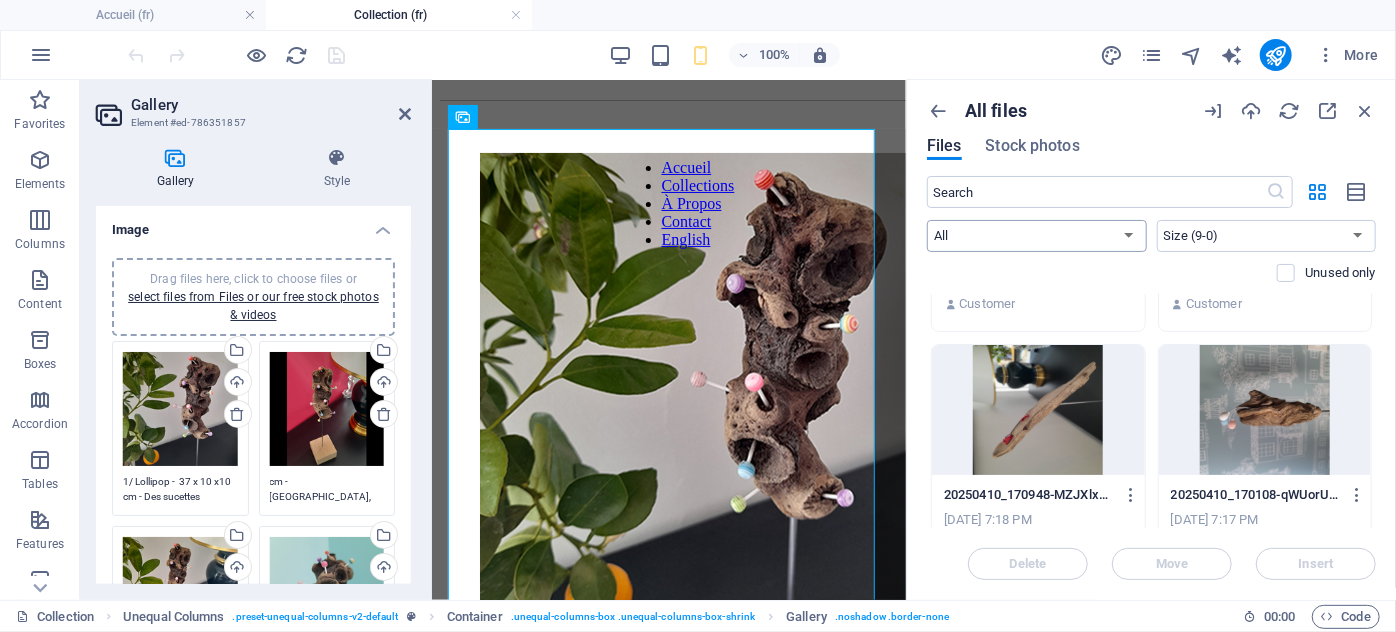 drag, startPoint x: 400, startPoint y: 250, endPoint x: 1130, endPoint y: 239, distance: 730.0829 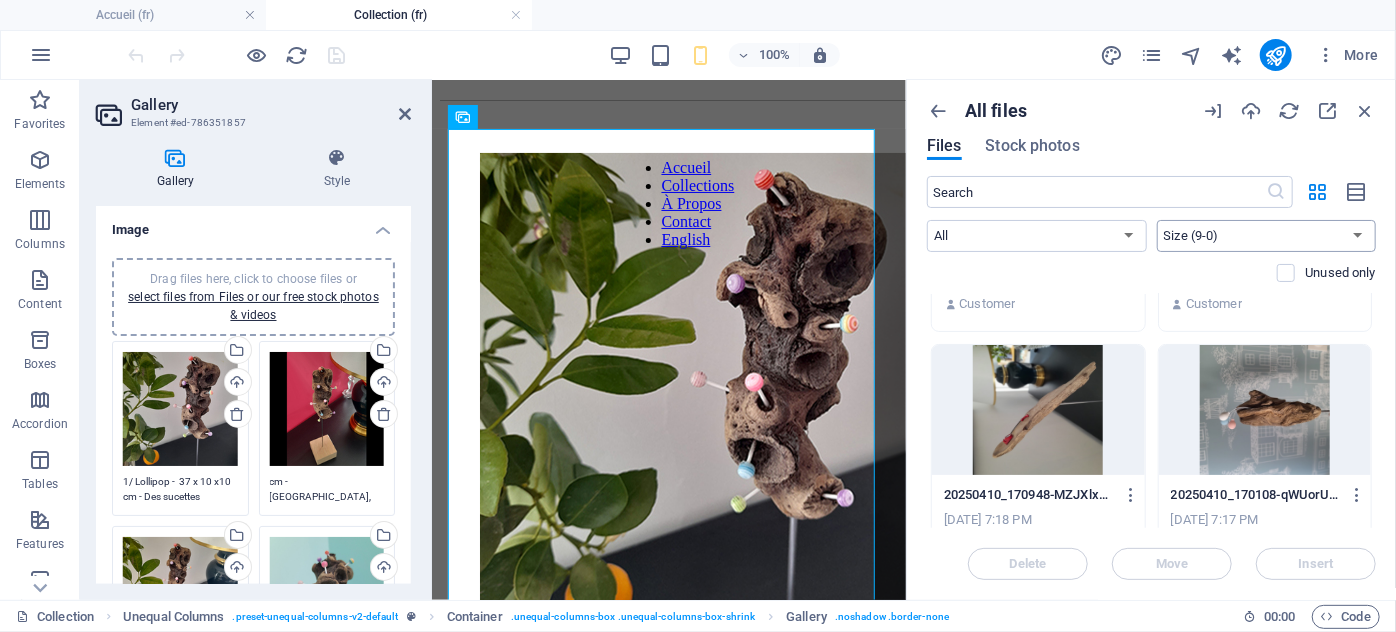 click on "Newest first Oldest first Name (A-Z) Name (Z-A) Size (0-9) Size (9-0) Resolution (0-9) Resolution (9-0)" at bounding box center (1267, 236) 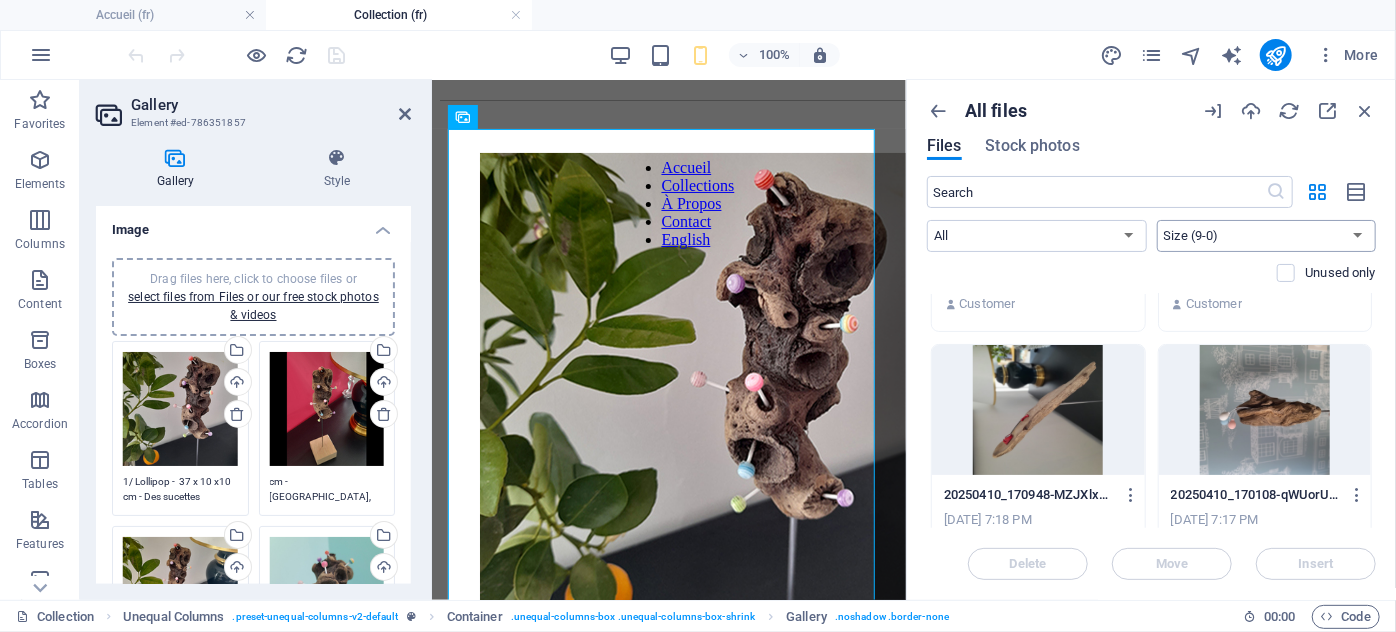 select on "newest_first" 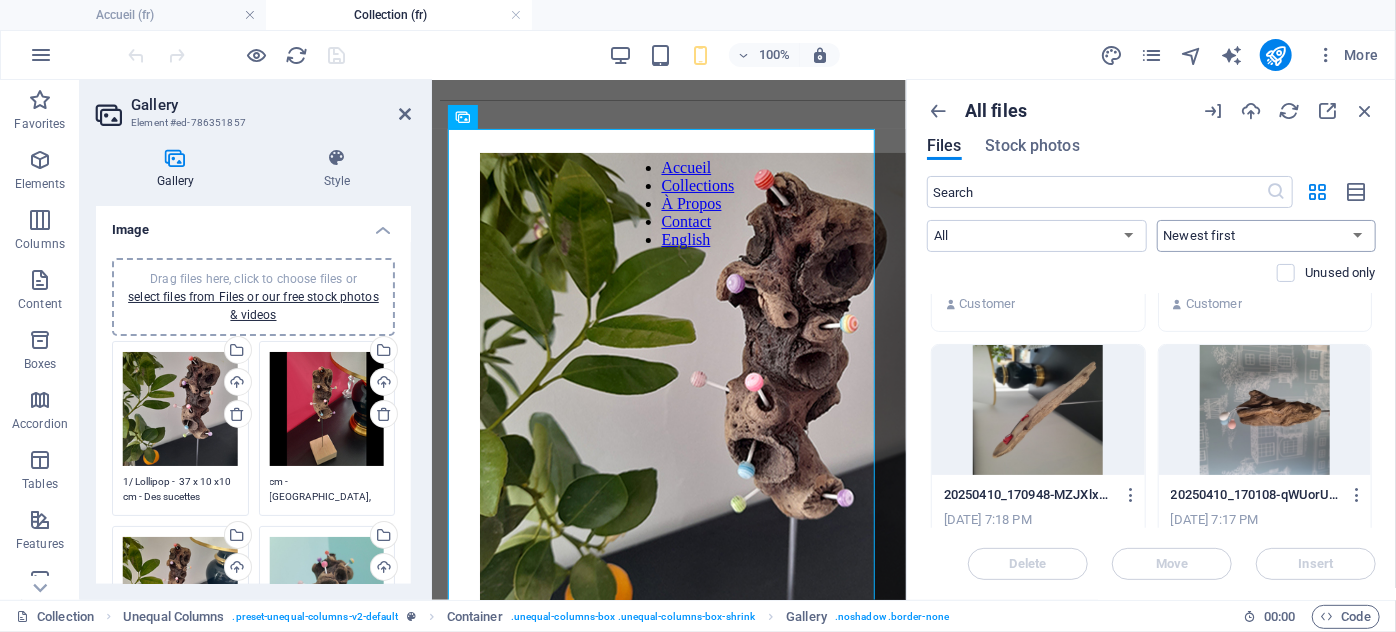 click on "Newest first Oldest first Name (A-Z) Name (Z-A) Size (0-9) Size (9-0) Resolution (0-9) Resolution (9-0)" at bounding box center [1267, 236] 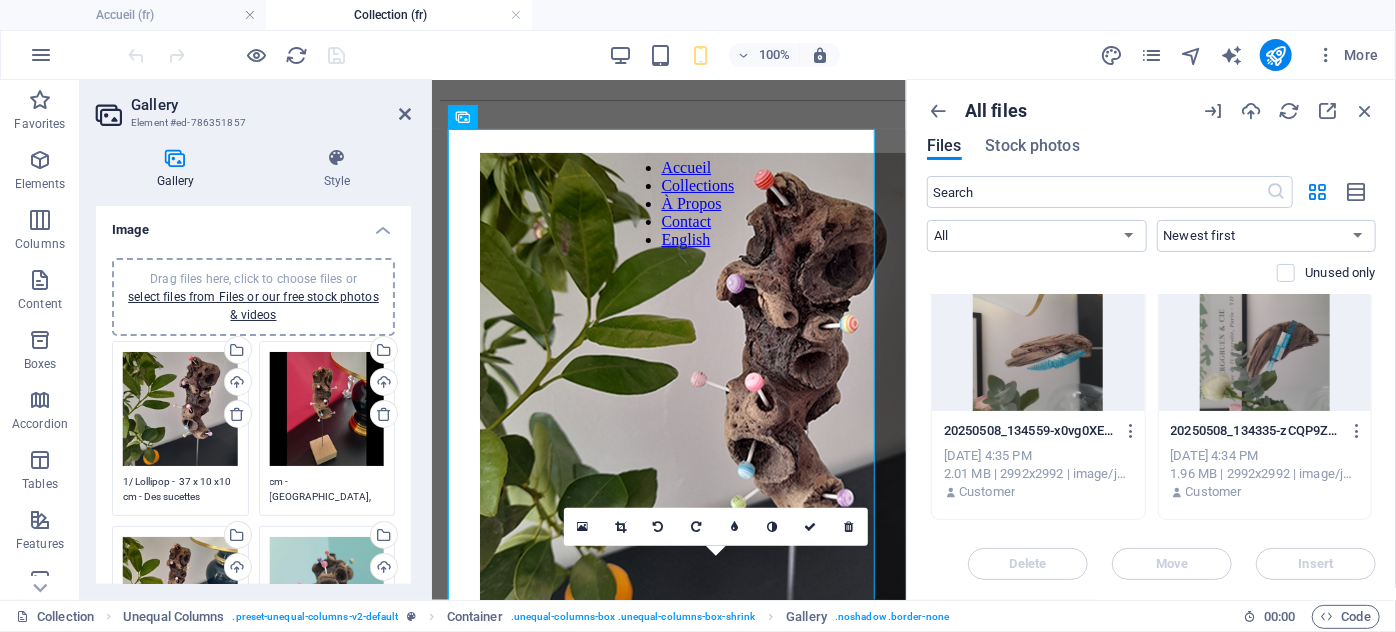 scroll, scrollTop: 0, scrollLeft: 0, axis: both 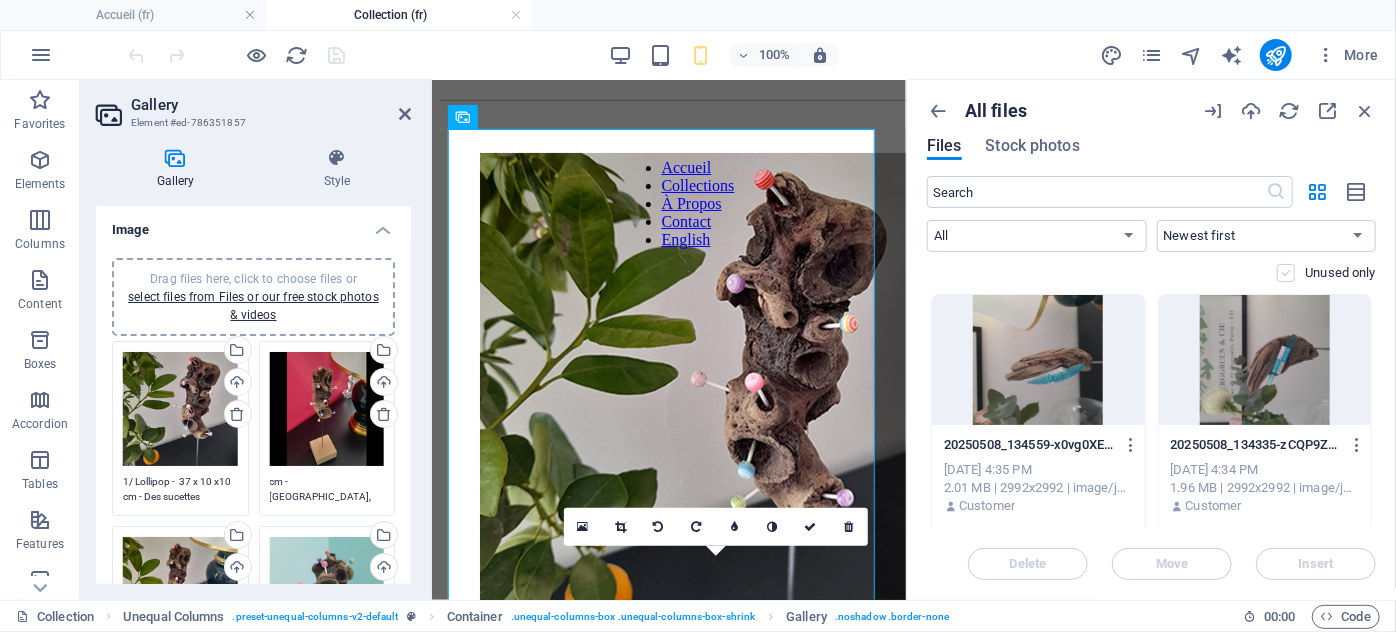 click at bounding box center [1286, 273] 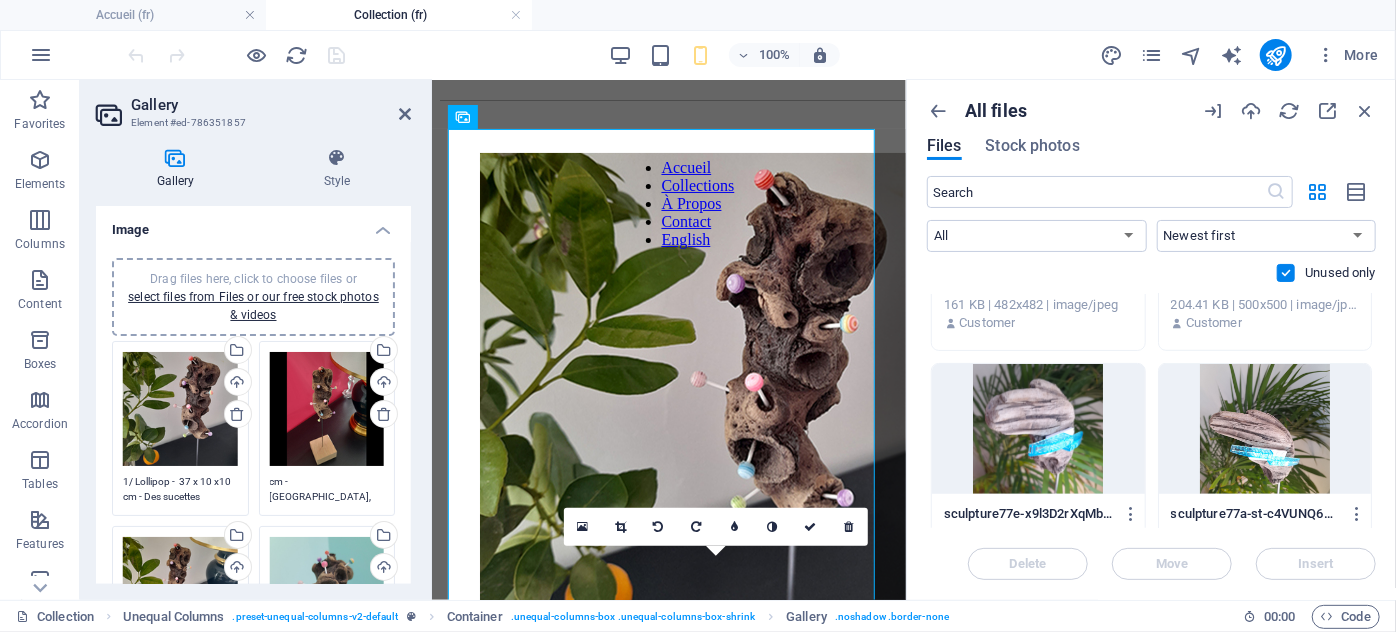 scroll, scrollTop: 454, scrollLeft: 0, axis: vertical 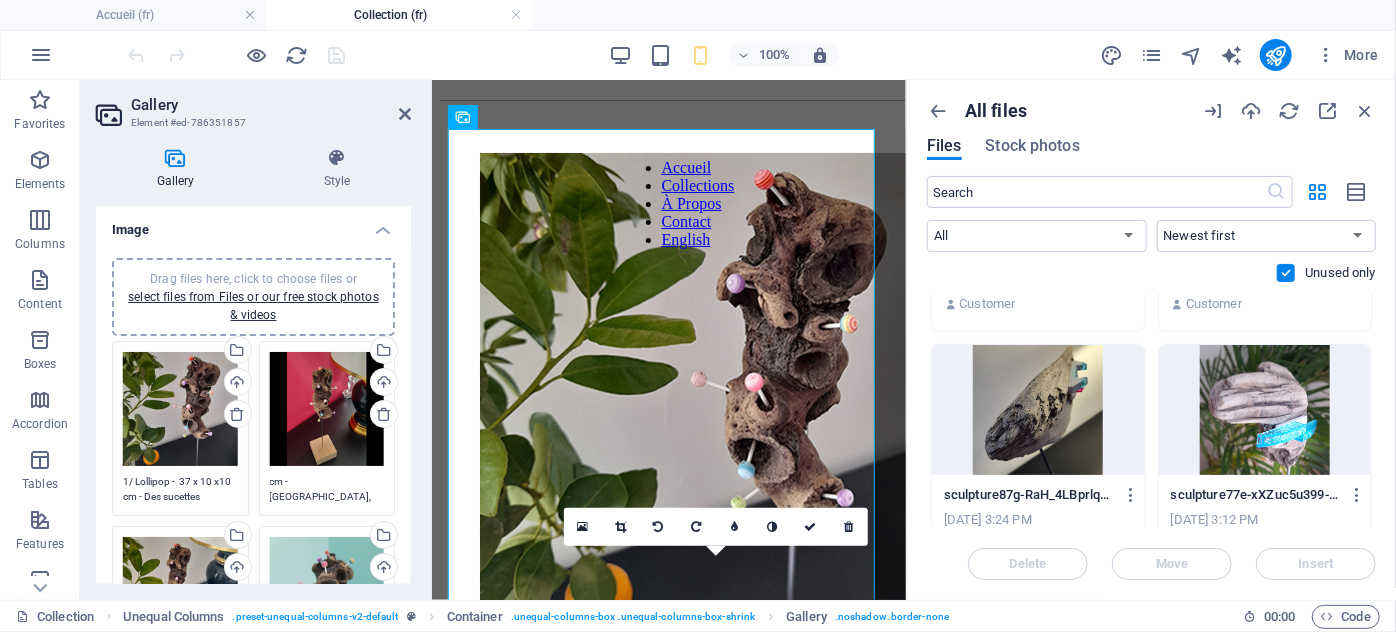 click at bounding box center [1286, 273] 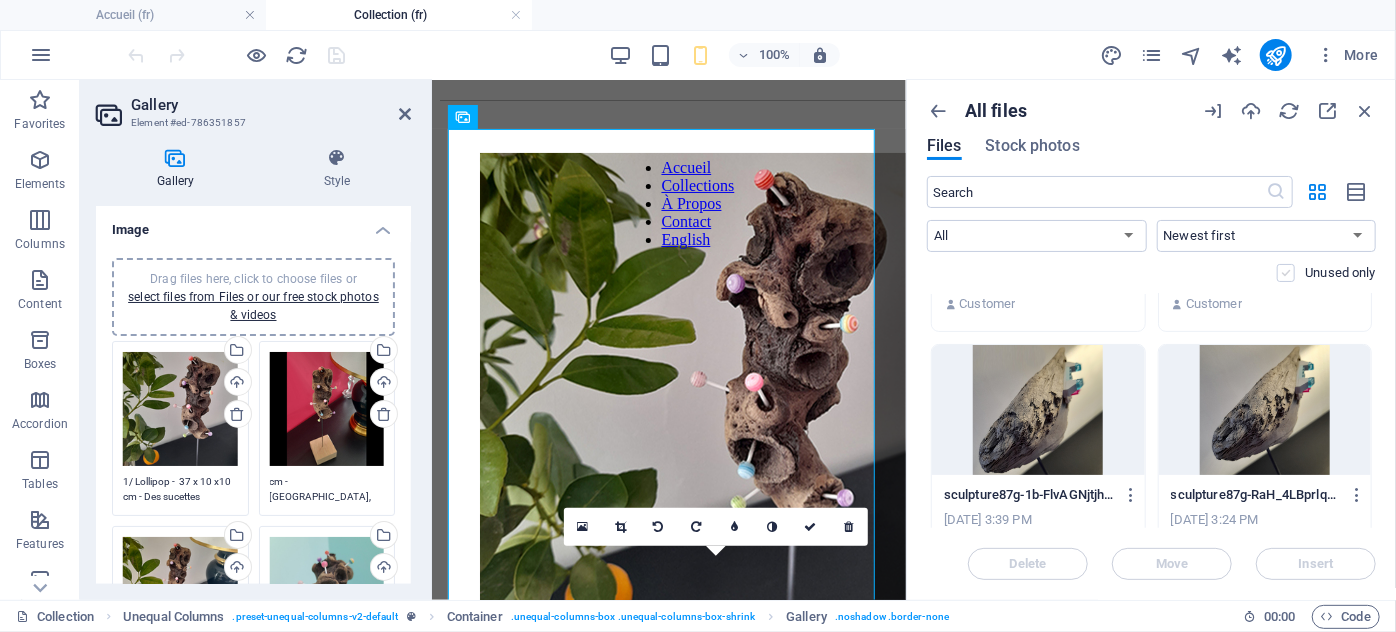 click at bounding box center (1286, 273) 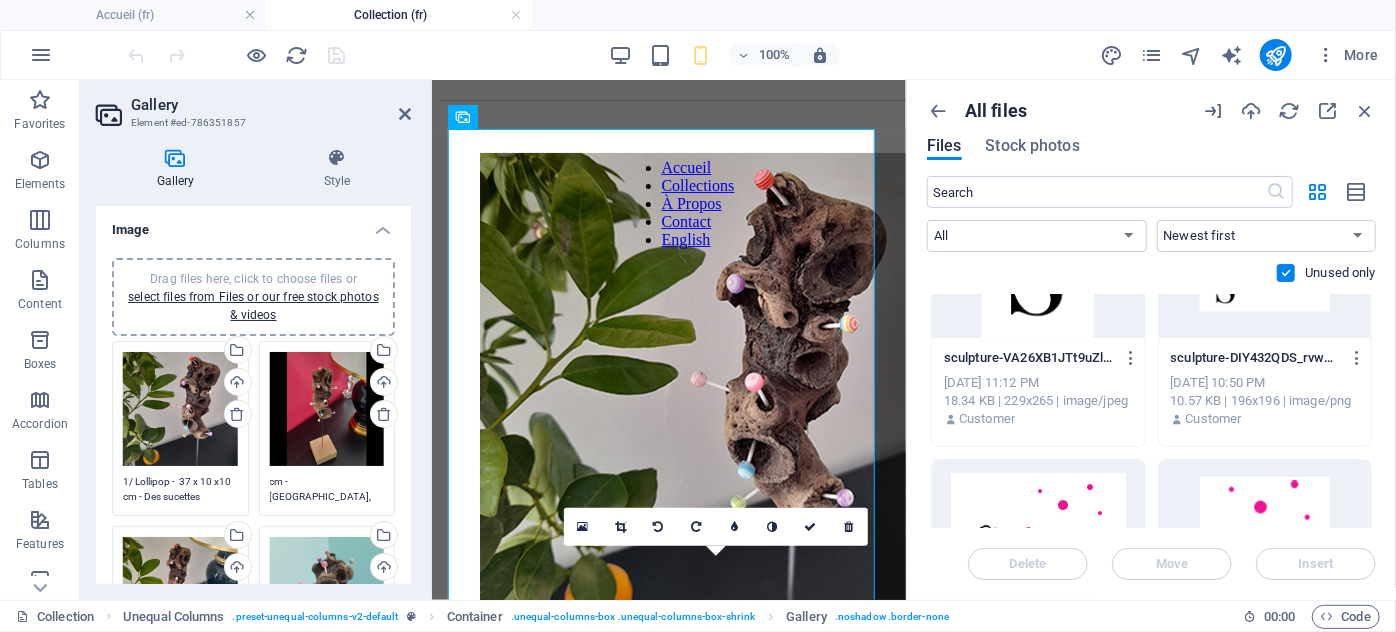 scroll, scrollTop: 3818, scrollLeft: 0, axis: vertical 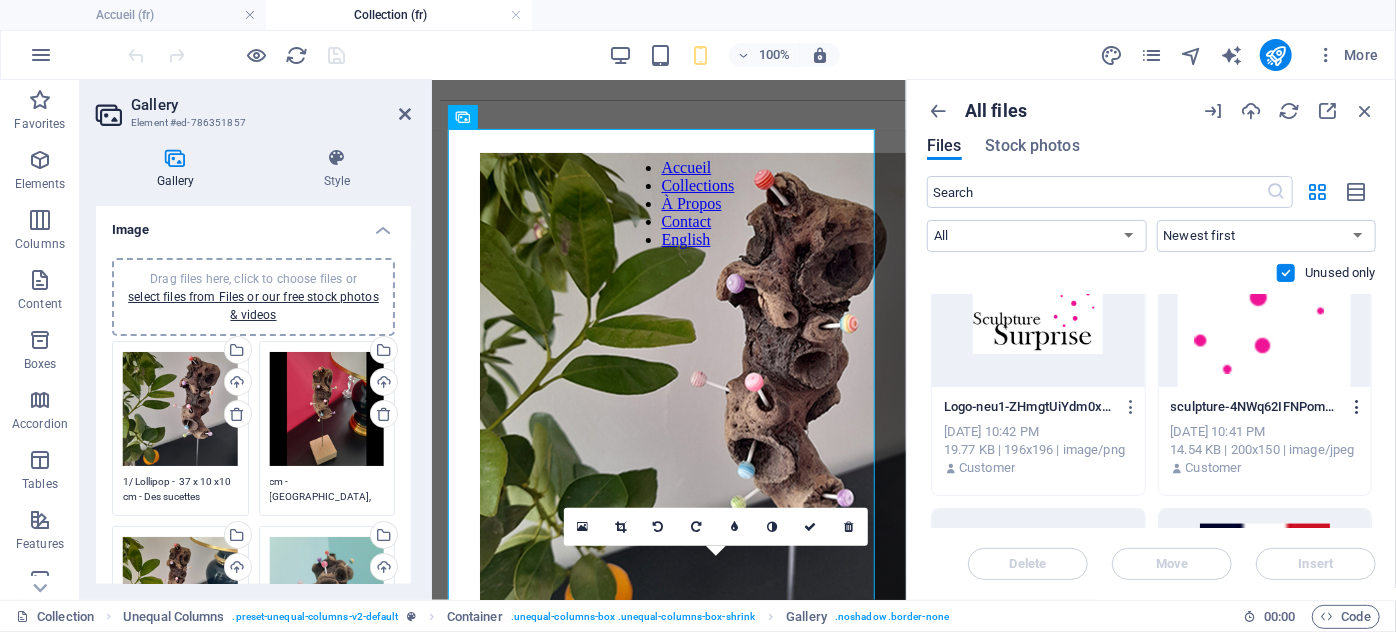click at bounding box center (1357, 407) 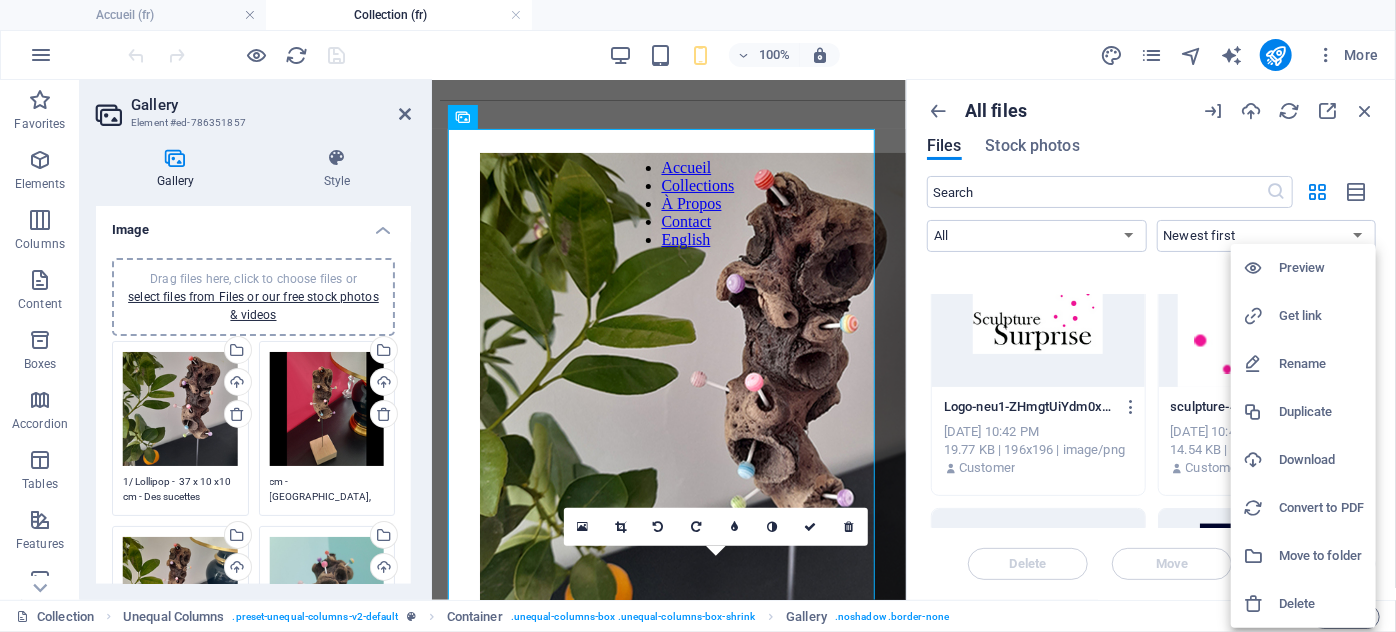 click on "Delete" at bounding box center (1321, 604) 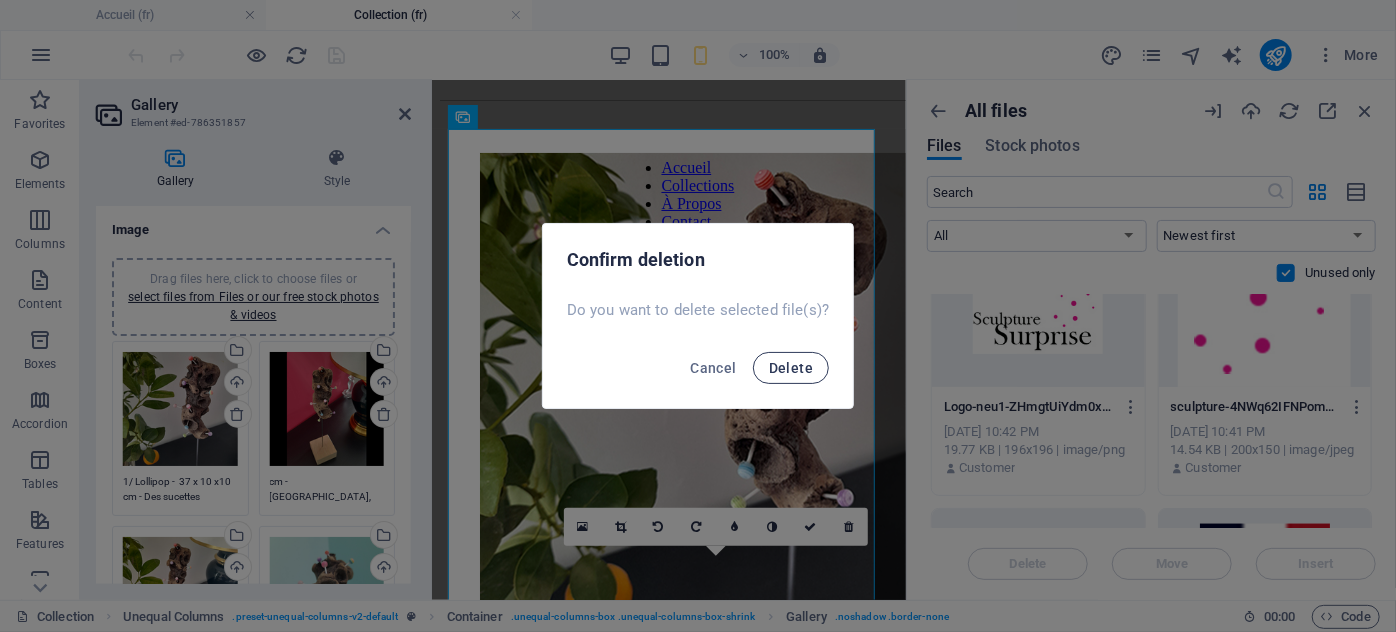 click on "Delete" at bounding box center (791, 368) 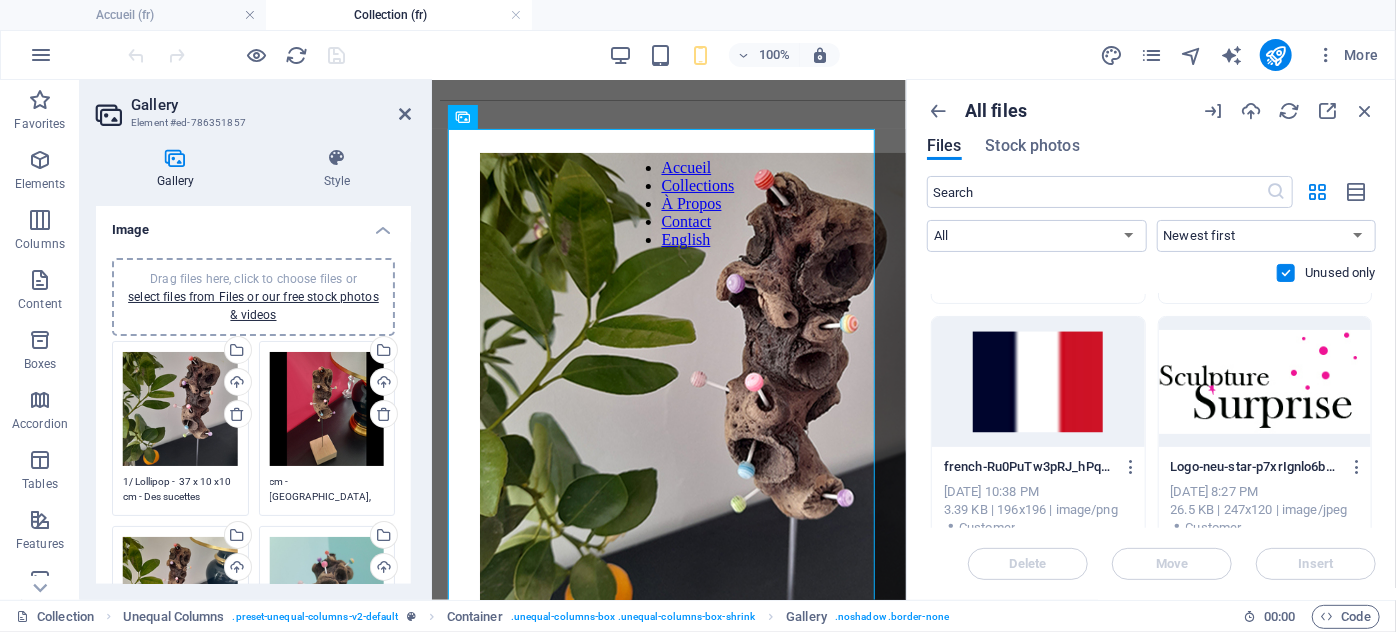 scroll, scrollTop: 4090, scrollLeft: 0, axis: vertical 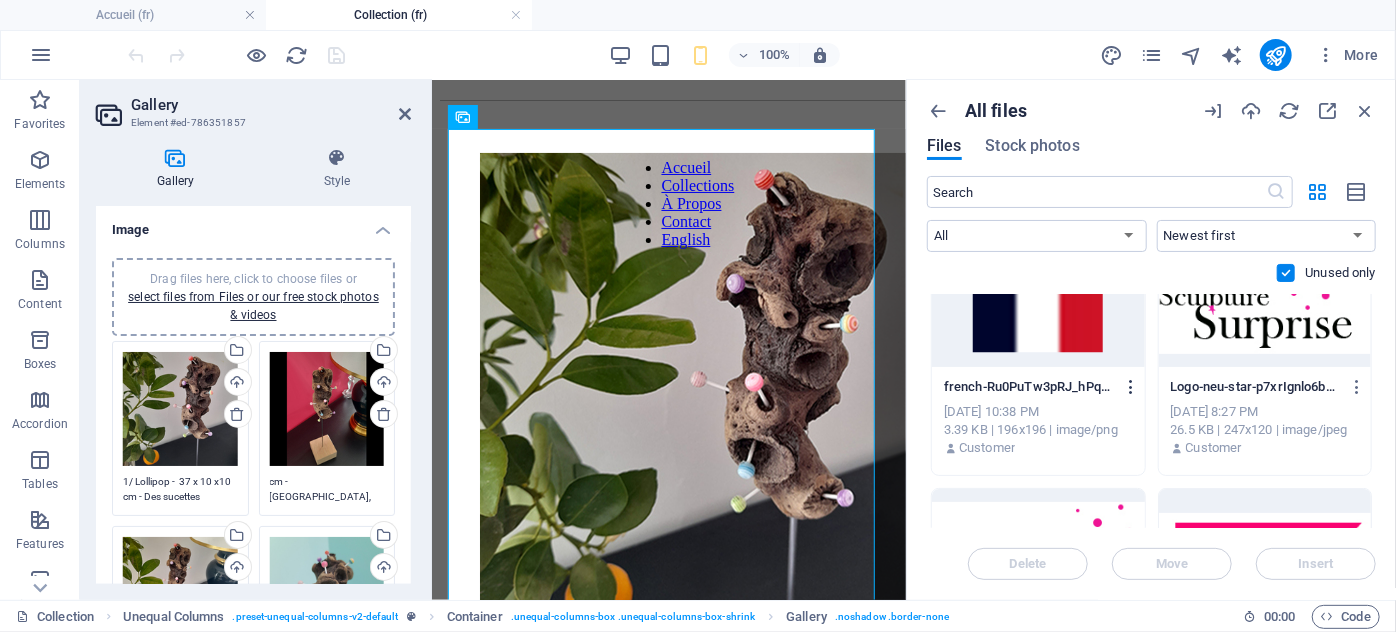 click at bounding box center [1131, 387] 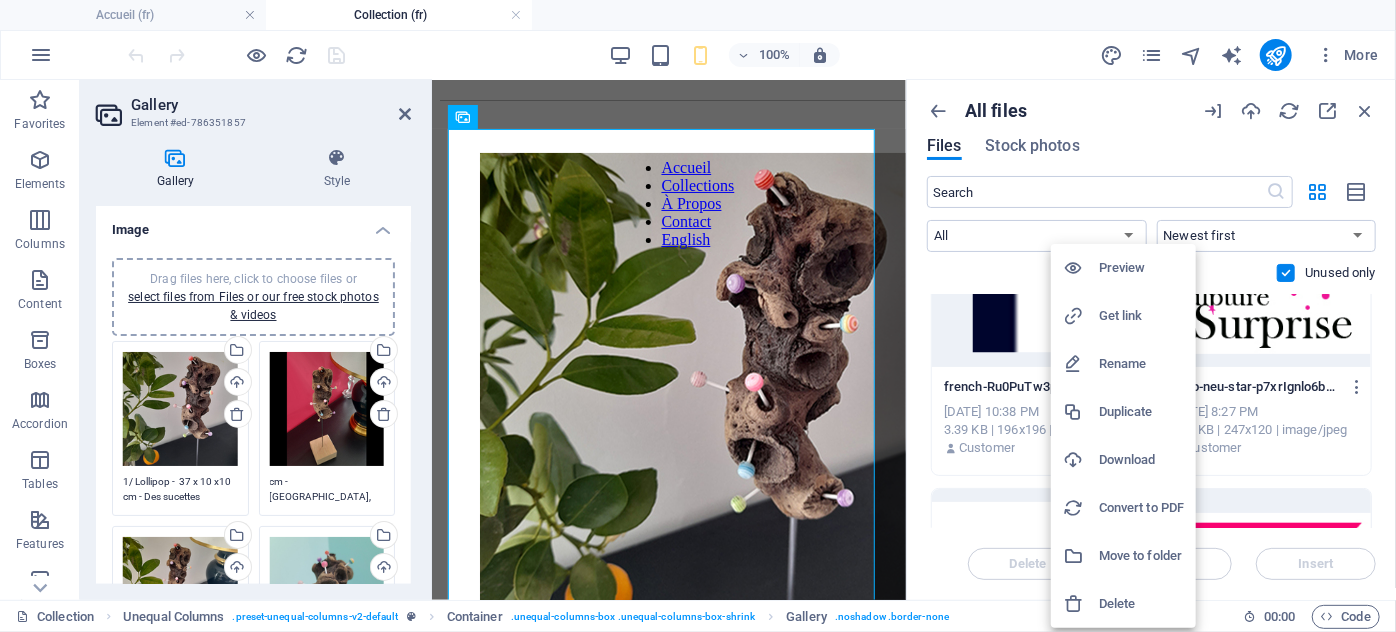 click on "Delete" at bounding box center [1141, 604] 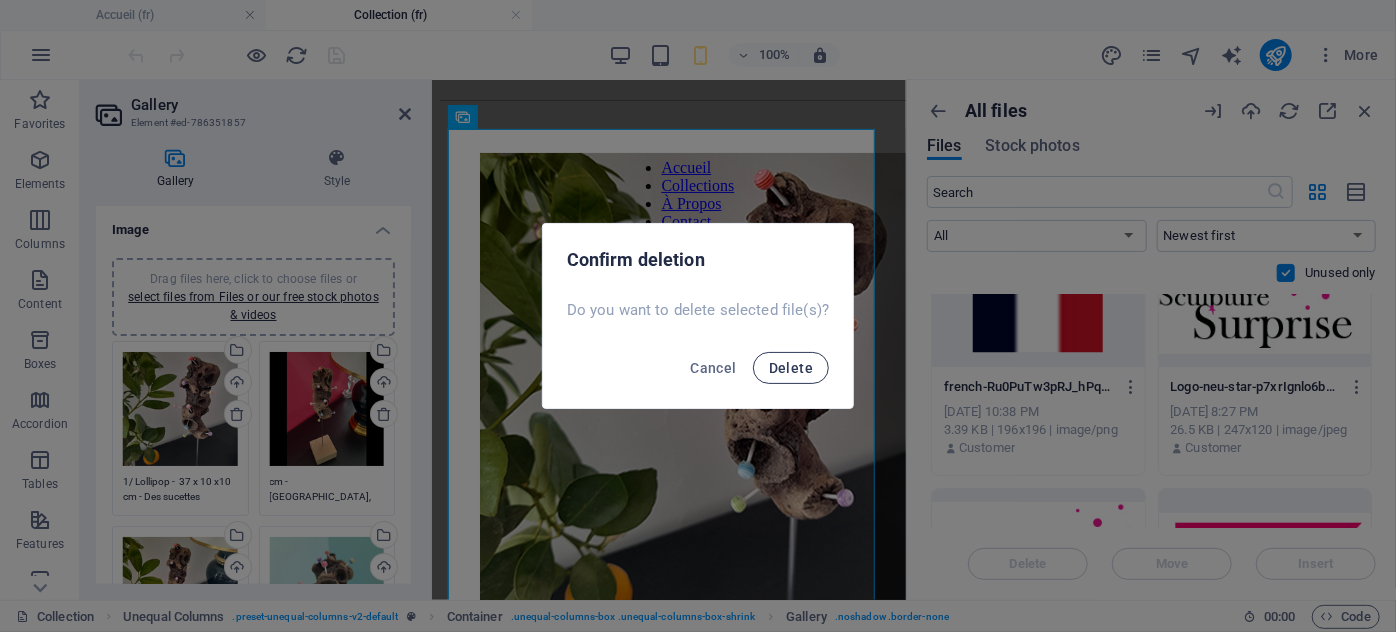 click on "Delete" at bounding box center [791, 368] 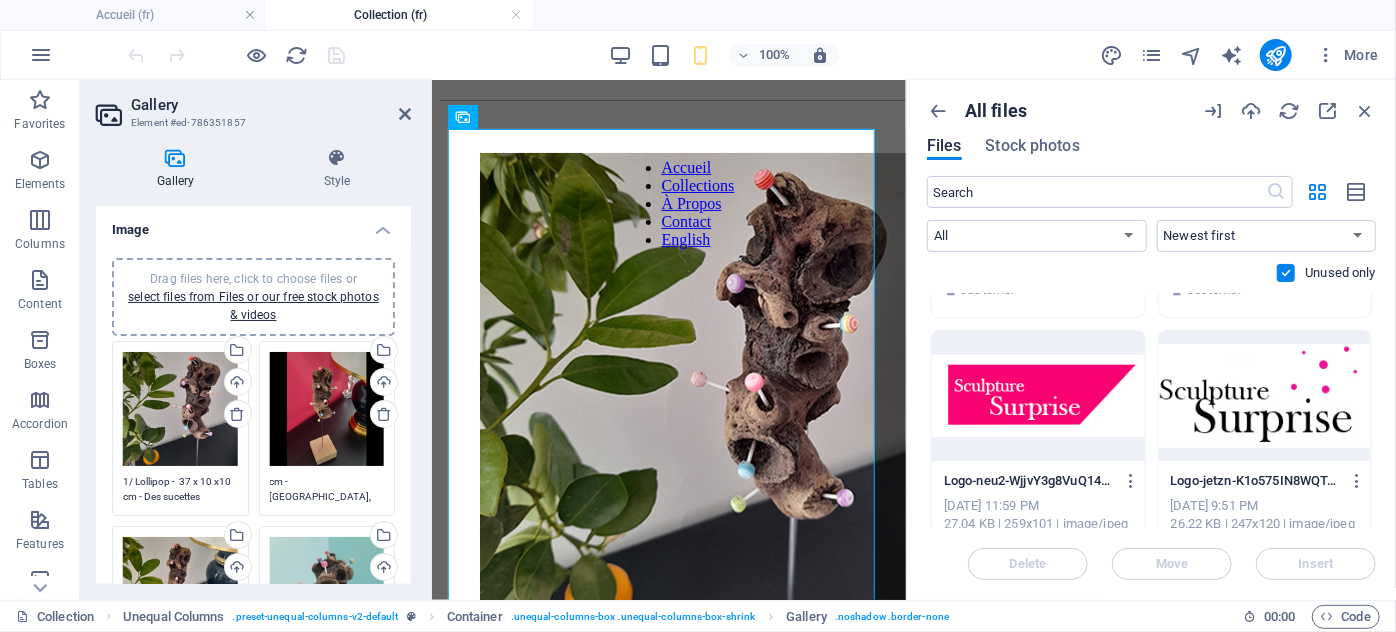 scroll, scrollTop: 4363, scrollLeft: 0, axis: vertical 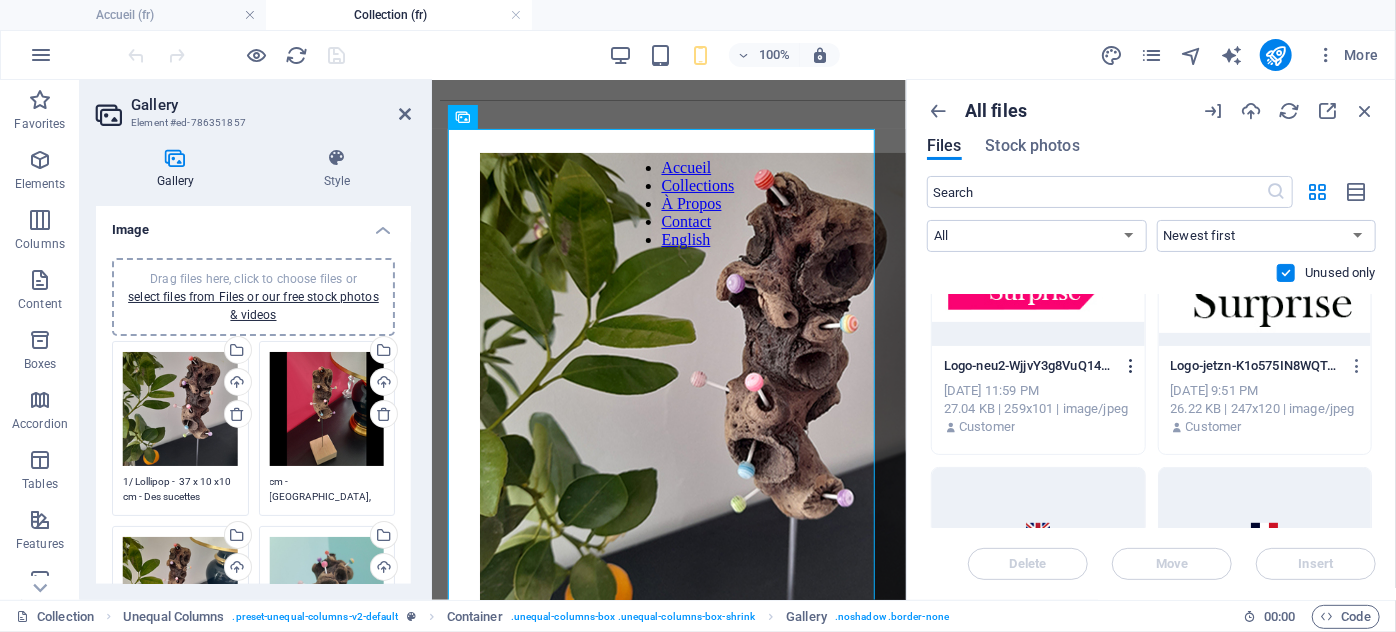 click at bounding box center (1131, 366) 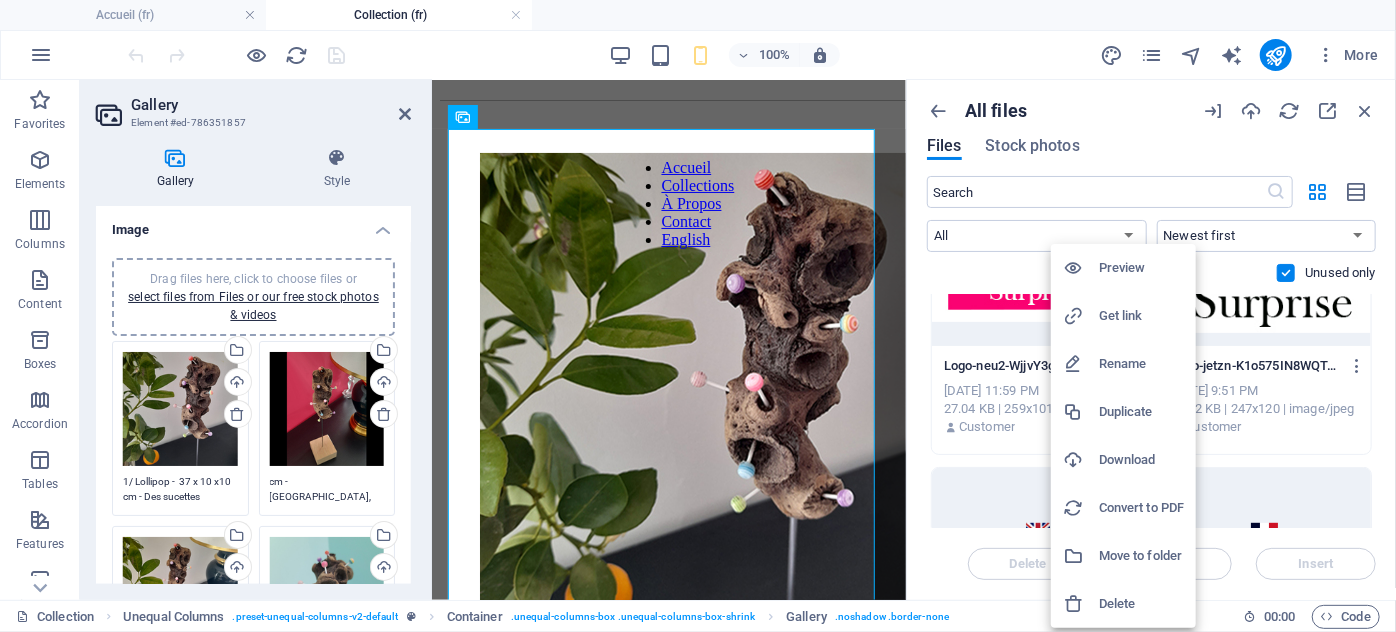 click on "Delete" at bounding box center (1141, 604) 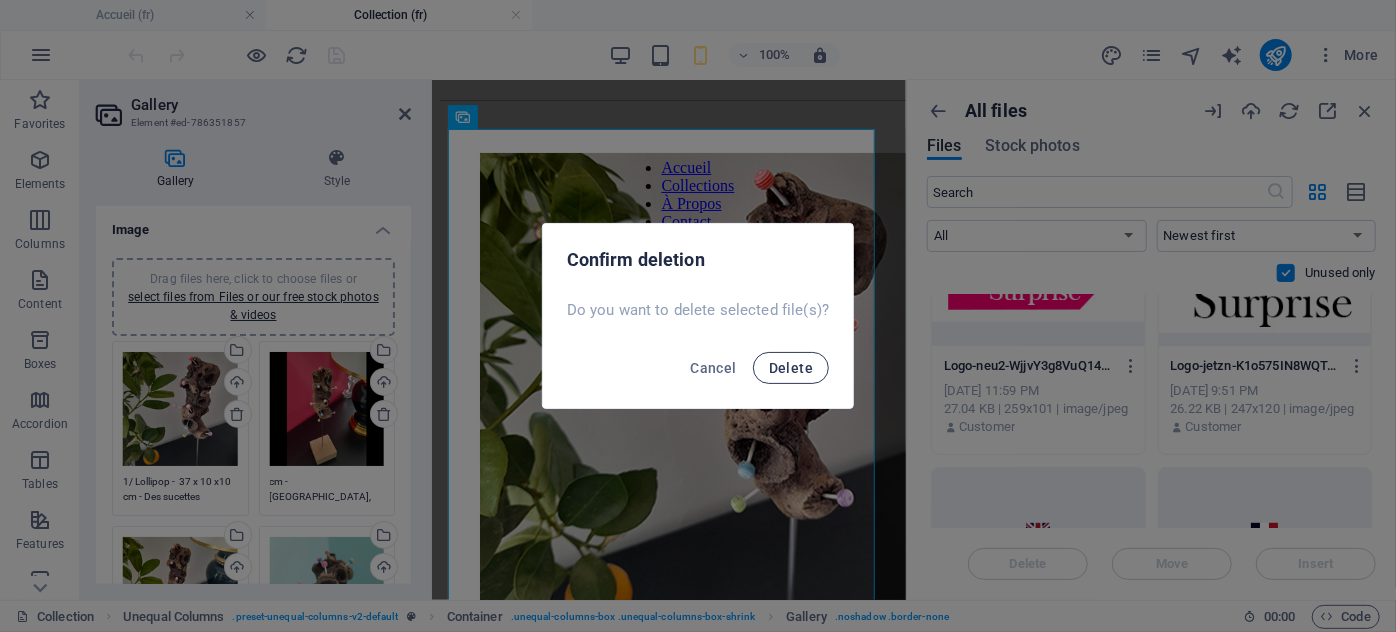 click on "Delete" at bounding box center [791, 368] 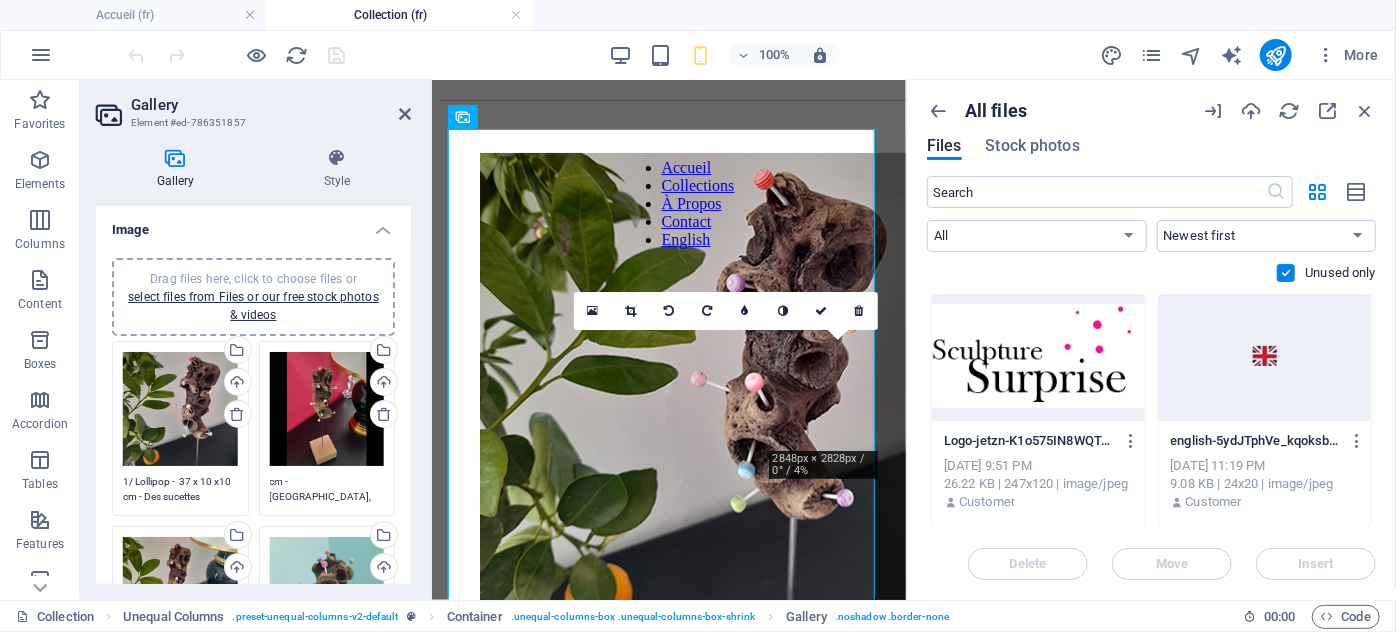 scroll, scrollTop: 4272, scrollLeft: 0, axis: vertical 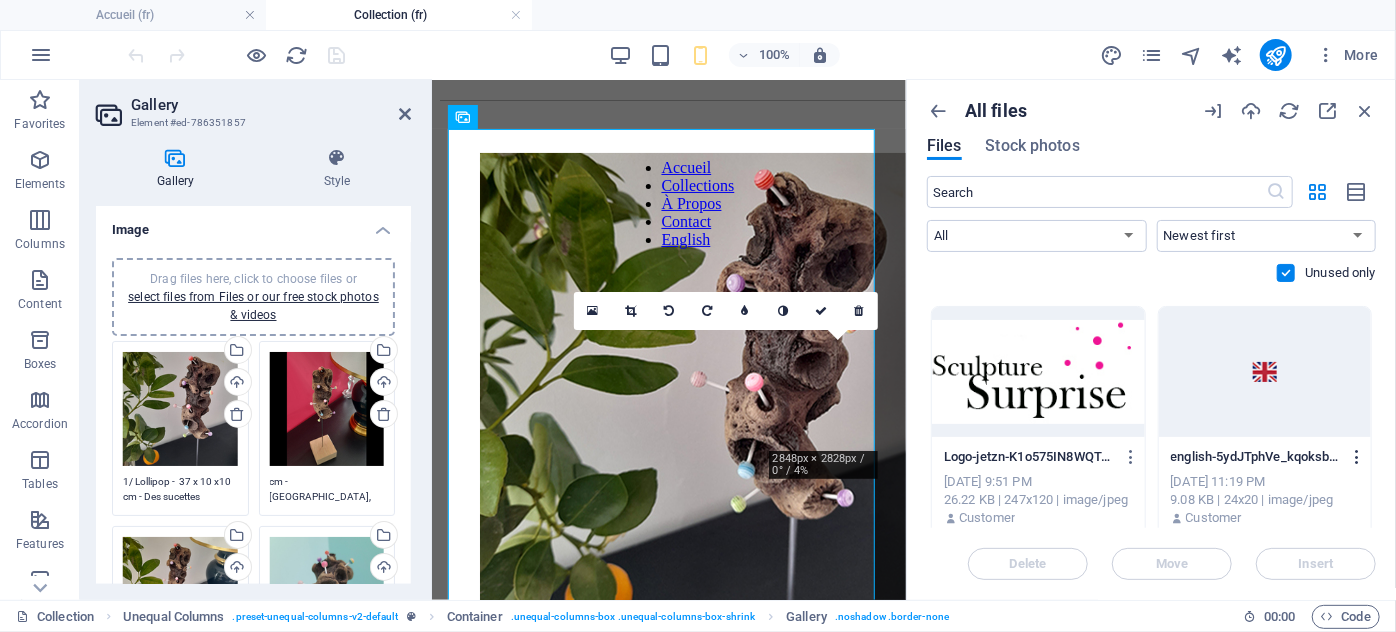 click at bounding box center (1357, 457) 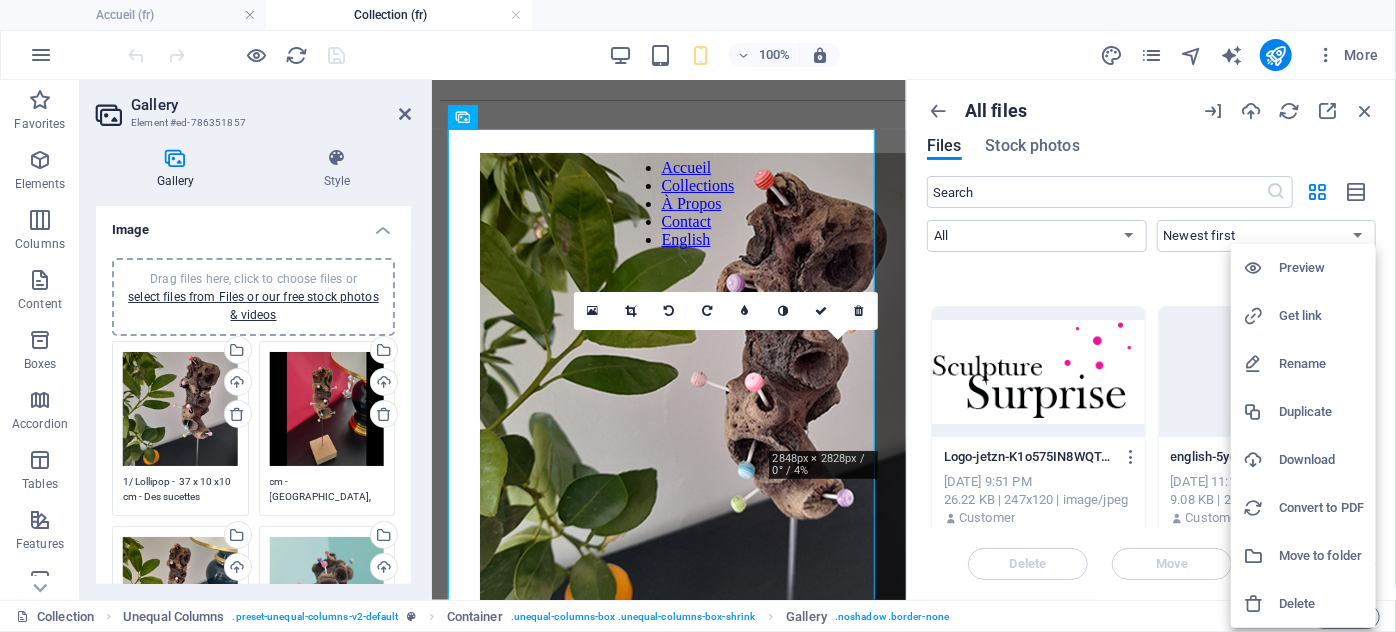 click on "Delete" at bounding box center [1321, 604] 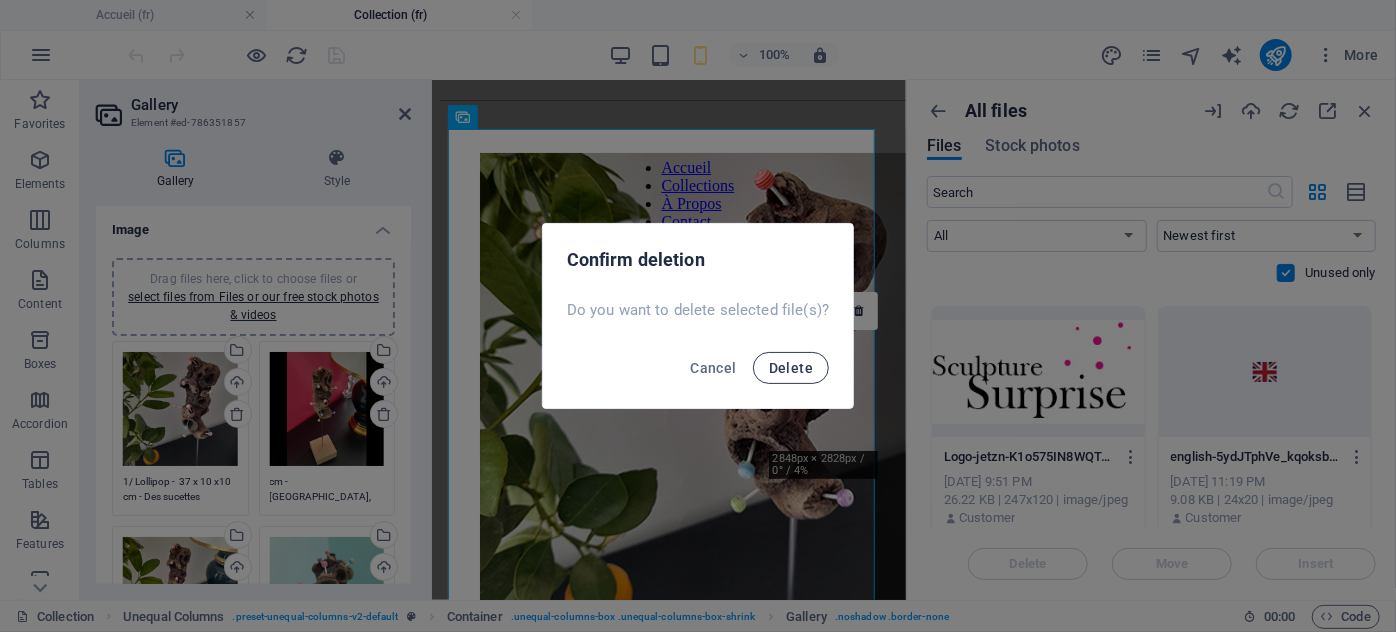 click on "Delete" at bounding box center (791, 368) 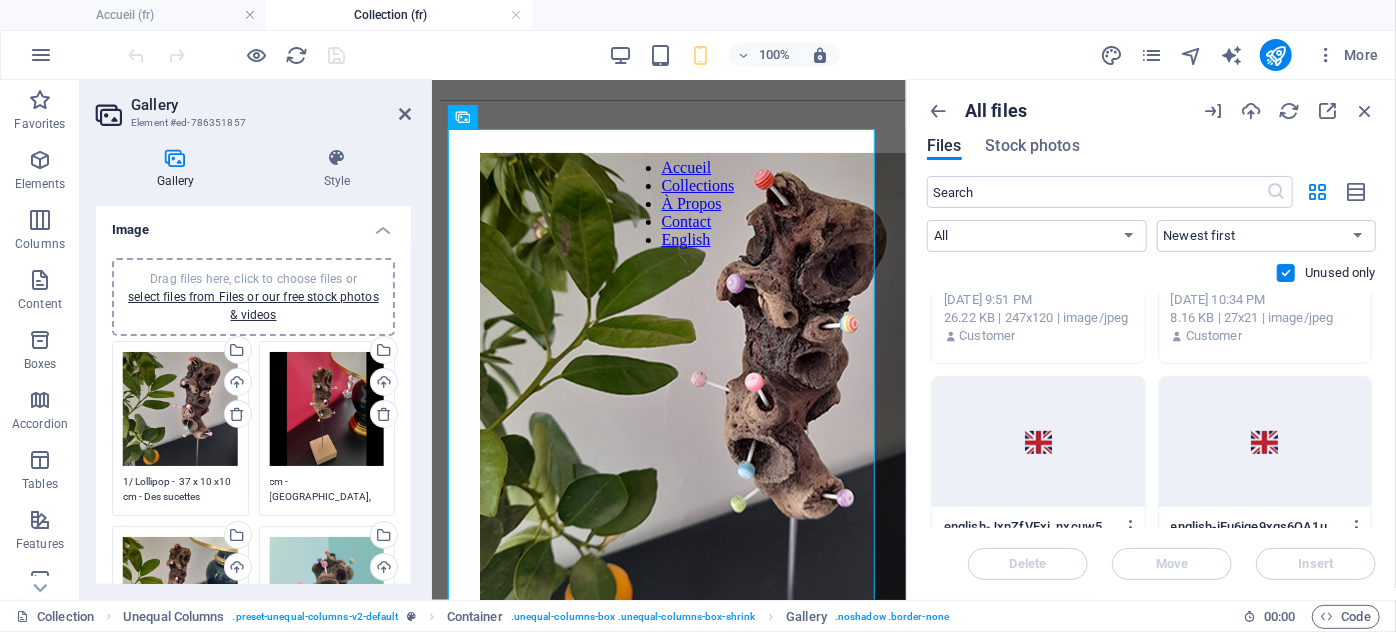 scroll, scrollTop: 4363, scrollLeft: 0, axis: vertical 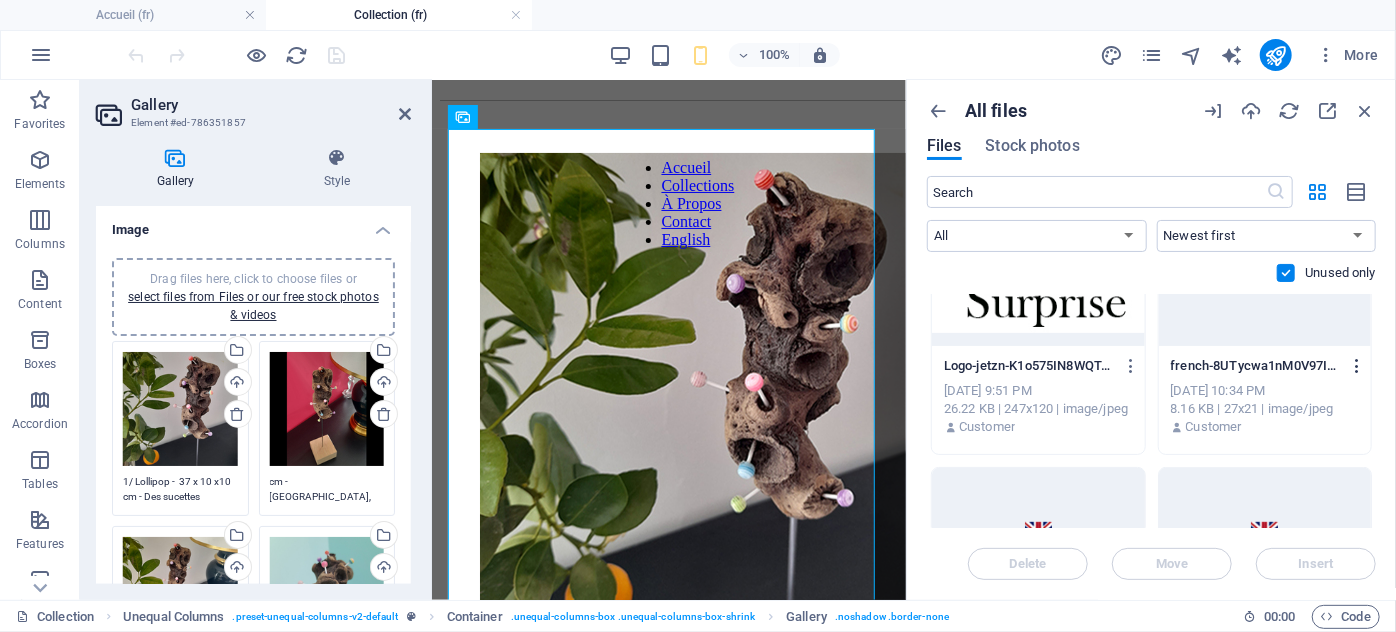 click at bounding box center (1357, 366) 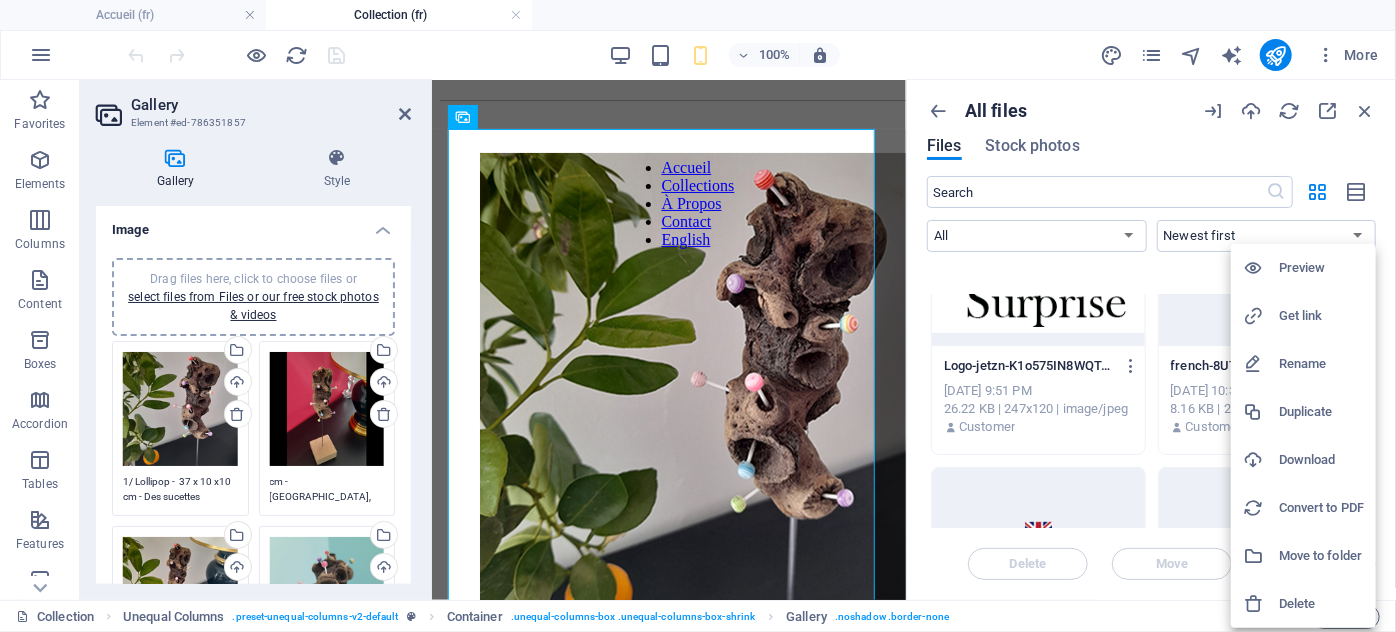 click on "Delete" at bounding box center (1321, 604) 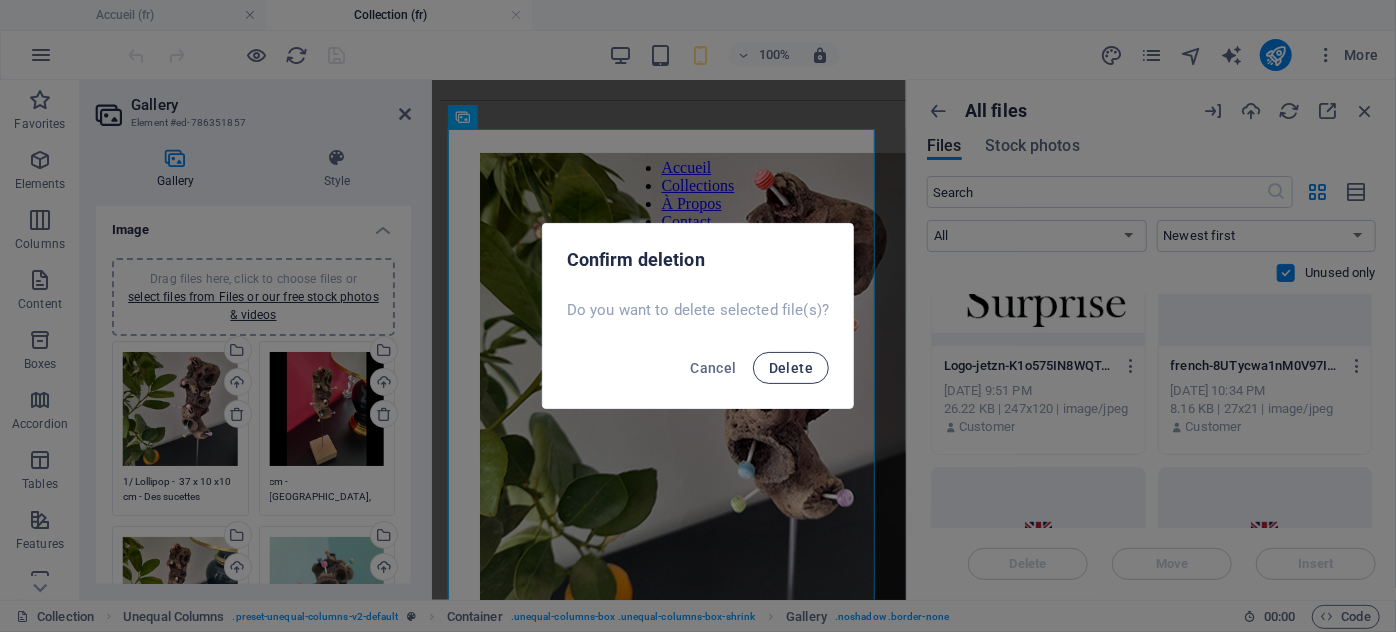 click on "Delete" at bounding box center (791, 368) 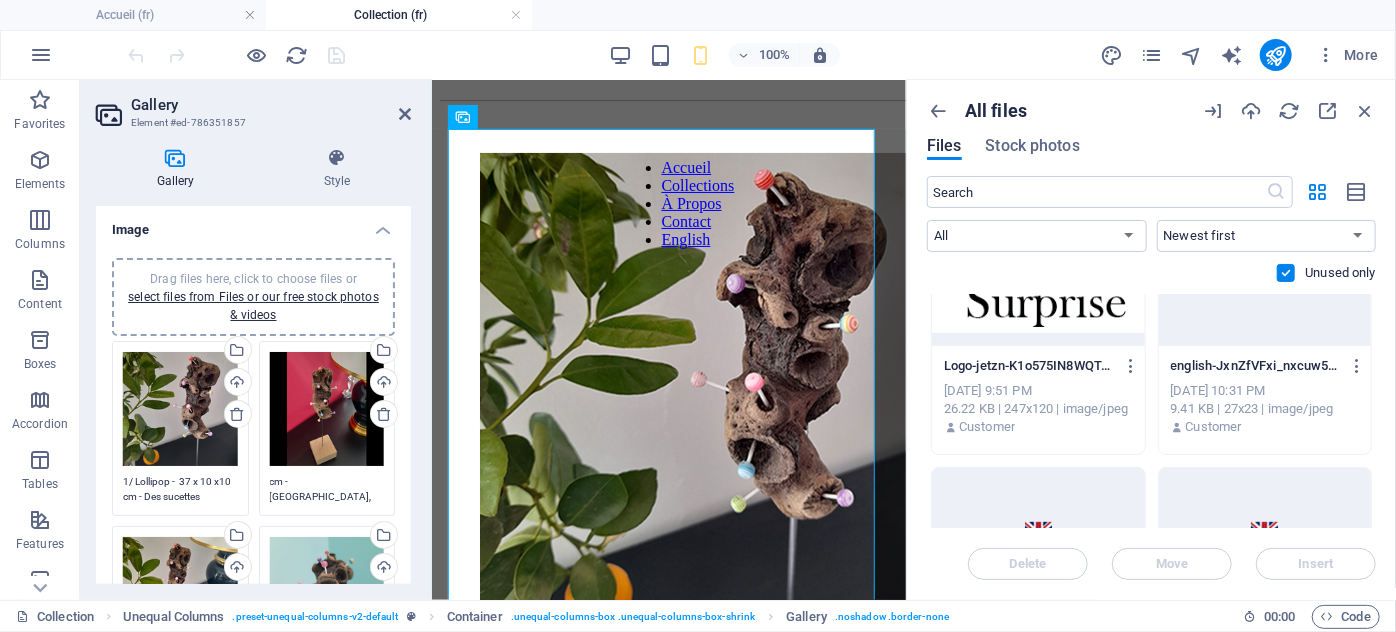 scroll, scrollTop: 4545, scrollLeft: 0, axis: vertical 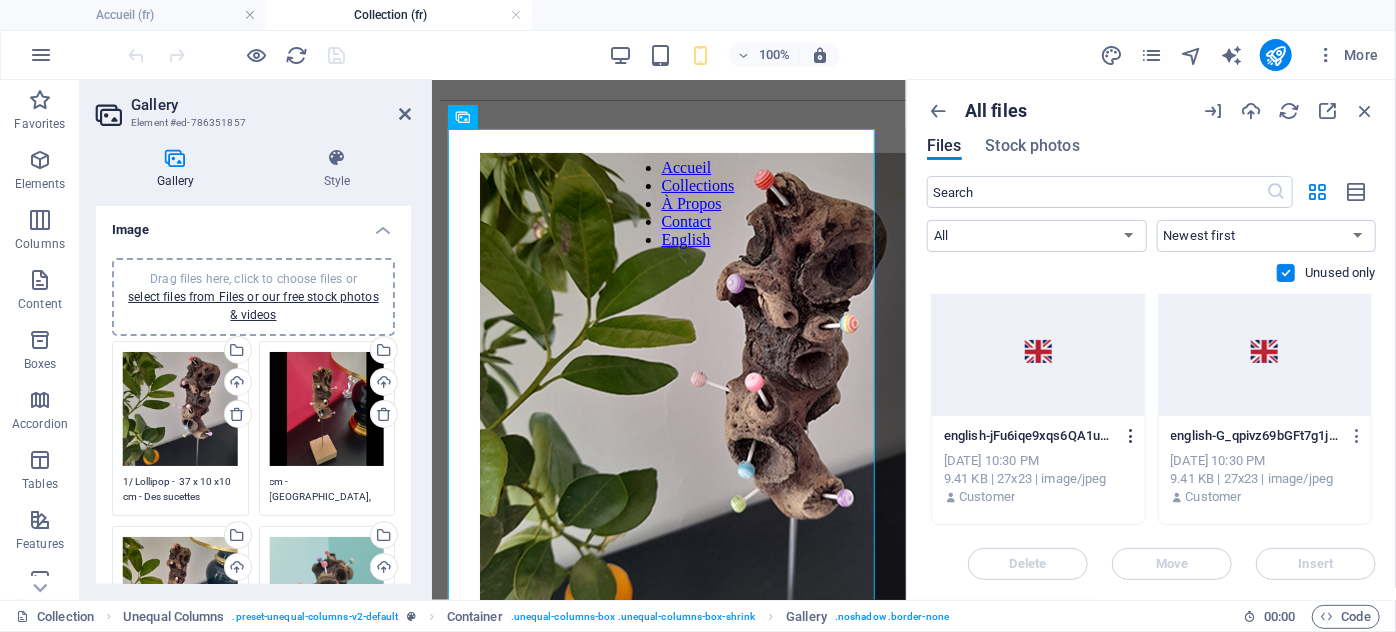 click at bounding box center (1131, 436) 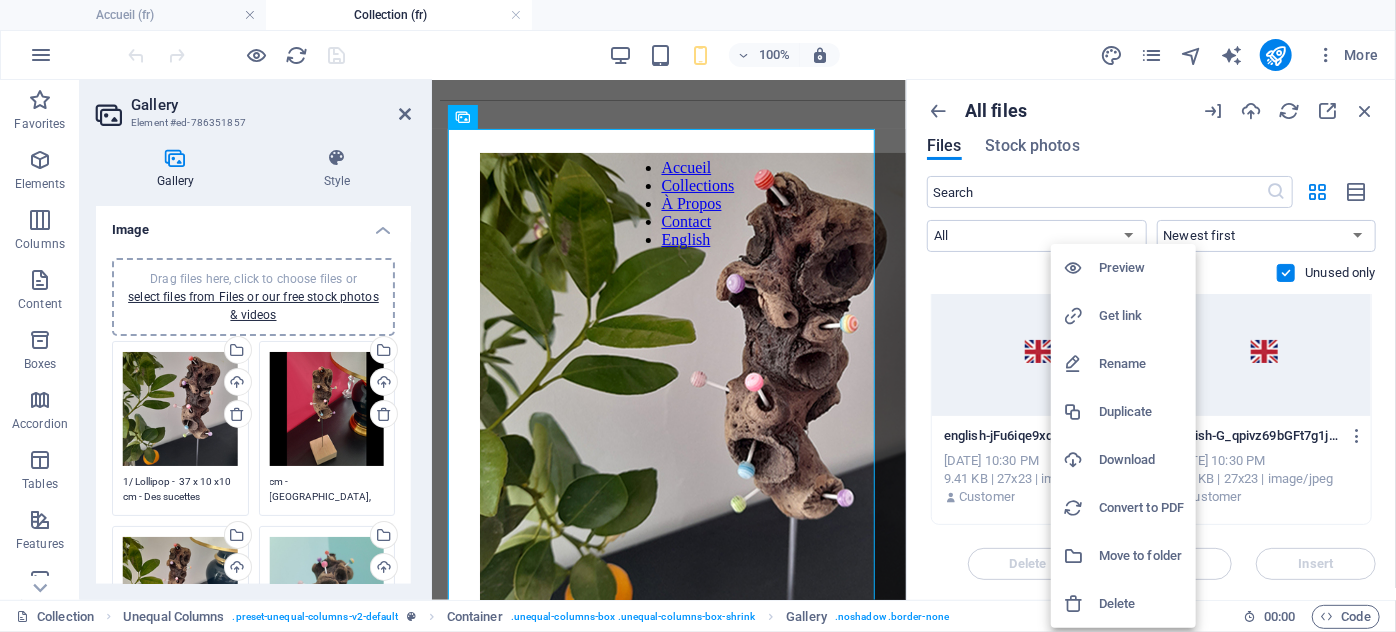 click on "Delete" at bounding box center (1141, 604) 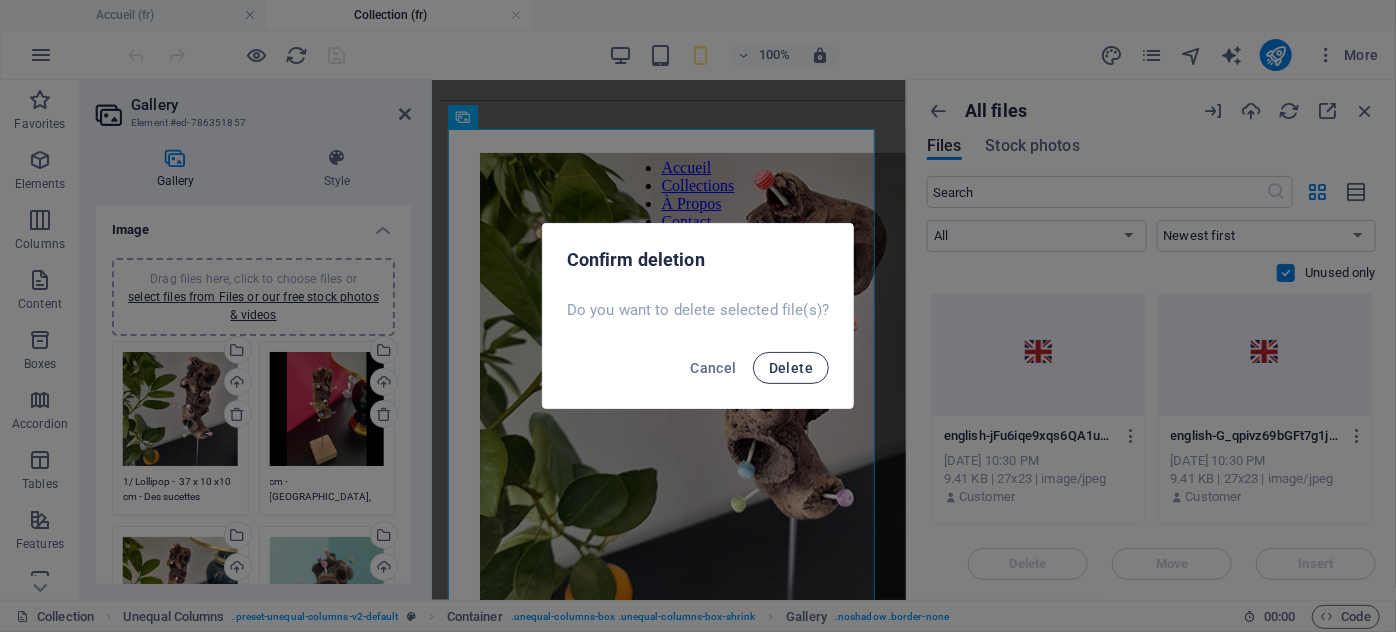 click on "Delete" at bounding box center [791, 368] 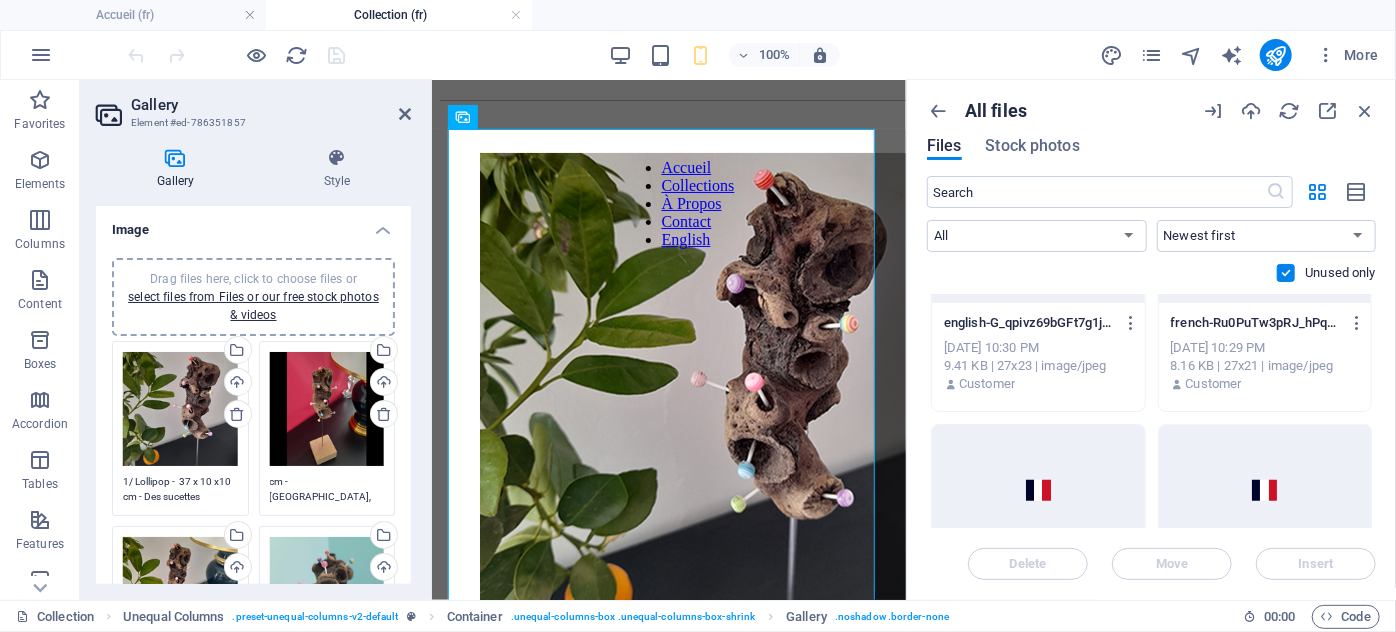 scroll, scrollTop: 4545, scrollLeft: 0, axis: vertical 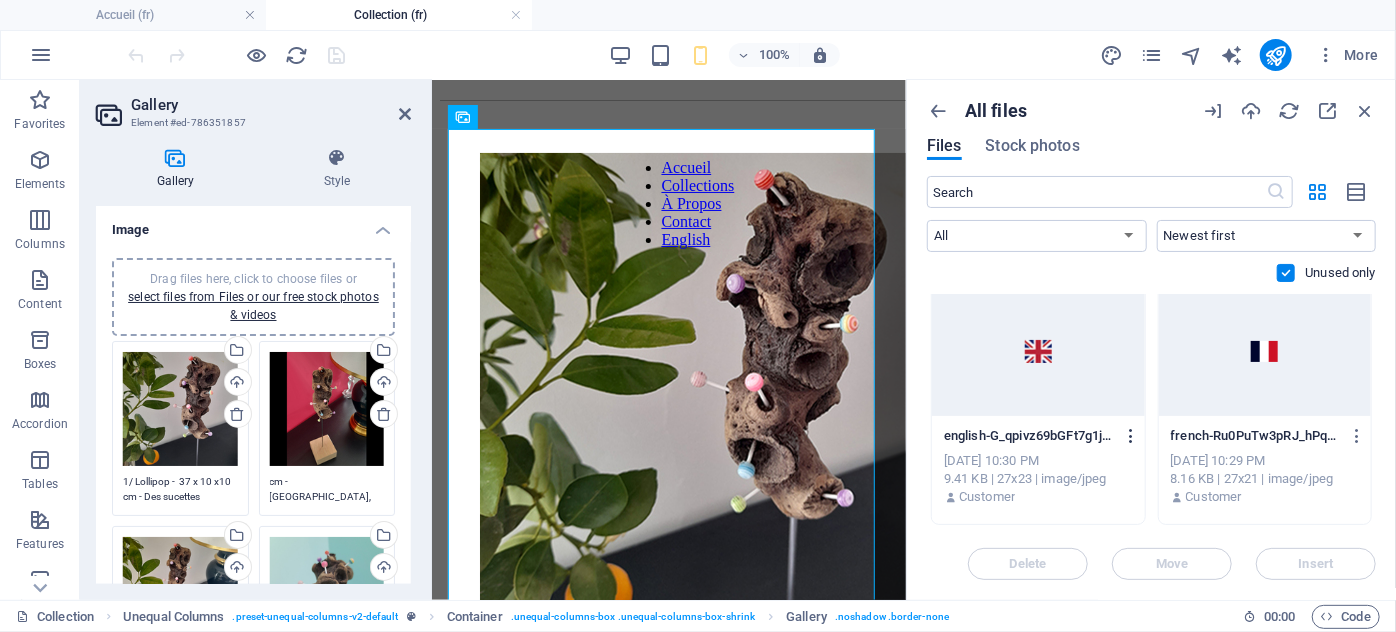 click at bounding box center [1131, 436] 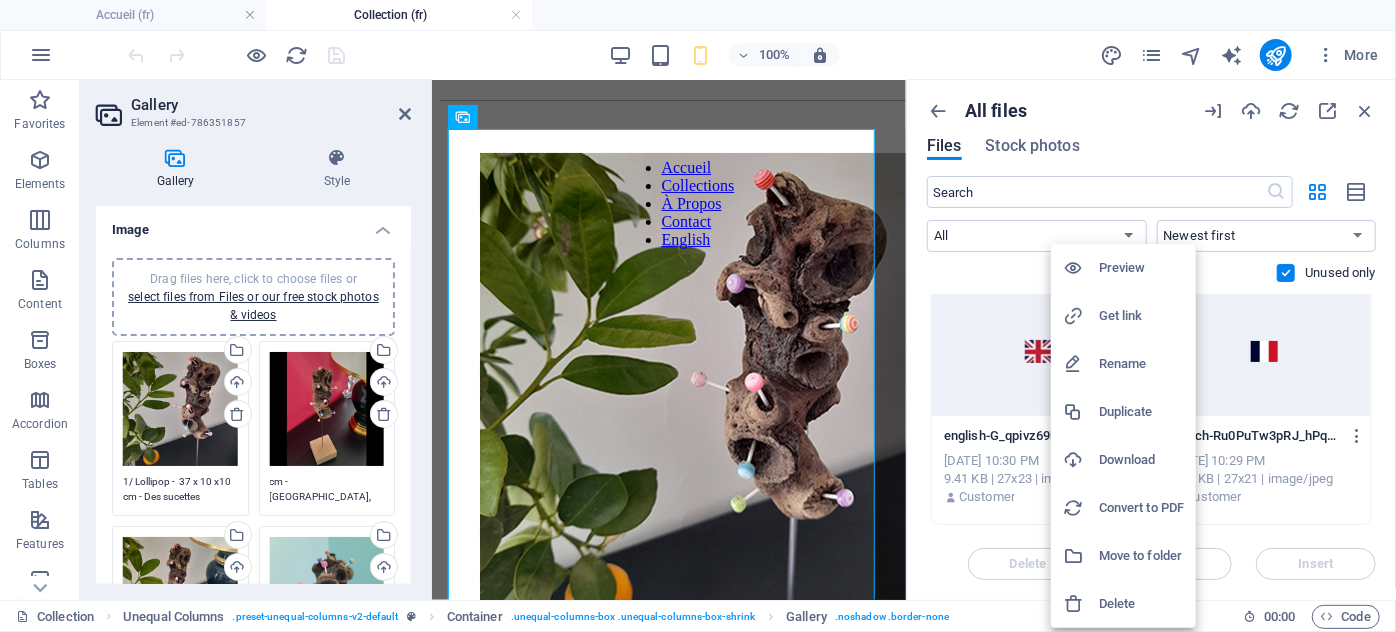 click on "Delete" at bounding box center (1141, 604) 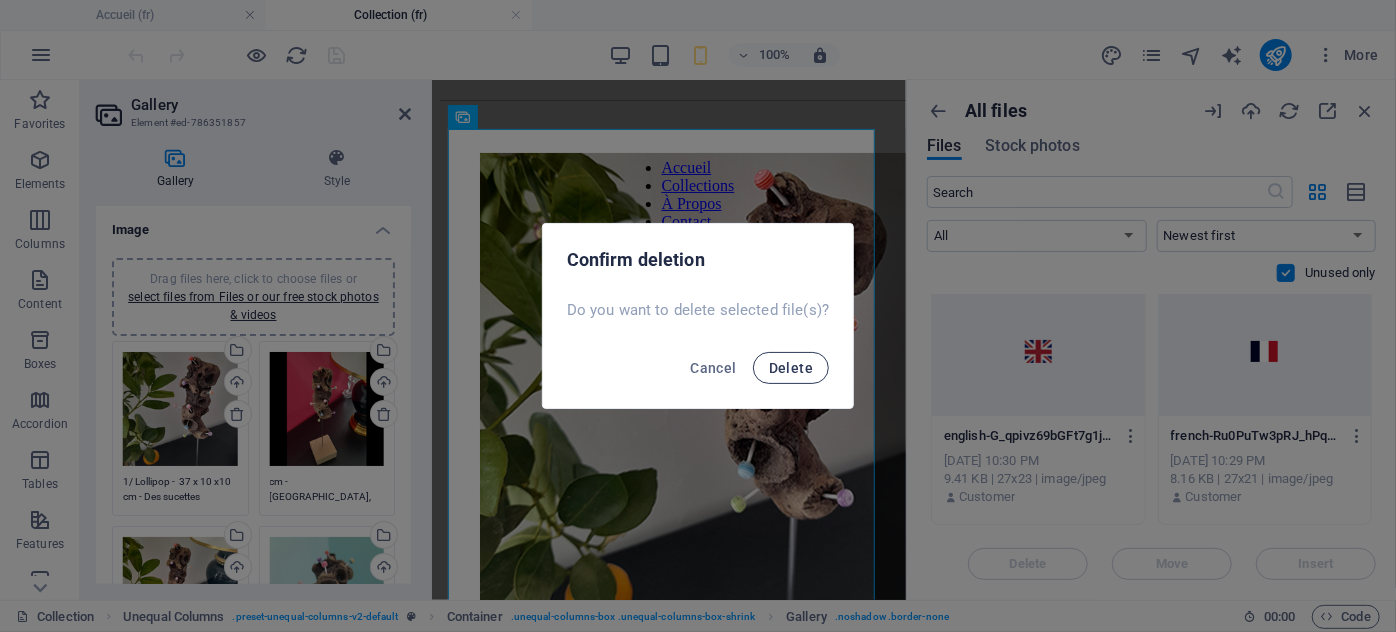 click on "Delete" at bounding box center [791, 368] 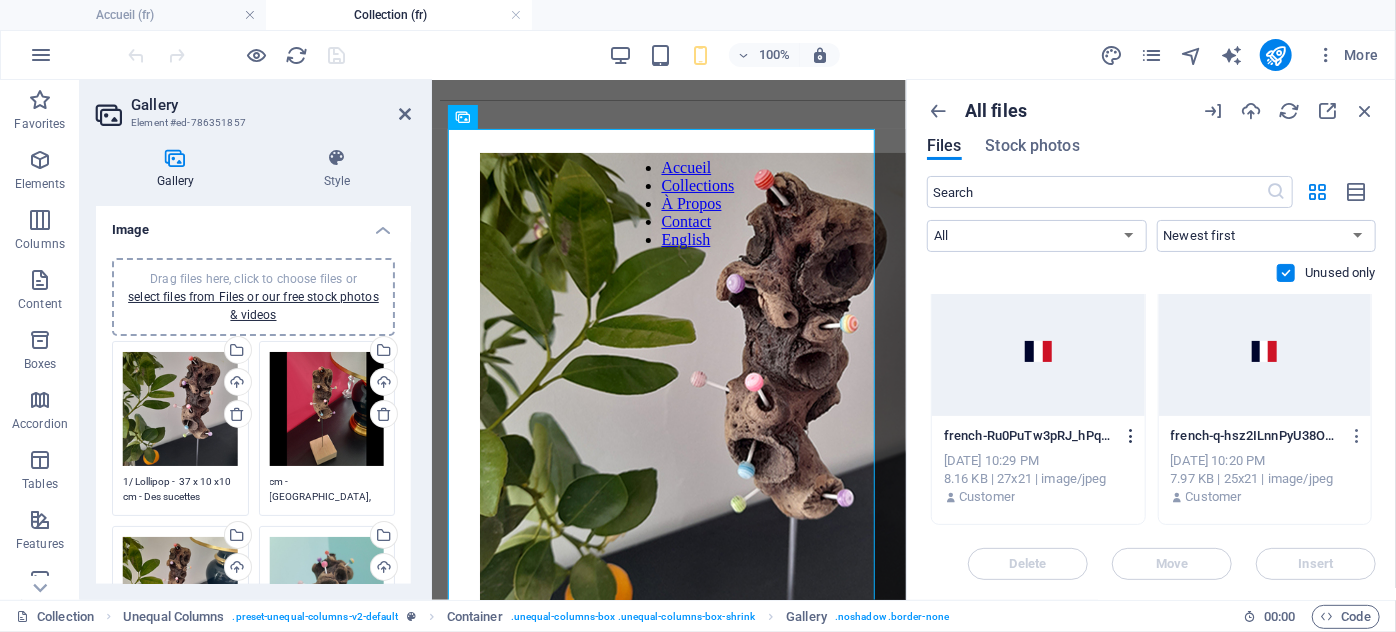 click at bounding box center (1131, 436) 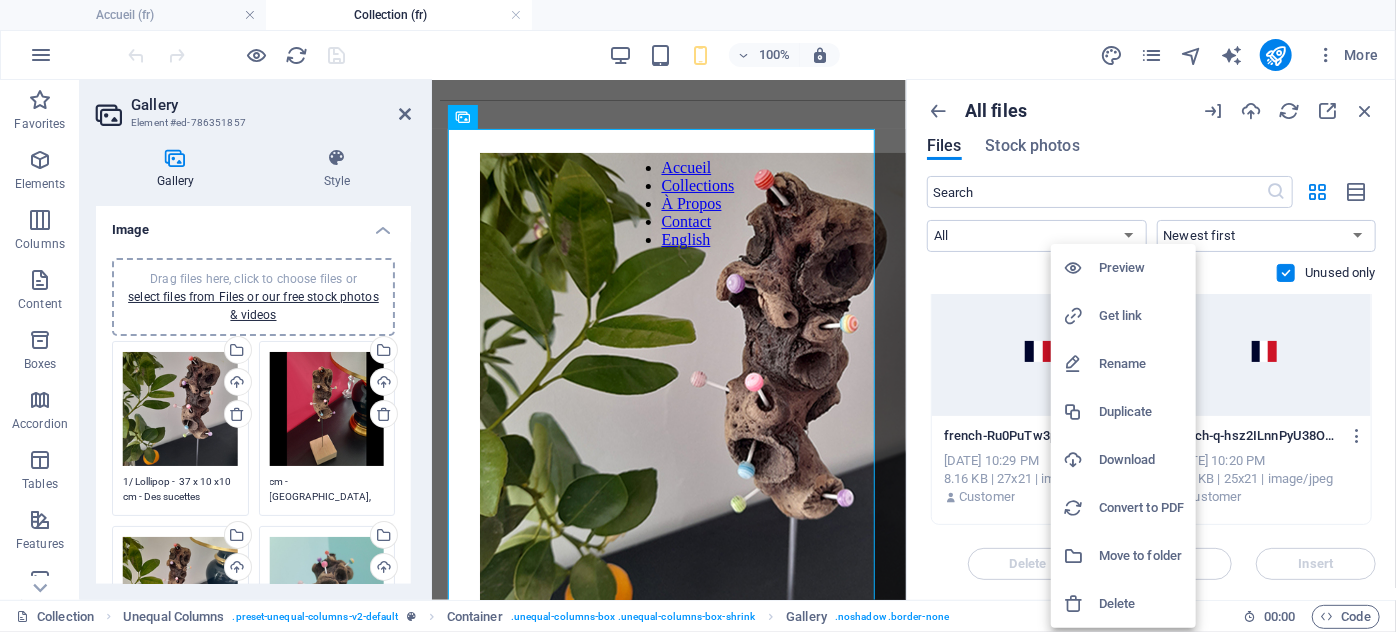 click on "Delete" at bounding box center [1141, 604] 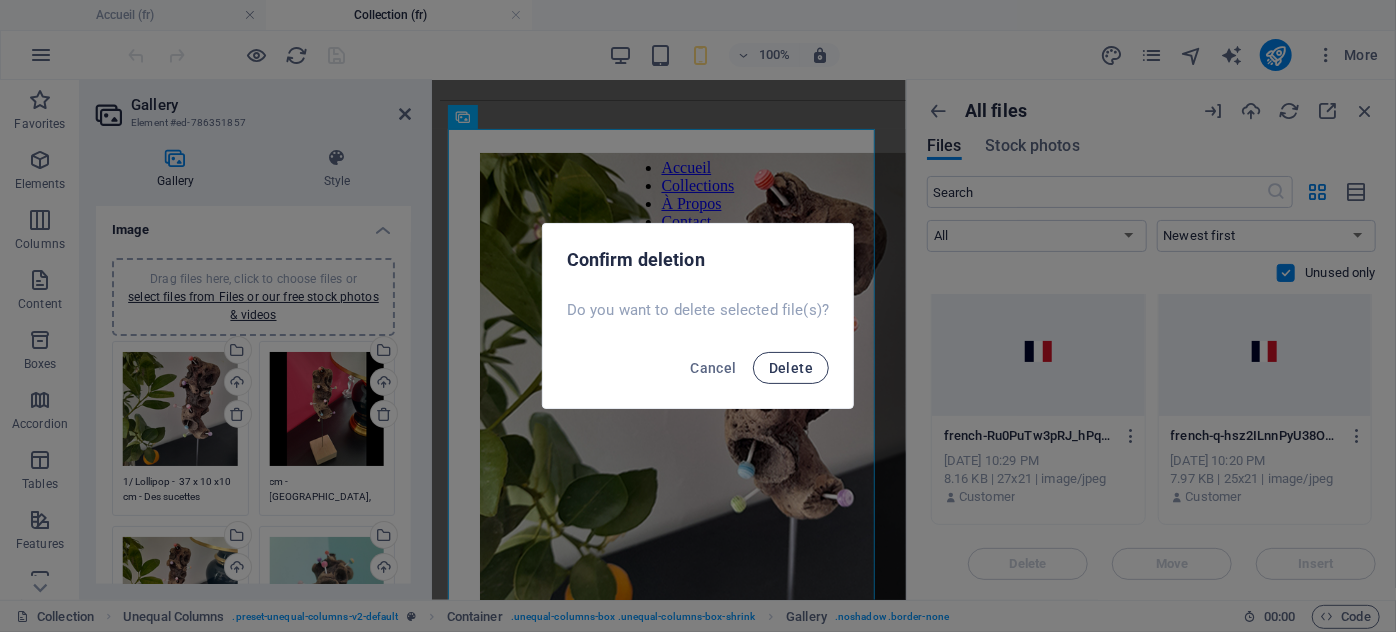 click on "Delete" at bounding box center [791, 368] 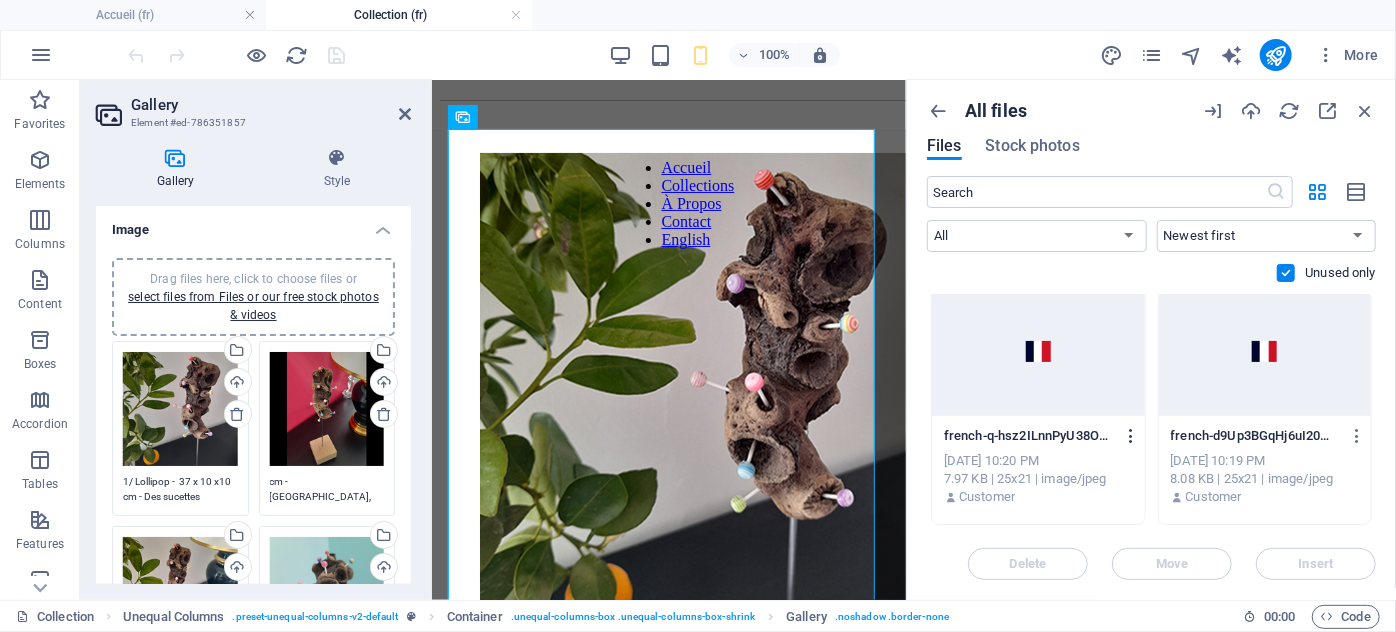 click at bounding box center (1131, 436) 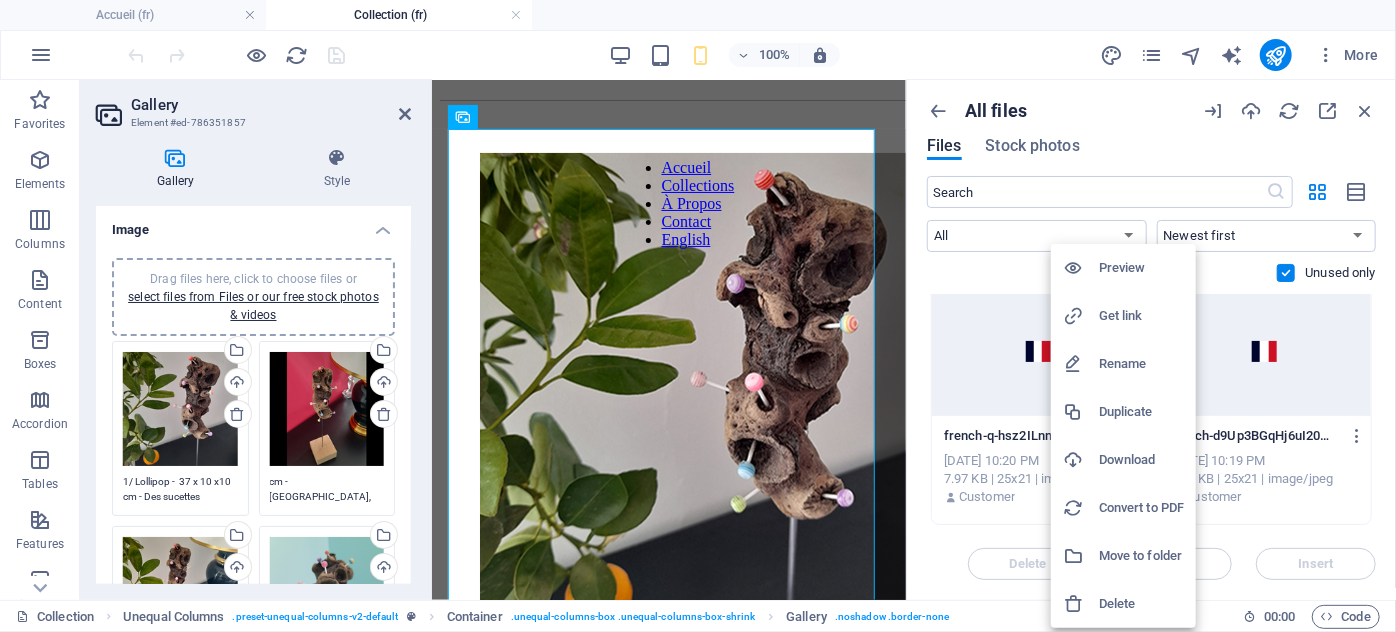click on "Delete" at bounding box center [1141, 604] 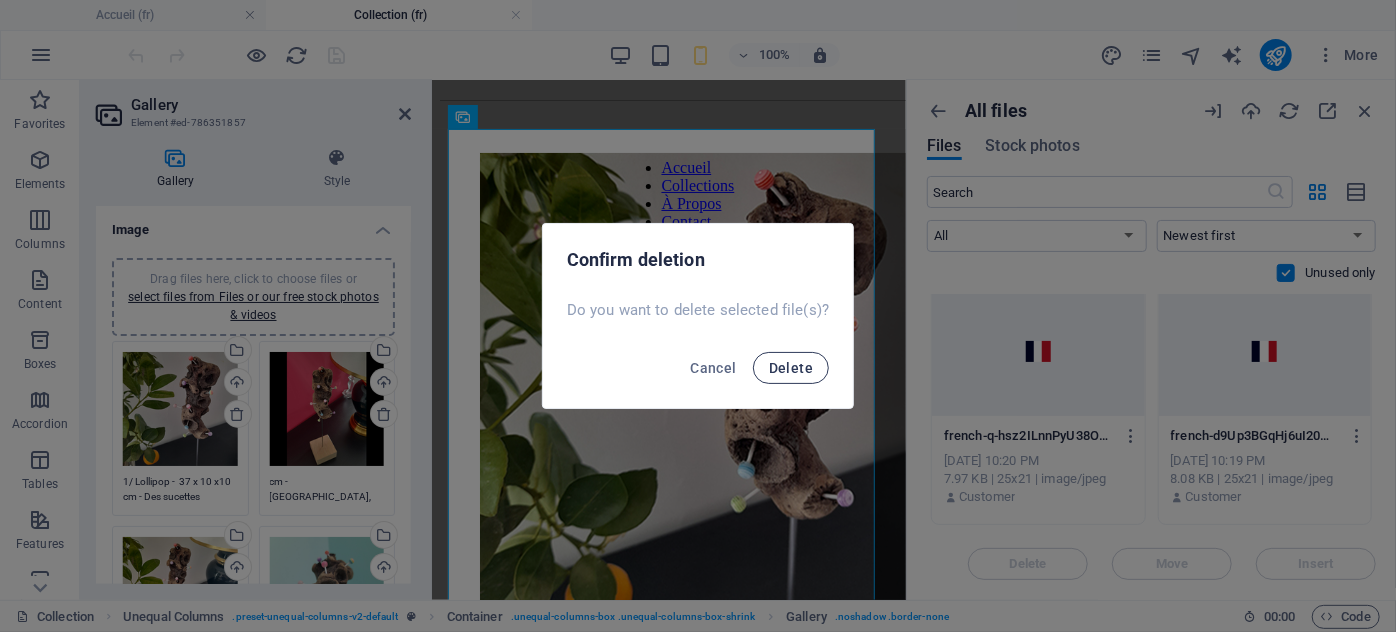click on "Delete" at bounding box center [791, 368] 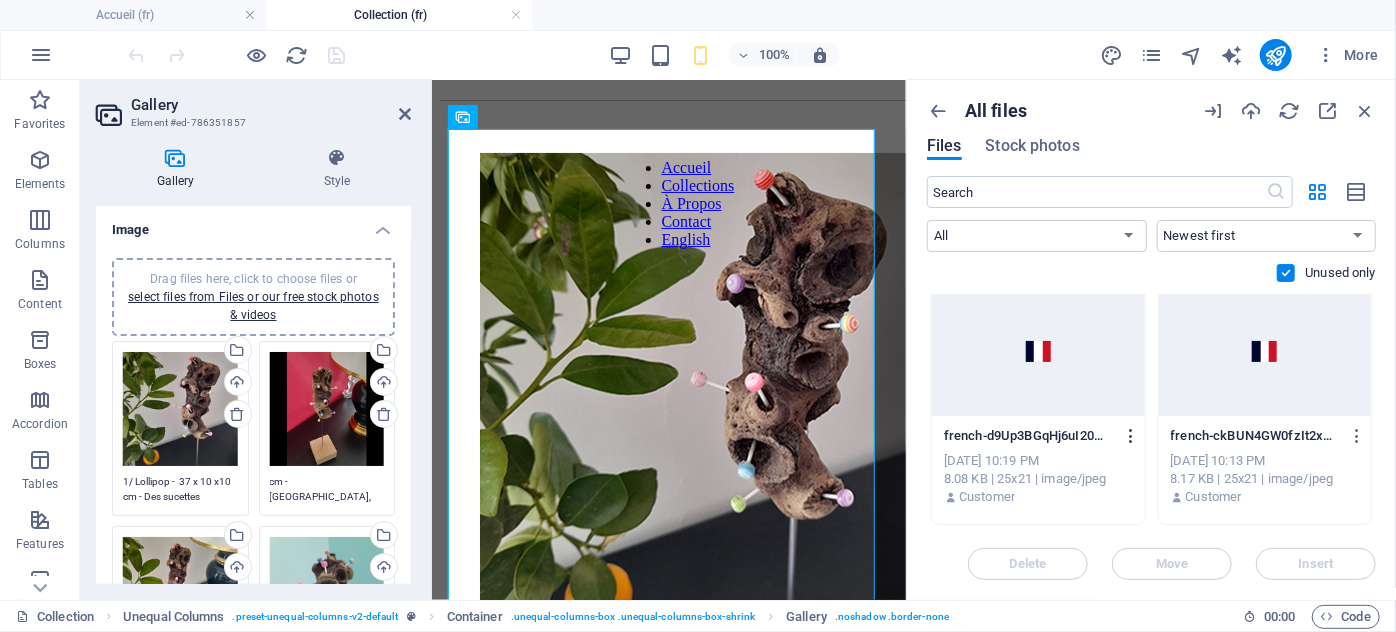 click at bounding box center (1131, 436) 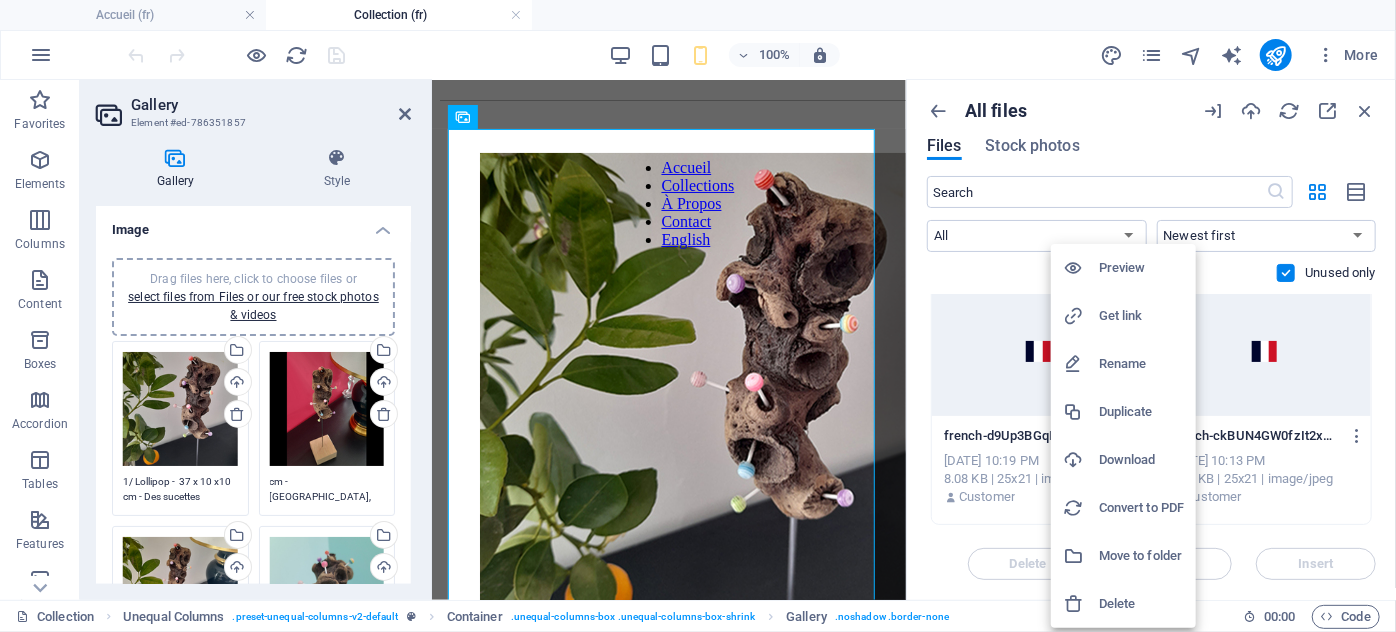 click on "Delete" at bounding box center [1141, 604] 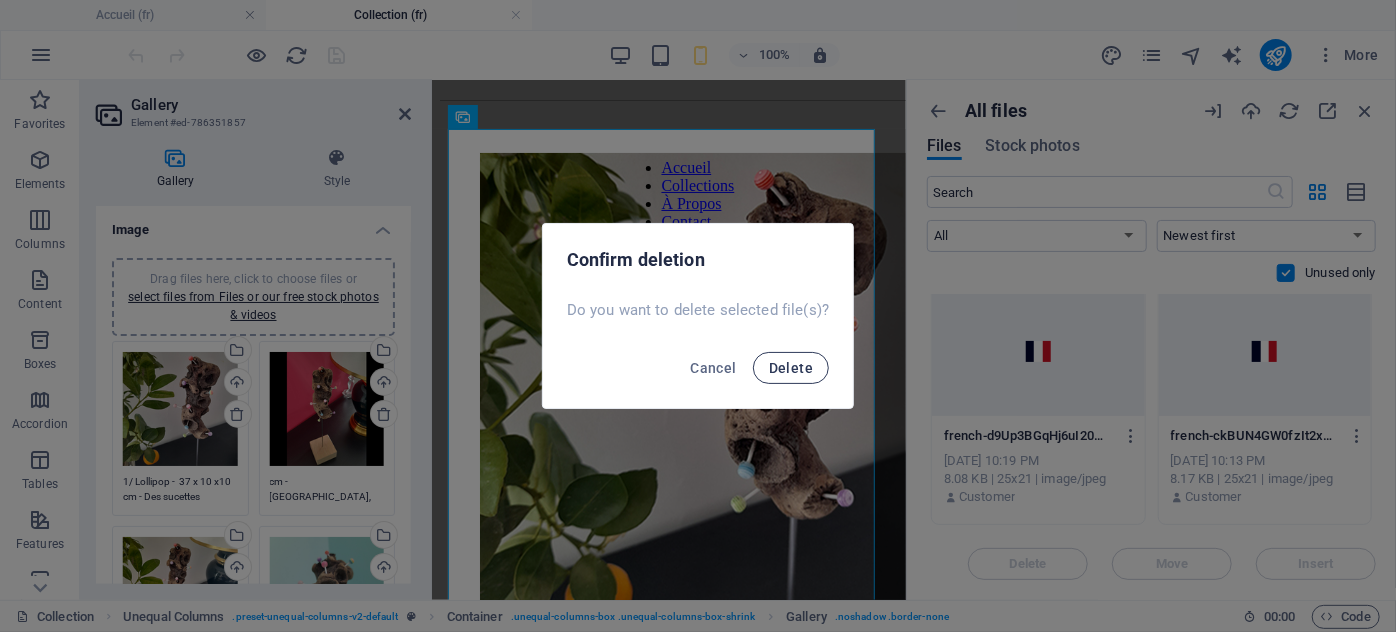 click on "Delete" at bounding box center [791, 368] 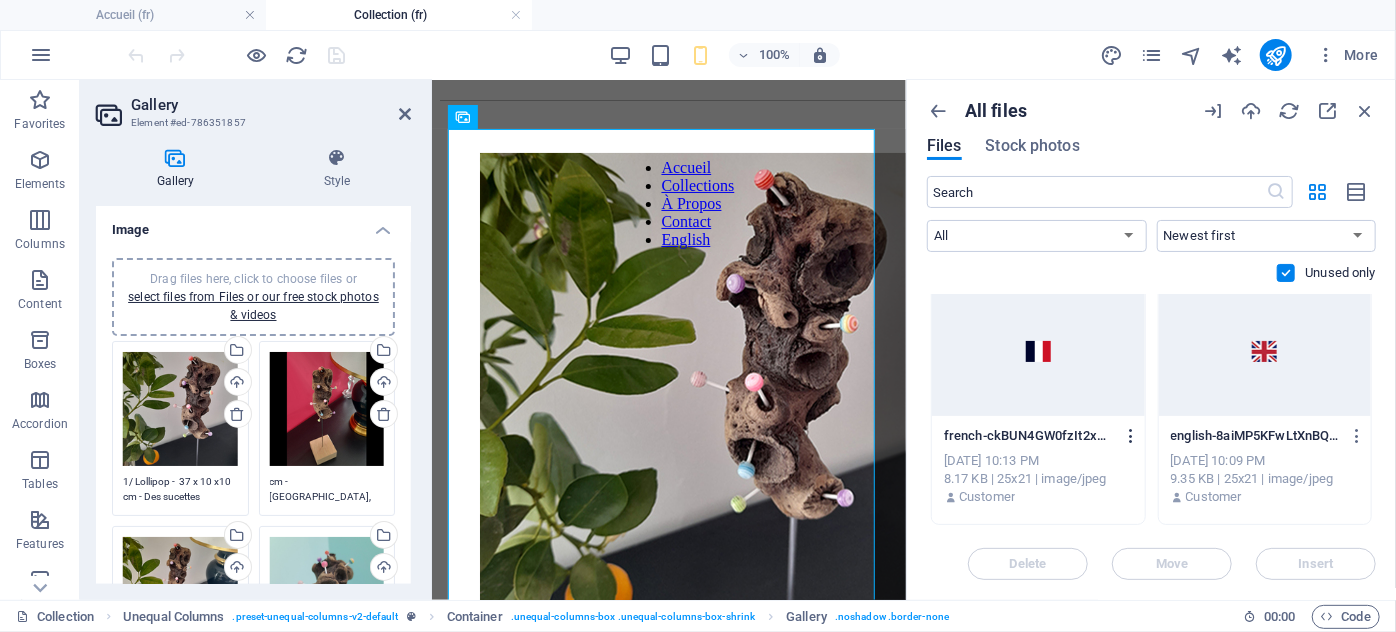 click at bounding box center [1131, 436] 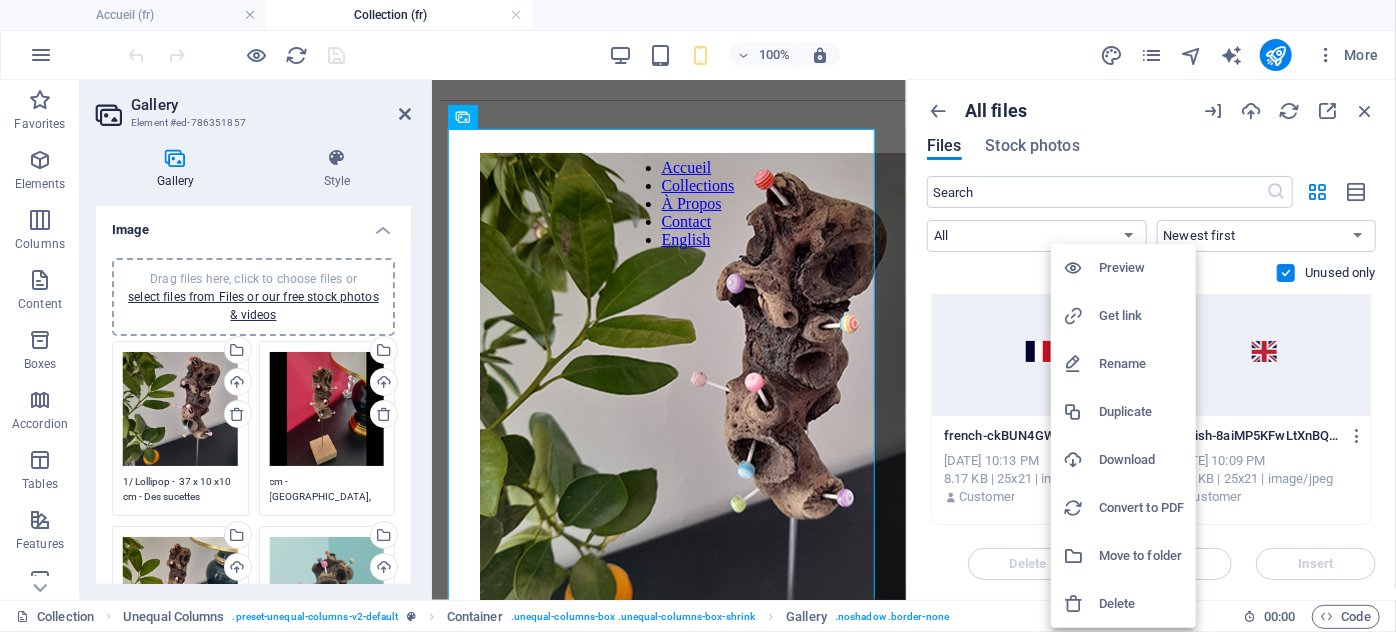 click on "Delete" at bounding box center [1141, 604] 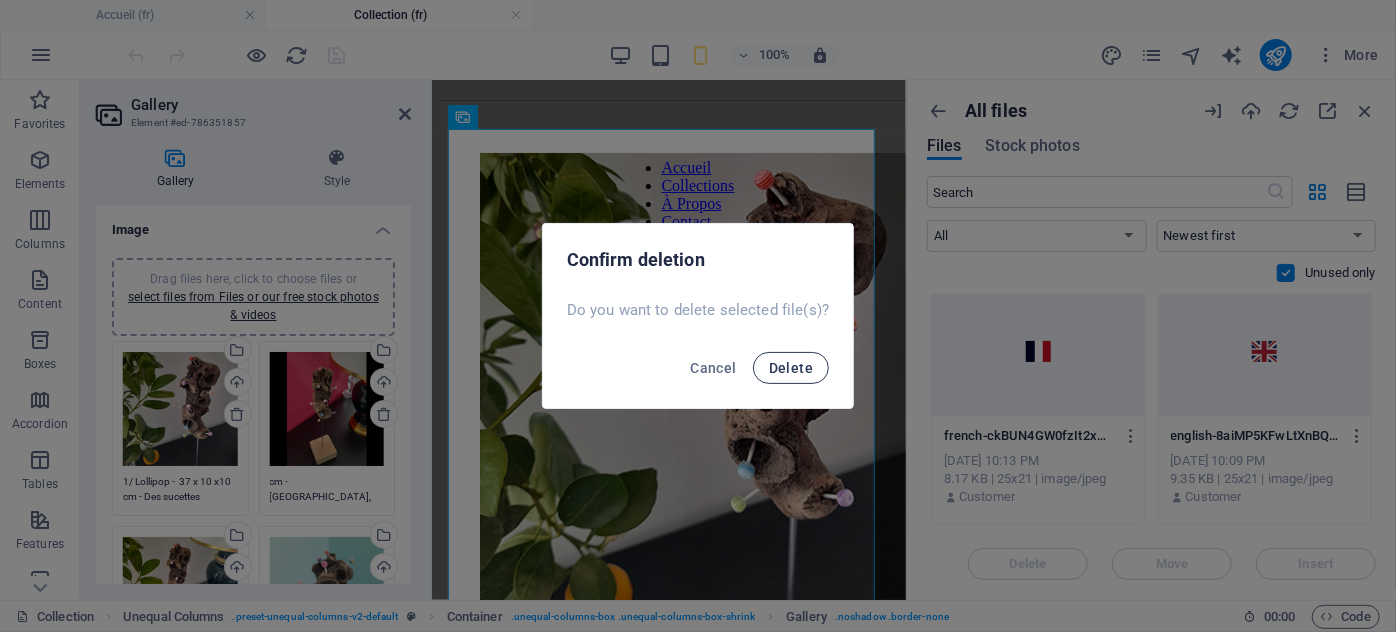 click on "Delete" at bounding box center [791, 368] 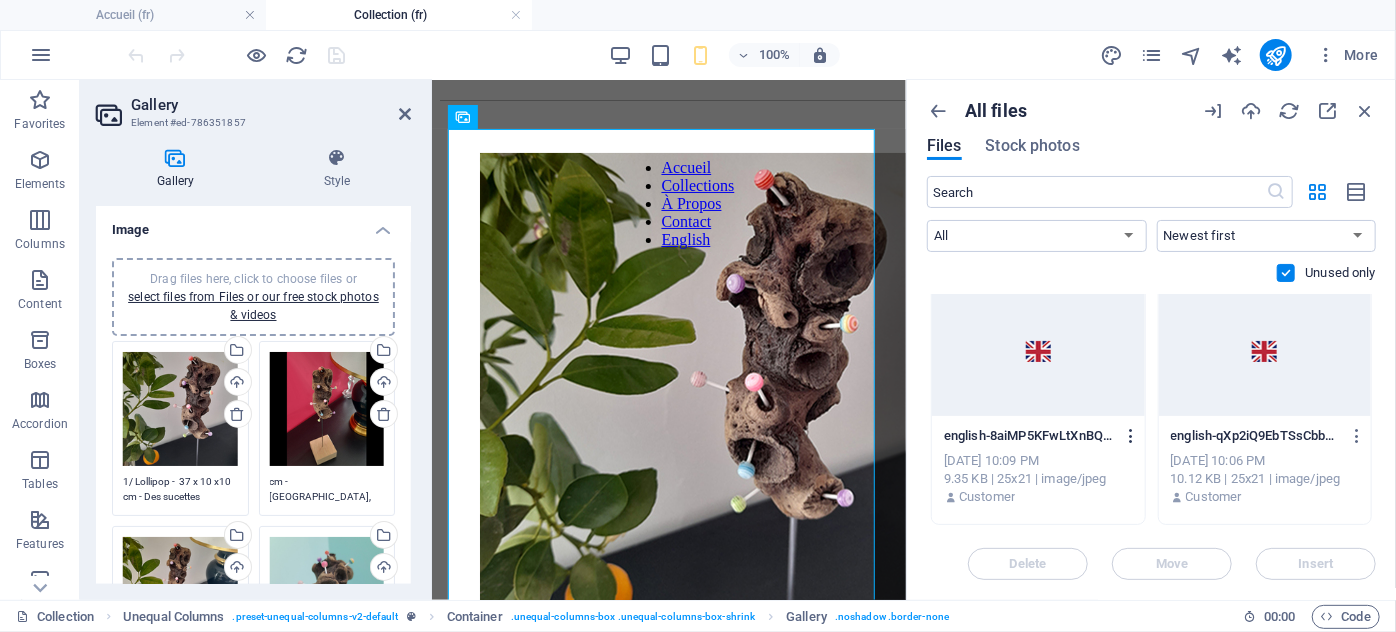 click at bounding box center (1131, 436) 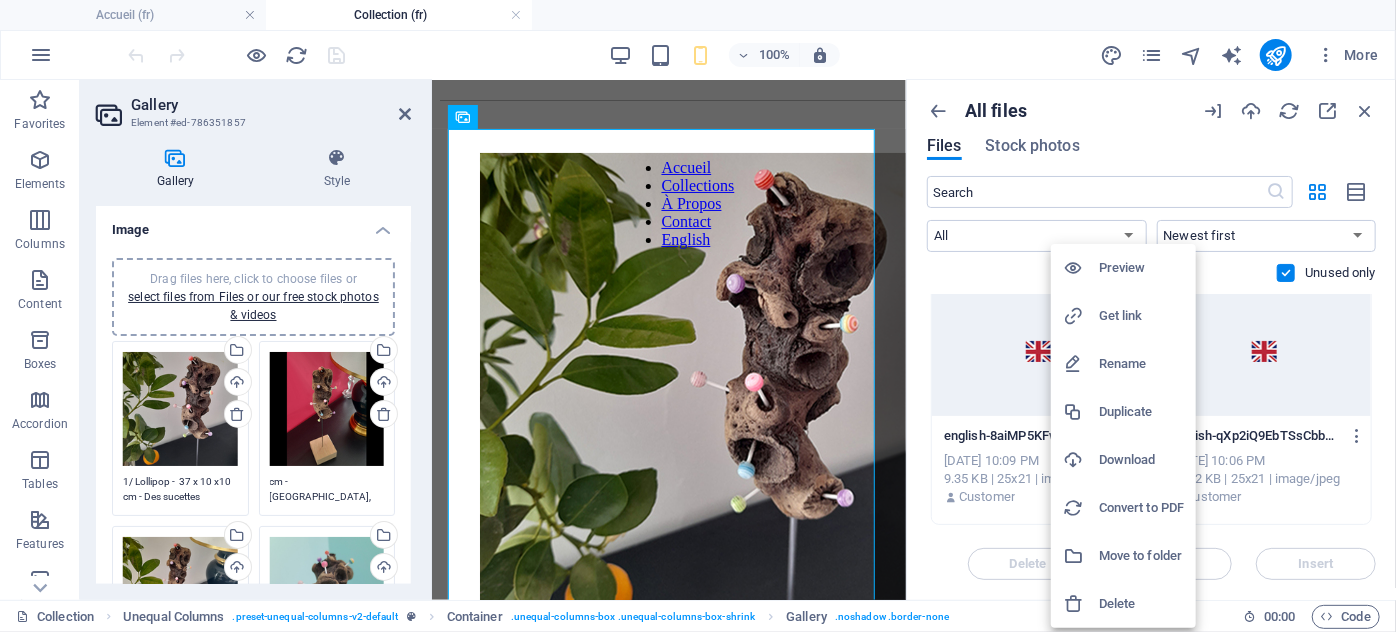 click on "Delete" at bounding box center (1141, 604) 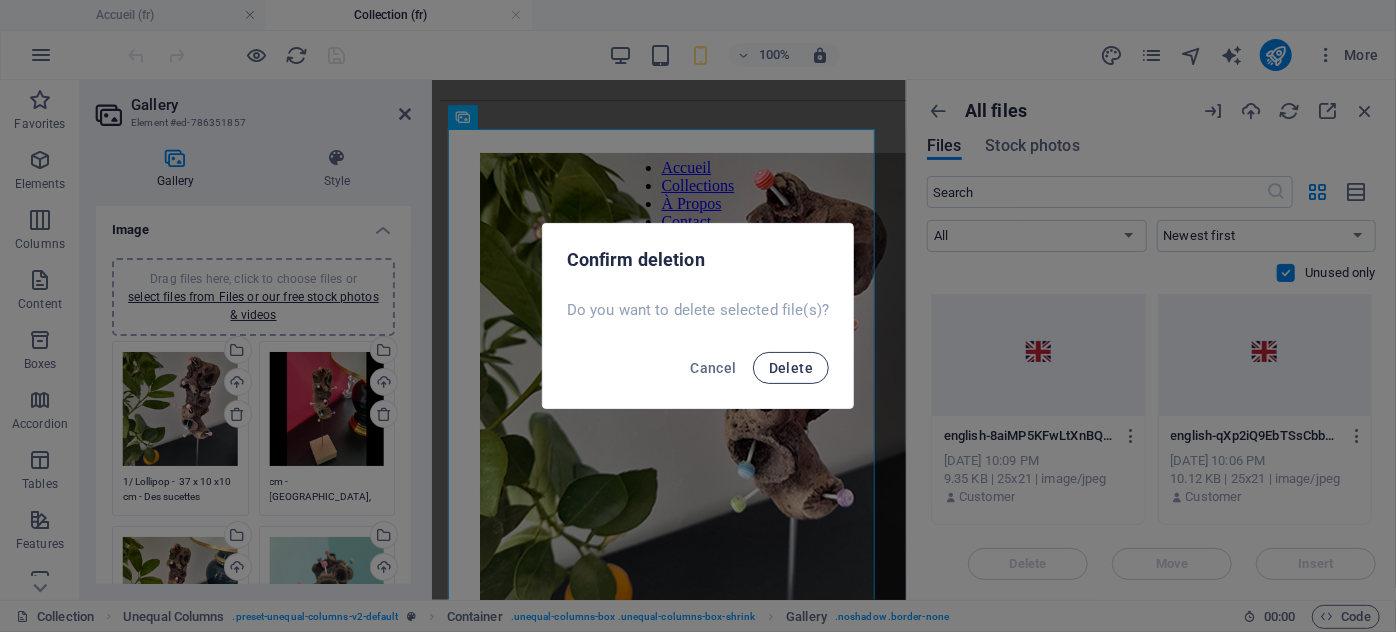 click on "Delete" at bounding box center [791, 368] 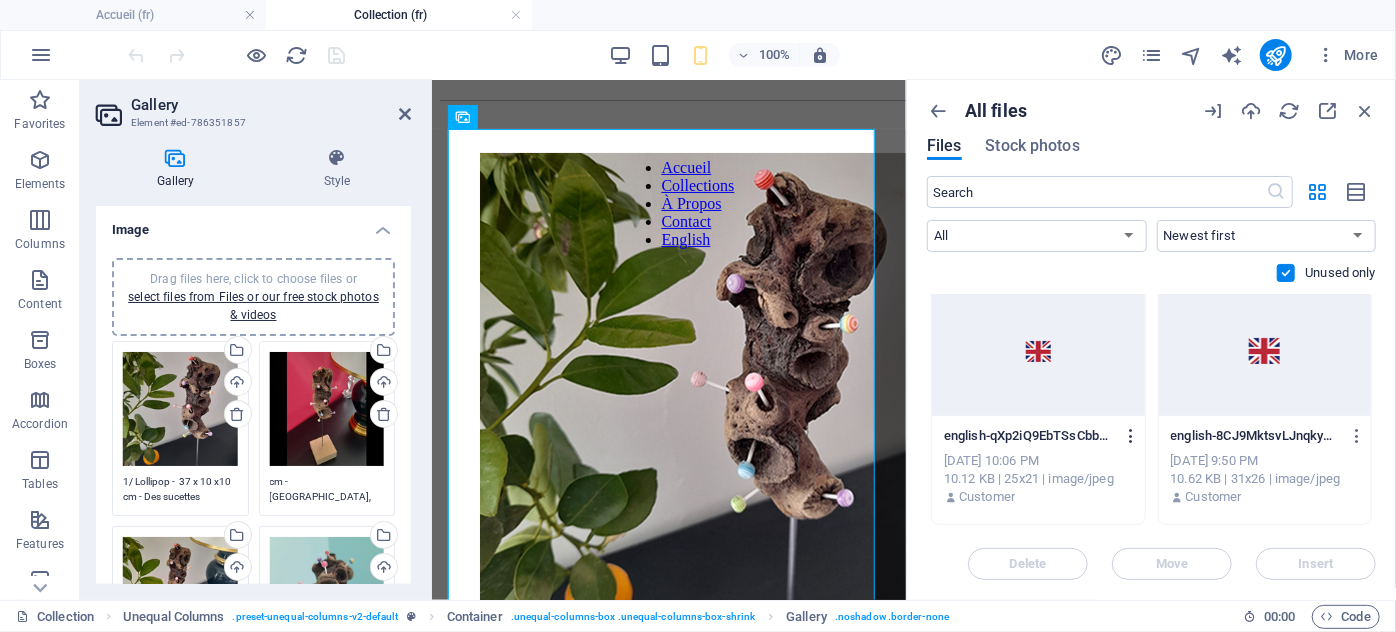 click at bounding box center [1131, 436] 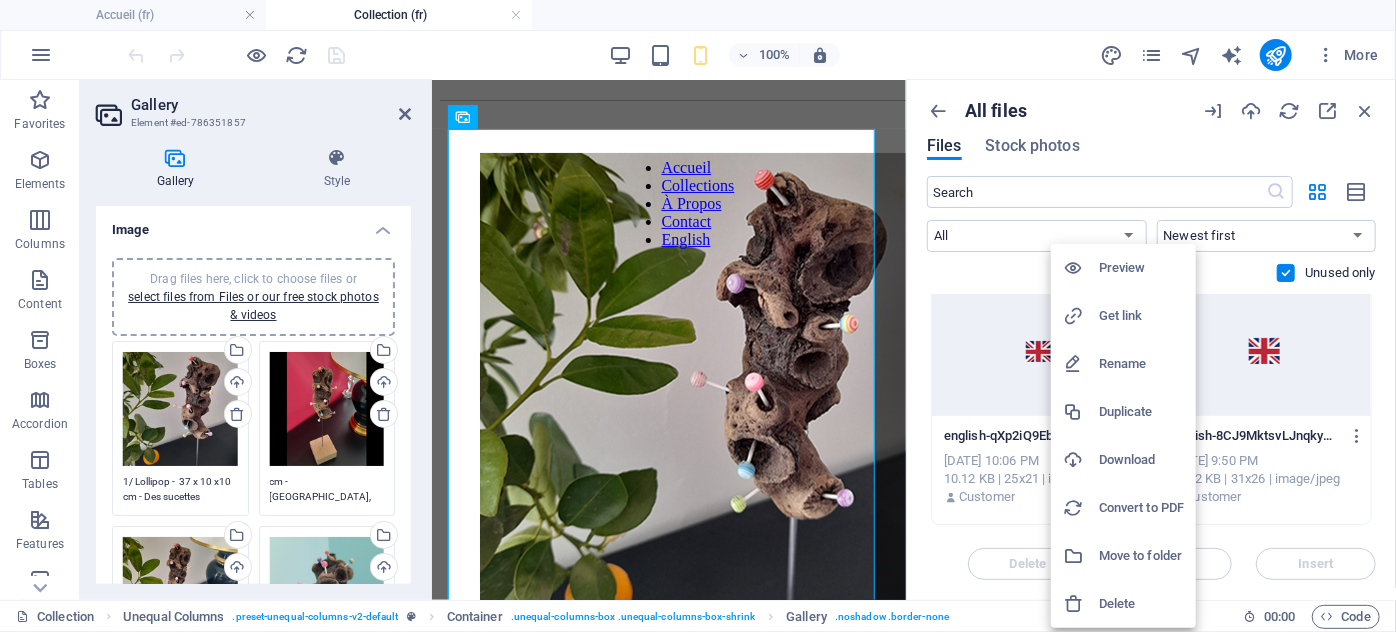 click on "Delete" at bounding box center [1141, 604] 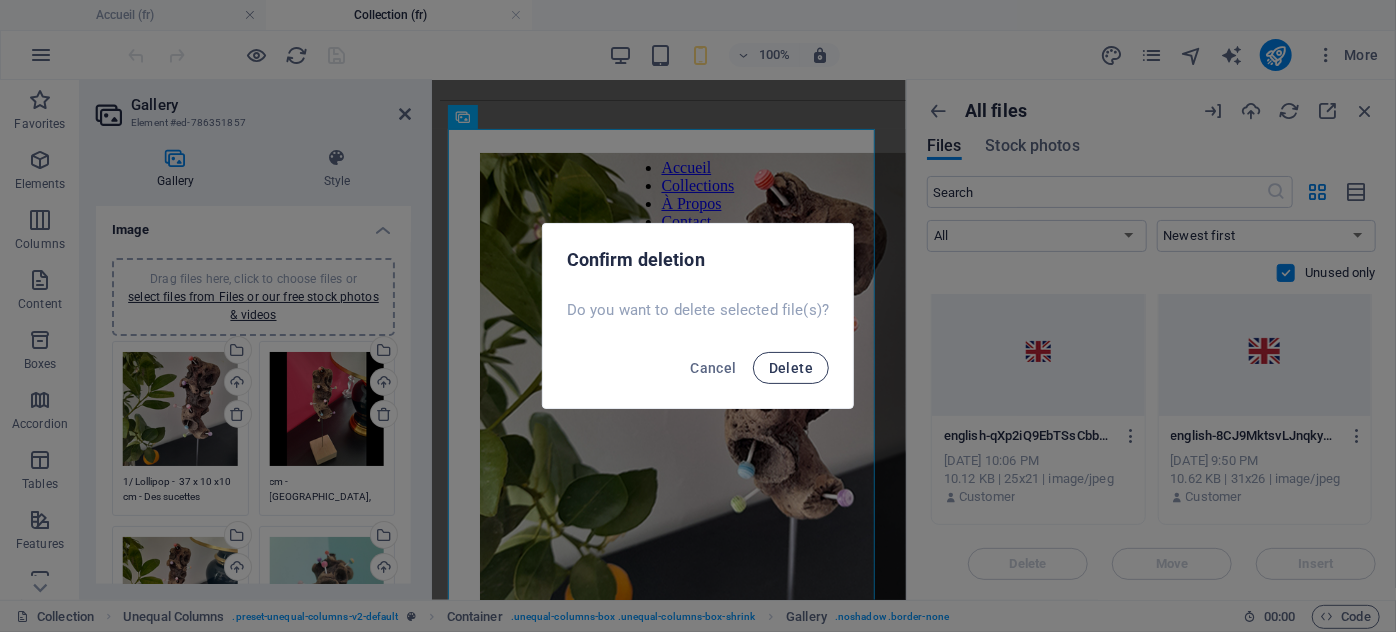 click on "Delete" at bounding box center [791, 368] 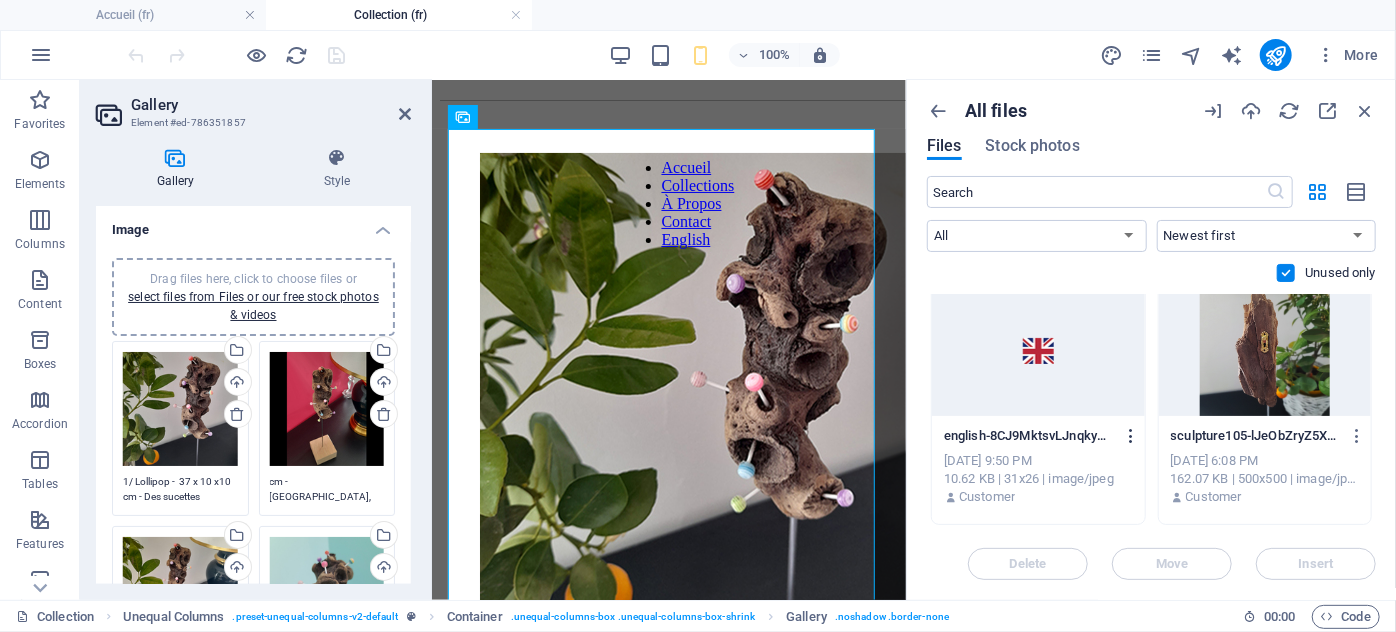 click at bounding box center (1131, 436) 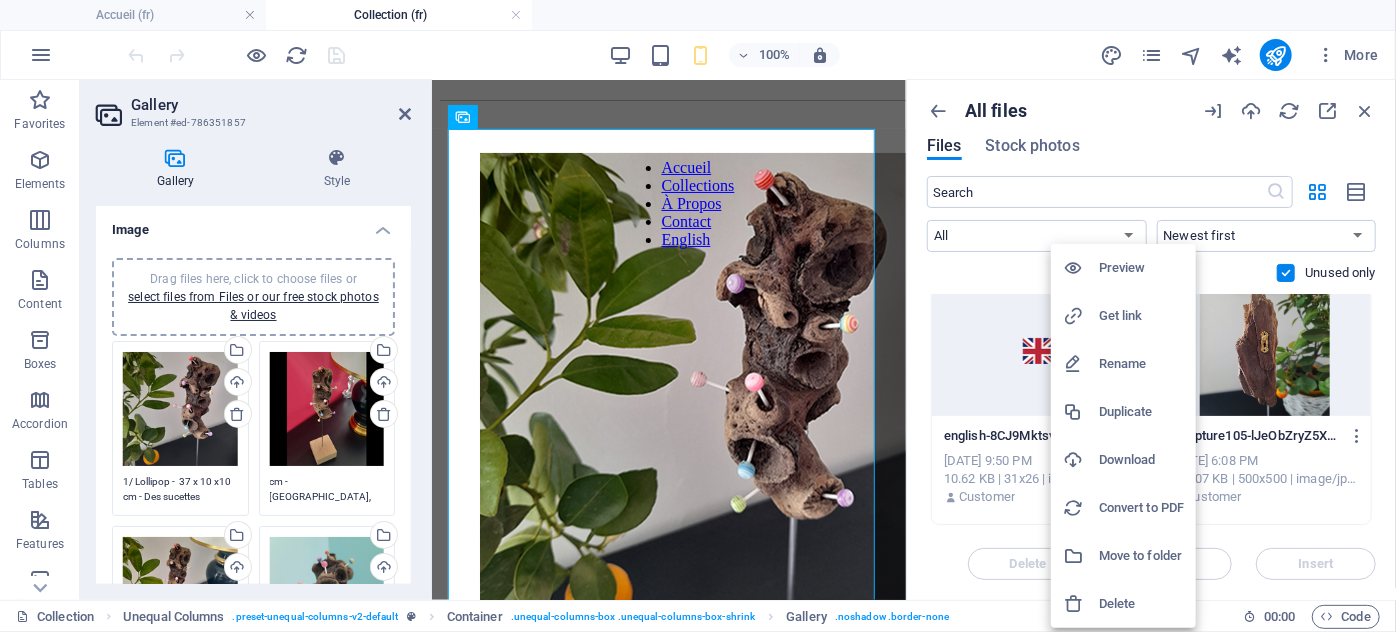 click on "Delete" at bounding box center (1141, 604) 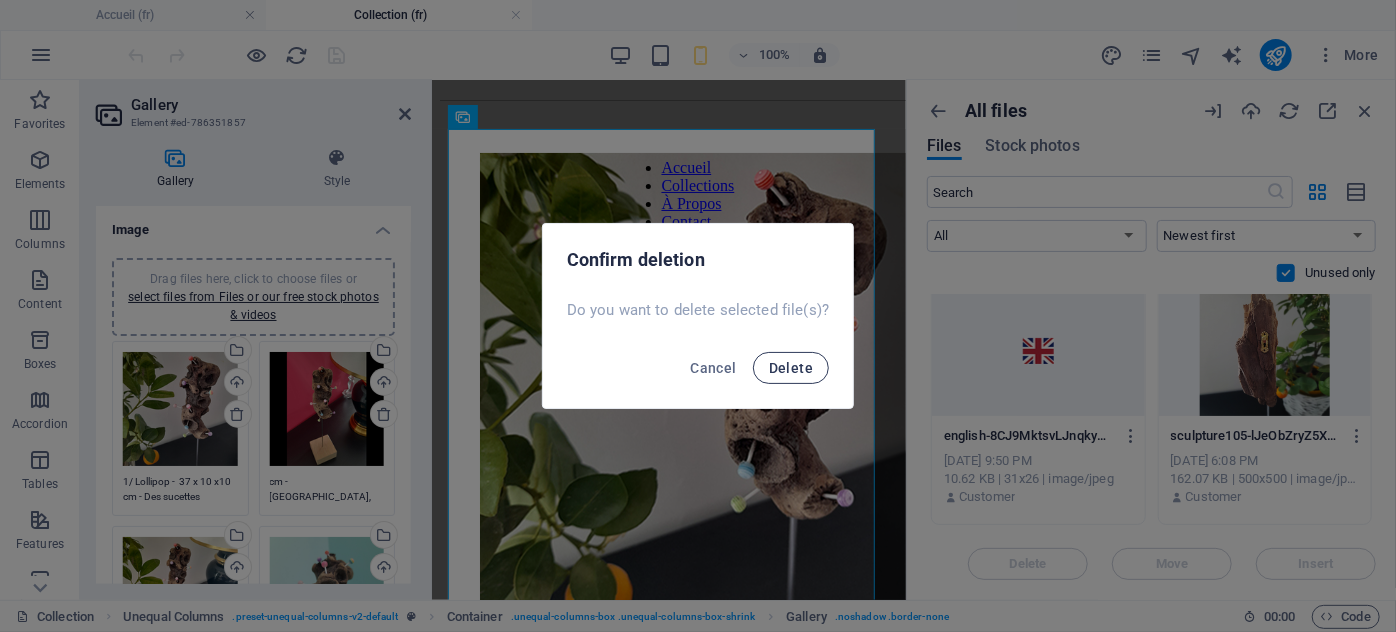click on "Delete" at bounding box center [791, 368] 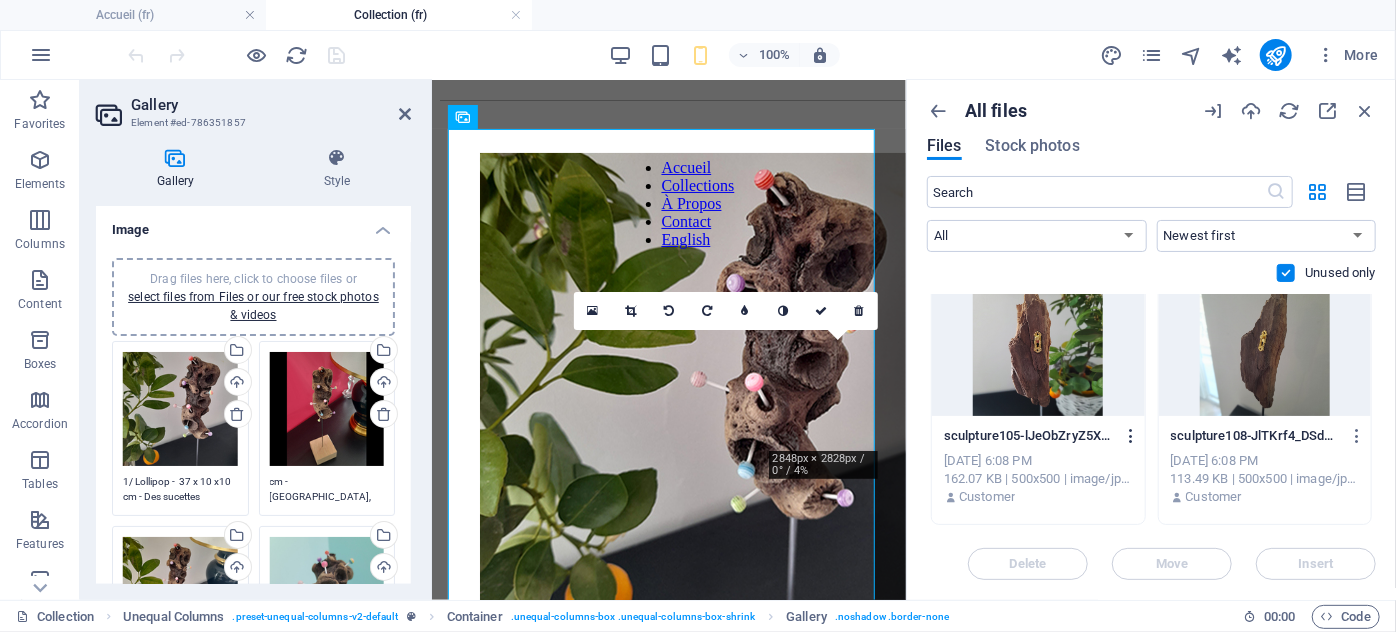 click at bounding box center [1131, 436] 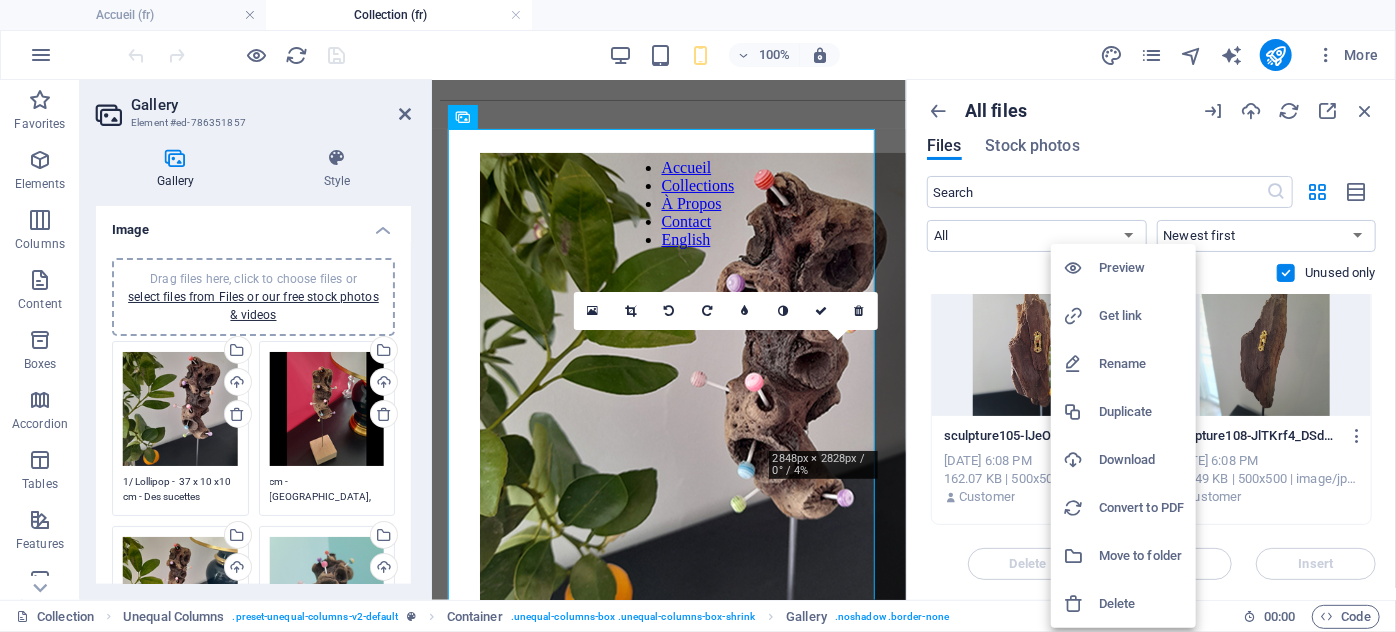 click on "Delete" at bounding box center [1141, 604] 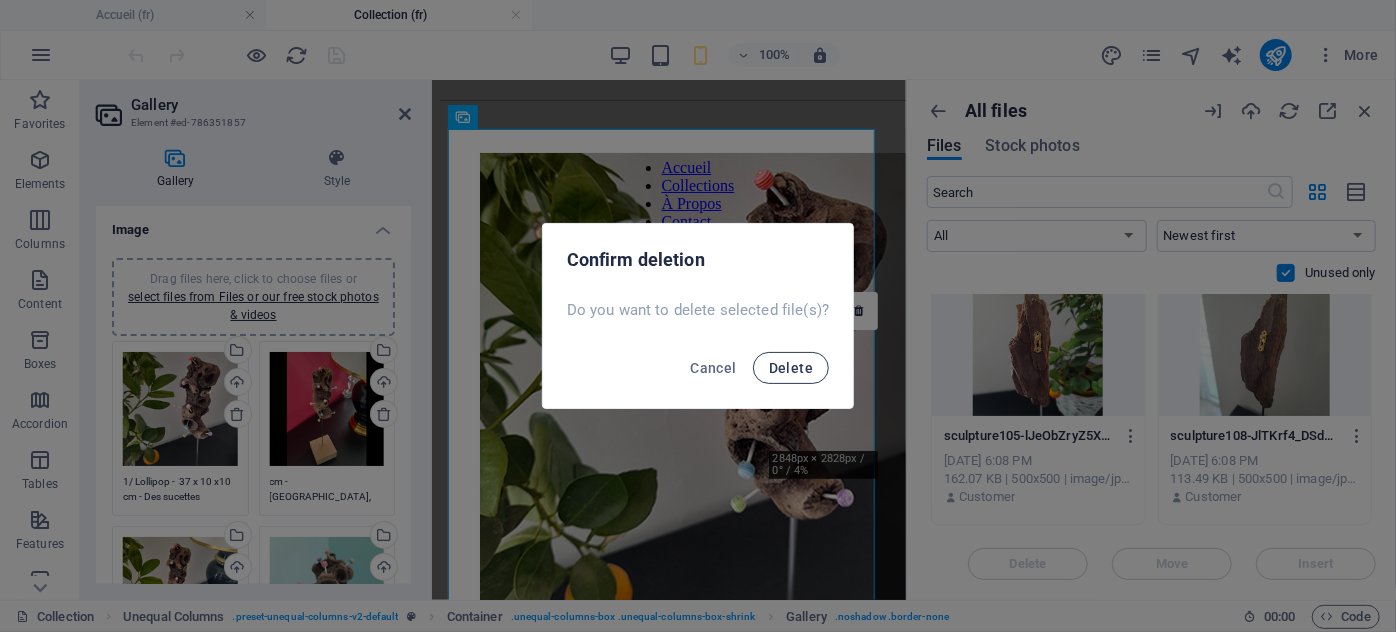 click on "Delete" at bounding box center (791, 368) 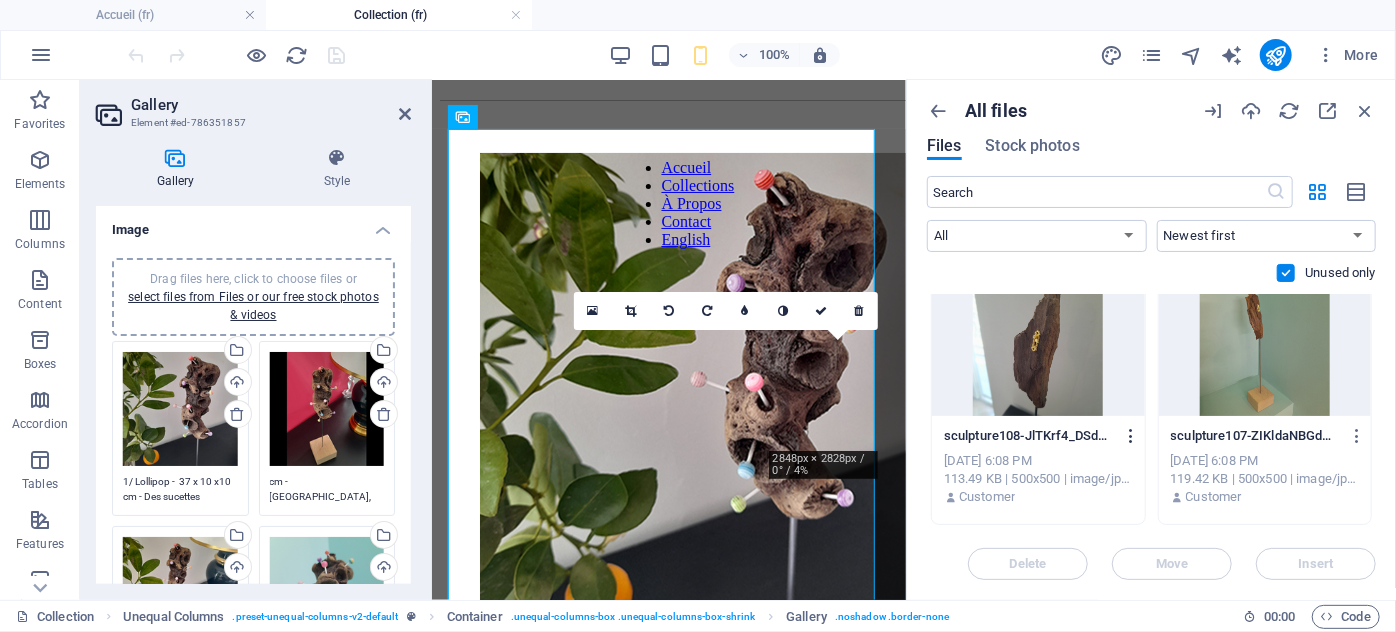 click at bounding box center (1131, 436) 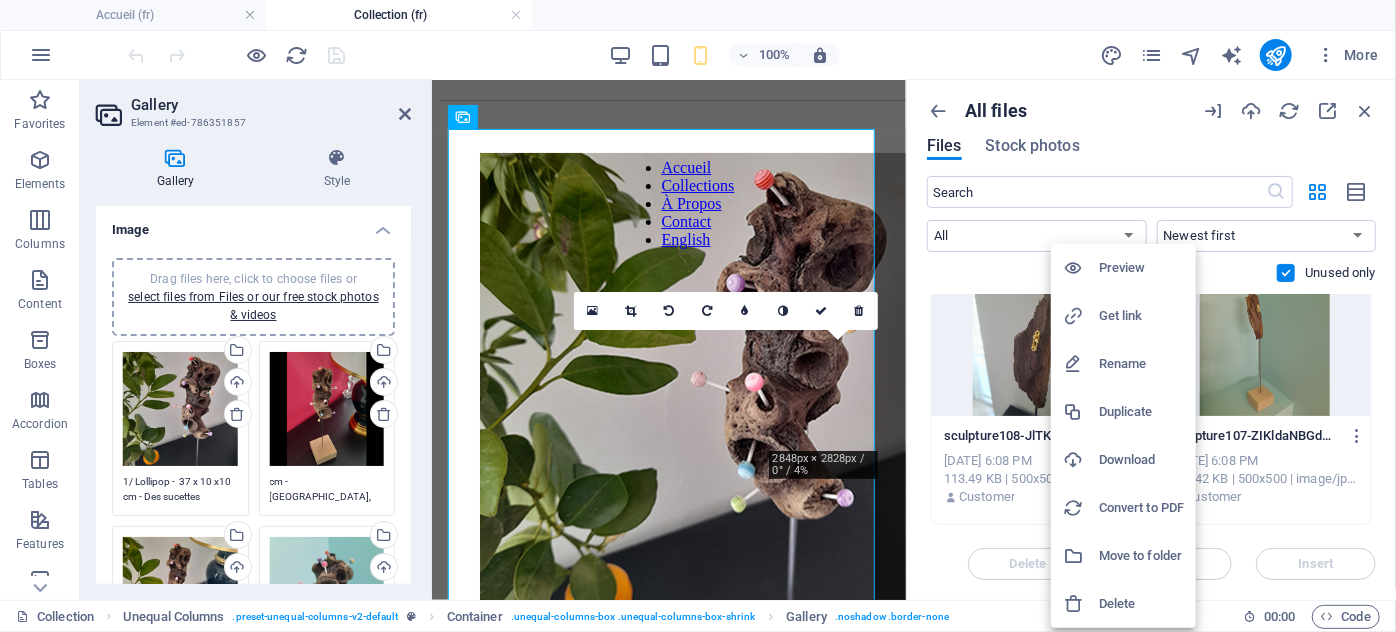 click on "Delete" at bounding box center [1141, 604] 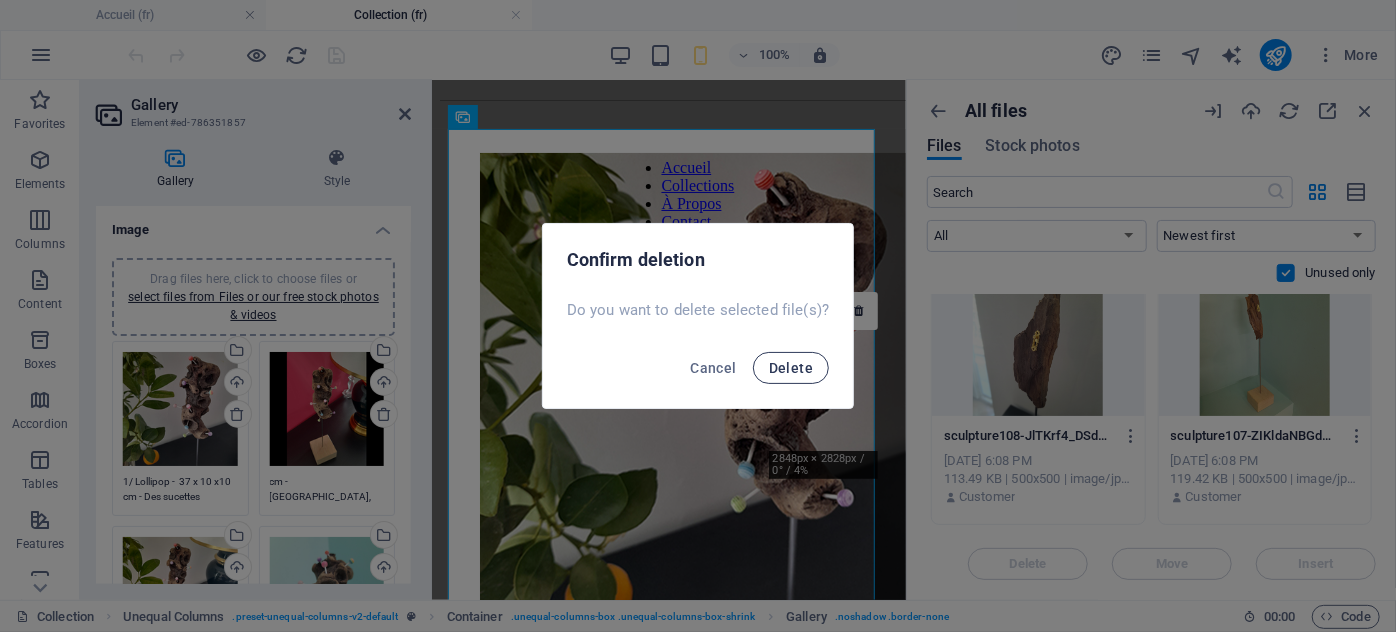 click on "Delete" at bounding box center (791, 368) 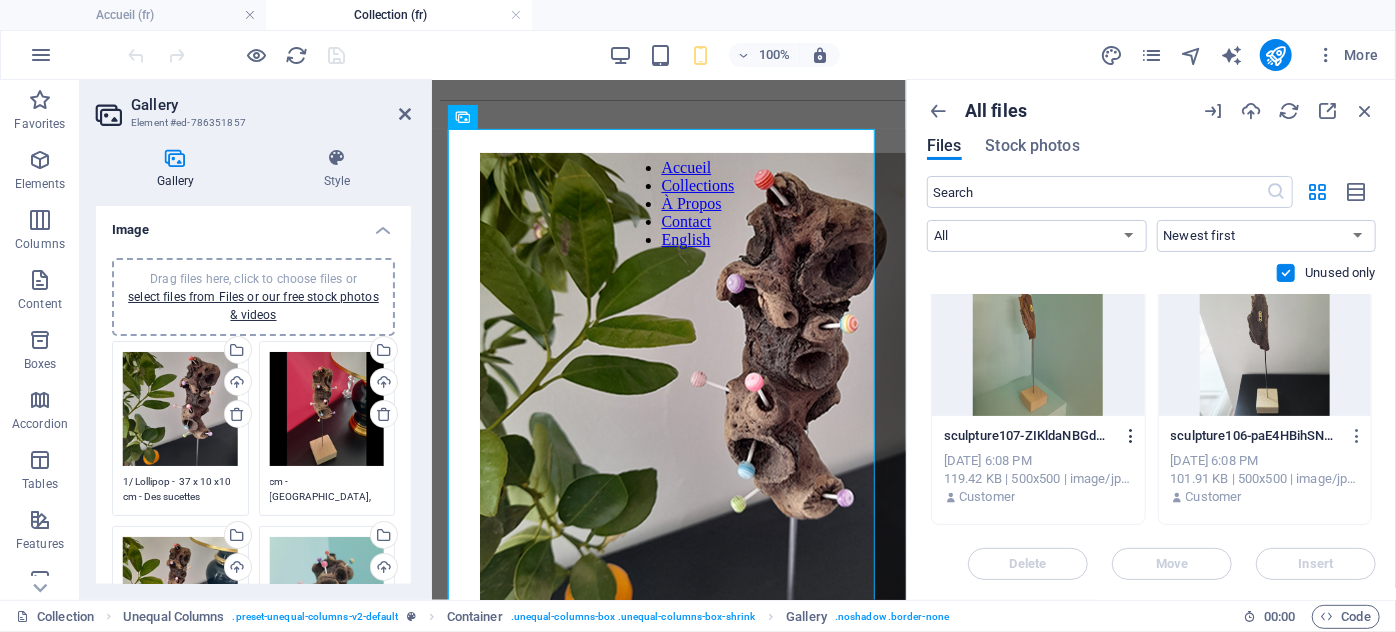 click at bounding box center (1131, 436) 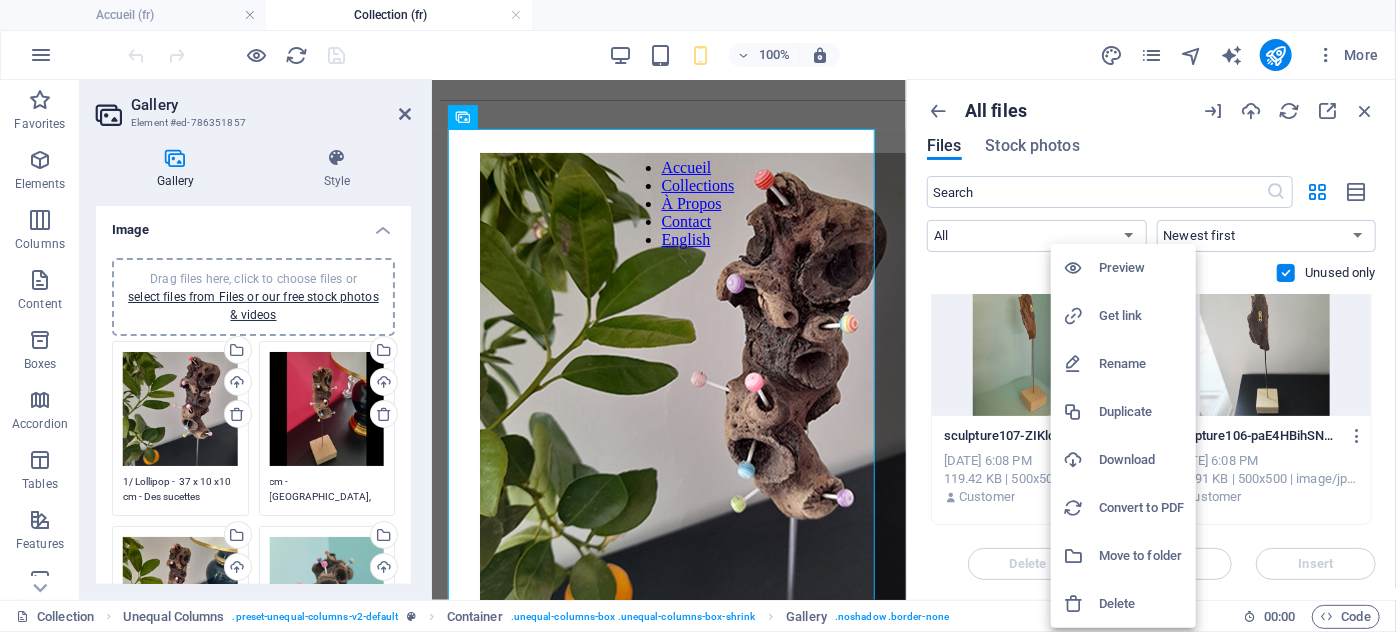 click on "Delete" at bounding box center [1141, 604] 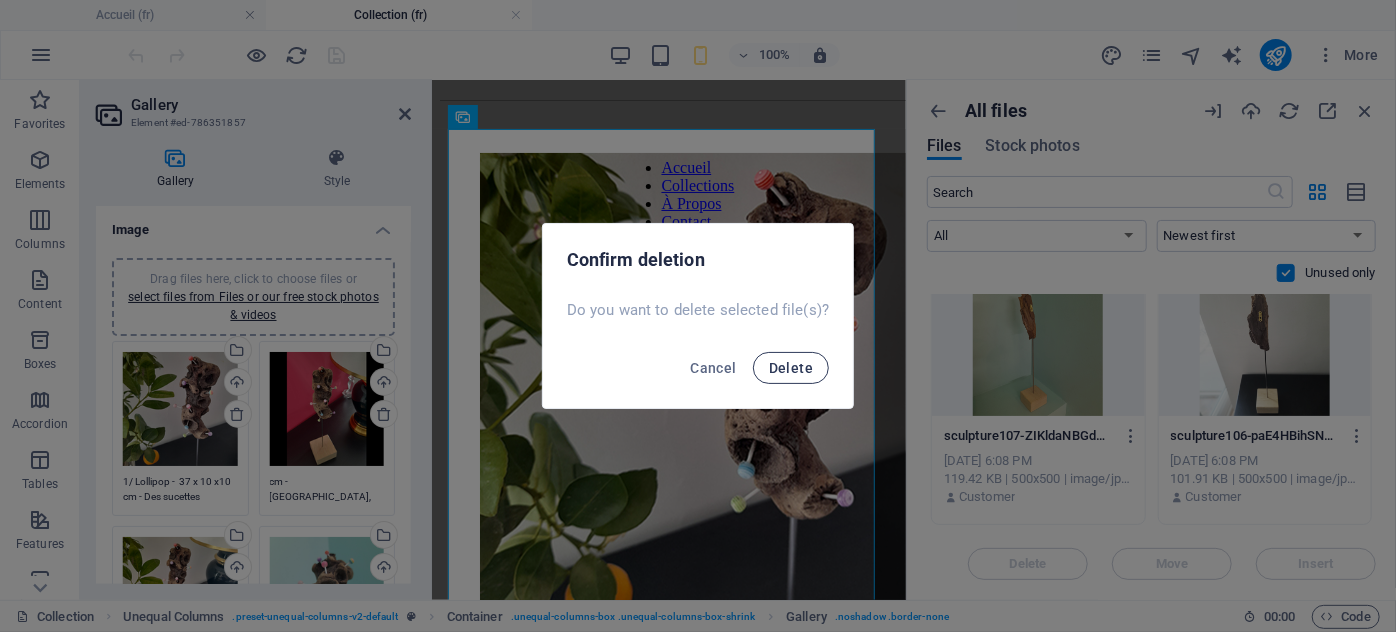 click on "Delete" at bounding box center (791, 368) 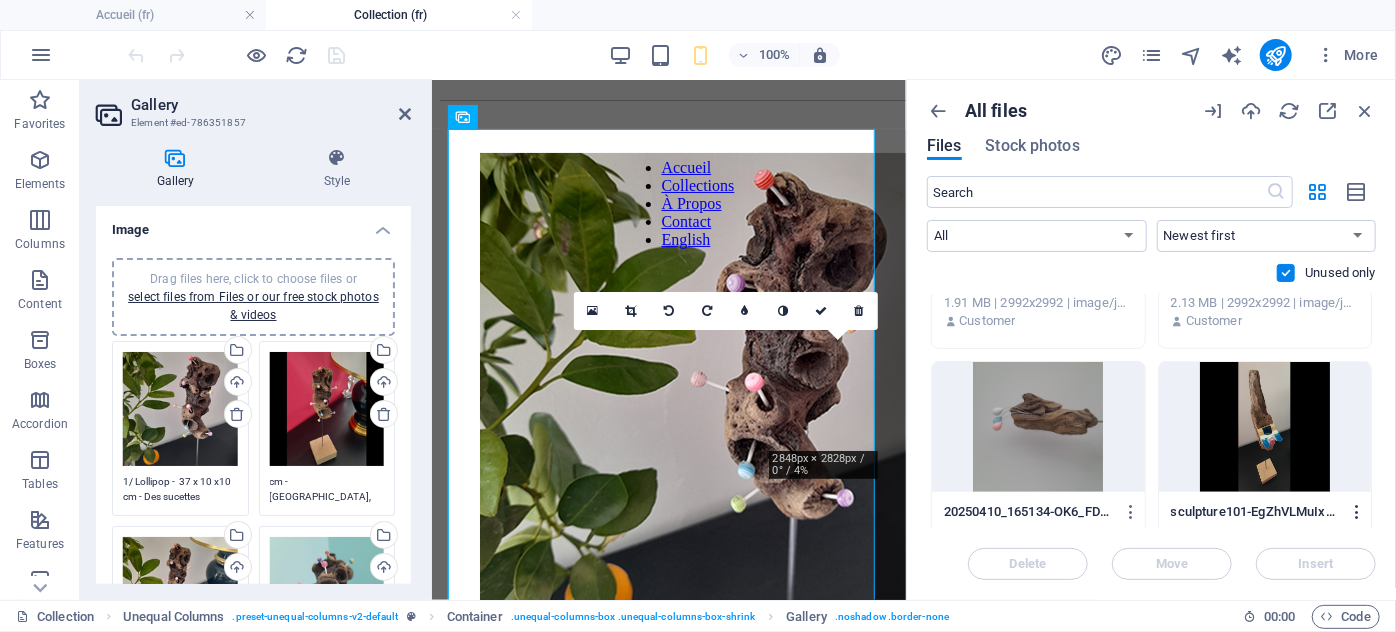 scroll, scrollTop: 8545, scrollLeft: 0, axis: vertical 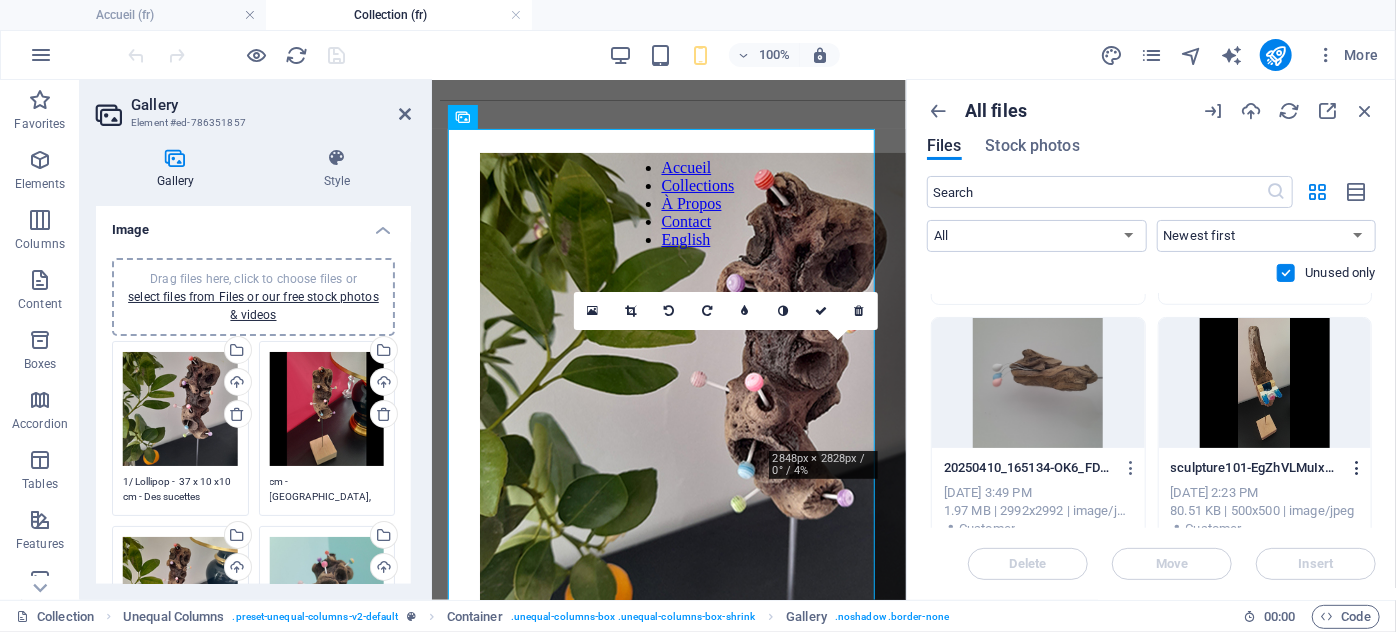 click at bounding box center [1357, 468] 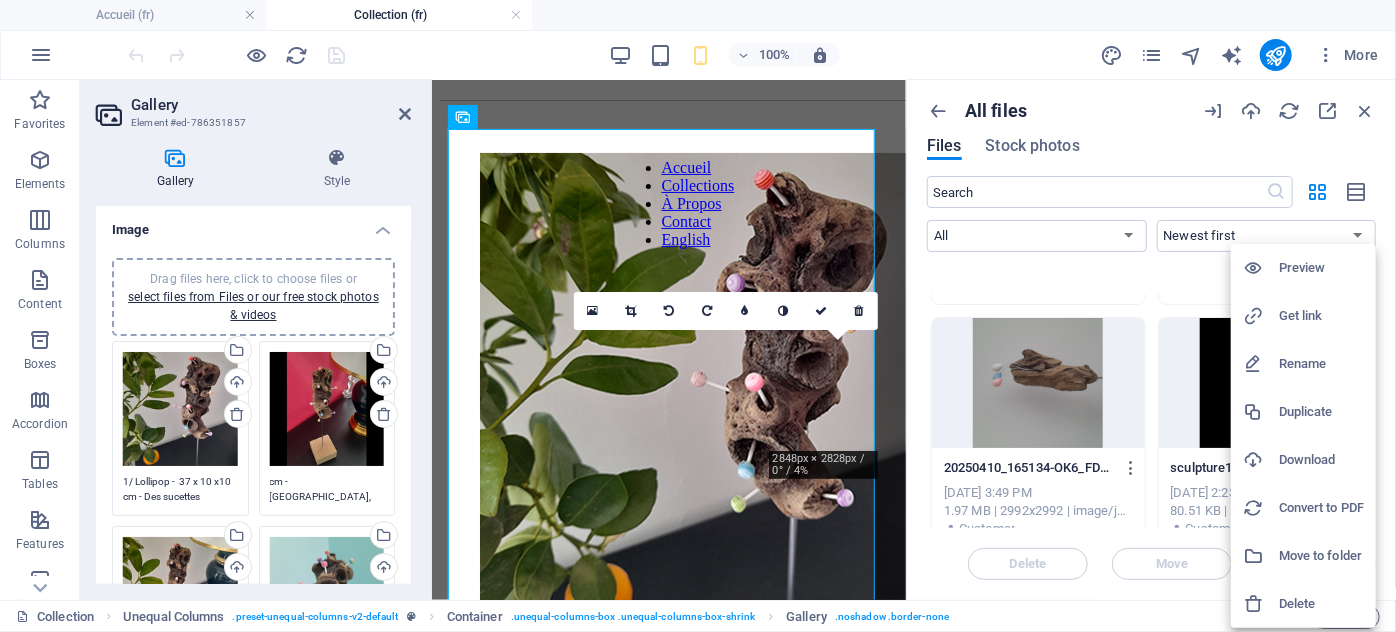 click on "Delete" at bounding box center (1321, 604) 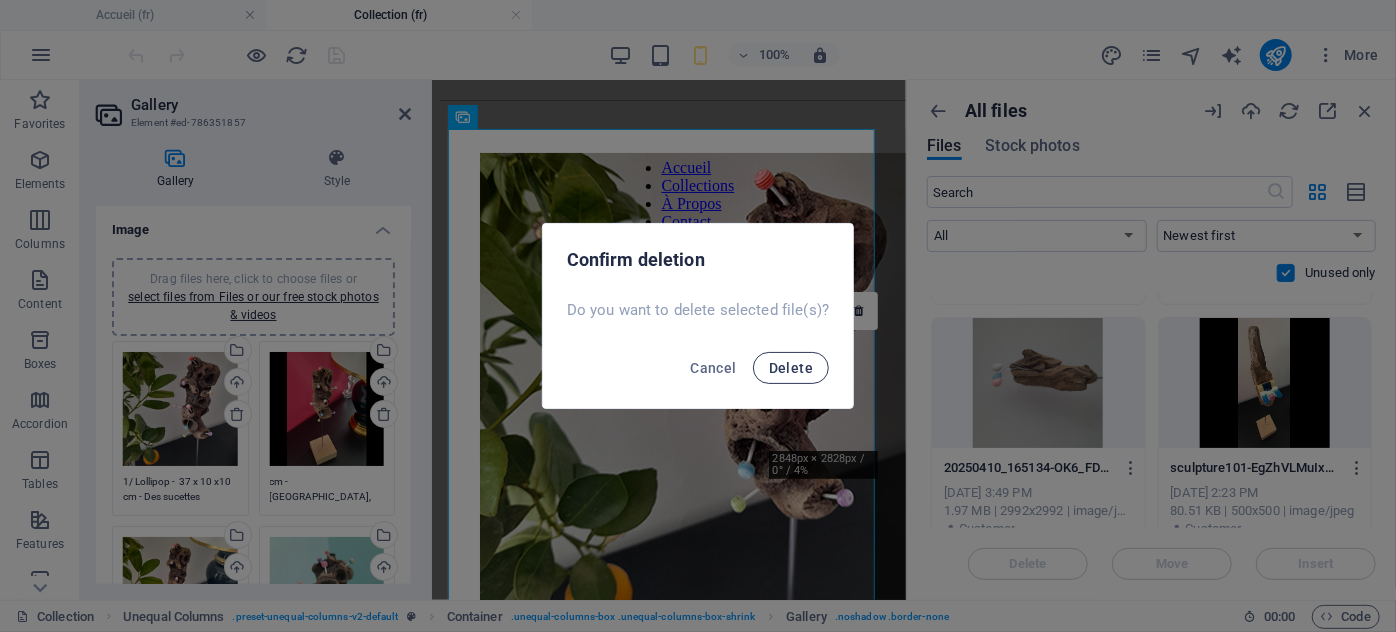 click on "Delete" at bounding box center [791, 368] 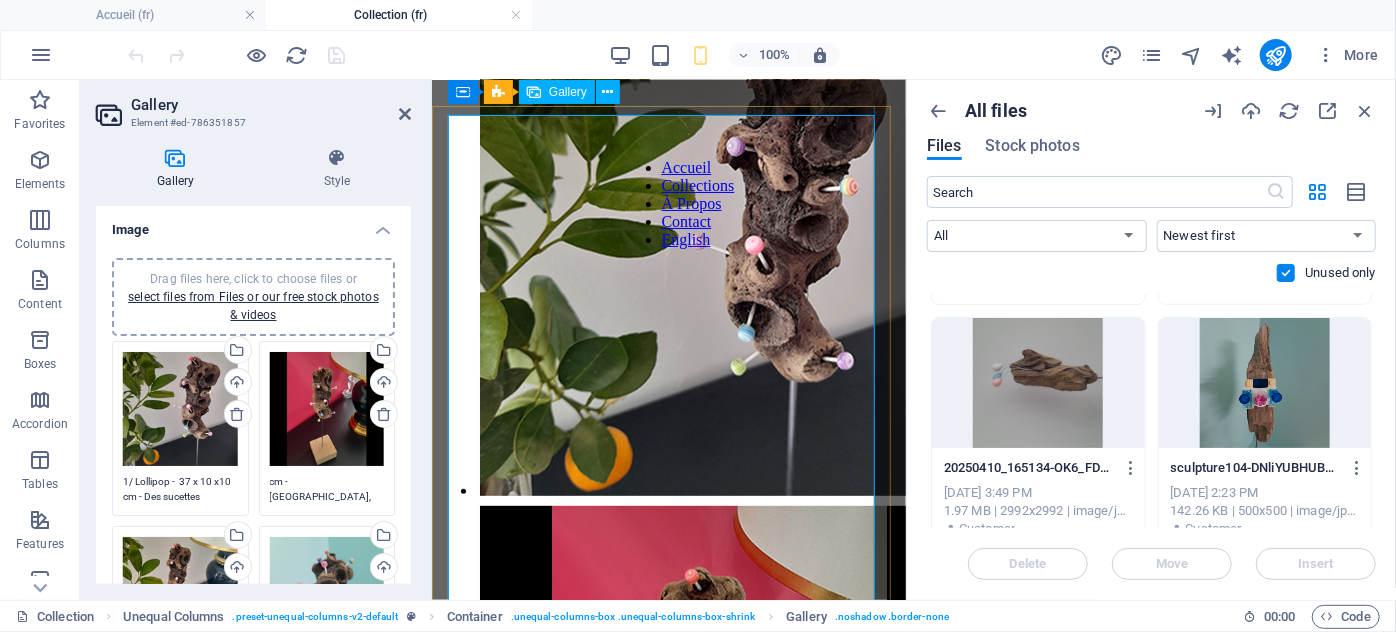 scroll, scrollTop: 74, scrollLeft: 0, axis: vertical 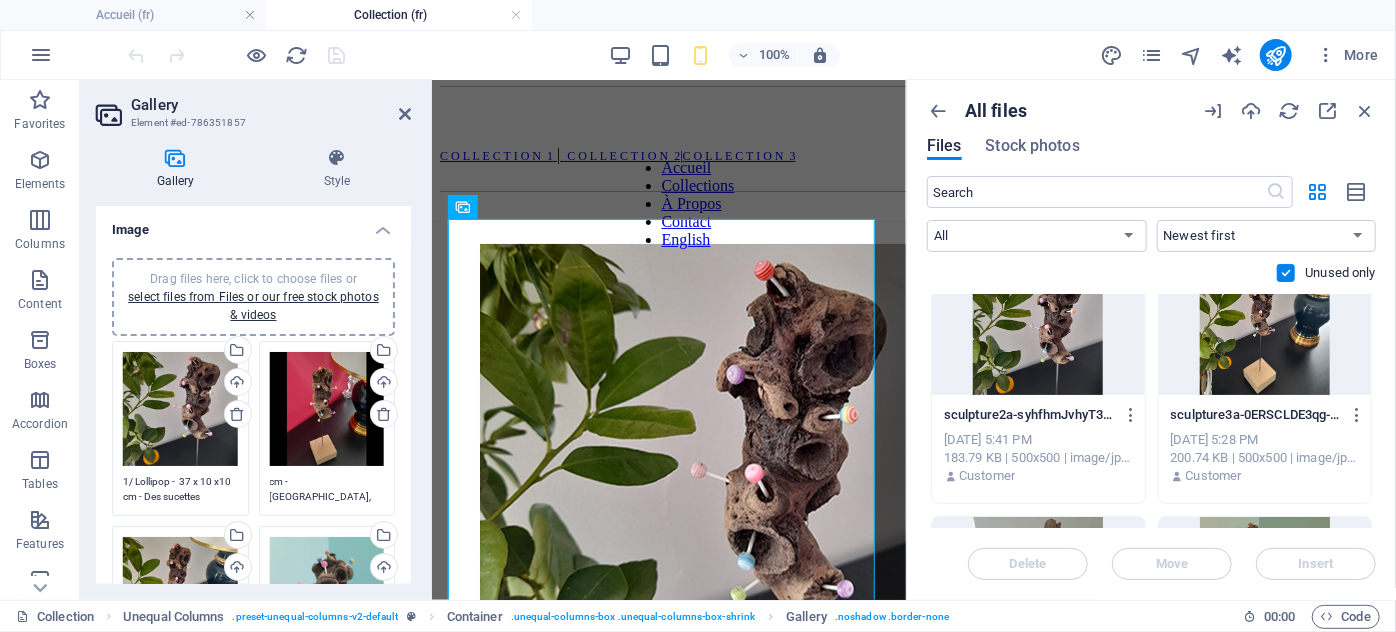 drag, startPoint x: 1378, startPoint y: 400, endPoint x: 1376, endPoint y: 319, distance: 81.02469 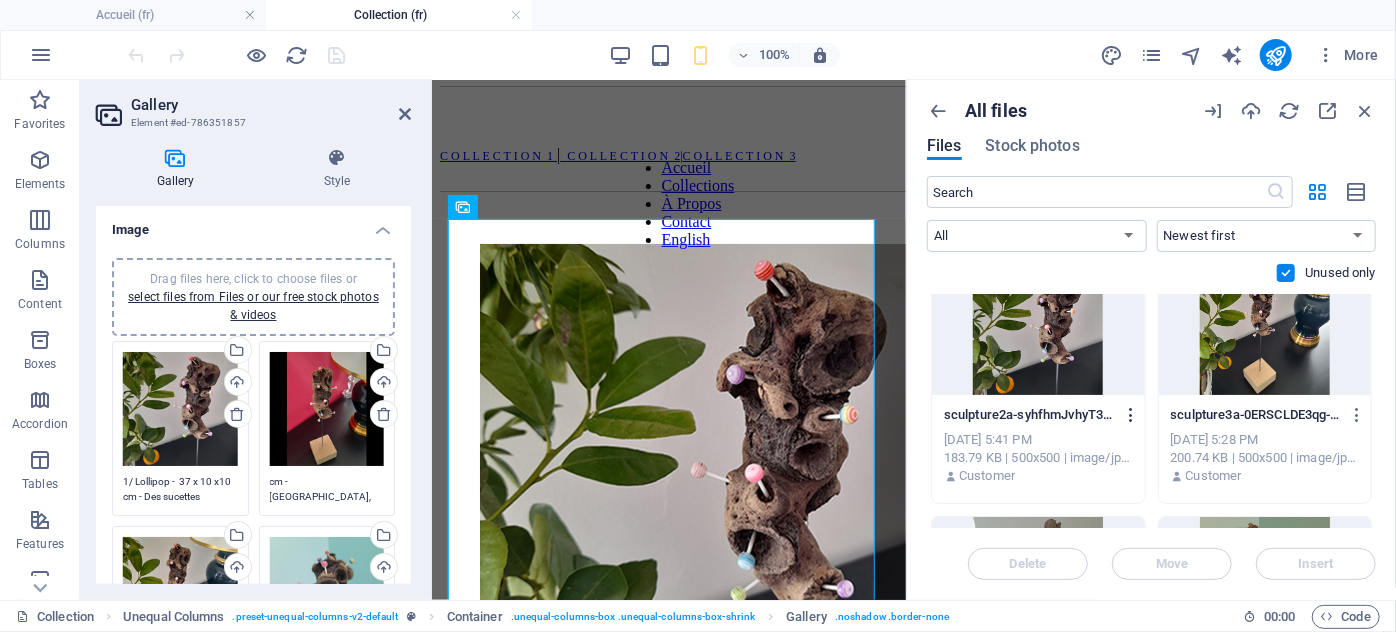 click at bounding box center [1131, 415] 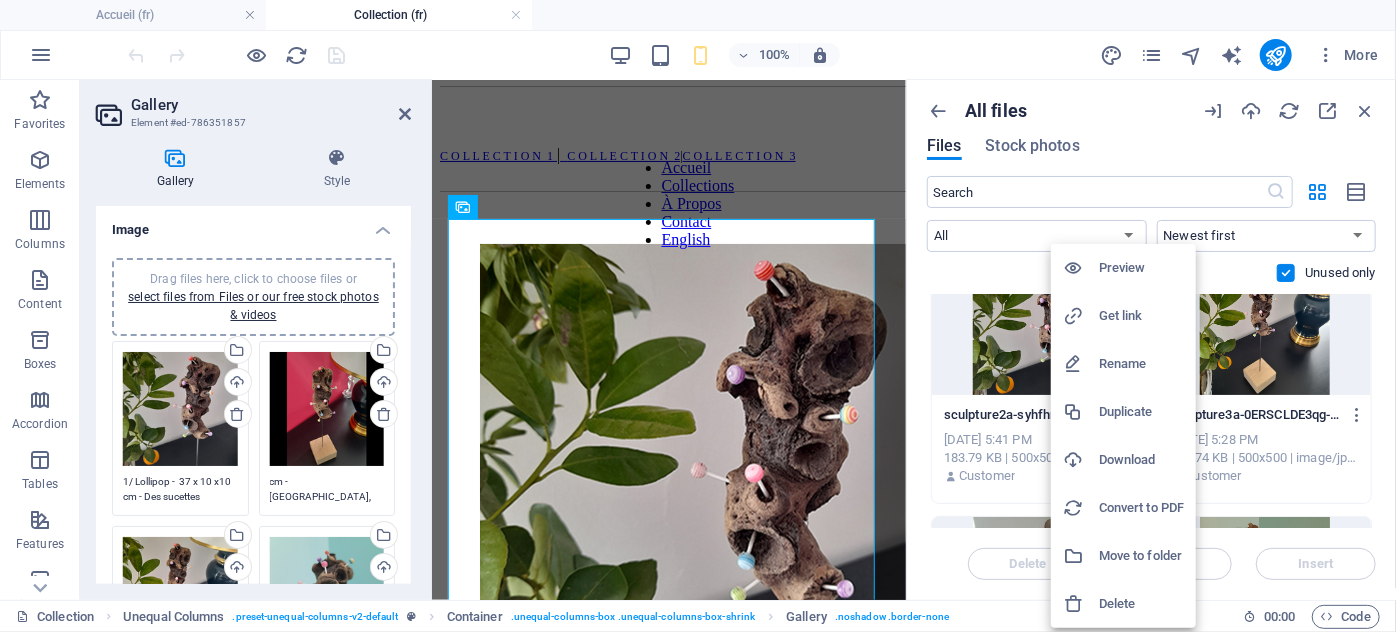 click on "Delete" at bounding box center [1141, 604] 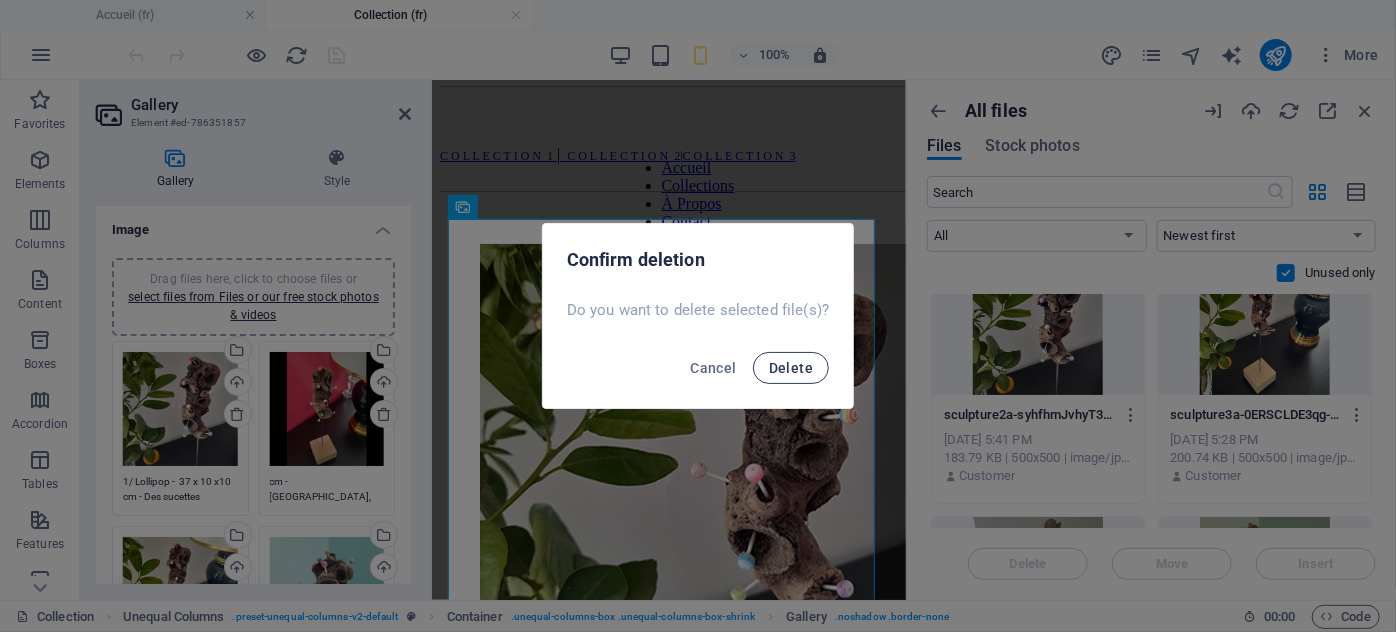 click on "Delete" at bounding box center [791, 368] 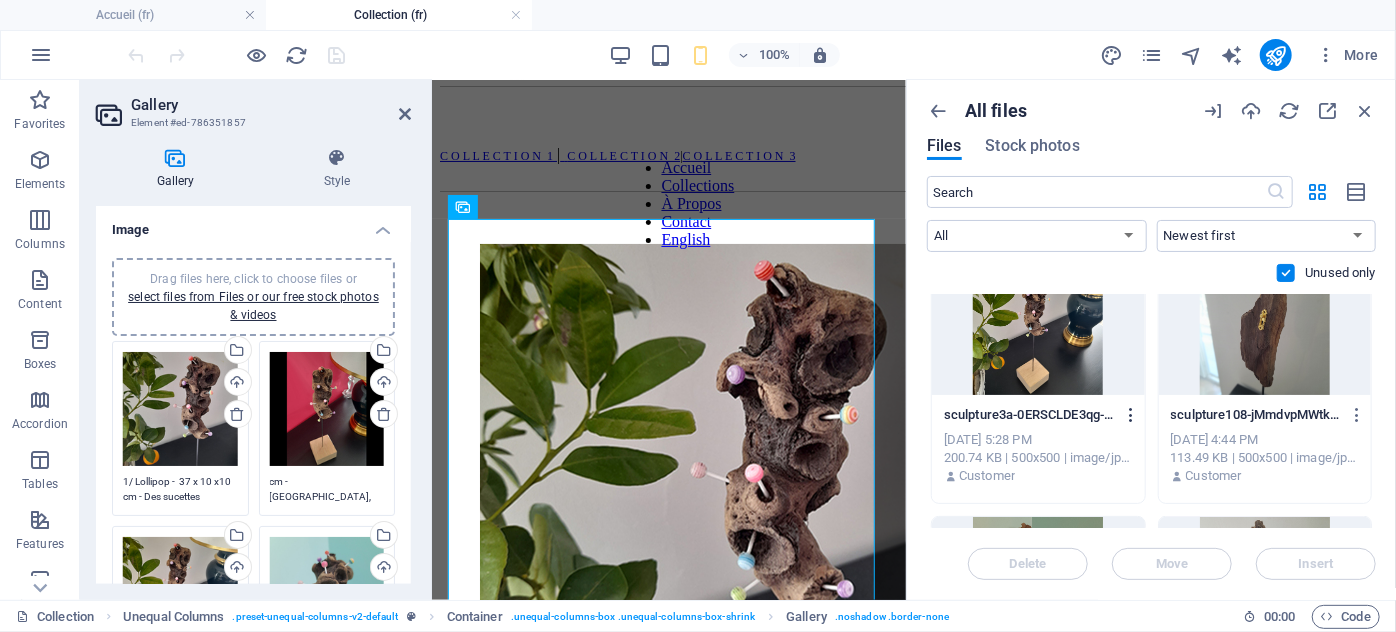 click at bounding box center (1131, 415) 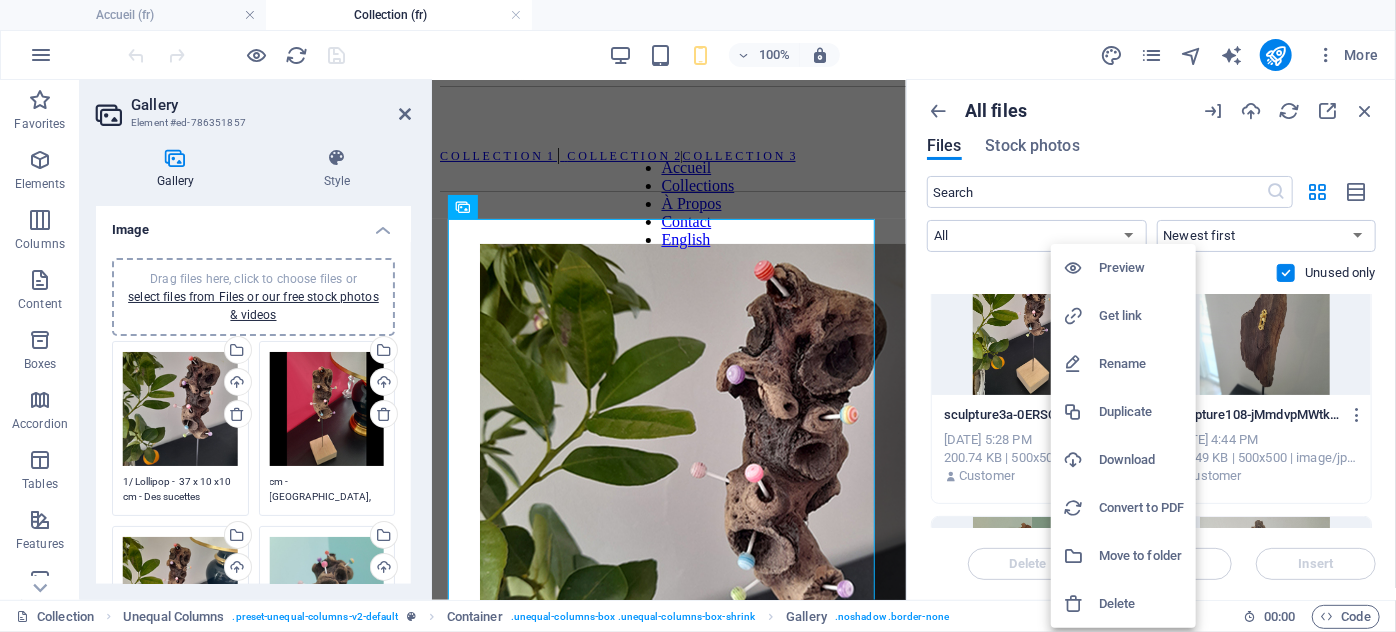 click on "Delete" at bounding box center (1141, 604) 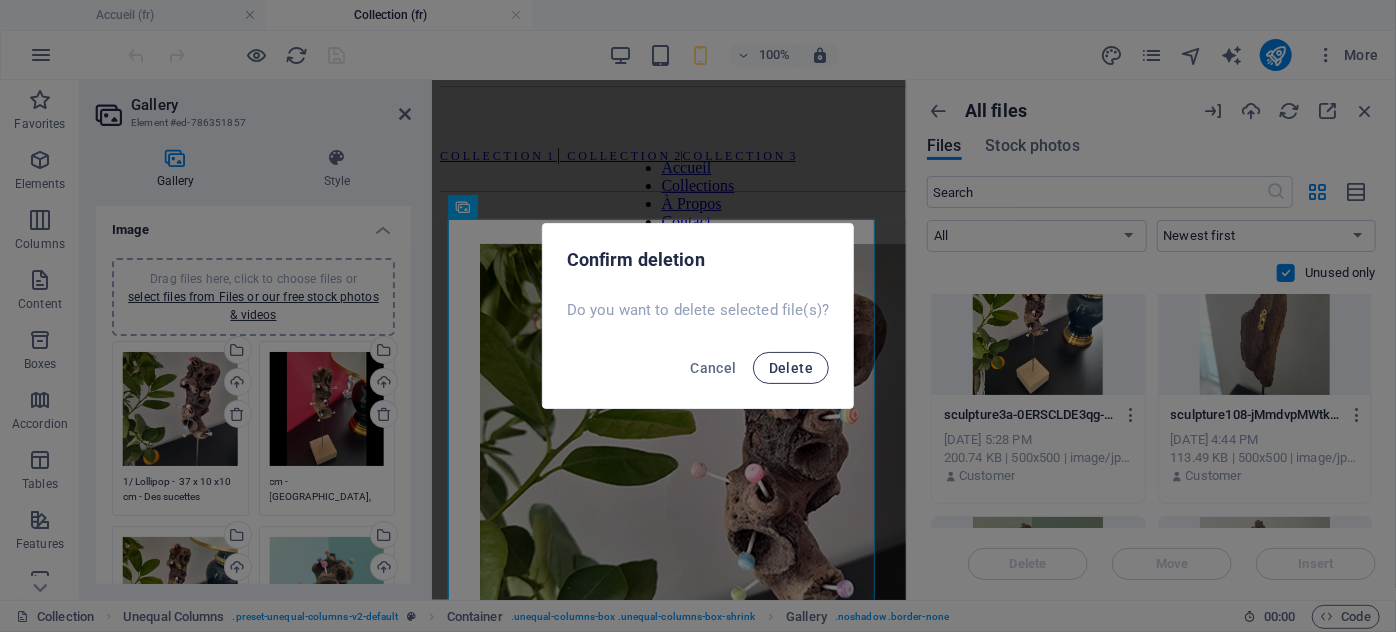 click on "Delete" at bounding box center [791, 368] 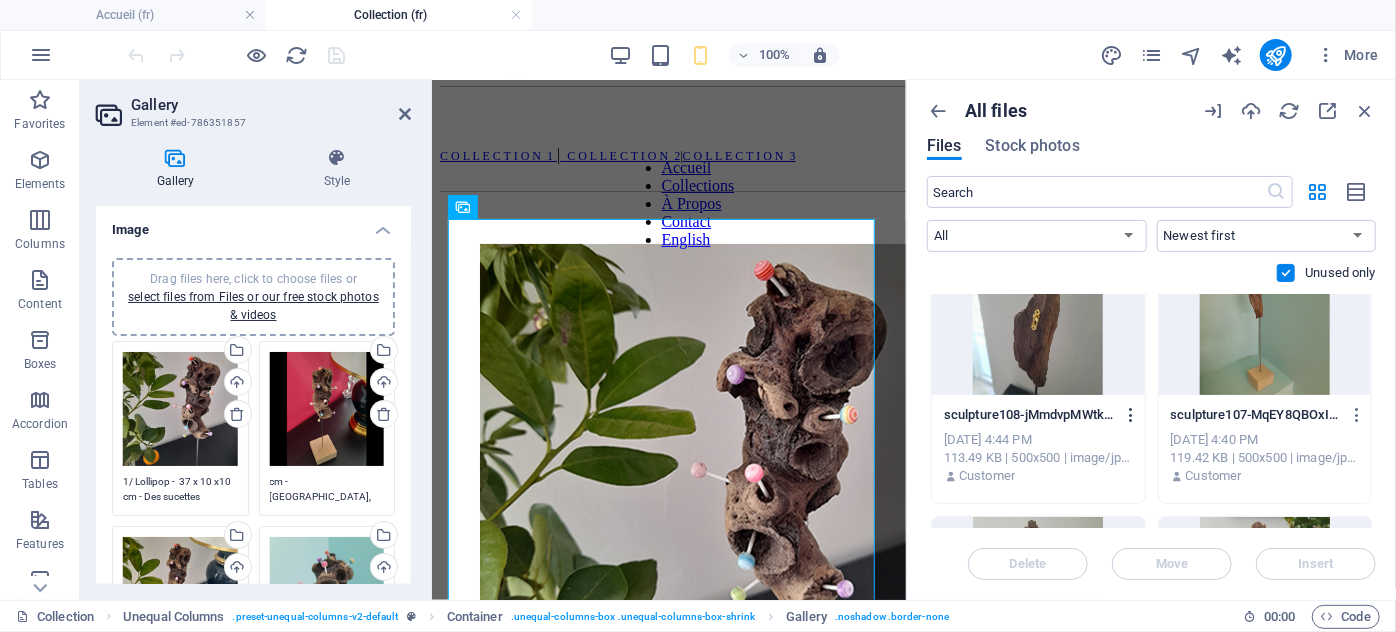 click at bounding box center [1131, 415] 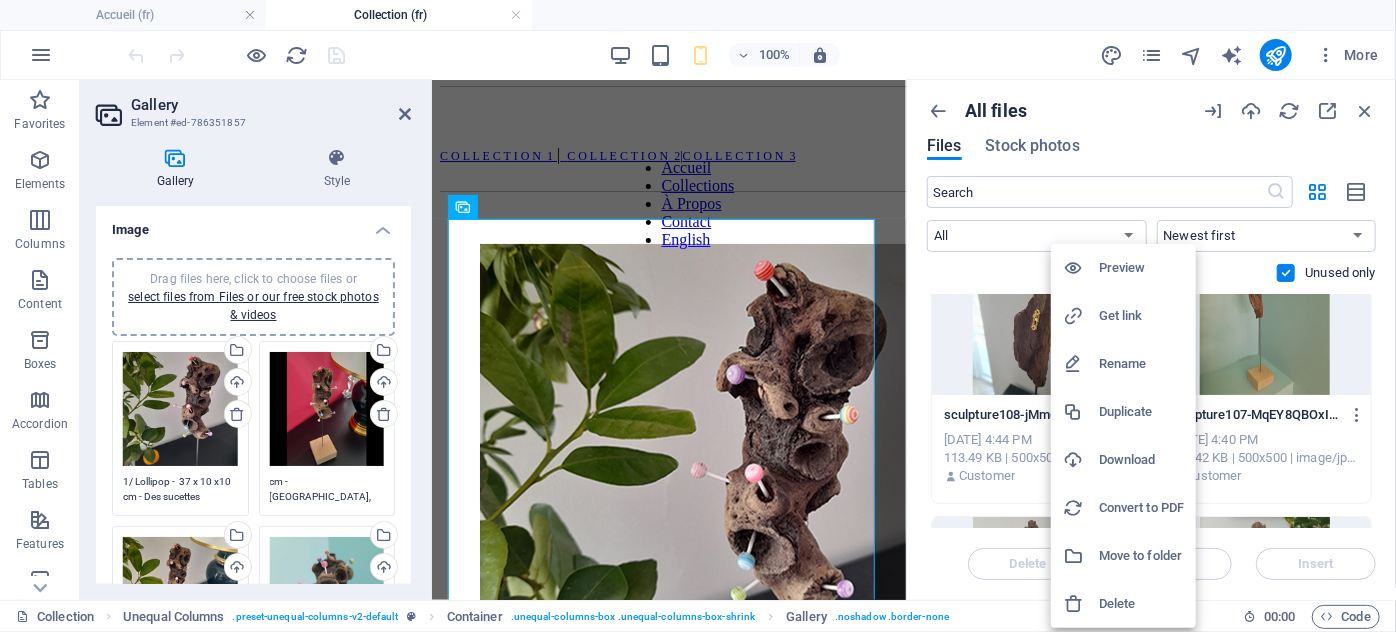 click on "Delete" at bounding box center [1123, 604] 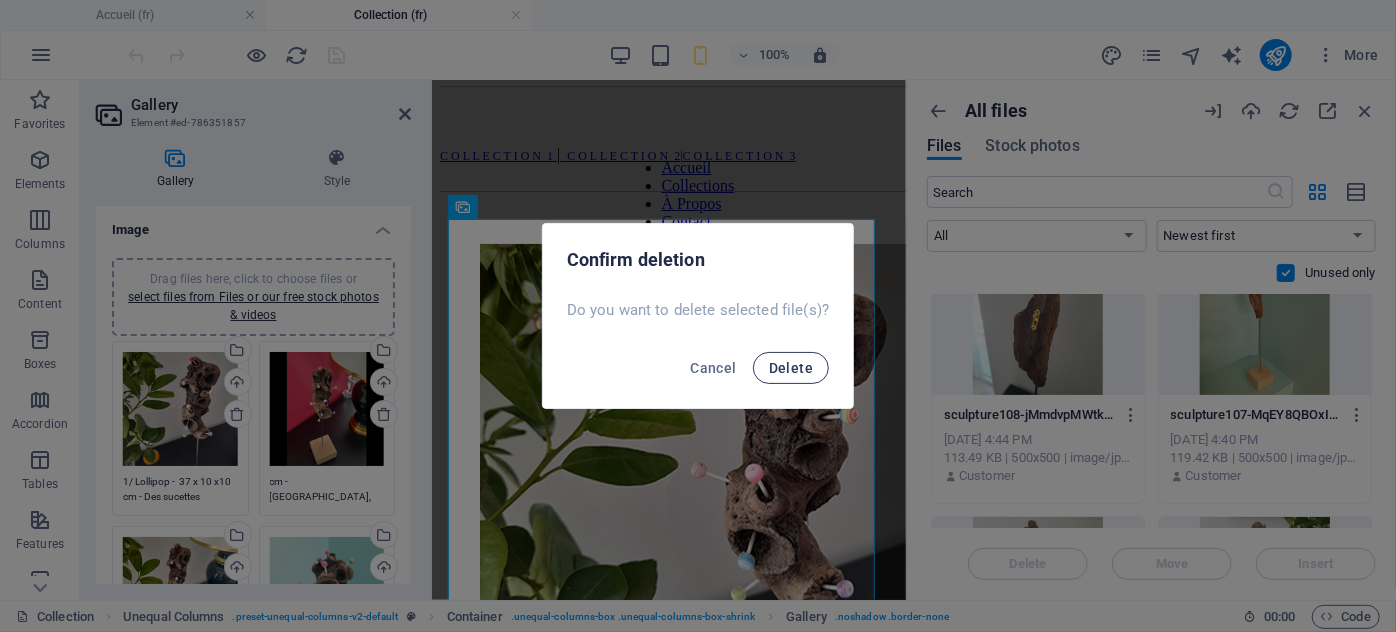 click on "Delete" at bounding box center [791, 368] 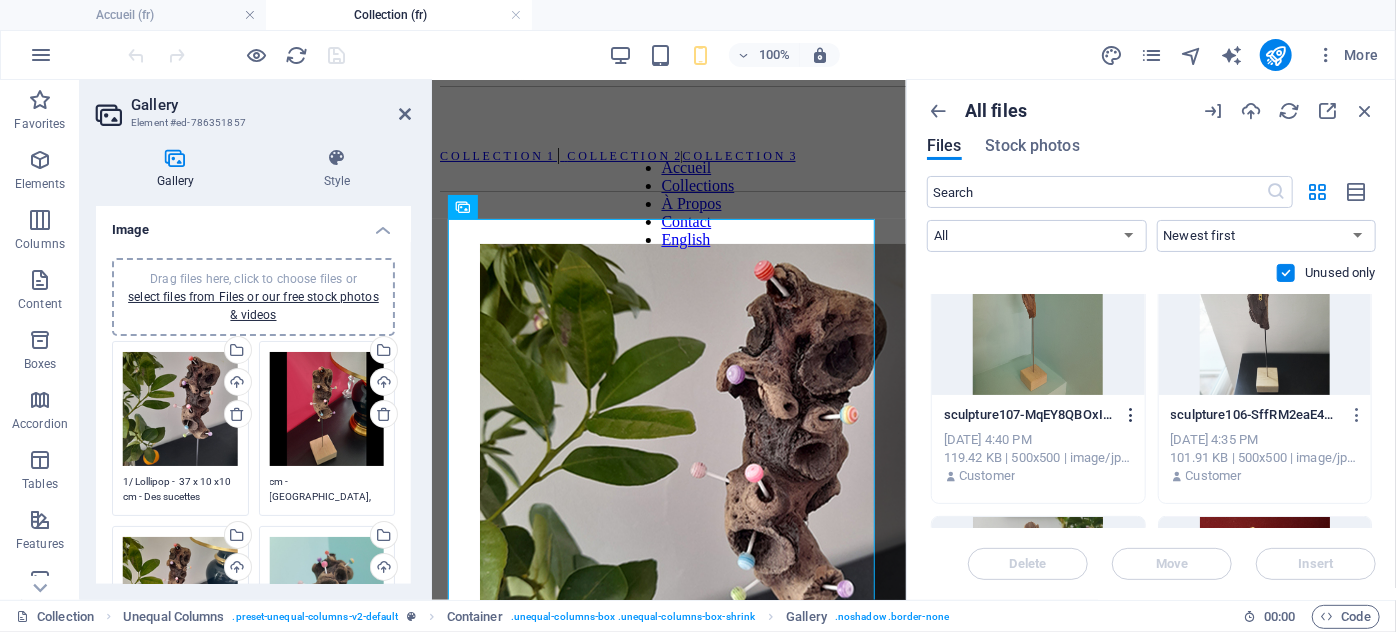 click at bounding box center [1131, 415] 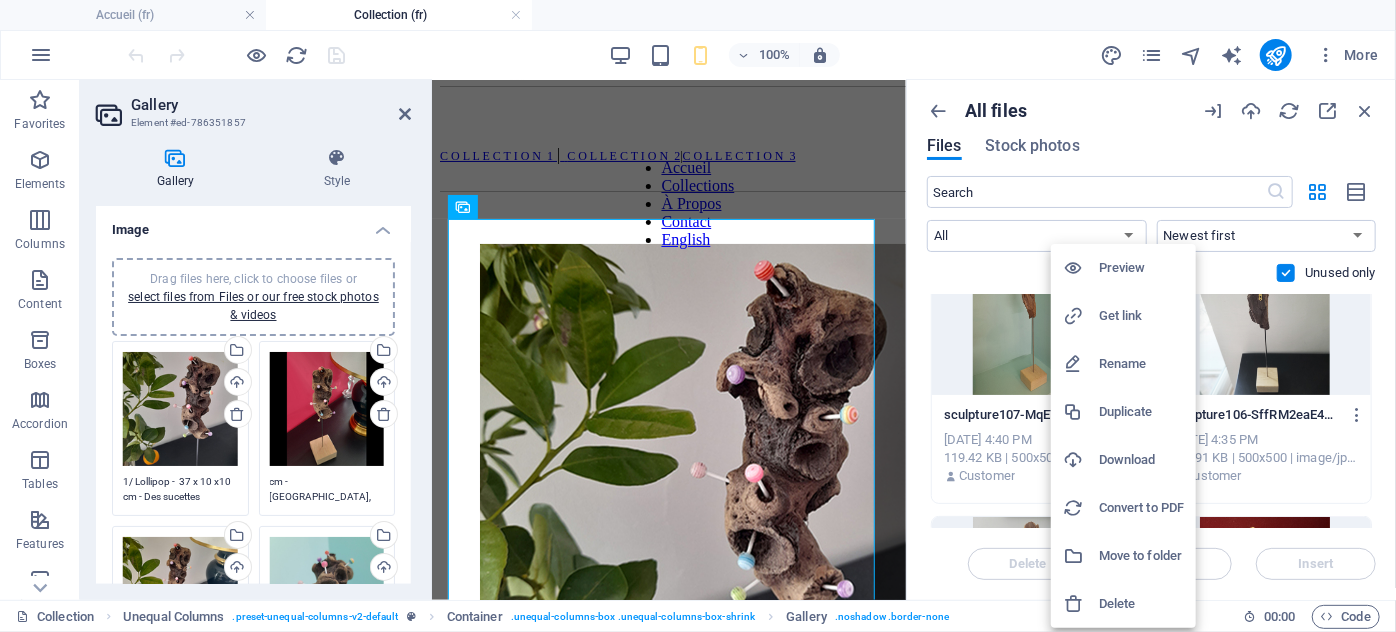 click on "Delete" at bounding box center (1141, 604) 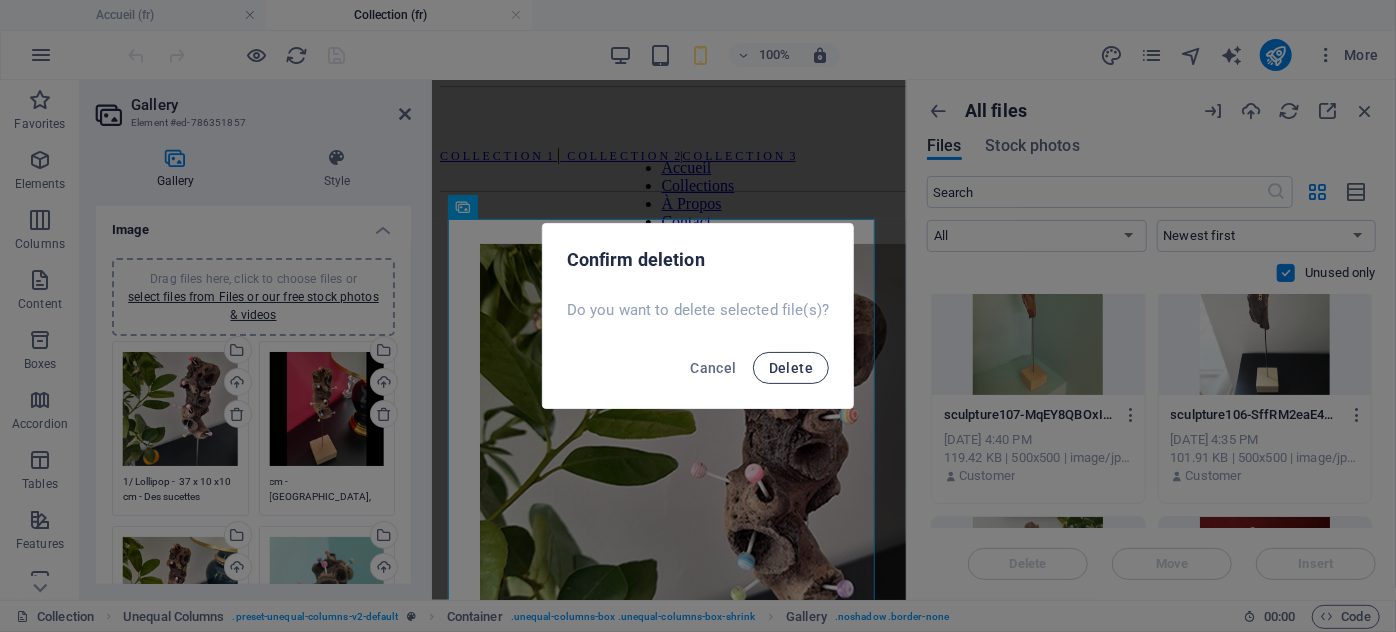 click on "Delete" at bounding box center [791, 368] 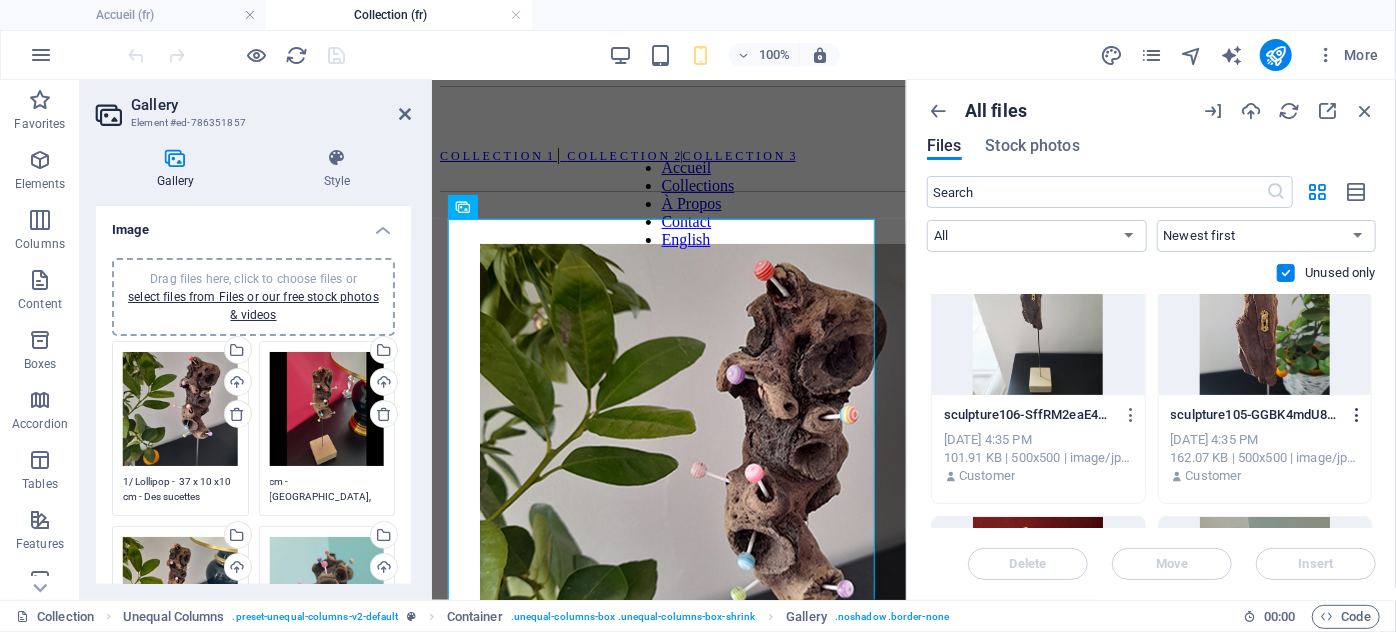 click at bounding box center [1357, 415] 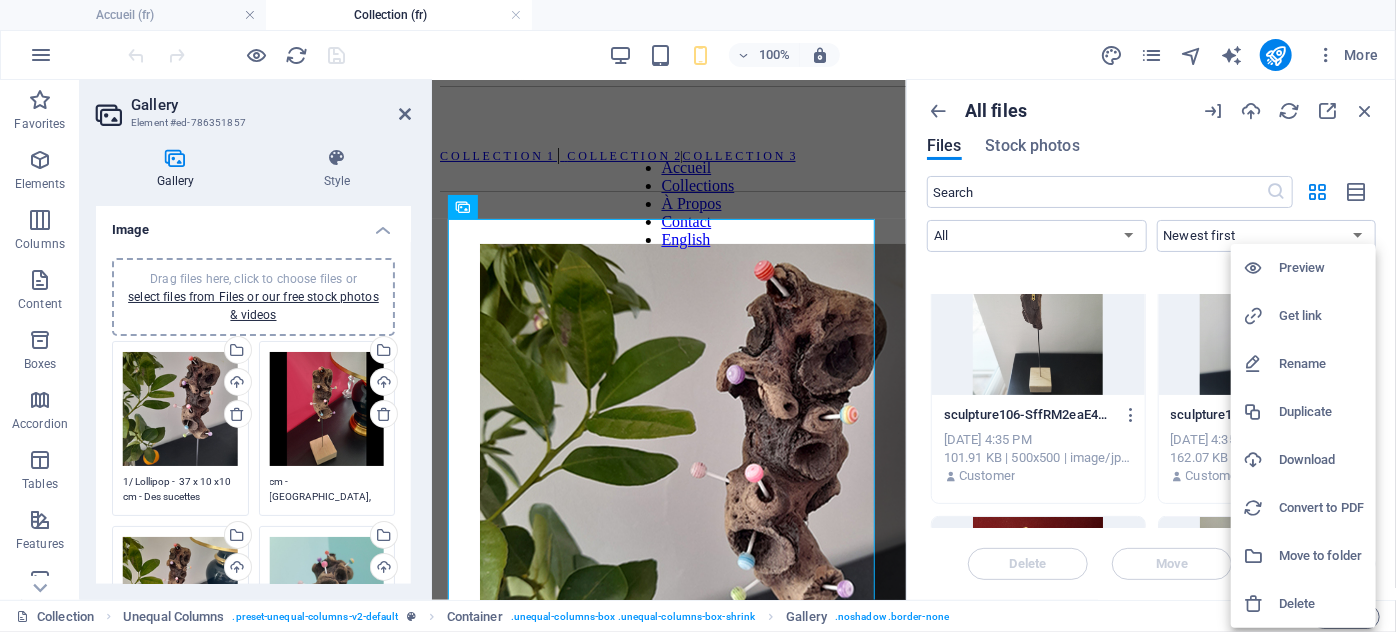 click on "Delete" at bounding box center (1321, 604) 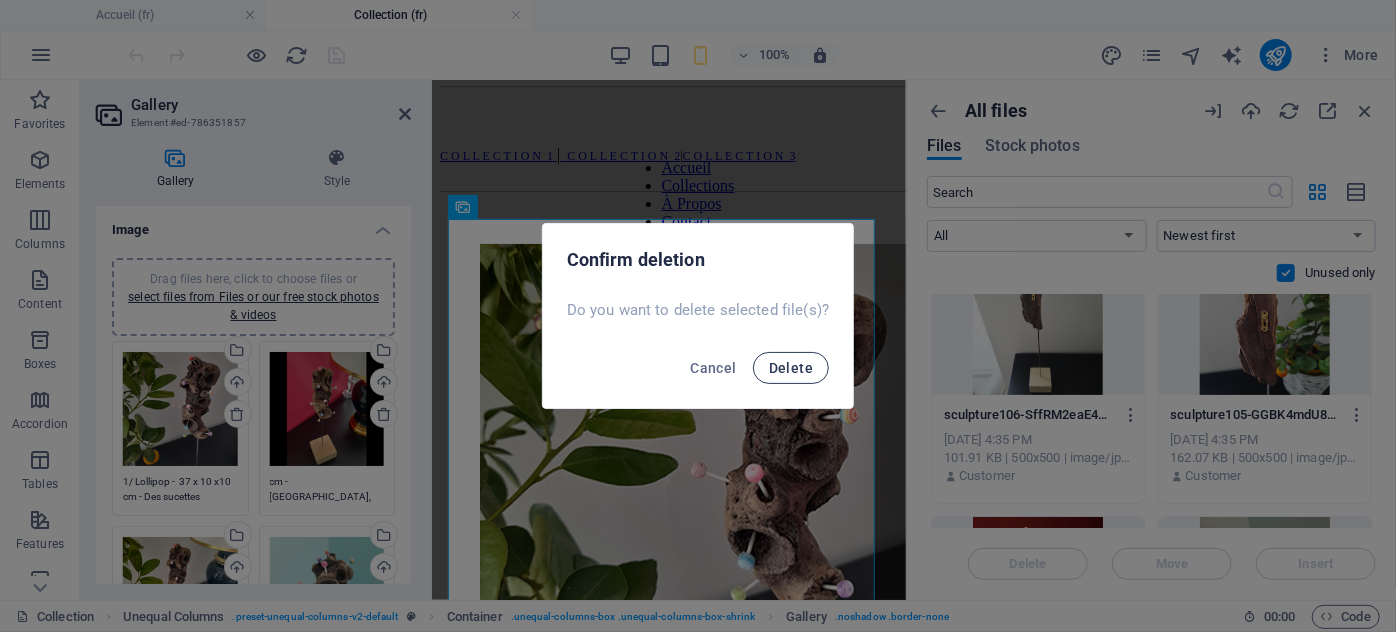 click on "Delete" at bounding box center [791, 368] 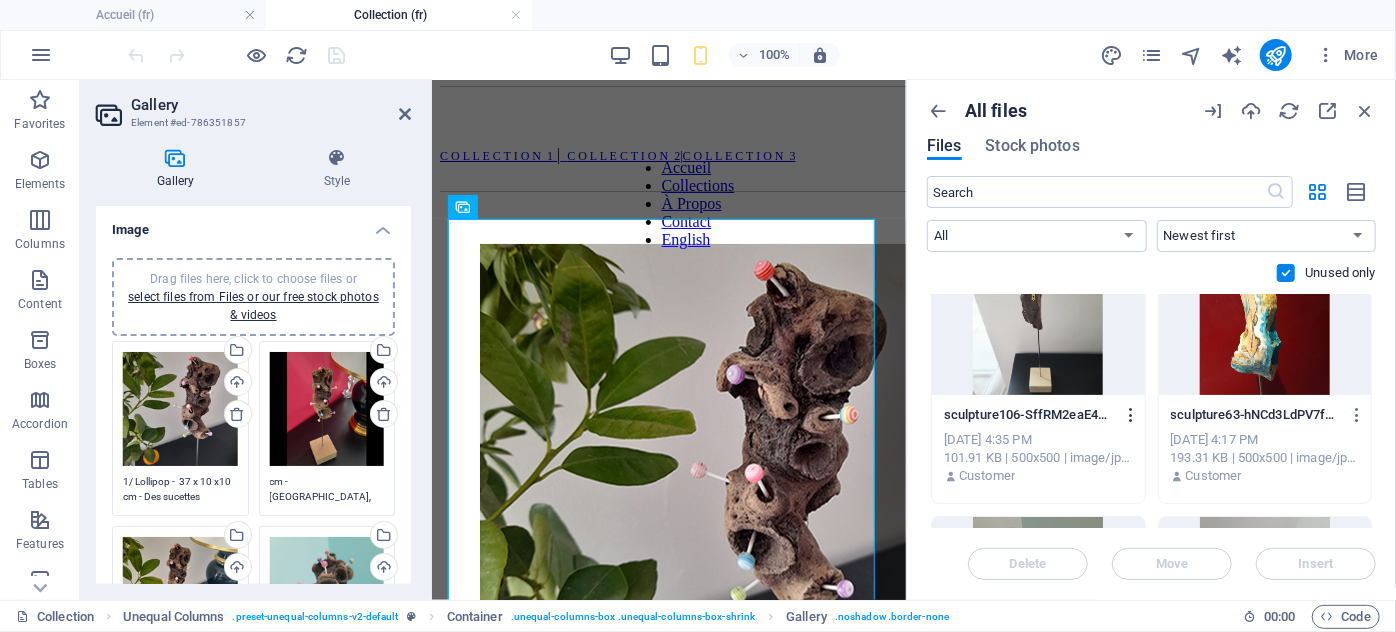click at bounding box center [1131, 415] 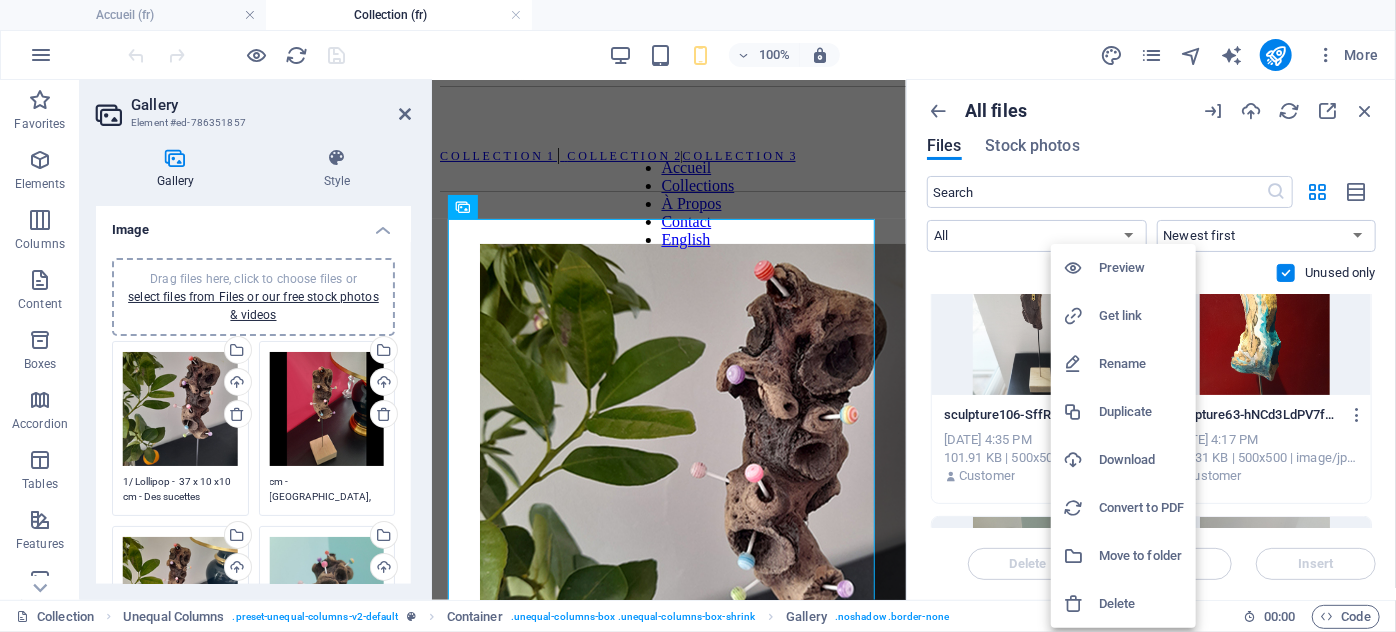 click on "Delete" at bounding box center [1141, 604] 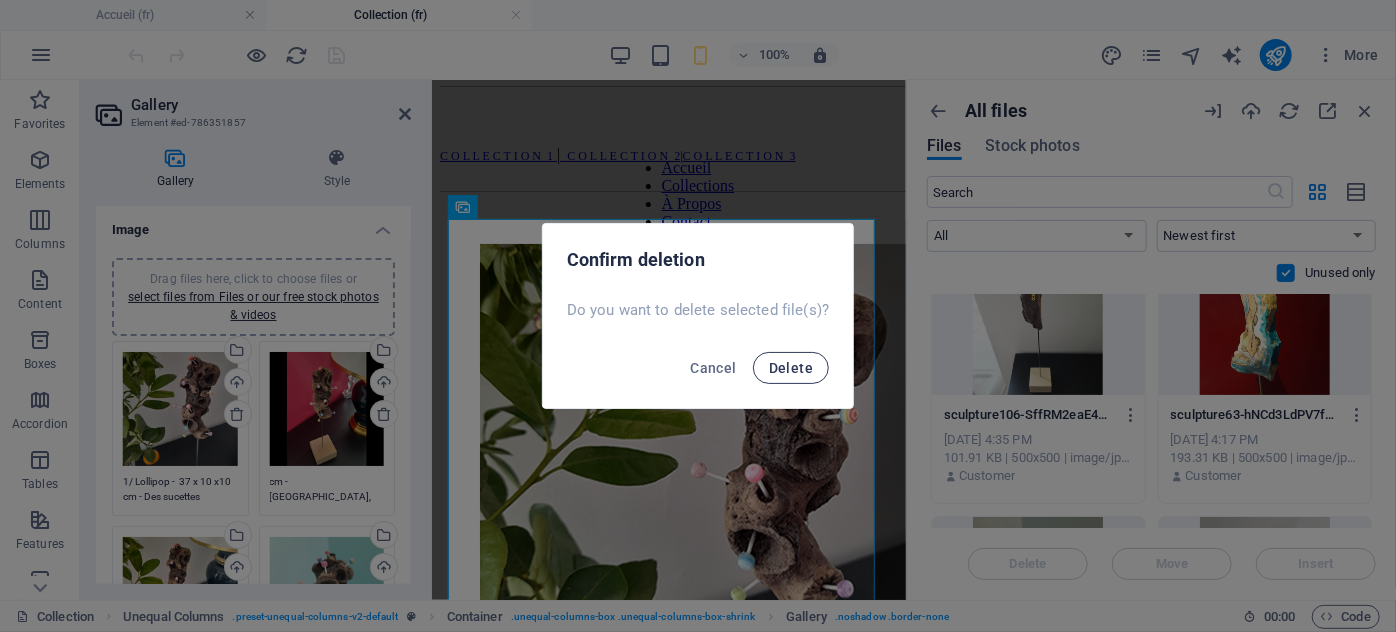 click on "Delete" at bounding box center (791, 368) 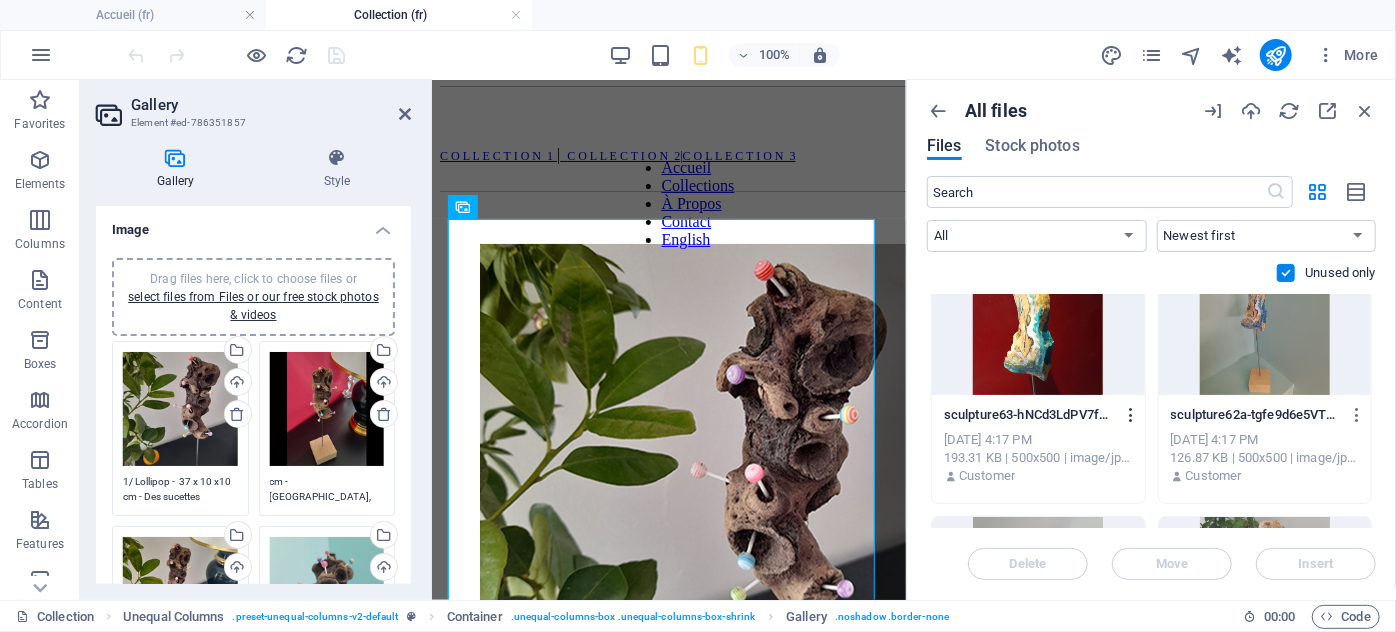click at bounding box center [1131, 415] 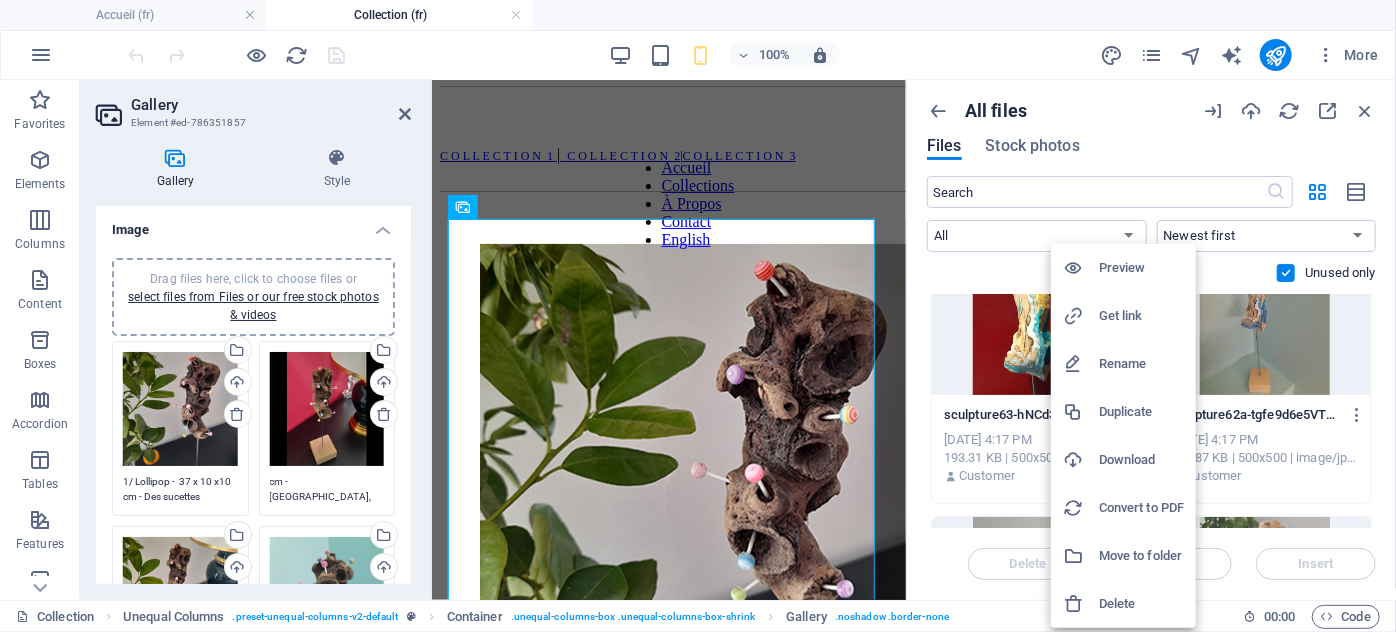 click on "Delete" at bounding box center (1123, 604) 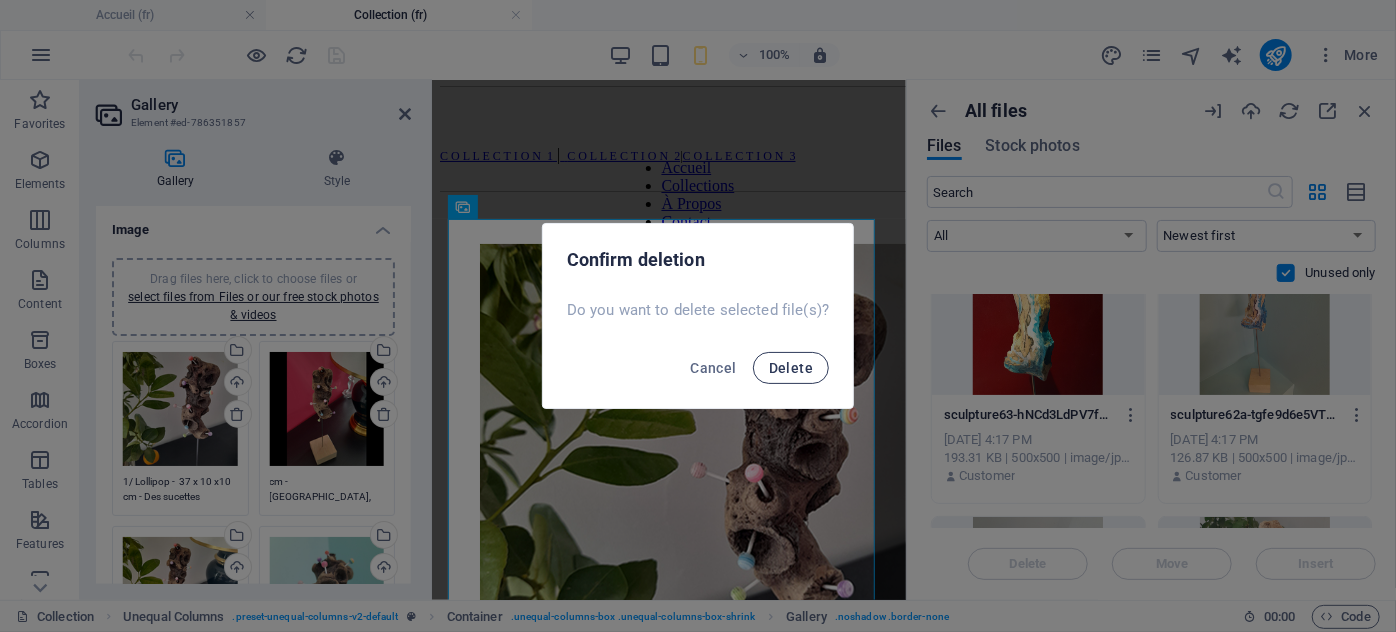 click on "Delete" at bounding box center [791, 368] 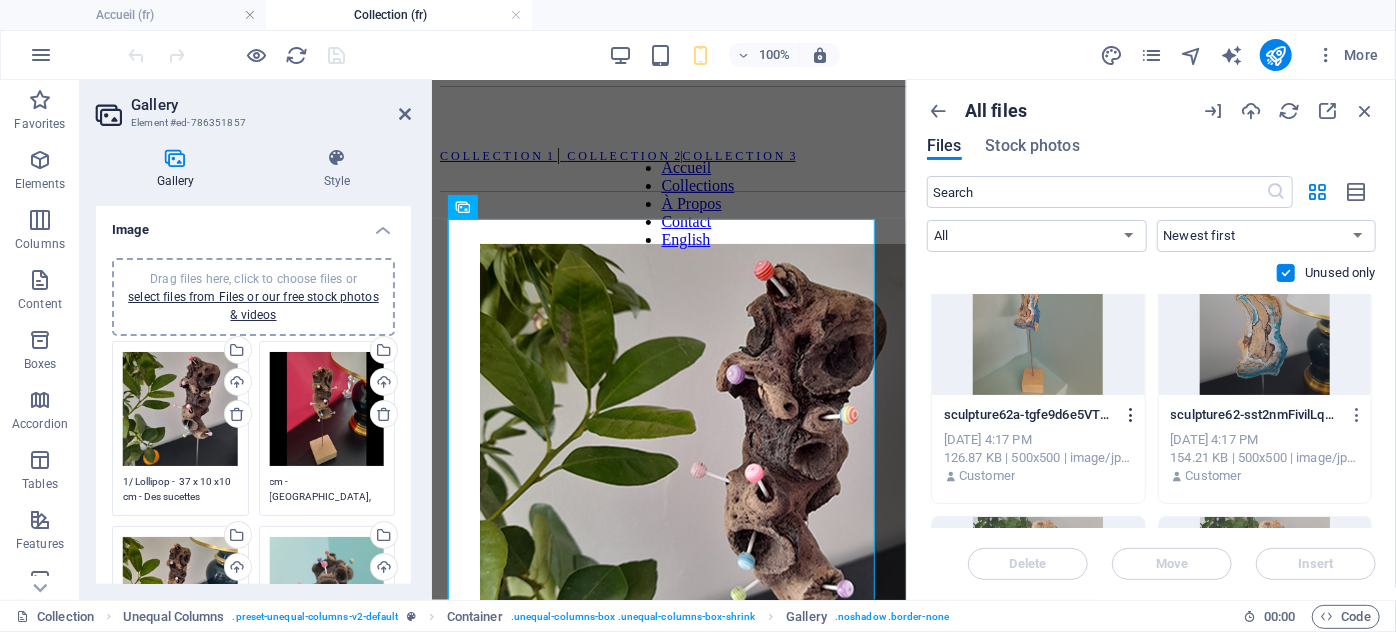 click at bounding box center [1131, 415] 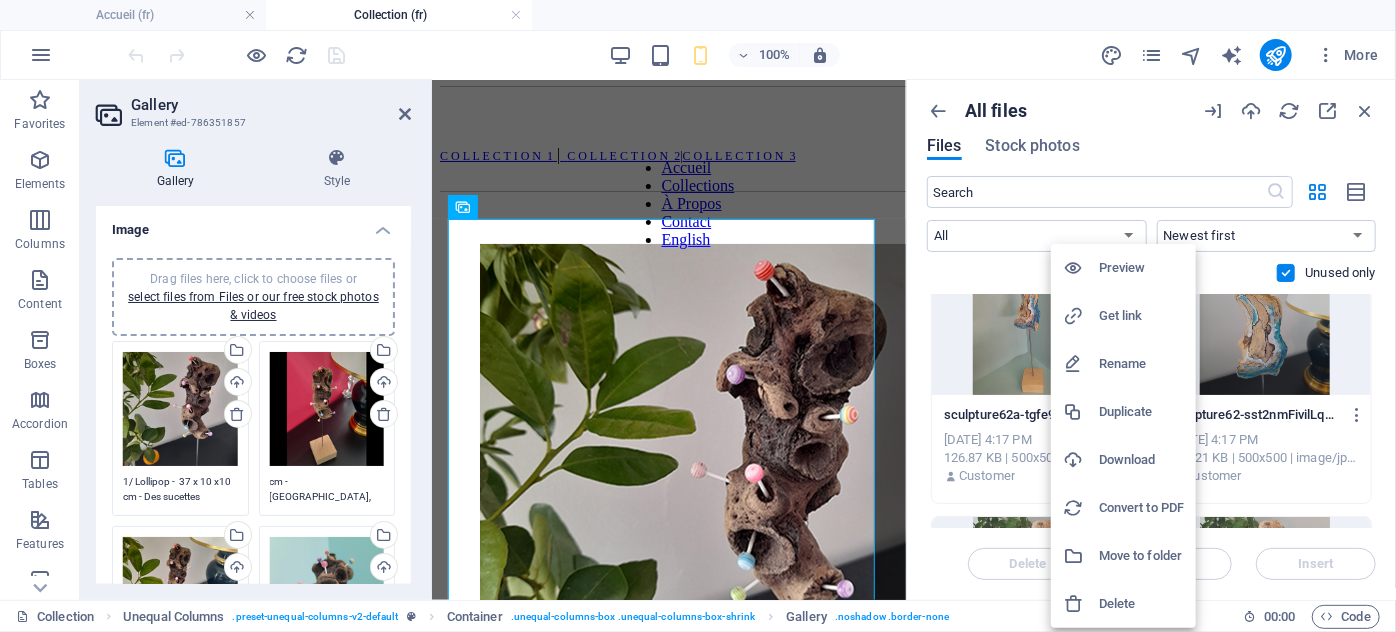 click on "Delete" at bounding box center [1141, 604] 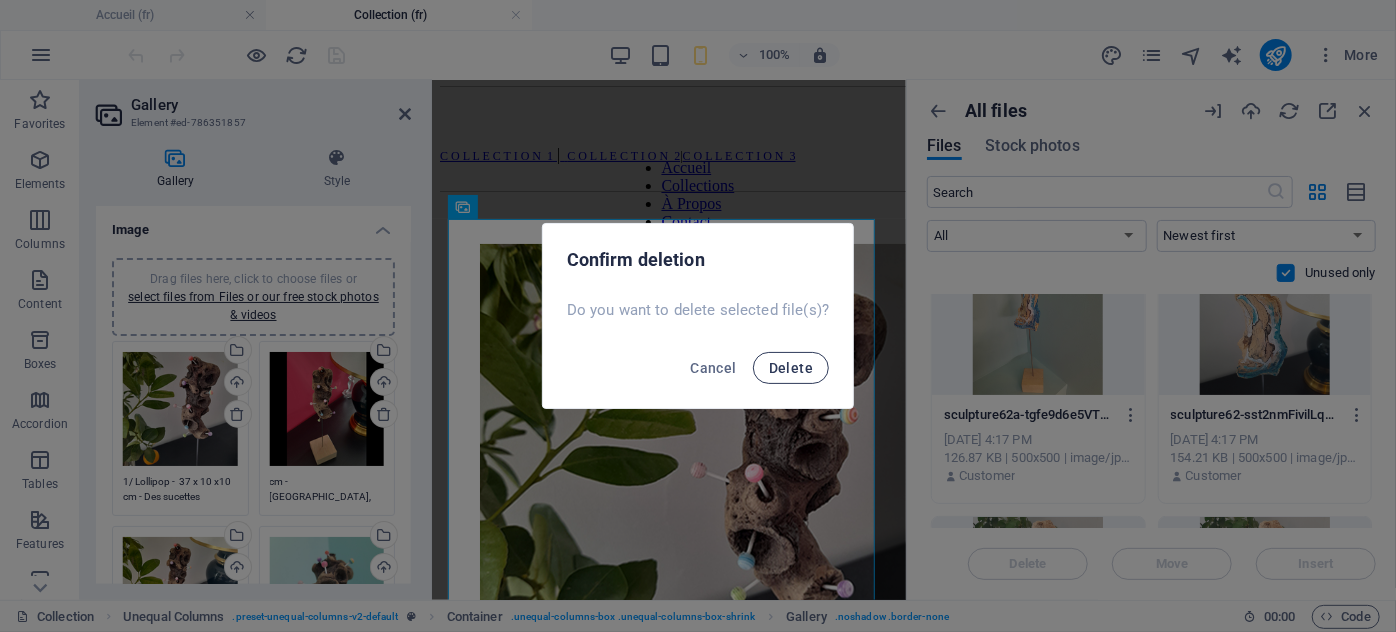click on "Delete" at bounding box center (791, 368) 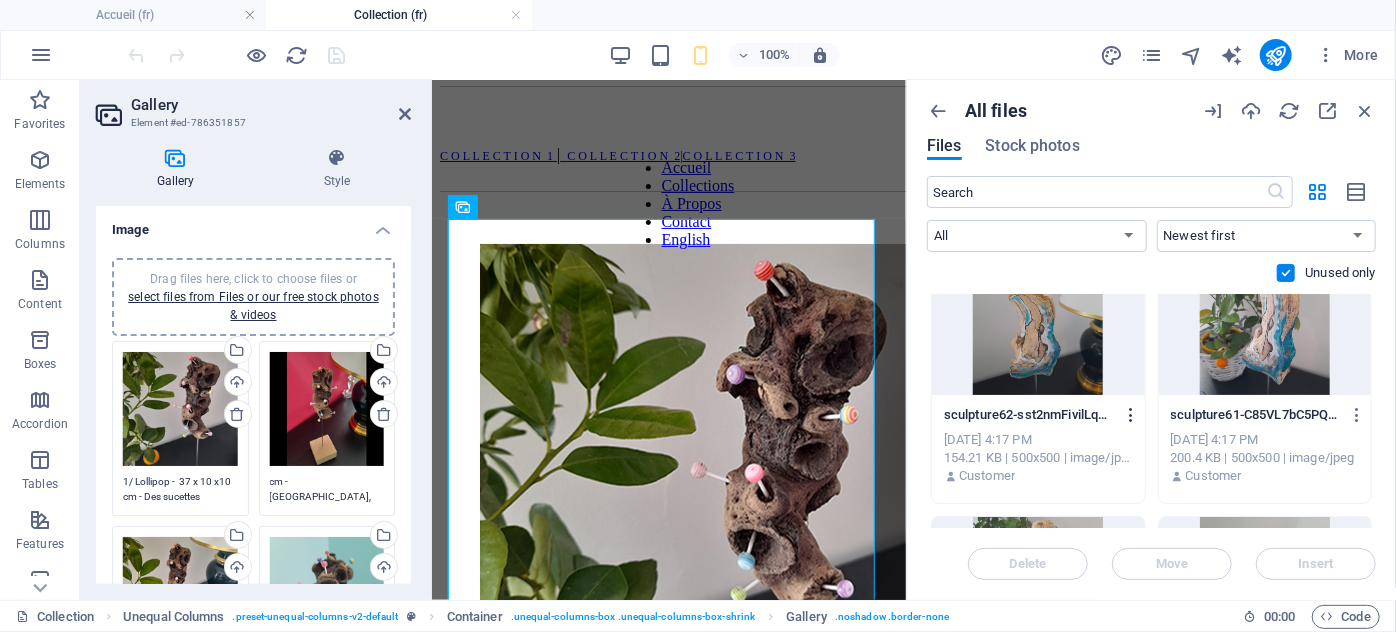 click at bounding box center [1131, 415] 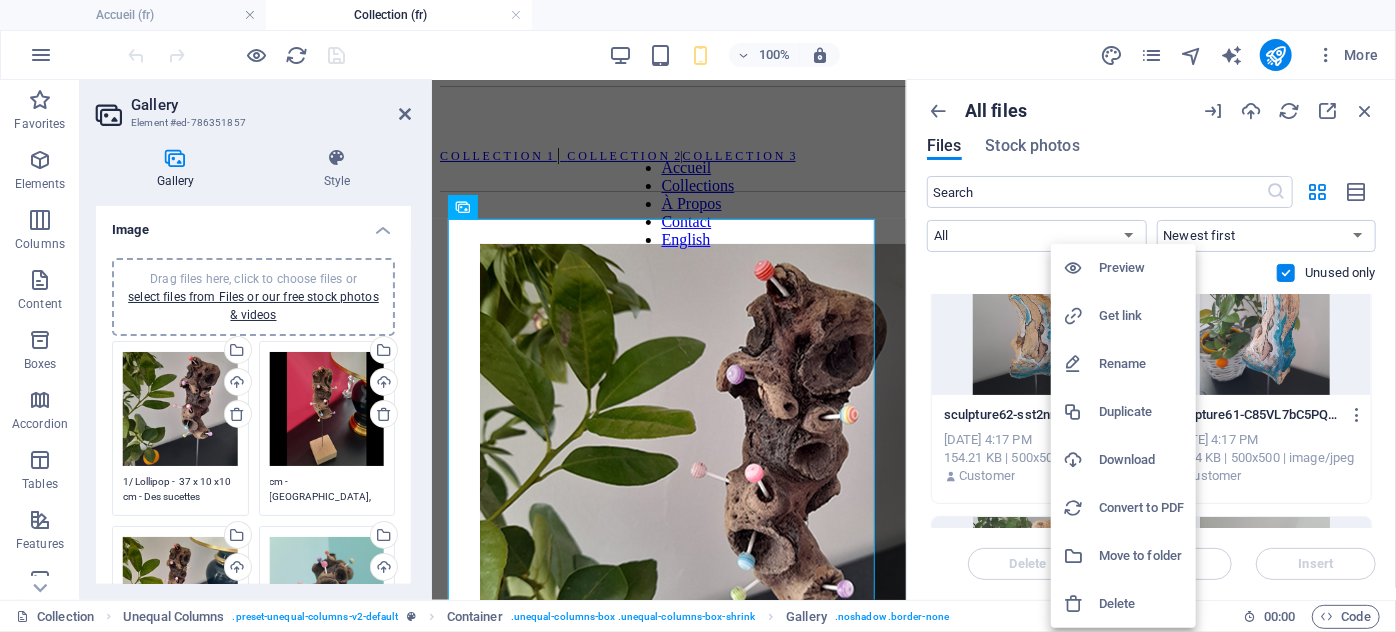 click on "Delete" at bounding box center [1141, 604] 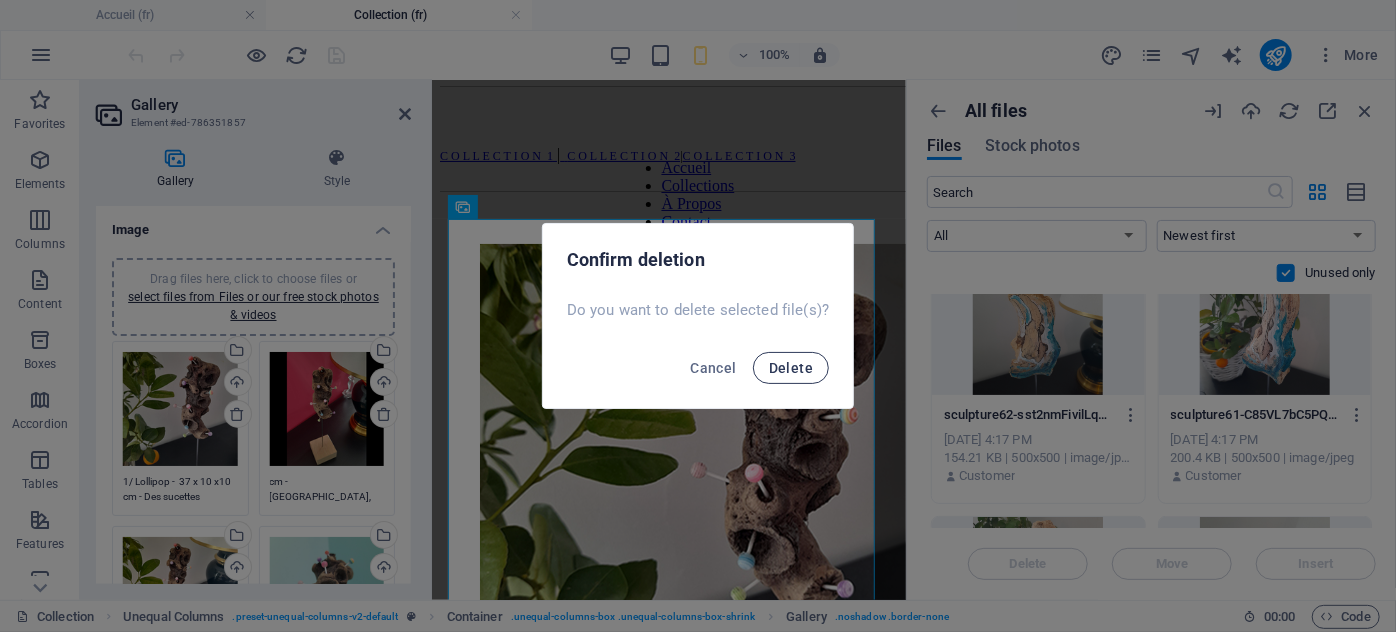 click on "Delete" at bounding box center [791, 368] 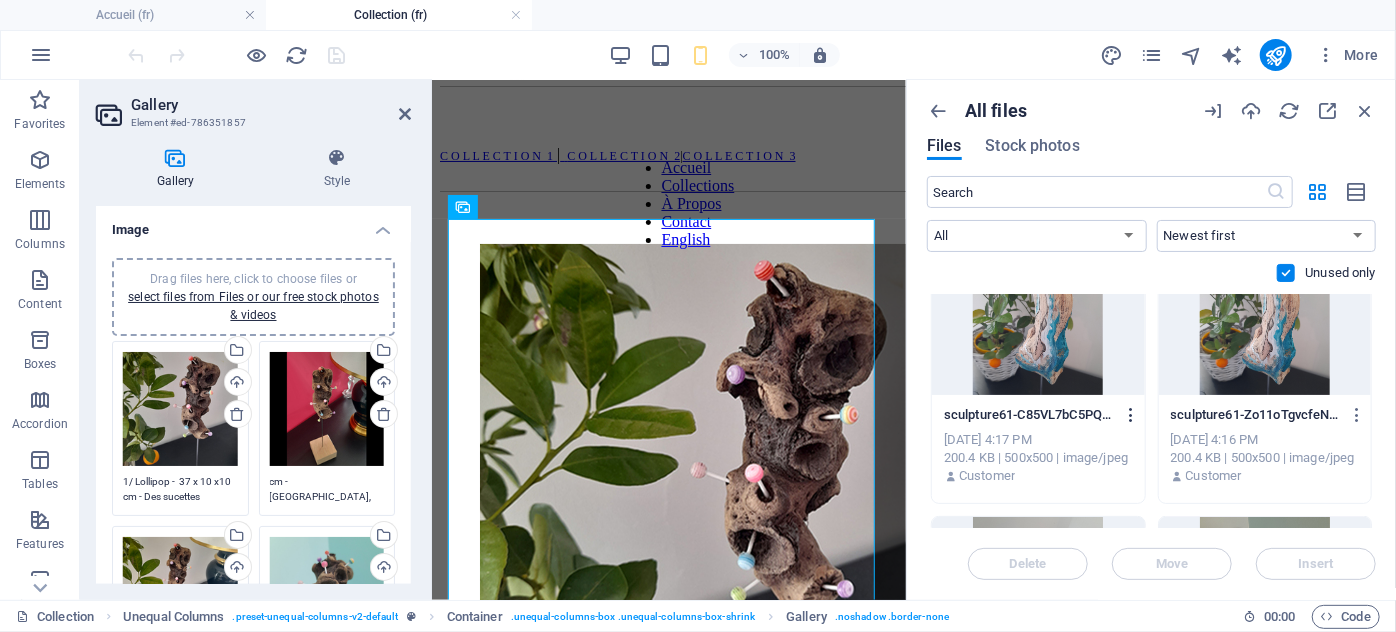 click at bounding box center (1131, 415) 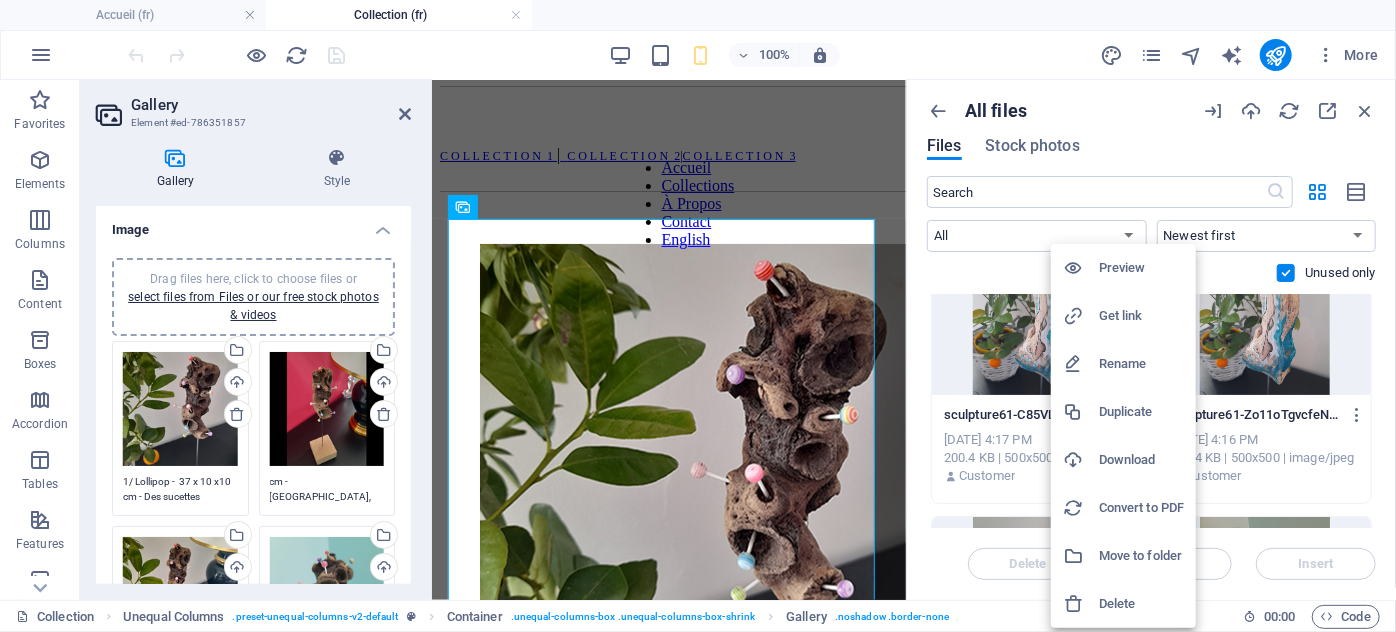click on "Delete" at bounding box center [1141, 604] 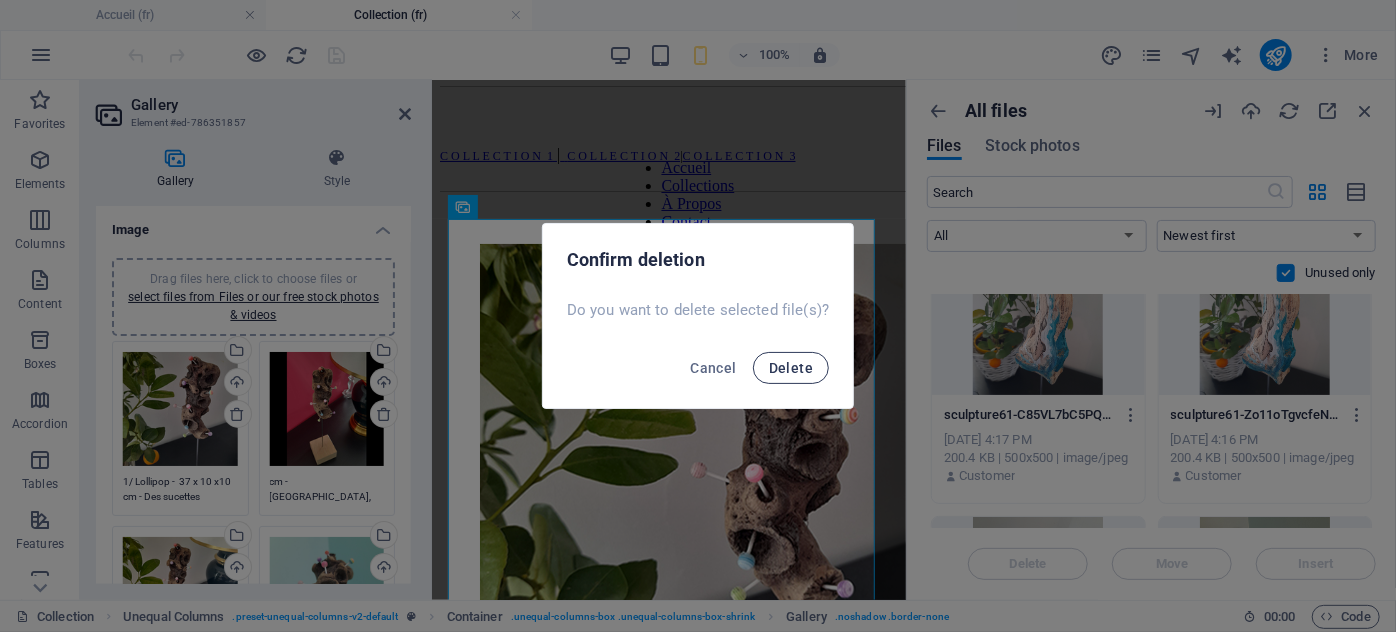 click on "Delete" at bounding box center [791, 368] 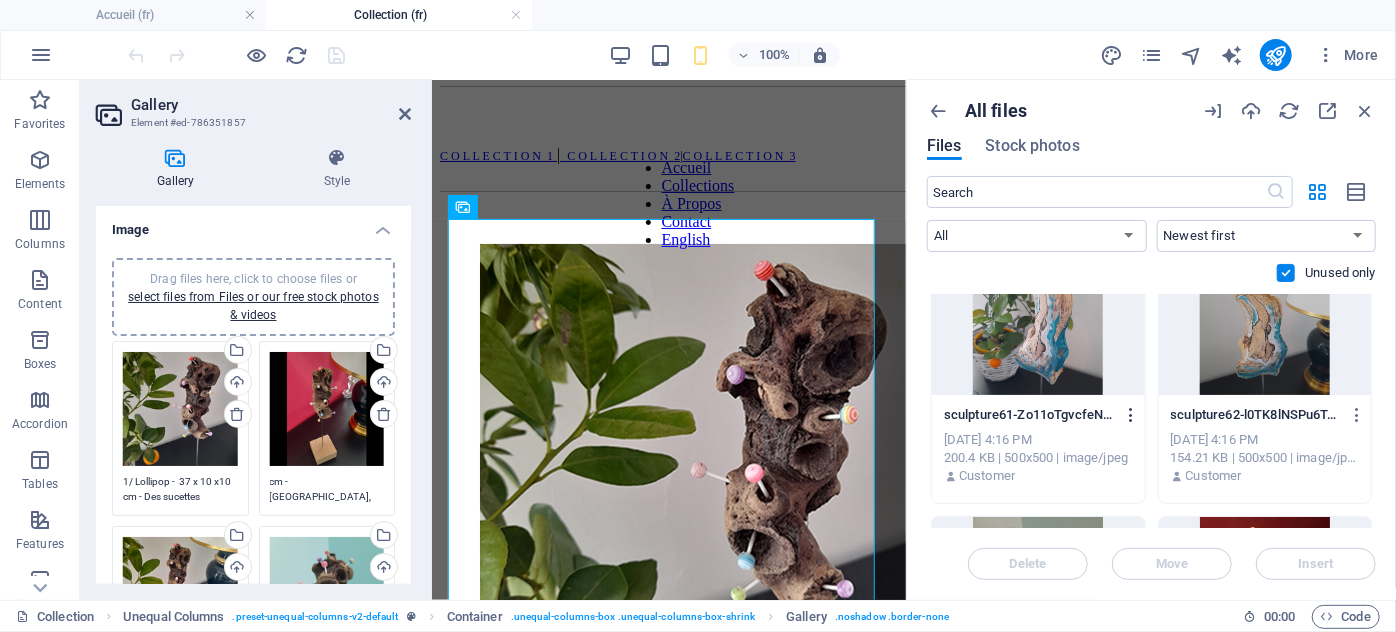 click at bounding box center [1131, 415] 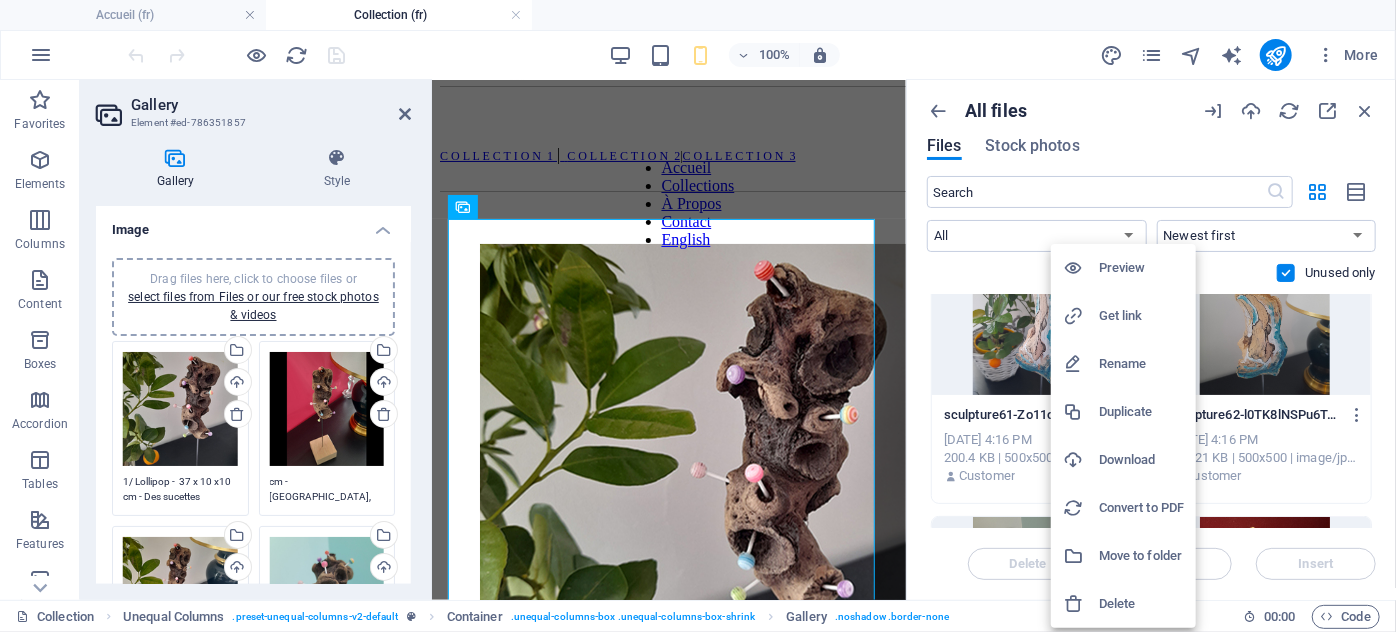 click on "Delete" at bounding box center [1141, 604] 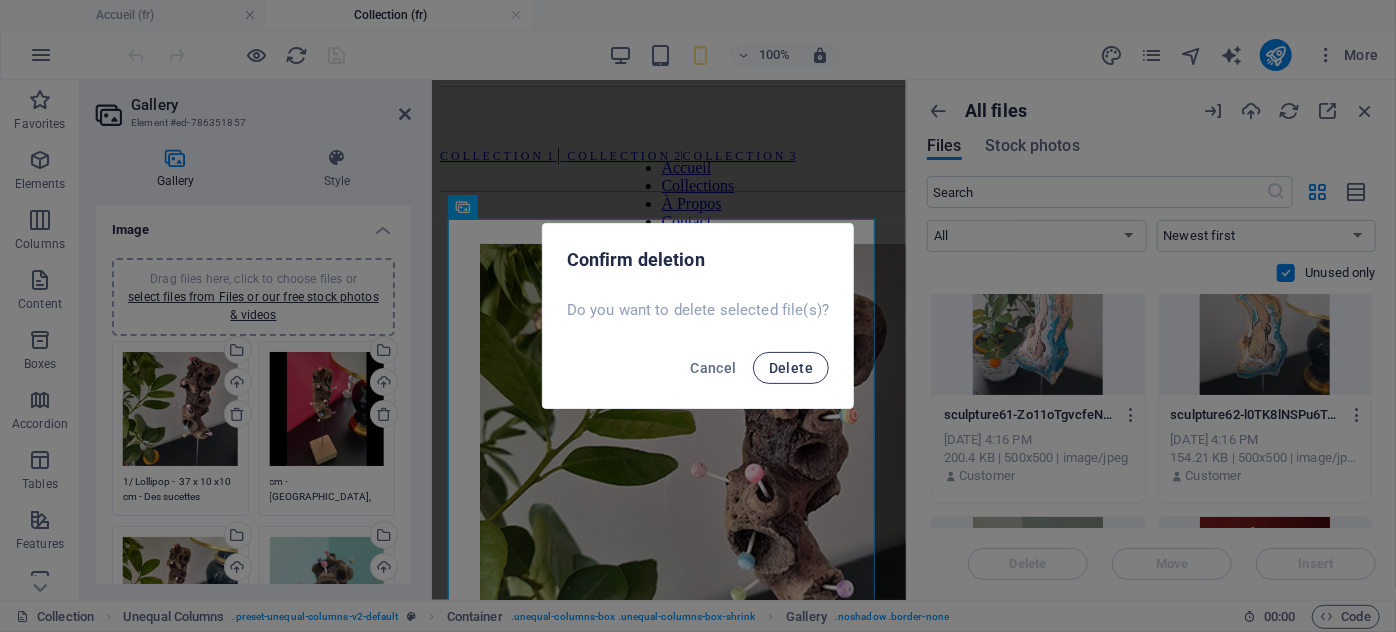 click on "Delete" at bounding box center (791, 368) 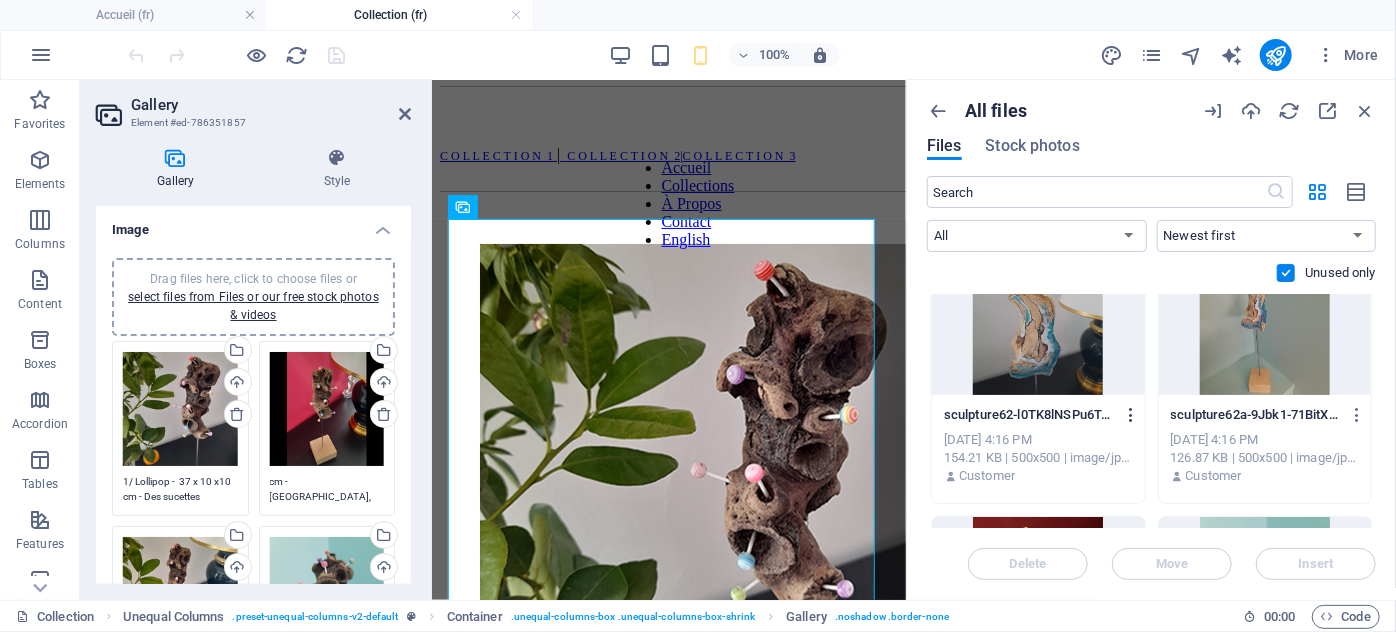 click at bounding box center (1131, 415) 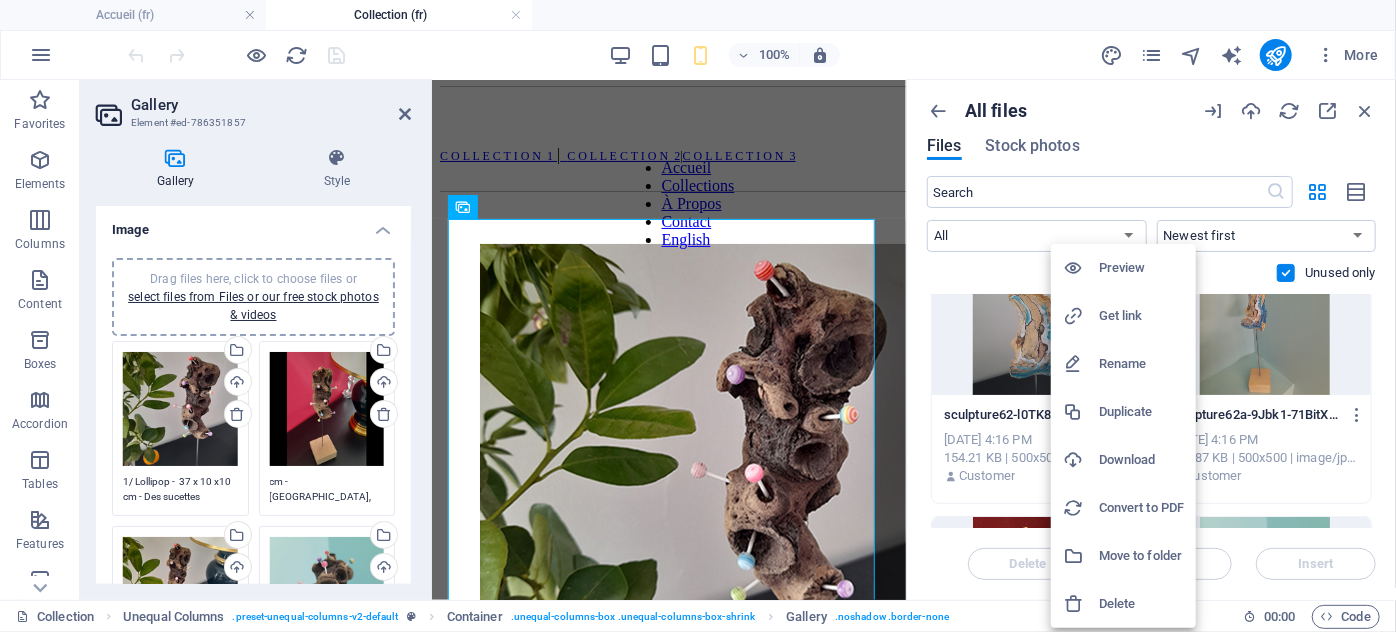 click on "Delete" at bounding box center (1141, 604) 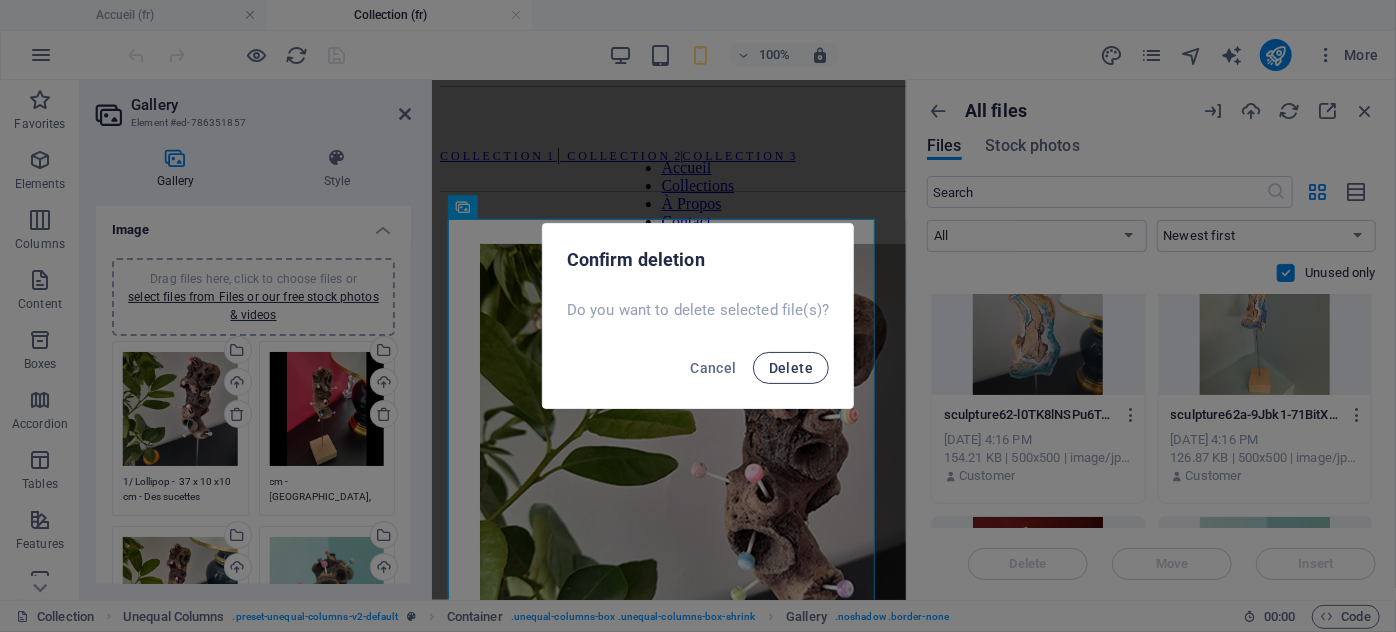 click on "Delete" at bounding box center (791, 368) 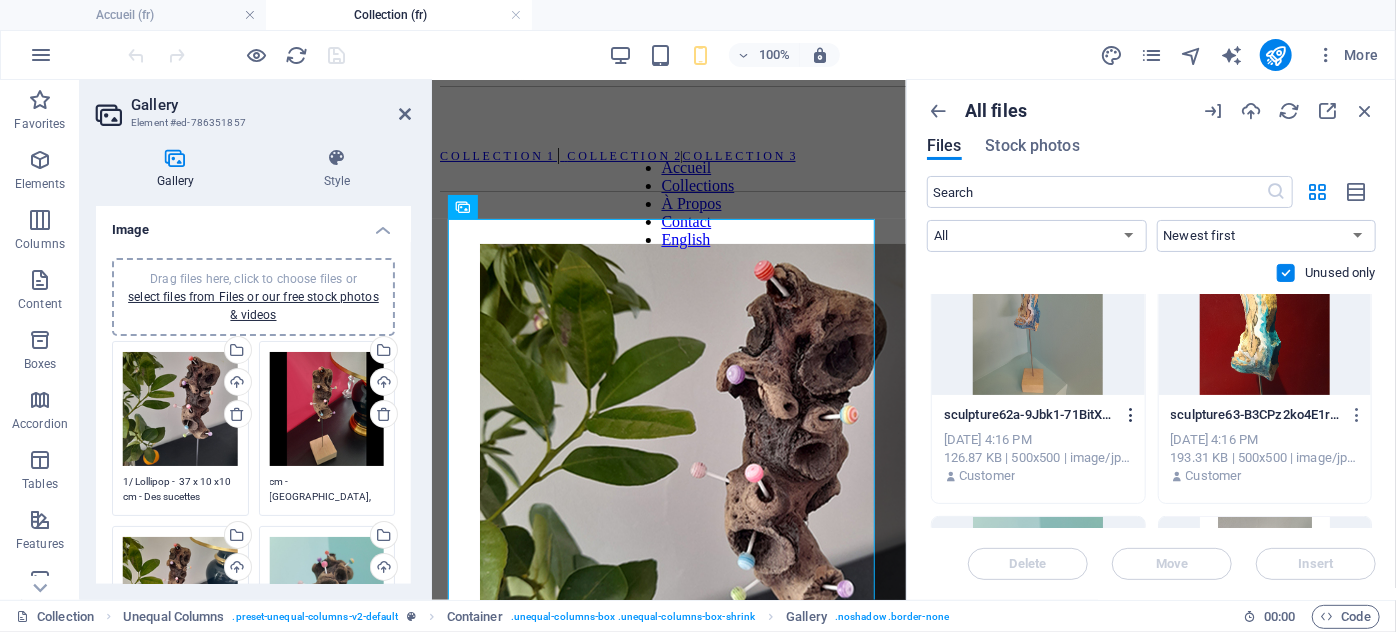 click at bounding box center (1131, 415) 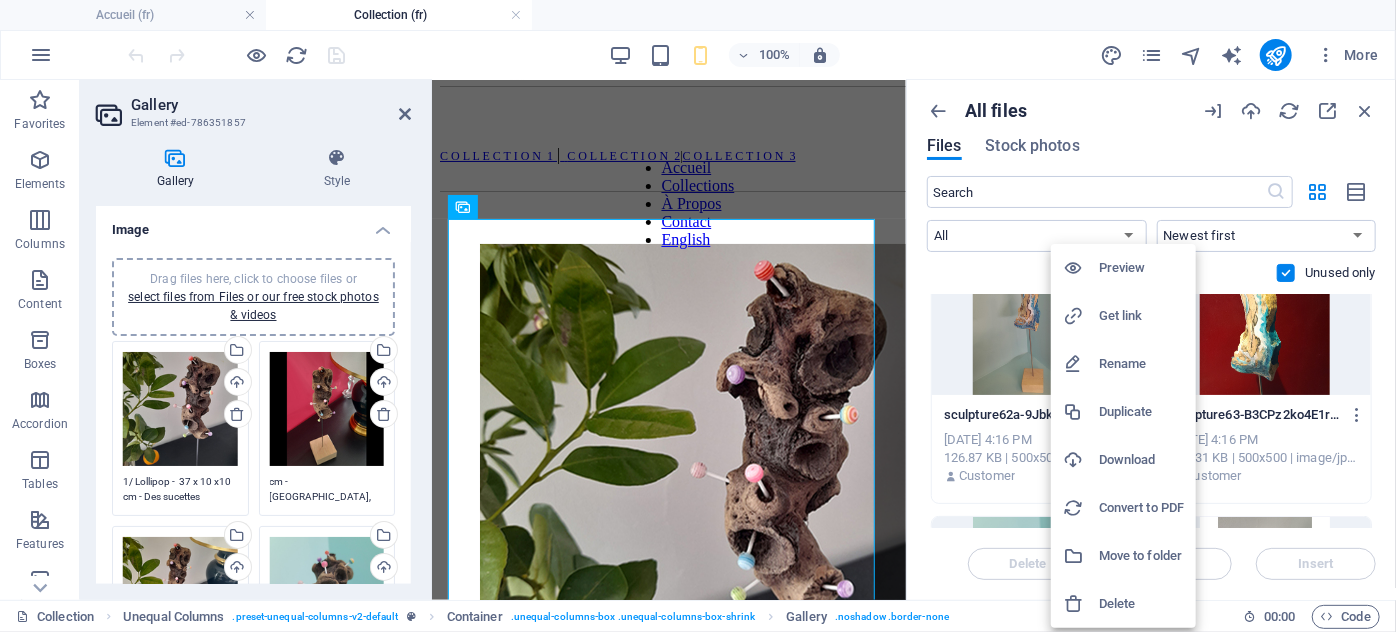 click on "Delete" at bounding box center [1141, 604] 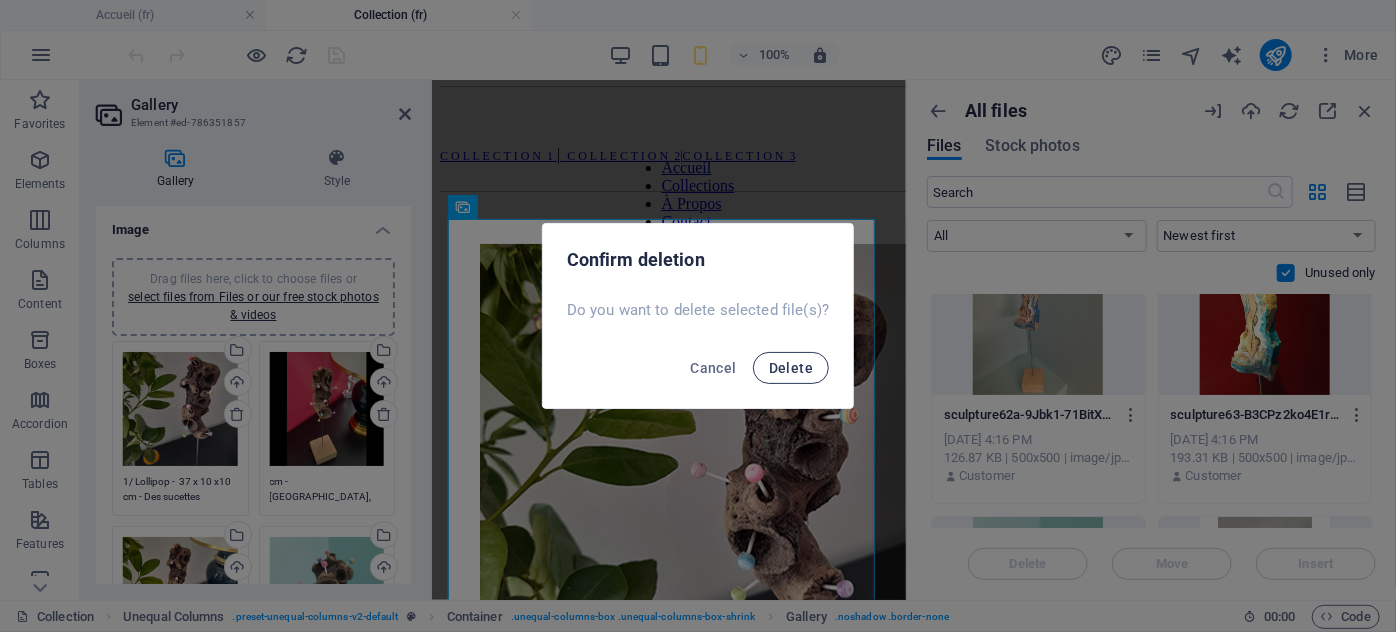 click on "Delete" at bounding box center (791, 368) 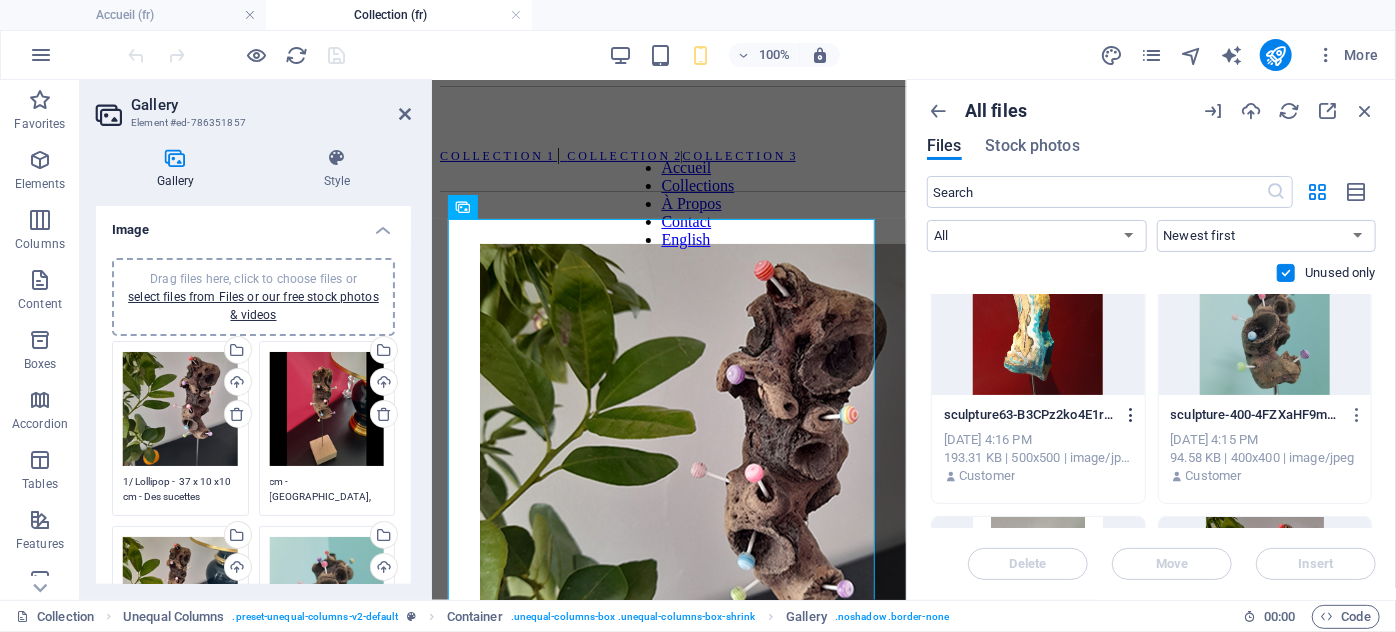 click at bounding box center [1131, 415] 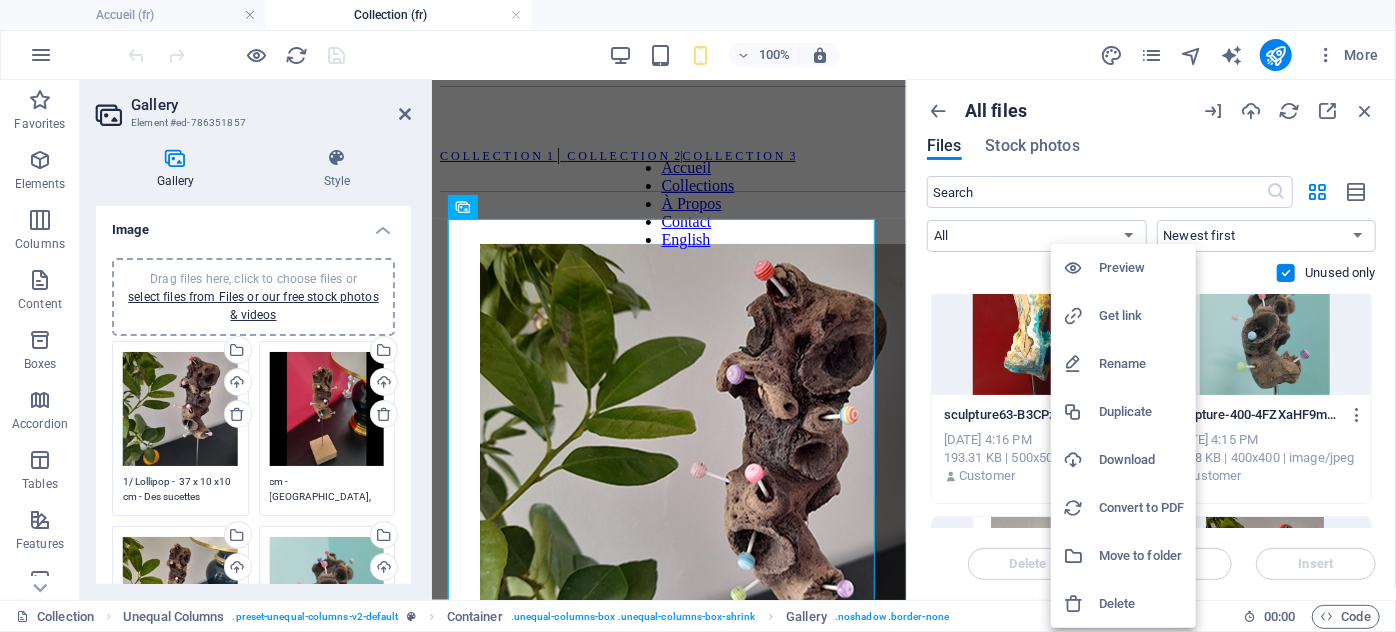 click on "Delete" at bounding box center [1141, 604] 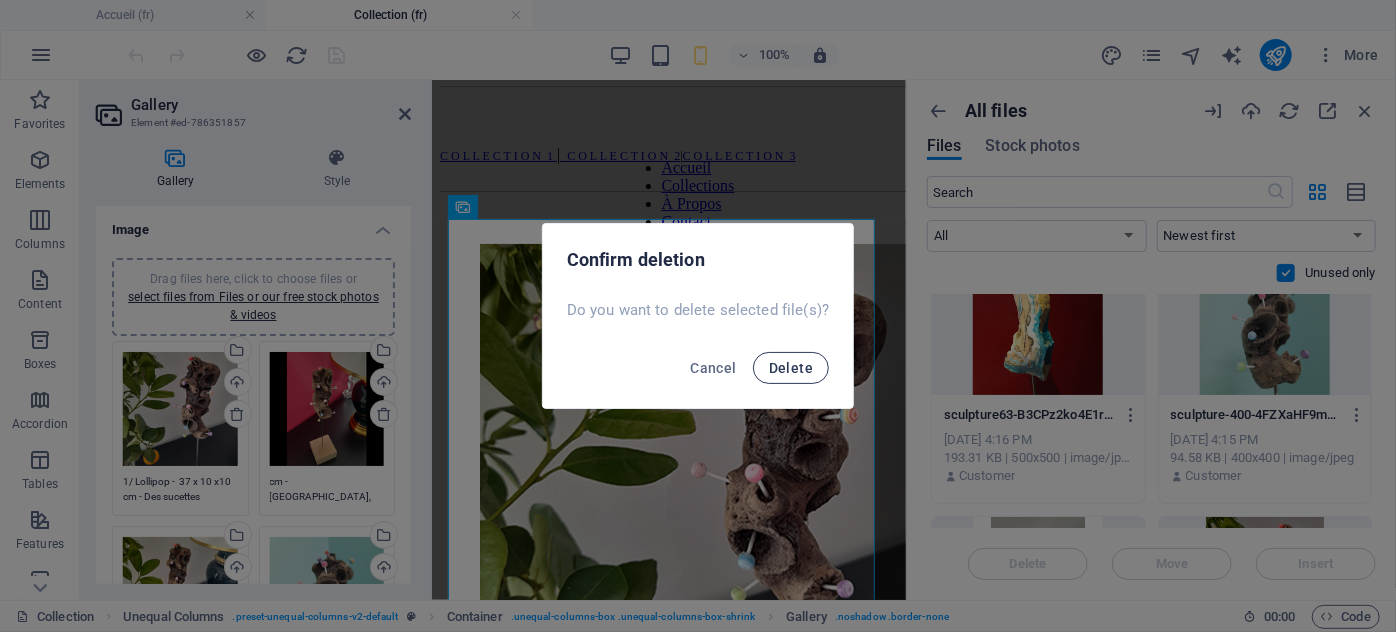 click on "Delete" at bounding box center (791, 368) 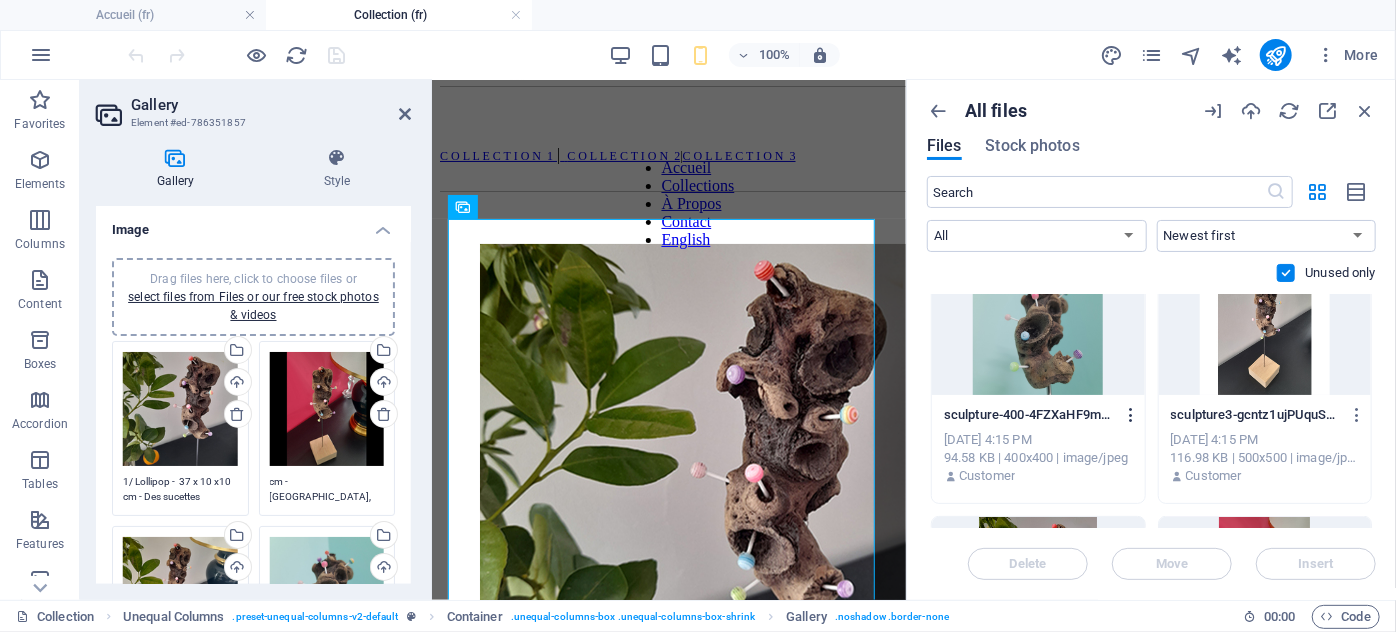 click at bounding box center [1131, 415] 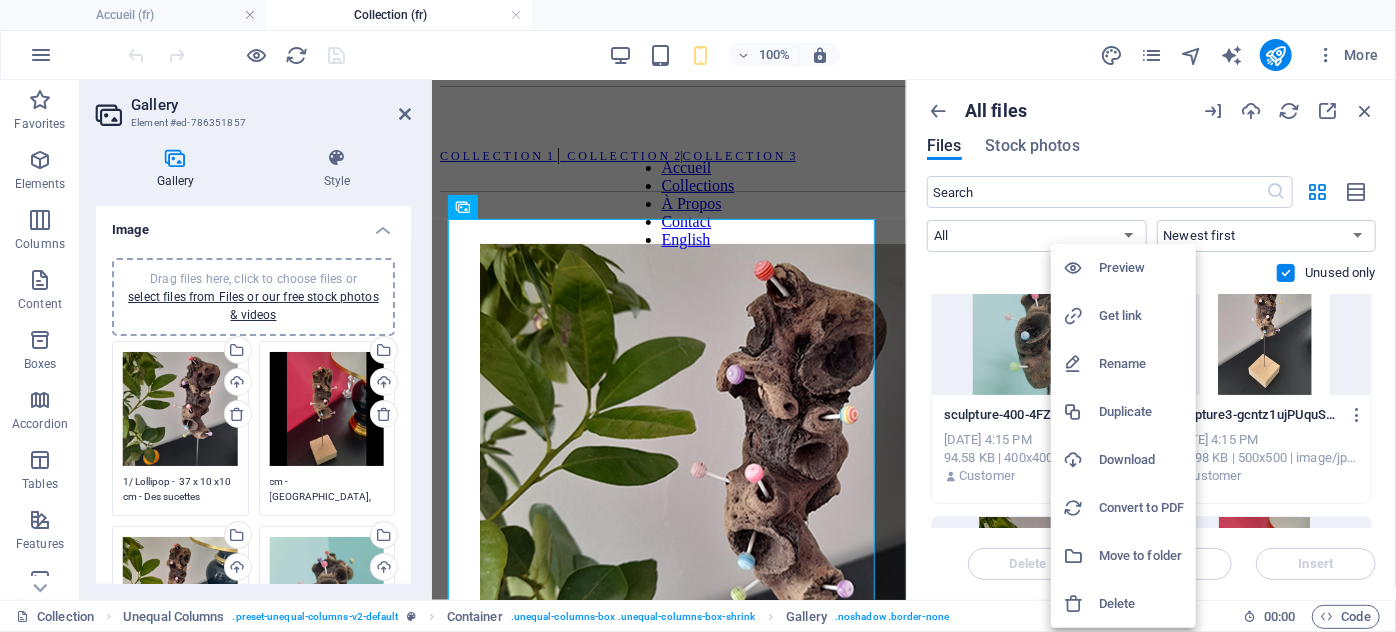 click on "Delete" at bounding box center [1141, 604] 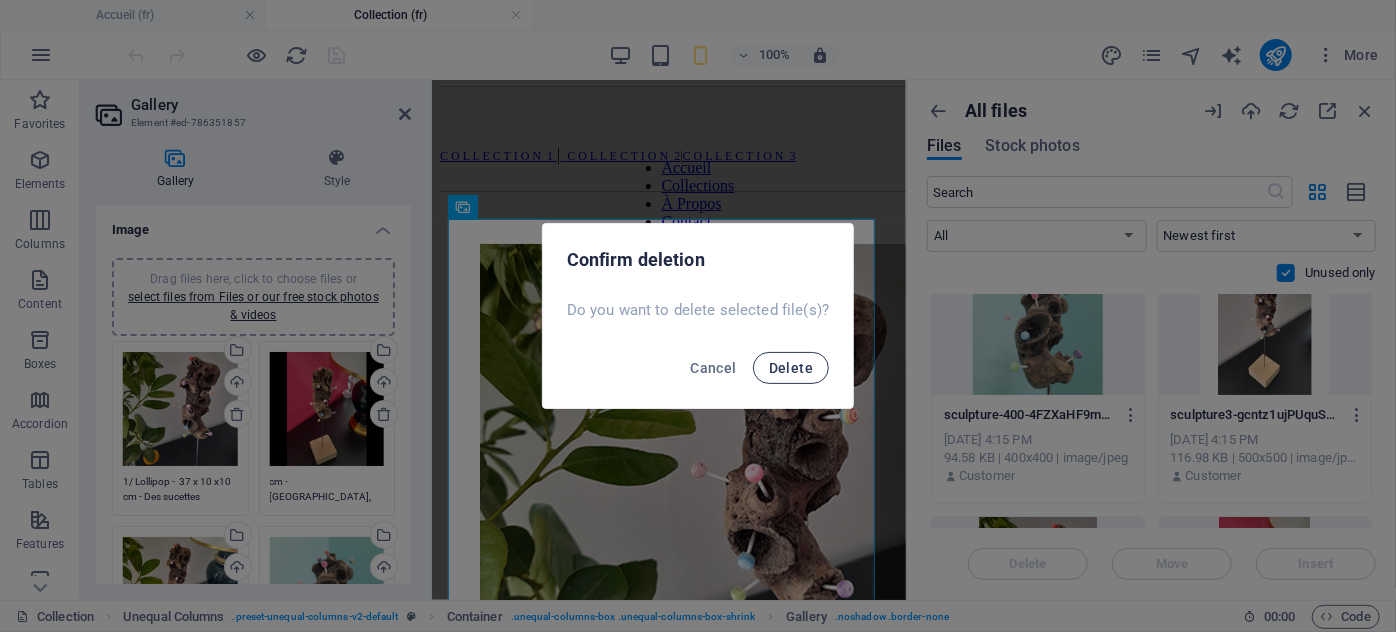 click on "Delete" at bounding box center (791, 368) 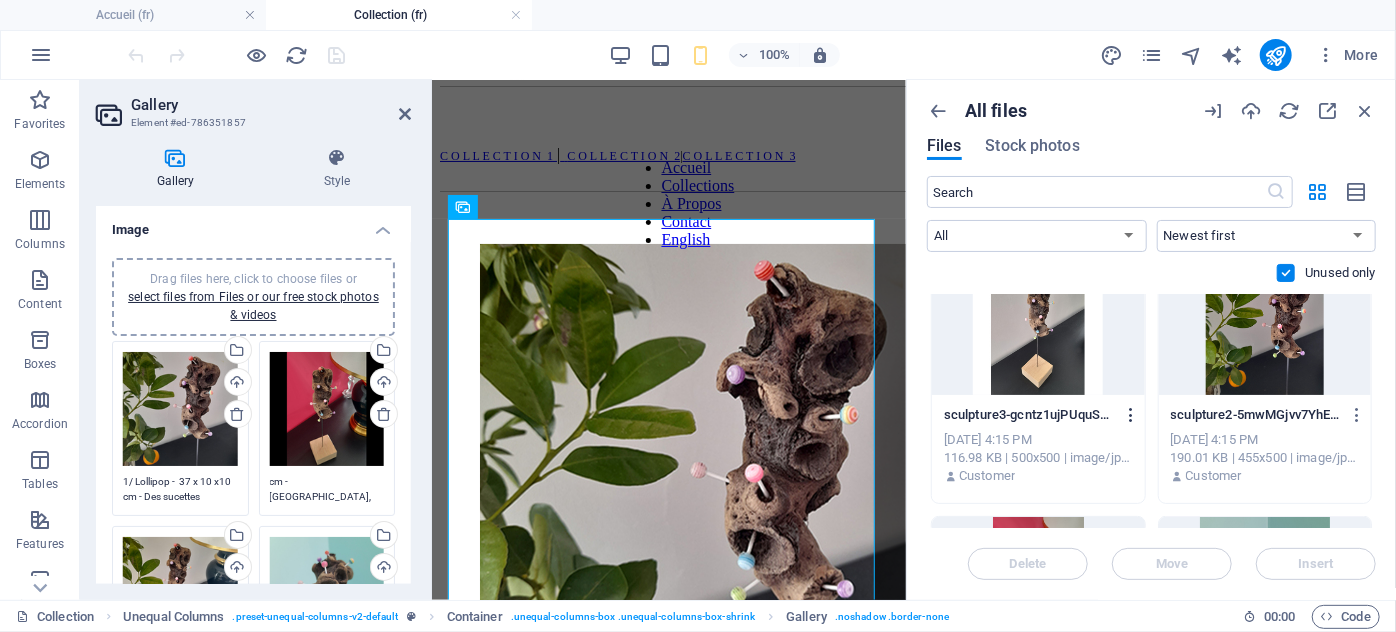 click at bounding box center [1131, 415] 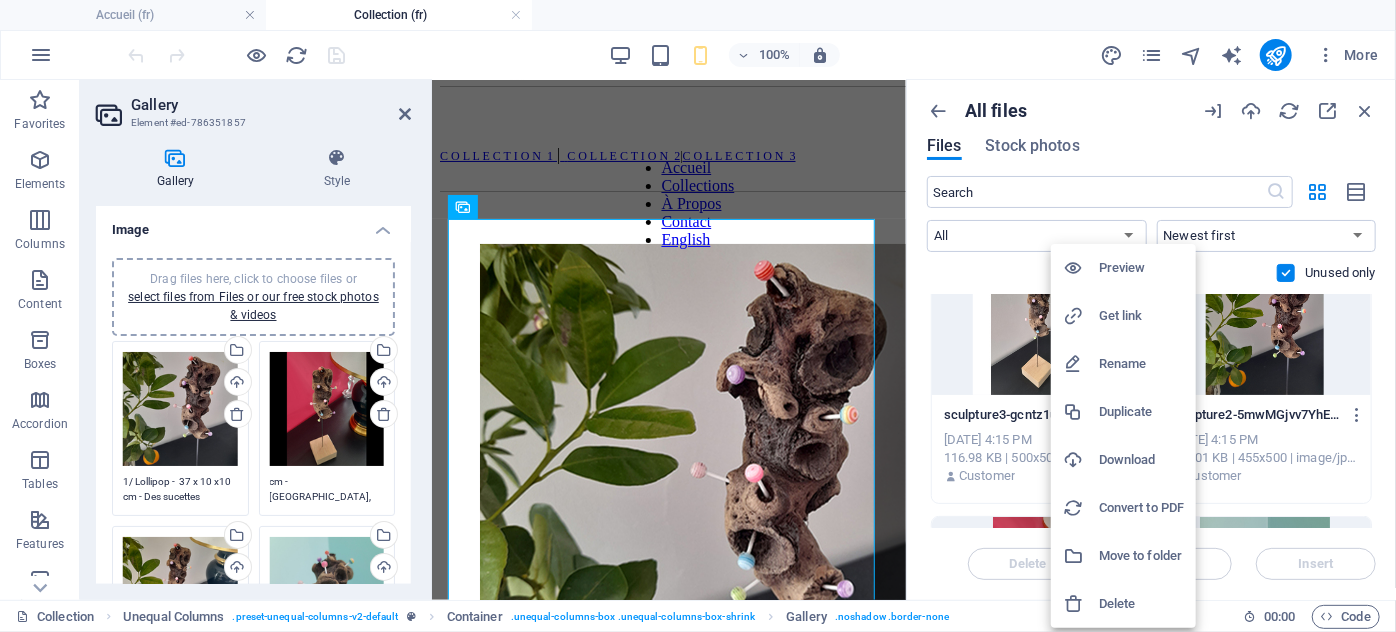 click on "Delete" at bounding box center [1141, 604] 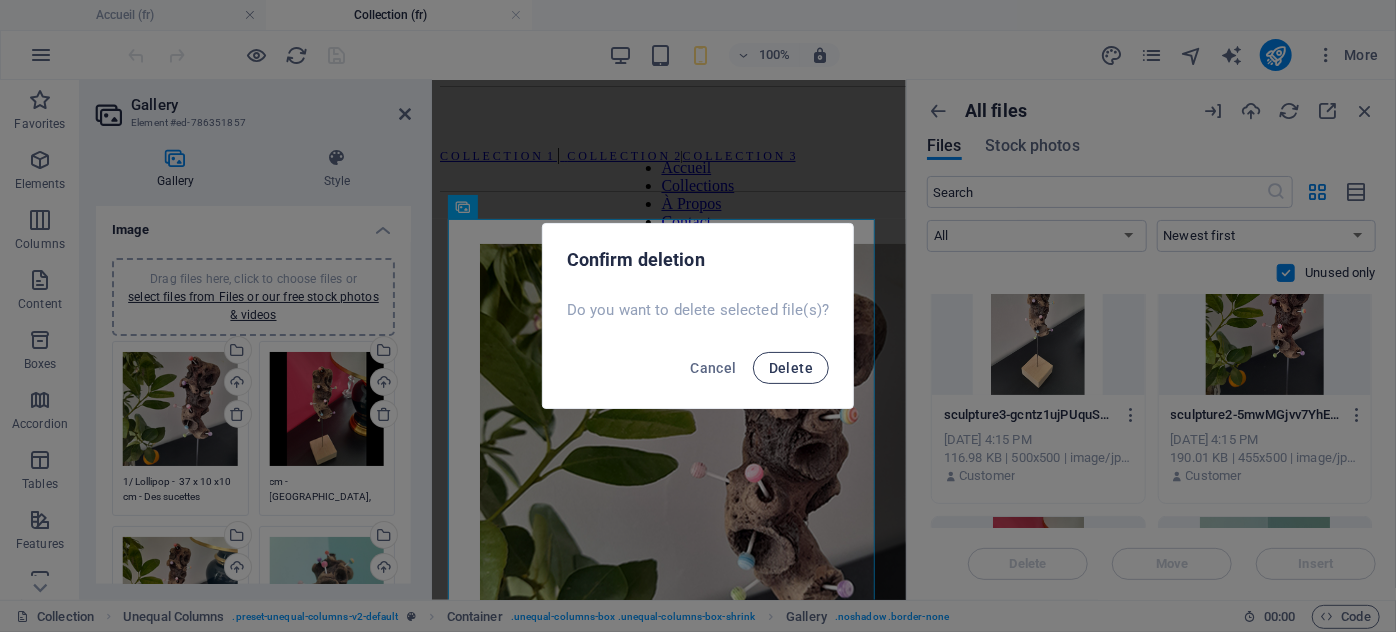 click on "Delete" at bounding box center (791, 368) 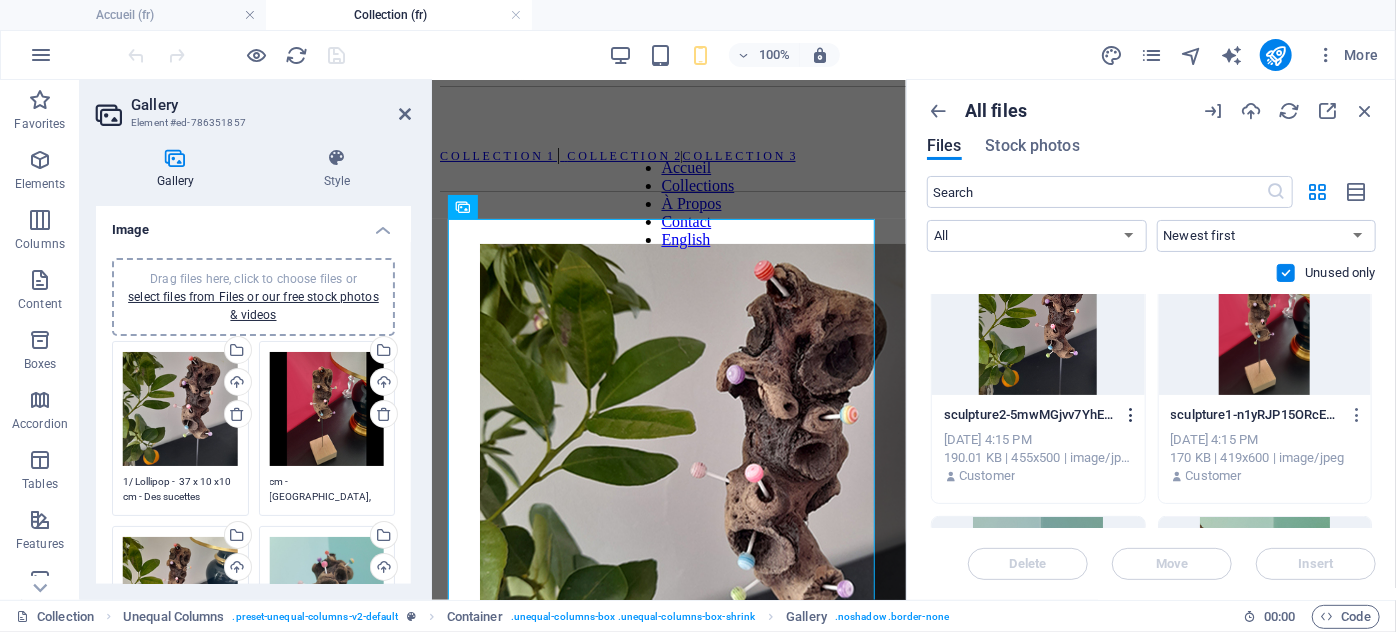 click at bounding box center (1131, 415) 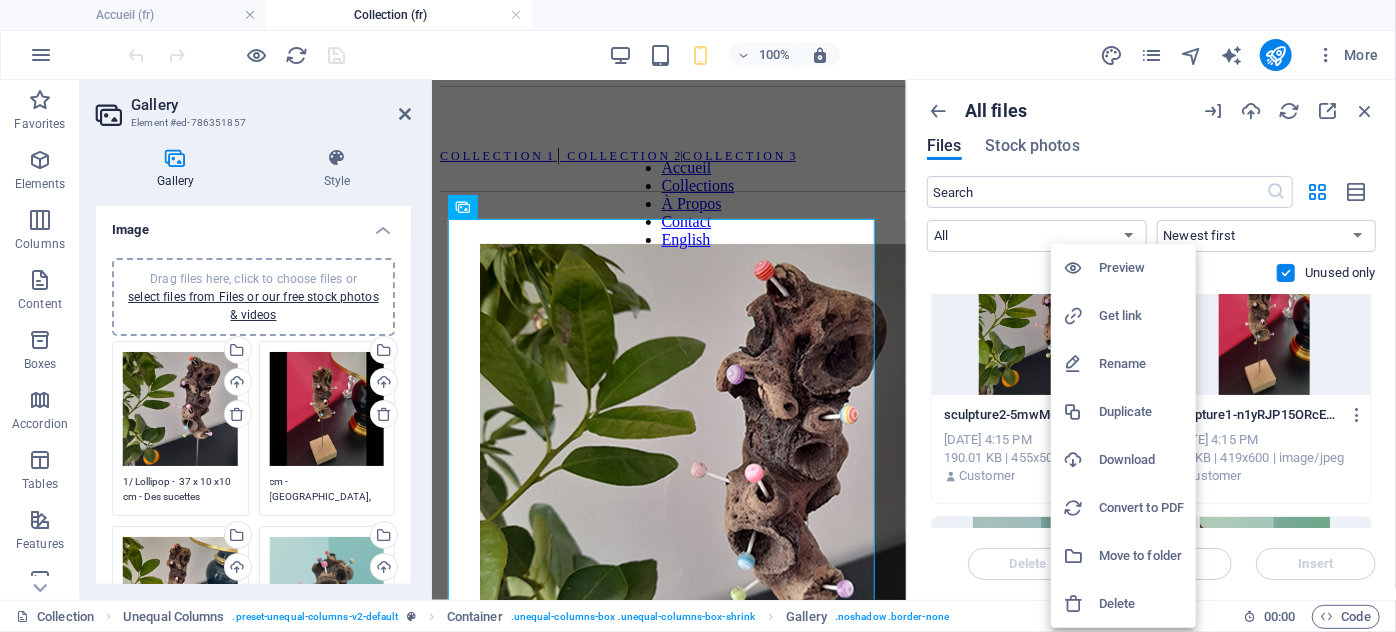 click on "Delete" at bounding box center [1141, 604] 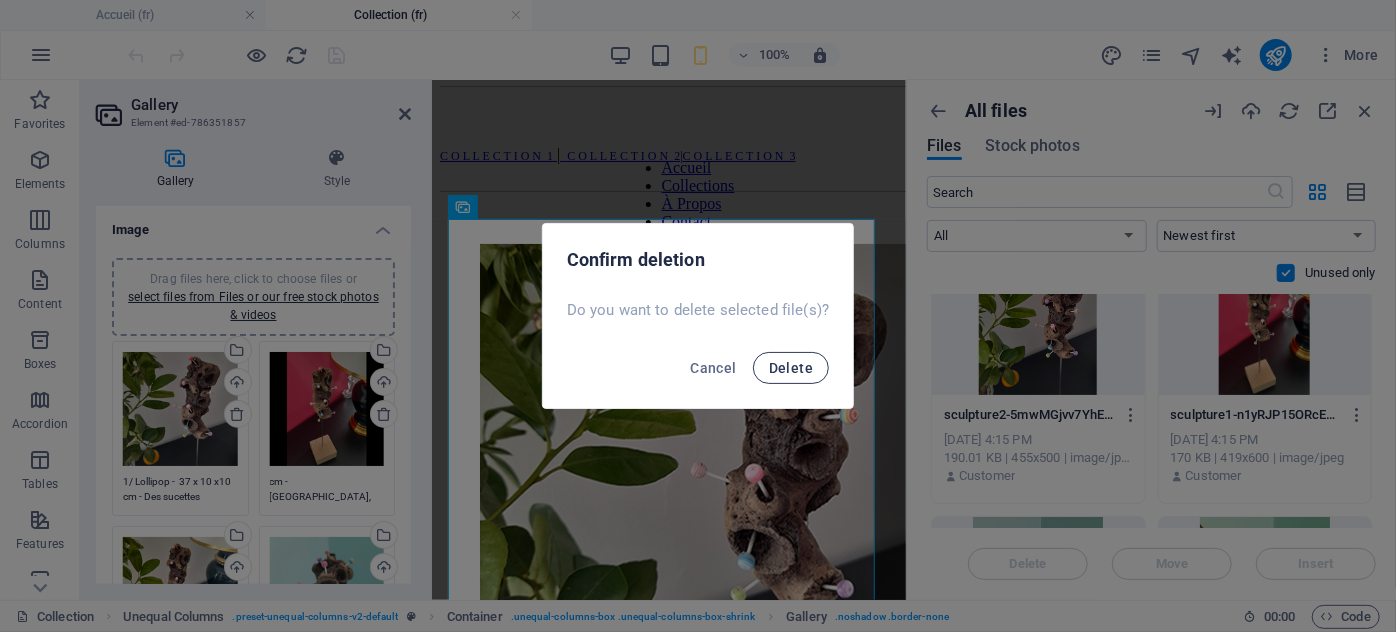 click on "Delete" at bounding box center (791, 368) 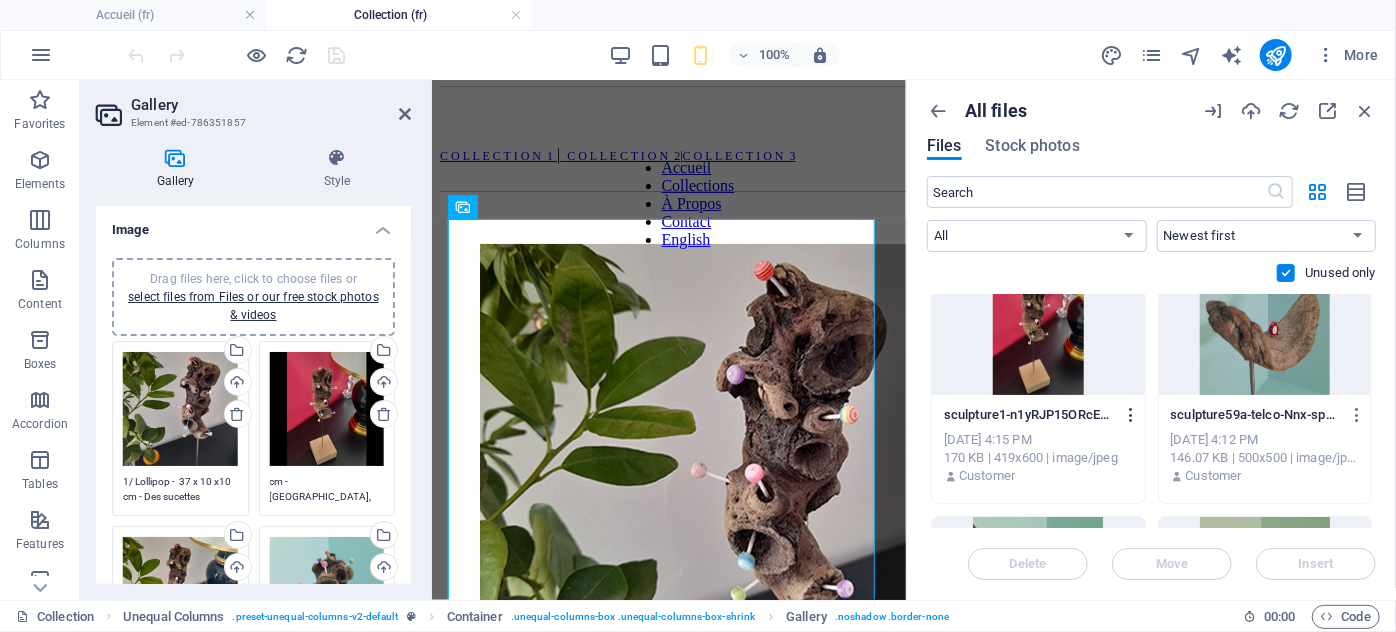 click at bounding box center (1131, 415) 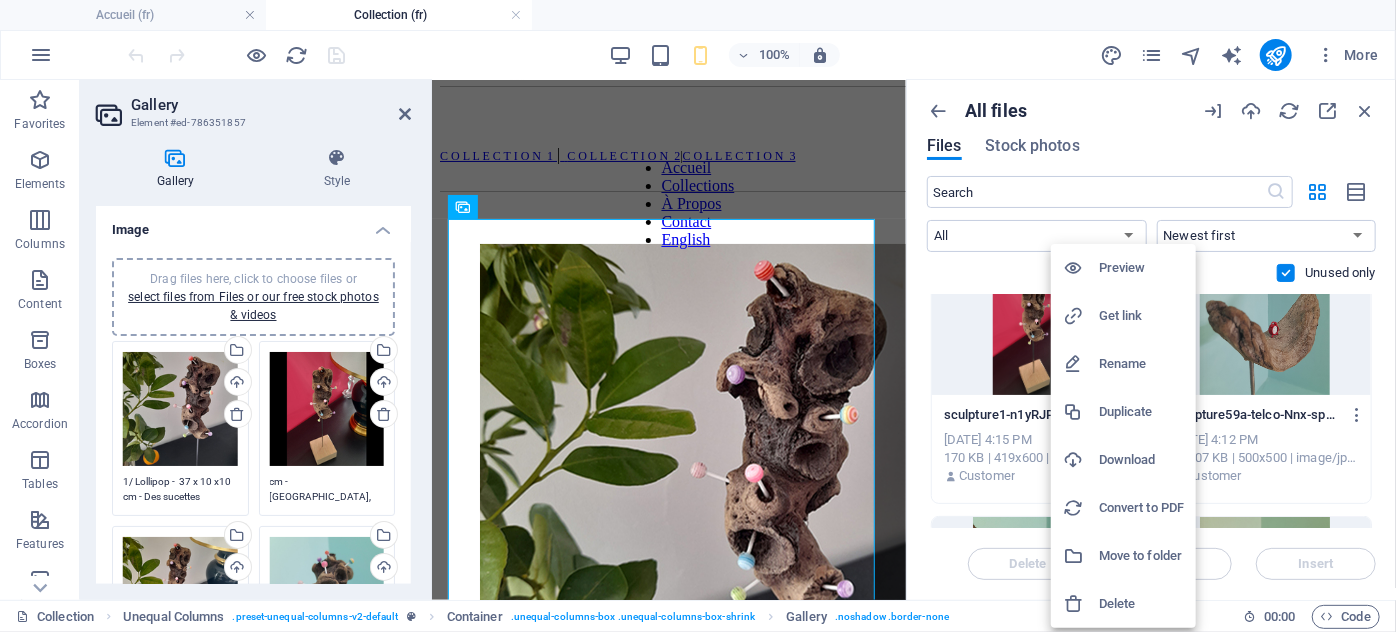 click on "Delete" at bounding box center [1141, 604] 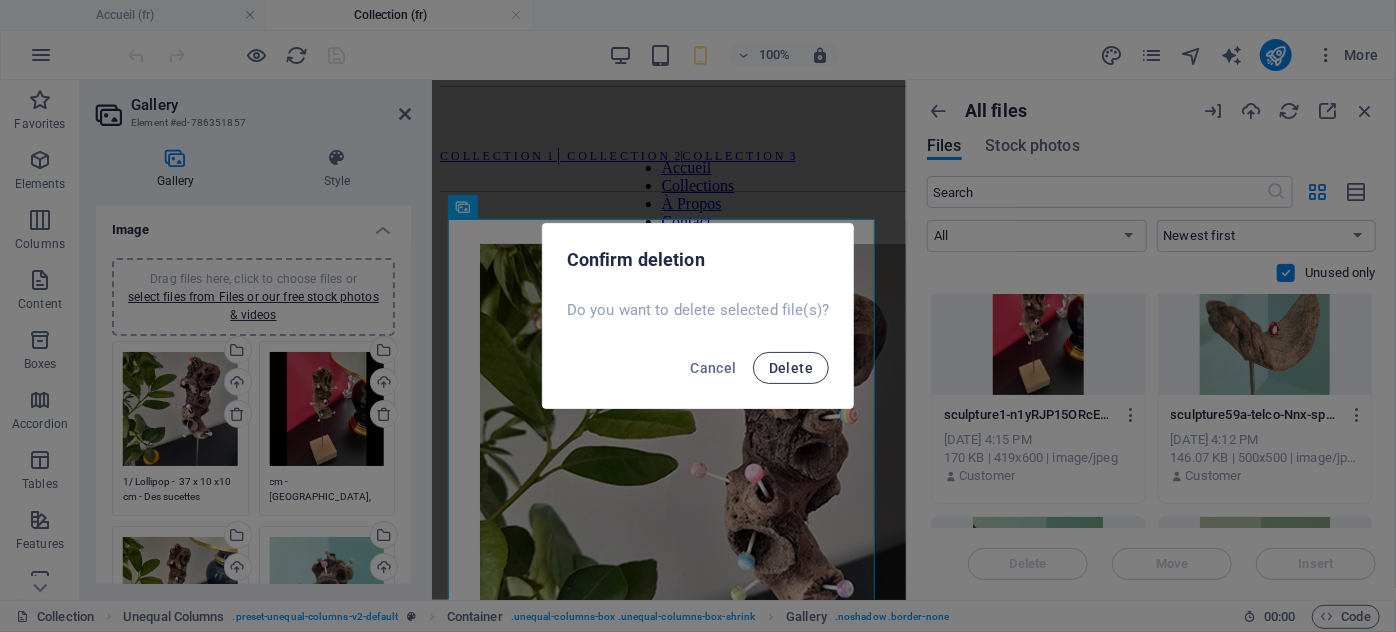 click on "Delete" at bounding box center (791, 368) 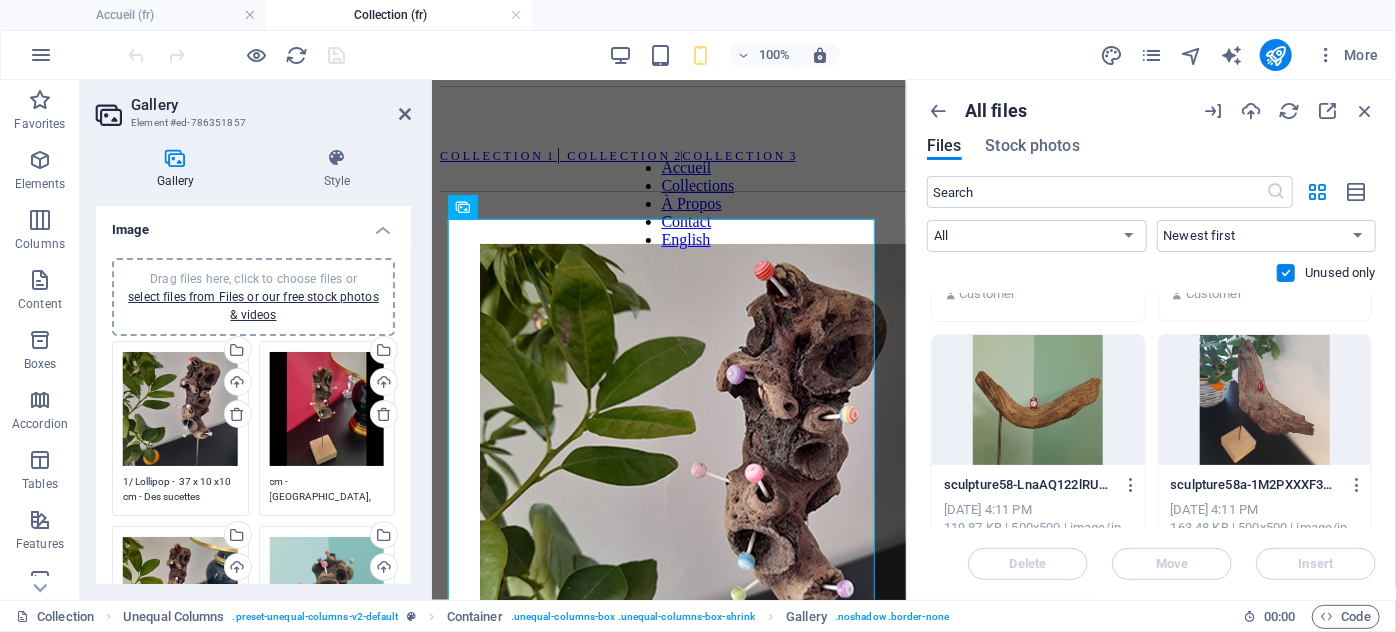 scroll, scrollTop: 4818, scrollLeft: 0, axis: vertical 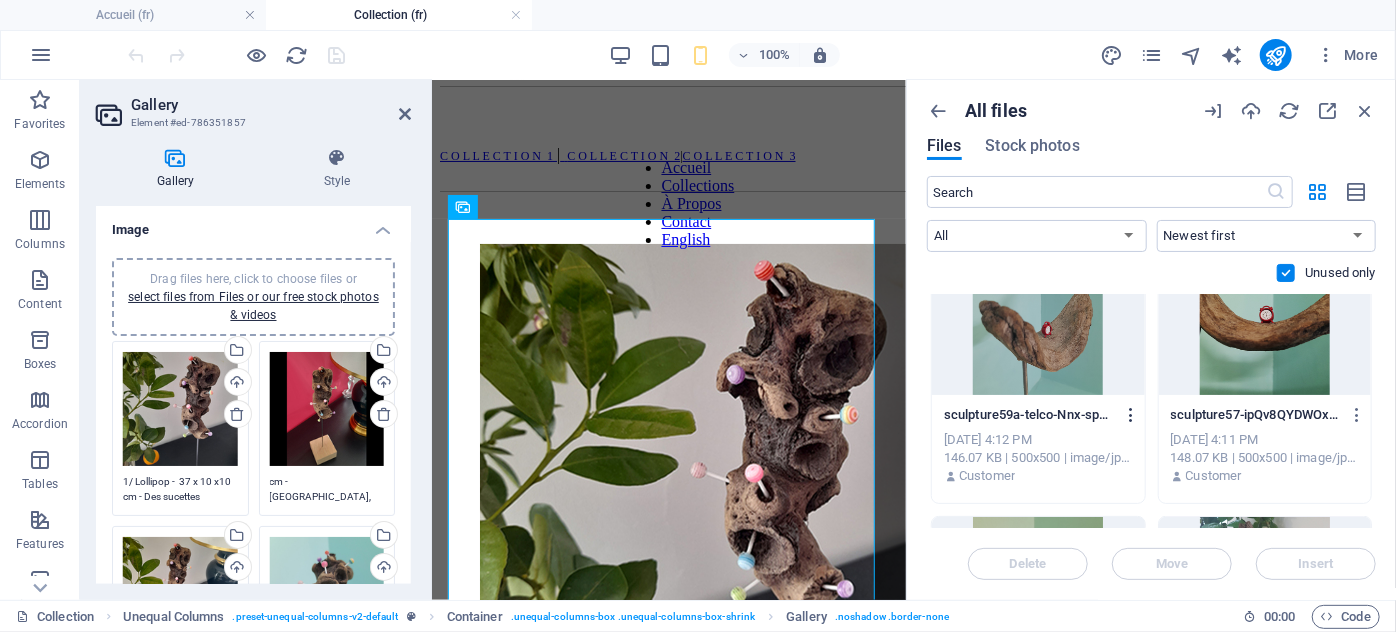 click at bounding box center [1131, 415] 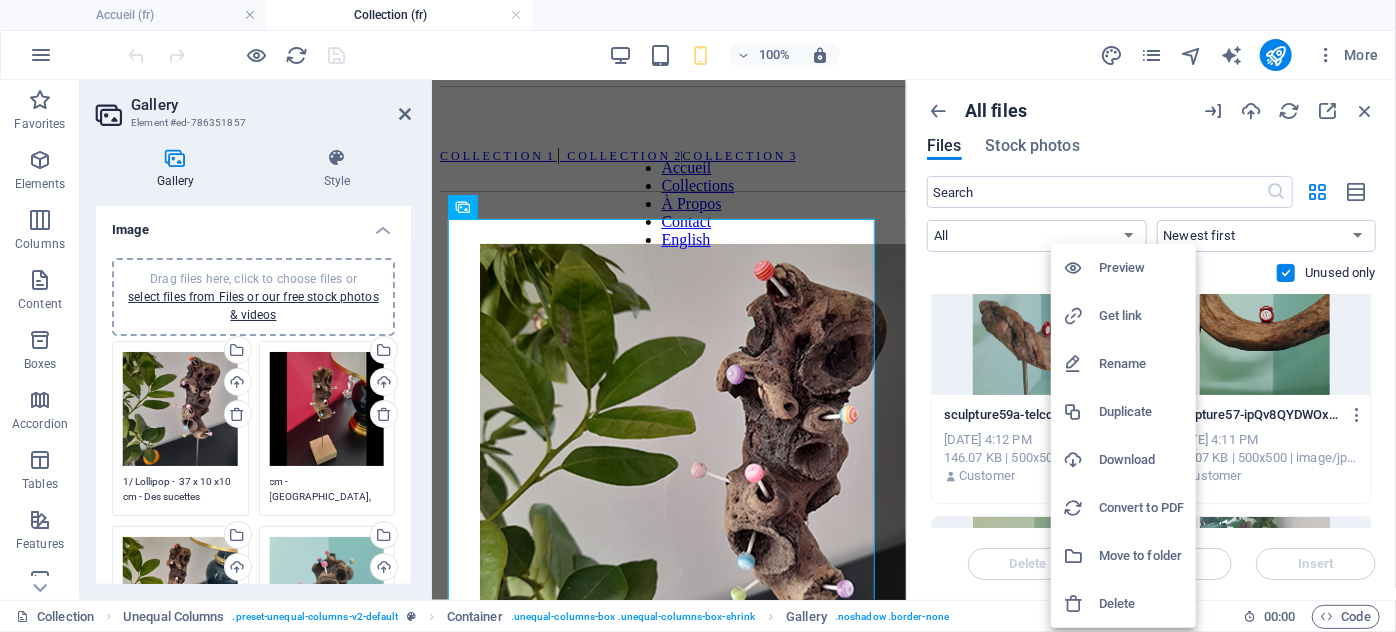 click on "Delete" at bounding box center (1141, 604) 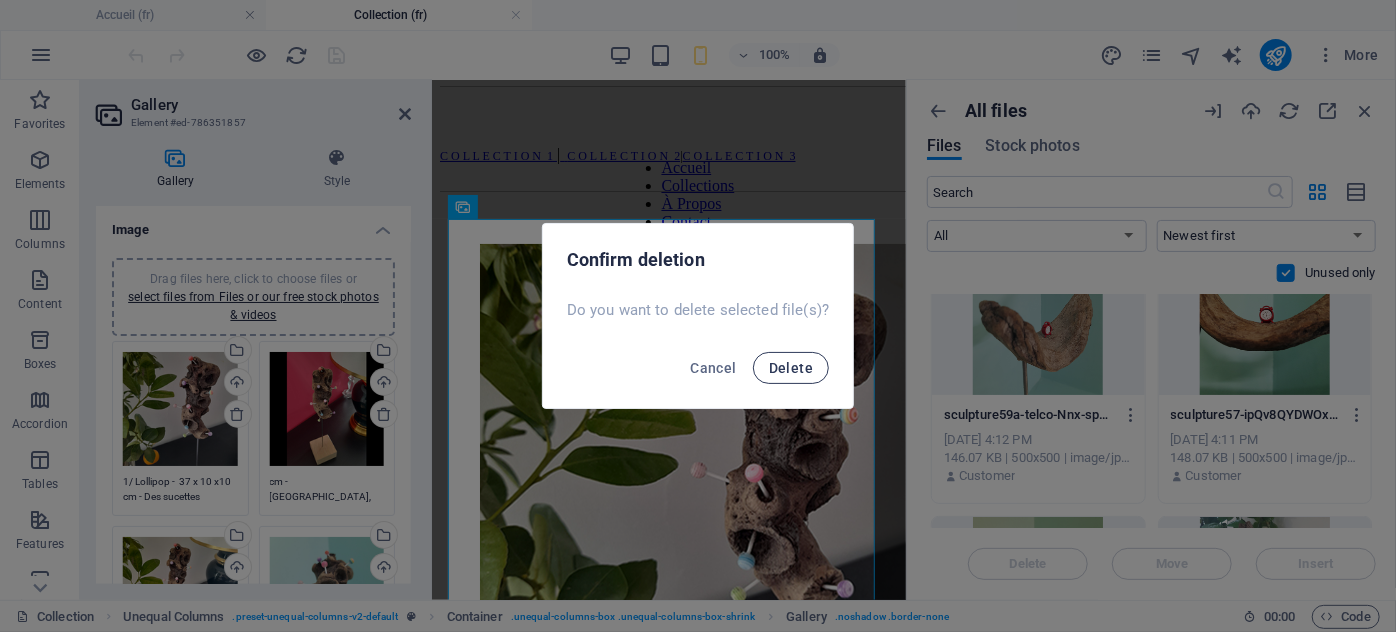 click on "Delete" at bounding box center [791, 368] 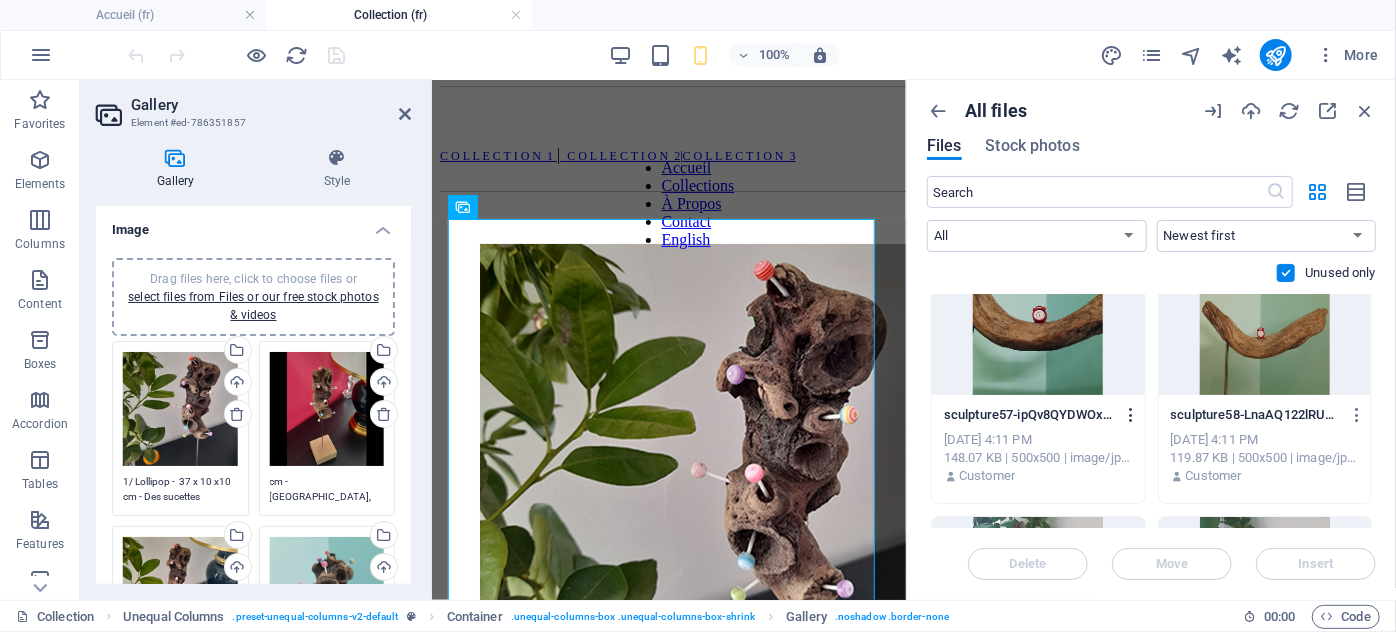 click at bounding box center (1131, 415) 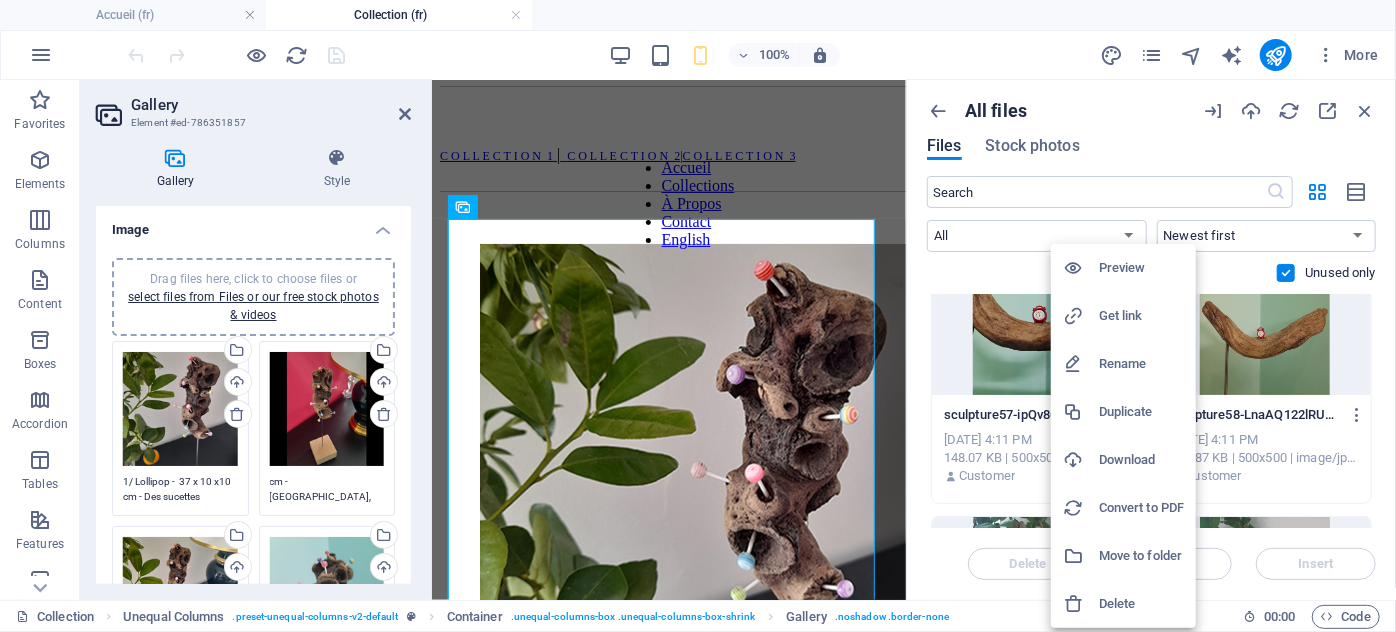 click on "Delete" at bounding box center (1141, 604) 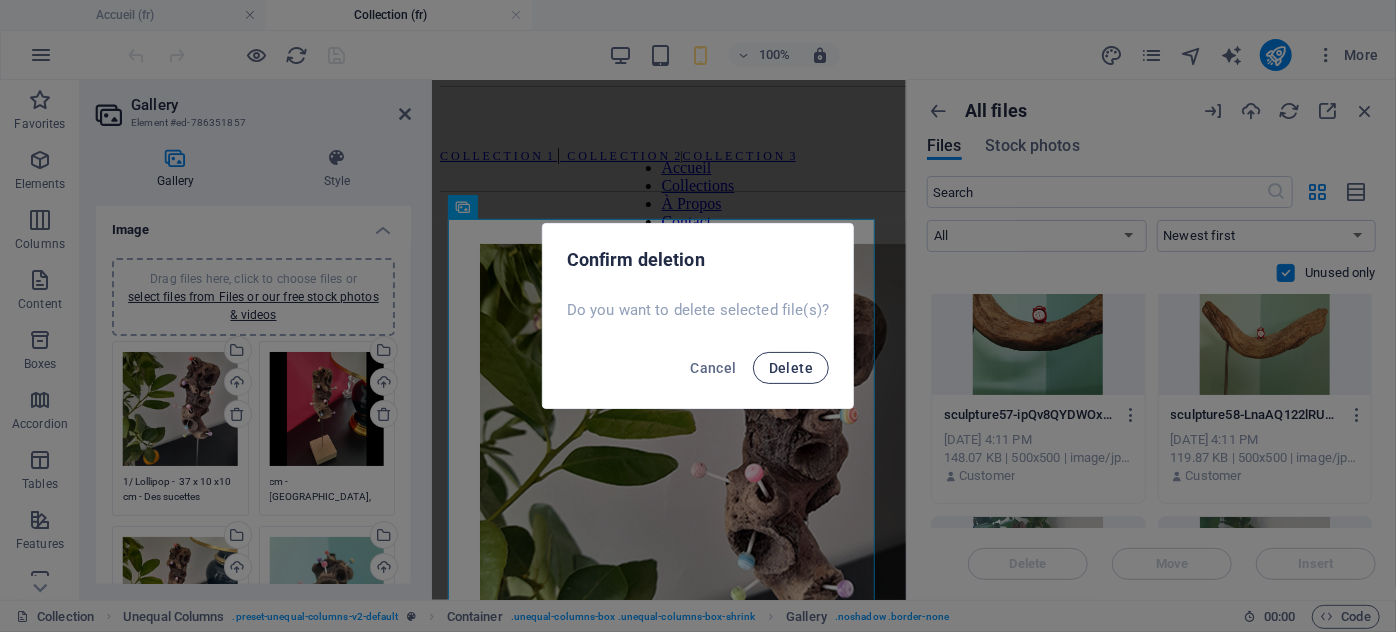 click on "Delete" at bounding box center (791, 368) 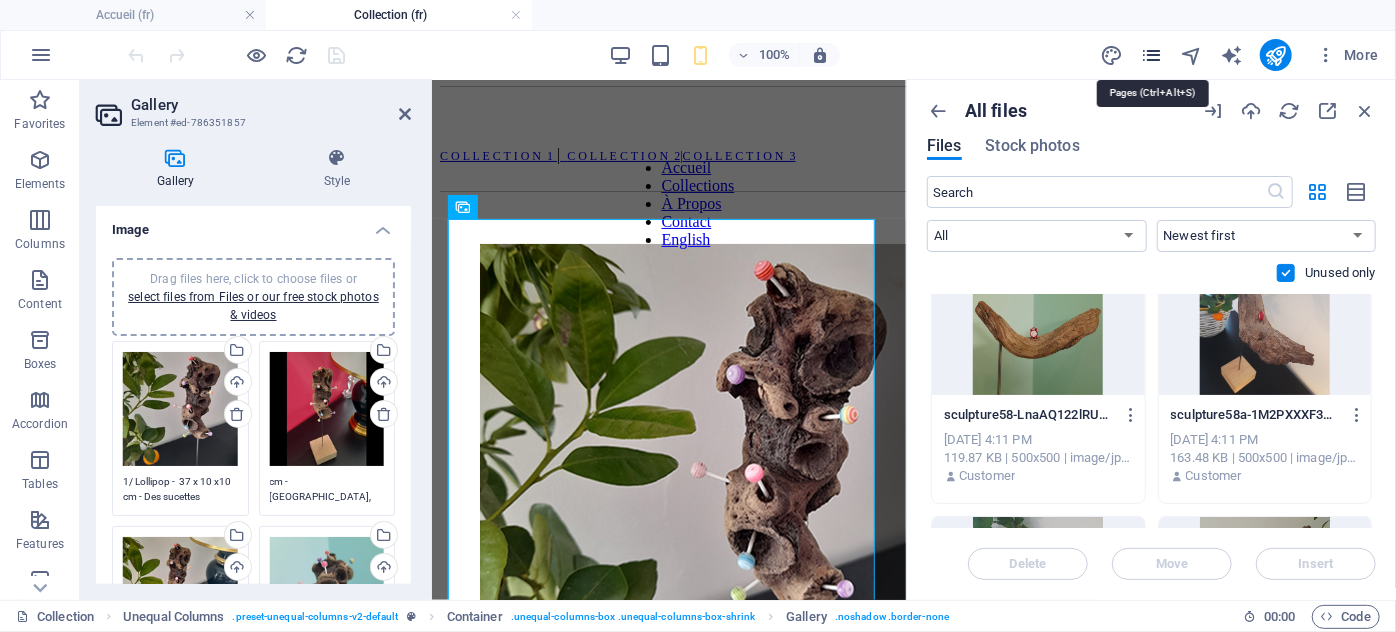 click at bounding box center (1151, 55) 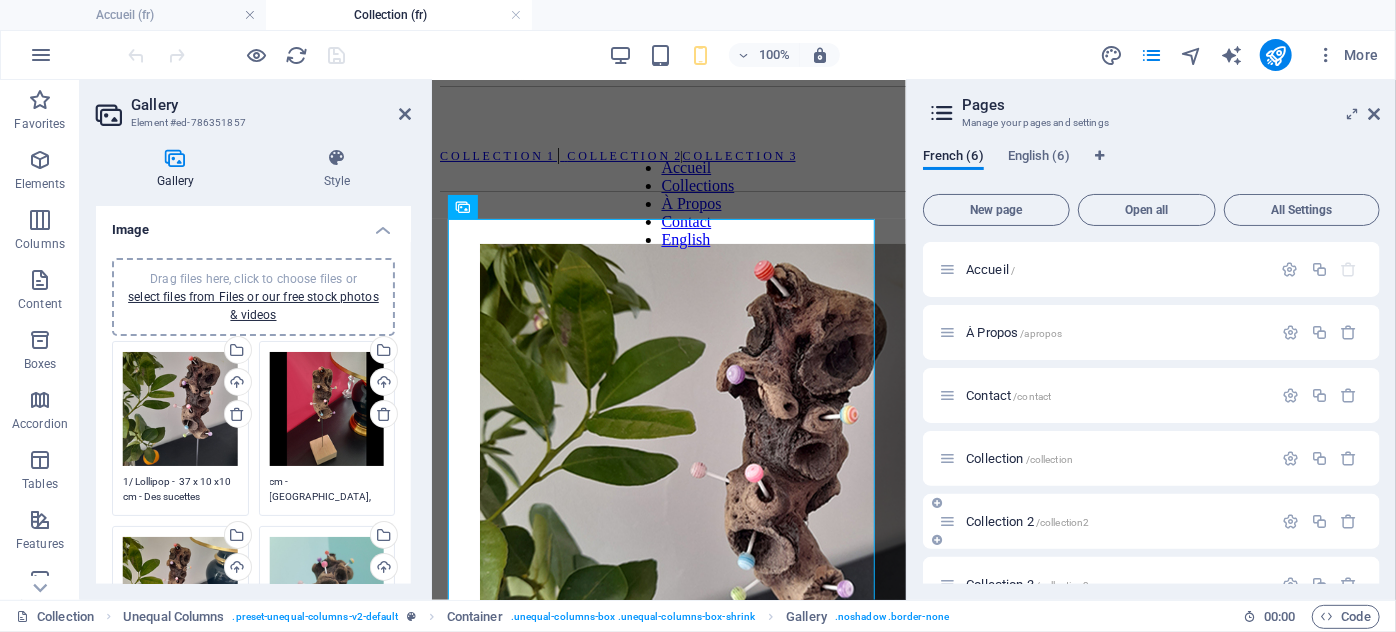 click on "Collection 2 /collection2" at bounding box center (1027, 521) 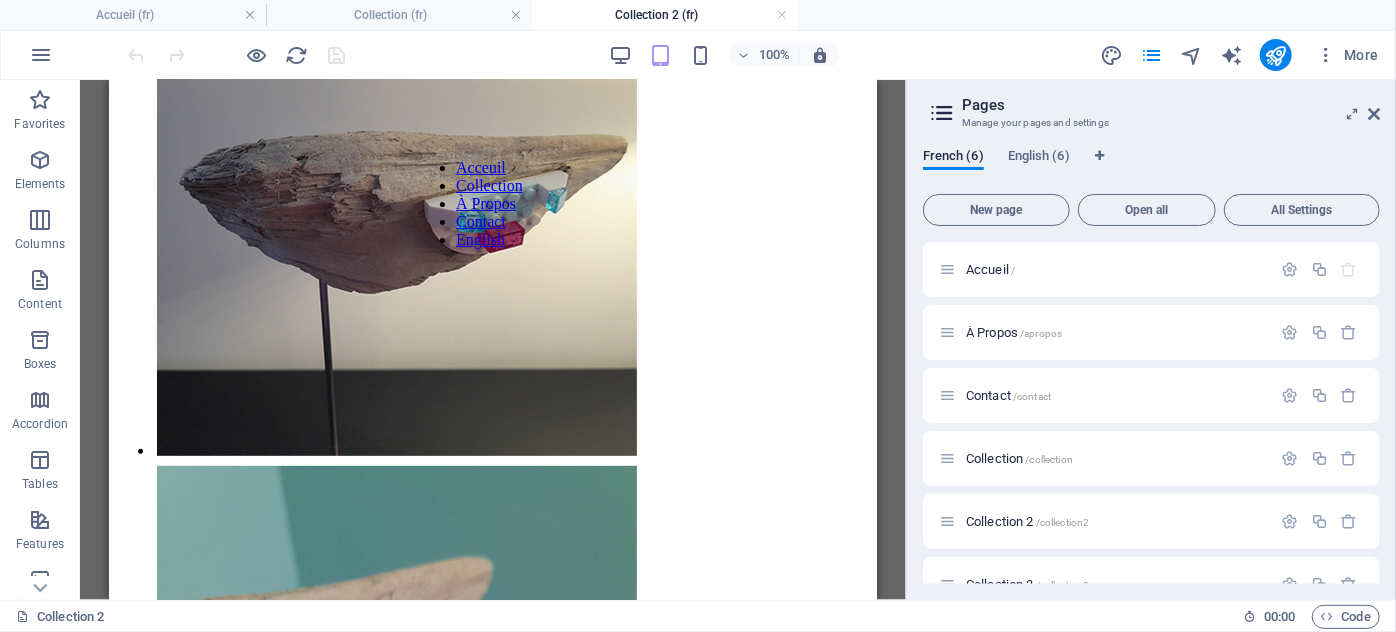 scroll, scrollTop: 613, scrollLeft: 0, axis: vertical 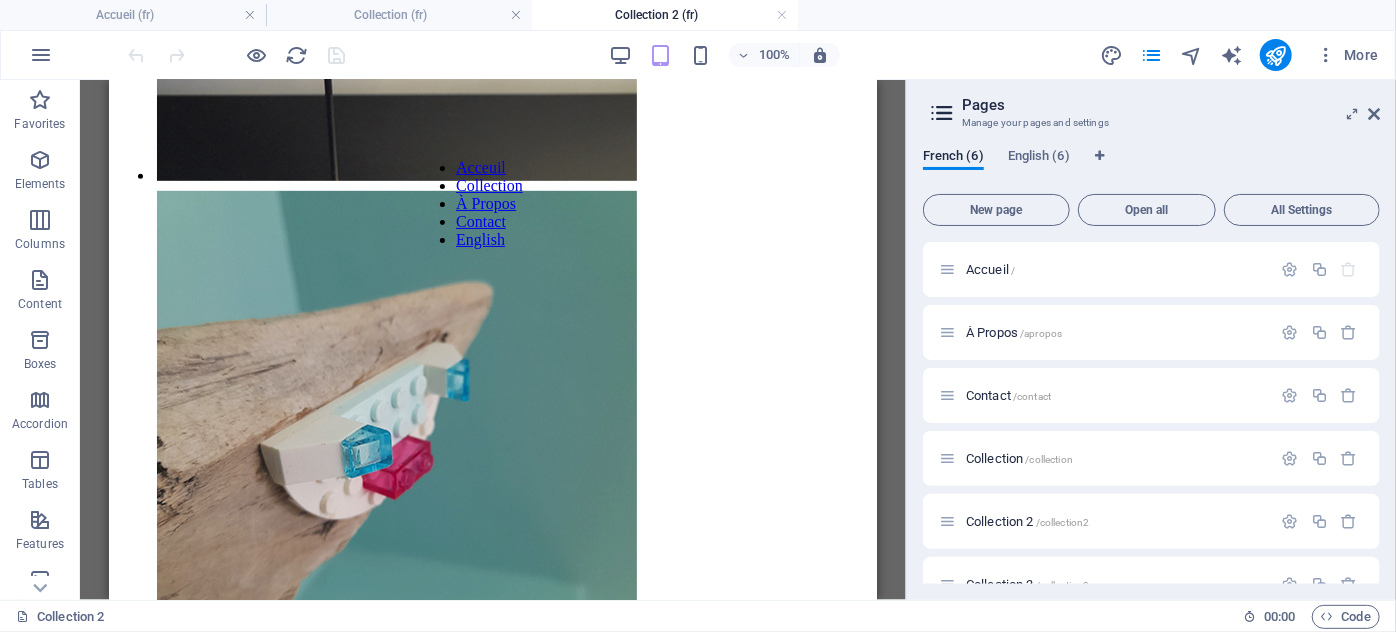 drag, startPoint x: 868, startPoint y: 232, endPoint x: 1031, endPoint y: 655, distance: 453.31888 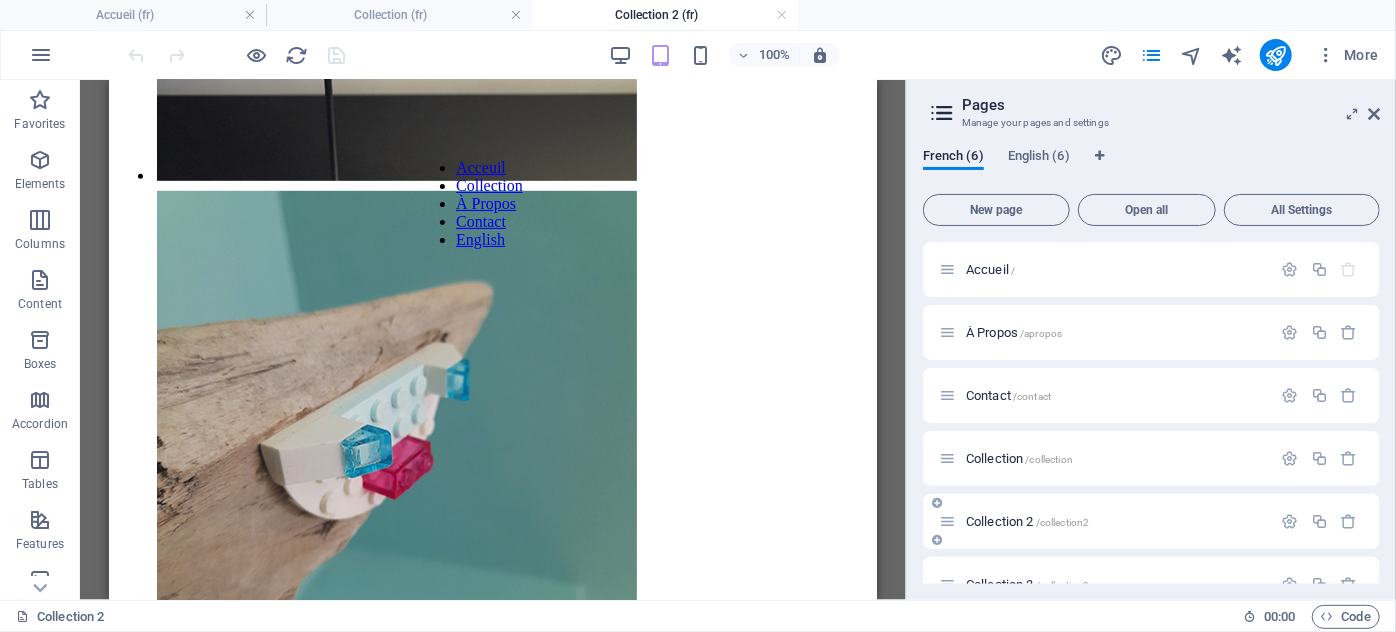 scroll, scrollTop: 36, scrollLeft: 0, axis: vertical 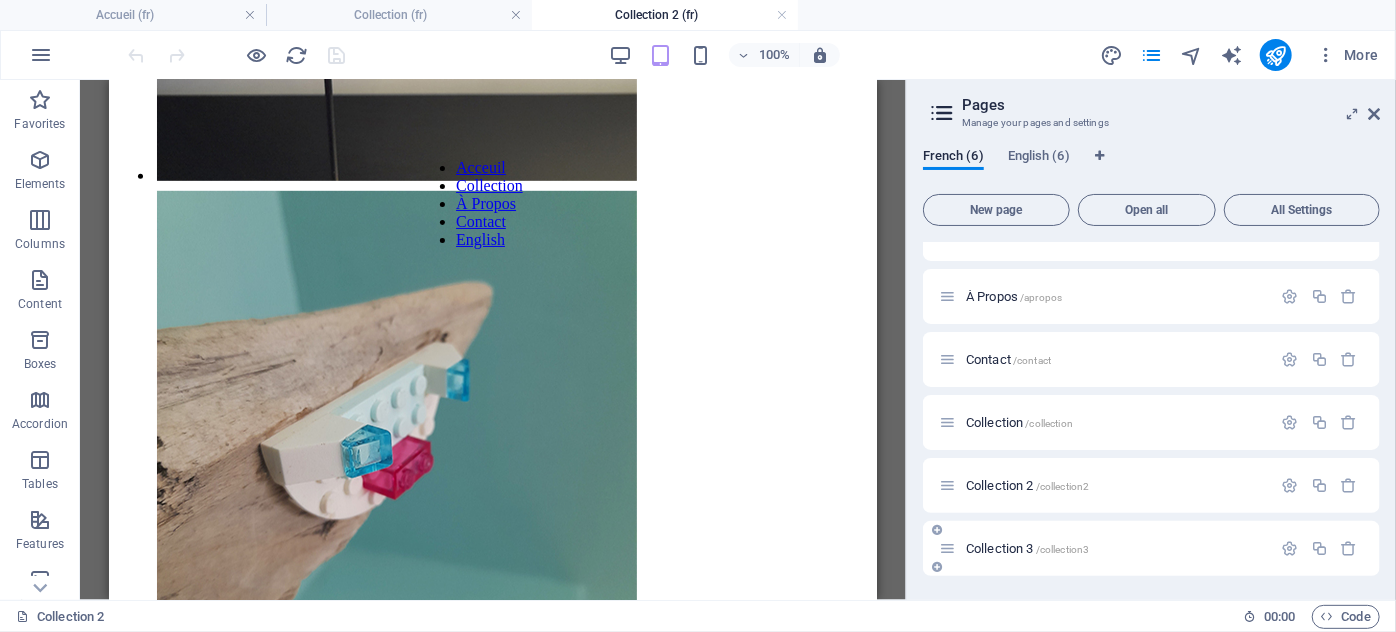 click on "Collection 3 /collection3" at bounding box center [1027, 548] 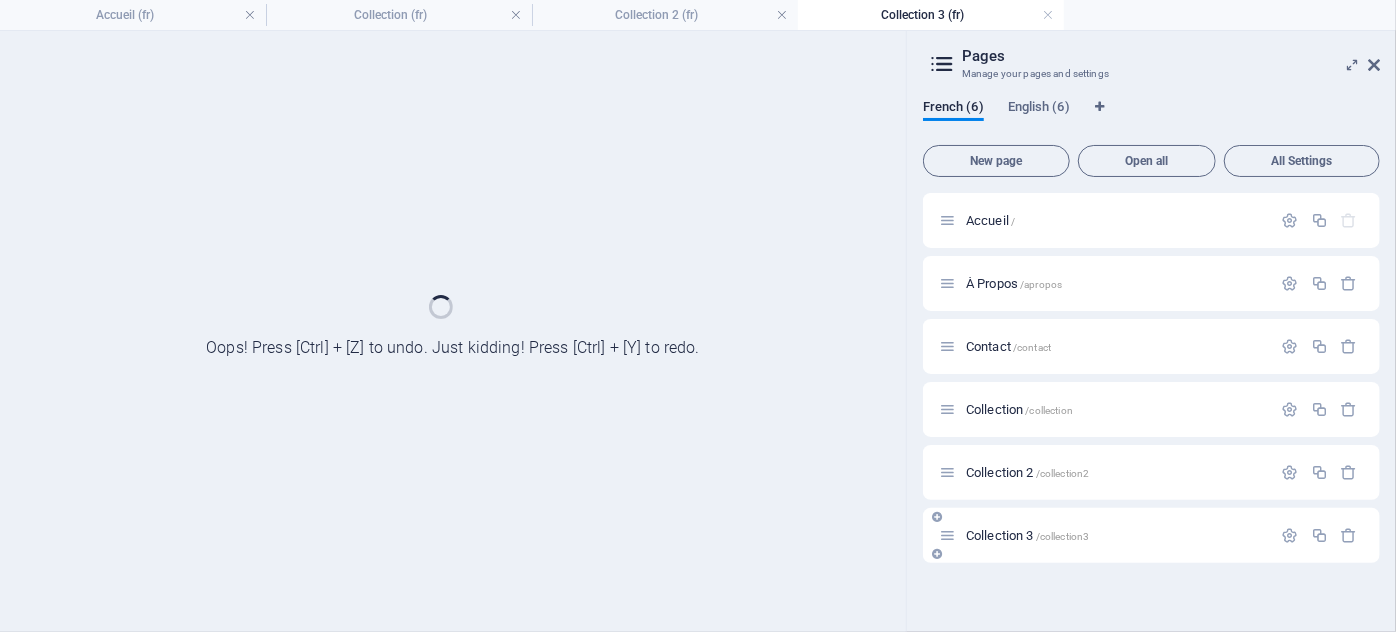 scroll, scrollTop: 0, scrollLeft: 0, axis: both 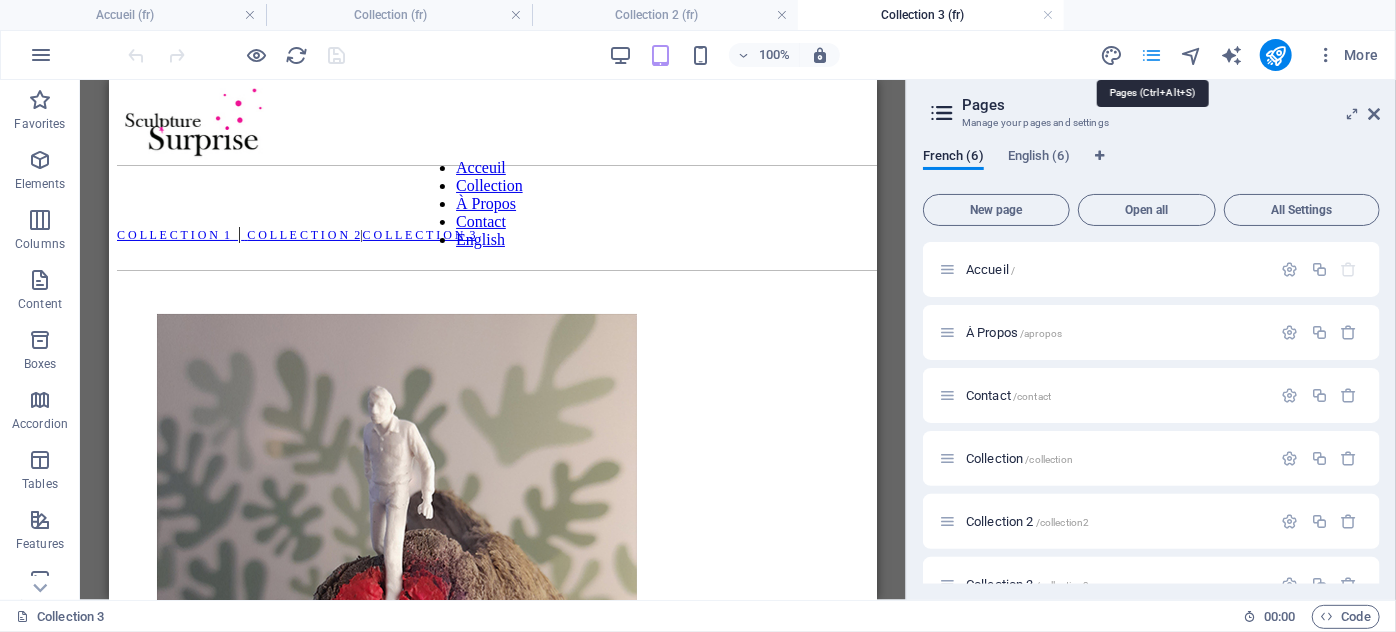 click at bounding box center (1151, 55) 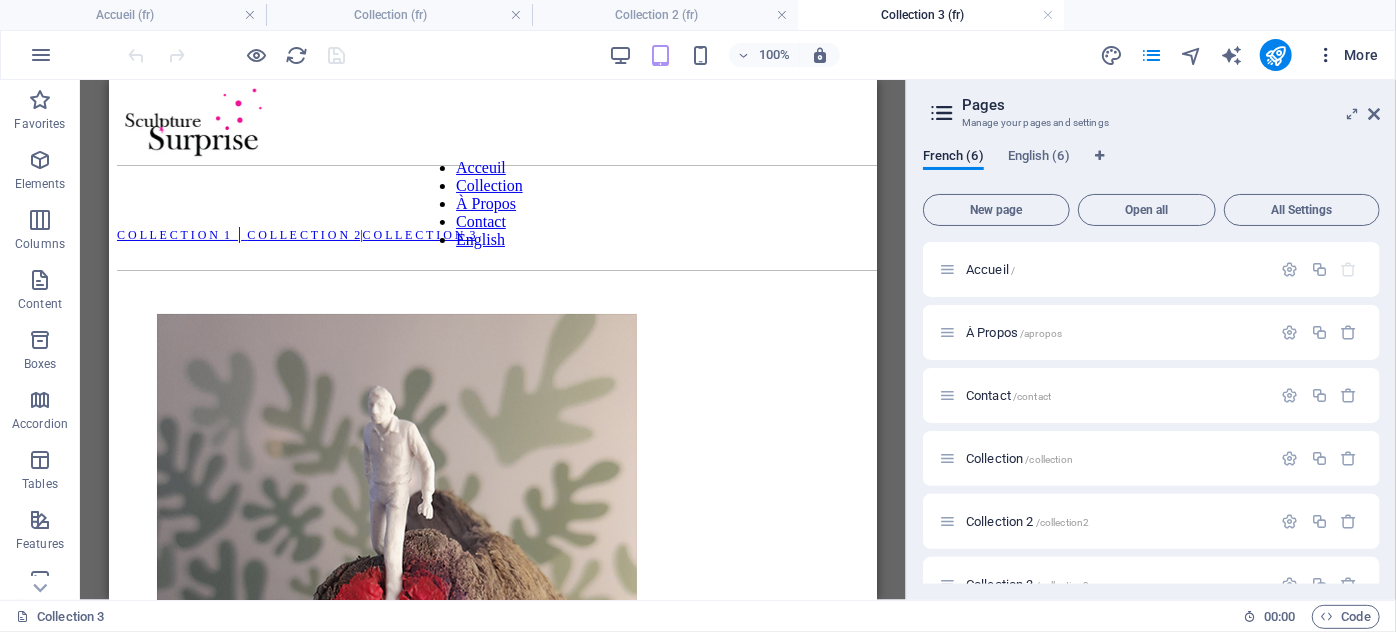 click on "More" at bounding box center [1347, 55] 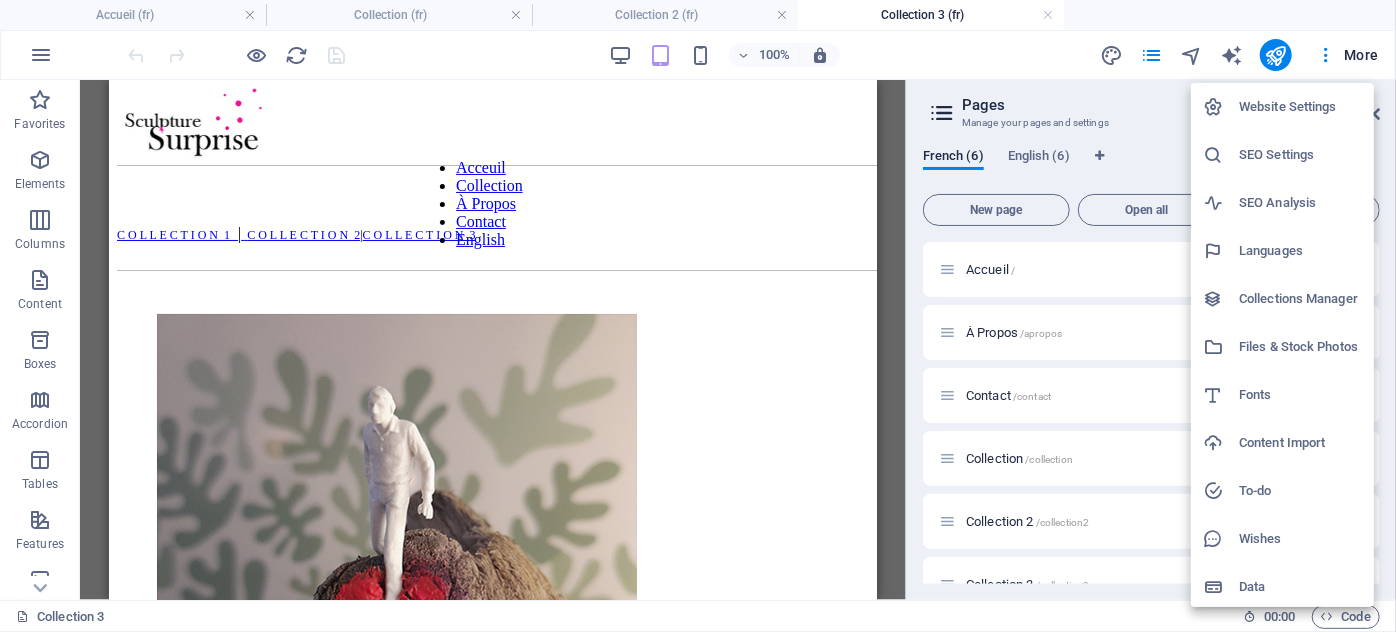 click on "Files & Stock Photos" at bounding box center [1300, 347] 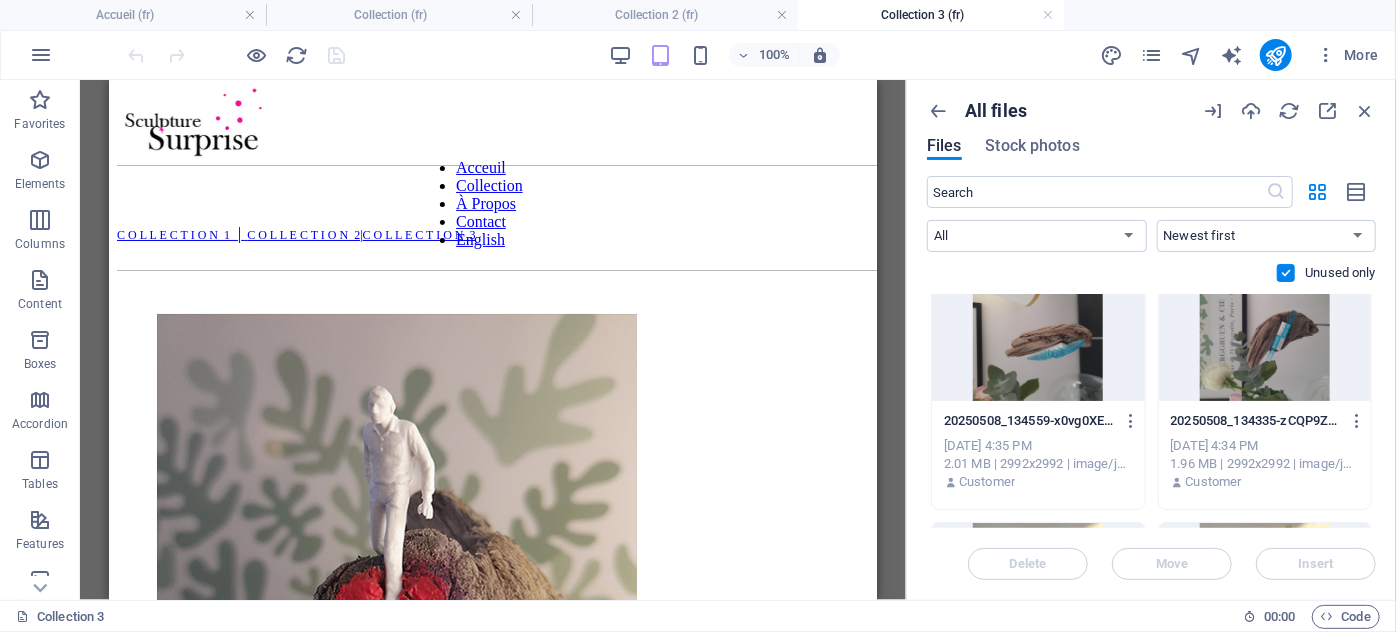 scroll, scrollTop: 0, scrollLeft: 0, axis: both 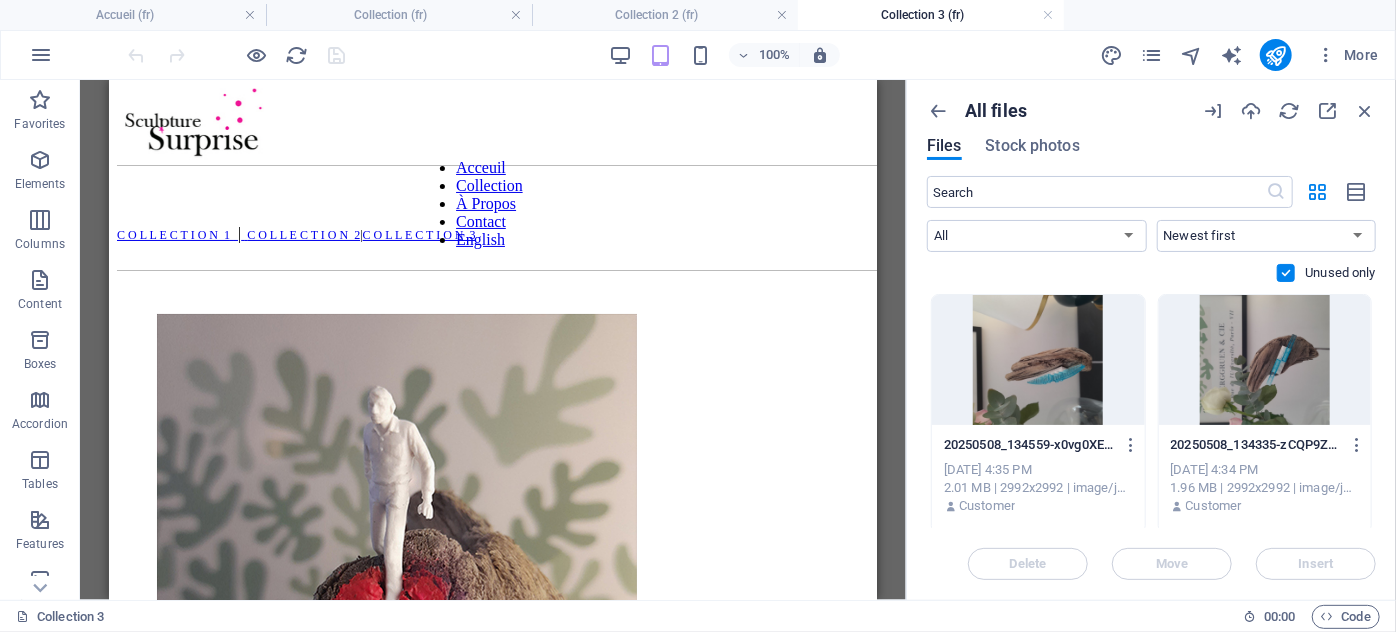 drag, startPoint x: 919, startPoint y: 276, endPoint x: 1395, endPoint y: 532, distance: 540.4739 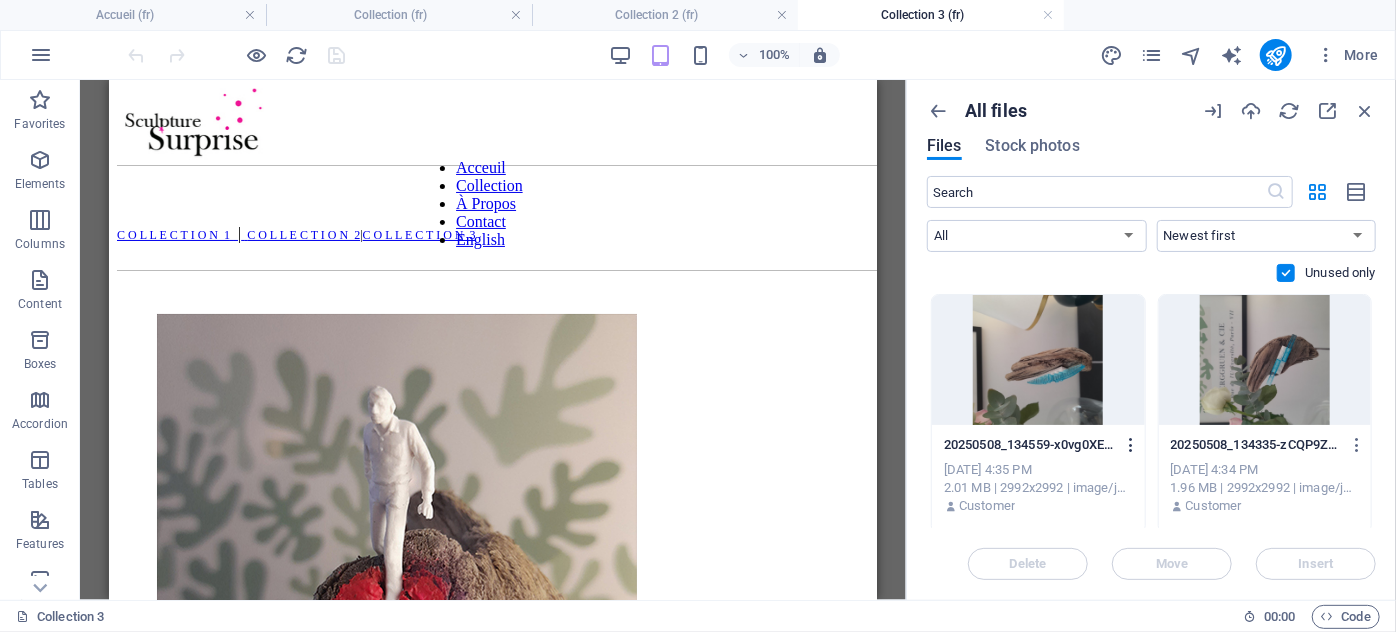 click at bounding box center [1131, 445] 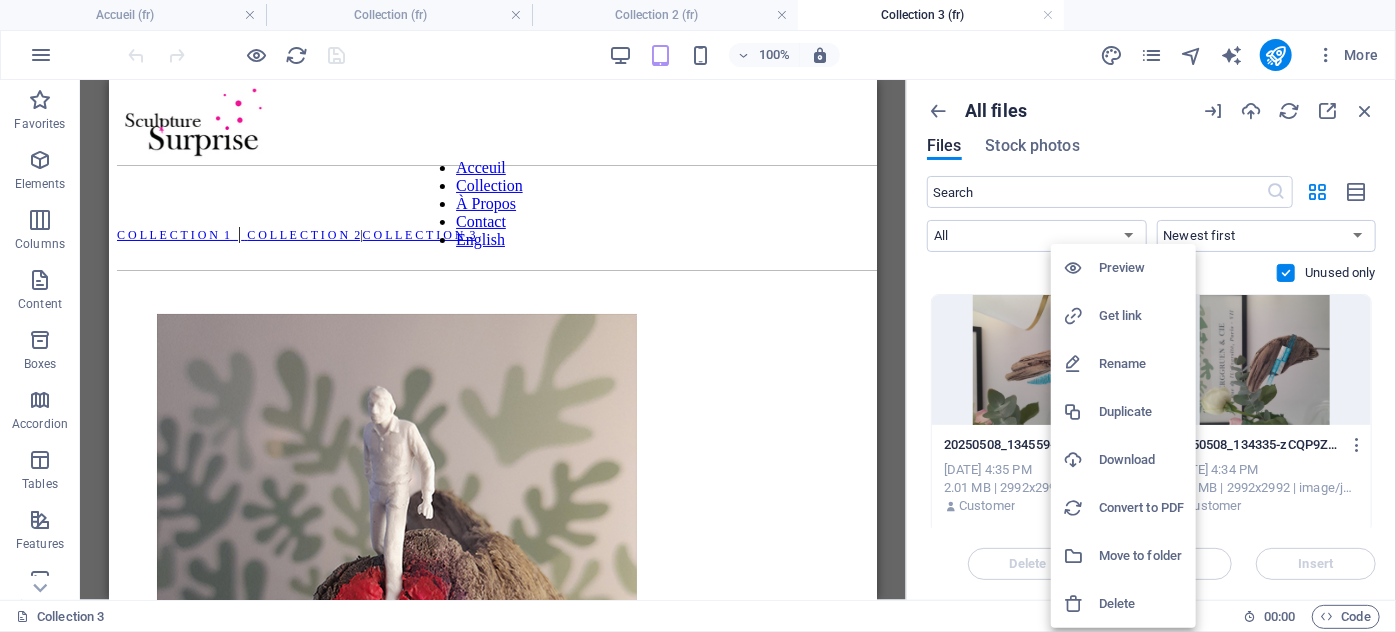 click on "Delete" at bounding box center [1141, 604] 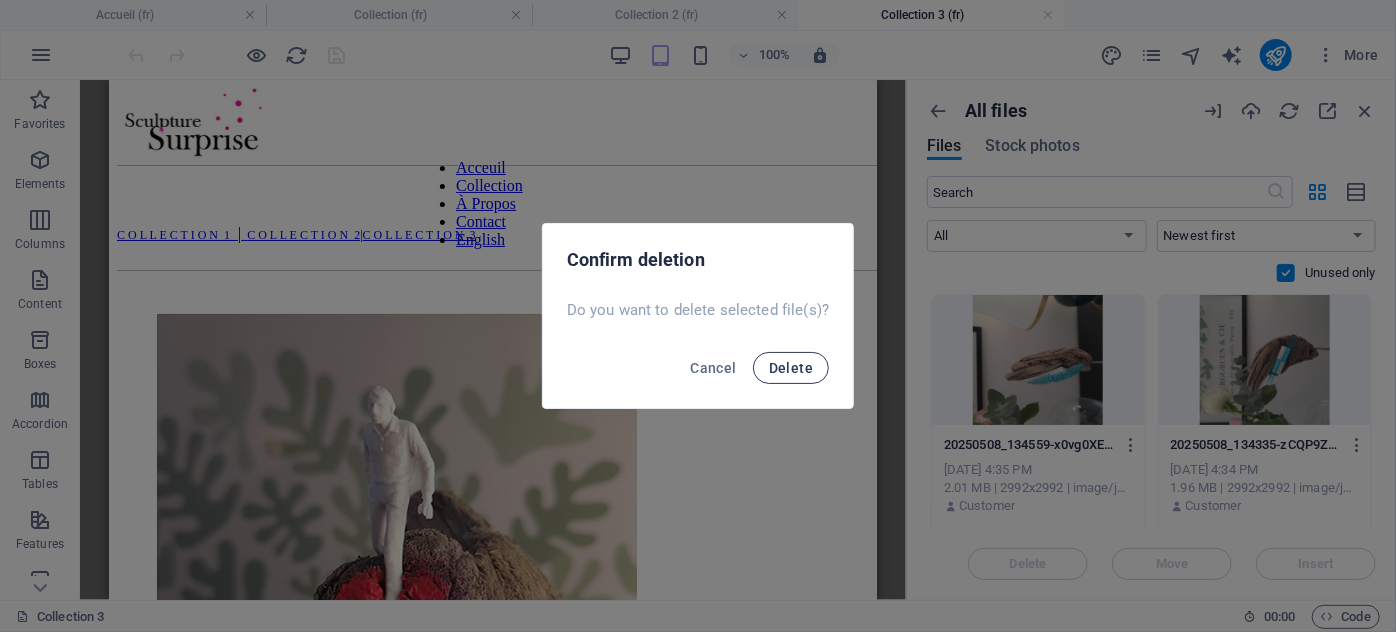 click on "Delete" at bounding box center (791, 368) 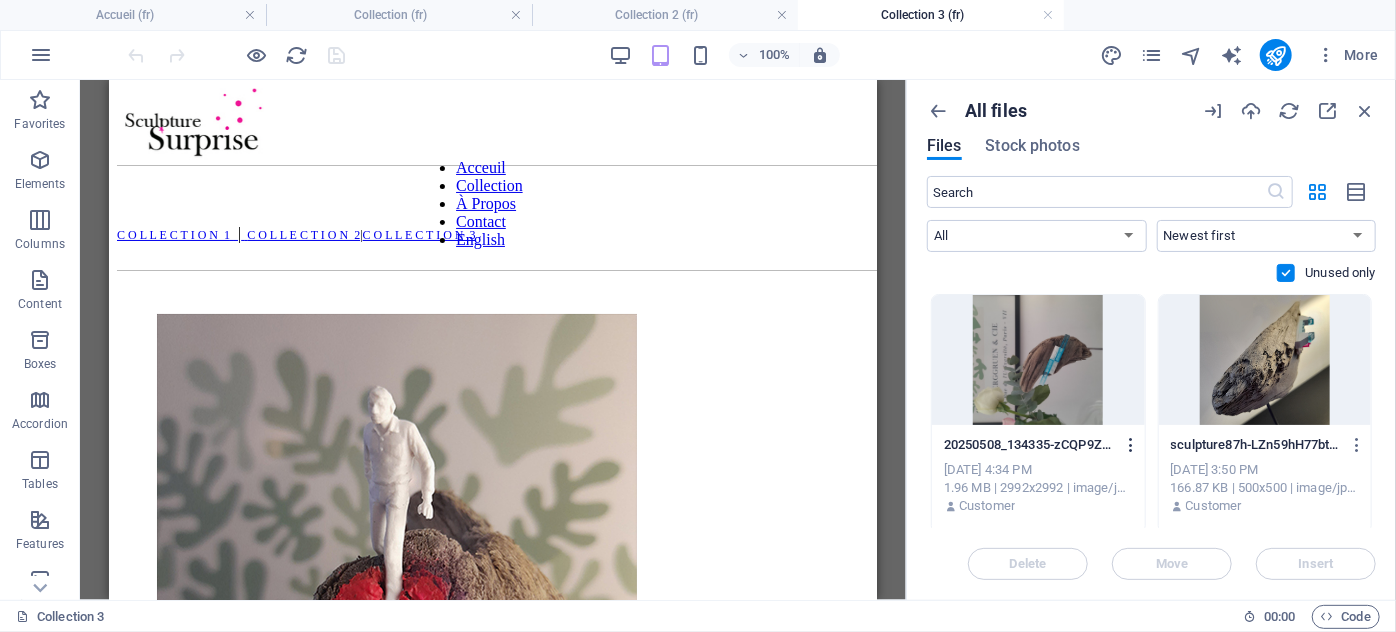 click at bounding box center (1131, 445) 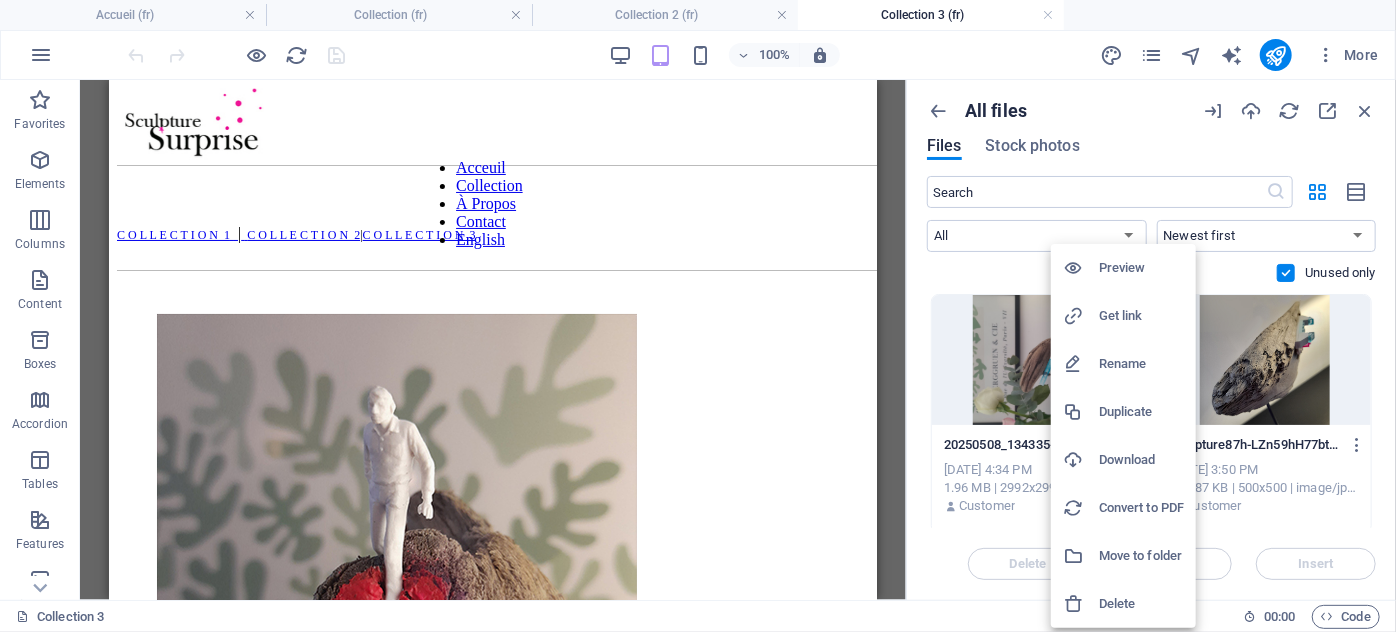 click on "Delete" at bounding box center (1141, 604) 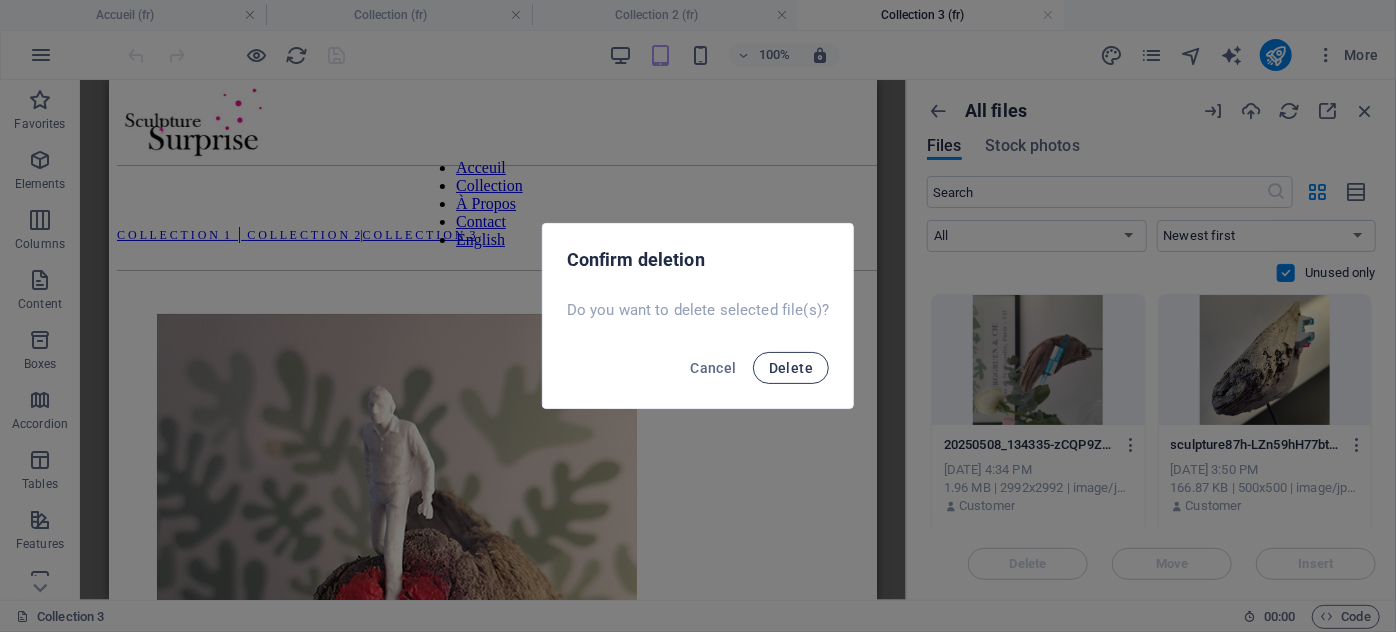 click on "Delete" at bounding box center (791, 368) 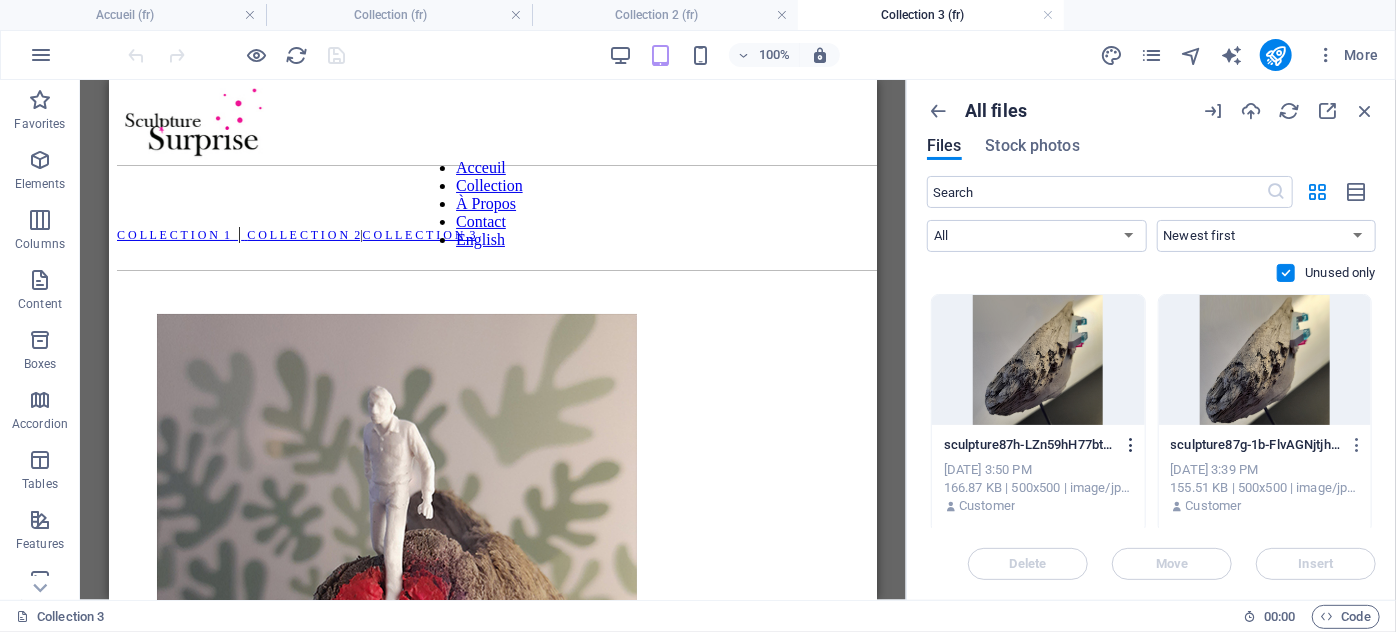 click at bounding box center [1131, 445] 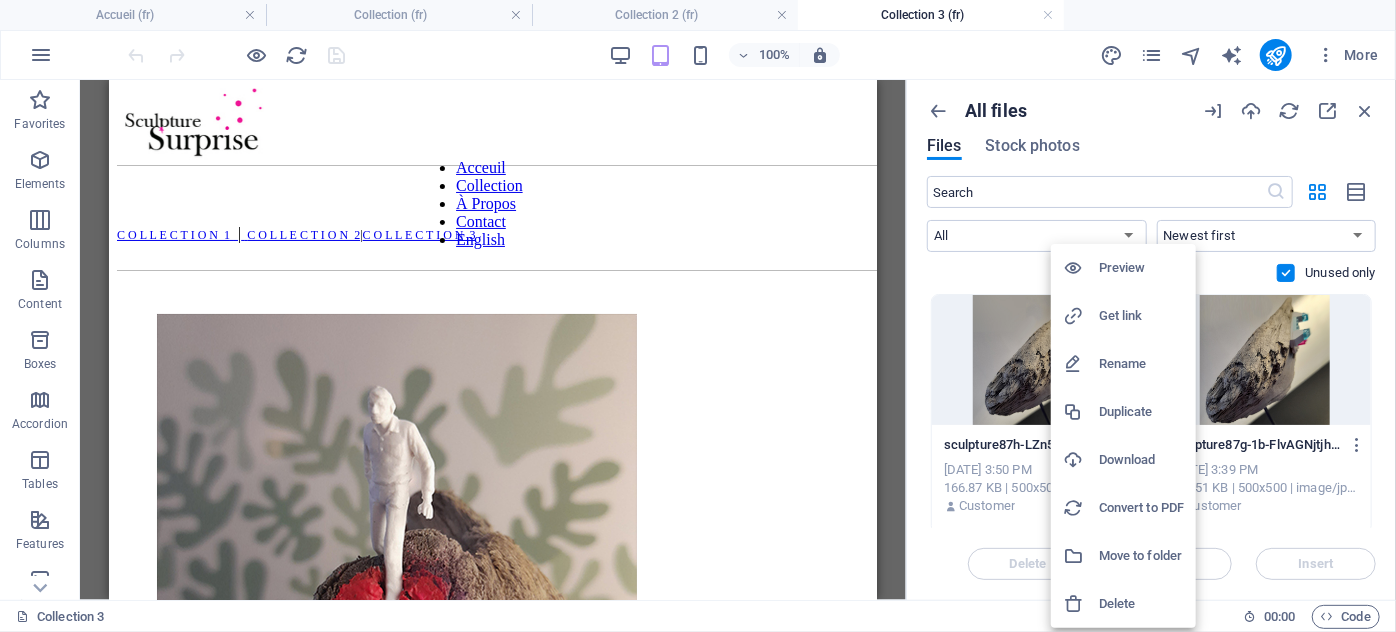 click on "Delete" at bounding box center (1141, 604) 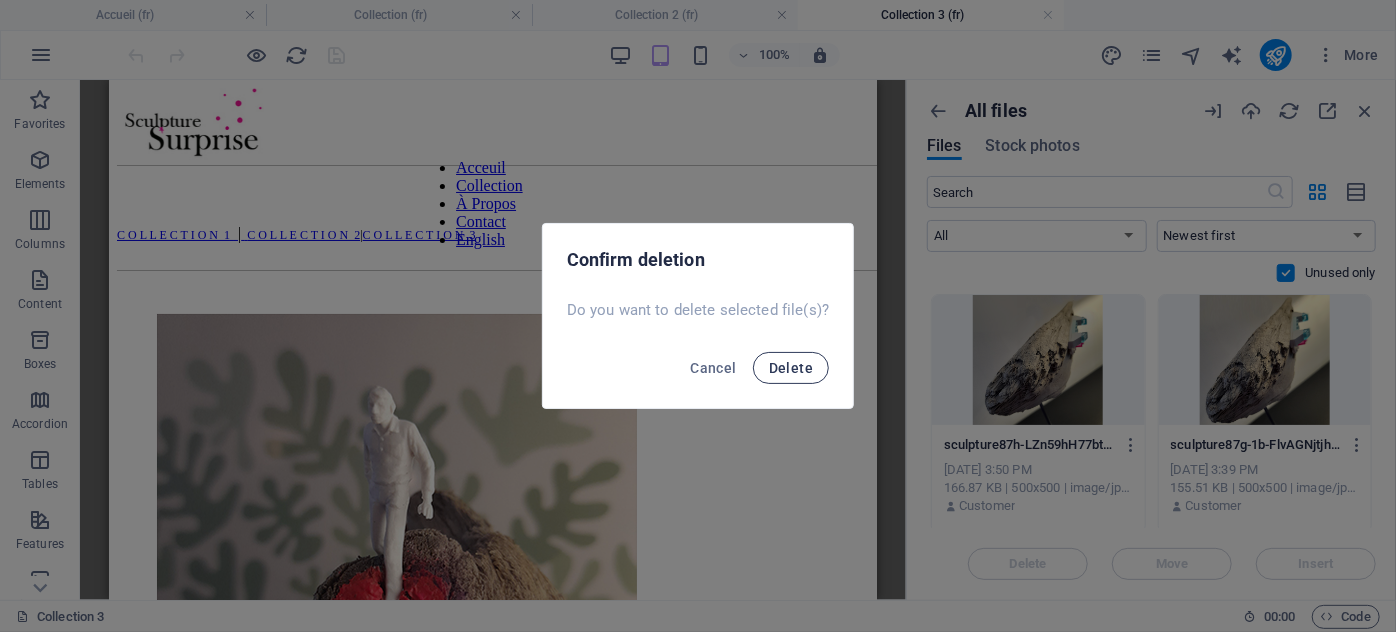 click on "Delete" at bounding box center (791, 368) 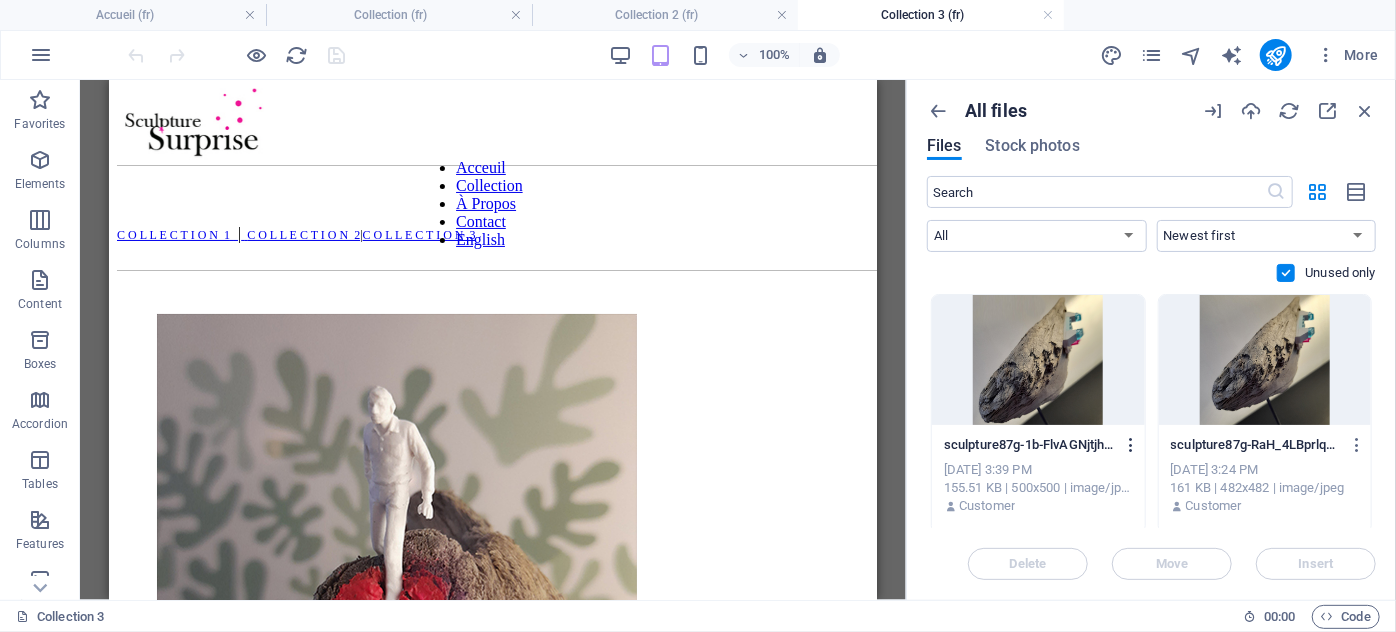 click at bounding box center [1131, 445] 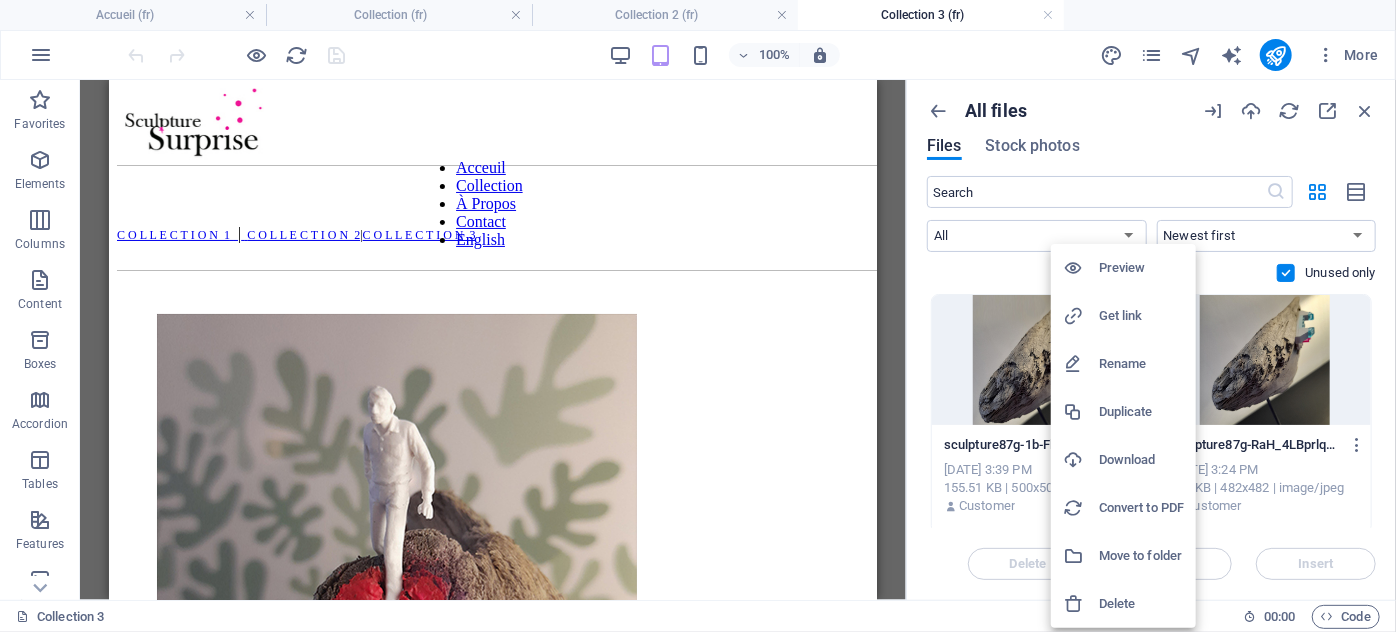 click on "Delete" at bounding box center [1141, 604] 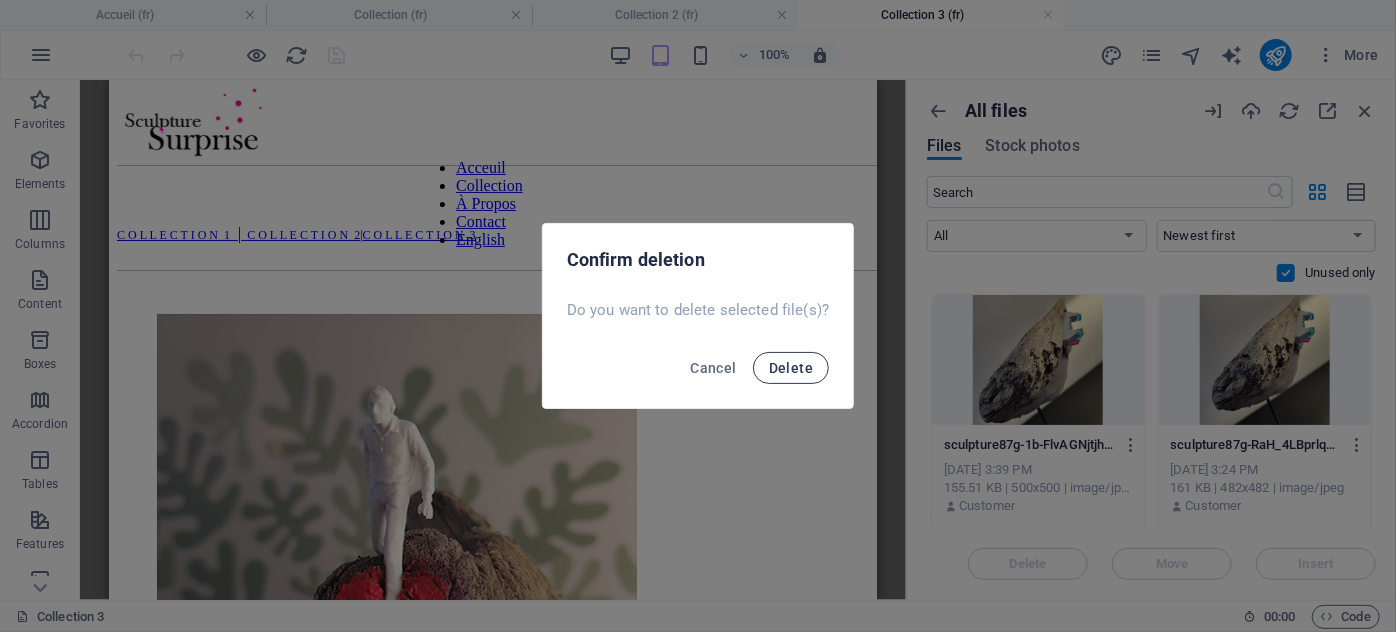 click on "Delete" at bounding box center [791, 368] 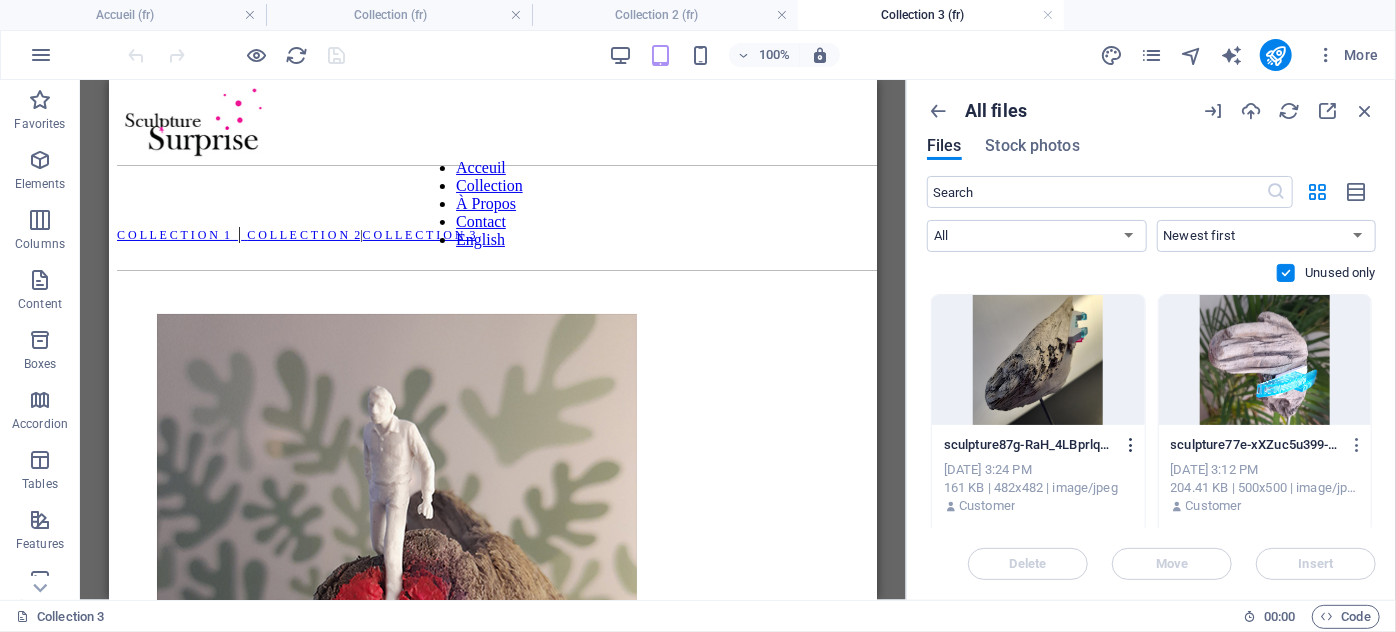 click at bounding box center [1131, 445] 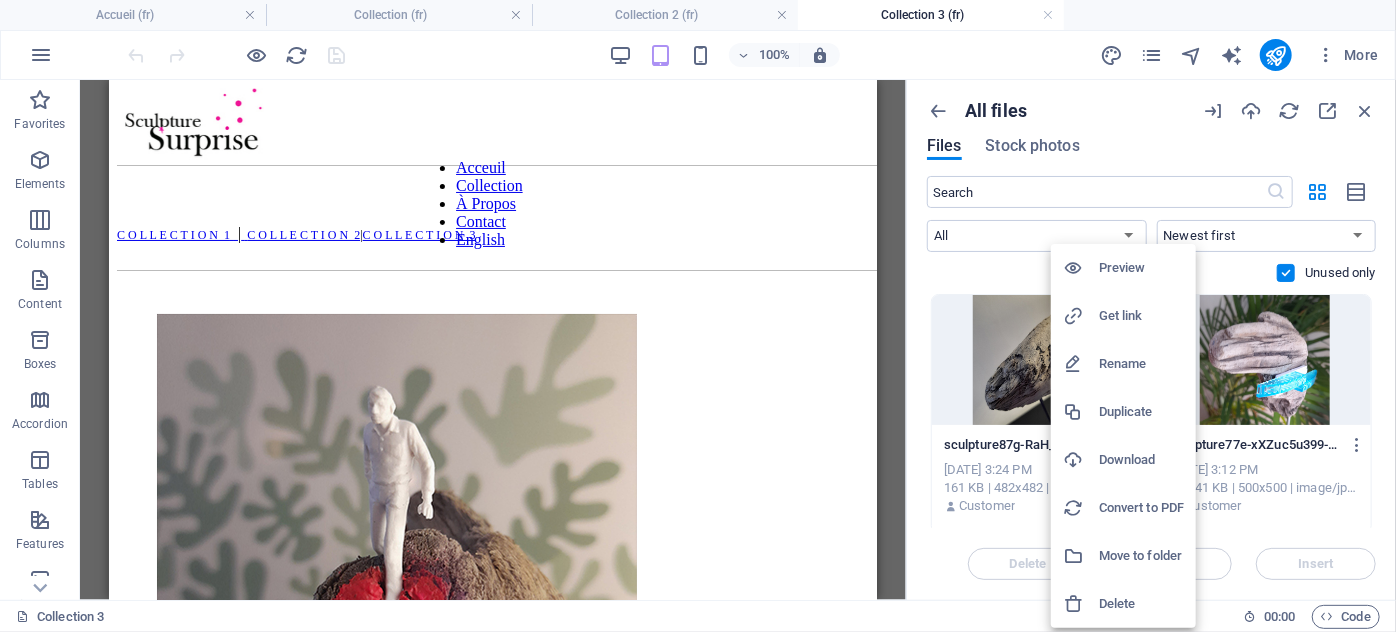 click on "Delete" at bounding box center (1141, 604) 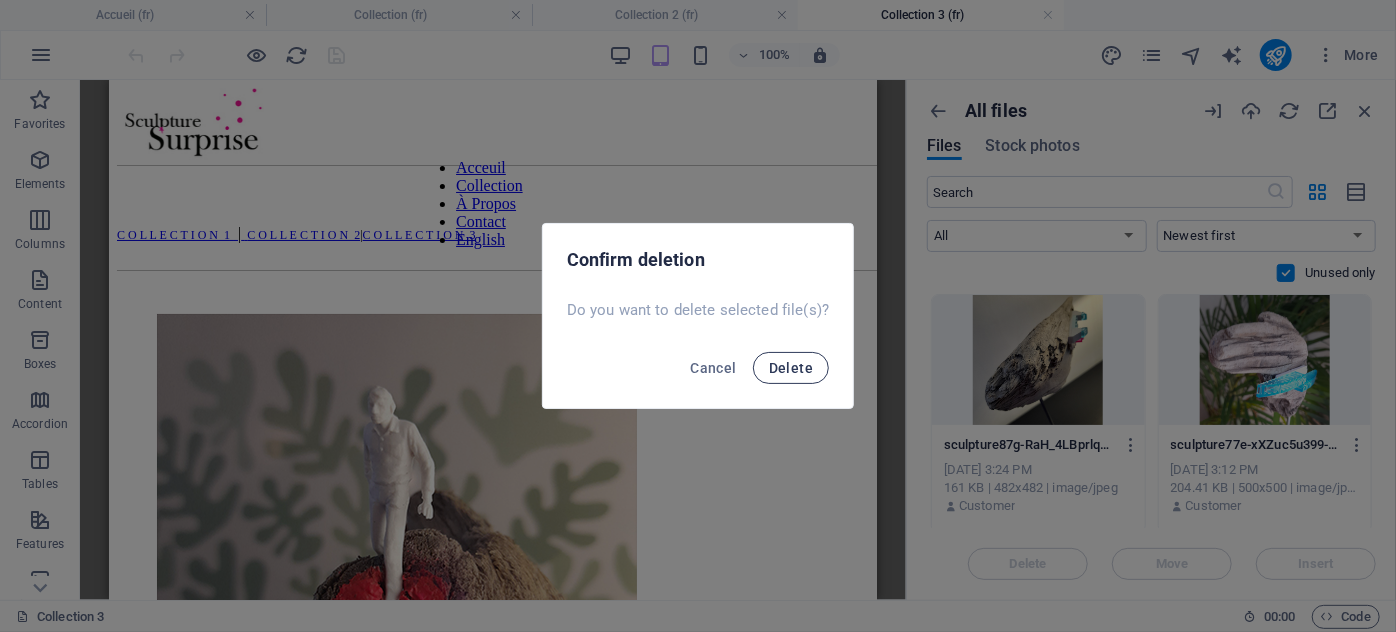 click on "Delete" at bounding box center [791, 368] 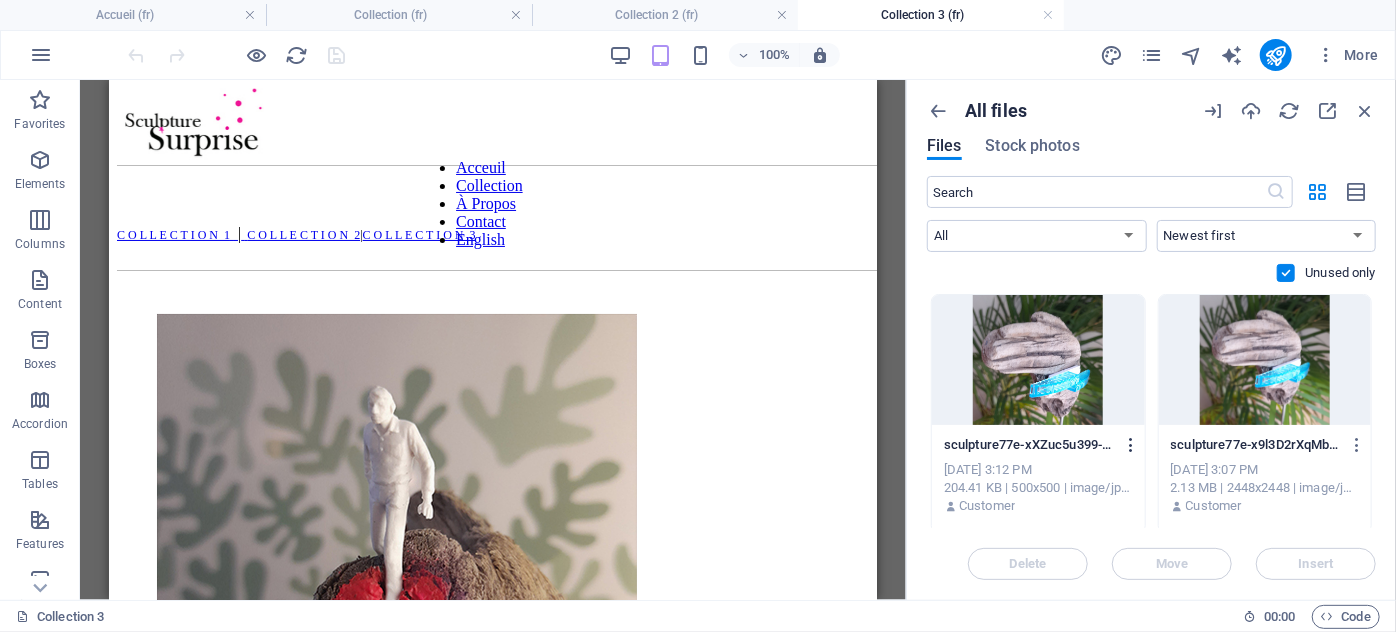 click at bounding box center (1131, 445) 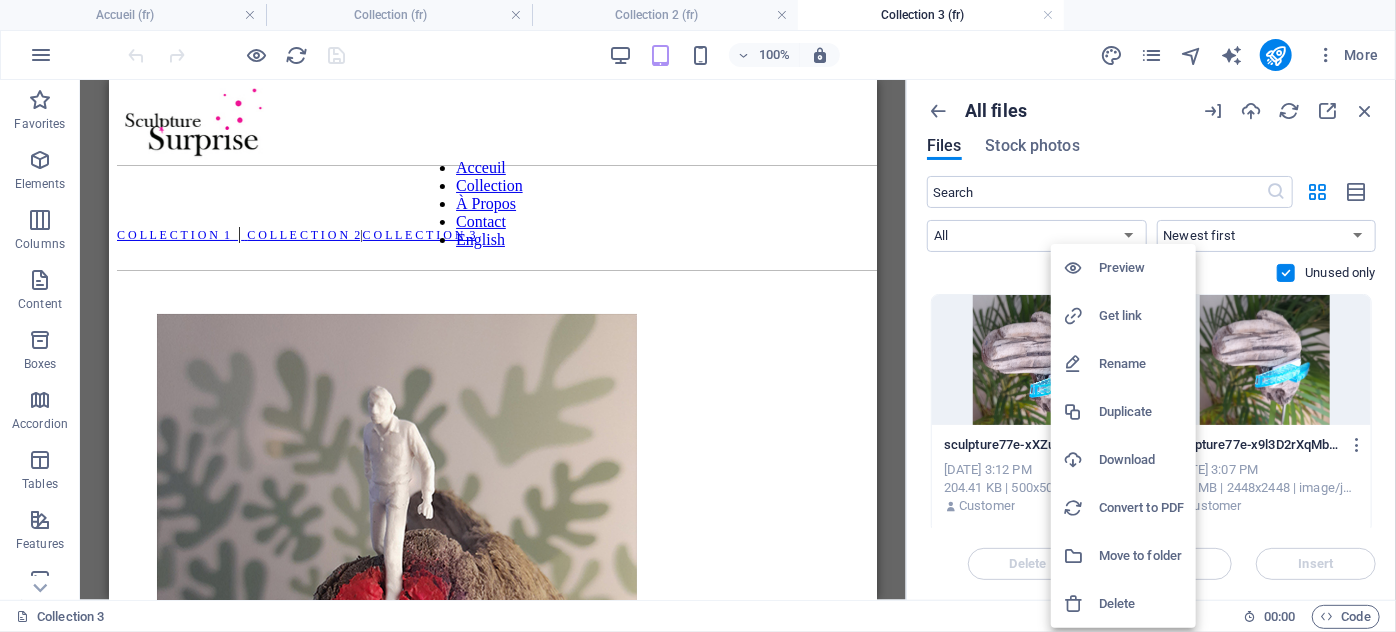 click on "Delete" at bounding box center [1141, 604] 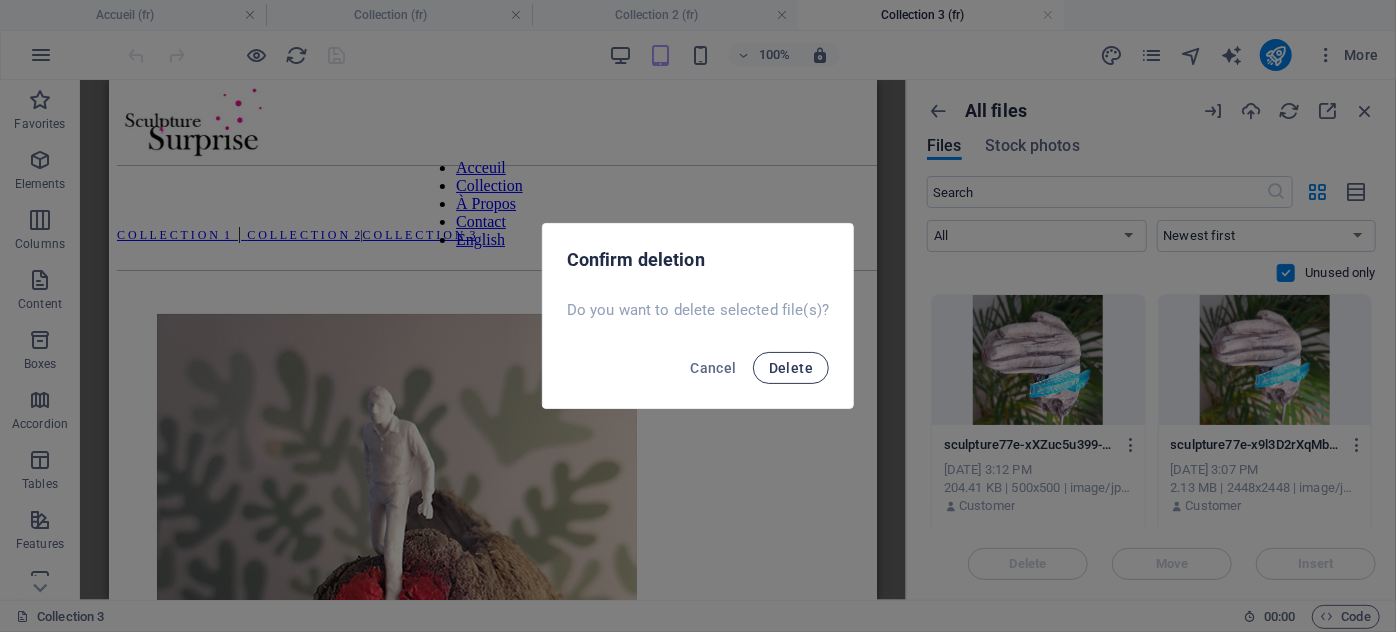 click on "Delete" at bounding box center [791, 368] 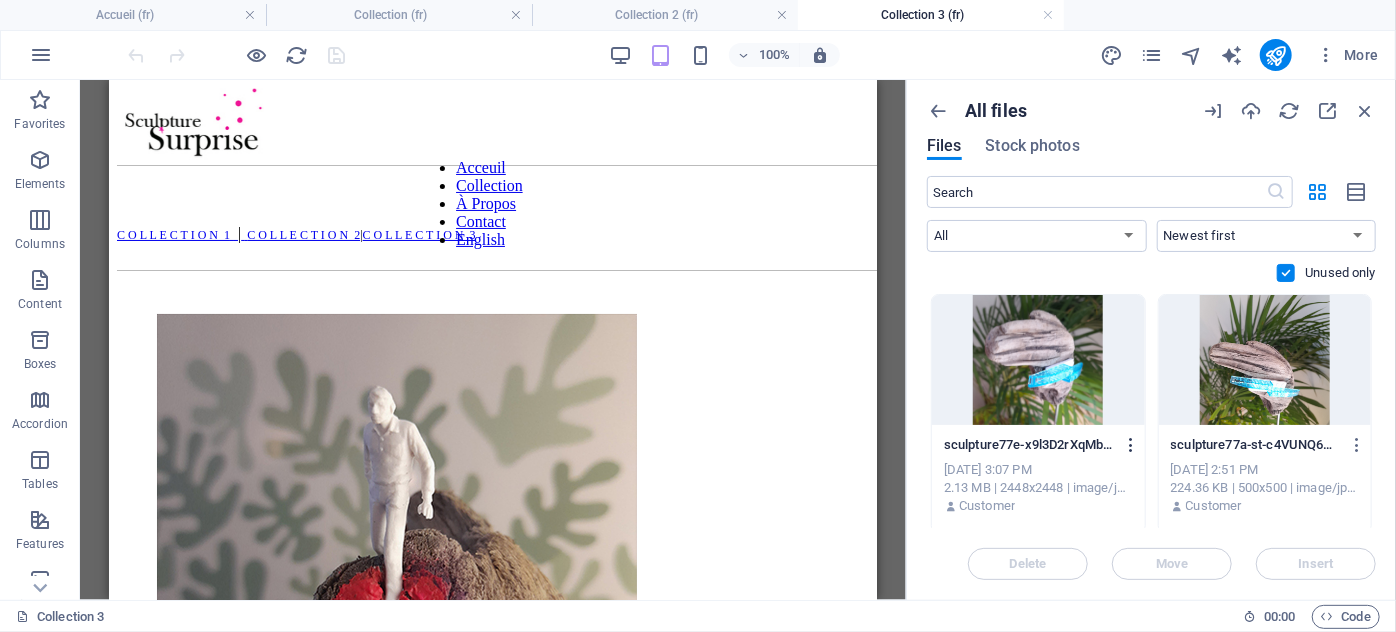 click at bounding box center (1131, 445) 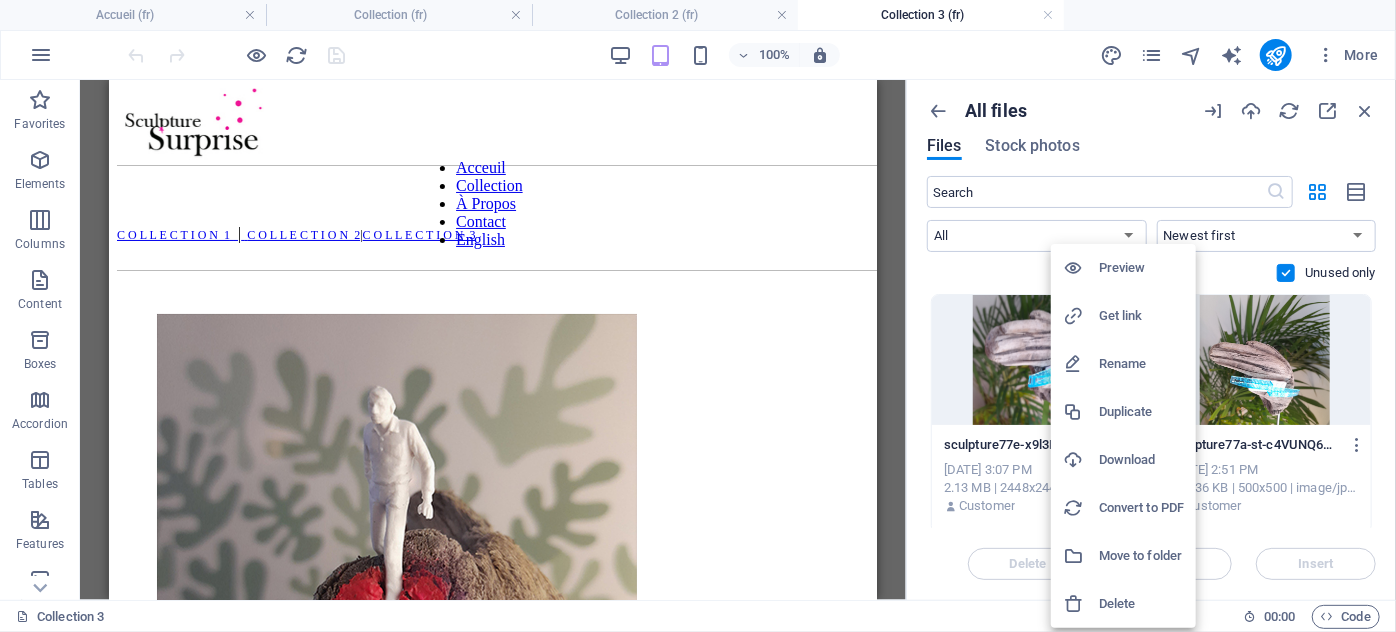 click on "Delete" at bounding box center (1141, 604) 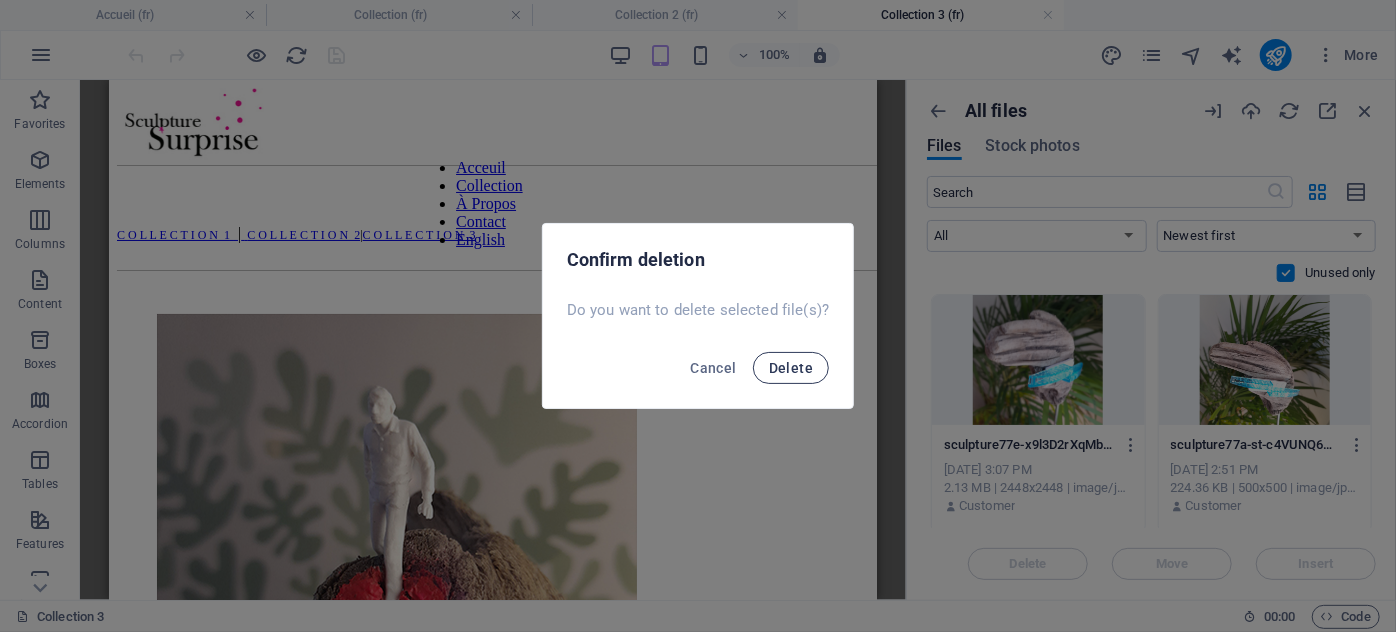 click on "Delete" at bounding box center (791, 368) 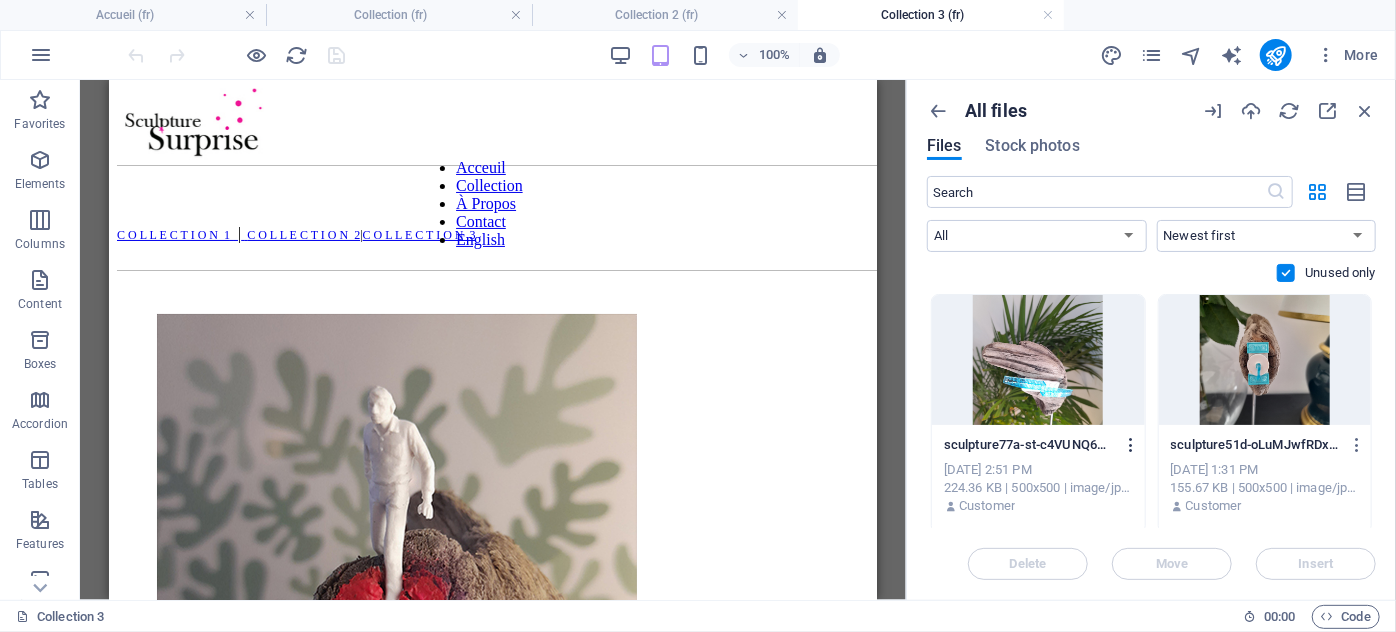 click at bounding box center [1131, 445] 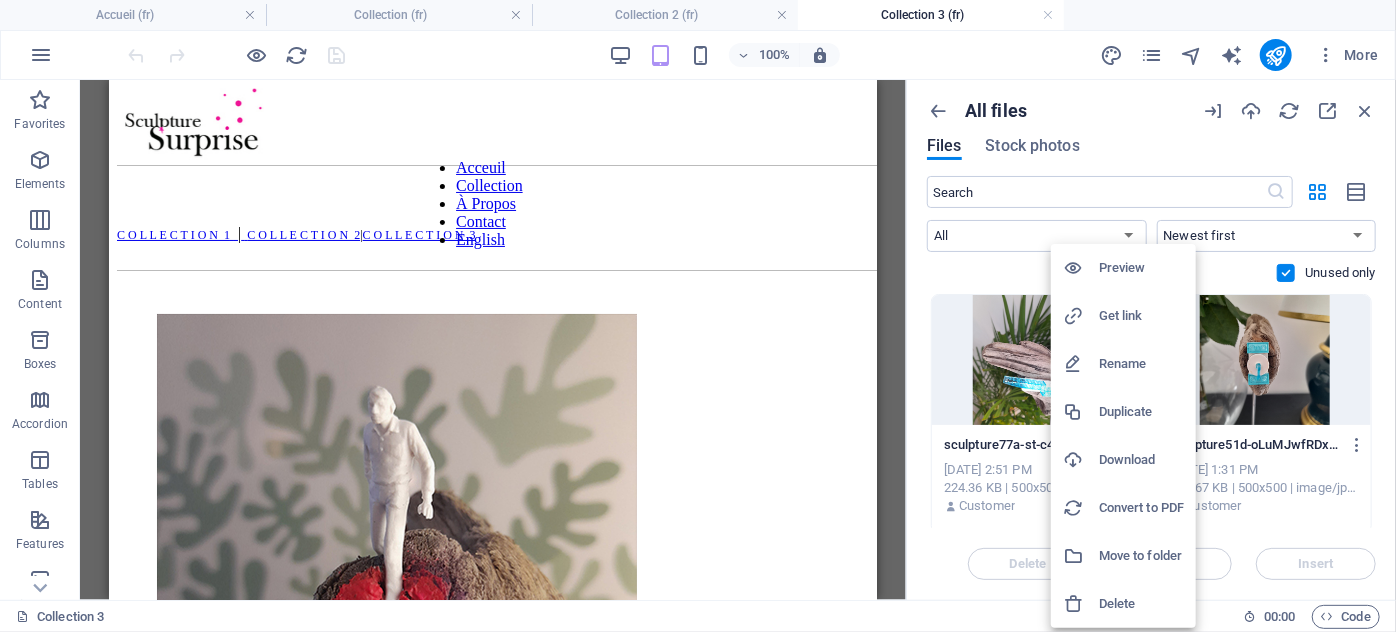 click on "Delete" at bounding box center (1141, 604) 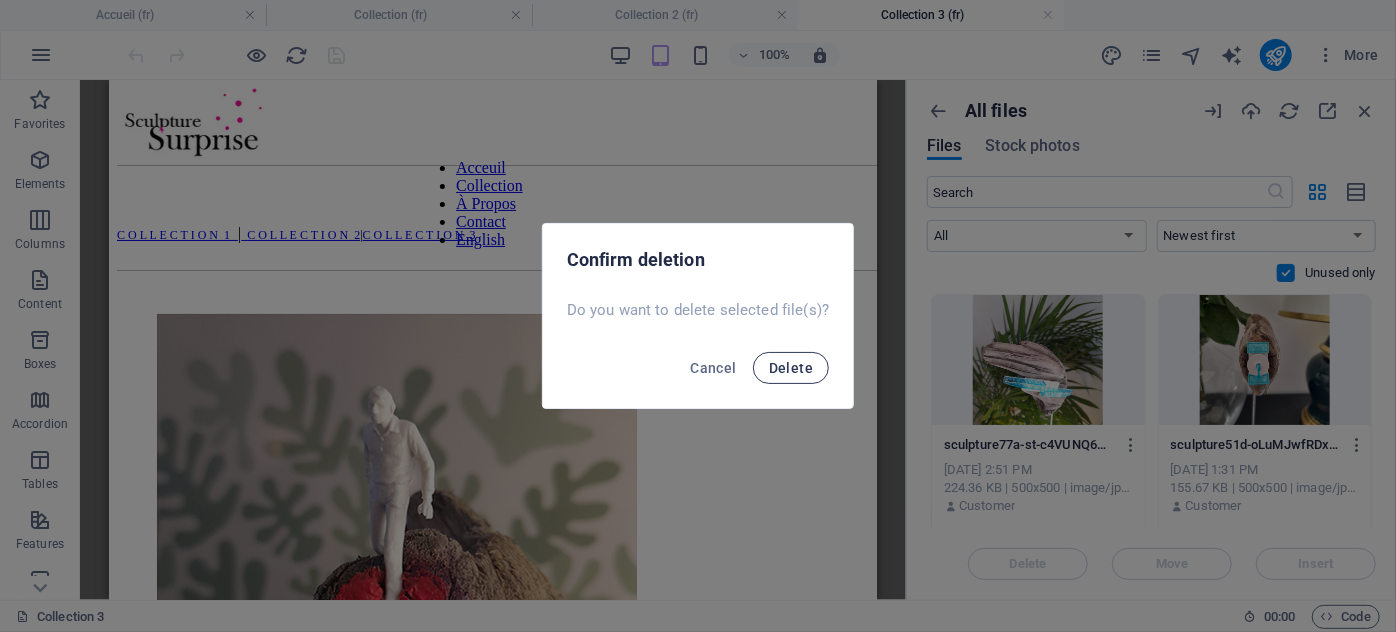 click on "Delete" at bounding box center (791, 368) 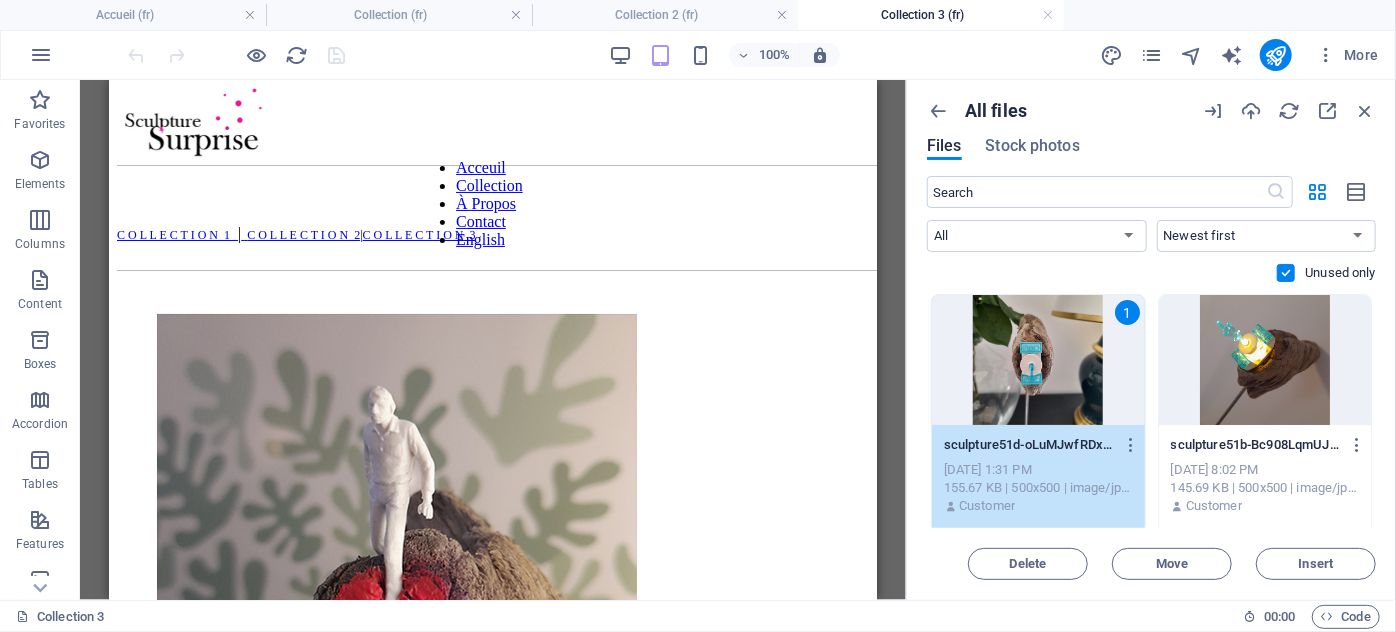 click on "1 sculpture51d-oLuMJwfRDxb3q07Be6dWqA.jpg sculpture51d-oLuMJwfRDxb3q07Be6dWqA.jpg [DATE] 1:31 PM 155.67 KB | 500x500 | image/jpeg Customer sculpture51b-Bc908LqmUJumb0GCHYaOgA.jpg sculpture51b-Bc908LqmUJumb0GCHYaOgA.jpg [DATE] 8:02 PM 145.69 KB | 500x500 | image/jpeg Customer sculpture51a-iMASfJR-e8OgtgZRVKe3-g.jpg sculpture51a-iMASfJR-e8OgtgZRVKe3-g.jpg [DATE] 7:55 PM 149.38 KB | 500x500 | image/jpeg Customer sculpture76f-ByHwox1fBisASJMsu5kaug.jpg sculpture76f-ByHwox1fBisASJMsu5kaug.jpg [DATE] 9:51 PM 118.64 KB | 500x500 | image/jpeg Customer 20250504_202839-J35ILqG42p6QJmQbksREMQ.jpg 20250504_202839-J35ILqG42p6QJmQbksREMQ.jpg [DATE] 8:45 PM 2.09 MB | 2992x2992 | image/jpeg Customer sculpture75d-SzqEaaSD-cKS23KzUBaKWg.jpg sculpture75d-SzqEaaSD-cKS23KzUBaKWg.jpg [DATE] 8:16 PM 121.61 KB | 500x500 | image/jpeg Customer sculpture75b-7pY6bBPl8UFJsQspy-U_FQ.jpg sculpture75b-7pY6bBPl8UFJsQspy-U_FQ.jpg [DATE] 8:04 PM 115.55 KB | 500x500 | image/jpeg Customer [DATE] 2:23 AM" at bounding box center [1151, 20574] 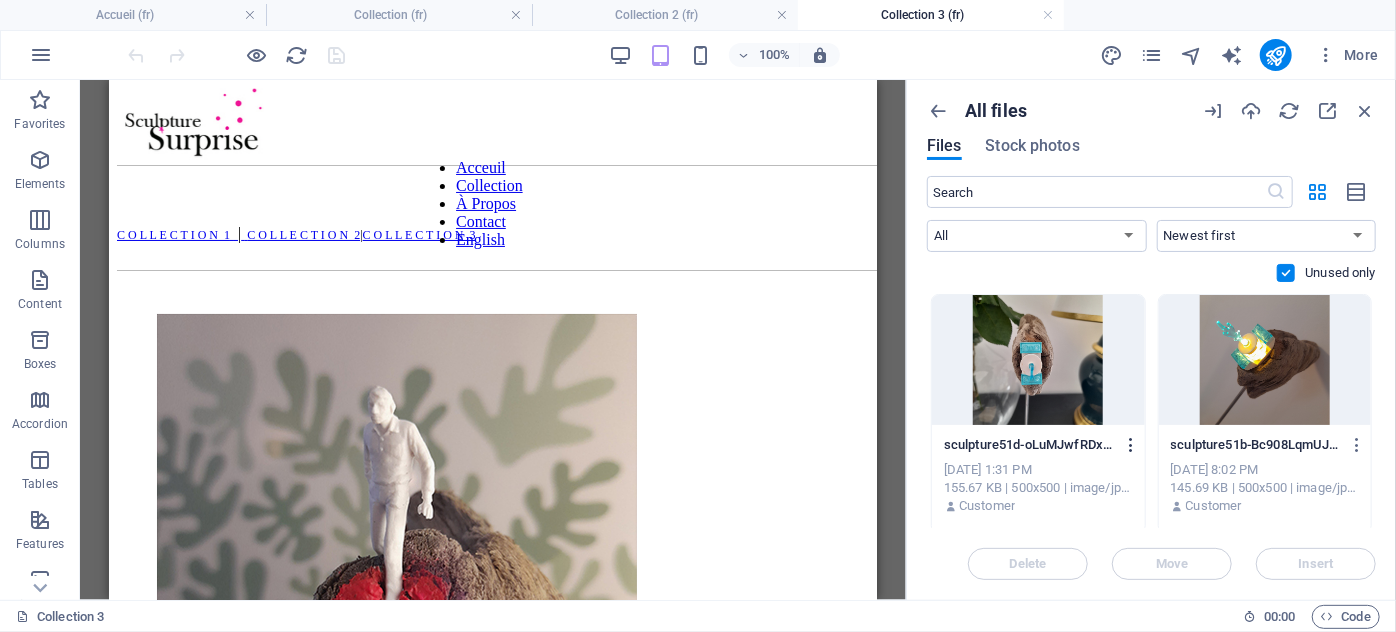 click at bounding box center (1131, 445) 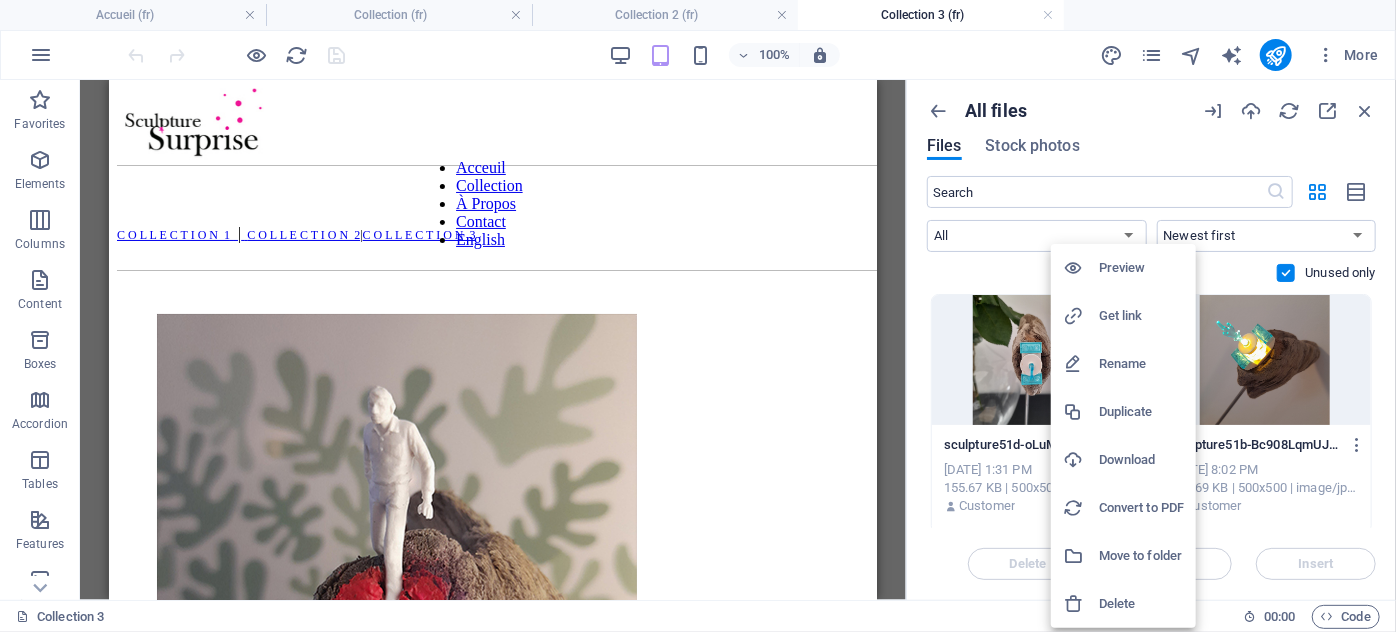 click on "Delete" at bounding box center [1141, 604] 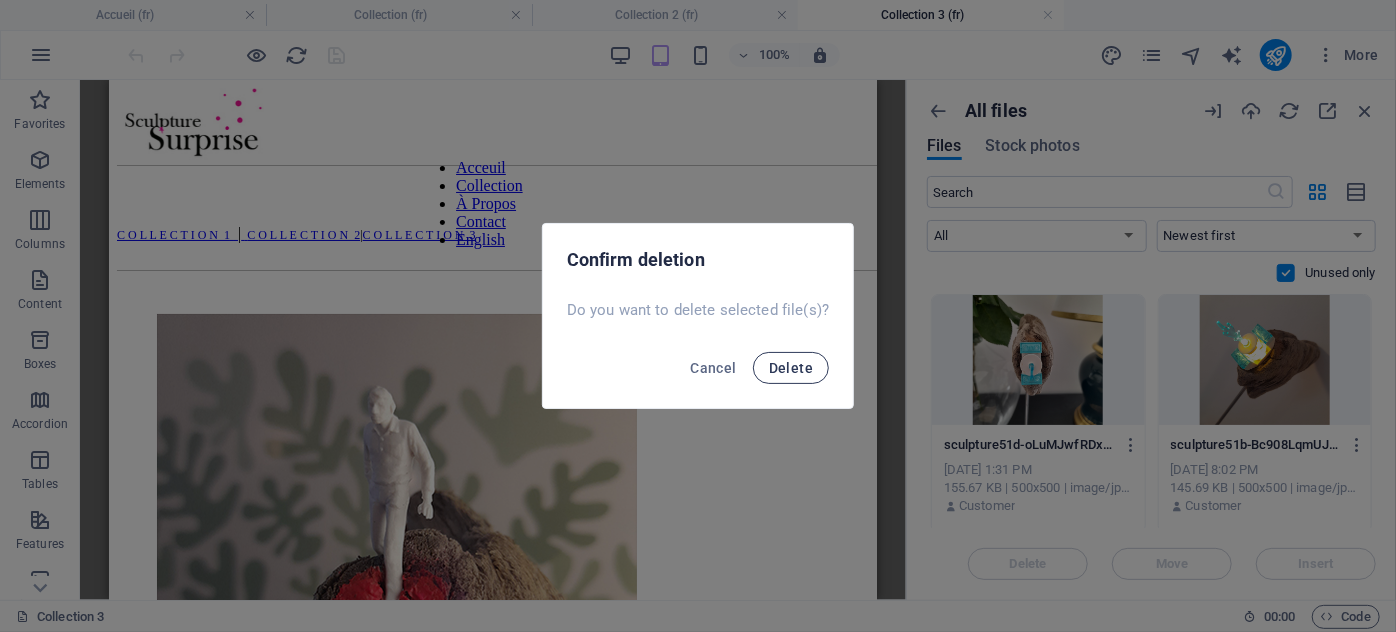 click on "Delete" at bounding box center (791, 368) 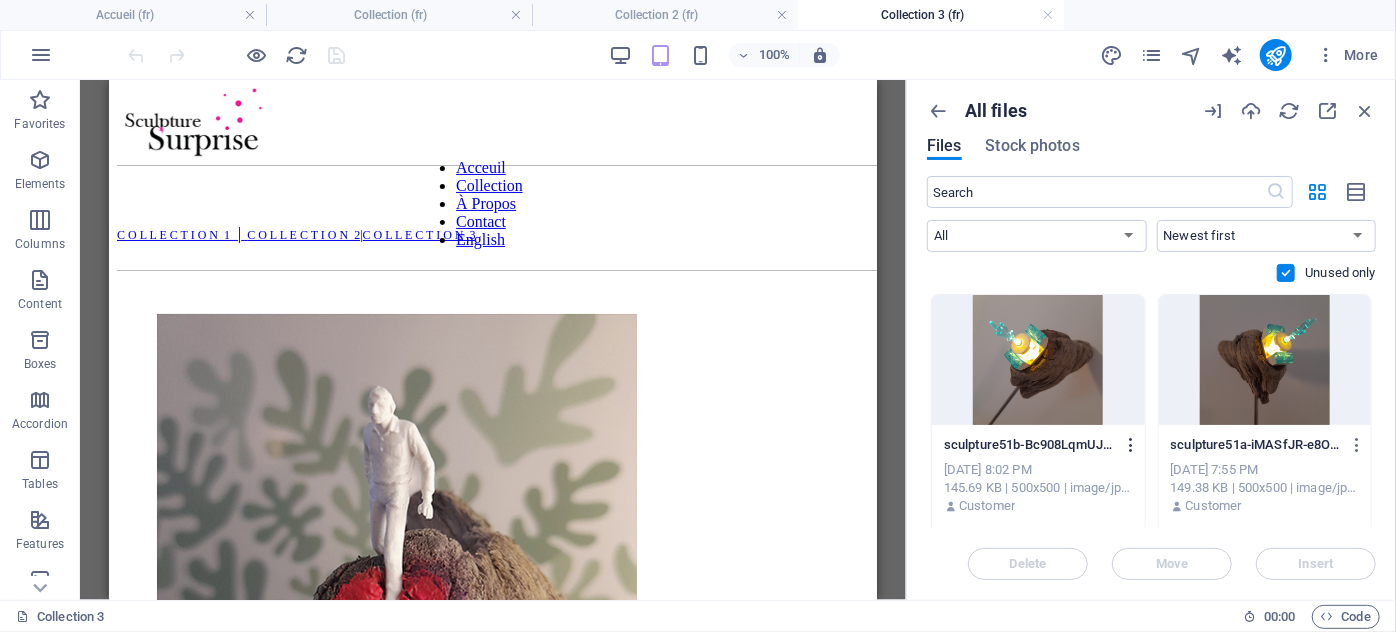 click at bounding box center (1131, 445) 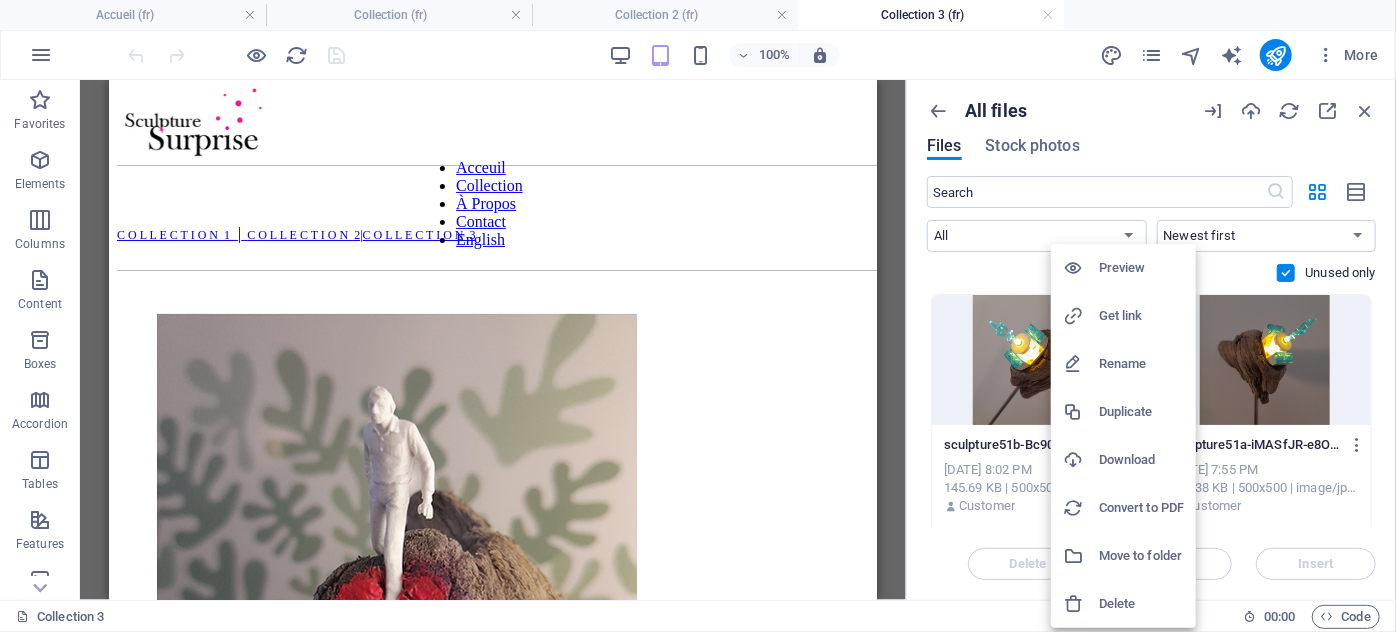 click on "Delete" at bounding box center (1141, 604) 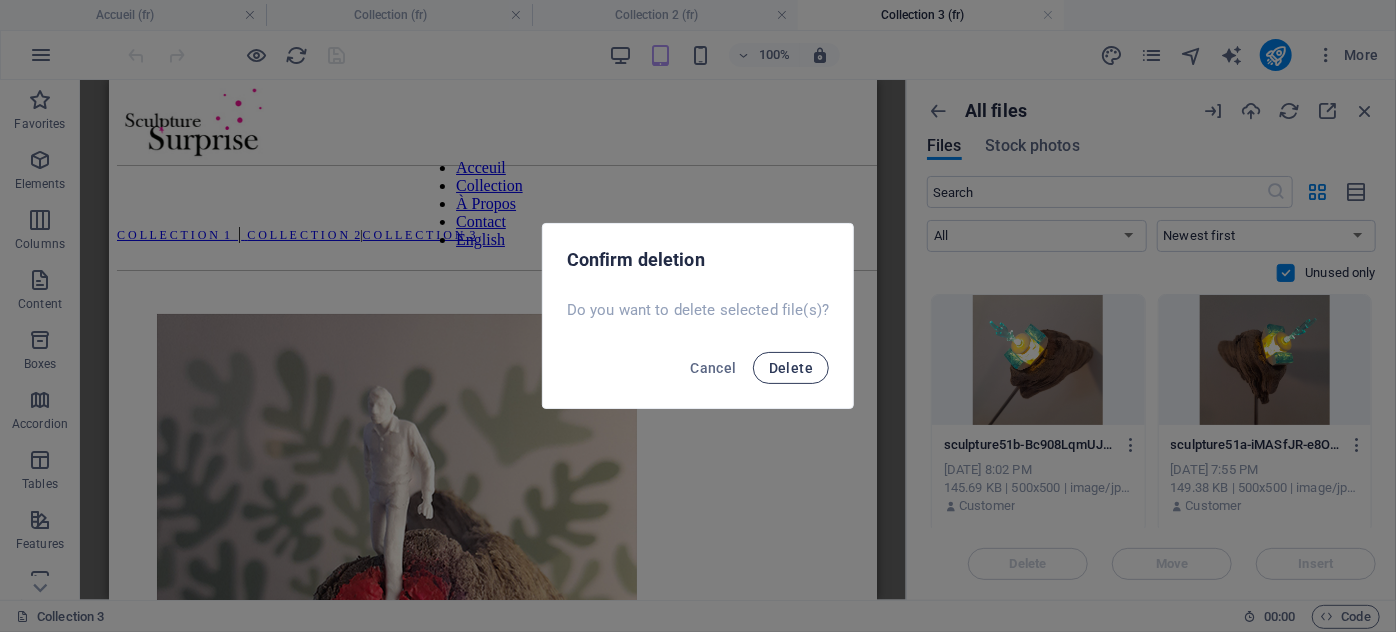 click on "Delete" at bounding box center [791, 368] 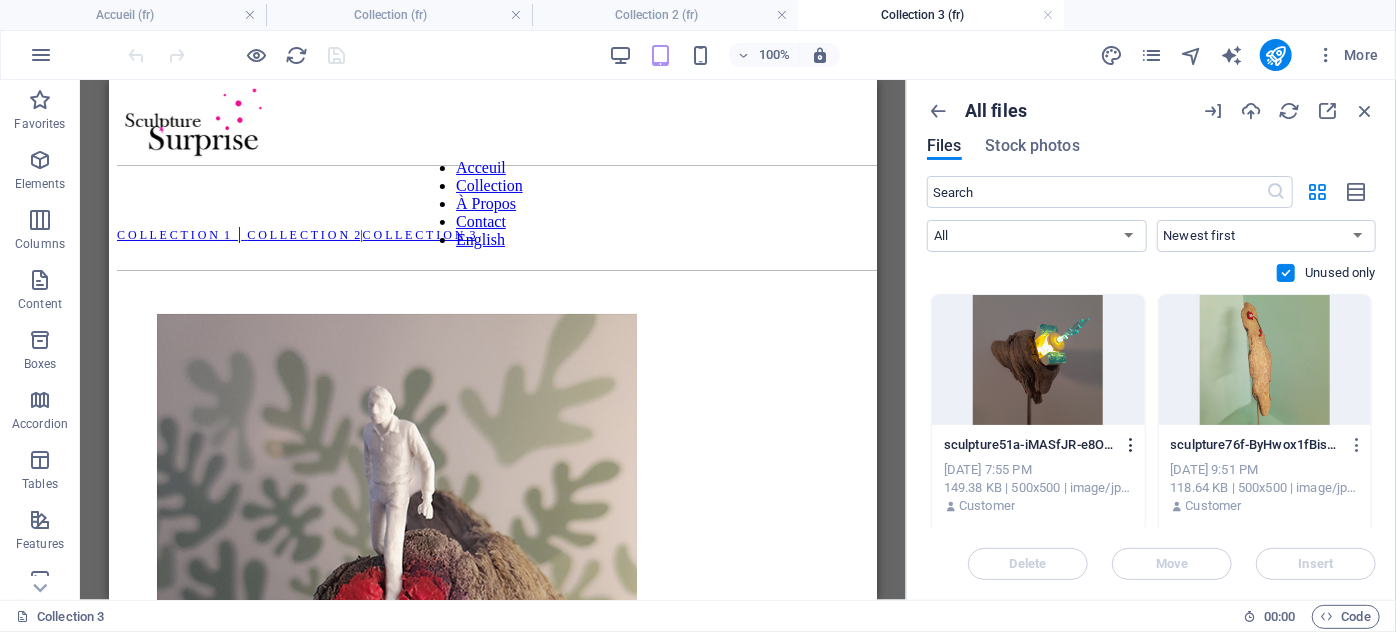 click at bounding box center [1131, 445] 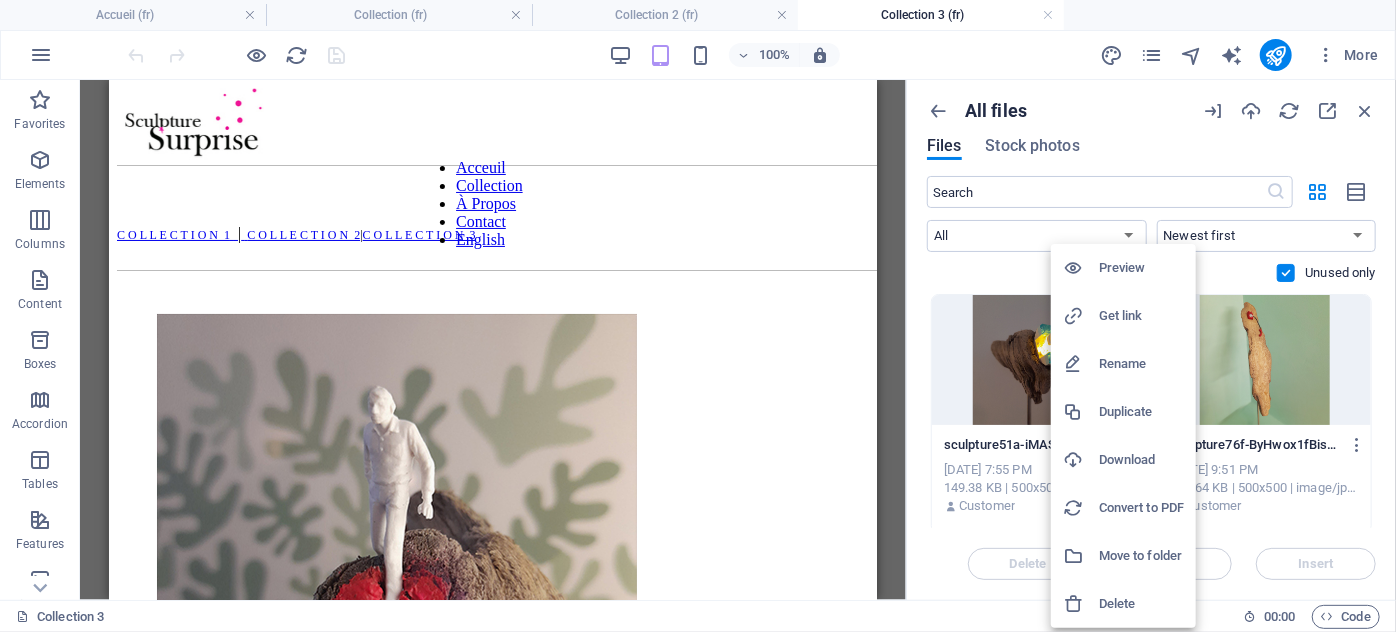 click at bounding box center (1081, 604) 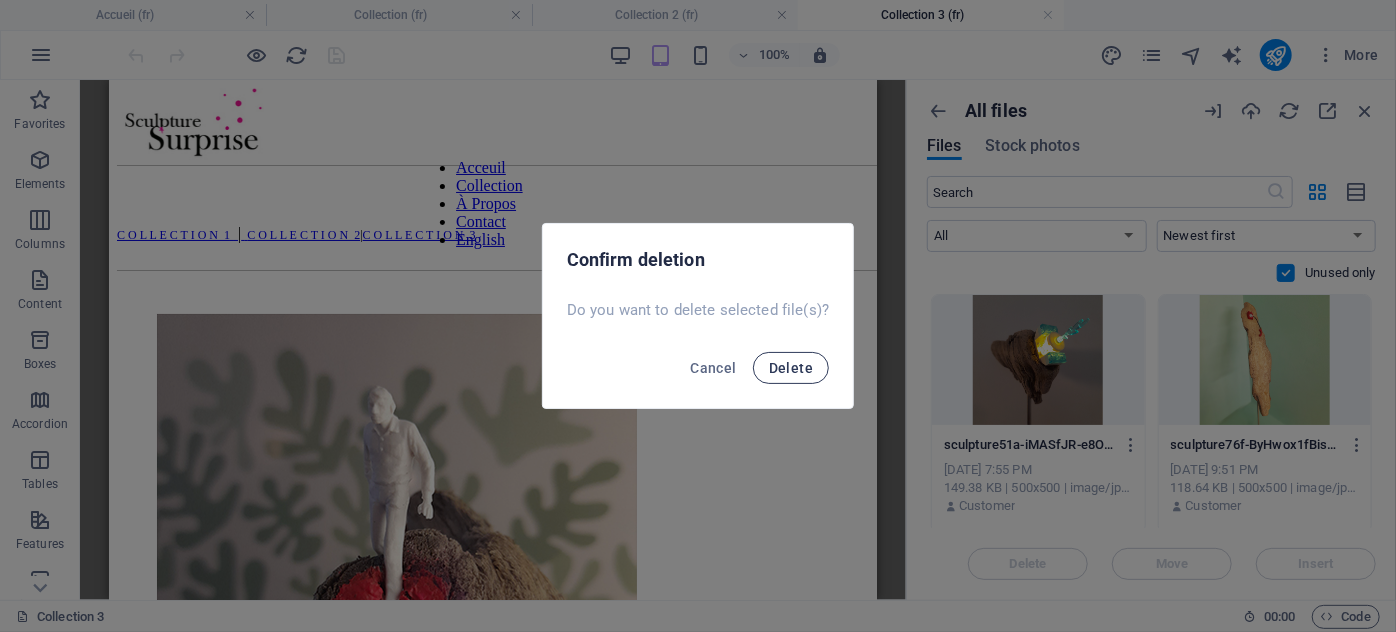 click on "Delete" at bounding box center [791, 368] 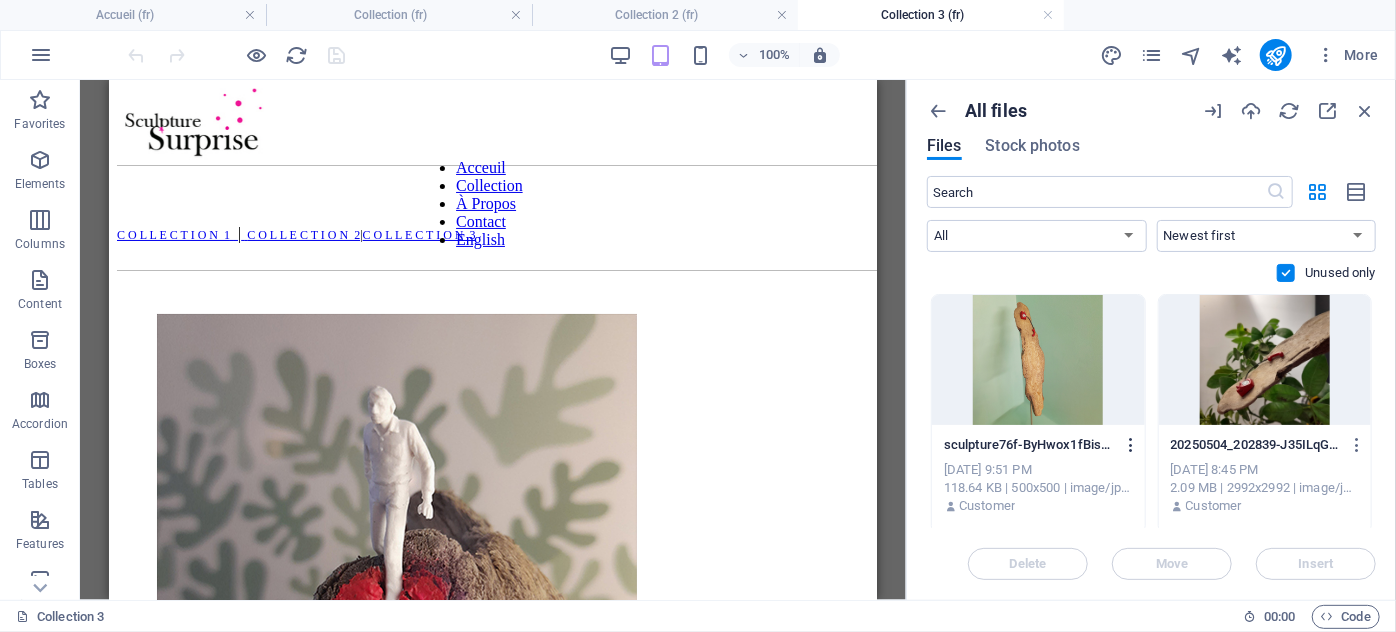 click at bounding box center [1131, 445] 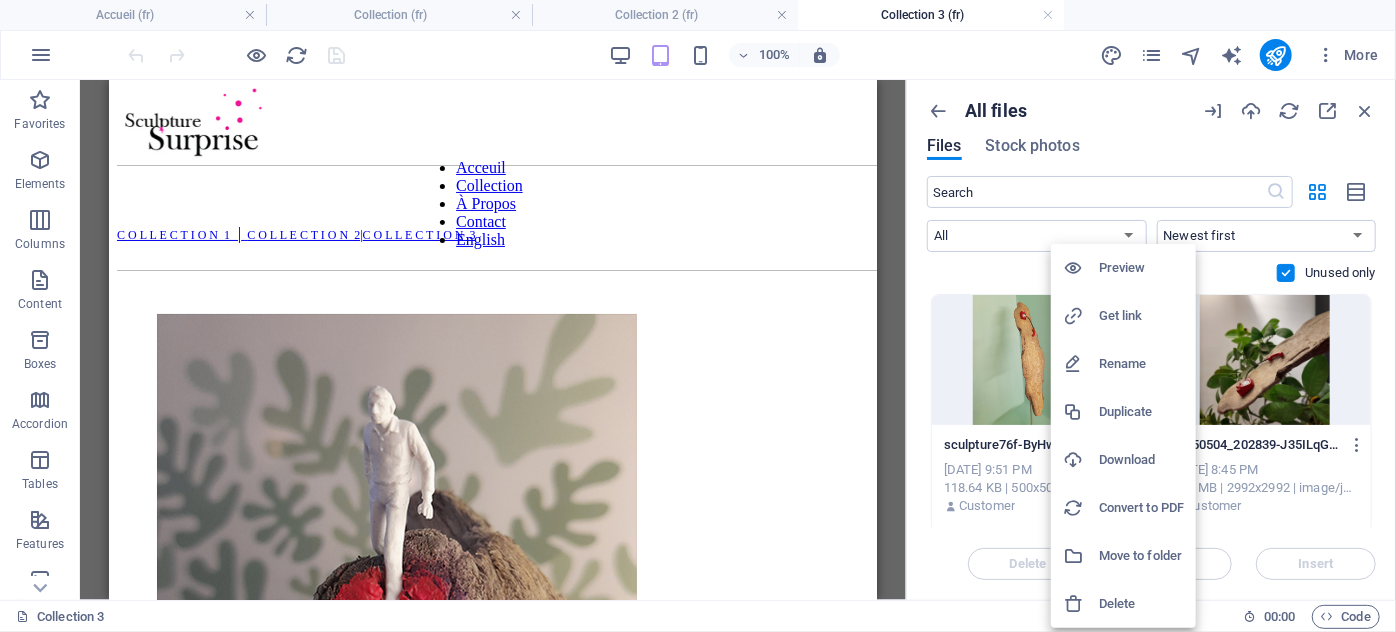 click on "Delete" at bounding box center [1141, 604] 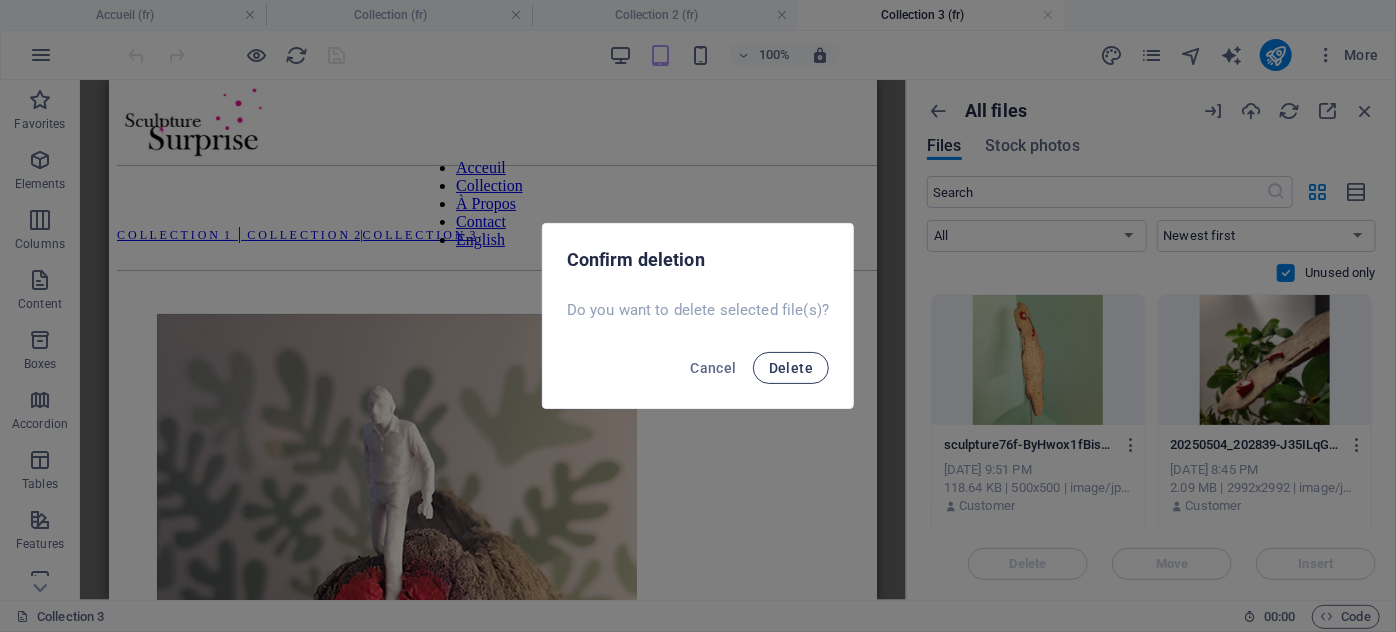 click on "Delete" at bounding box center [791, 368] 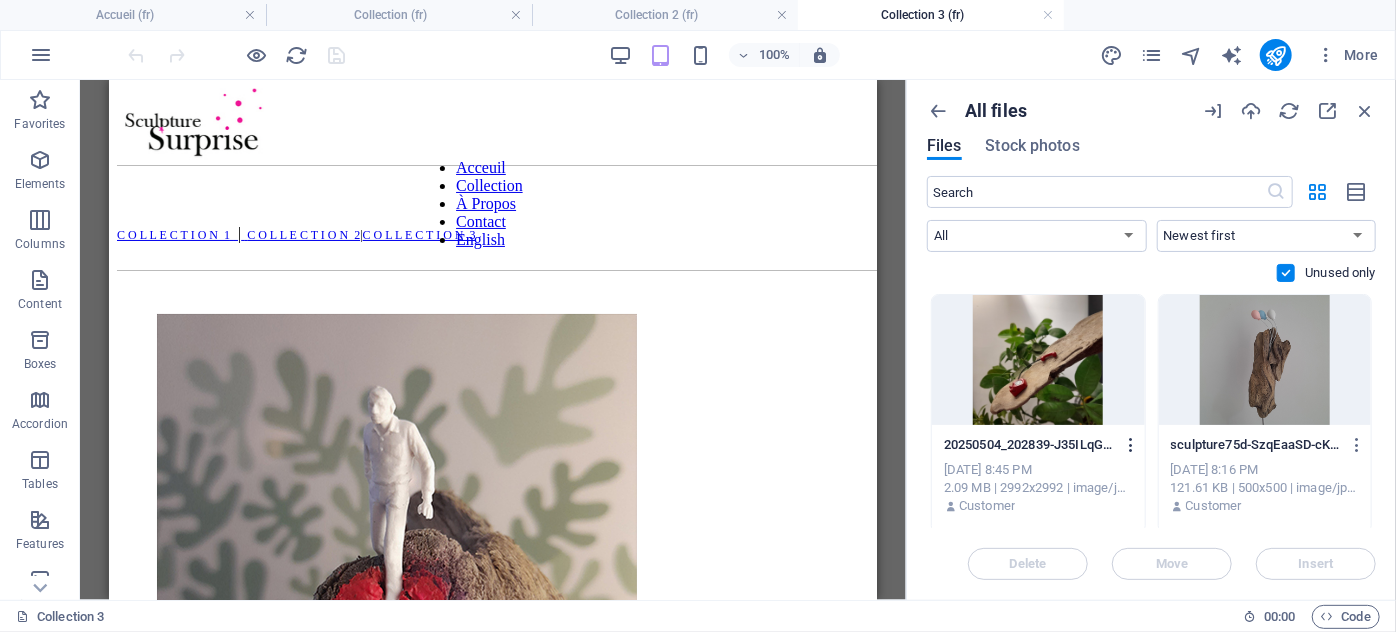 click at bounding box center (1131, 445) 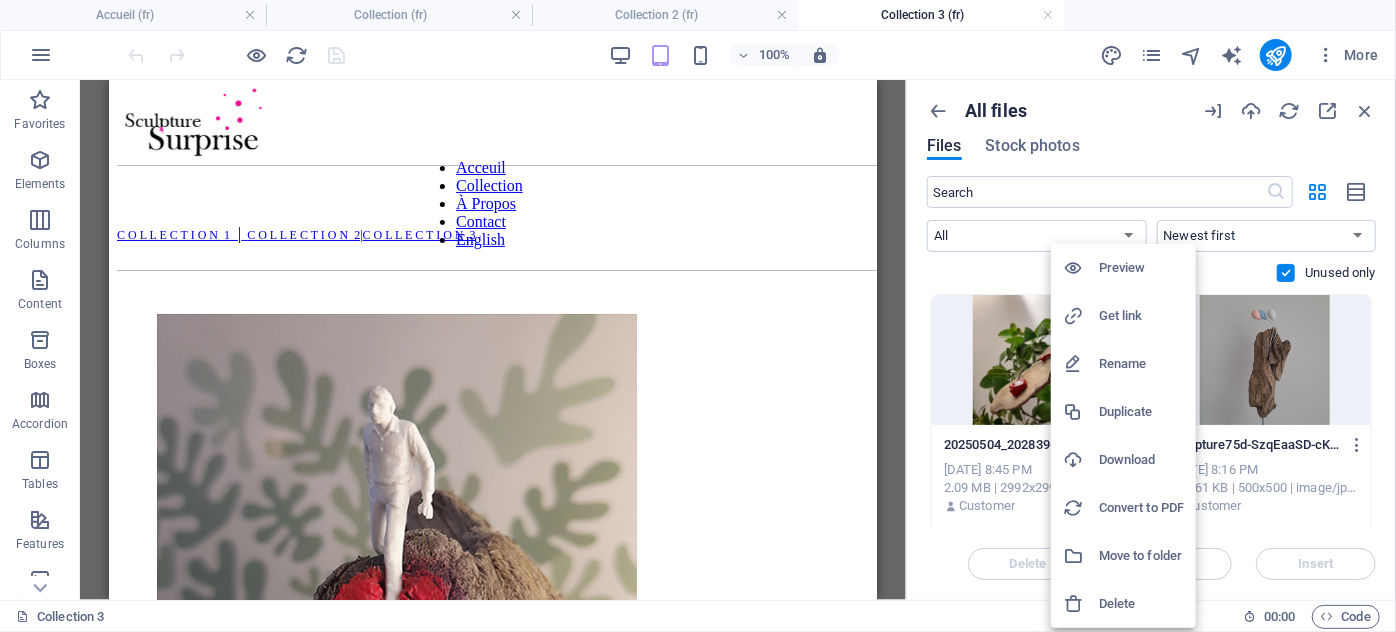 click on "Delete" at bounding box center [1141, 604] 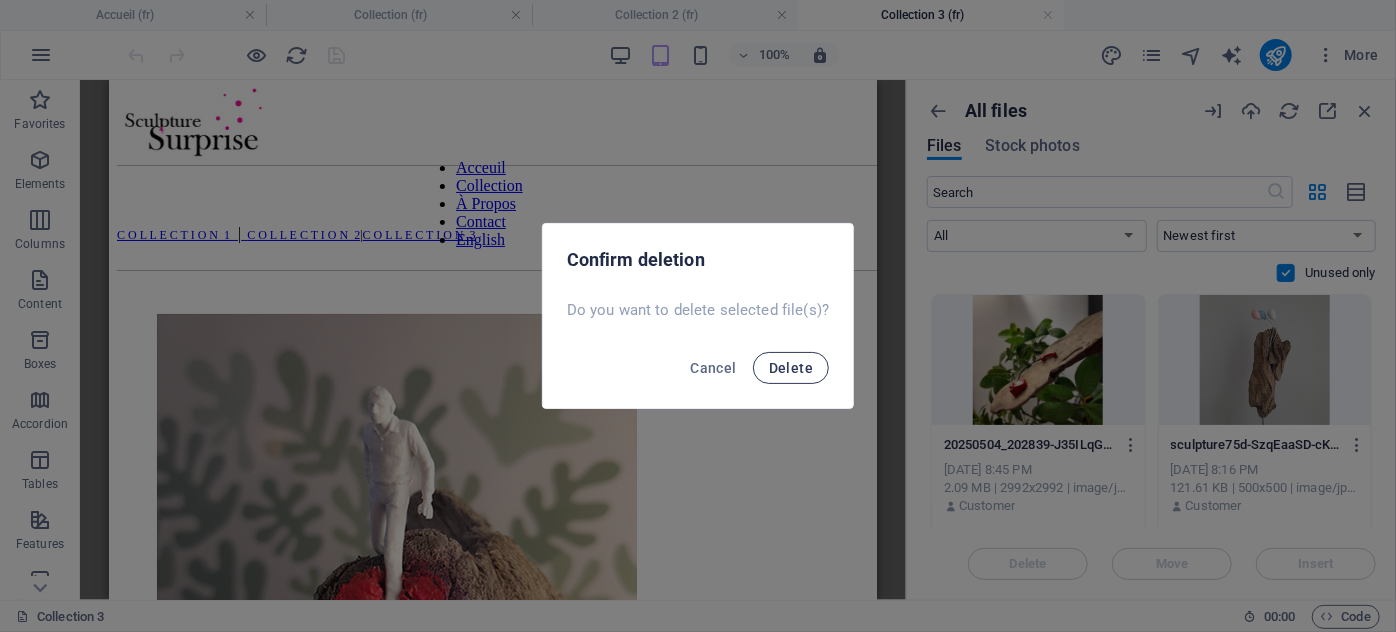 click on "Delete" at bounding box center [791, 368] 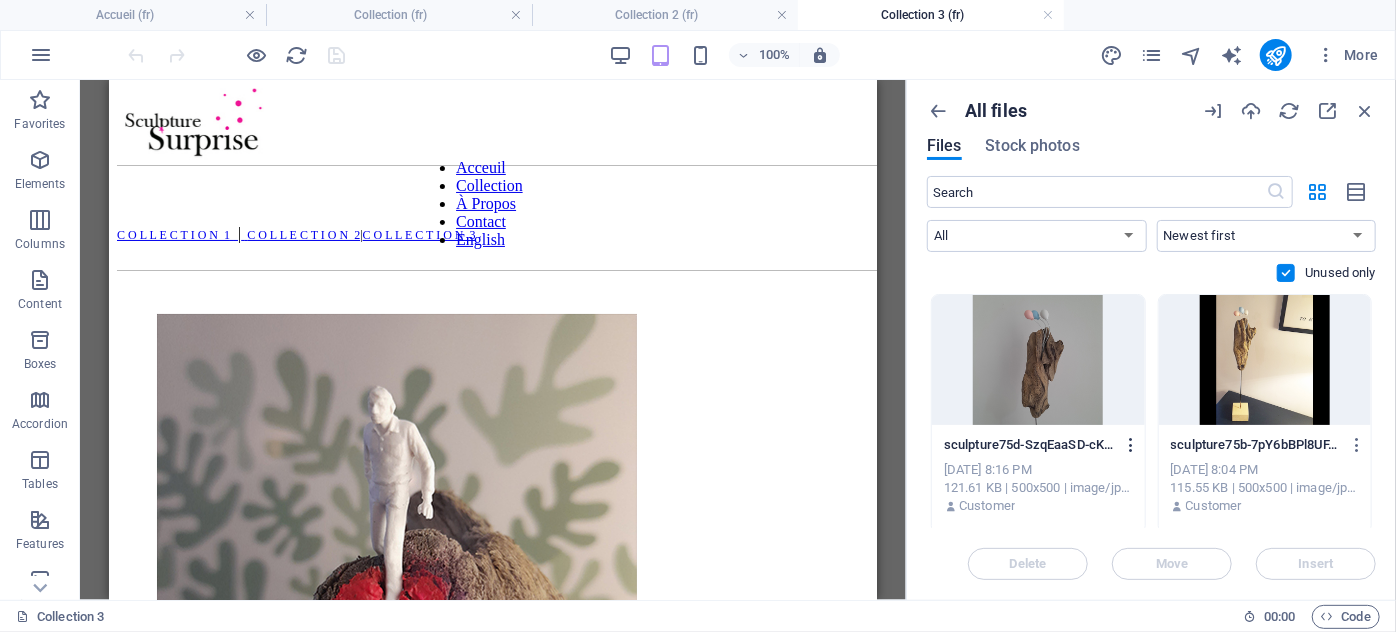 click at bounding box center (1131, 445) 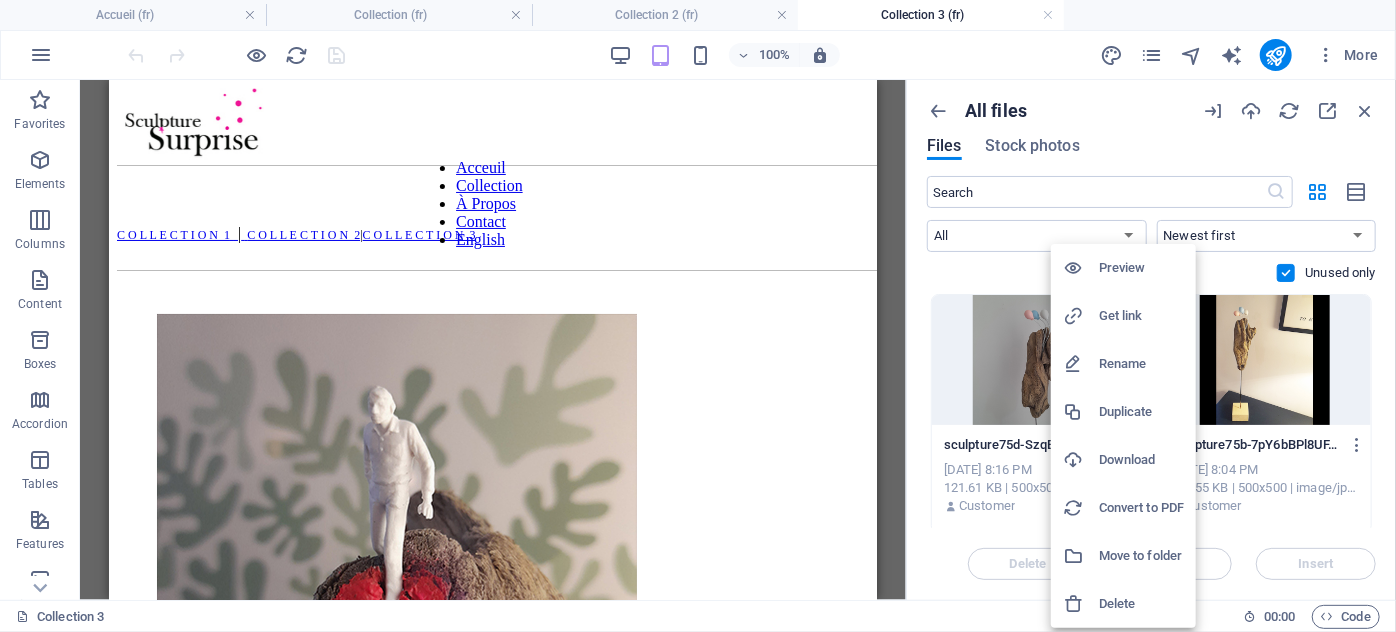 click on "Delete" at bounding box center [1141, 604] 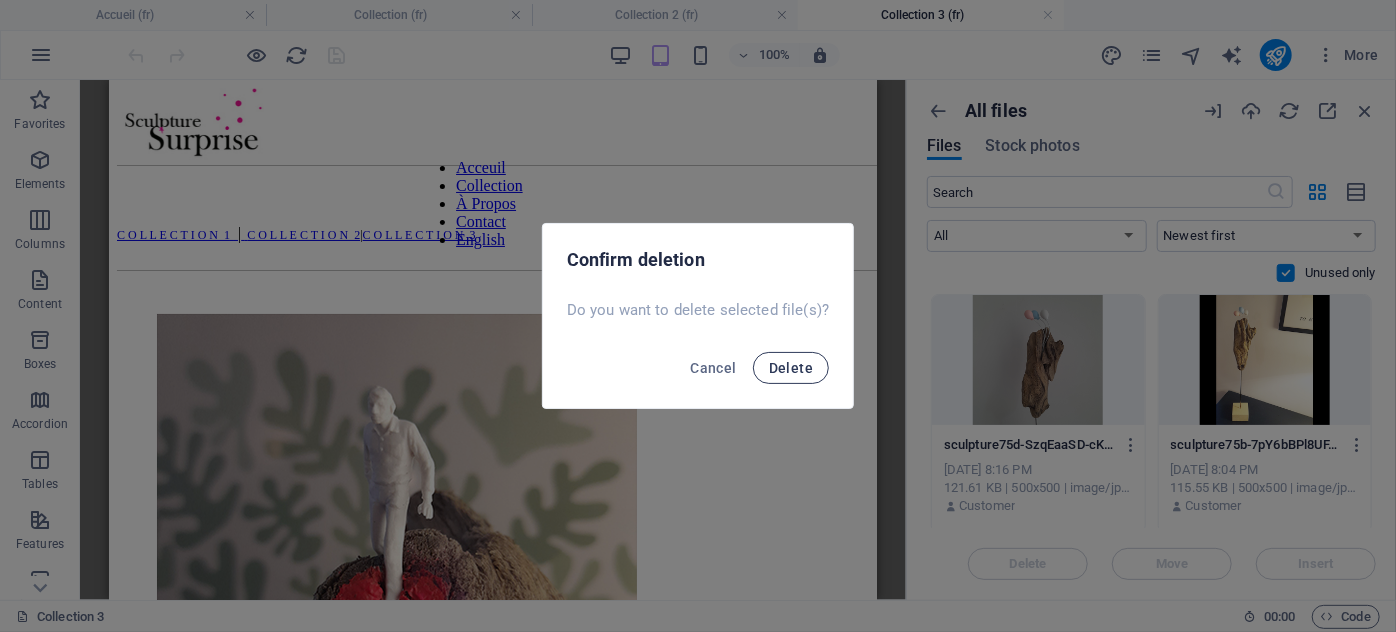 click on "Delete" at bounding box center (791, 368) 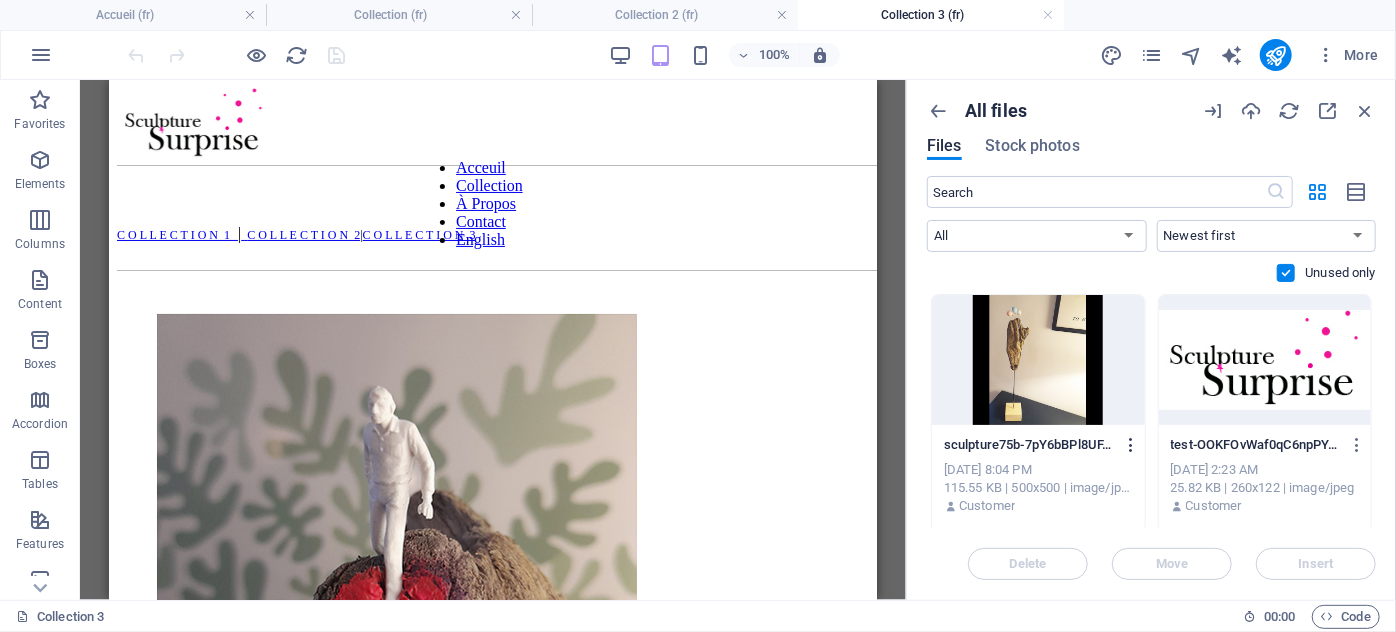 click at bounding box center (1127, 445) 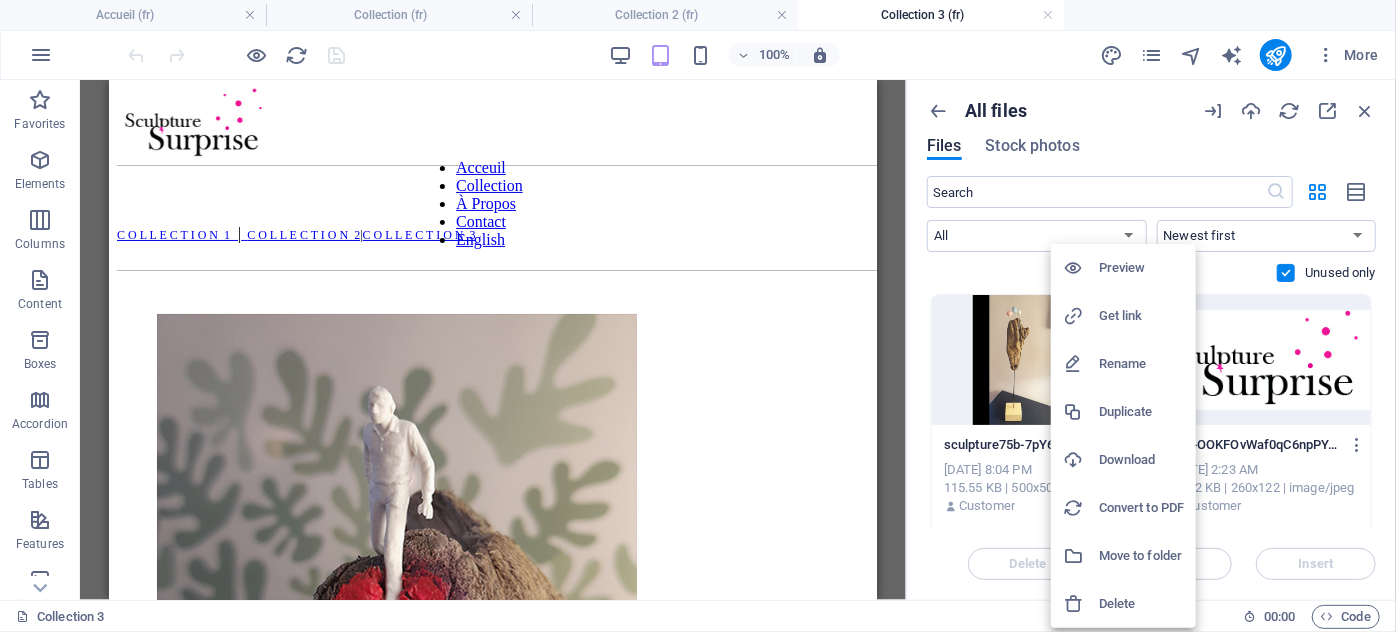 click on "Delete" at bounding box center [1141, 604] 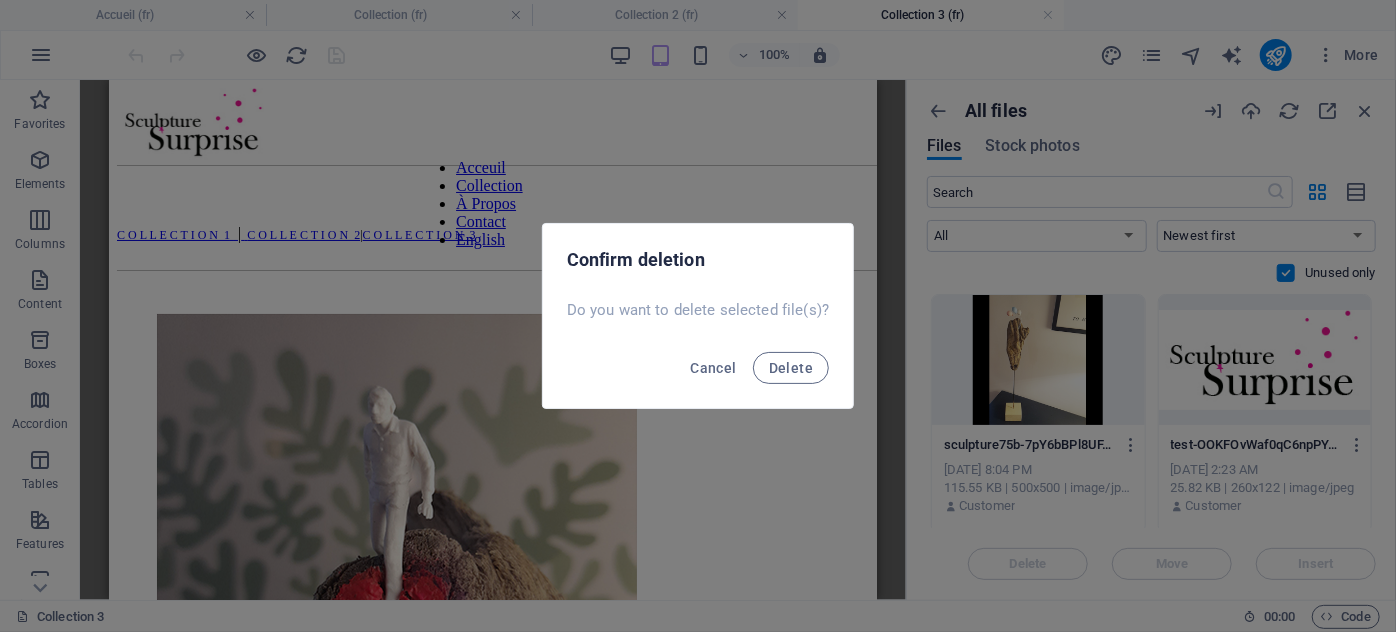click on "Cancel Delete" at bounding box center [698, 374] 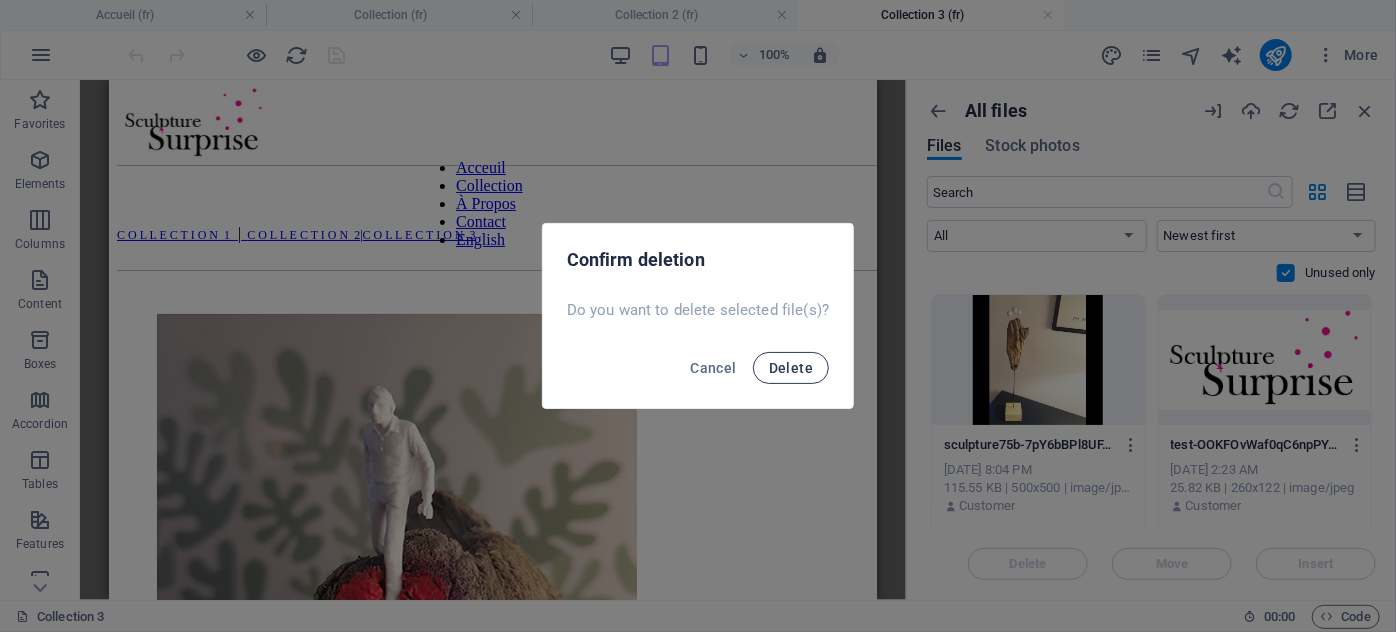 click on "Delete" at bounding box center (791, 368) 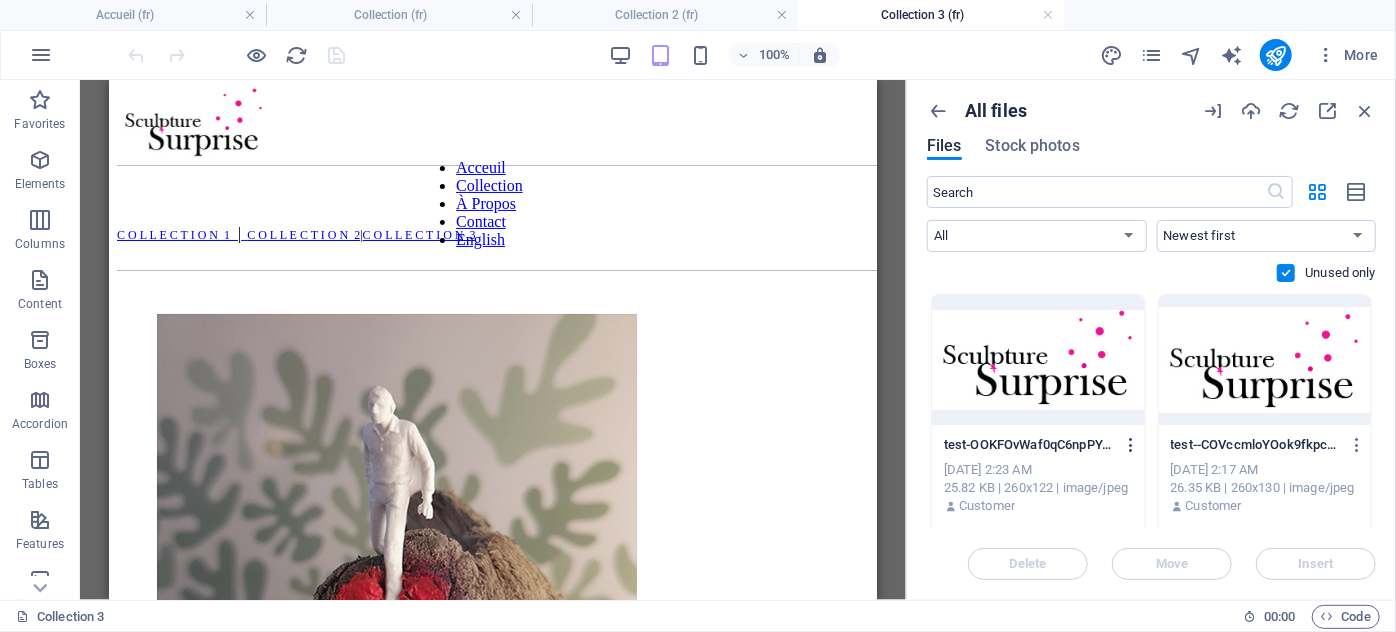 click at bounding box center [1131, 445] 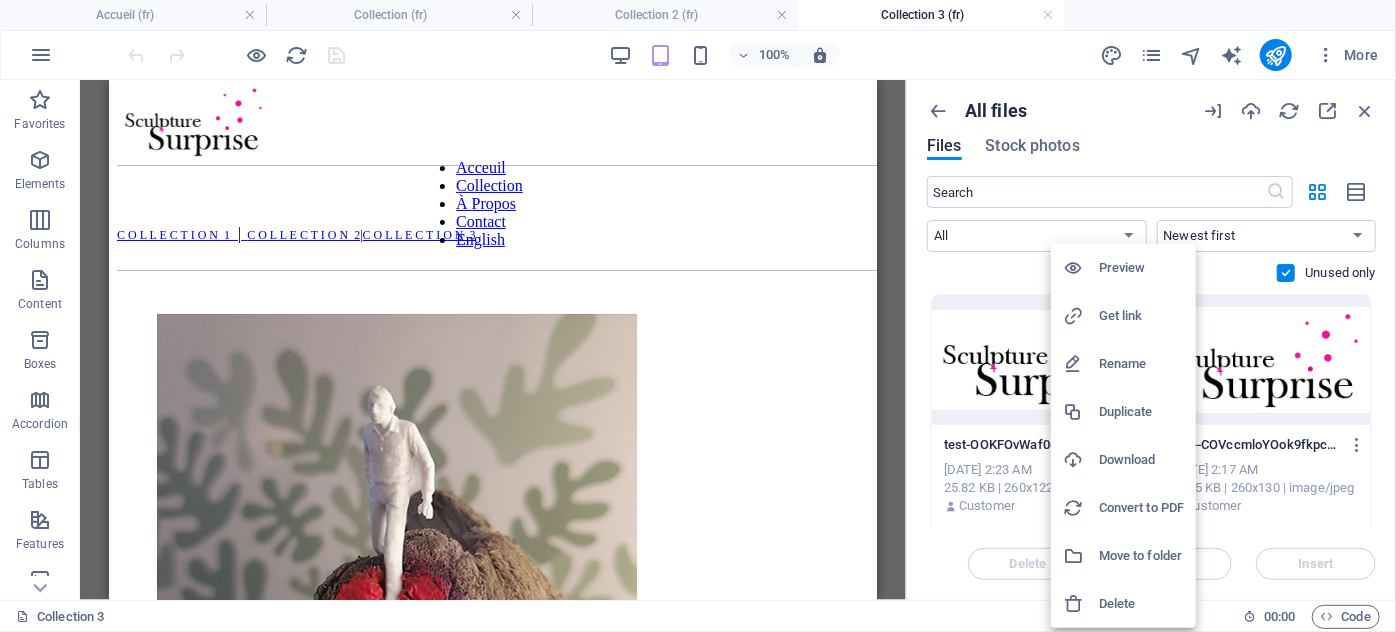 click on "Delete" at bounding box center [1141, 604] 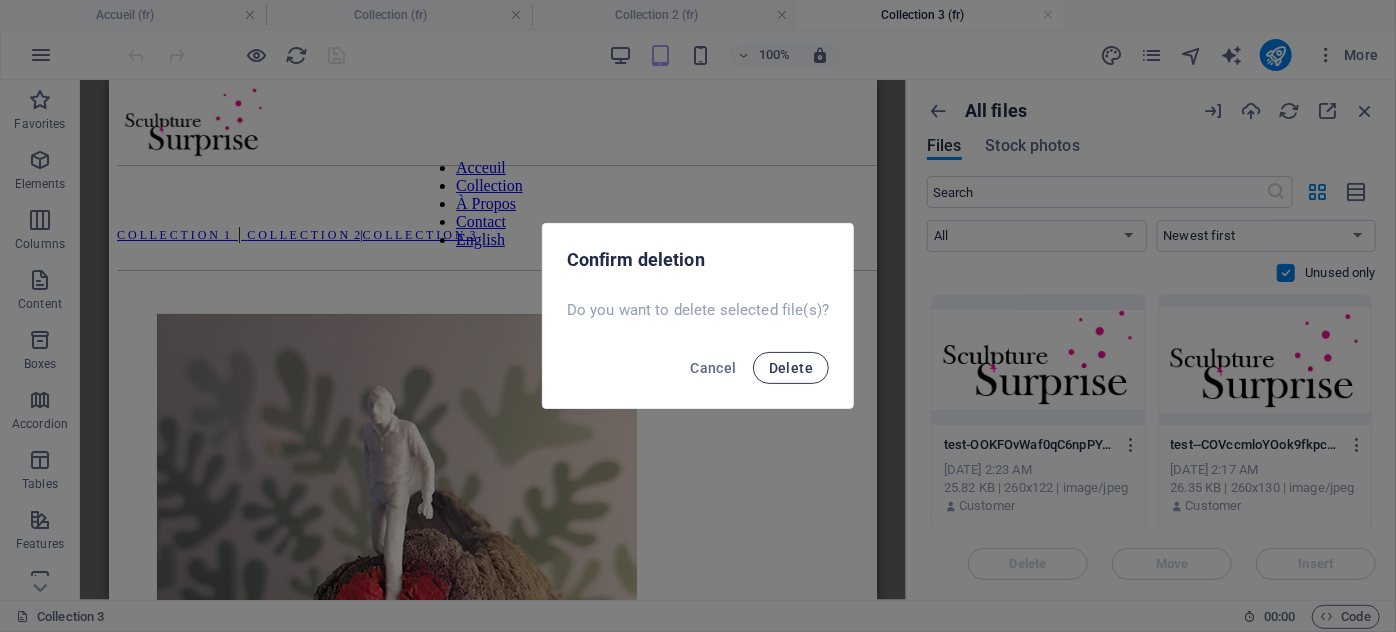 click on "Delete" at bounding box center [791, 368] 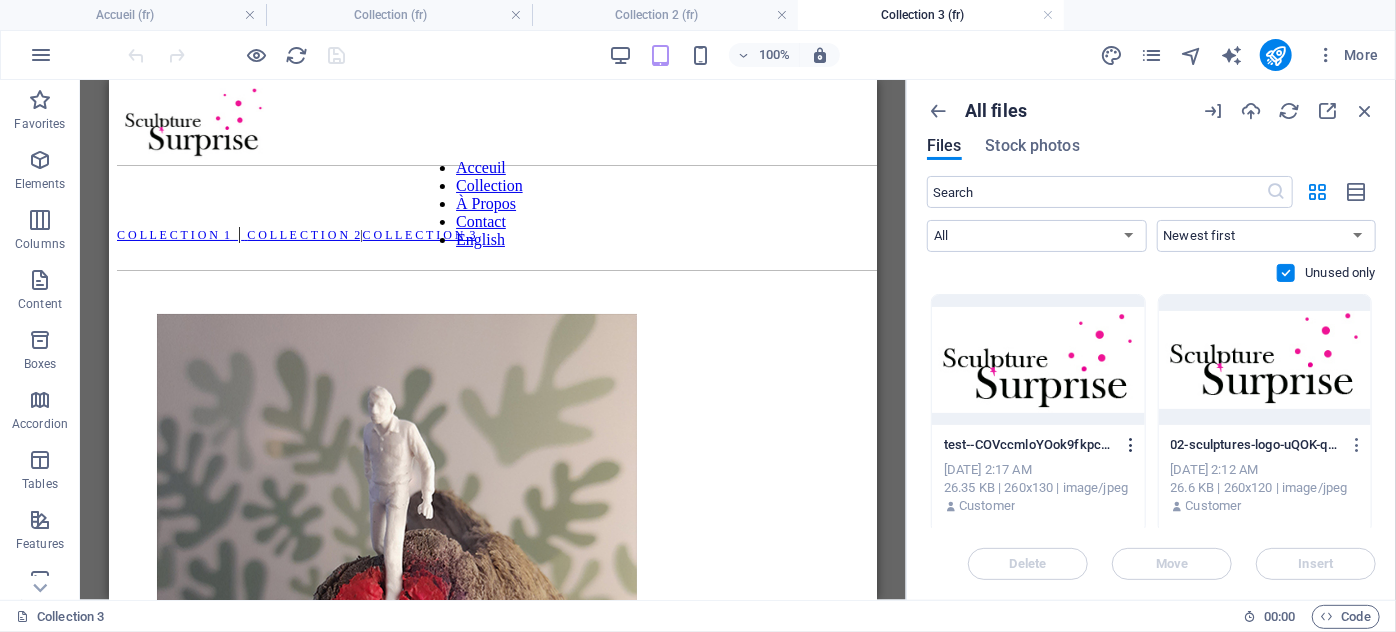 click at bounding box center [1131, 445] 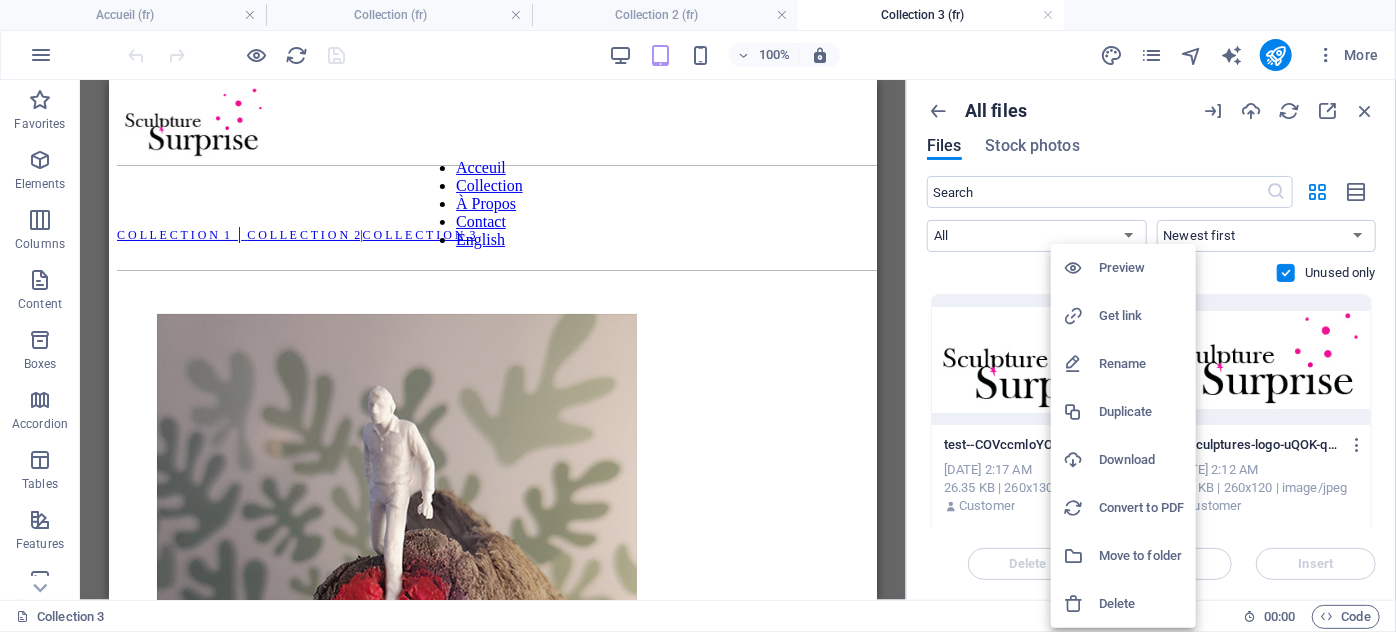 click on "Delete" at bounding box center (1141, 604) 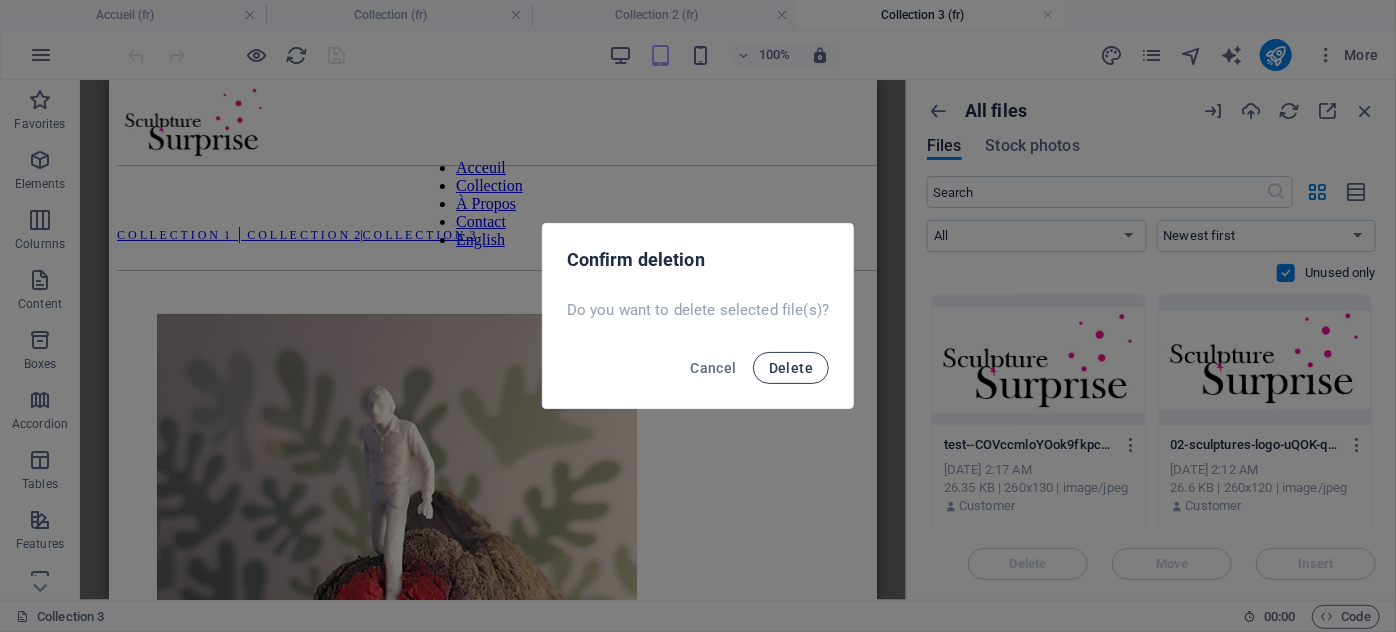 click on "Delete" at bounding box center (791, 368) 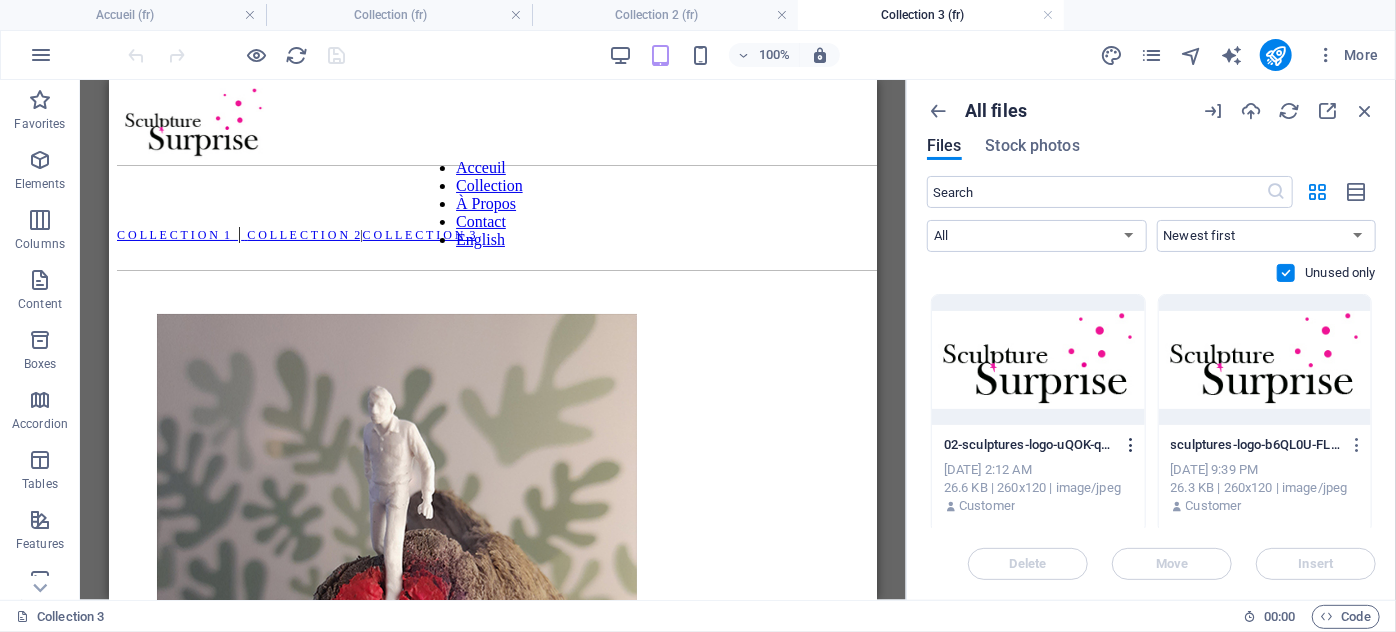 click at bounding box center [1131, 445] 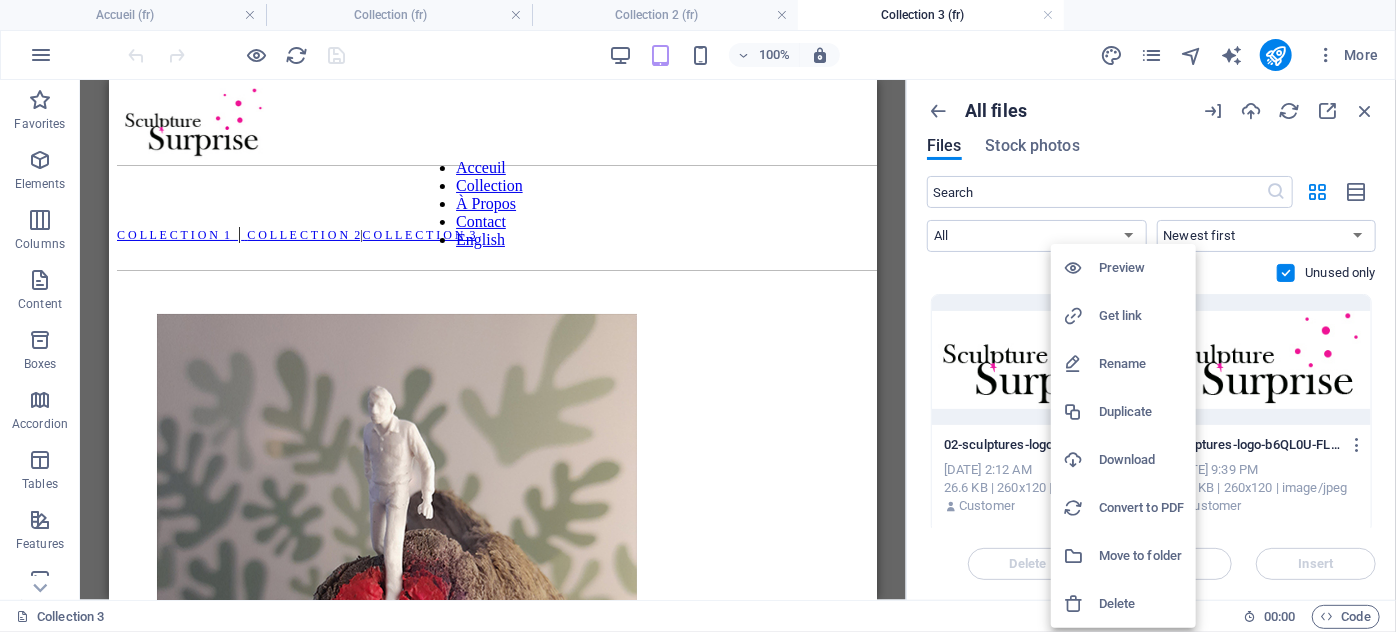 click on "Delete" at bounding box center [1141, 604] 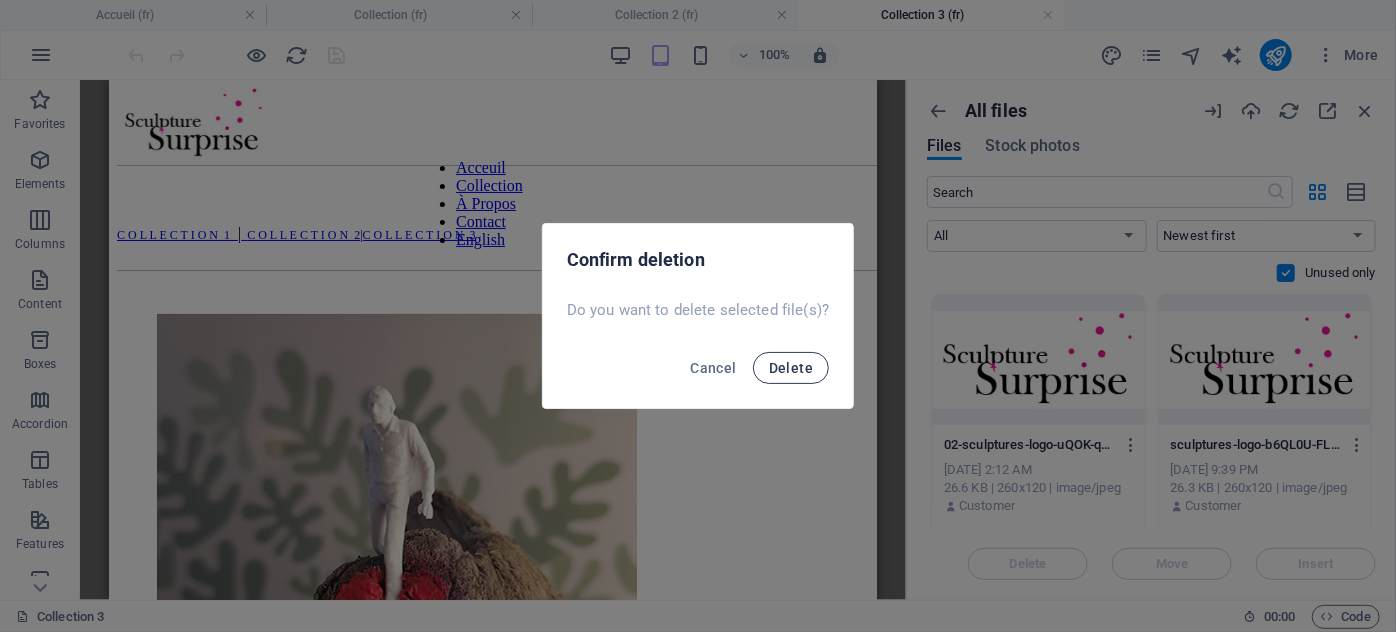 click on "Delete" at bounding box center (791, 368) 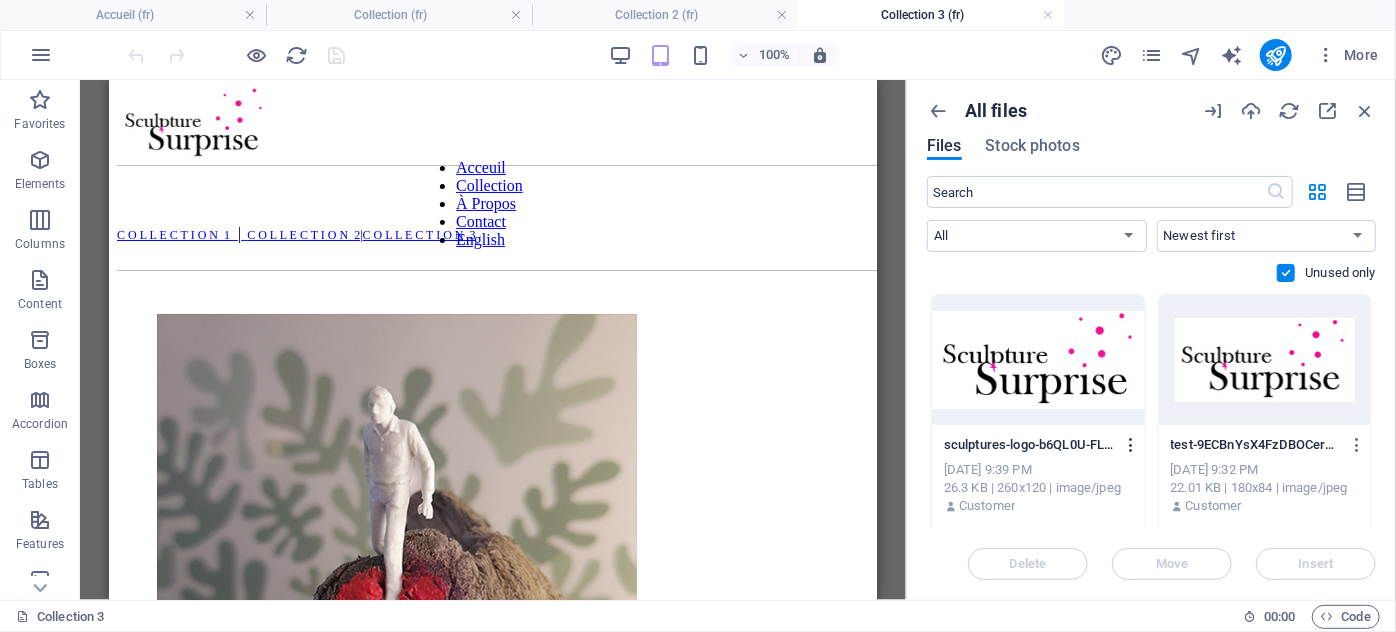 click at bounding box center [1131, 445] 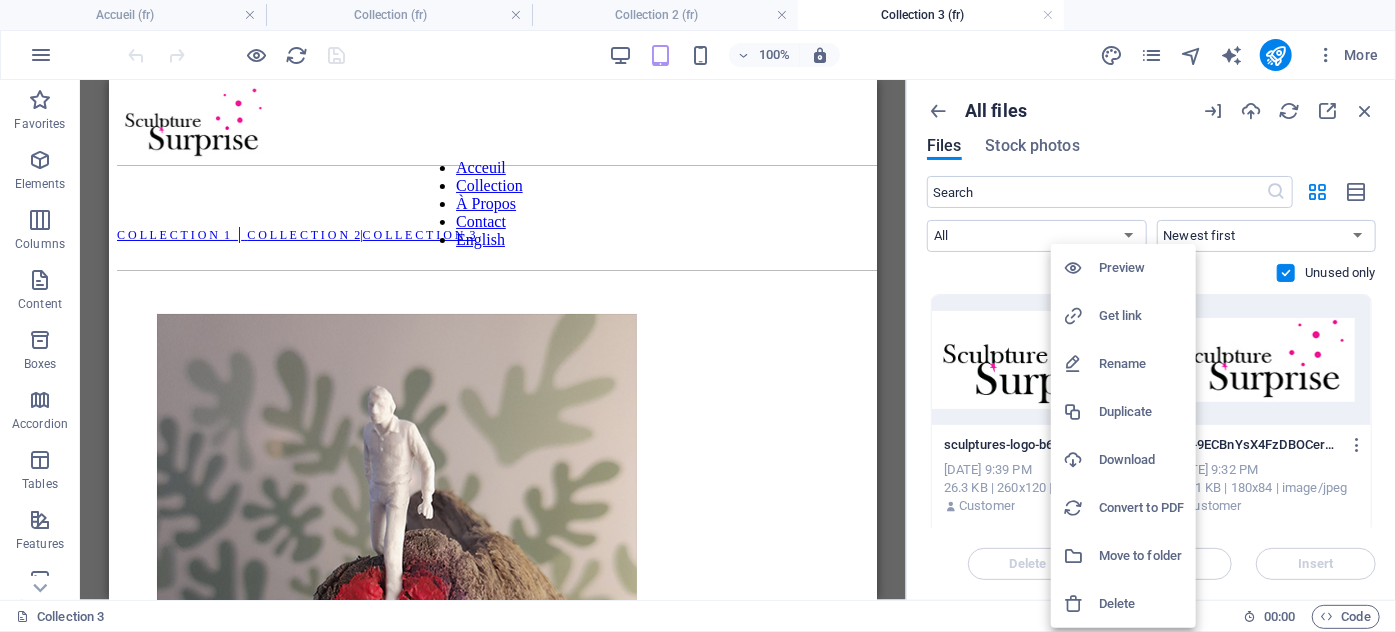 click on "Delete" at bounding box center (1141, 604) 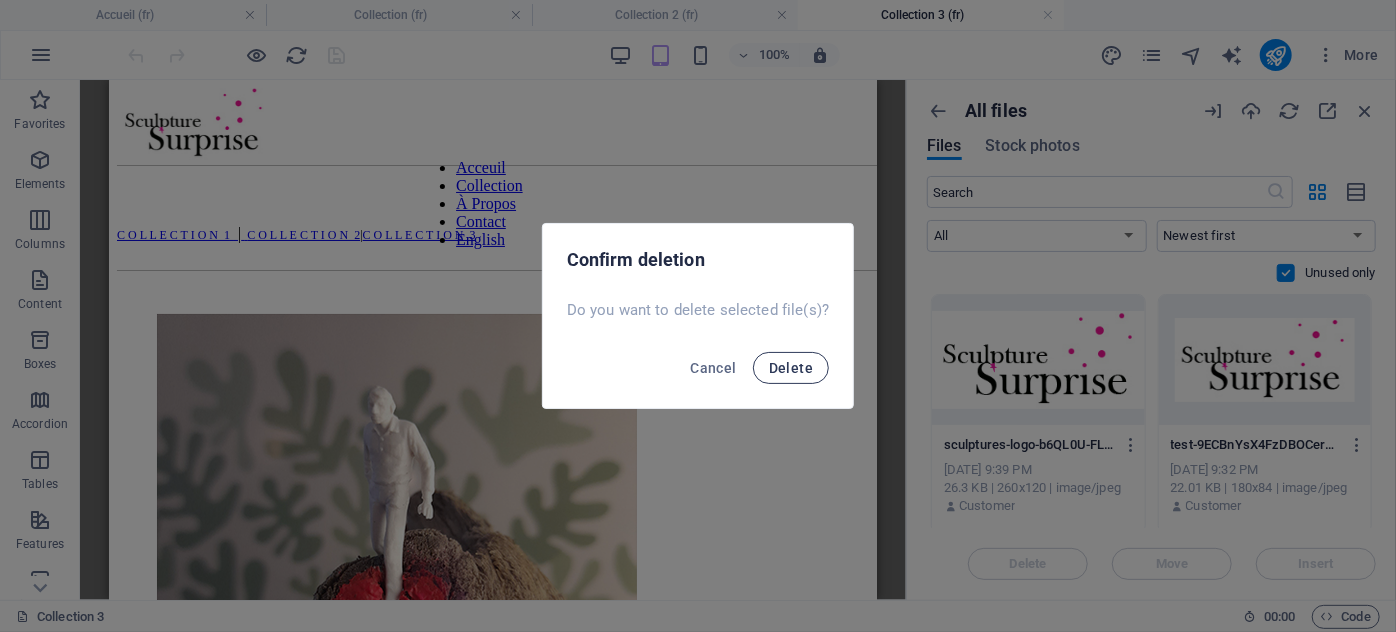 click on "Delete" at bounding box center (791, 368) 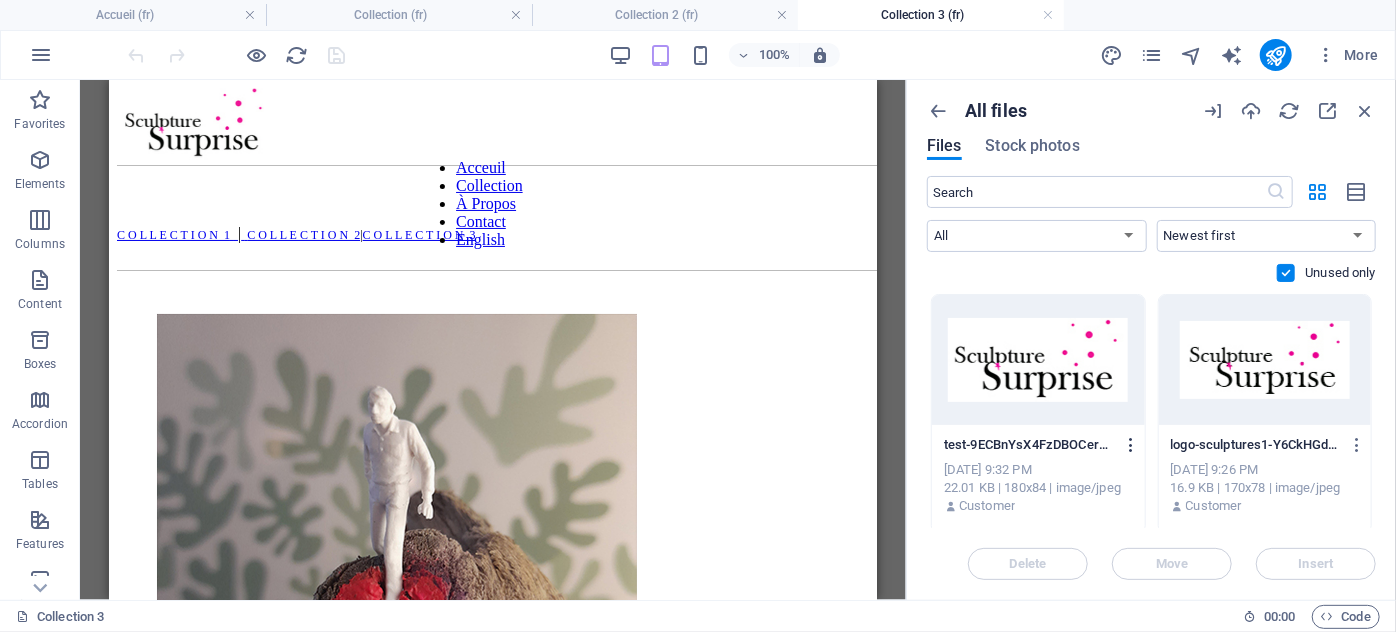 click at bounding box center (1131, 445) 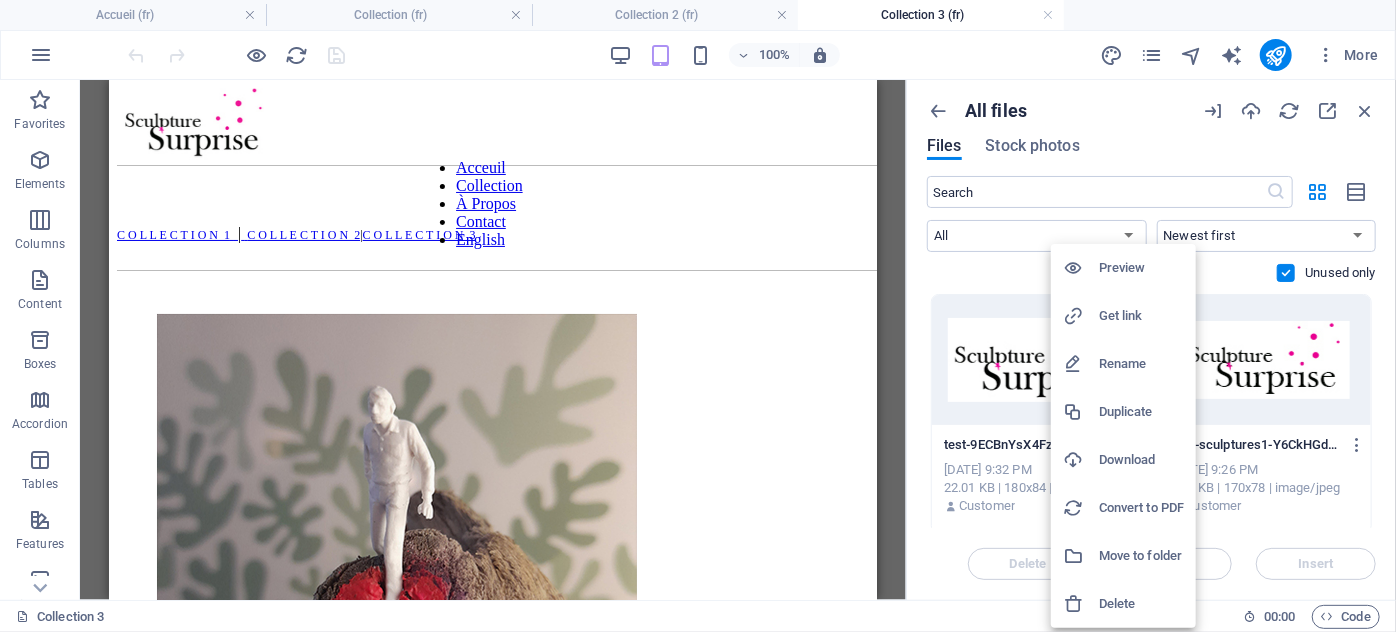 click on "Delete" at bounding box center [1141, 604] 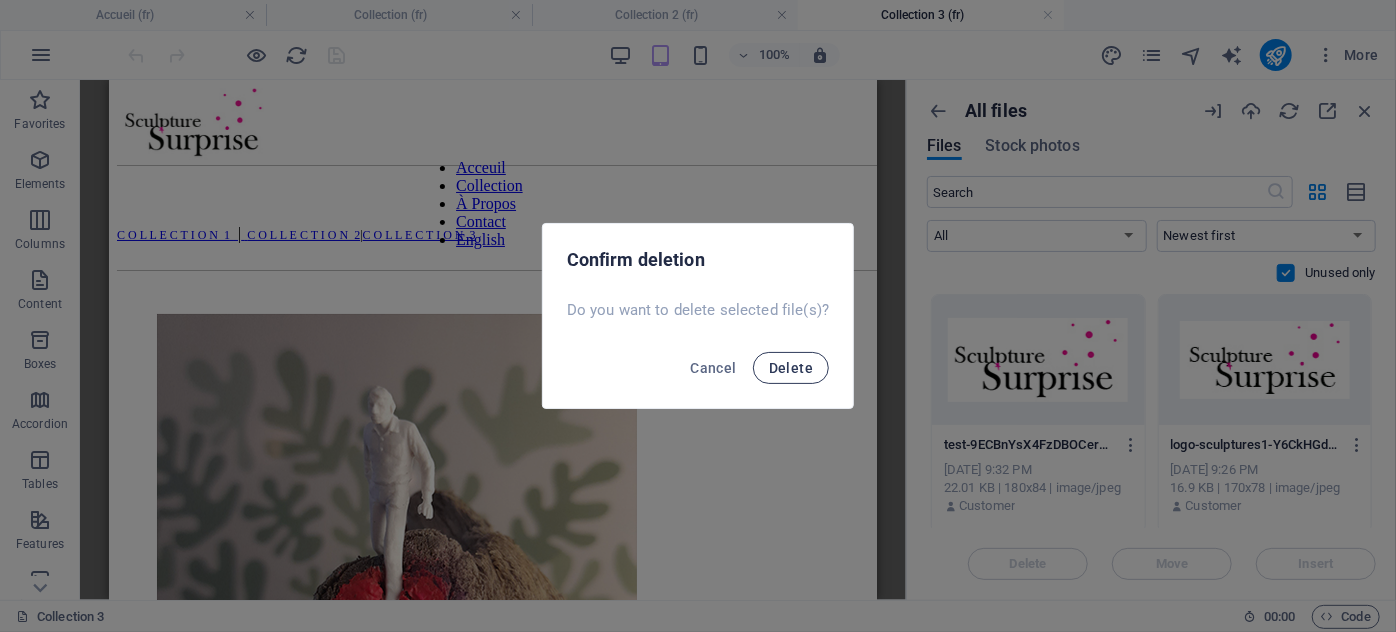 click on "Delete" at bounding box center [791, 368] 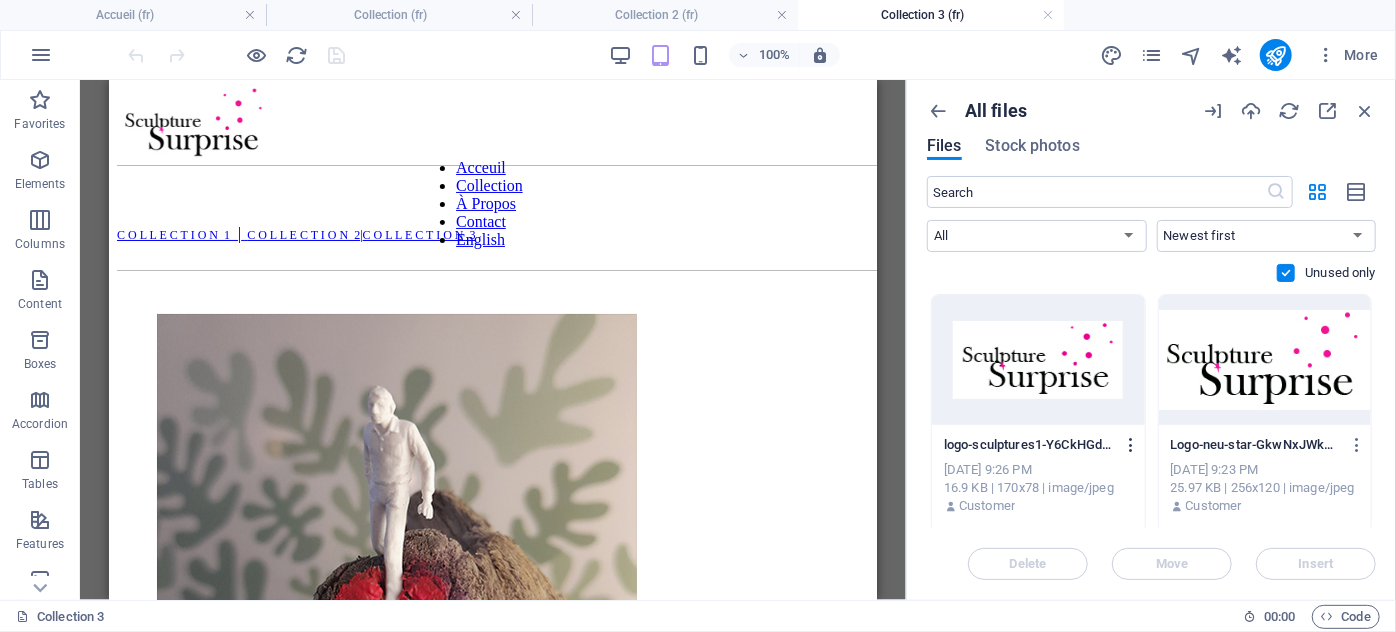 click at bounding box center (1131, 445) 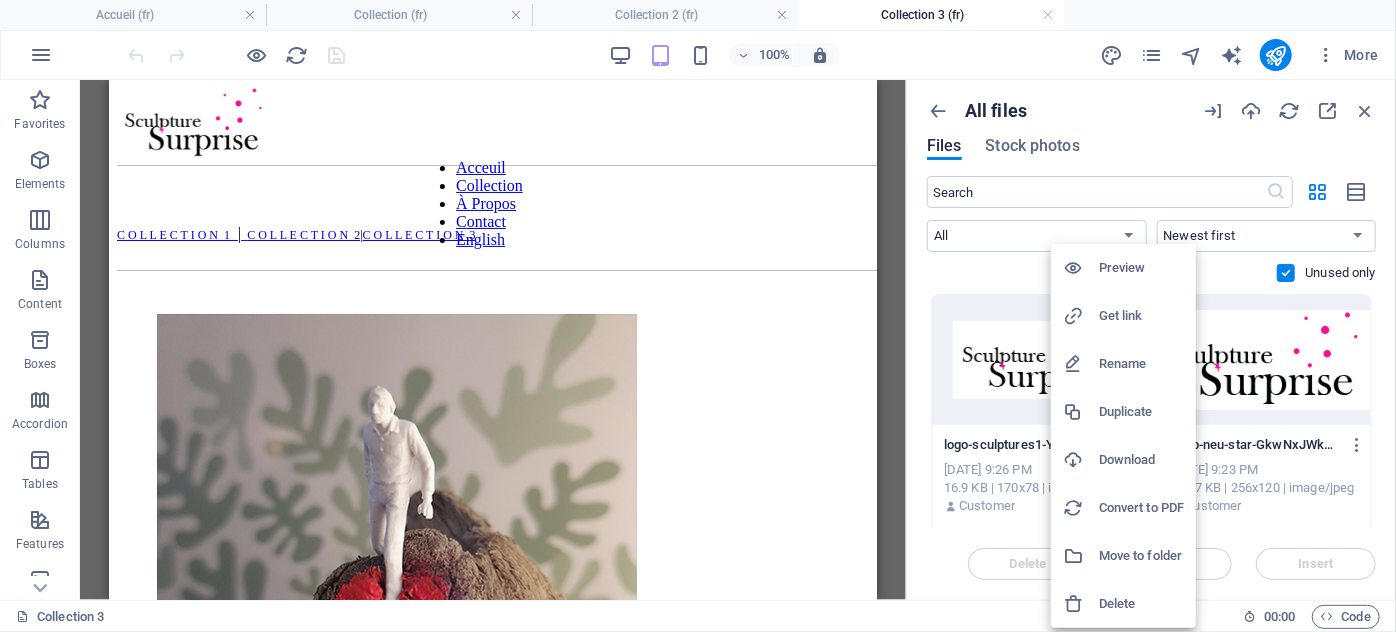 click on "Delete" at bounding box center (1141, 604) 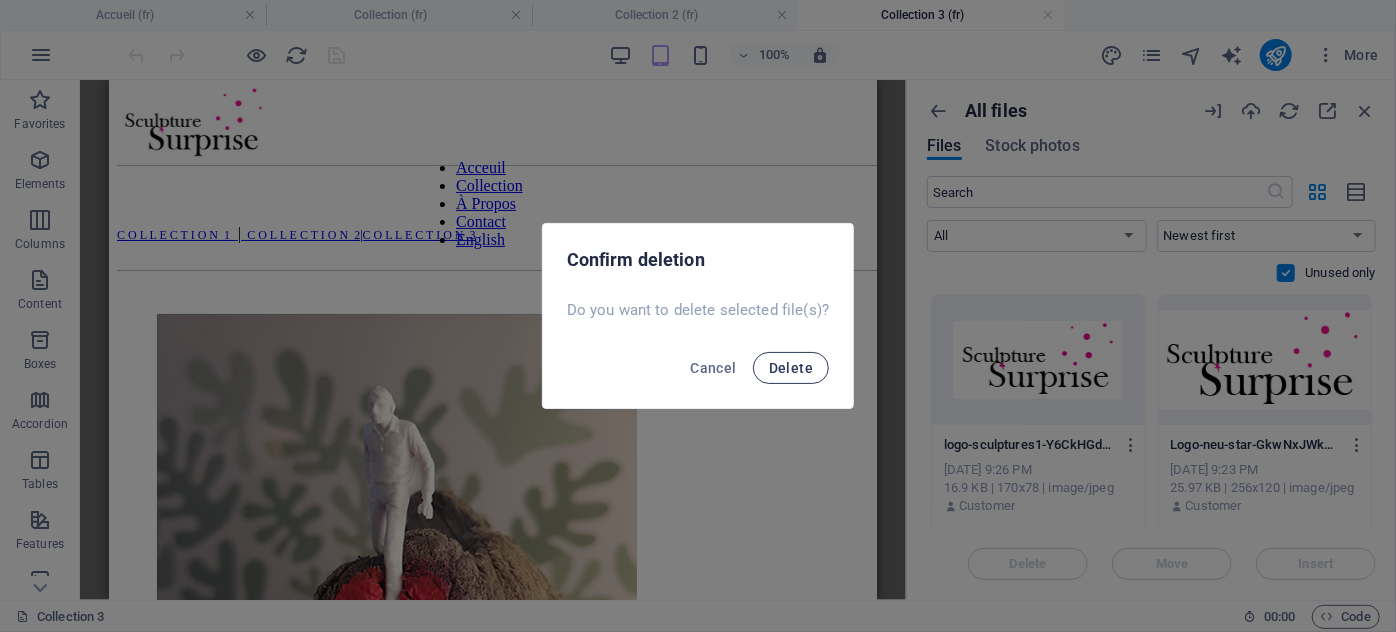 click on "Delete" at bounding box center [791, 368] 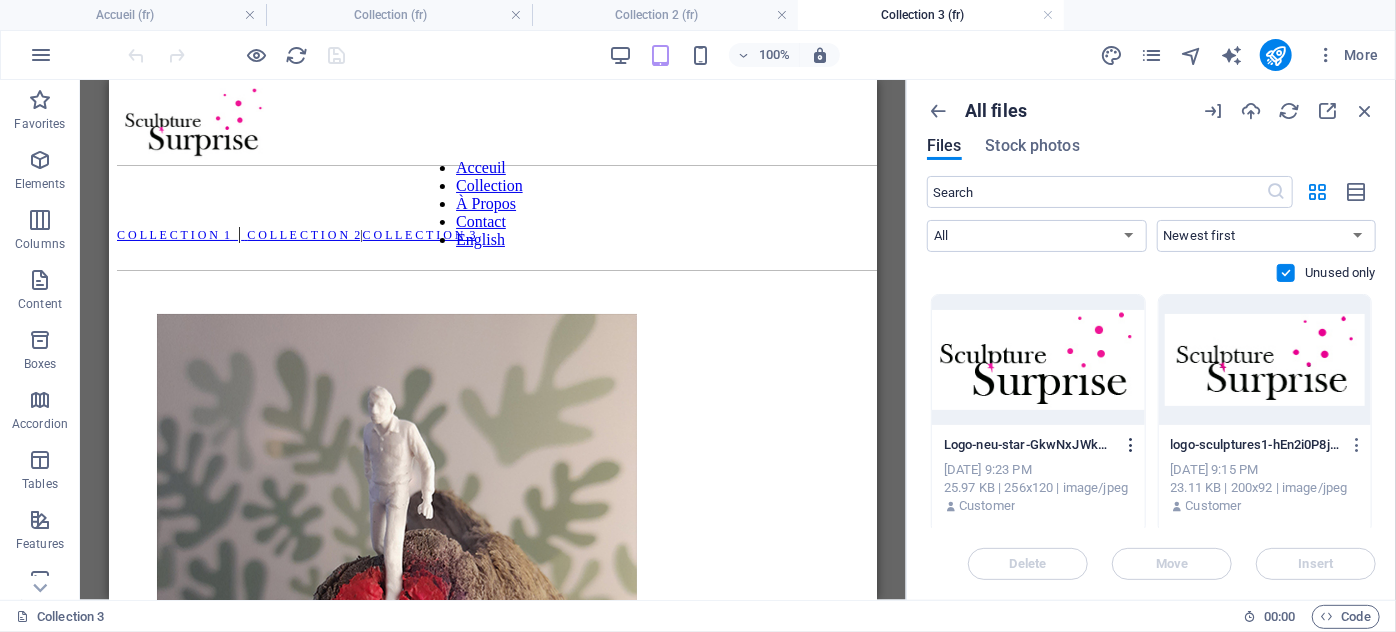 click at bounding box center [1131, 445] 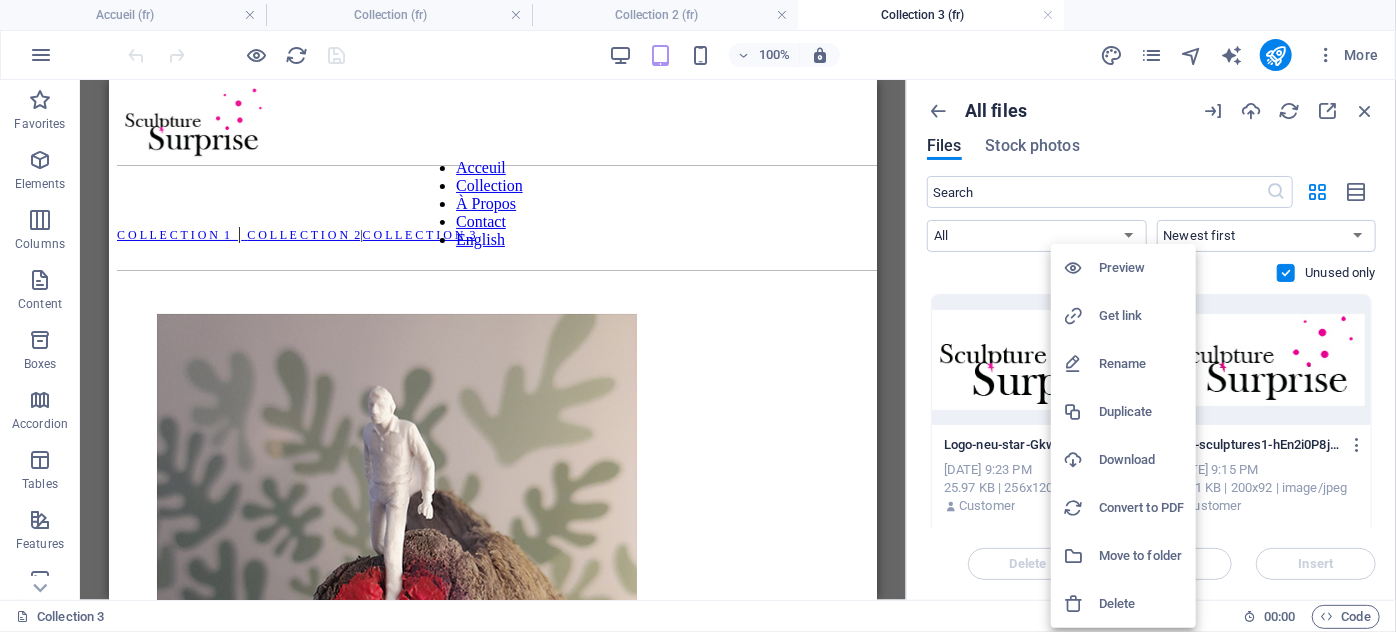 click on "Delete" at bounding box center (1123, 604) 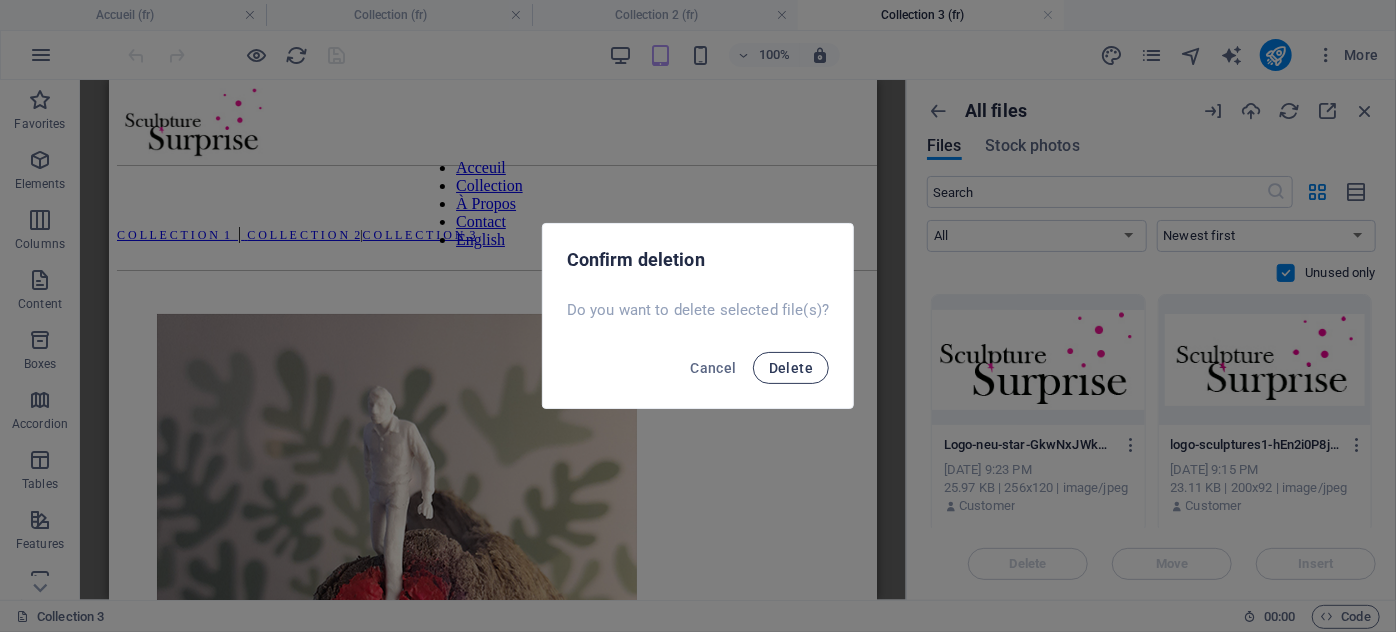 click on "Delete" at bounding box center [791, 368] 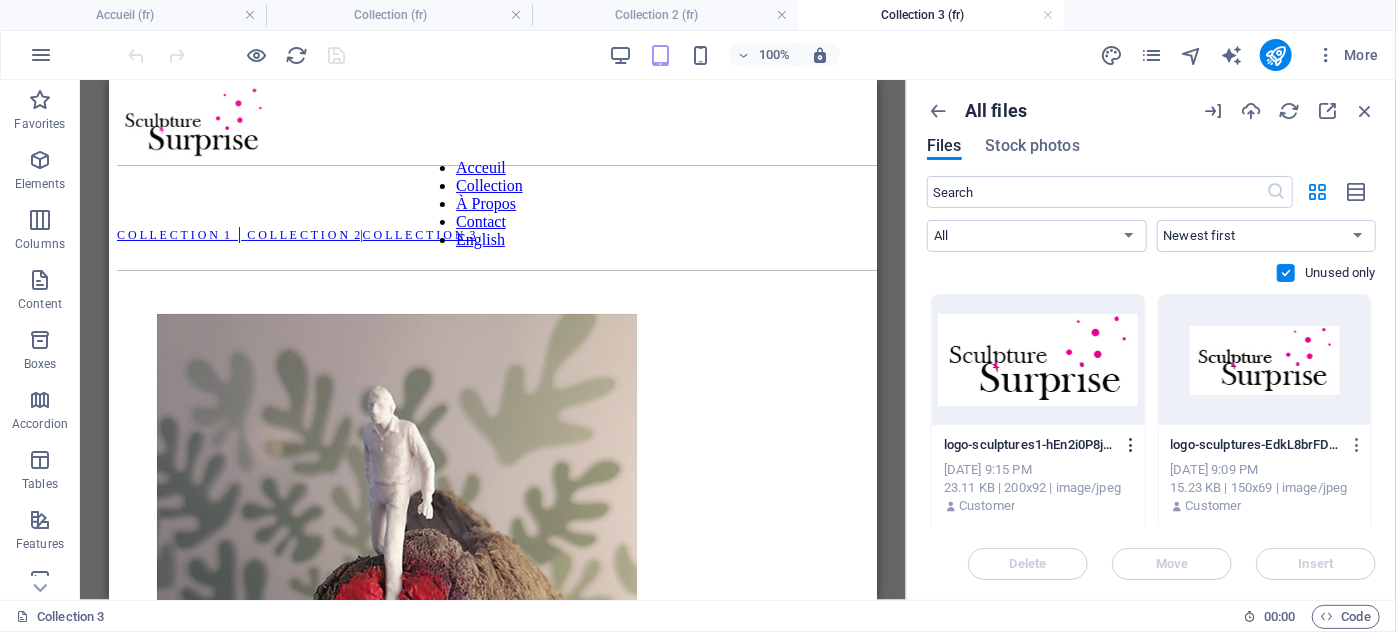 click at bounding box center [1131, 445] 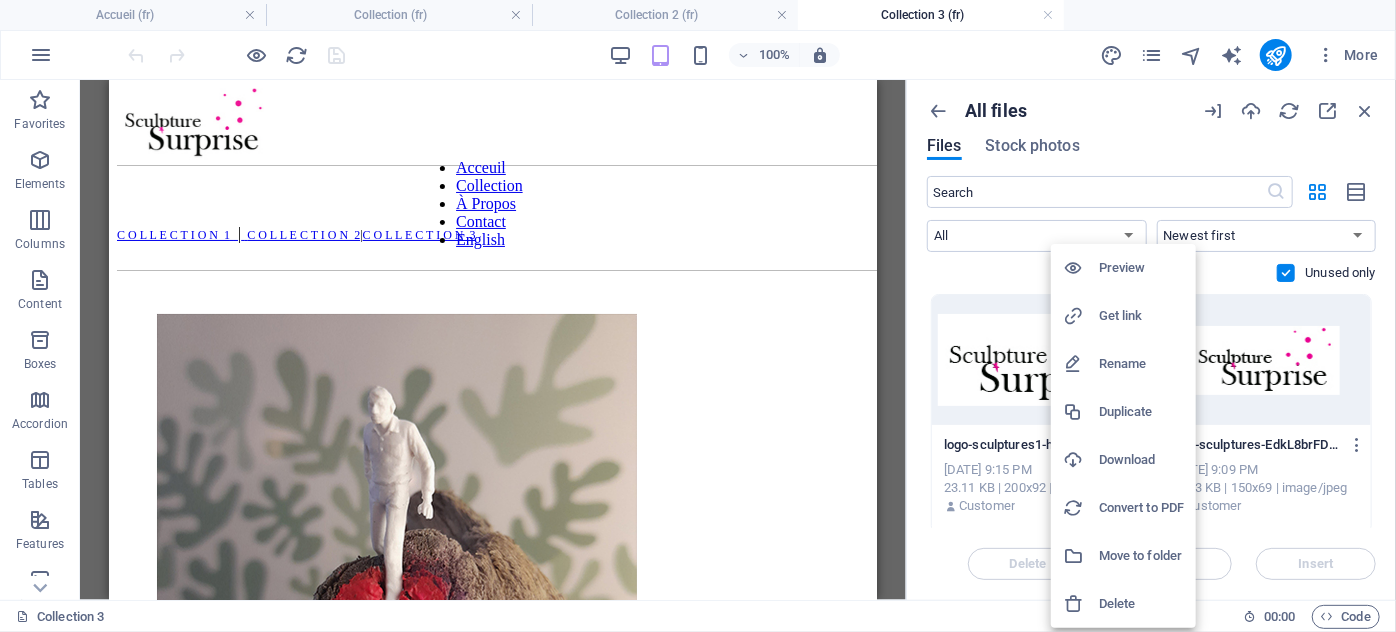 click on "Delete" at bounding box center [1141, 604] 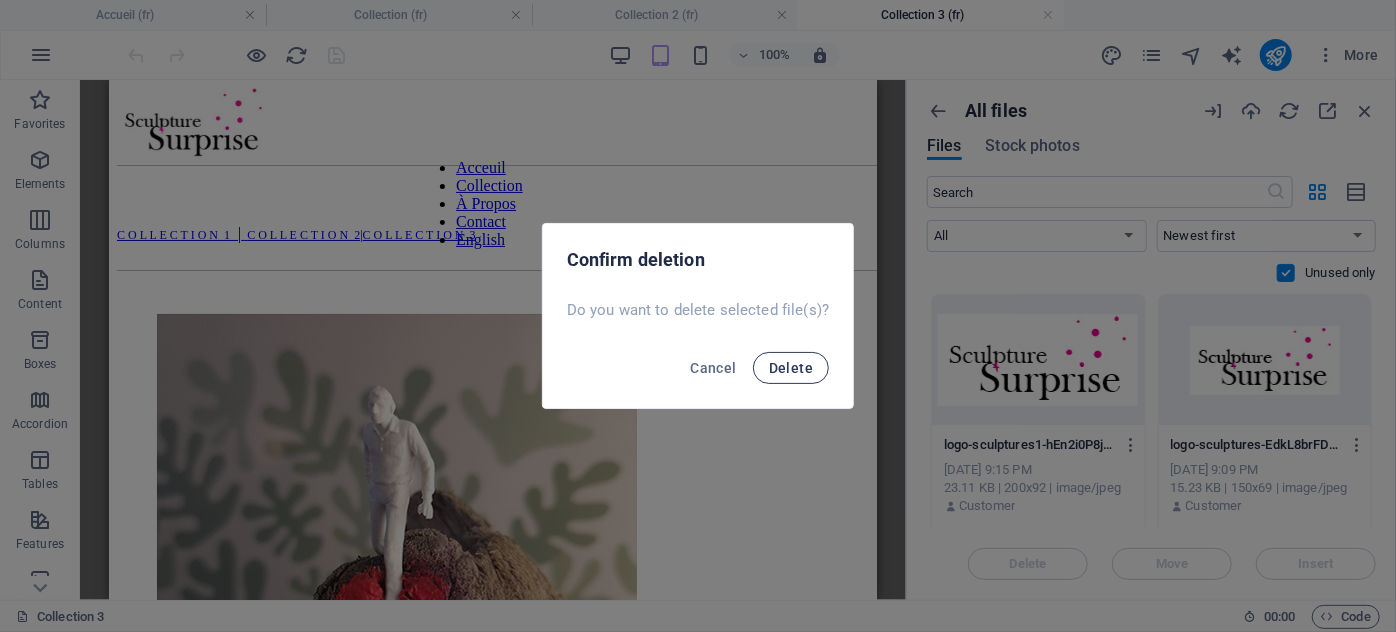 click on "Delete" at bounding box center (791, 368) 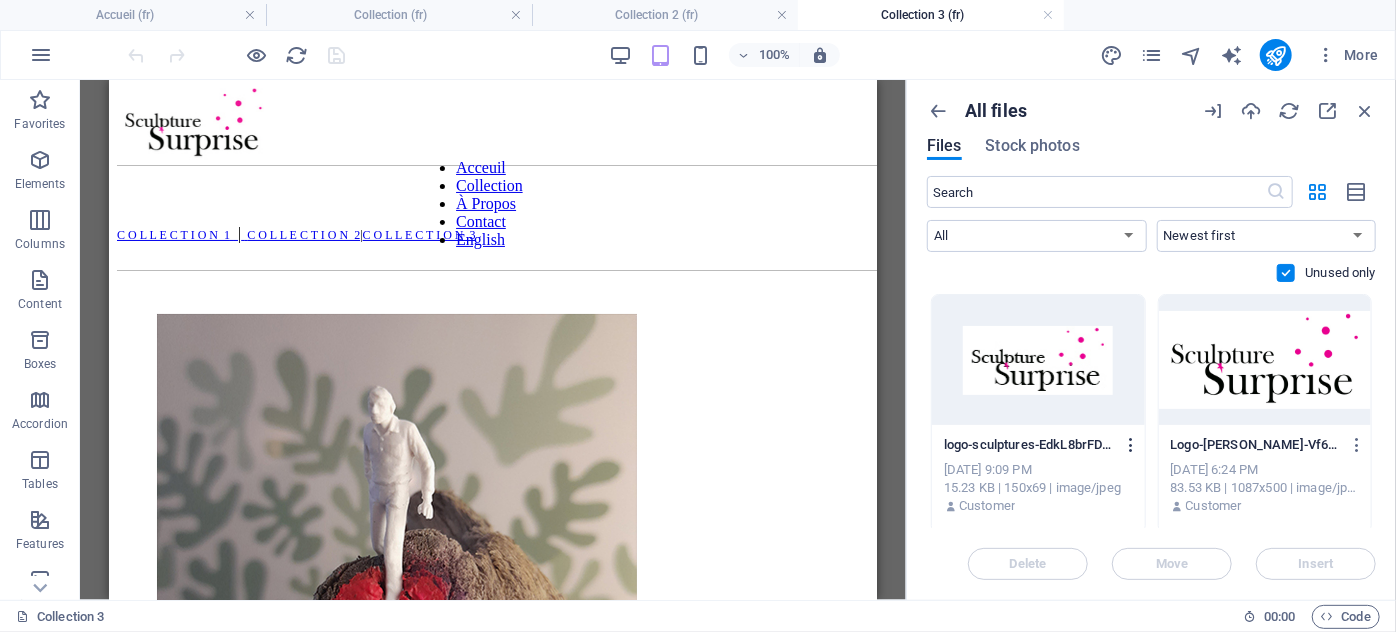 click at bounding box center (1131, 445) 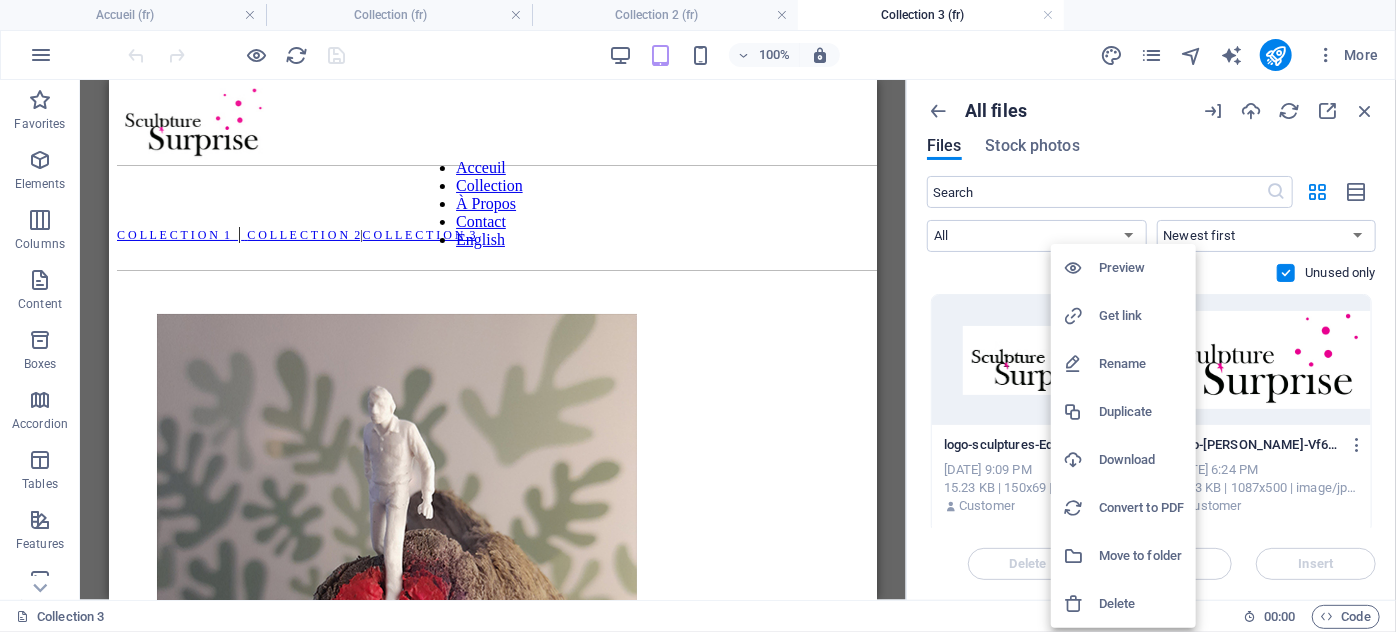 click on "Delete" at bounding box center (1141, 604) 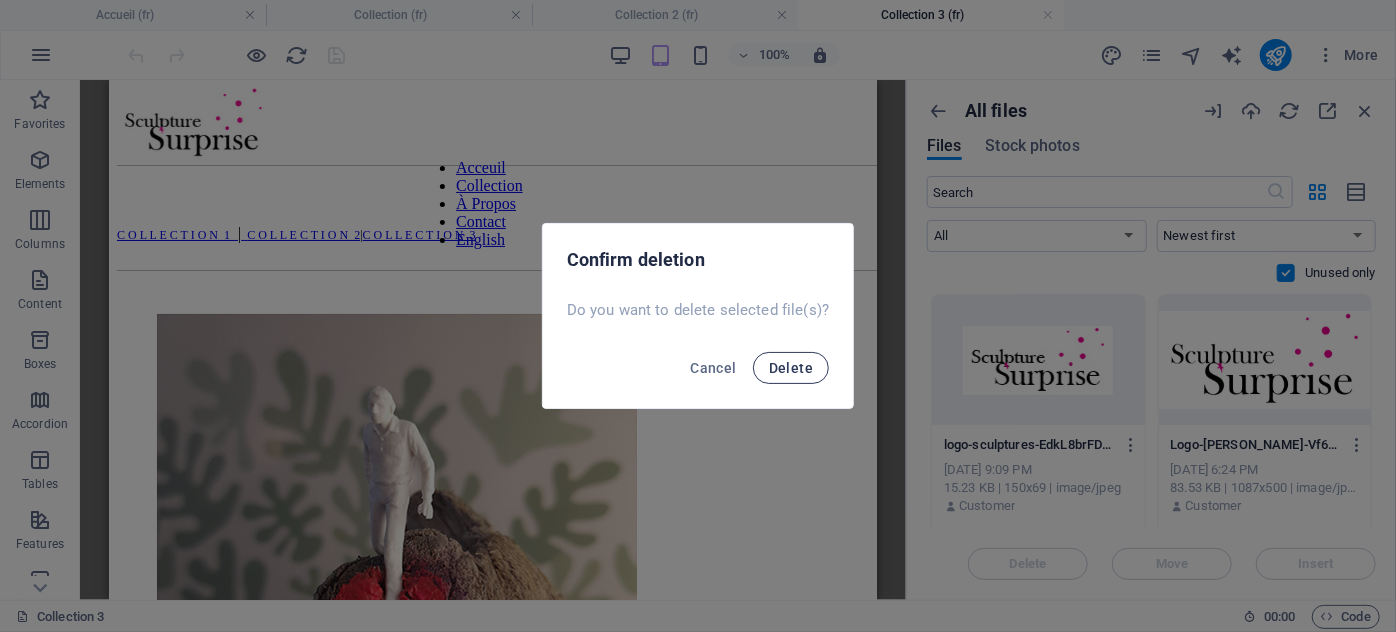 click on "Delete" at bounding box center [791, 368] 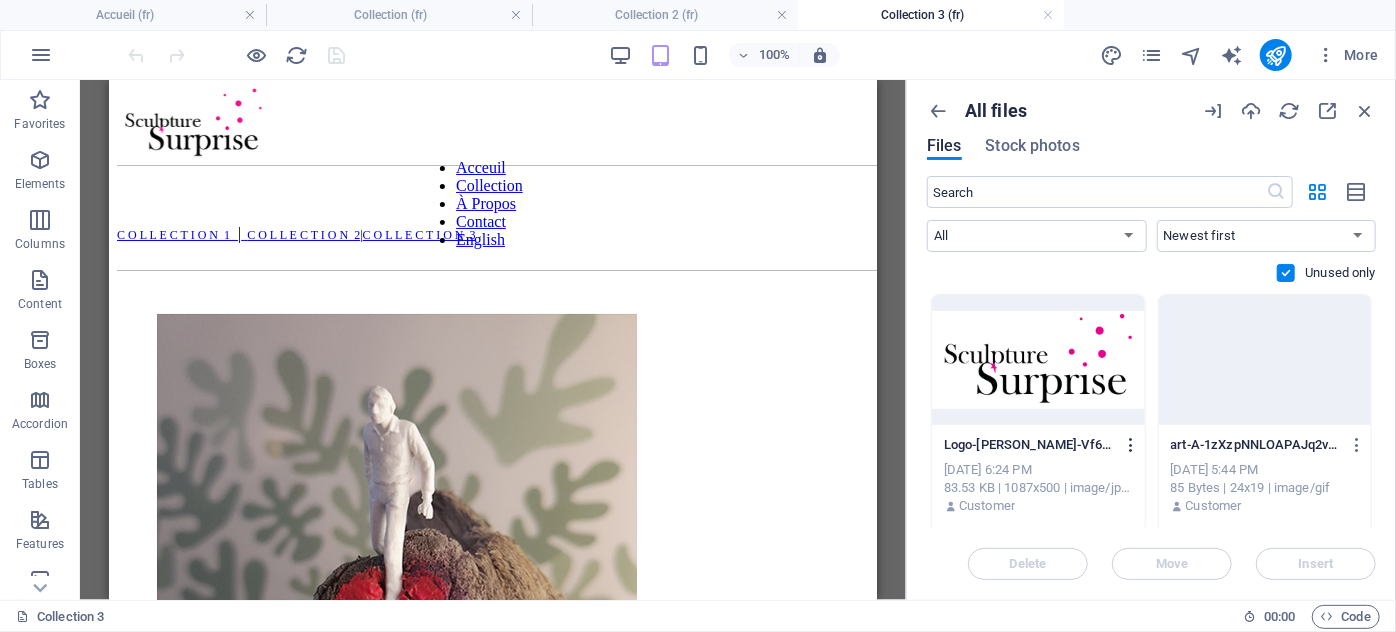 click at bounding box center [1131, 445] 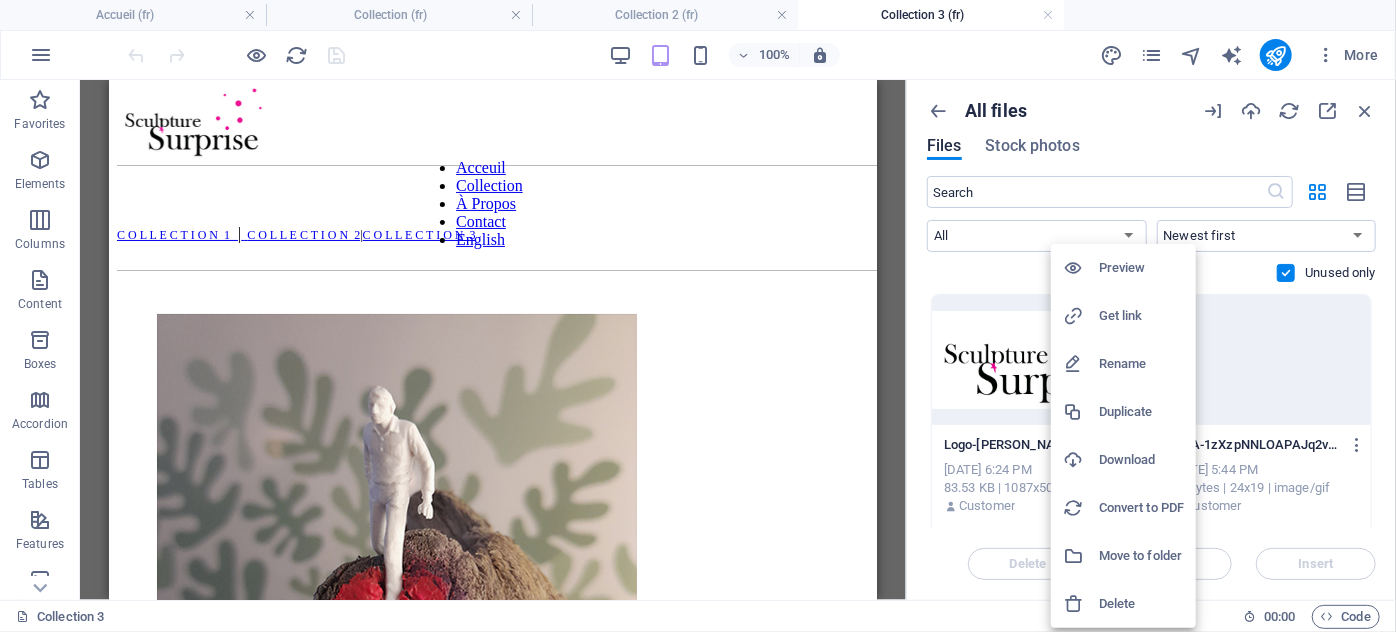 click on "Delete" at bounding box center [1141, 604] 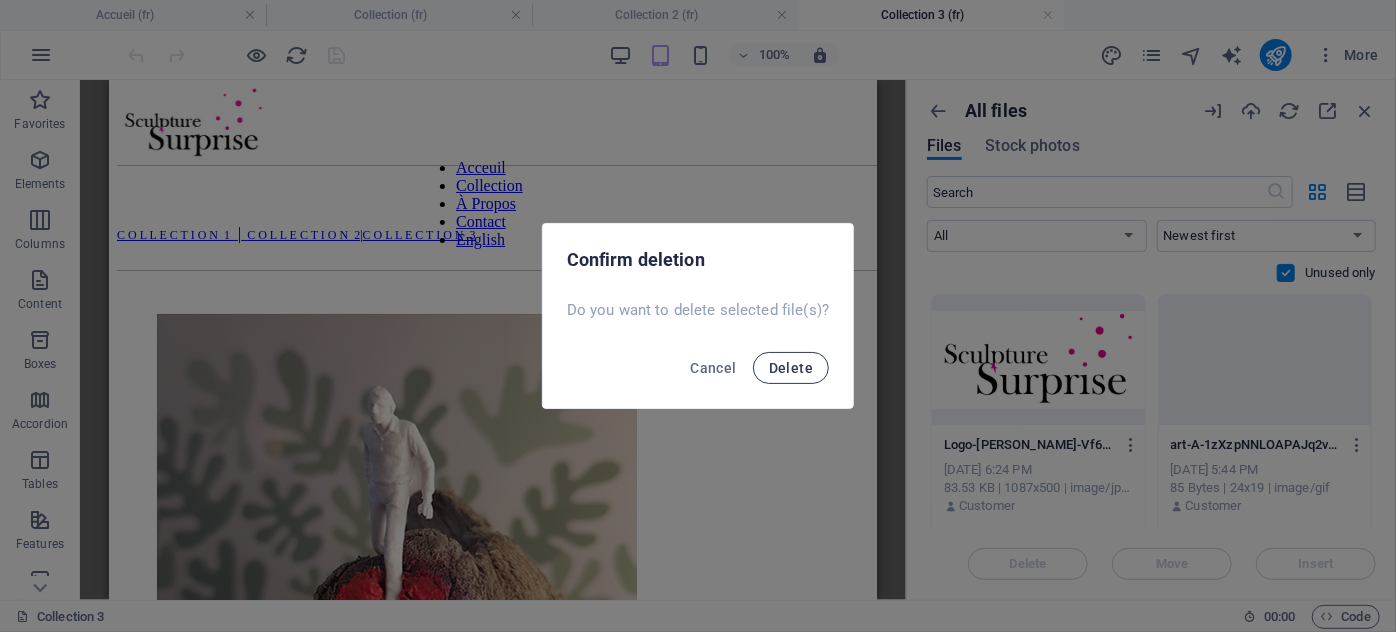 click on "Delete" at bounding box center [791, 368] 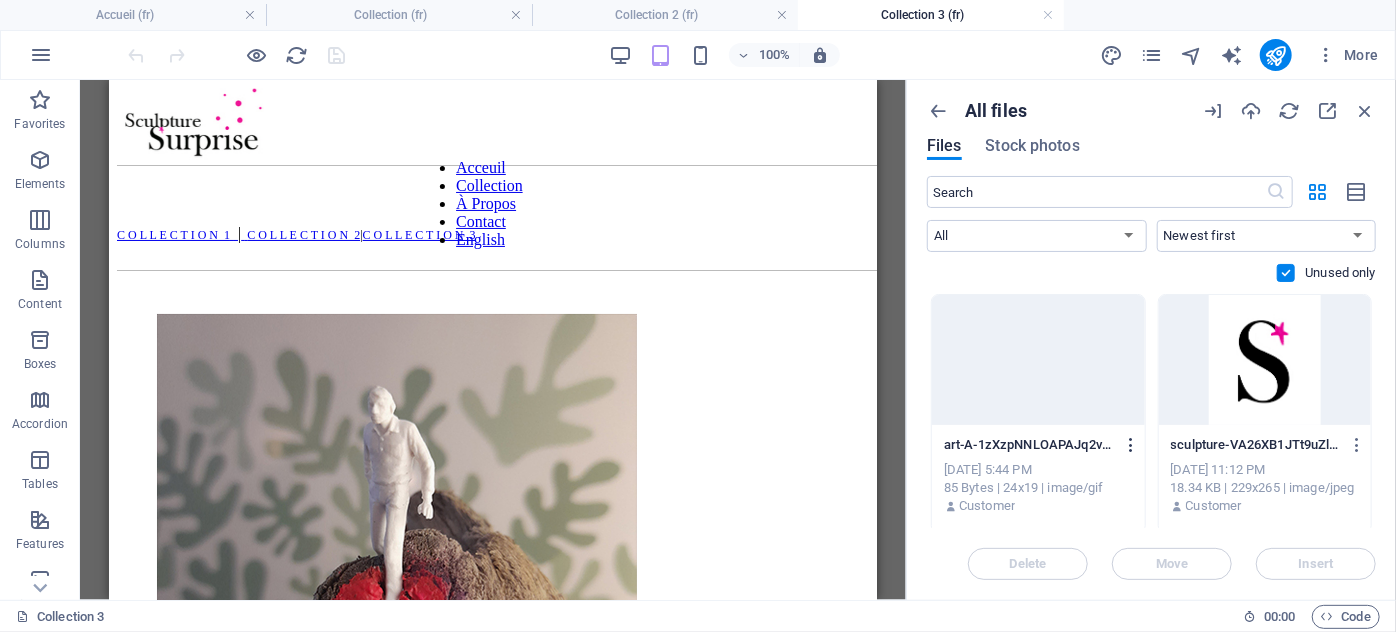 click at bounding box center (1131, 445) 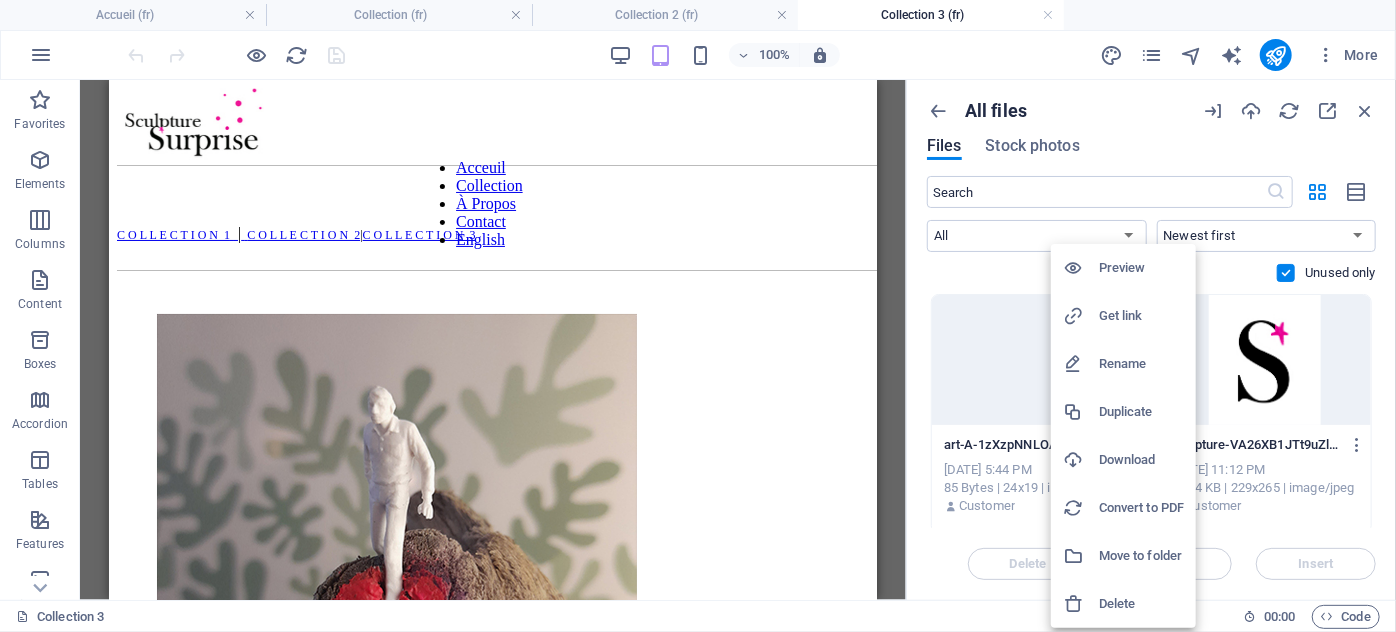 click on "Delete" at bounding box center [1141, 604] 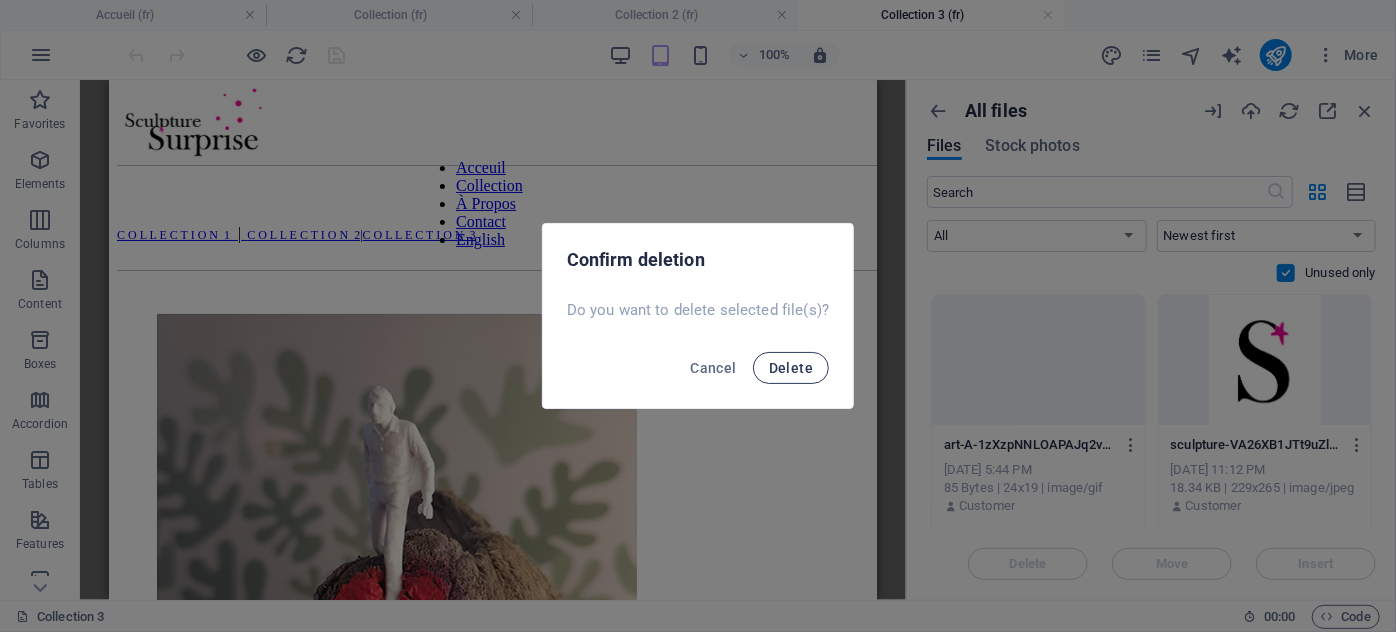 click on "Delete" at bounding box center (791, 368) 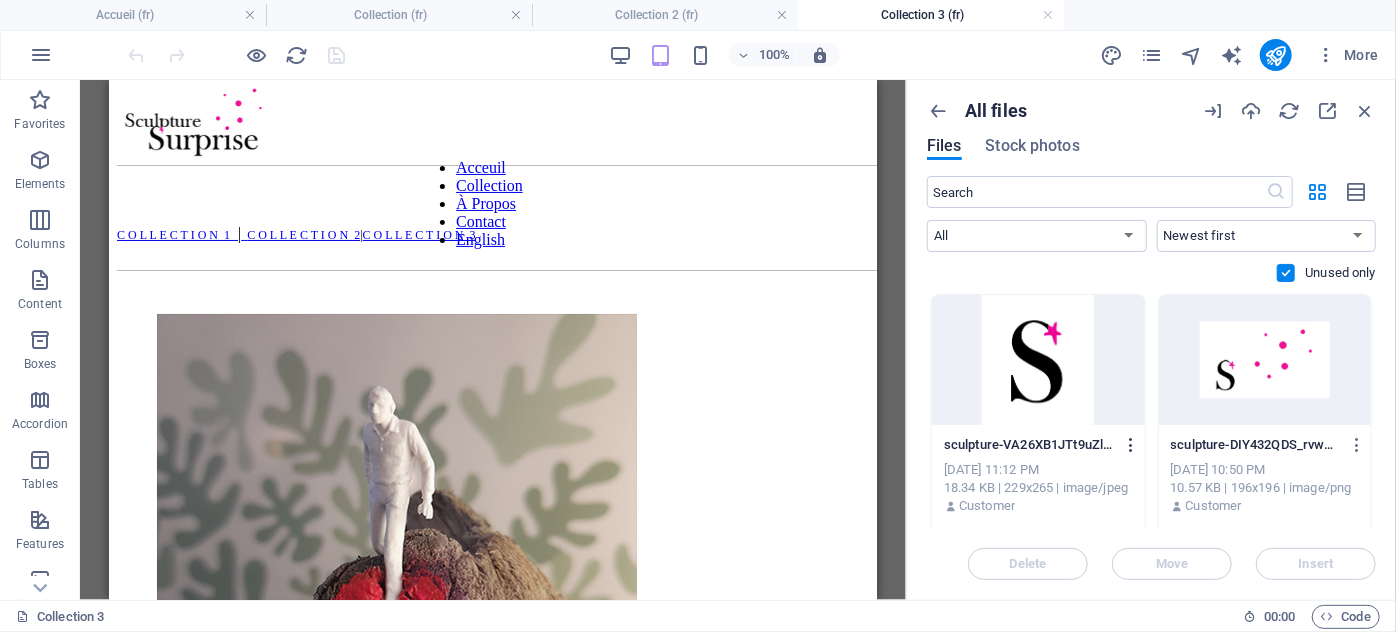 click at bounding box center (1131, 445) 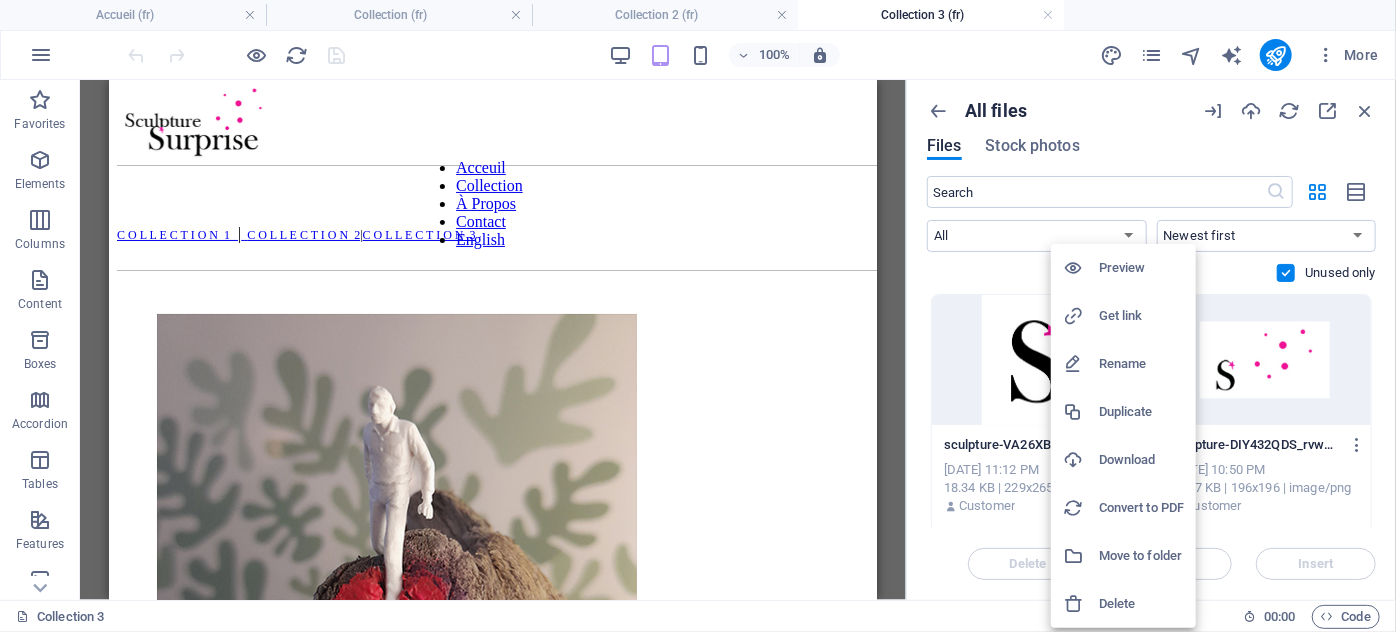 click on "Delete" at bounding box center (1141, 604) 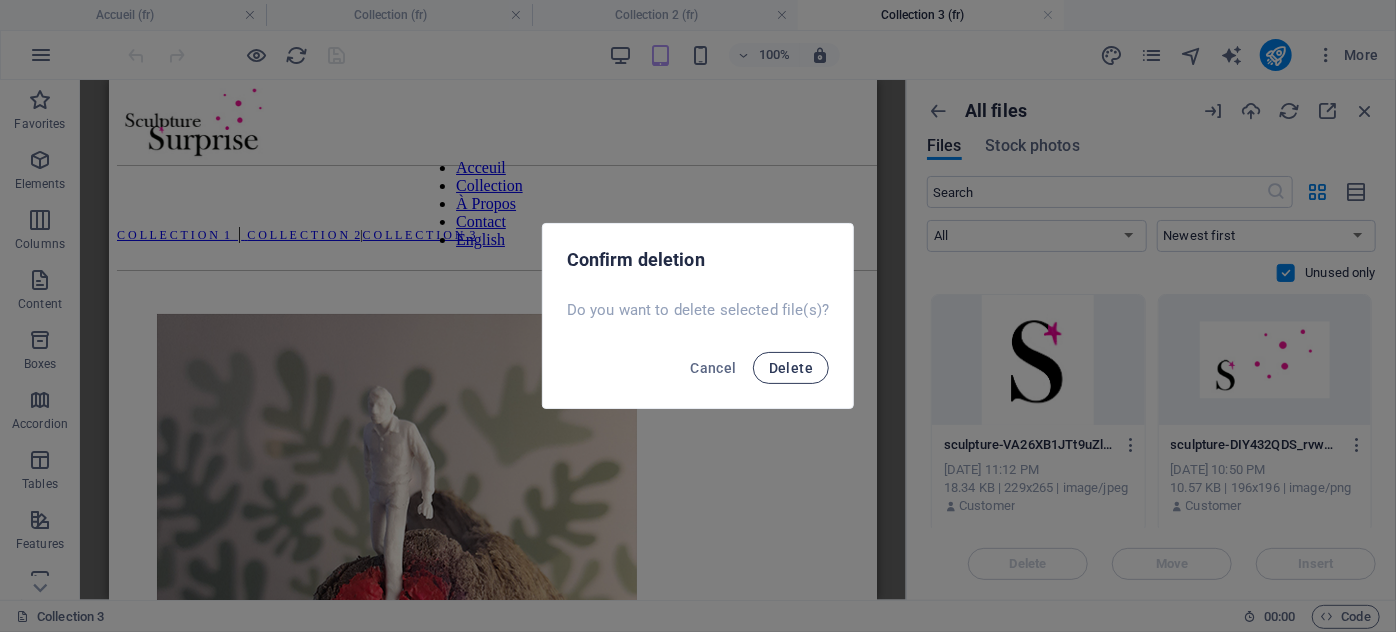 click on "Delete" at bounding box center (791, 368) 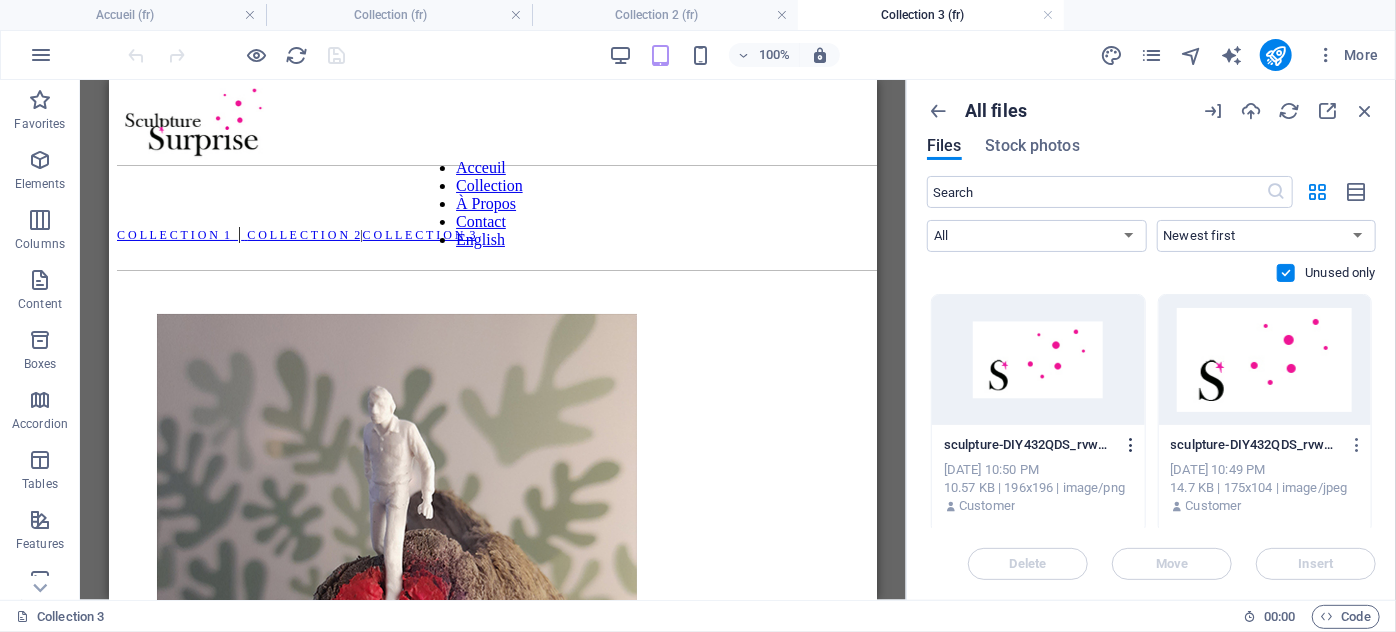 click at bounding box center [1131, 445] 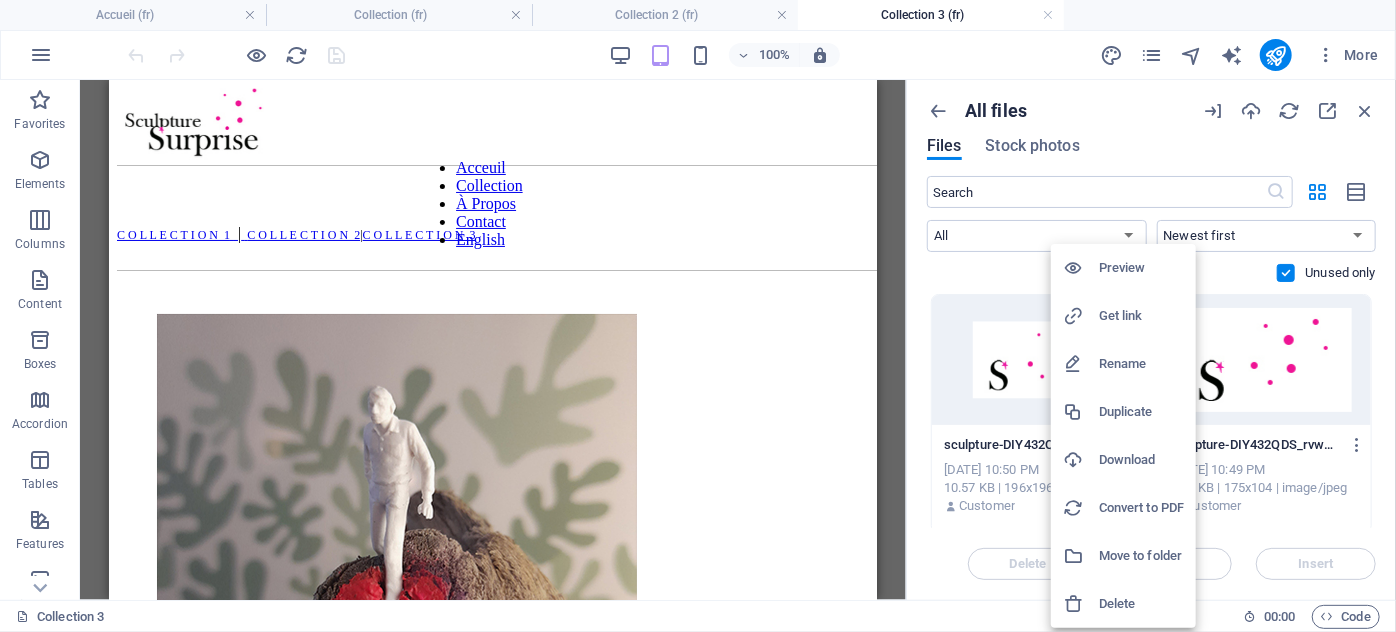 click on "Delete" at bounding box center (1141, 604) 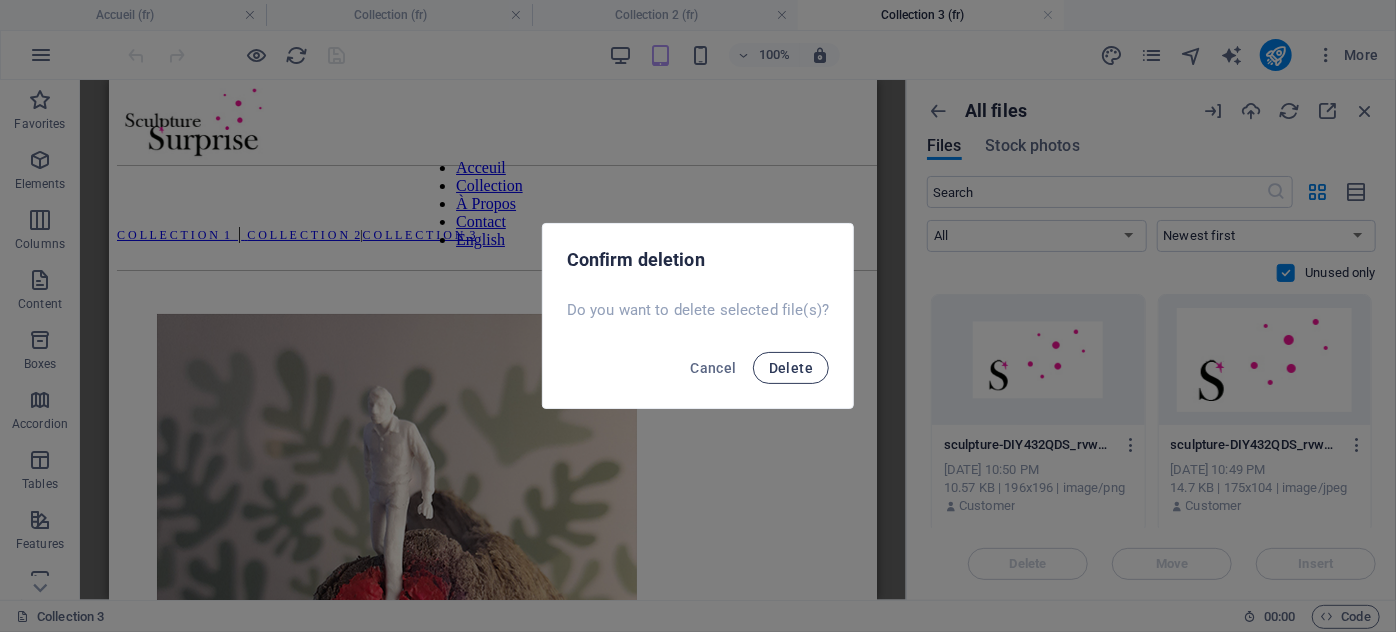 click on "Delete" at bounding box center (791, 368) 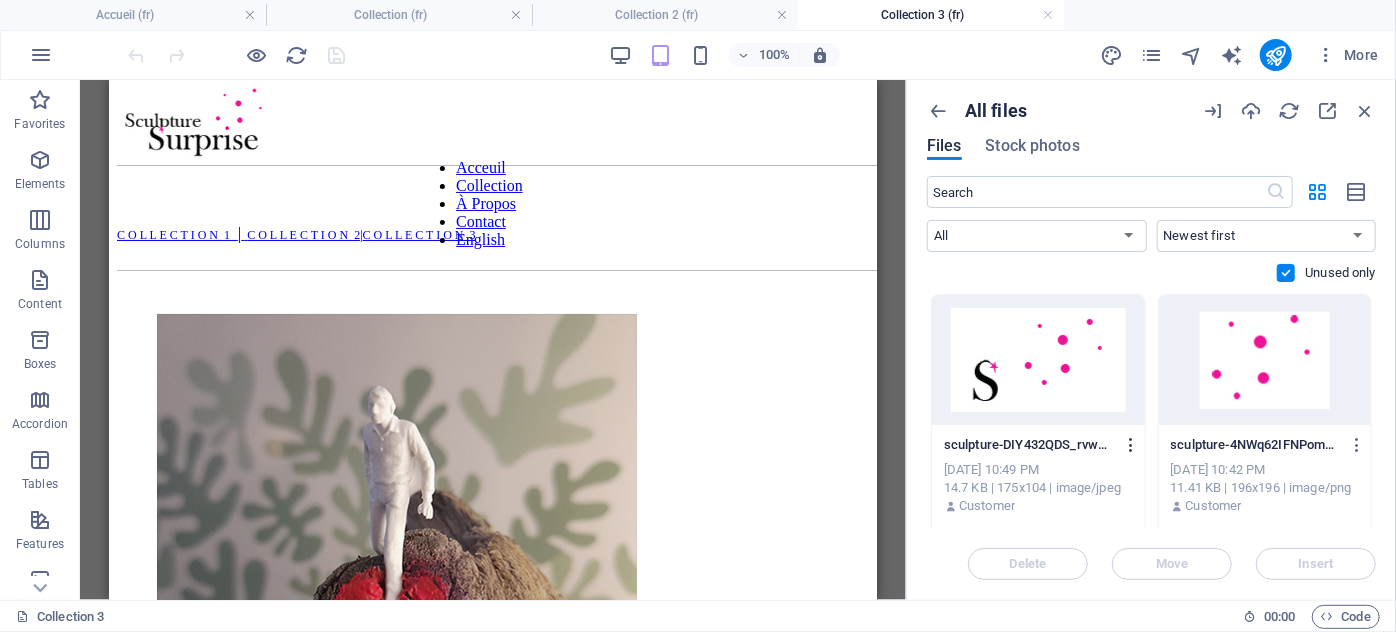 click at bounding box center (1131, 445) 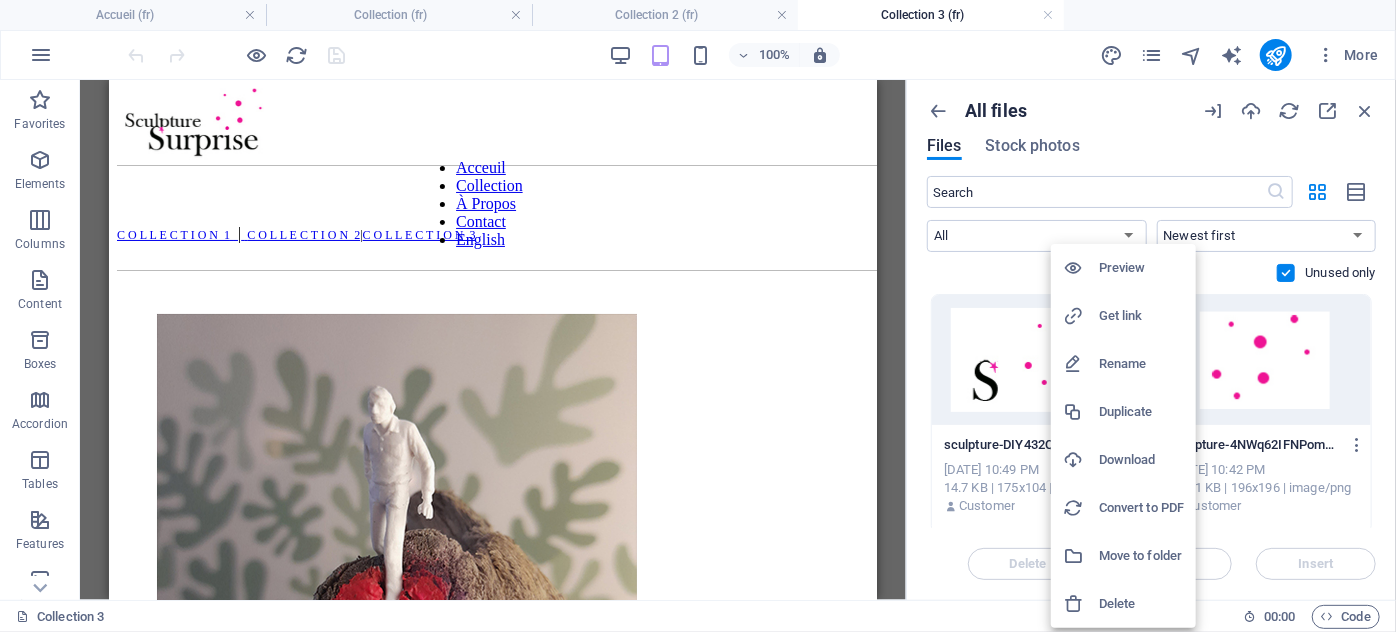 click on "Delete" at bounding box center [1141, 604] 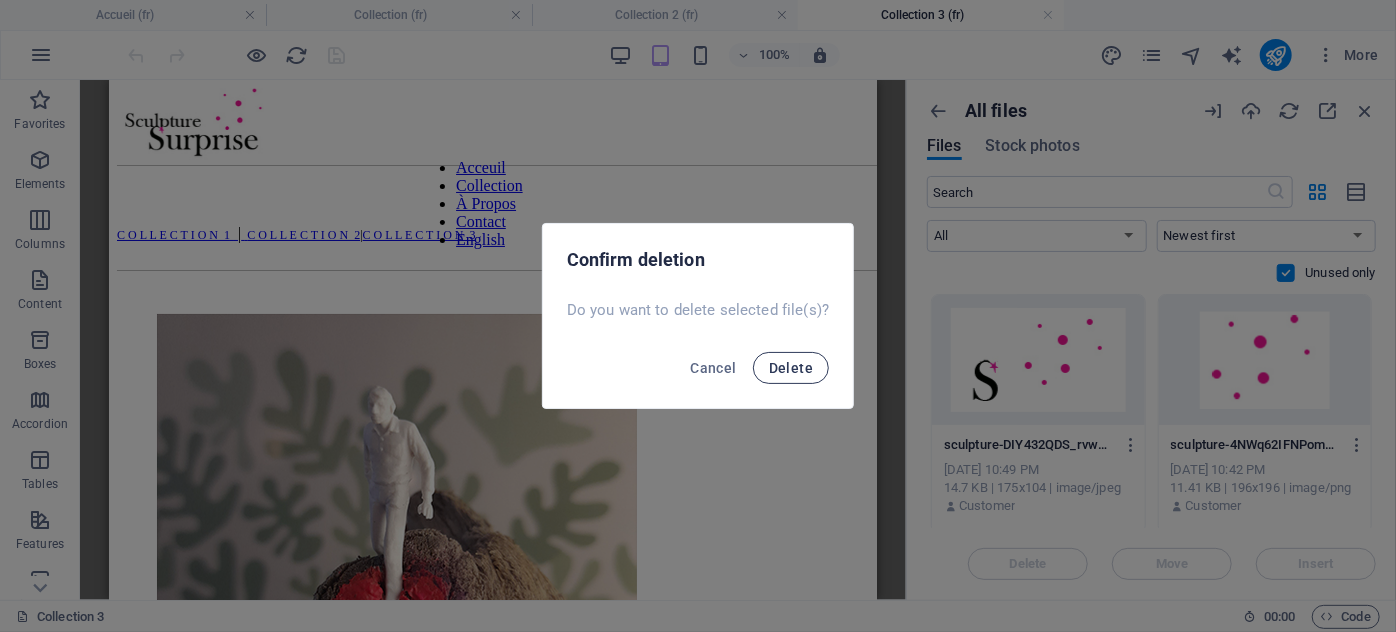 click on "Delete" at bounding box center (791, 368) 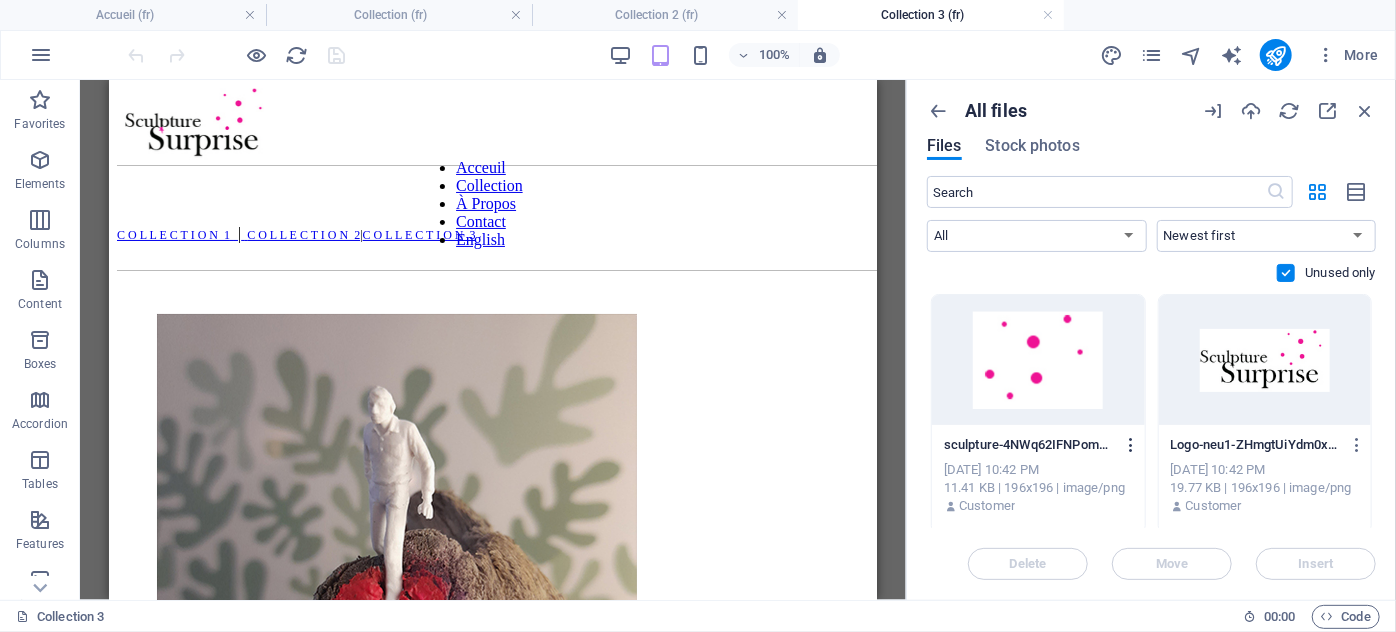 click at bounding box center (1131, 445) 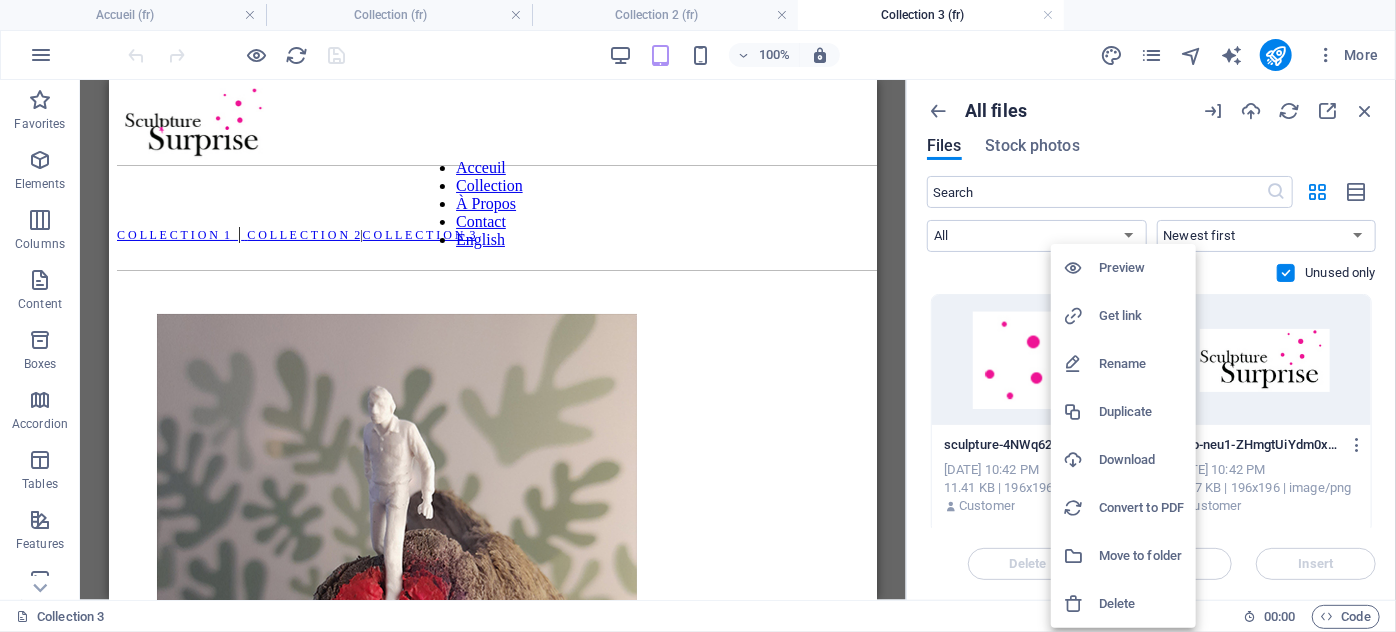 click on "Delete" at bounding box center [1141, 604] 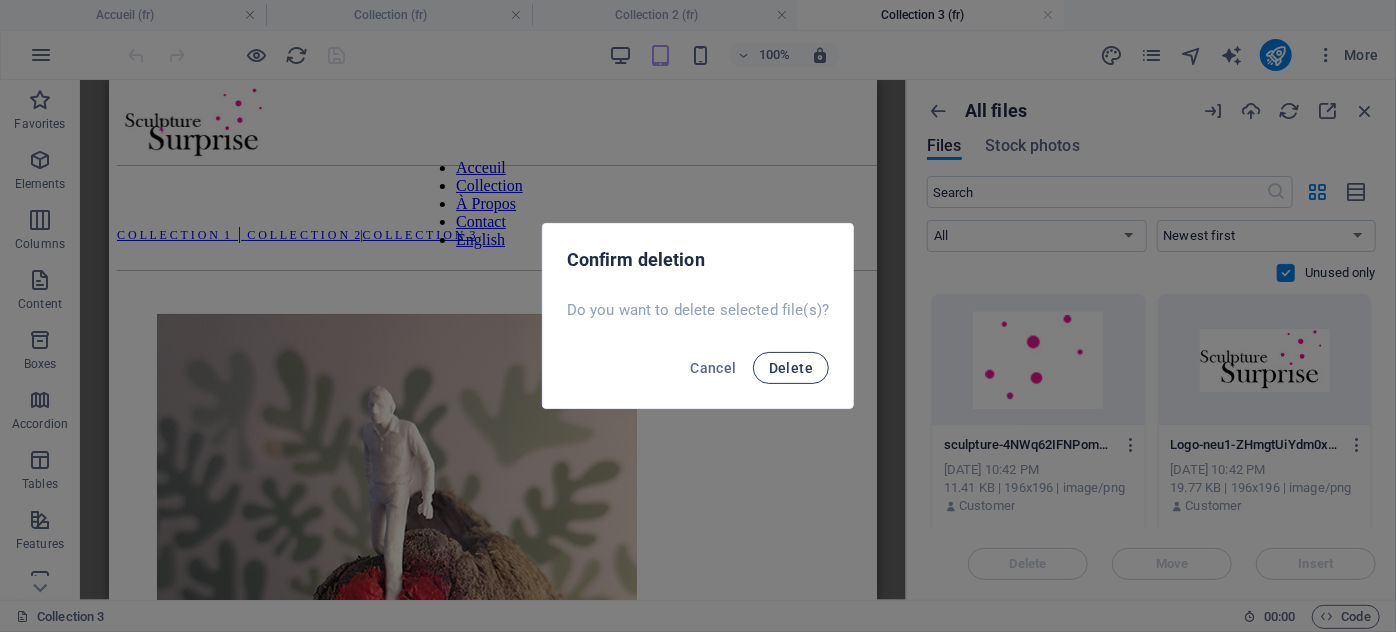 click on "Delete" at bounding box center [791, 368] 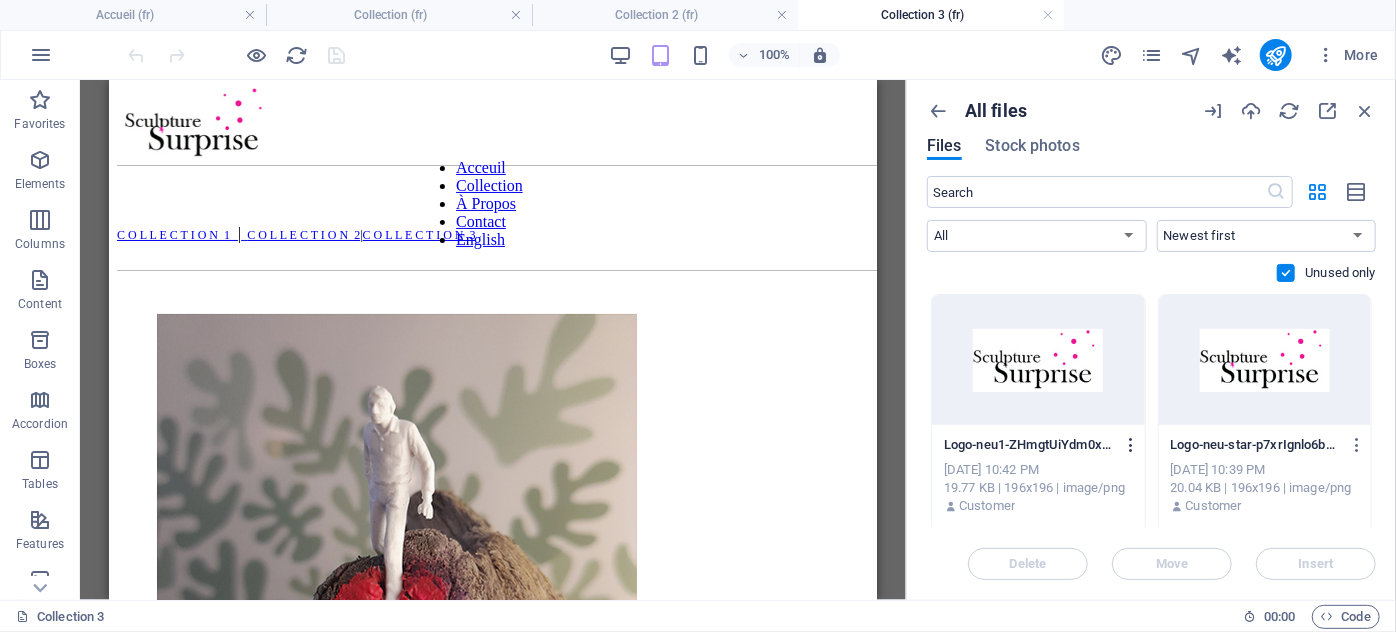 click at bounding box center [1131, 445] 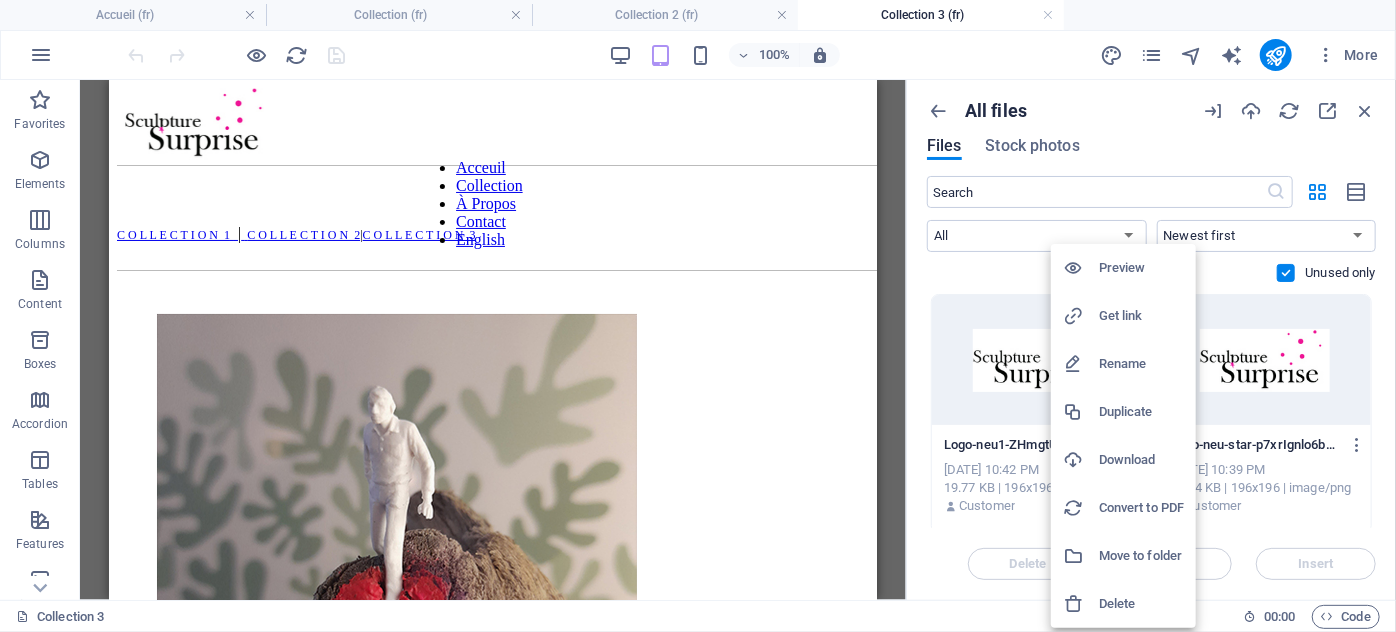click on "Delete" at bounding box center (1141, 604) 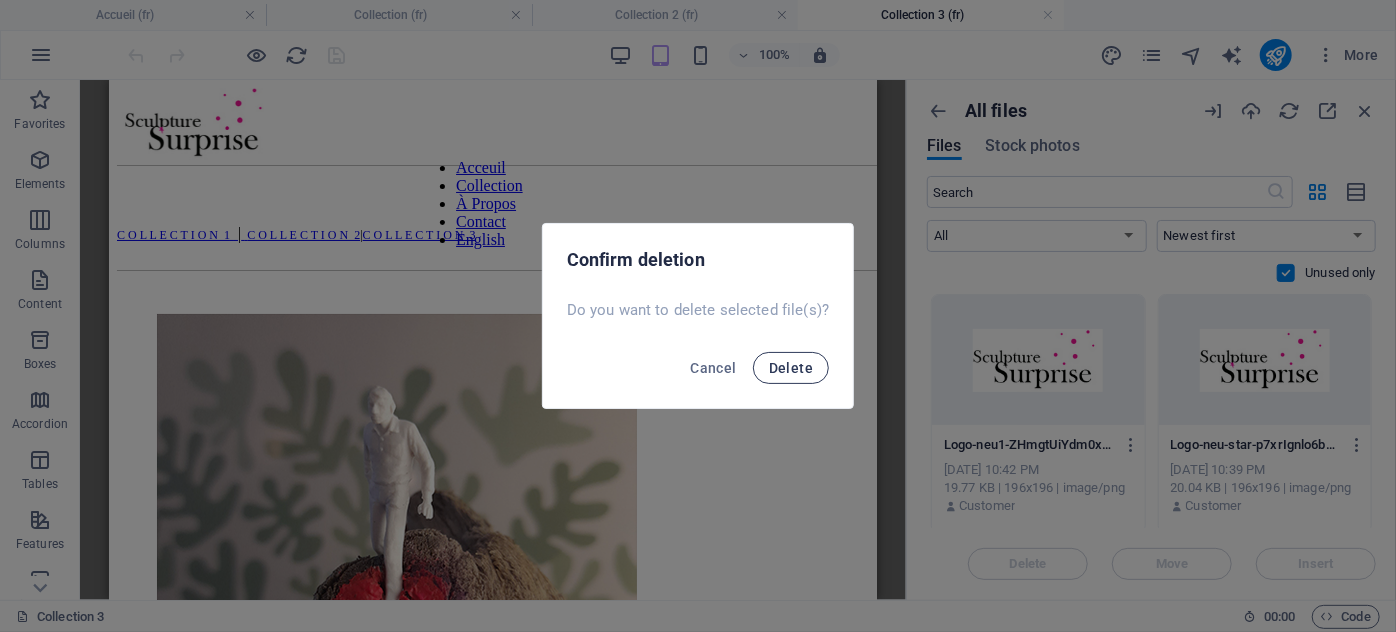 click on "Delete" at bounding box center (791, 368) 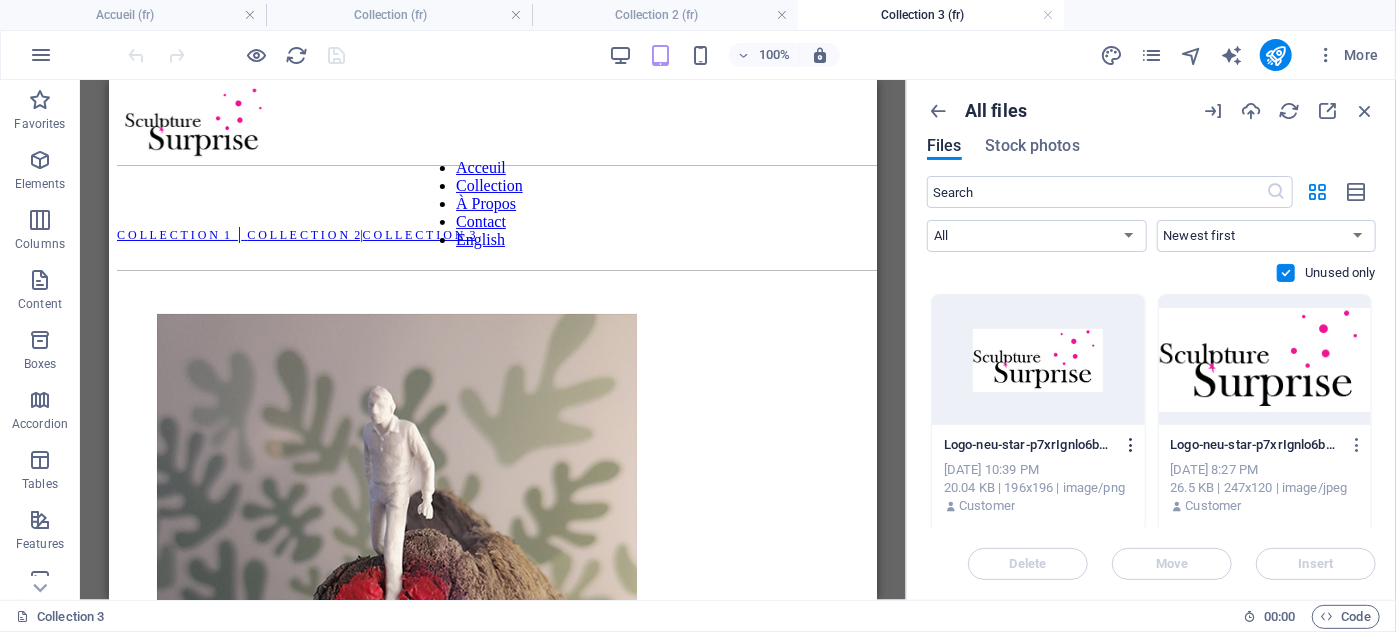 click at bounding box center (1131, 445) 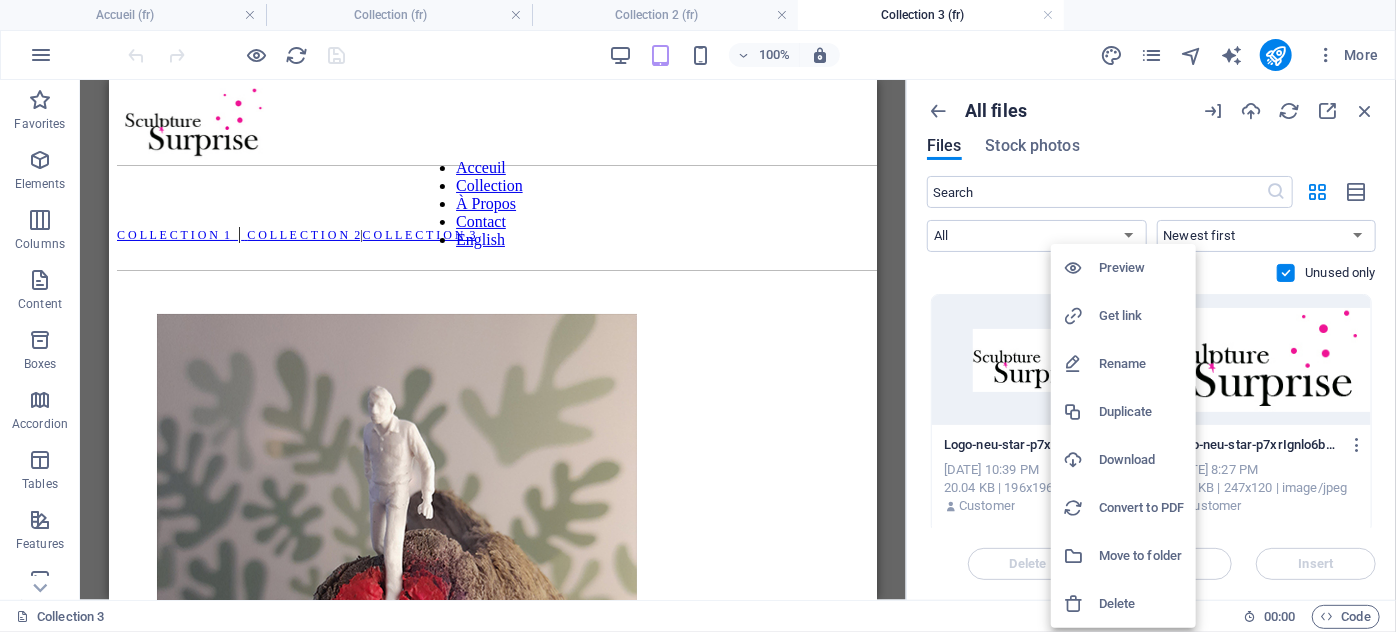 click on "Delete" at bounding box center [1141, 604] 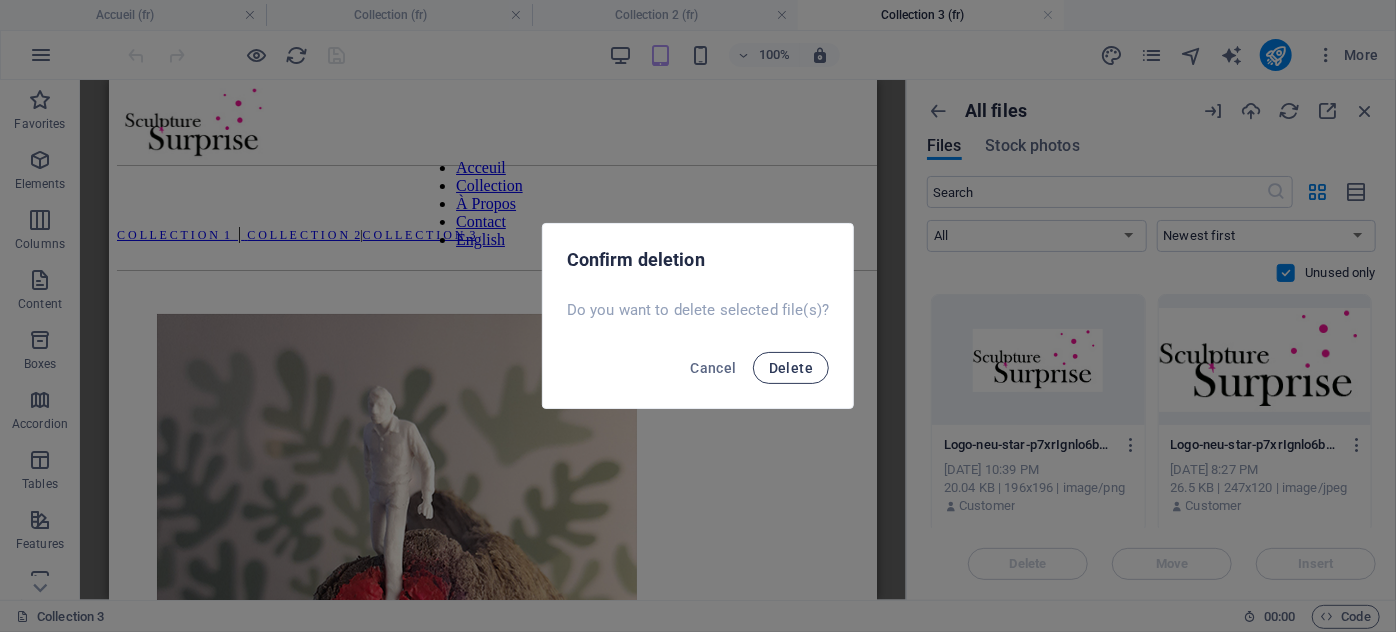click on "Delete" at bounding box center [791, 368] 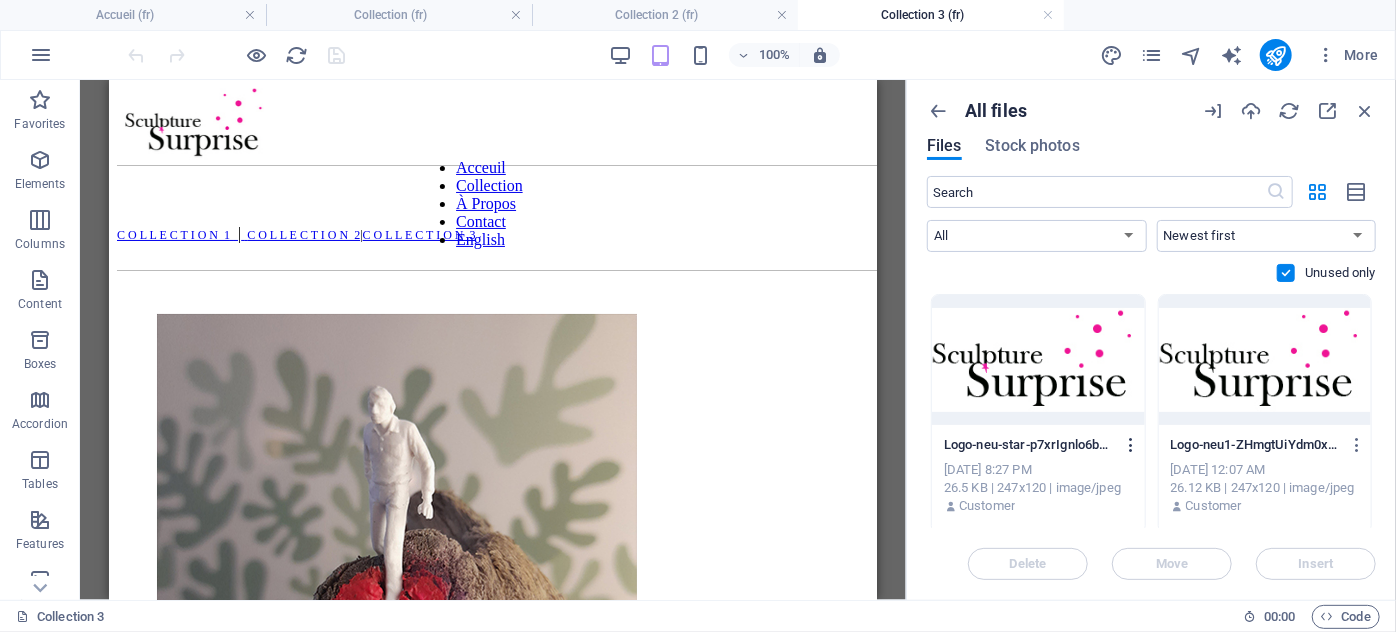 click at bounding box center (1131, 445) 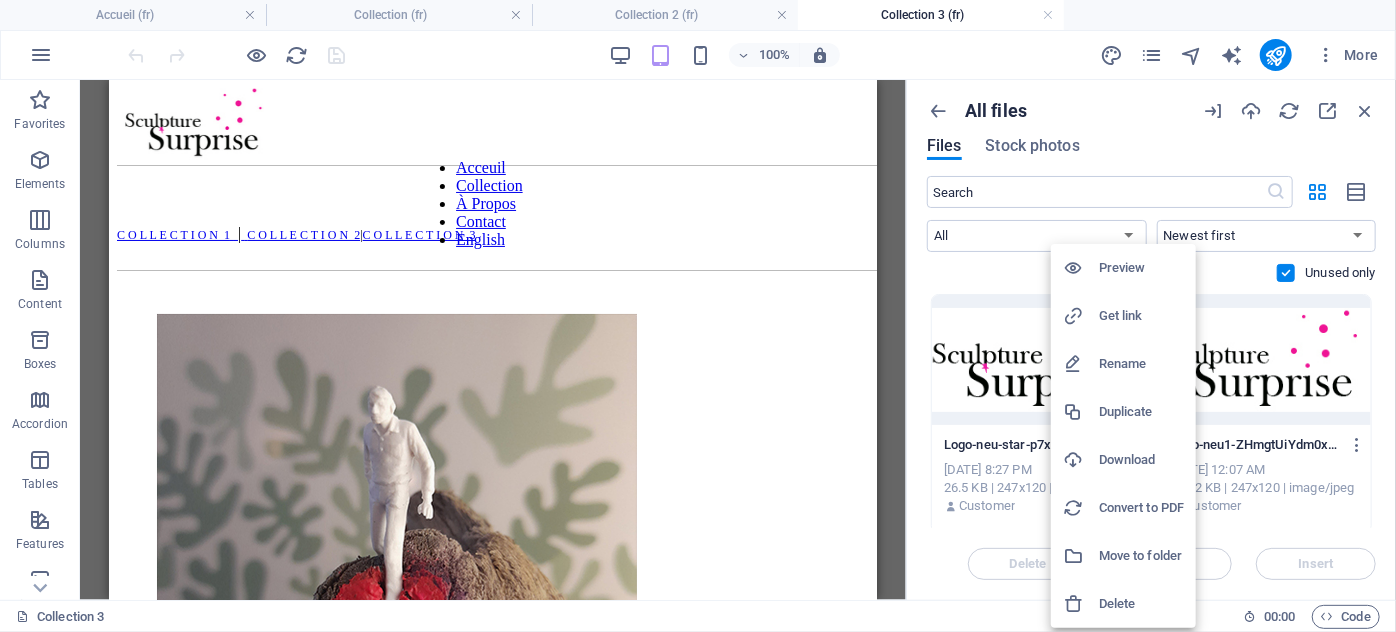 click on "Delete" at bounding box center (1141, 604) 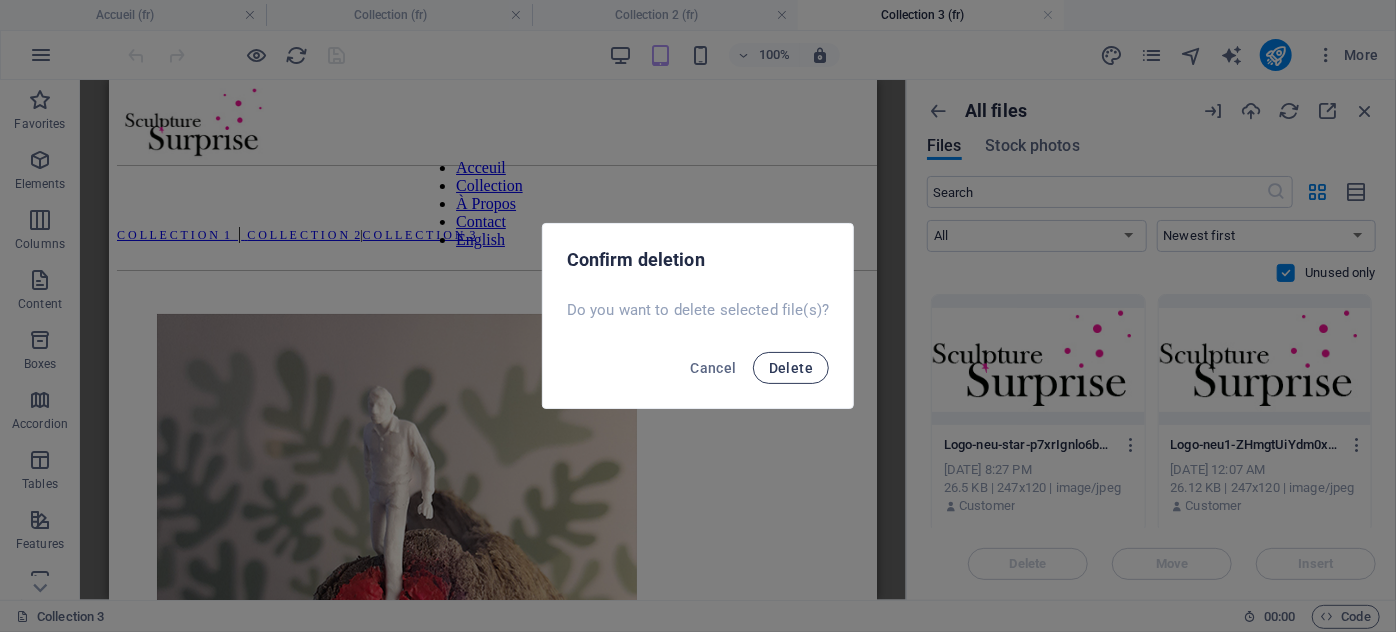 click on "Delete" at bounding box center (791, 368) 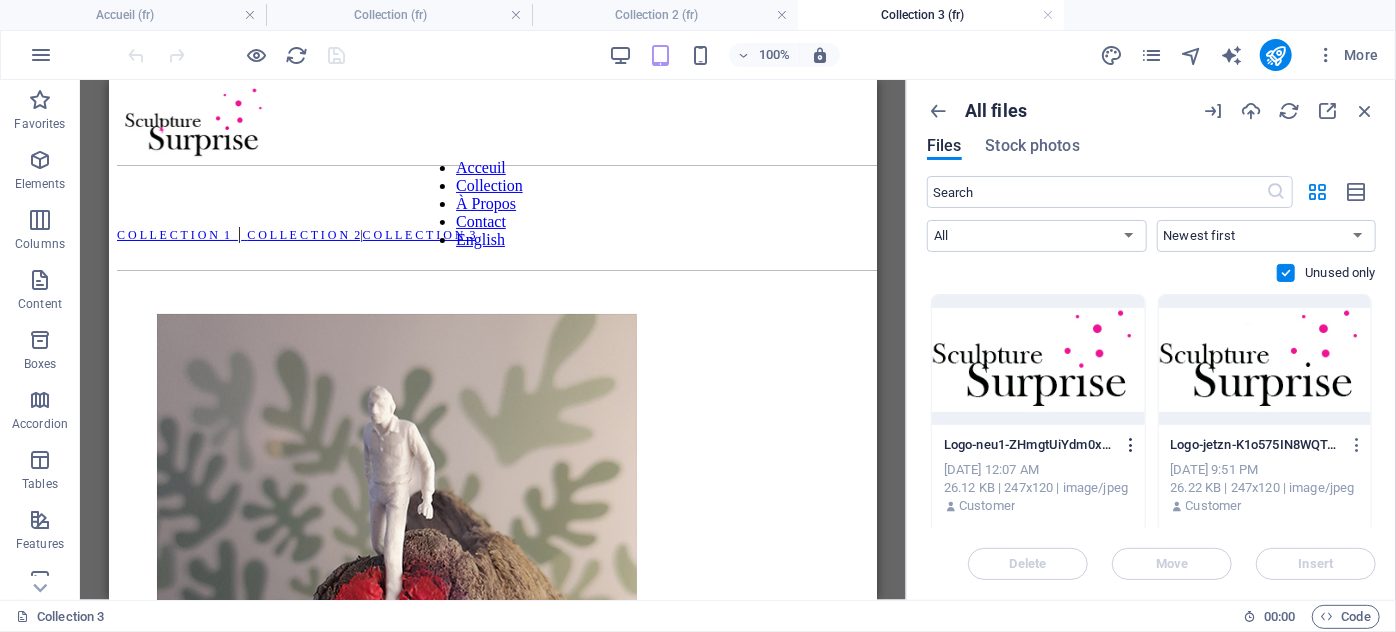 click at bounding box center (1131, 445) 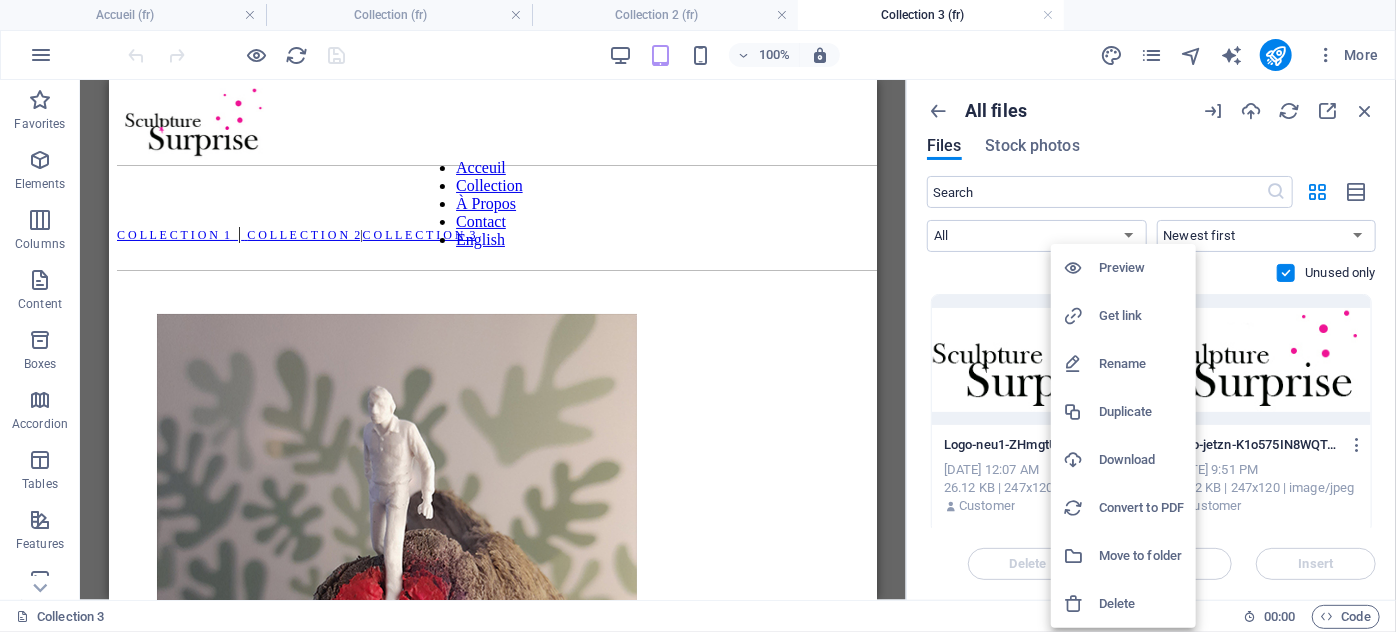 click on "Delete" at bounding box center [1141, 604] 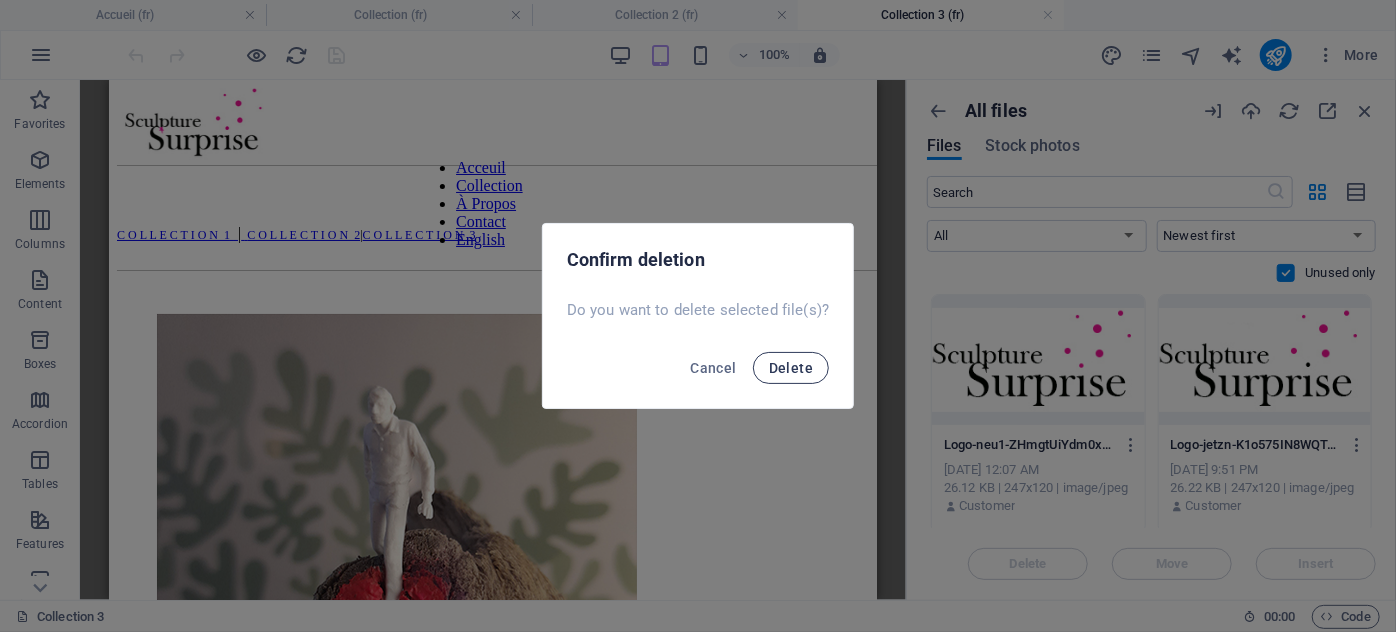 click on "Delete" at bounding box center (791, 368) 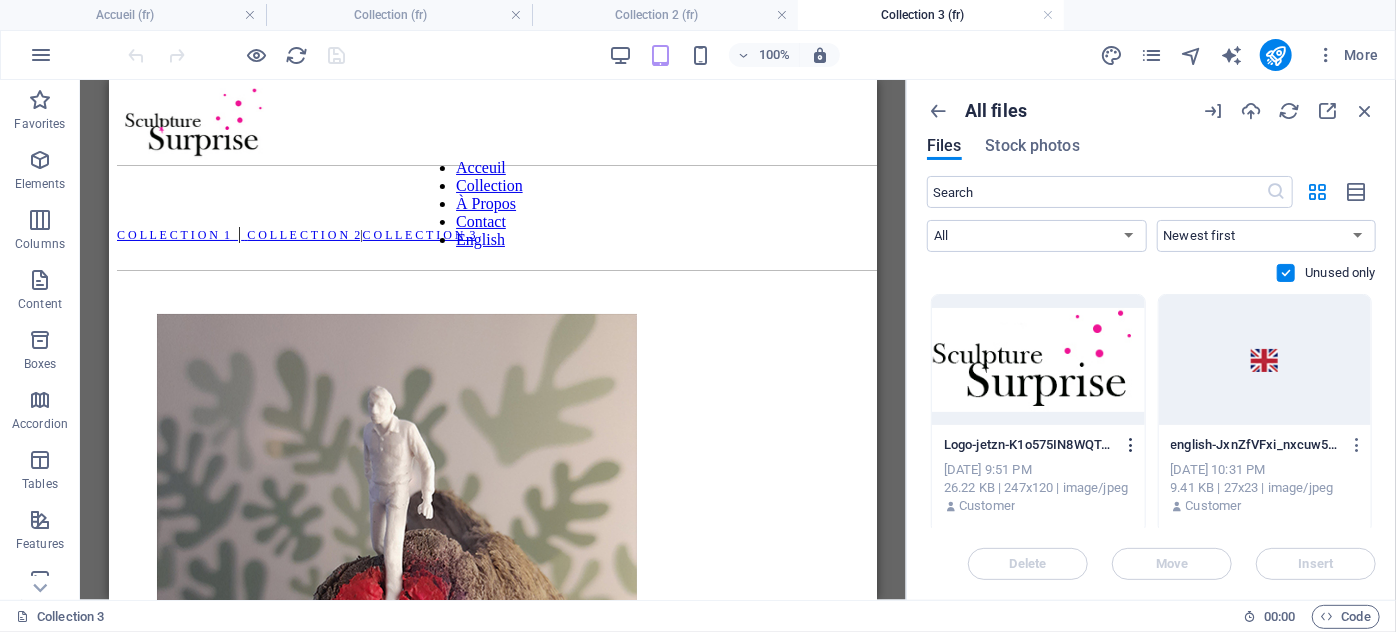 click at bounding box center (1131, 445) 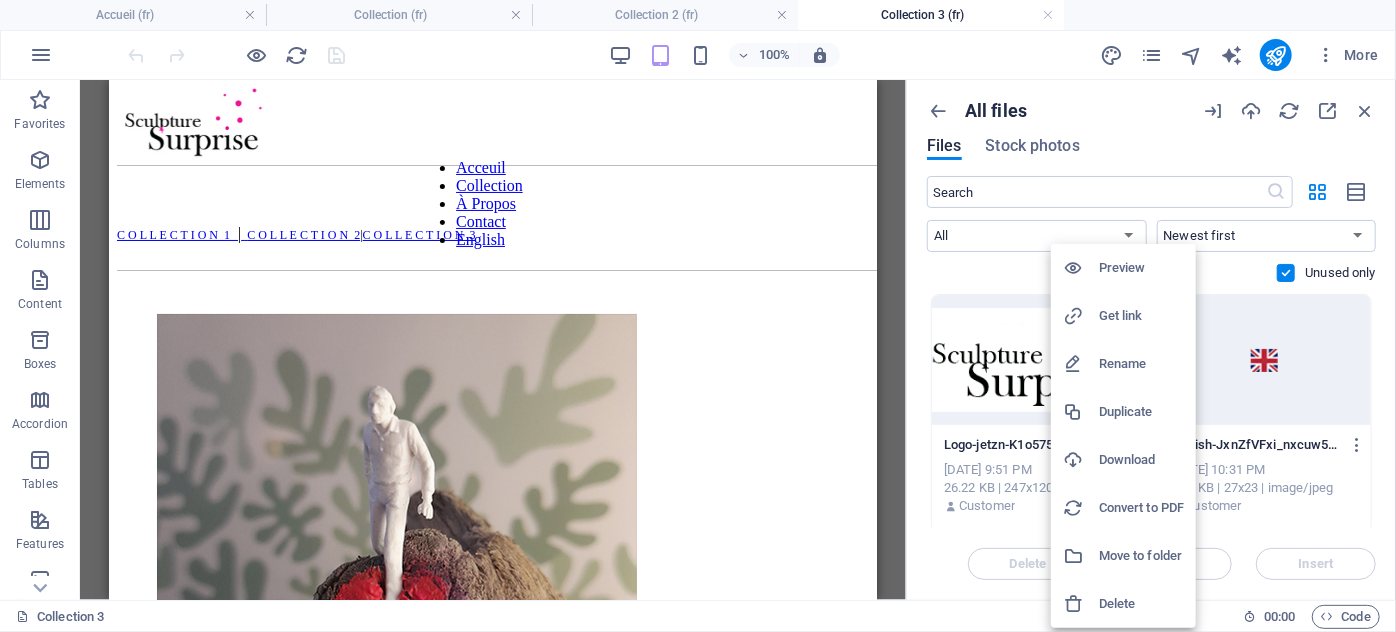 click on "Delete" at bounding box center [1141, 604] 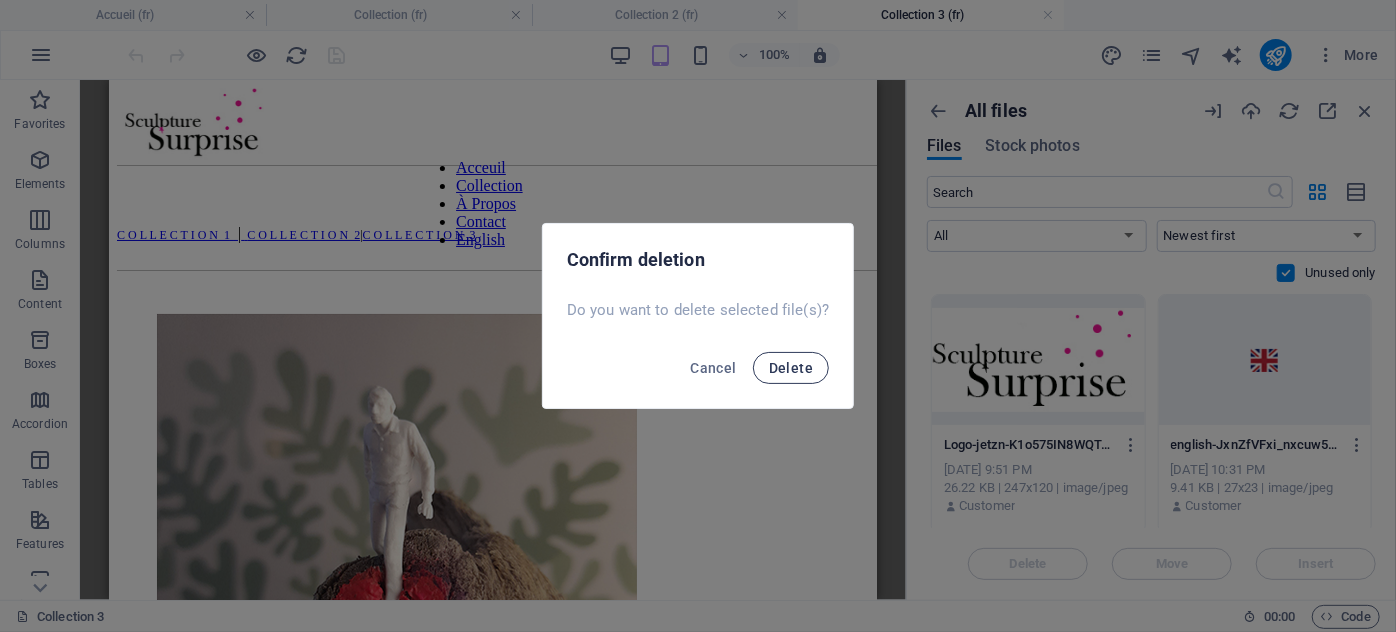 click on "Delete" at bounding box center (791, 368) 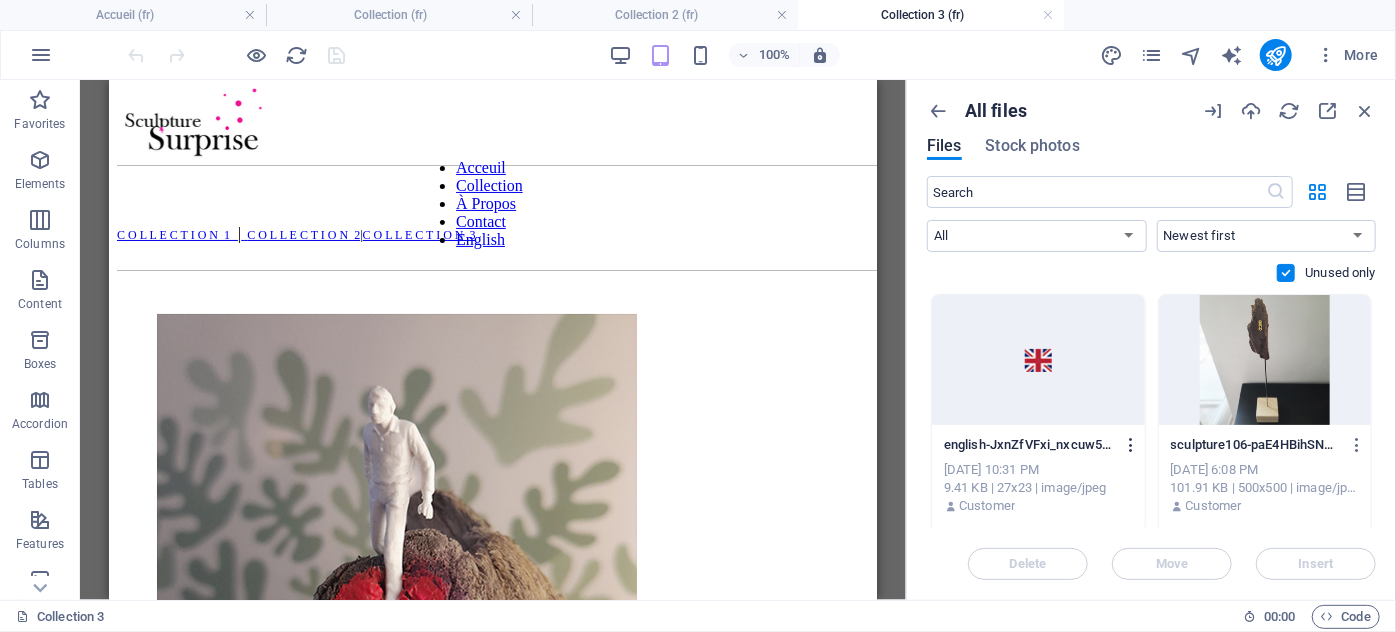 click at bounding box center [1131, 445] 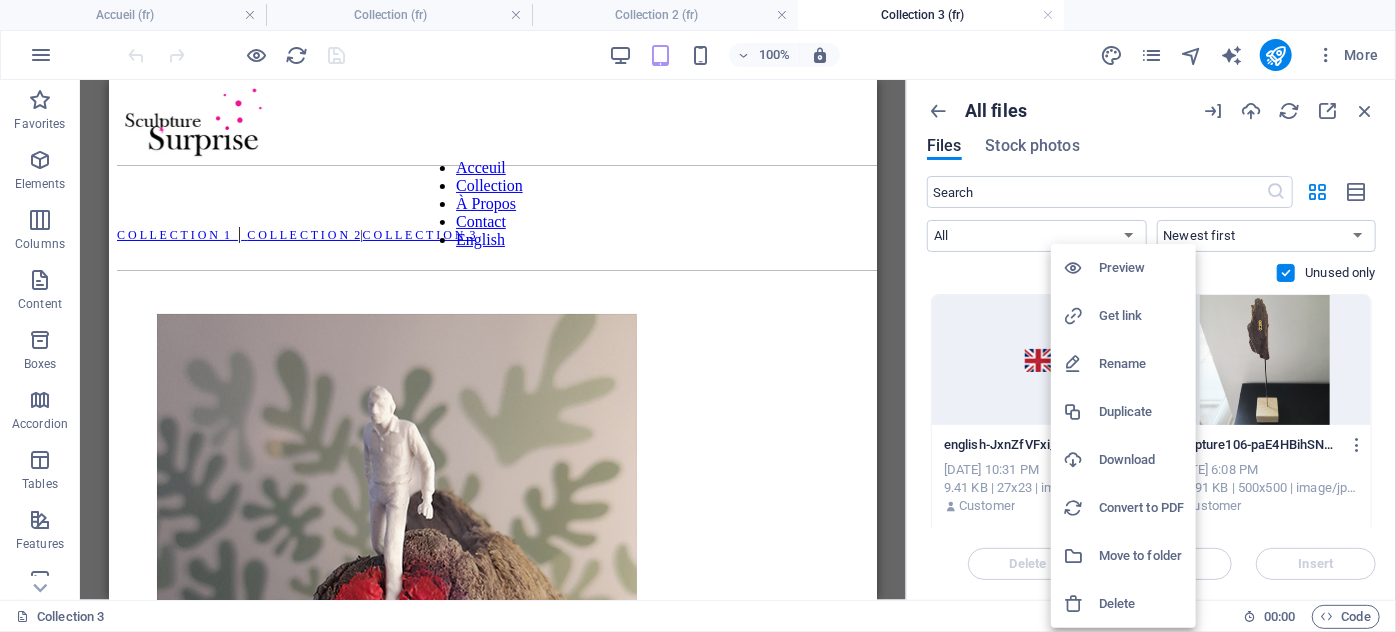 click on "Delete" at bounding box center [1141, 604] 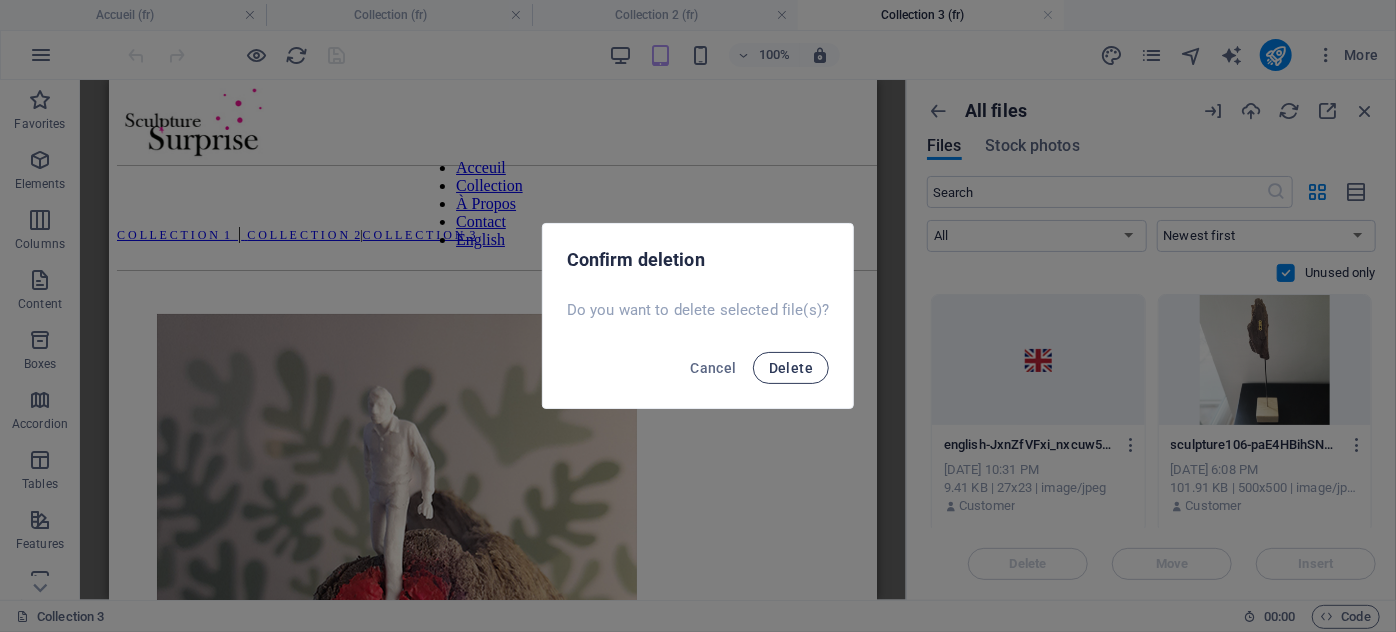 click on "Delete" at bounding box center (791, 368) 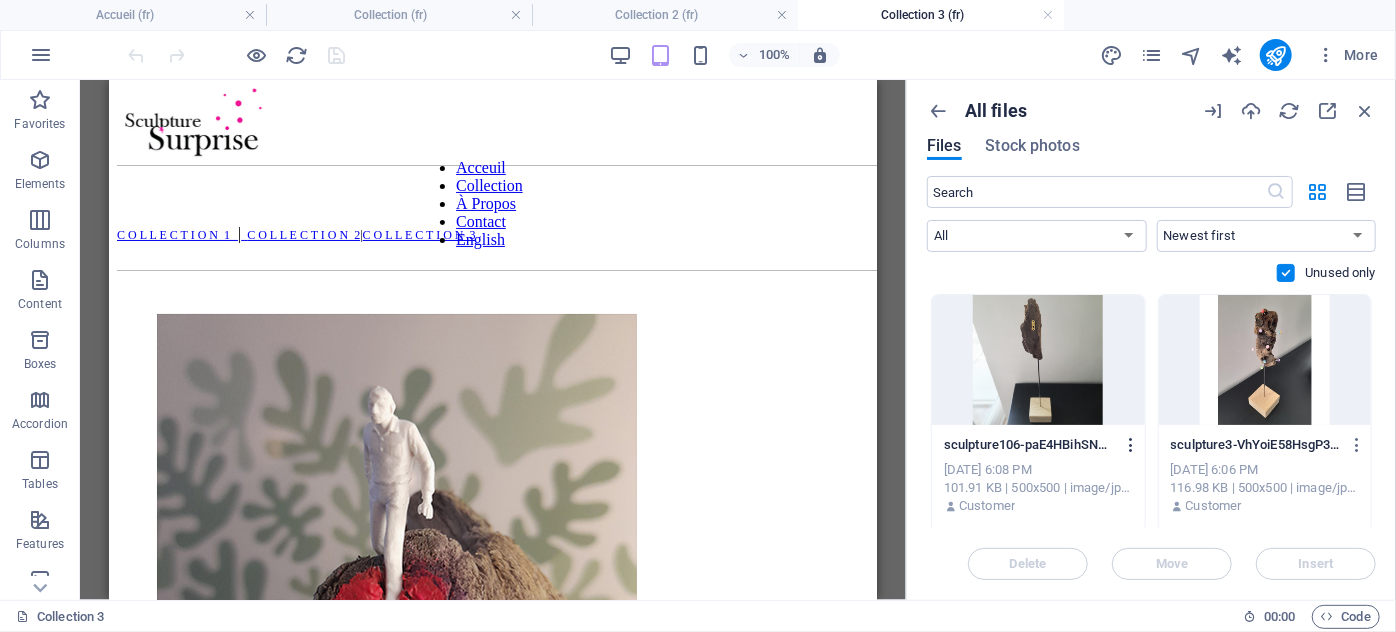 click at bounding box center [1131, 445] 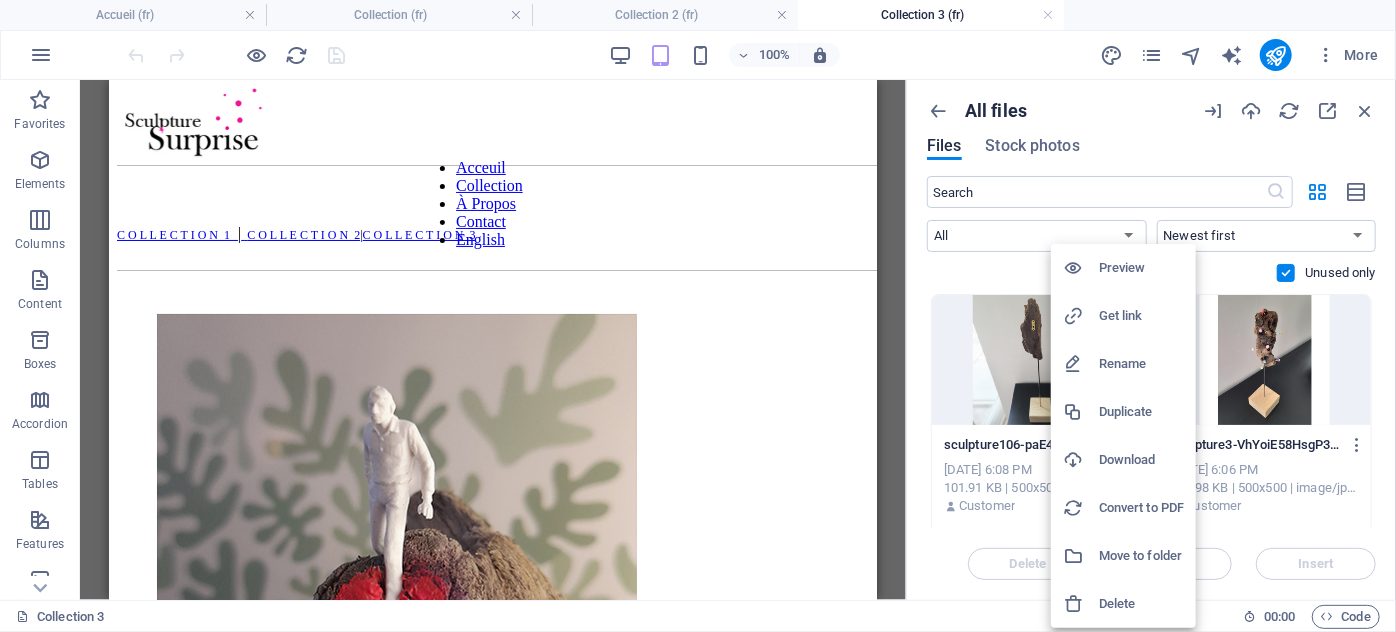 click on "Delete" at bounding box center [1141, 604] 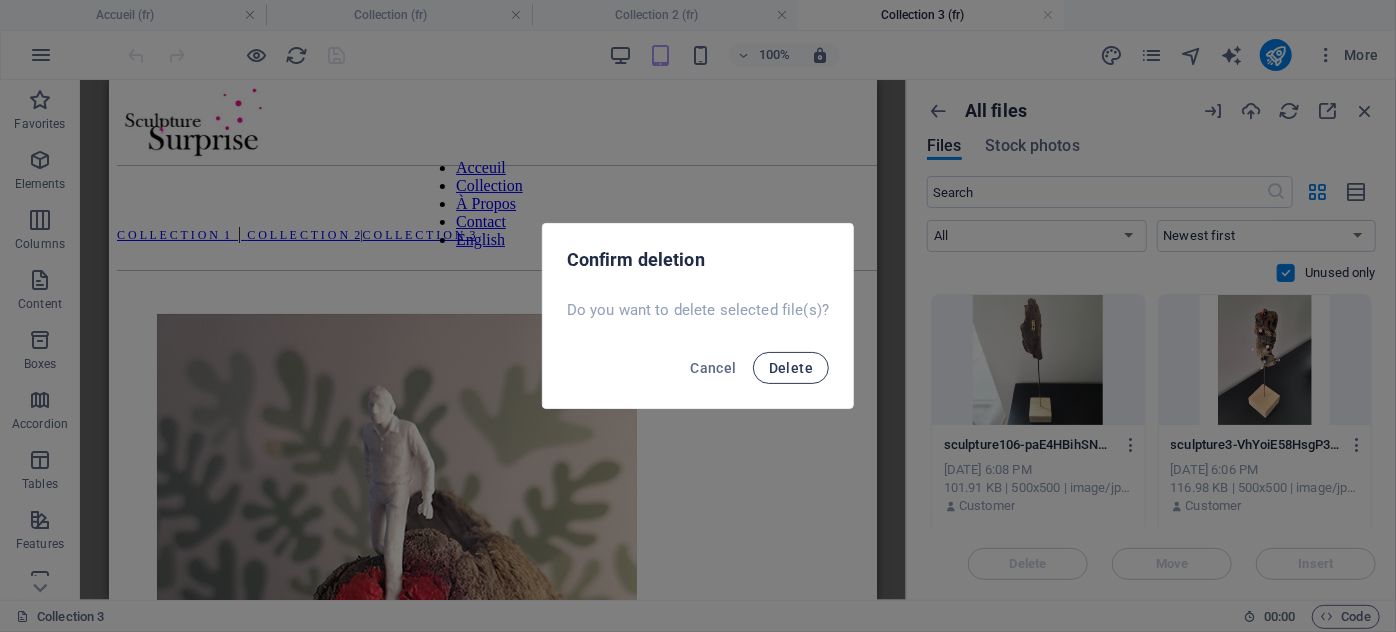 click on "Delete" at bounding box center [791, 368] 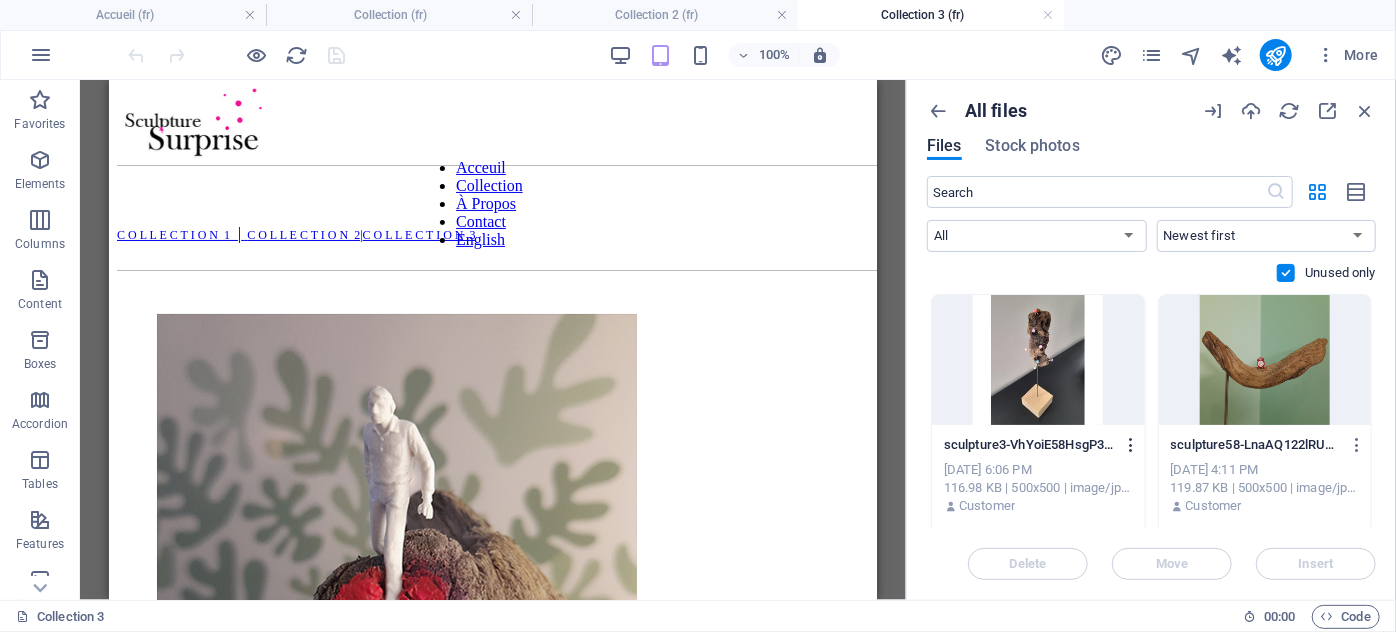 click at bounding box center [1131, 445] 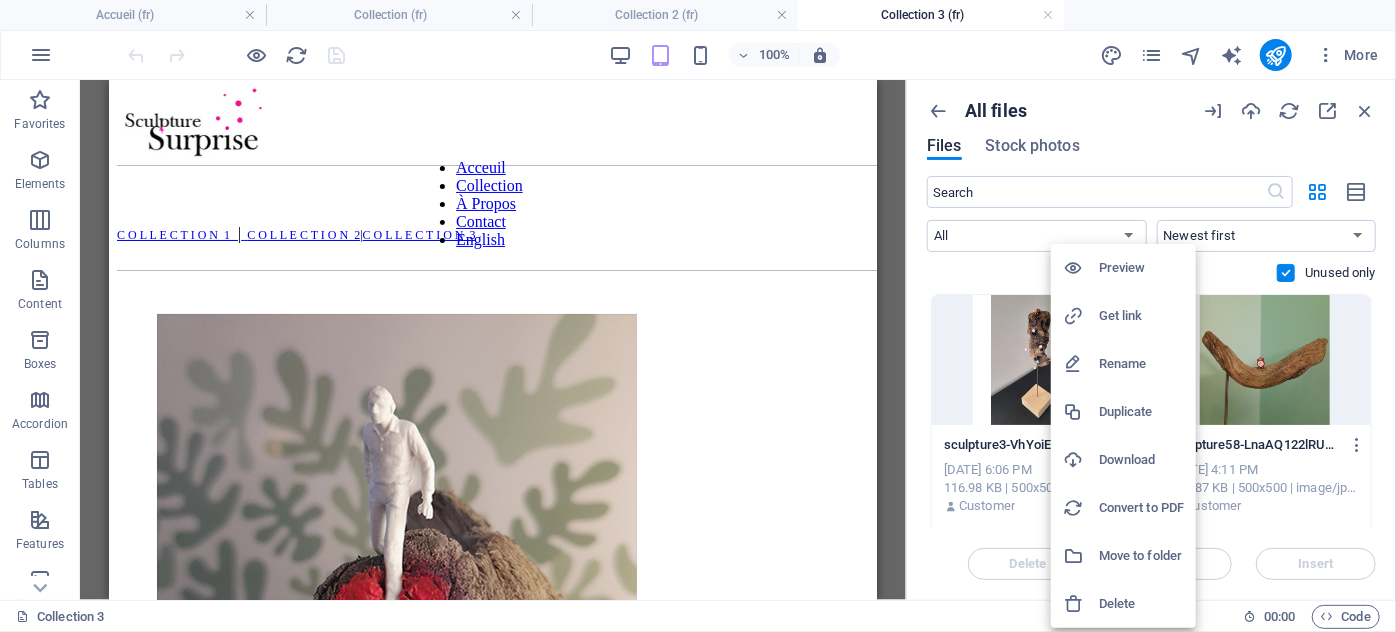 click on "Delete" at bounding box center [1141, 604] 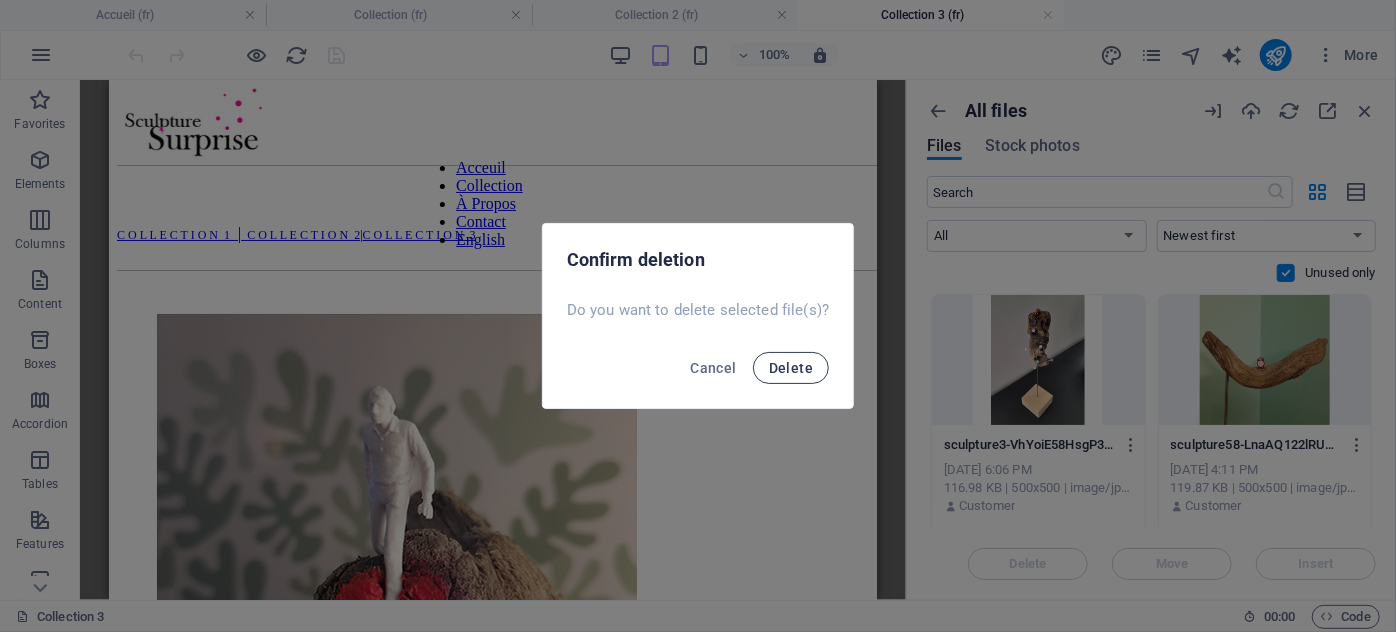 click on "Delete" at bounding box center [791, 368] 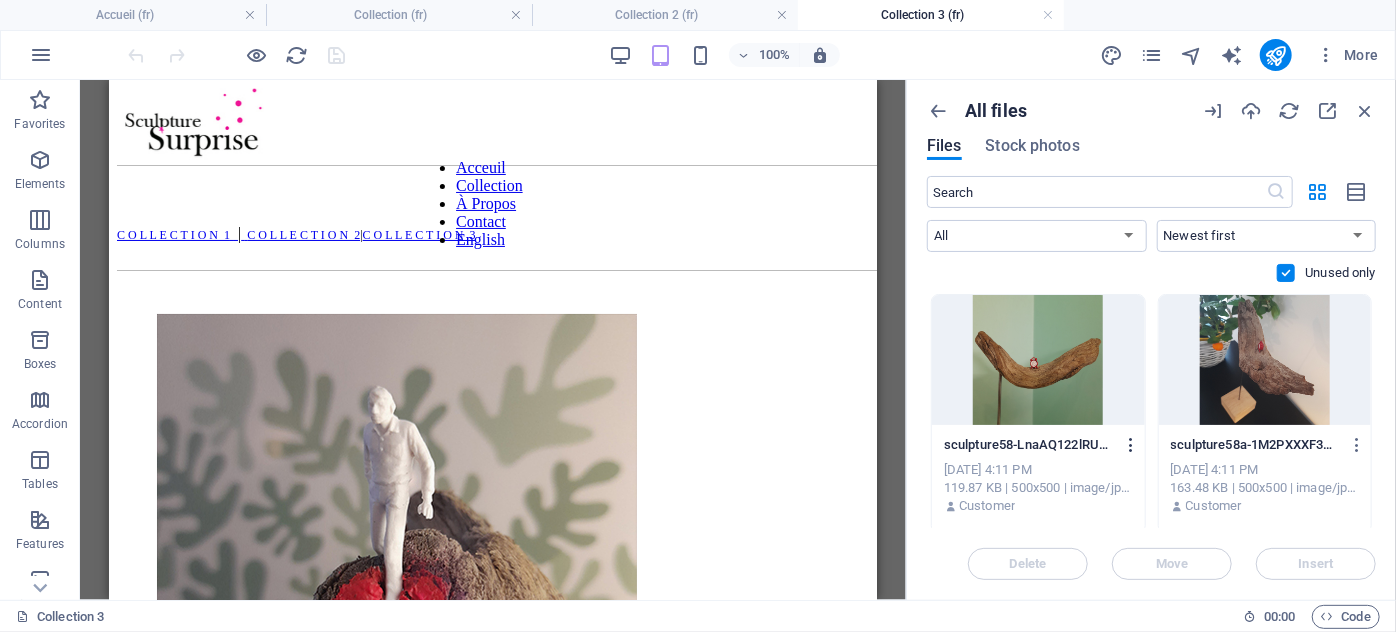 click at bounding box center [1131, 445] 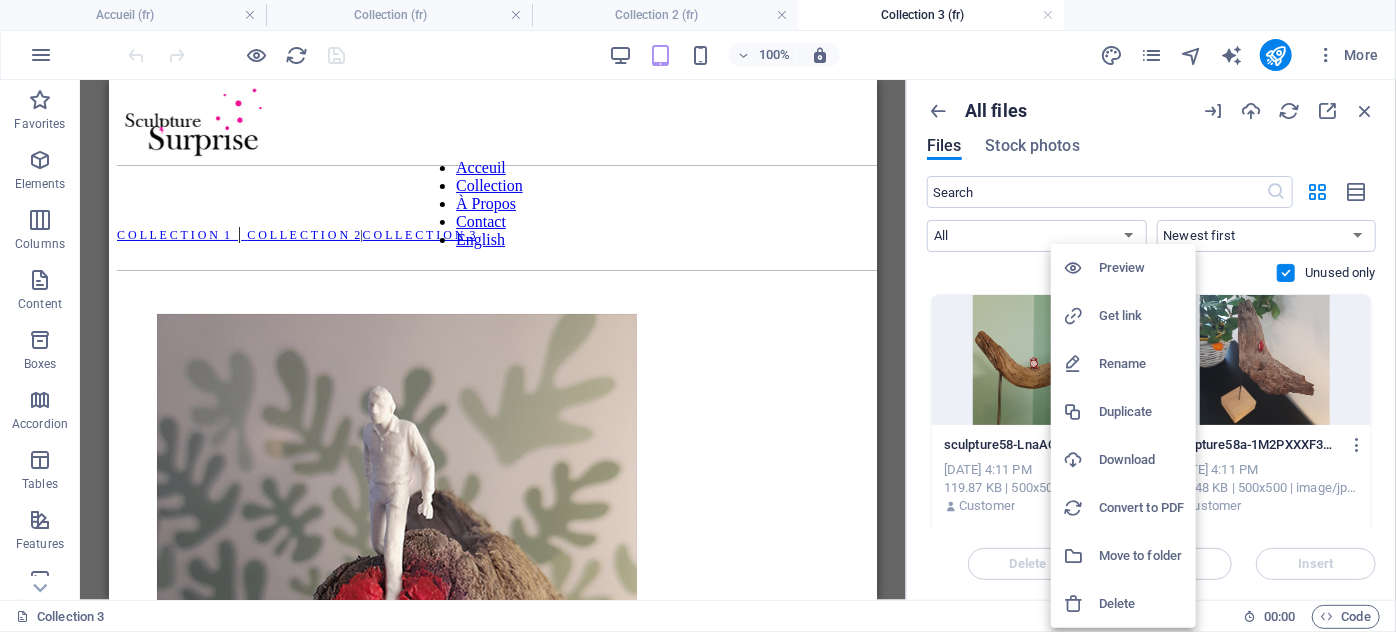 click on "Delete" at bounding box center (1141, 604) 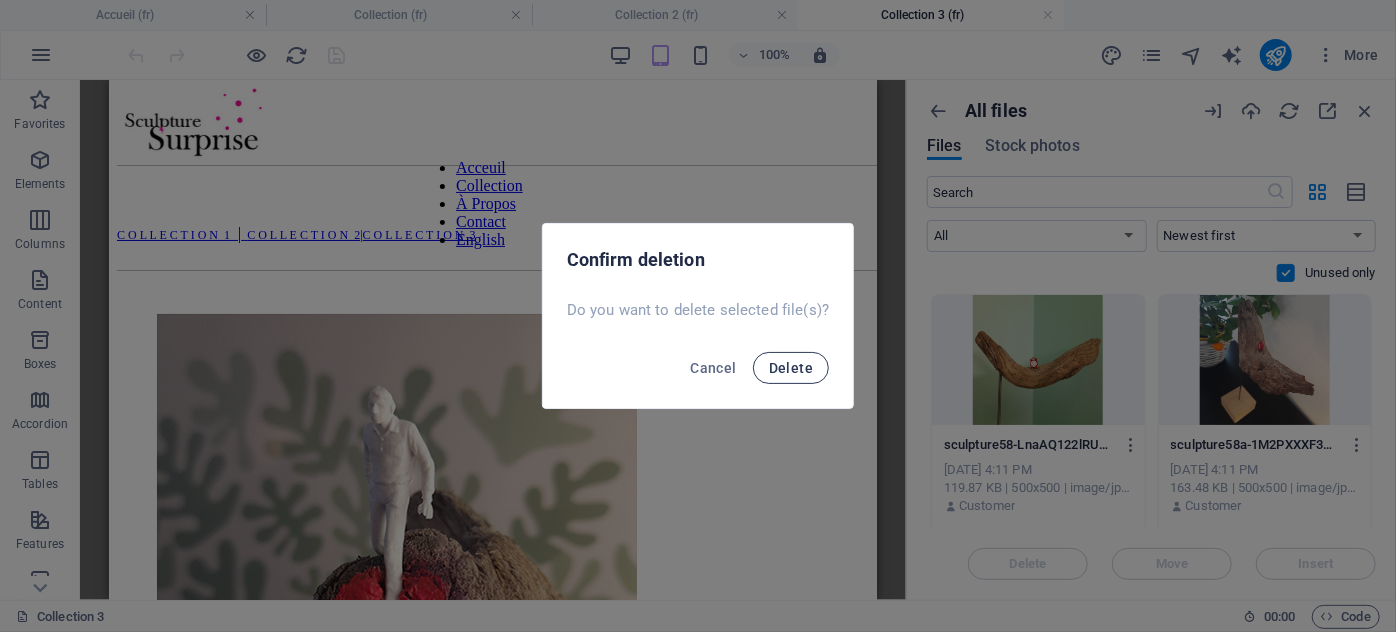 click on "Delete" at bounding box center (791, 368) 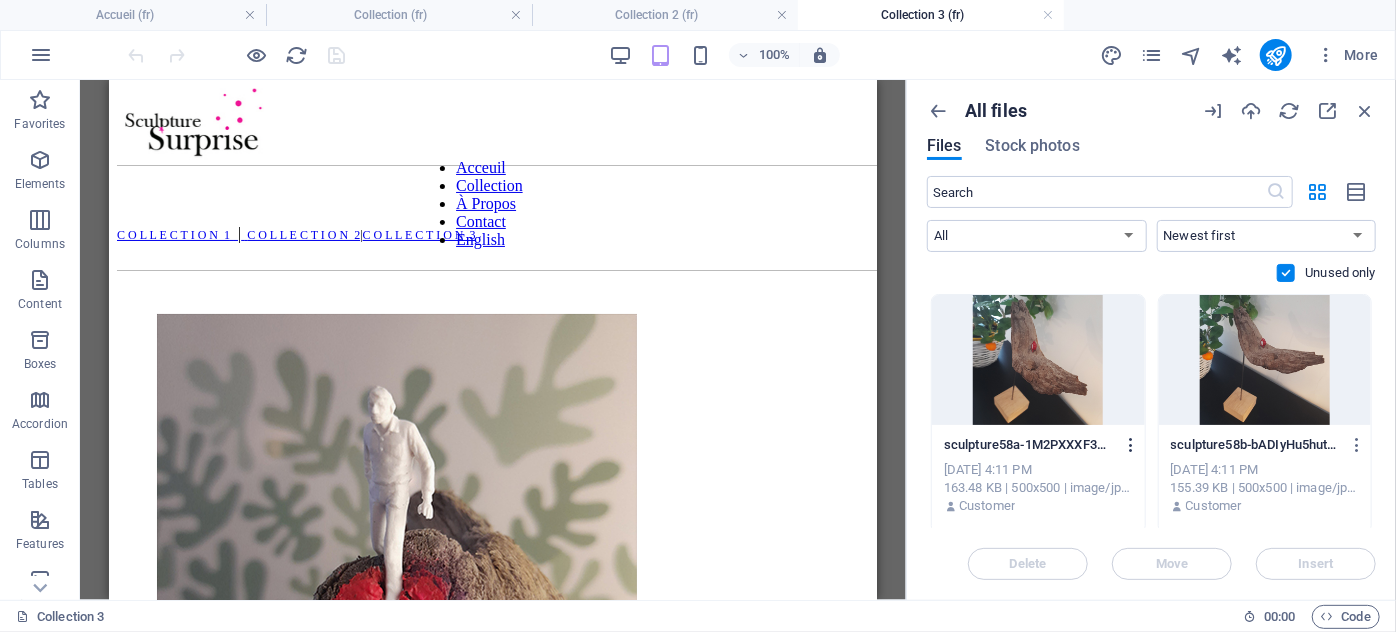 click at bounding box center [1131, 445] 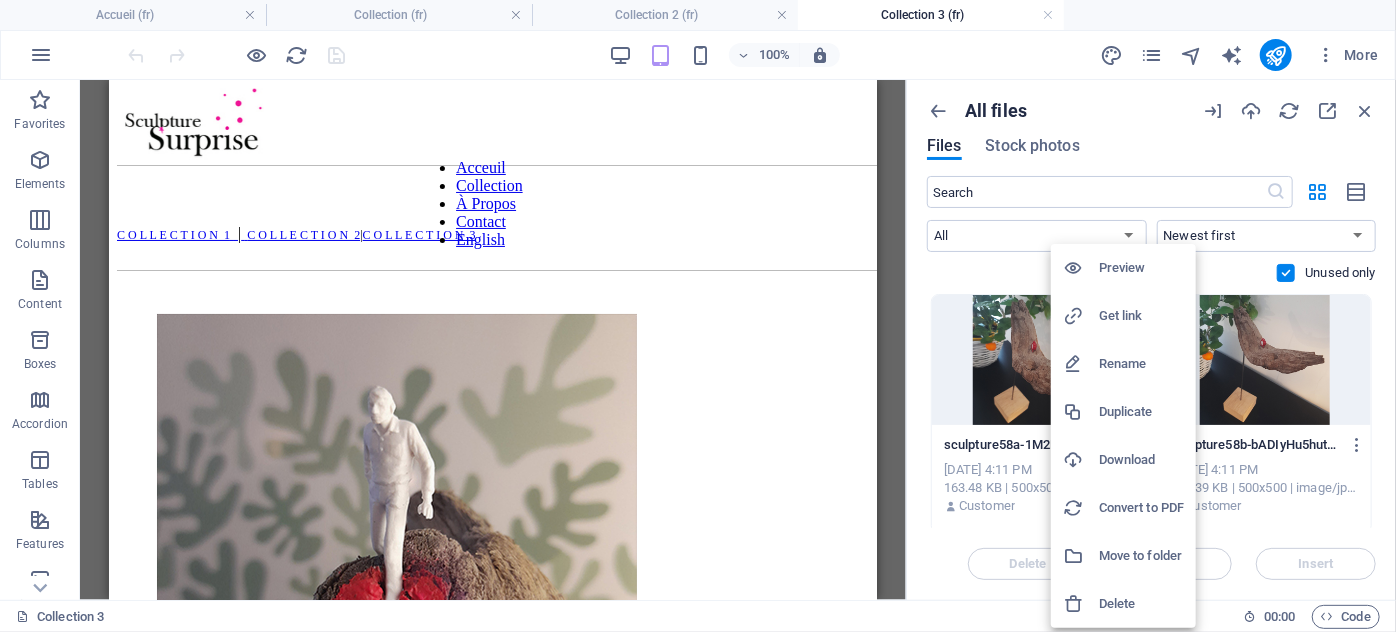 click on "Delete" at bounding box center [1141, 604] 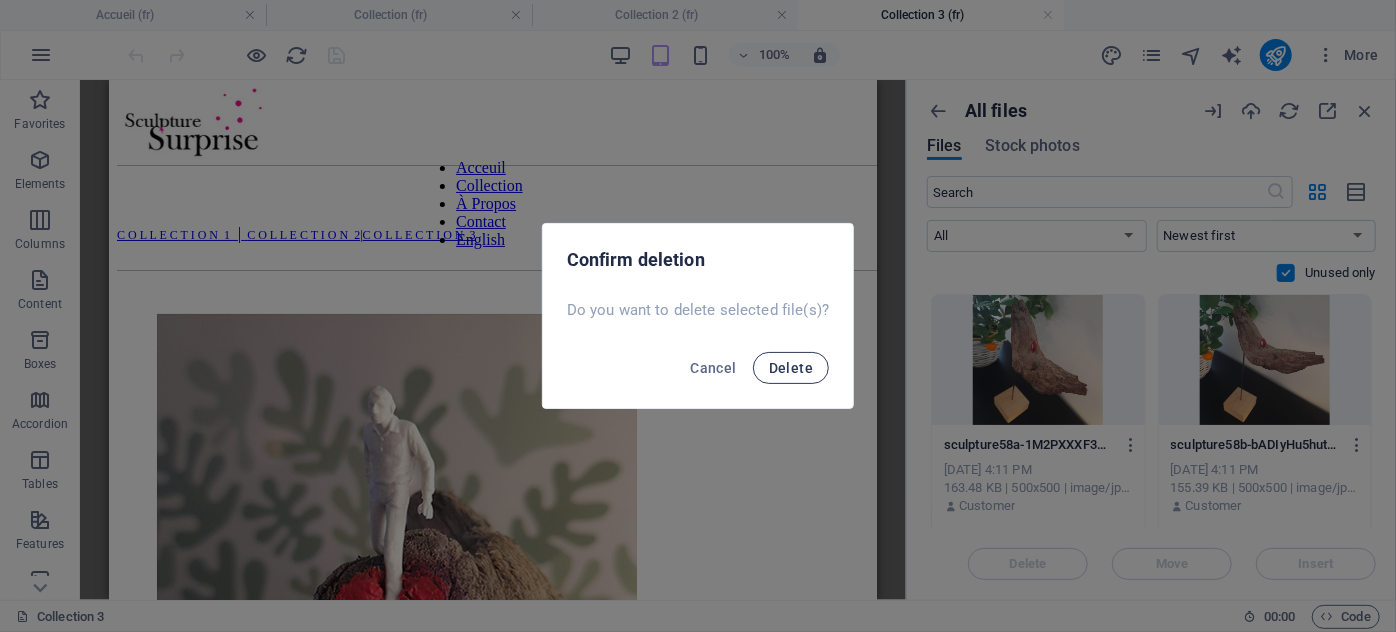click on "Delete" at bounding box center (791, 368) 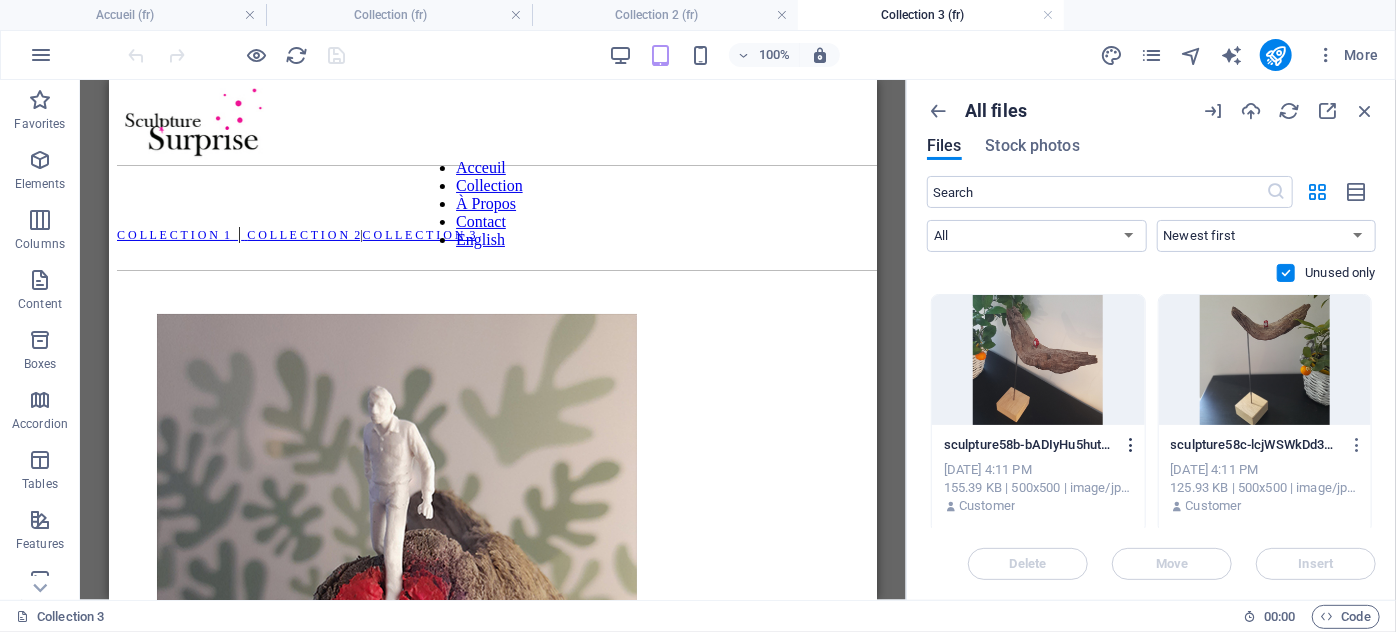 click at bounding box center [1131, 445] 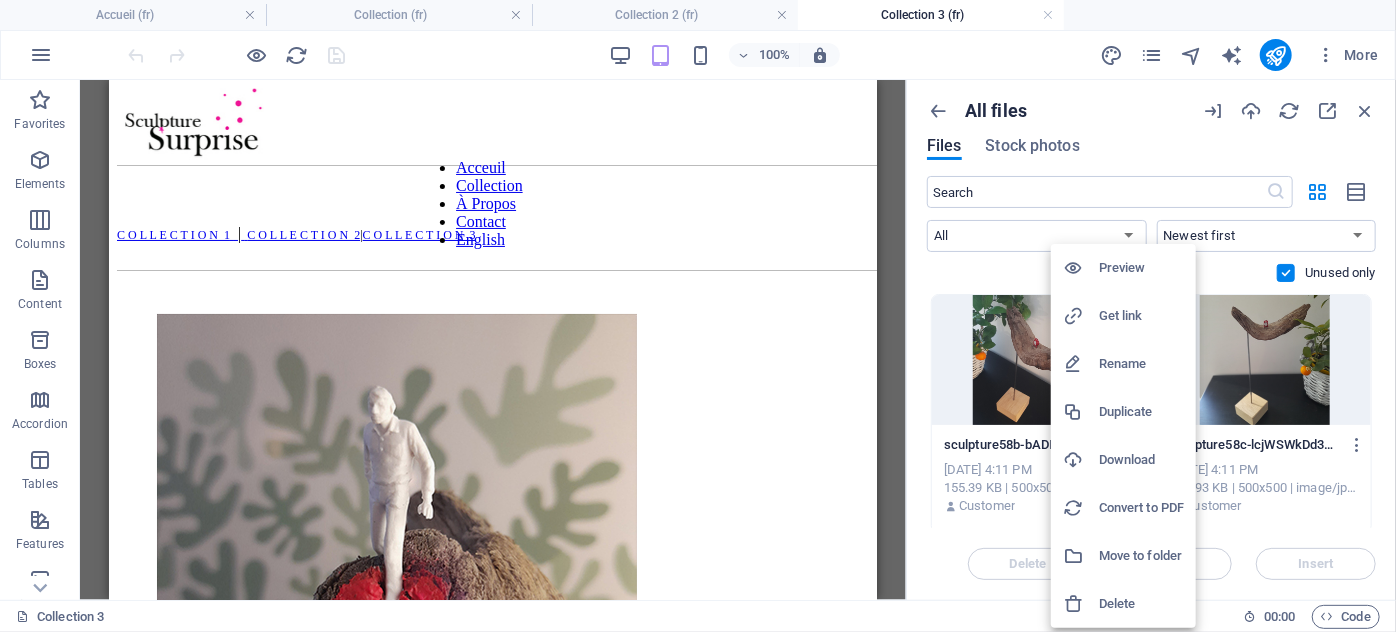 click on "Delete" at bounding box center [1141, 604] 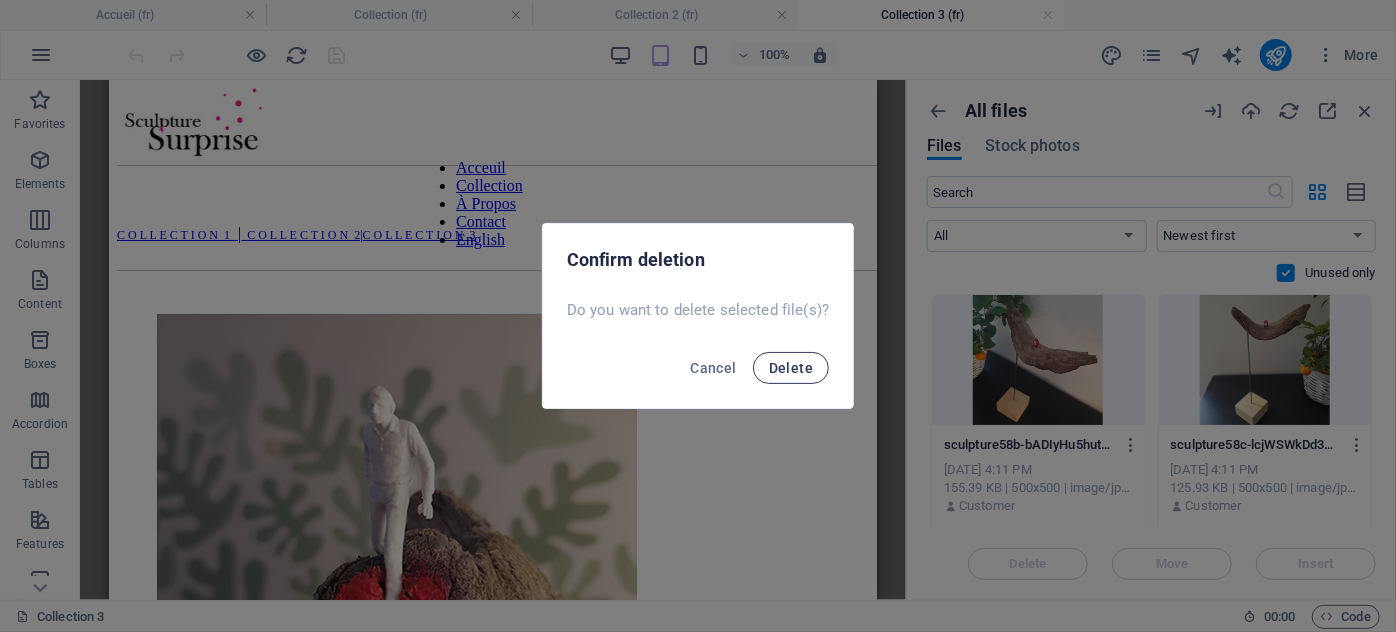 click on "Delete" at bounding box center [791, 368] 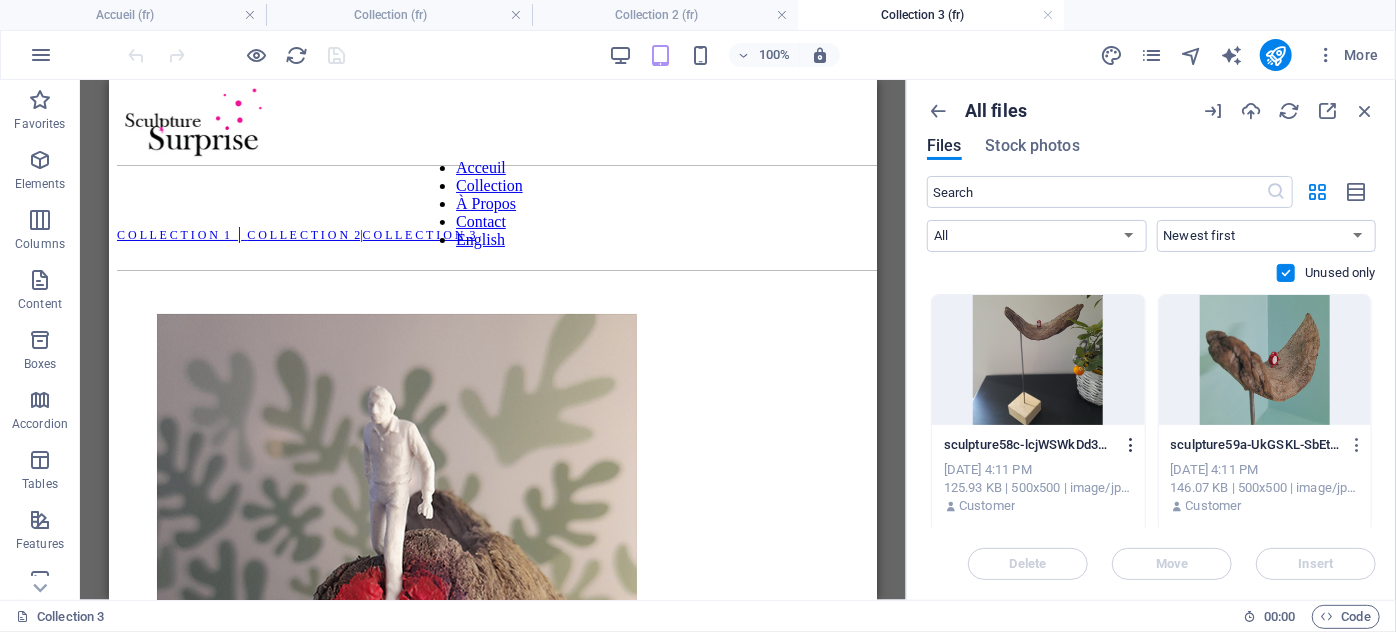 click at bounding box center (1131, 445) 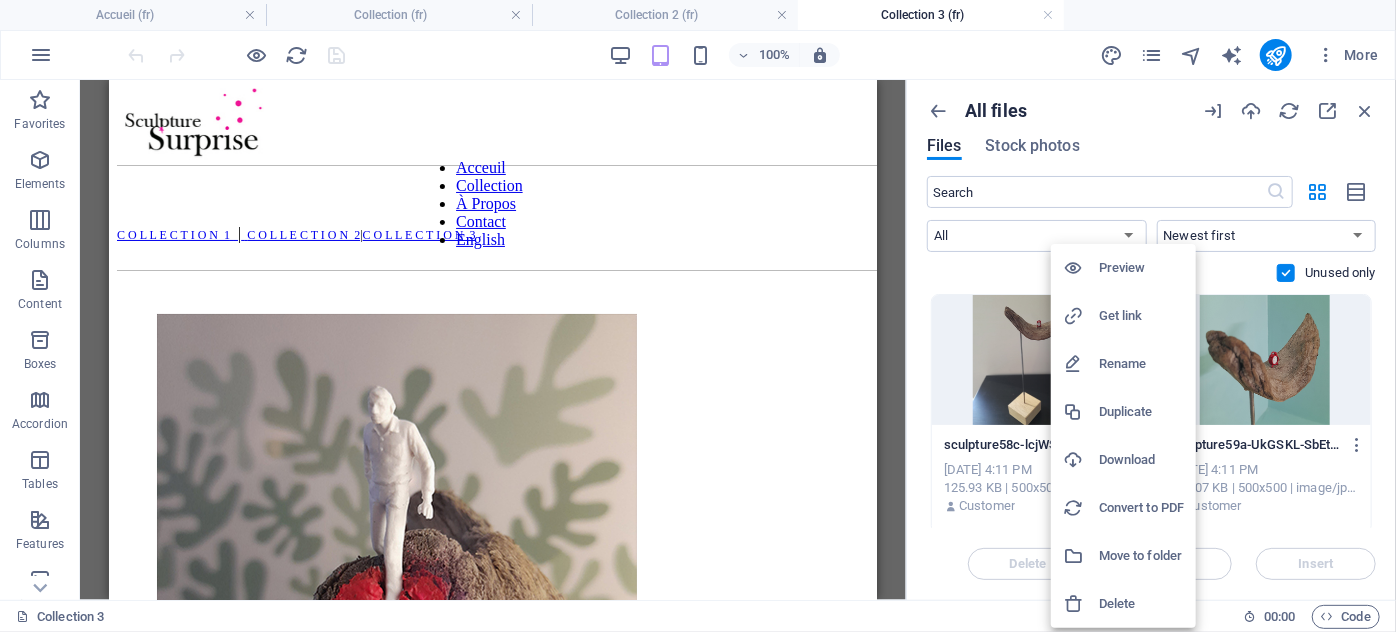 click on "Delete" at bounding box center [1141, 604] 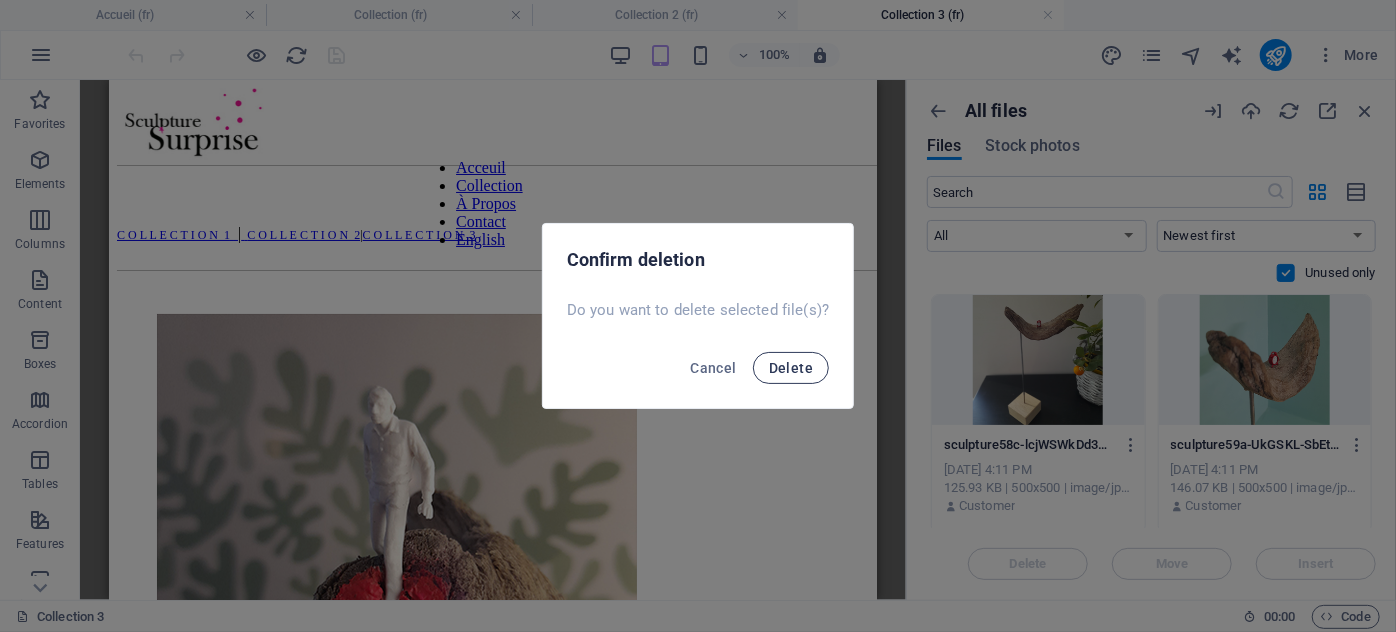 click on "Delete" at bounding box center (791, 368) 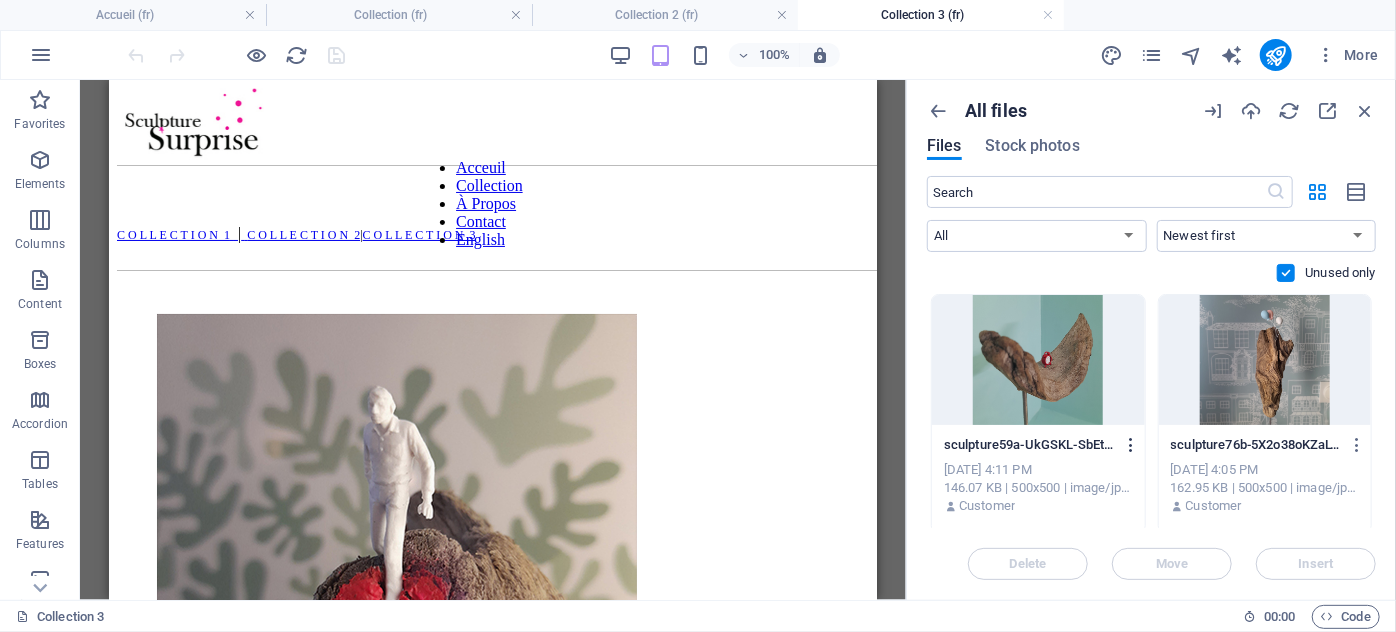 click at bounding box center [1131, 445] 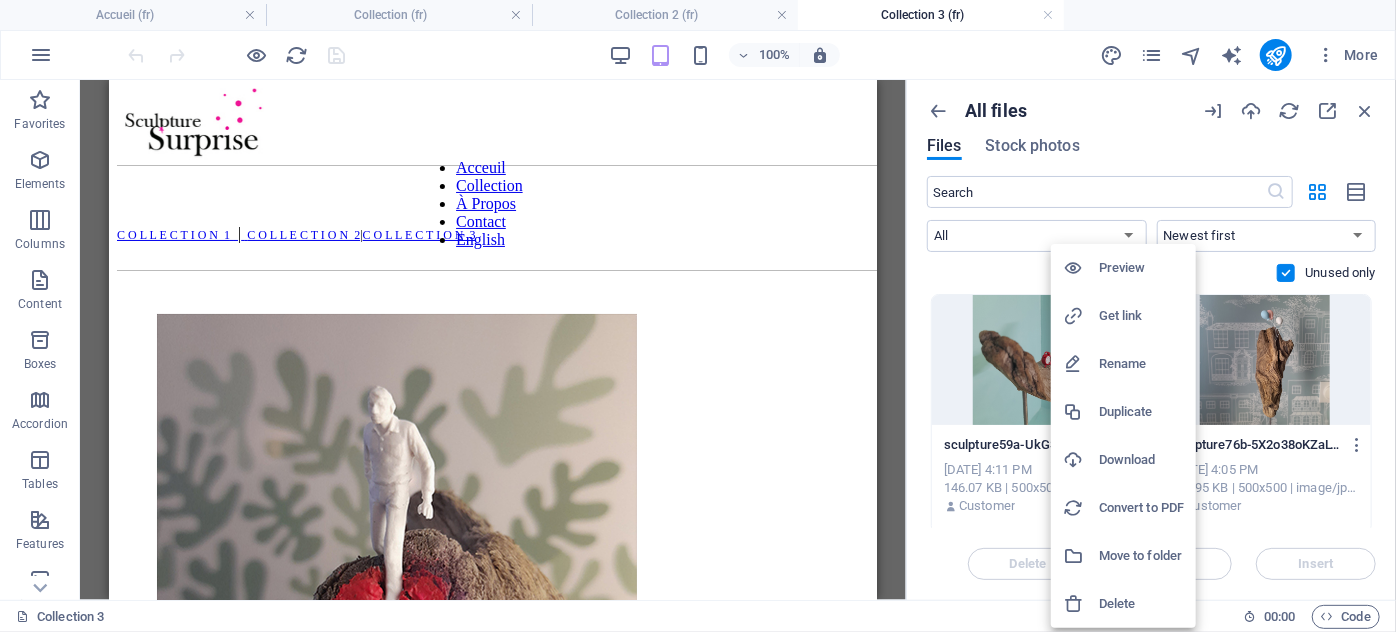 click on "Delete" at bounding box center (1141, 604) 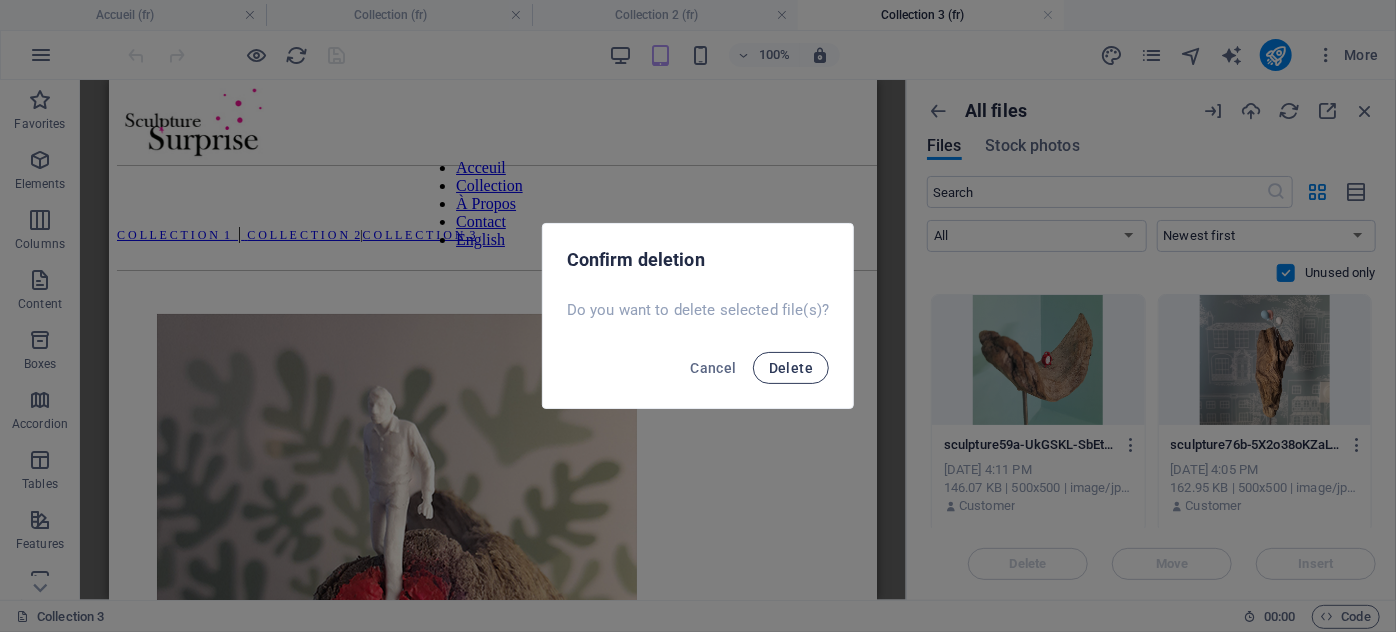 click on "Delete" at bounding box center (791, 368) 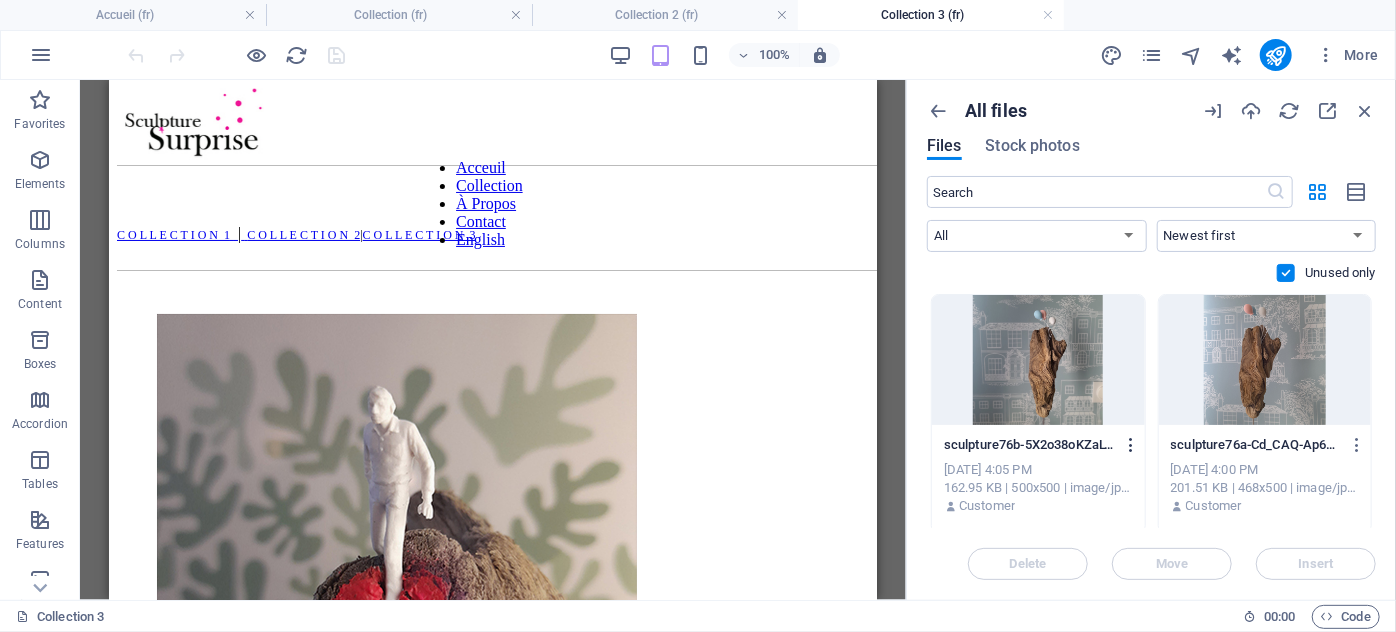 click at bounding box center (1131, 445) 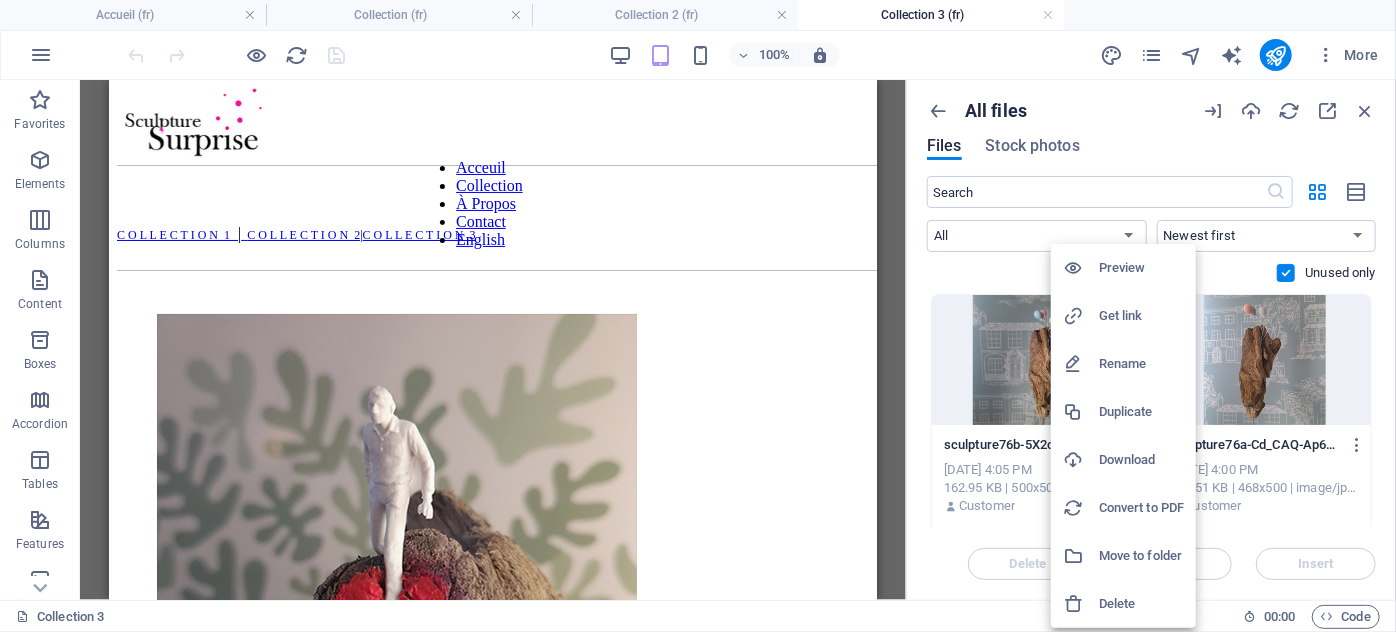 click on "Delete" at bounding box center (1141, 604) 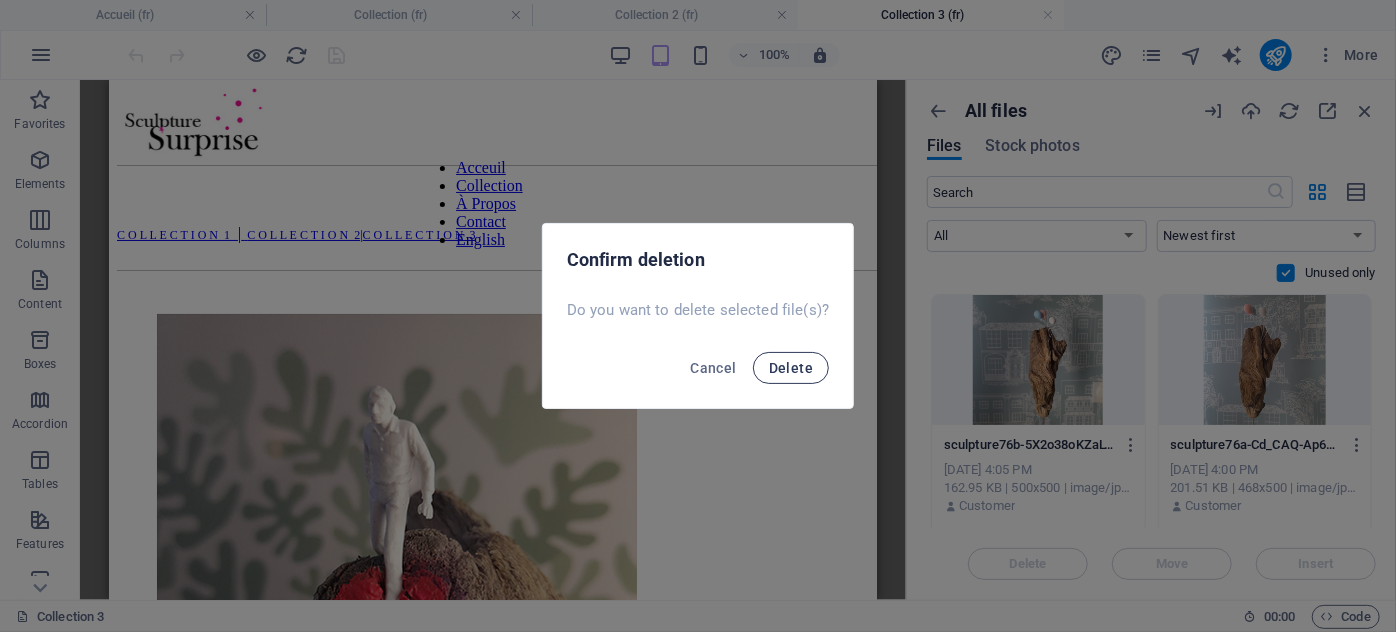 click on "Delete" at bounding box center (791, 368) 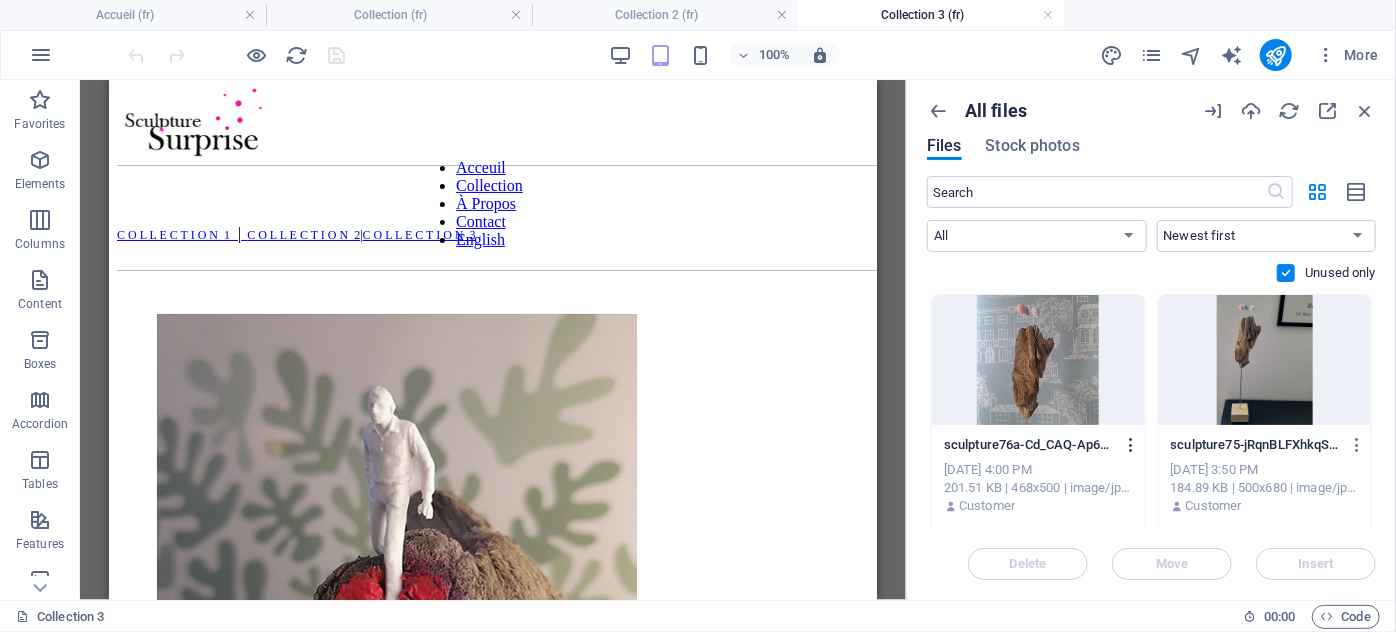 click at bounding box center [1131, 445] 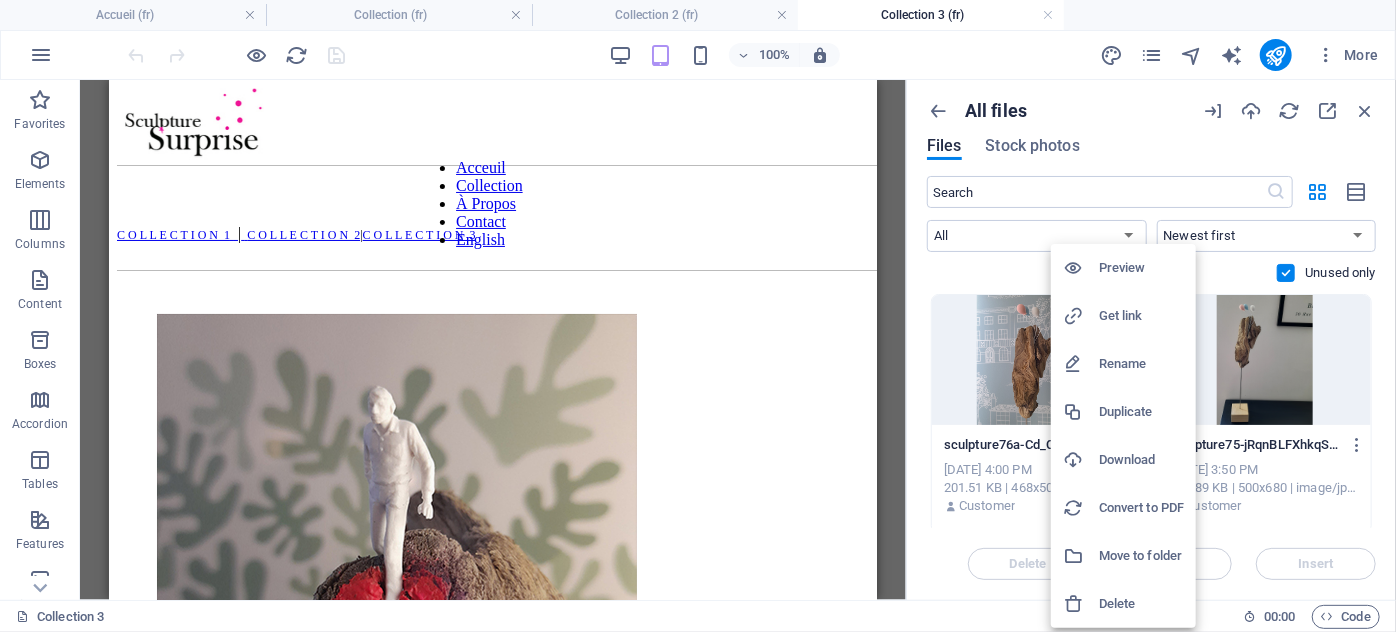 click on "Delete" at bounding box center [1141, 604] 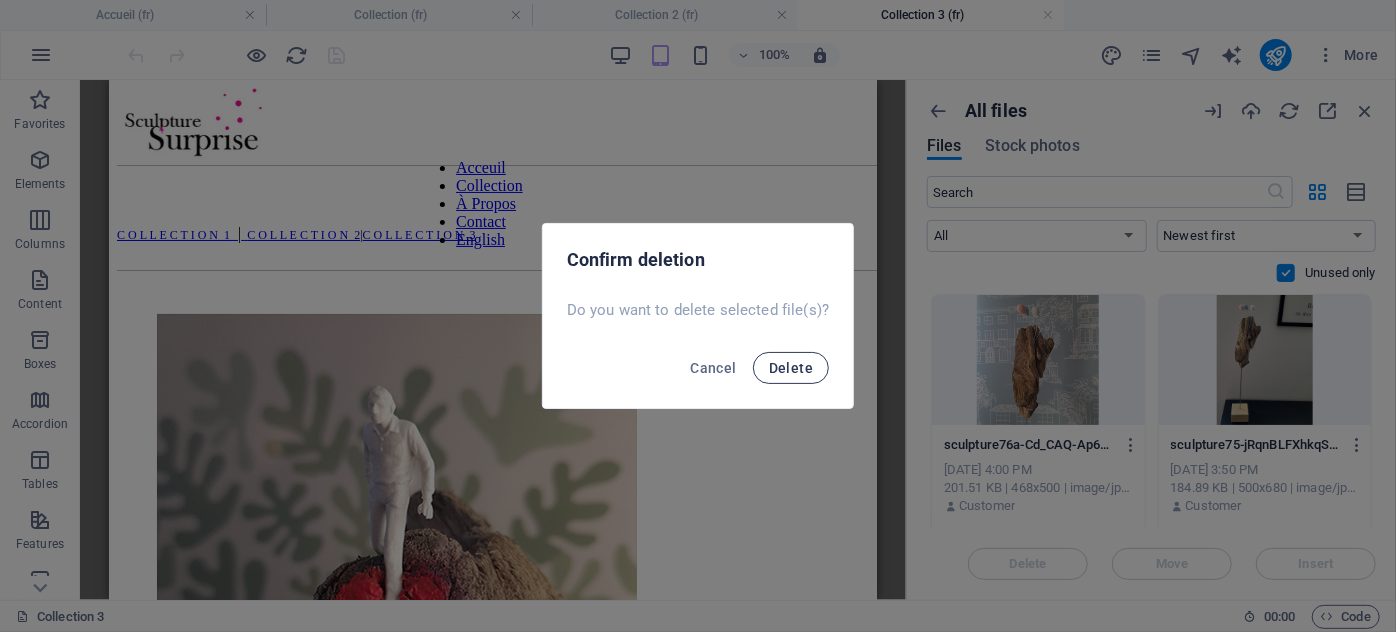 click on "Delete" at bounding box center (791, 368) 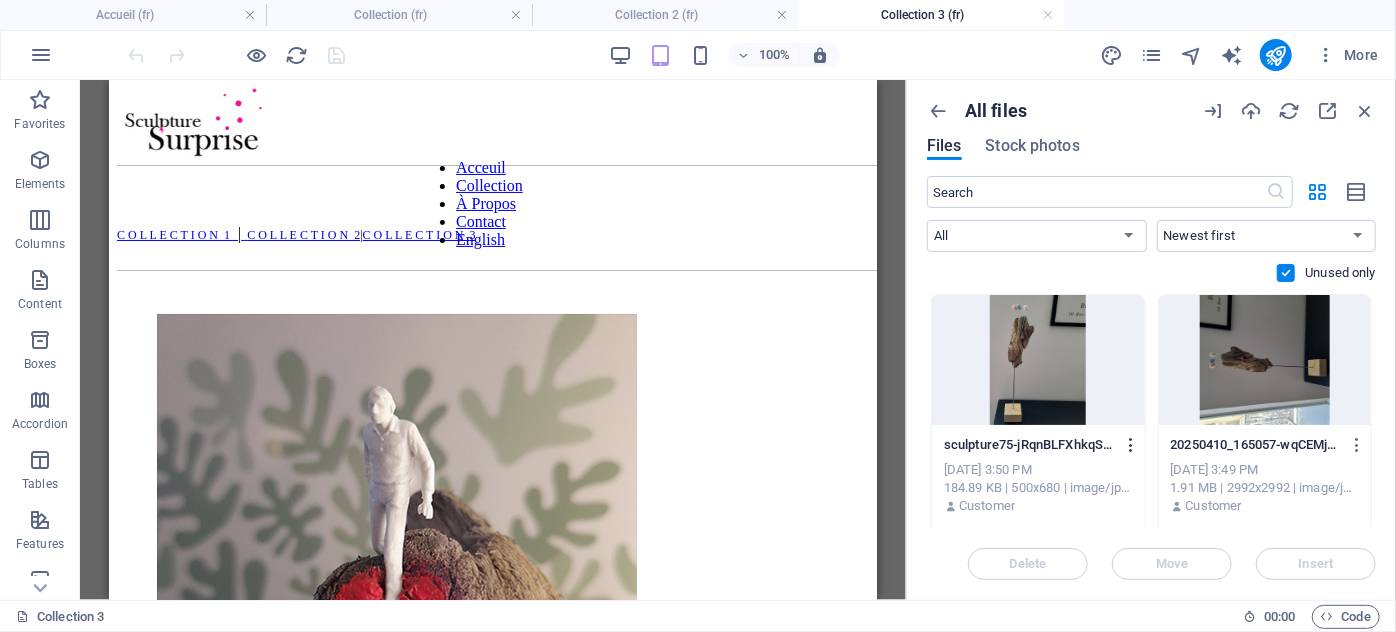 click at bounding box center (1131, 445) 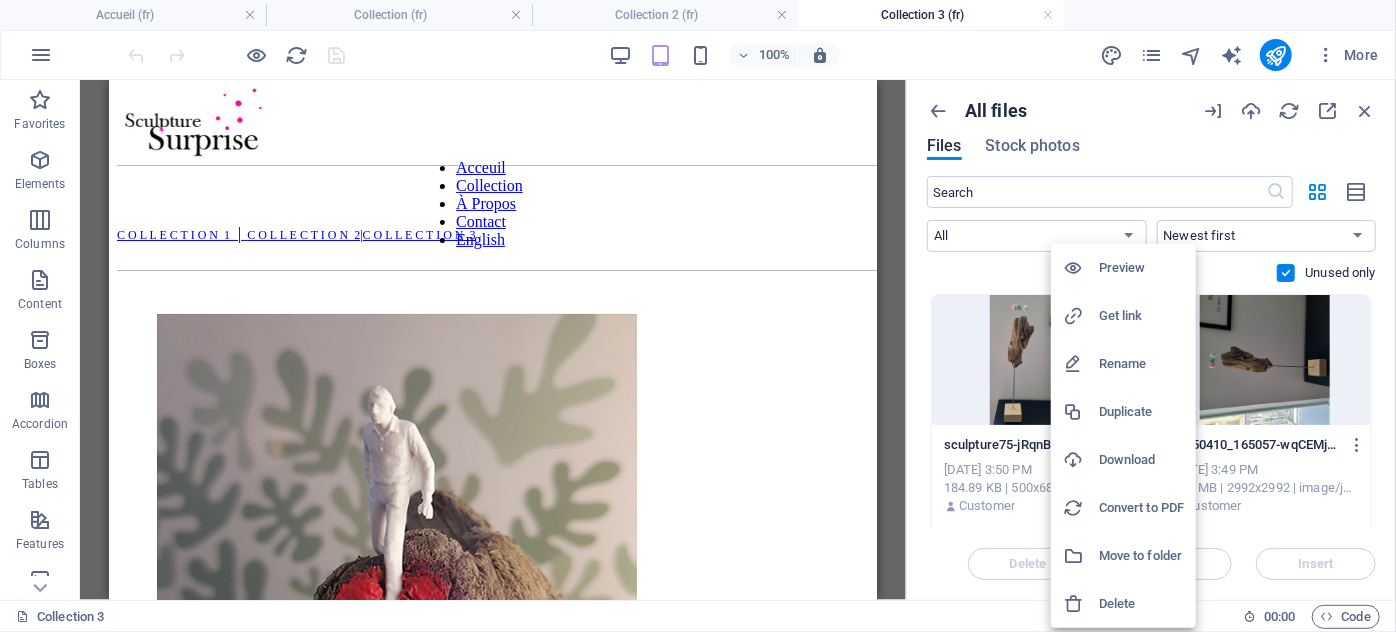 click at bounding box center [1081, 604] 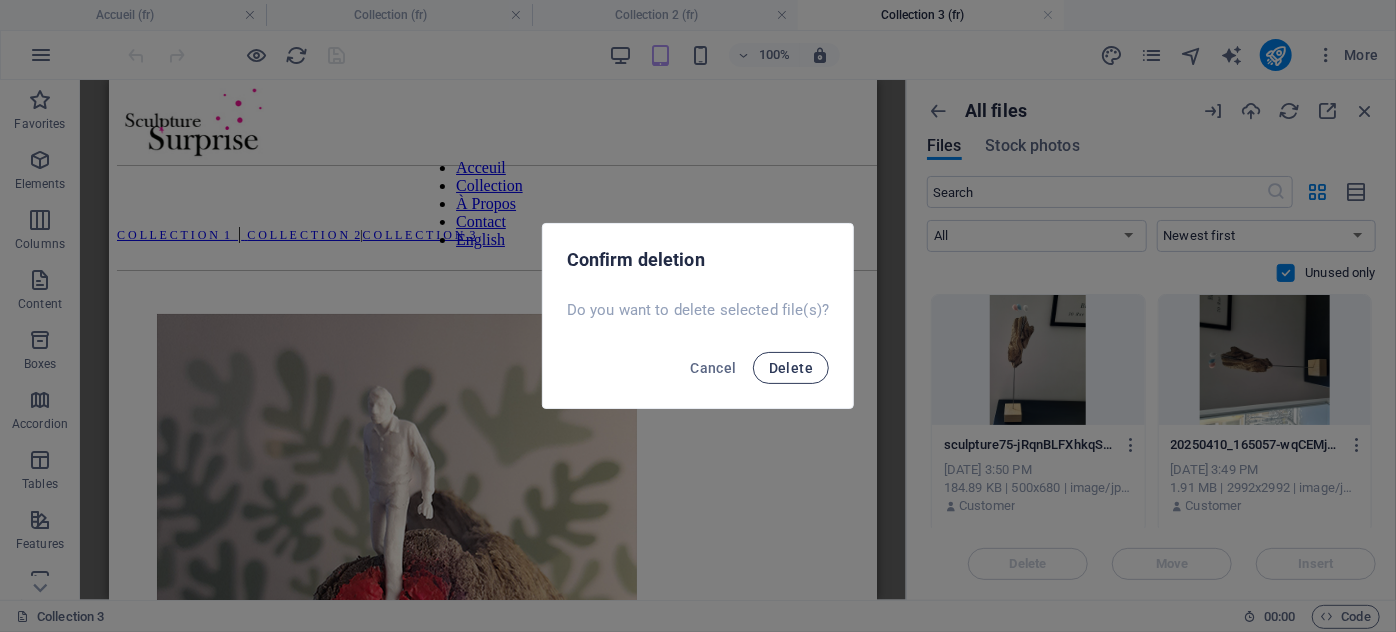 click on "Delete" at bounding box center [791, 368] 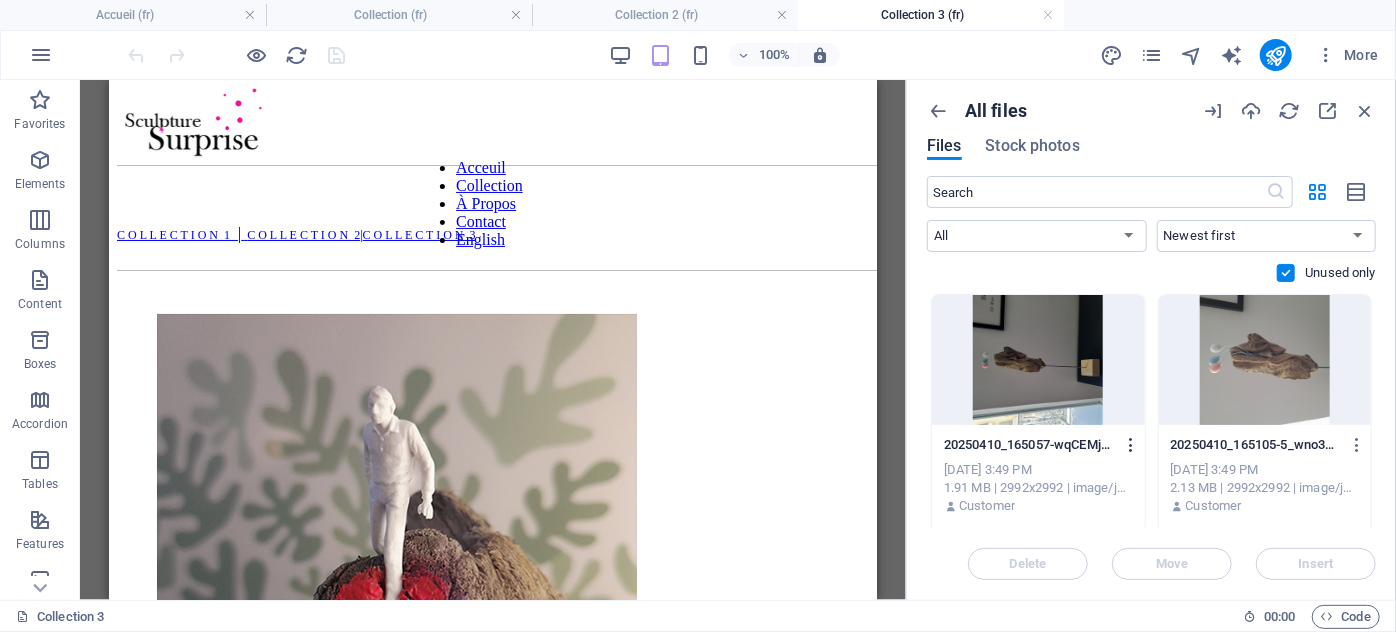 click at bounding box center (1131, 445) 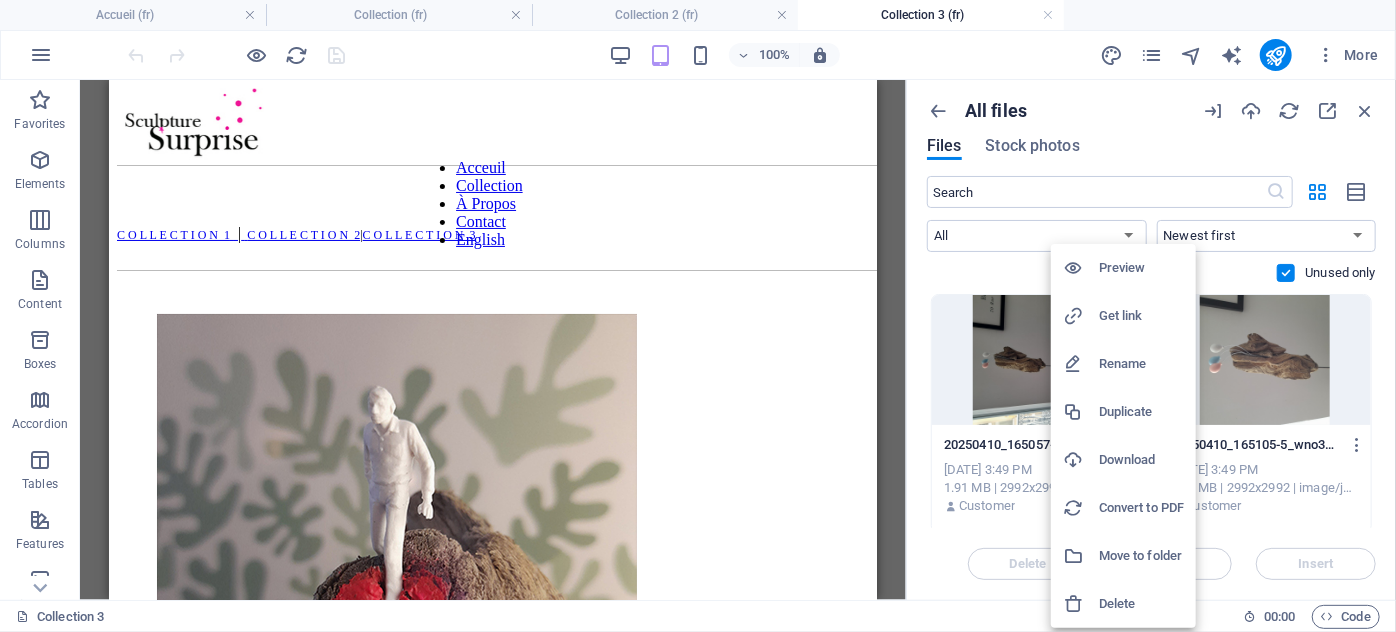 click on "Delete" at bounding box center (1141, 604) 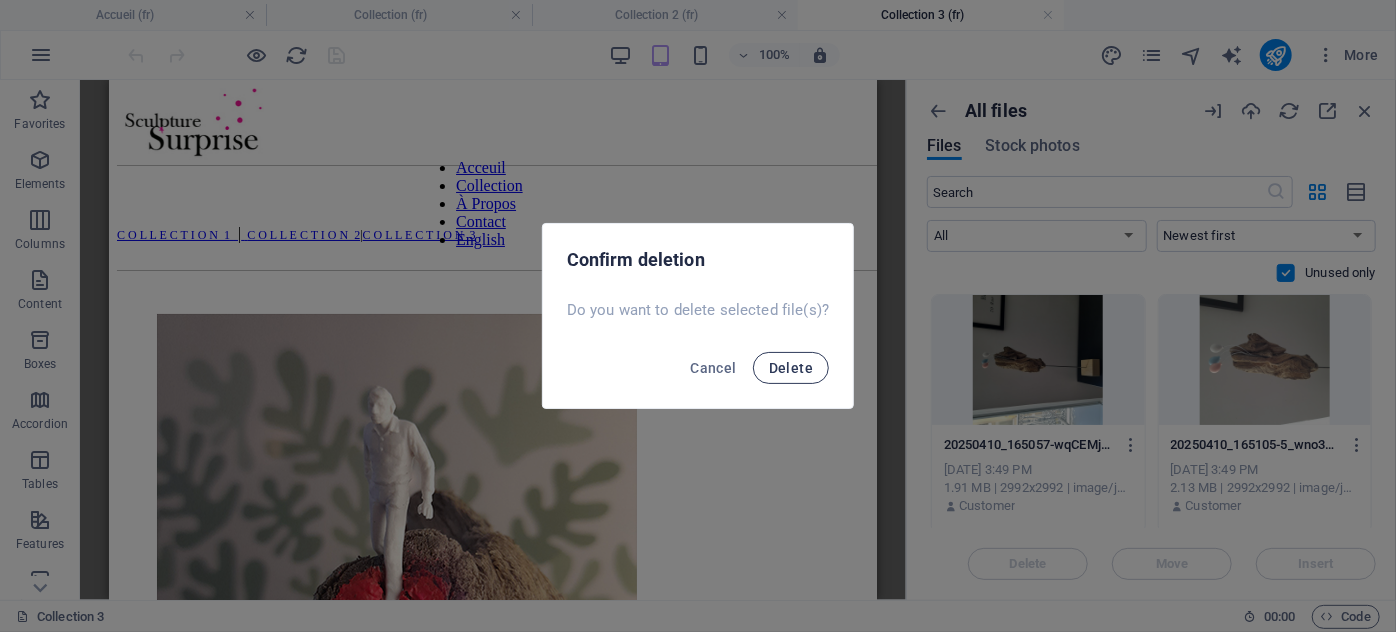 click on "Delete" at bounding box center (791, 368) 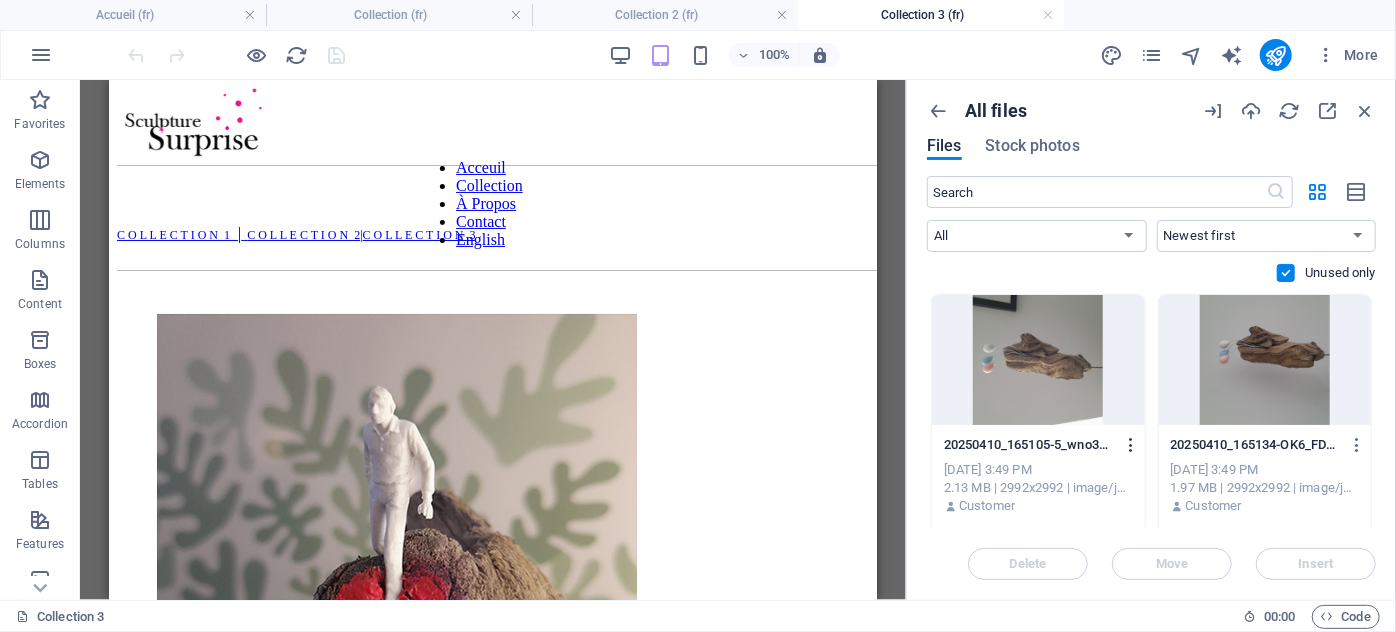 click at bounding box center (1131, 445) 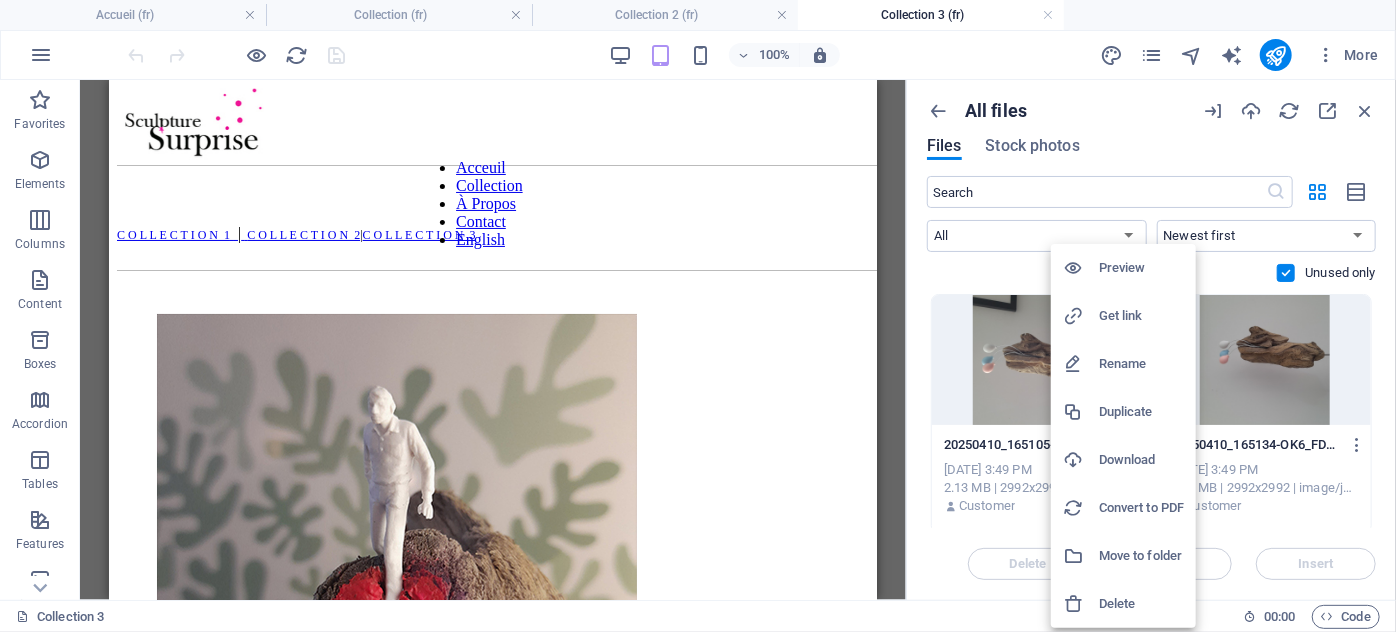 click on "Delete" at bounding box center (1141, 604) 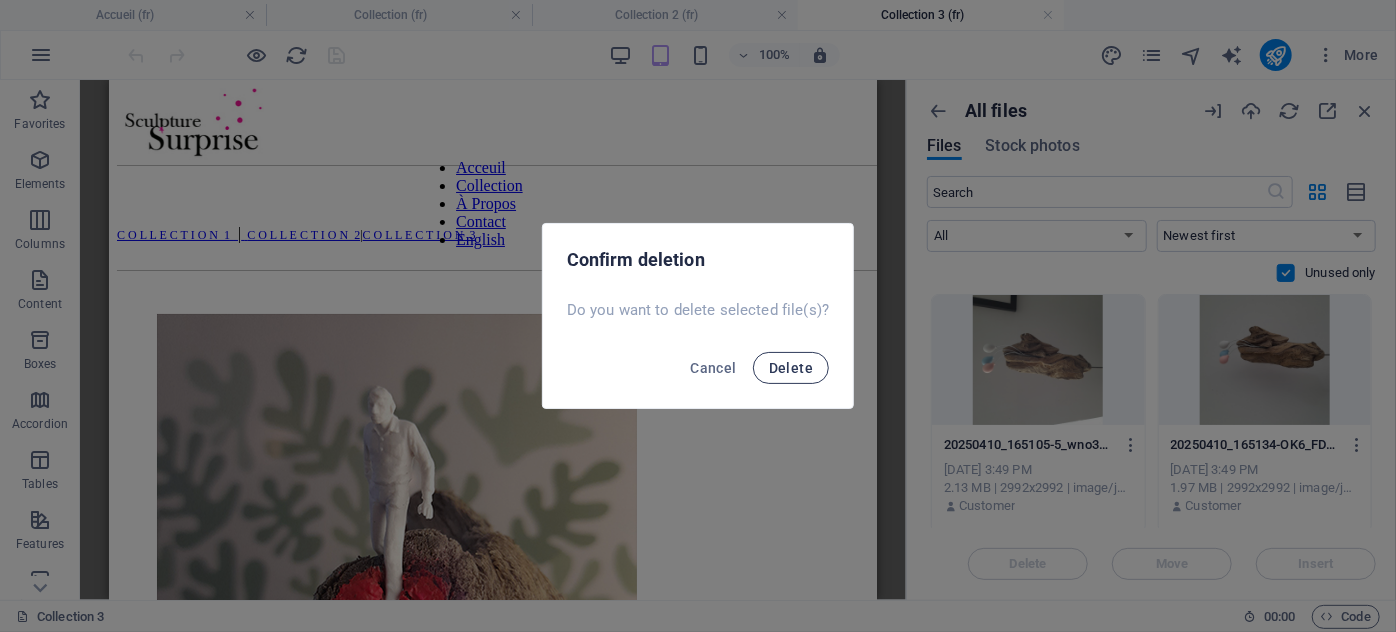 click on "Delete" at bounding box center [791, 368] 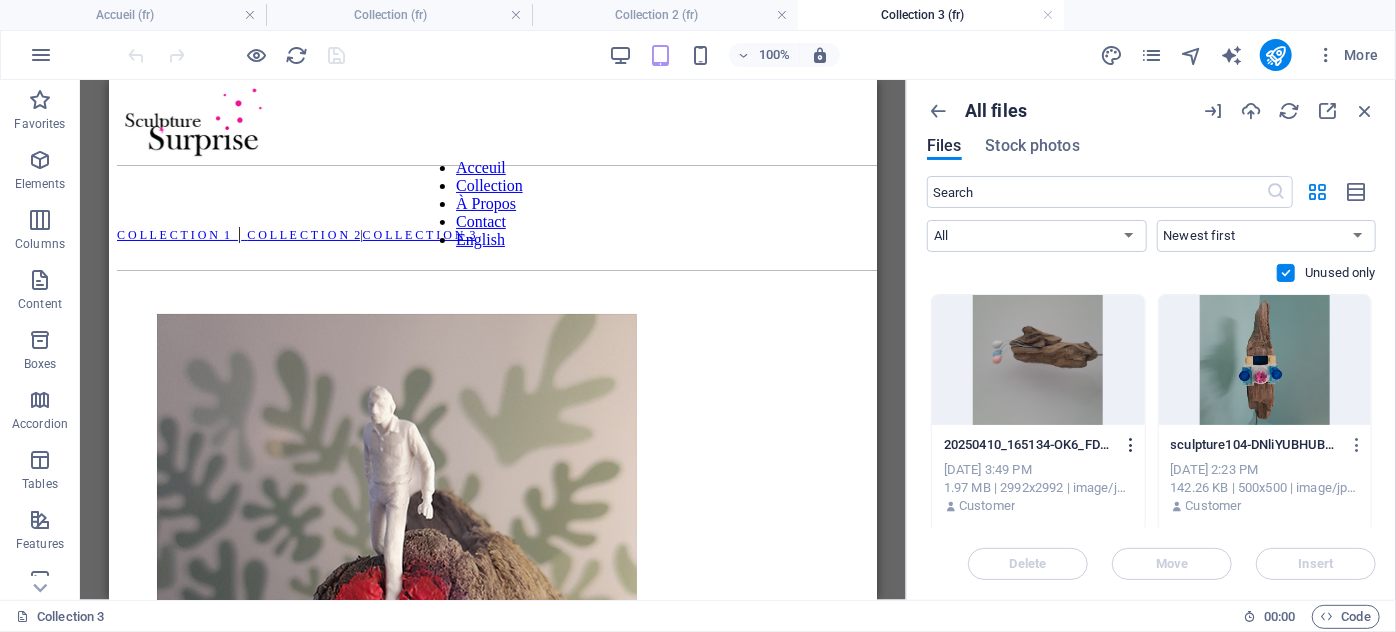 click at bounding box center [1131, 445] 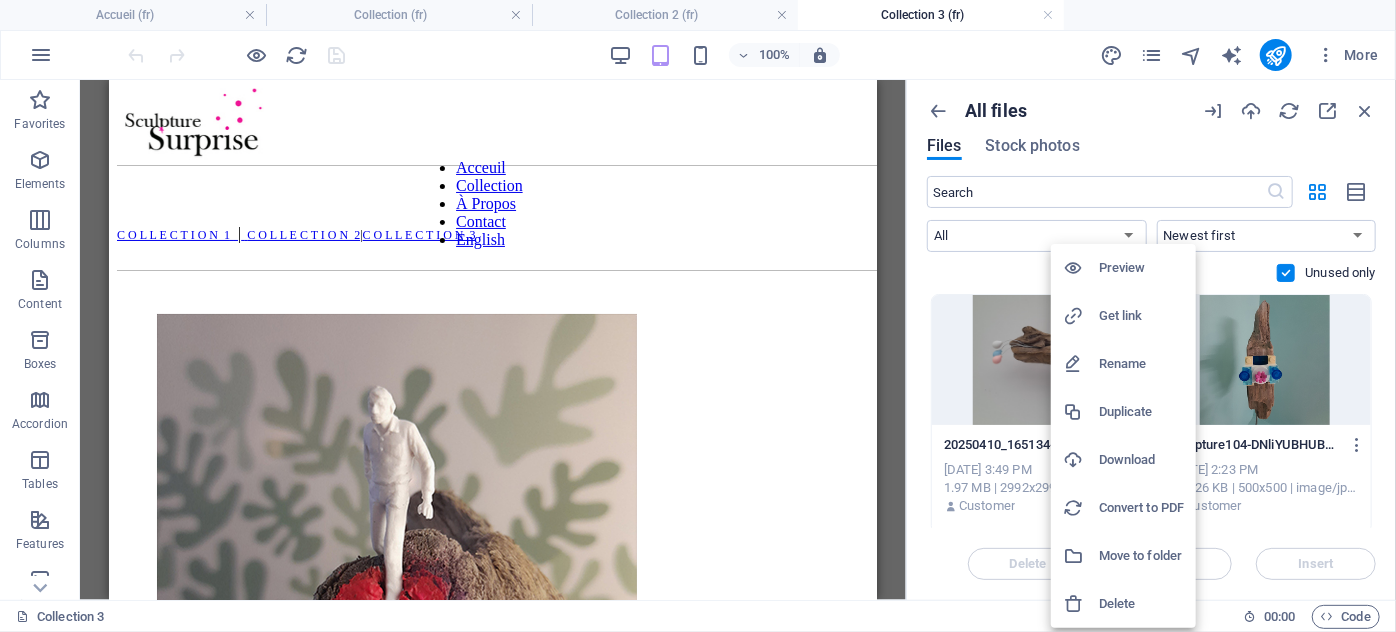 click on "Delete" at bounding box center (1141, 604) 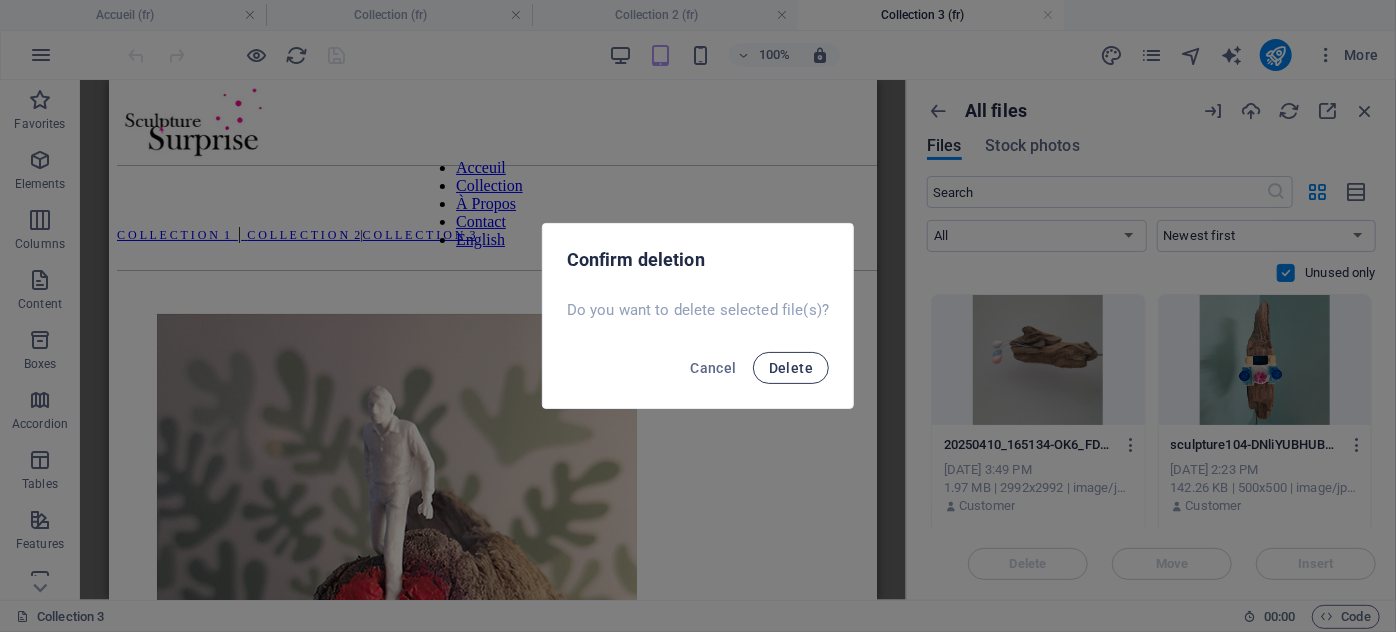 click on "Delete" at bounding box center [791, 368] 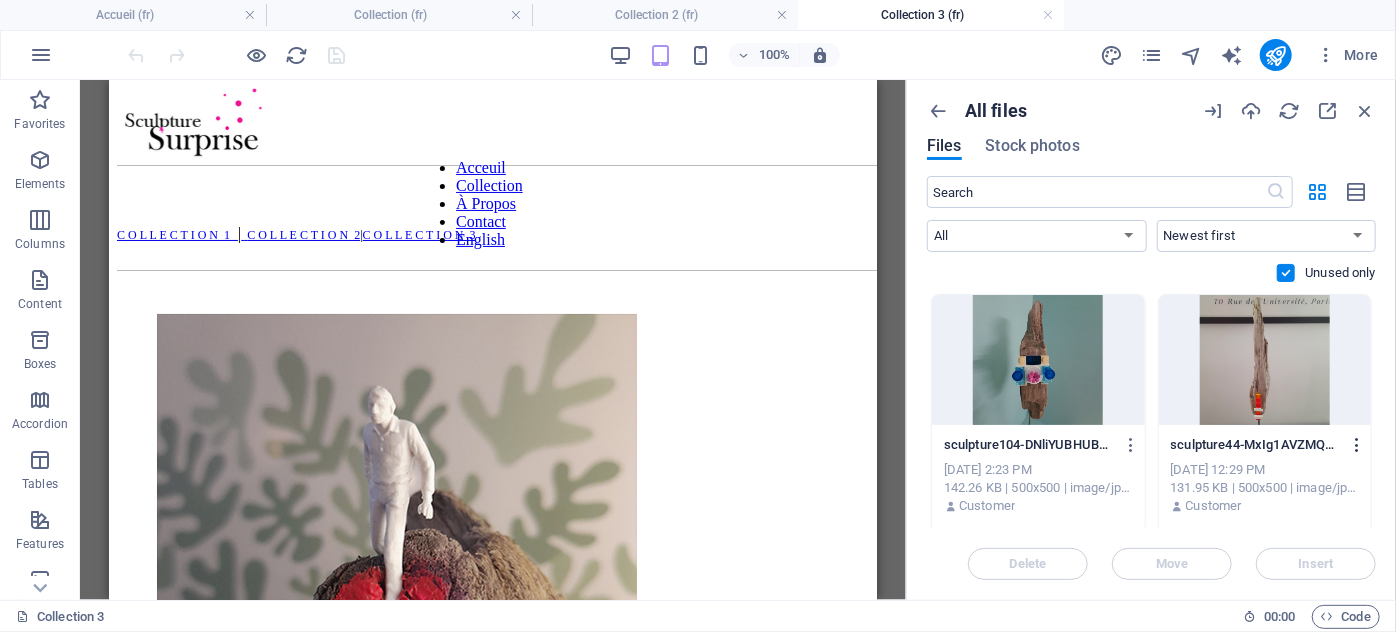 click at bounding box center (1357, 445) 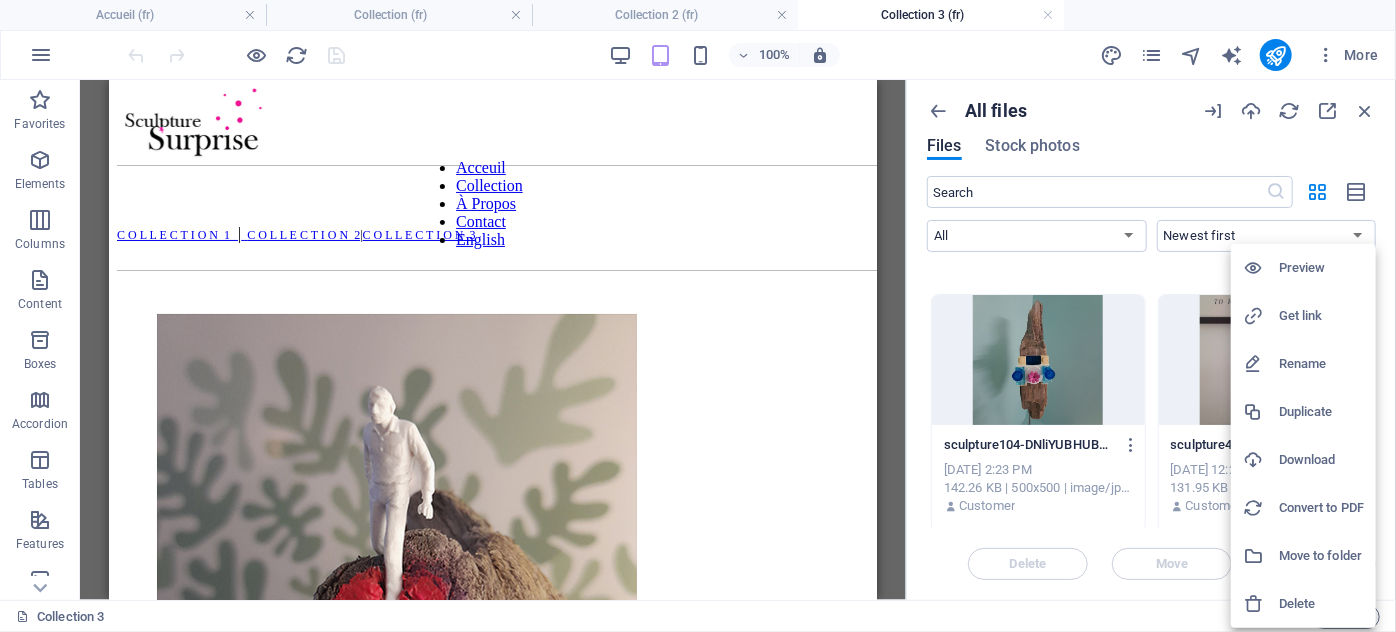 click on "Delete" at bounding box center [1321, 604] 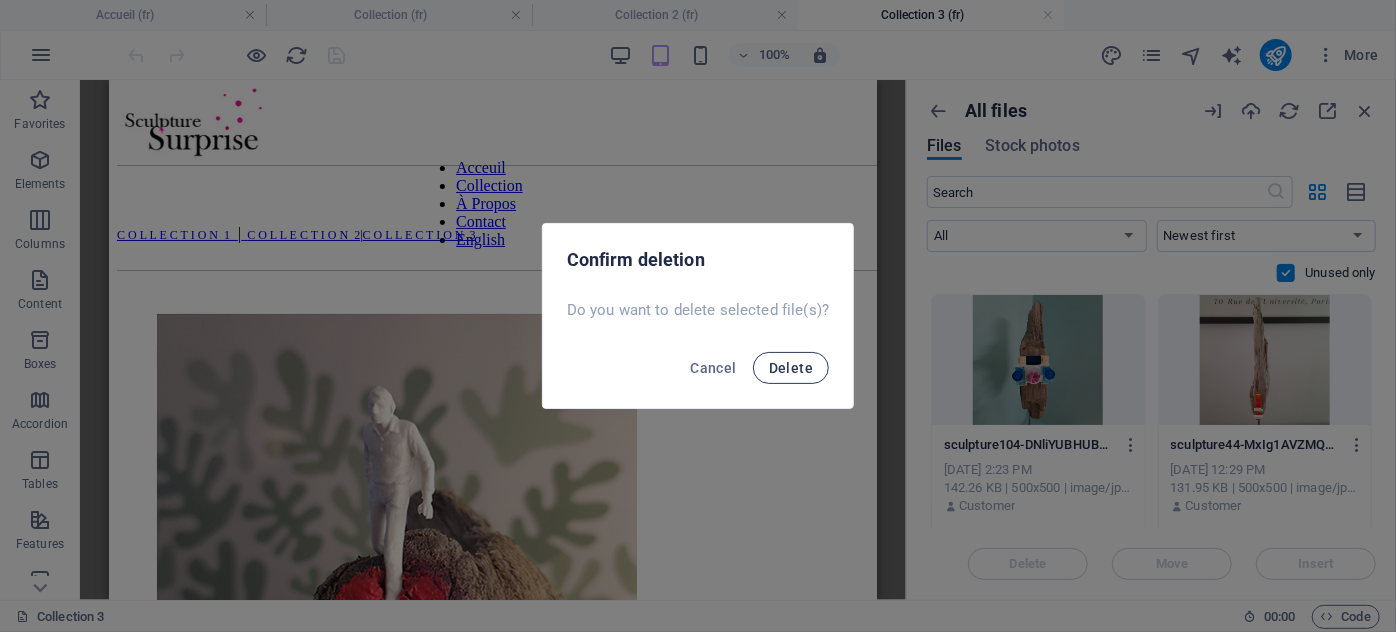click on "Delete" at bounding box center [791, 368] 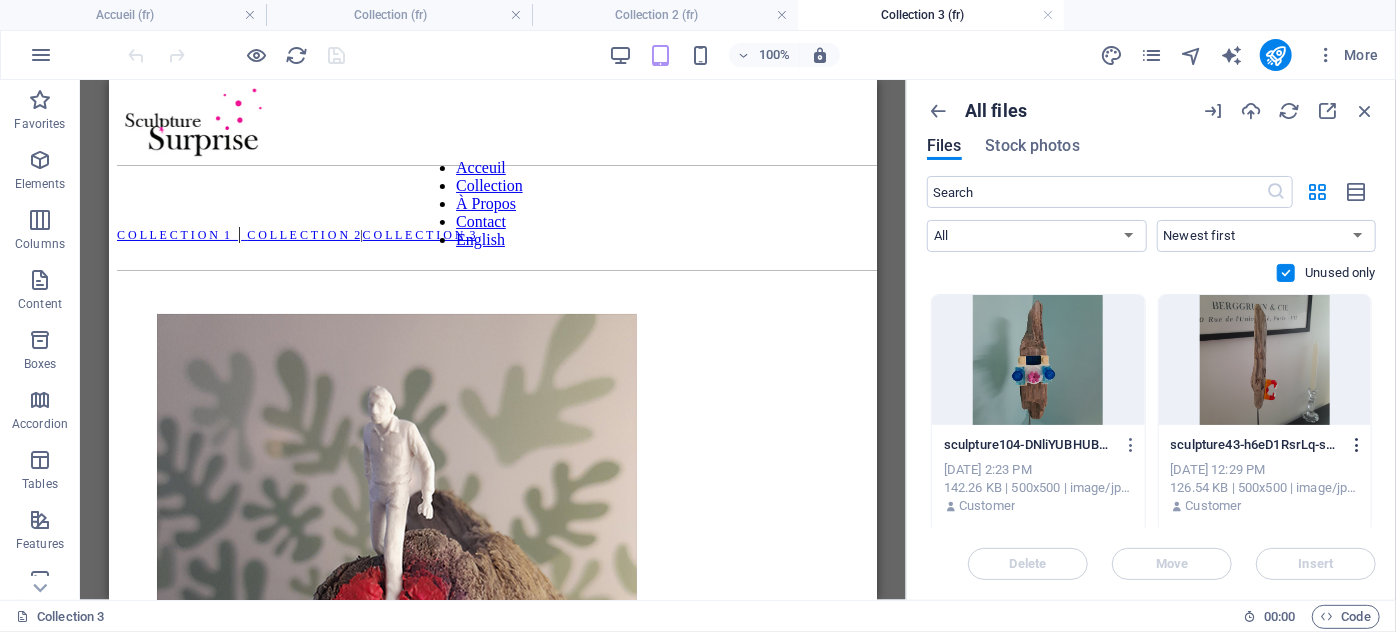click at bounding box center [1357, 445] 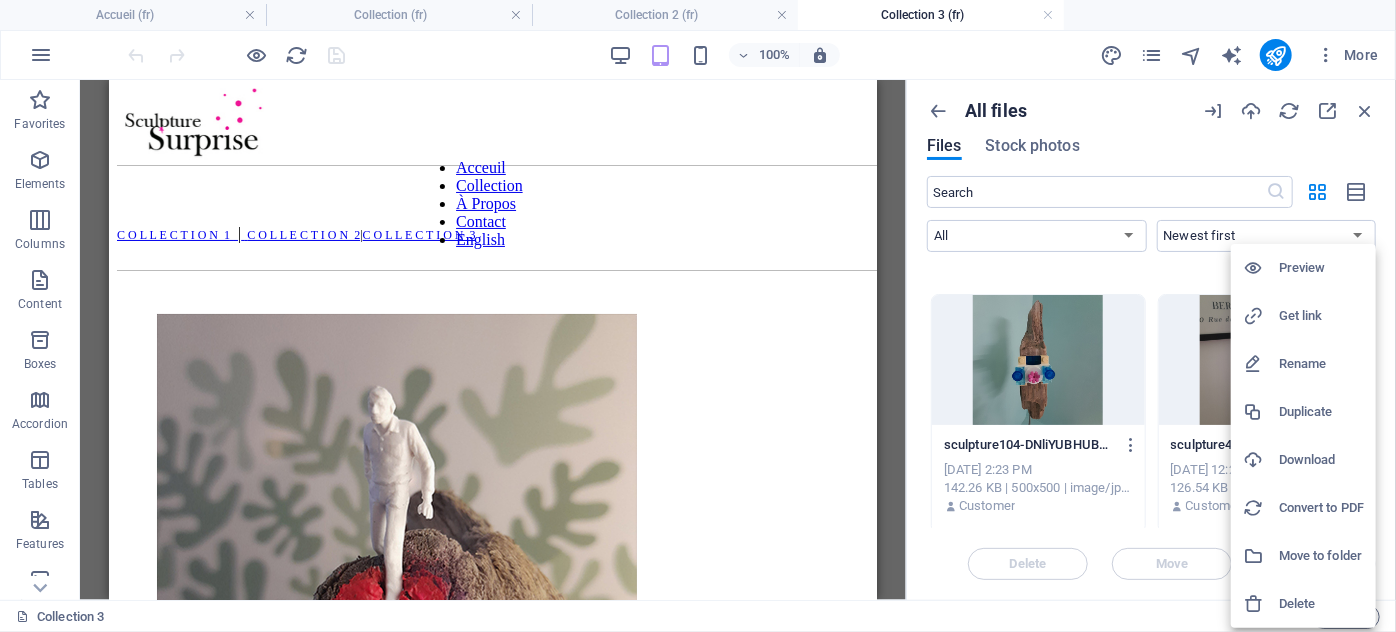 click on "Delete" at bounding box center (1321, 604) 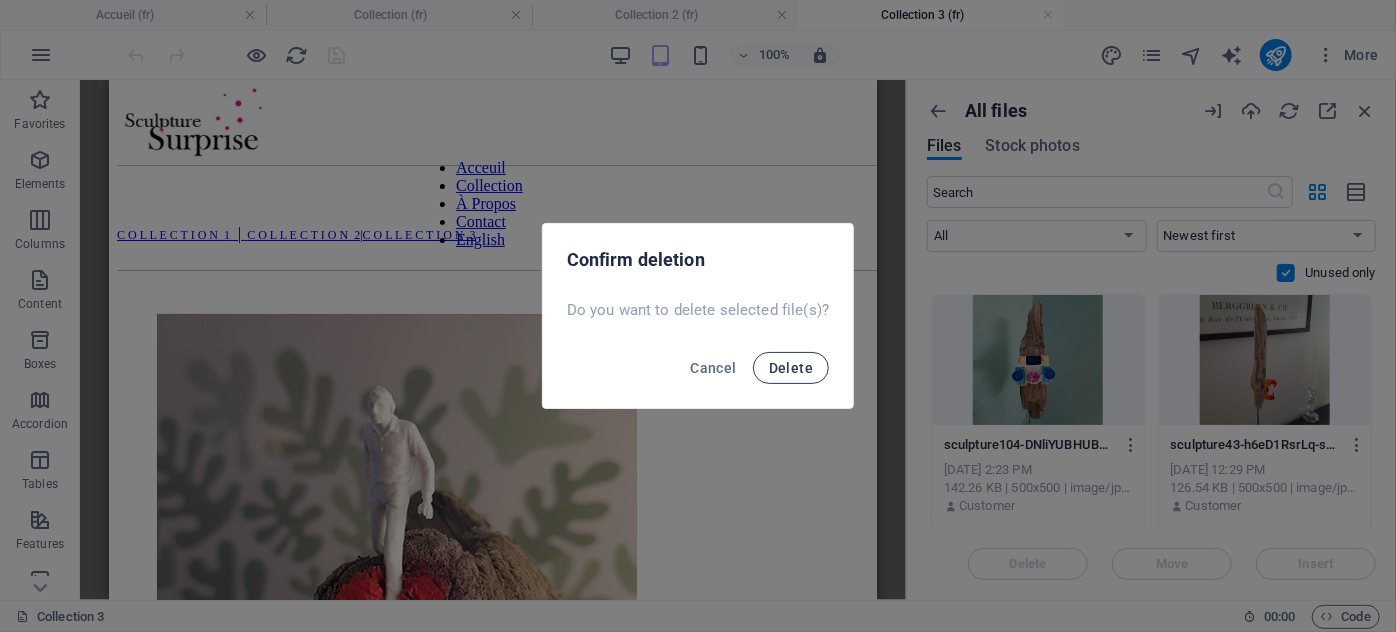 click on "Delete" at bounding box center (791, 368) 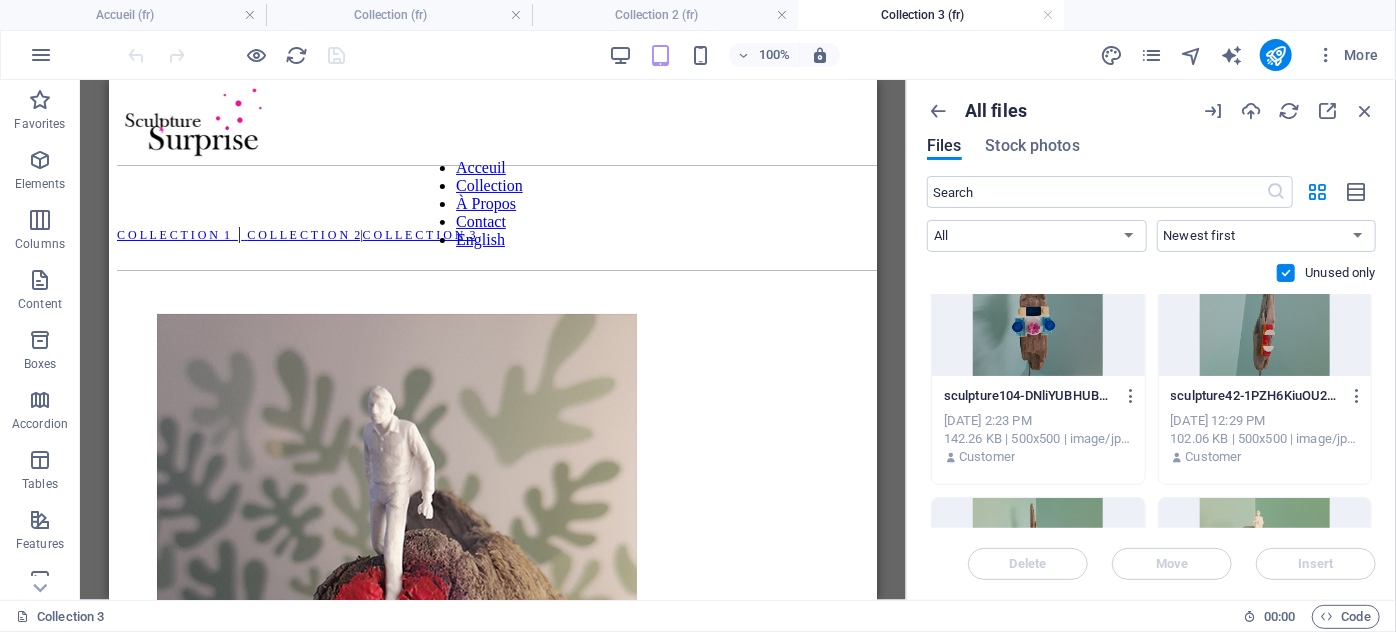 scroll, scrollTop: 90, scrollLeft: 0, axis: vertical 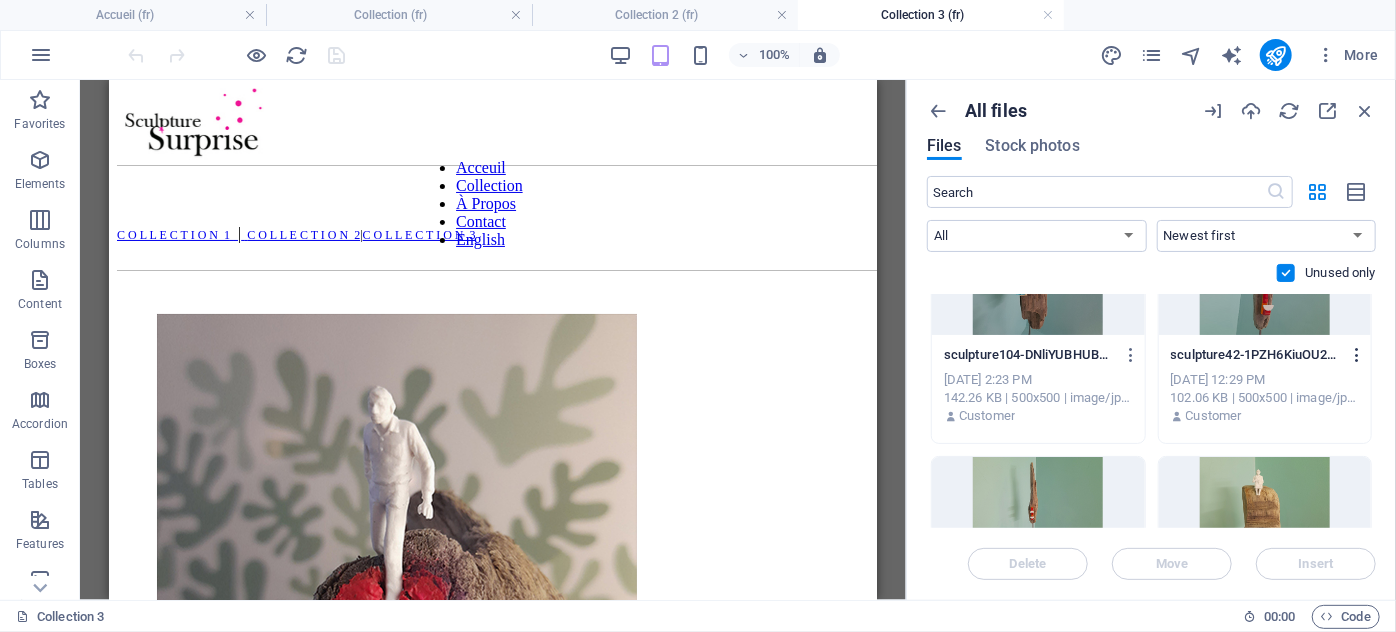 click at bounding box center (1357, 355) 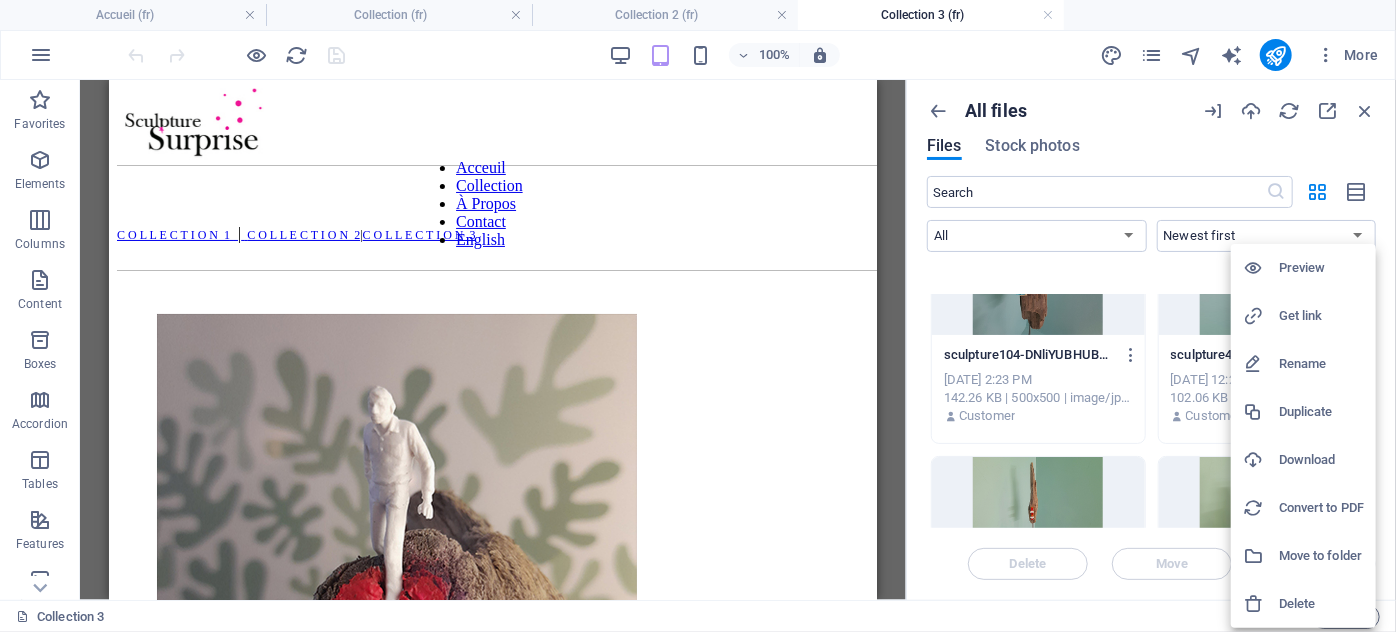 click on "Delete" at bounding box center [1321, 604] 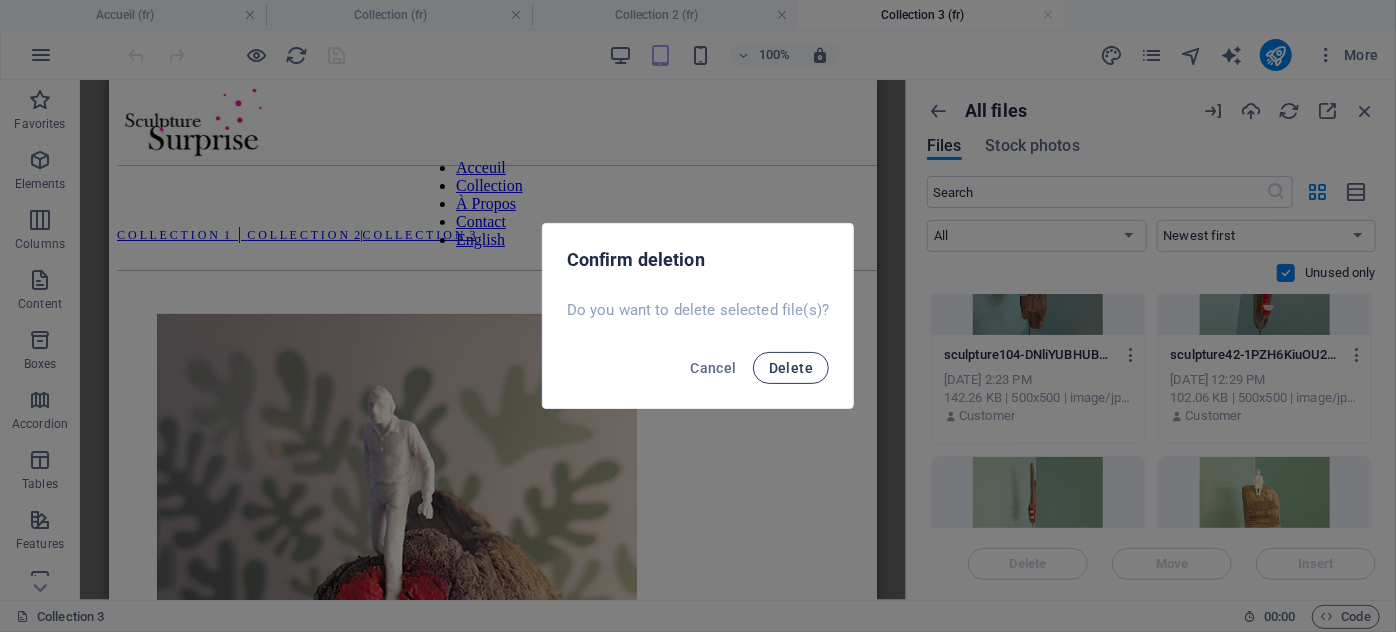 click on "Delete" at bounding box center (791, 368) 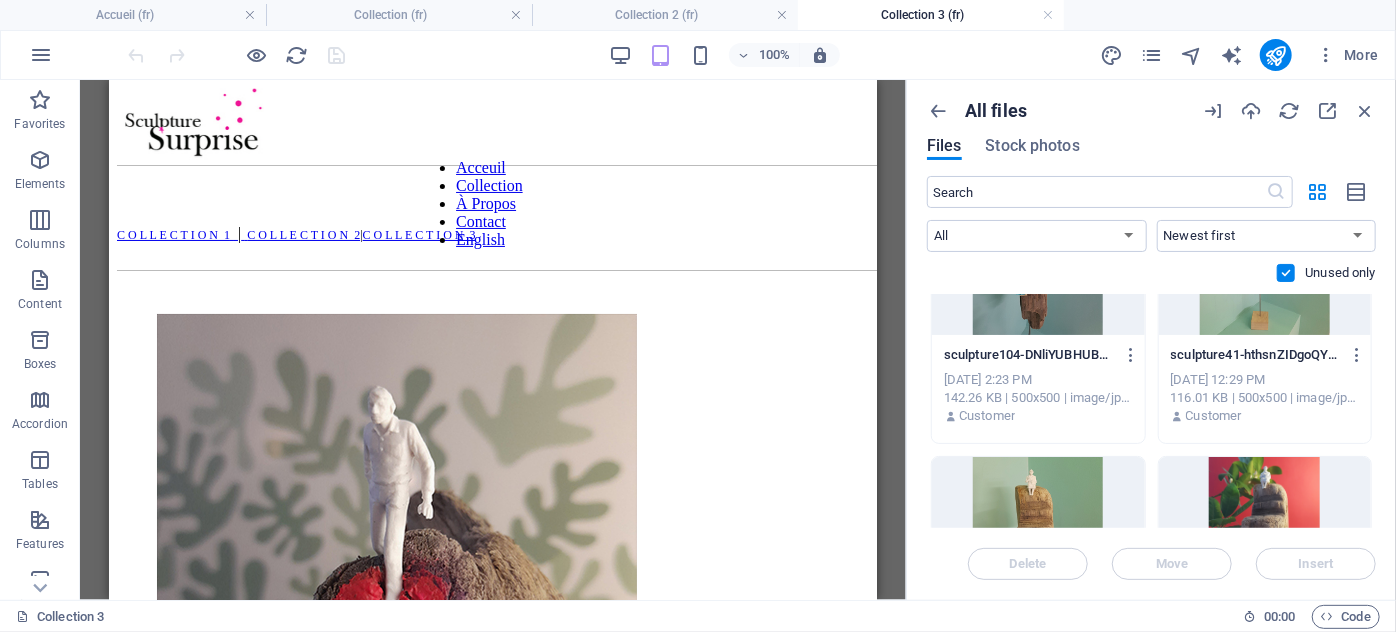 scroll, scrollTop: 0, scrollLeft: 0, axis: both 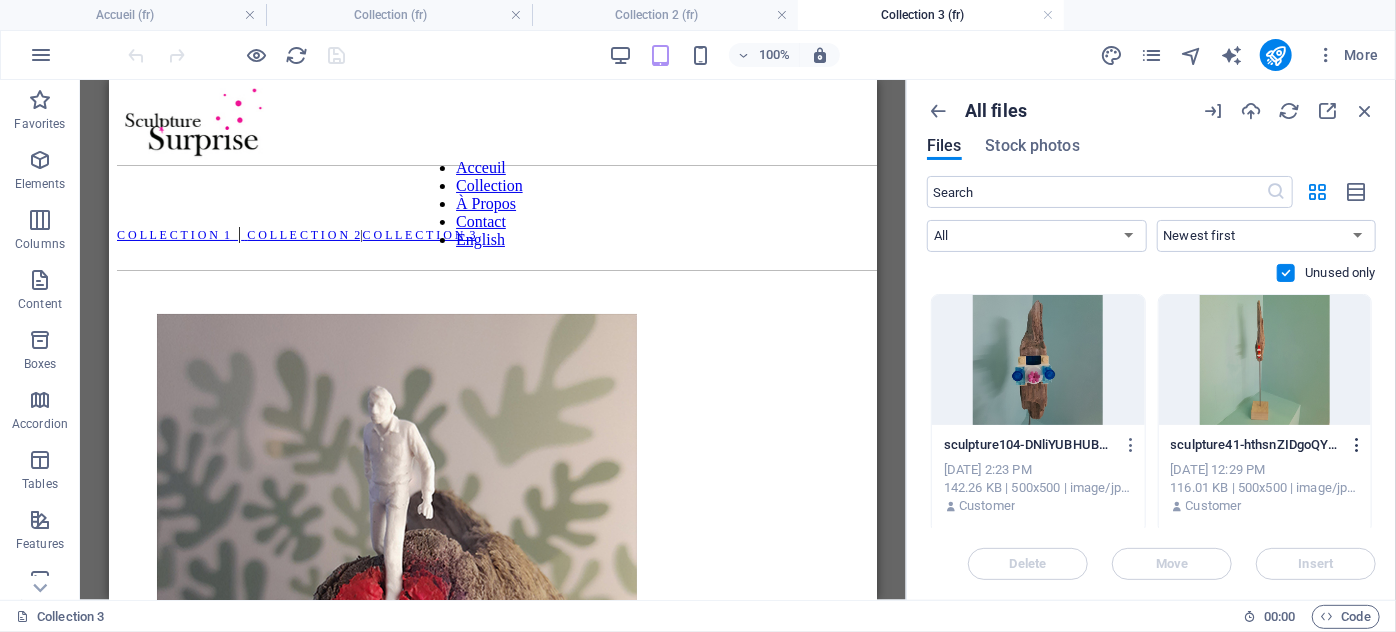 click at bounding box center [1357, 445] 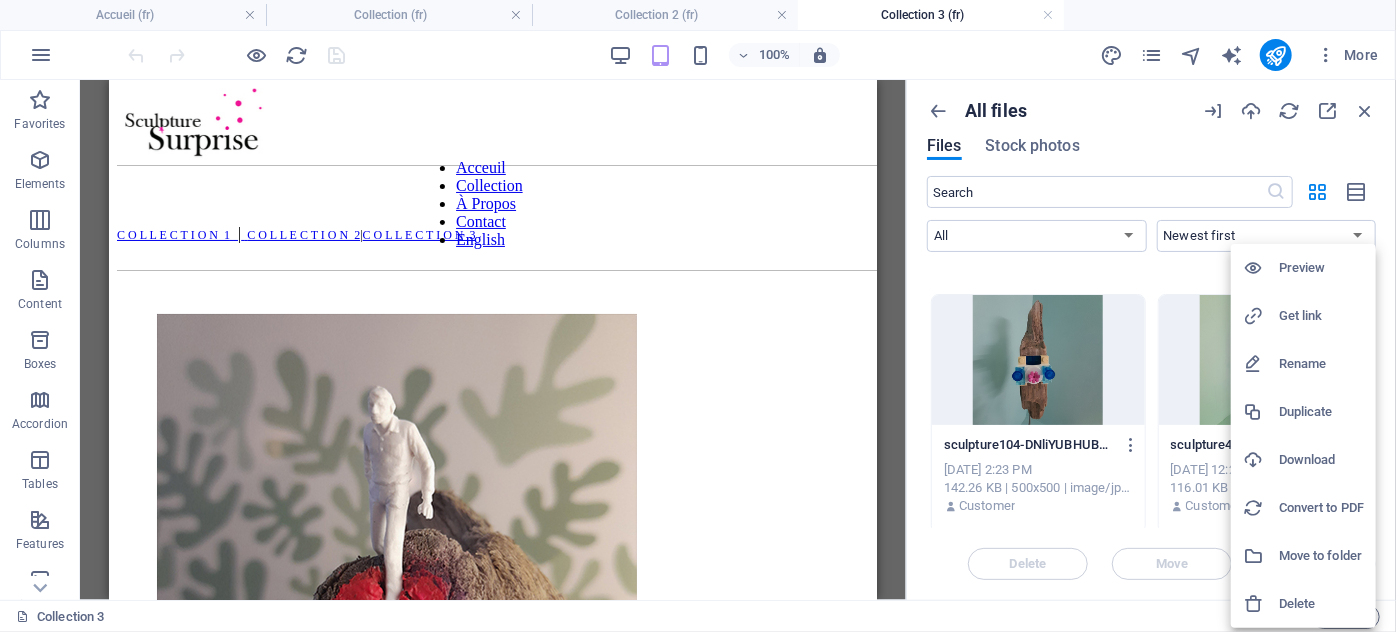click on "Delete" at bounding box center (1321, 604) 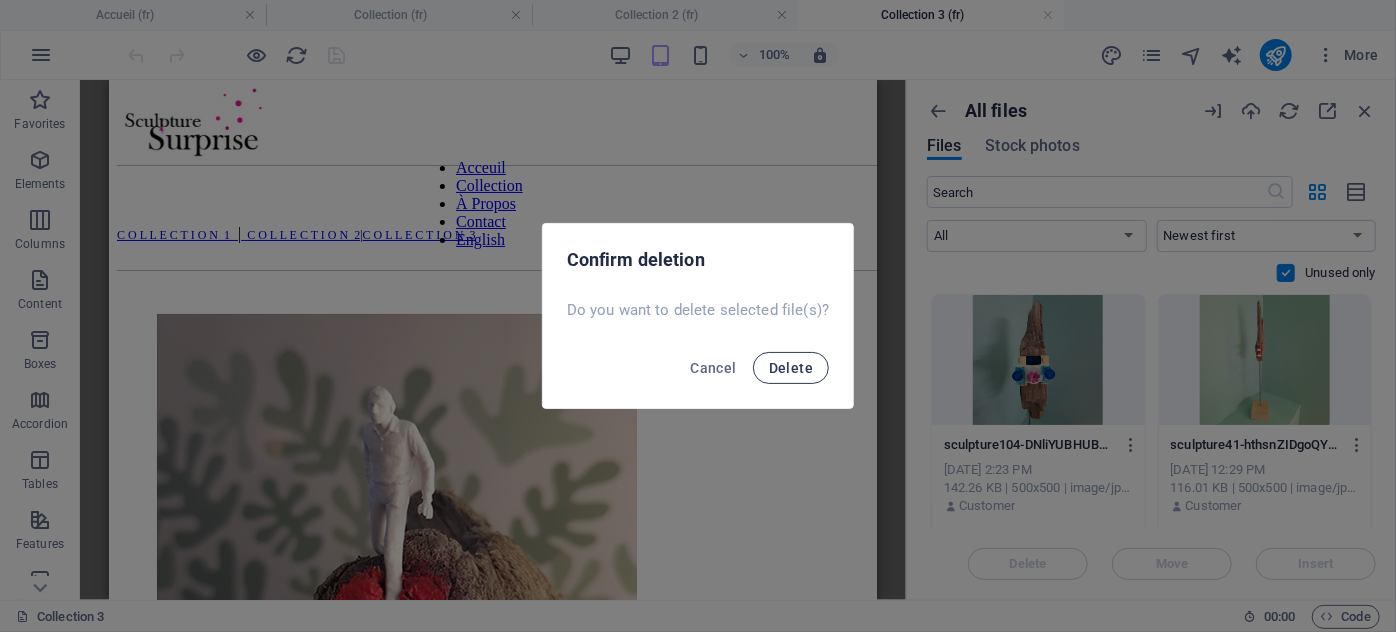 click on "Delete" at bounding box center (791, 368) 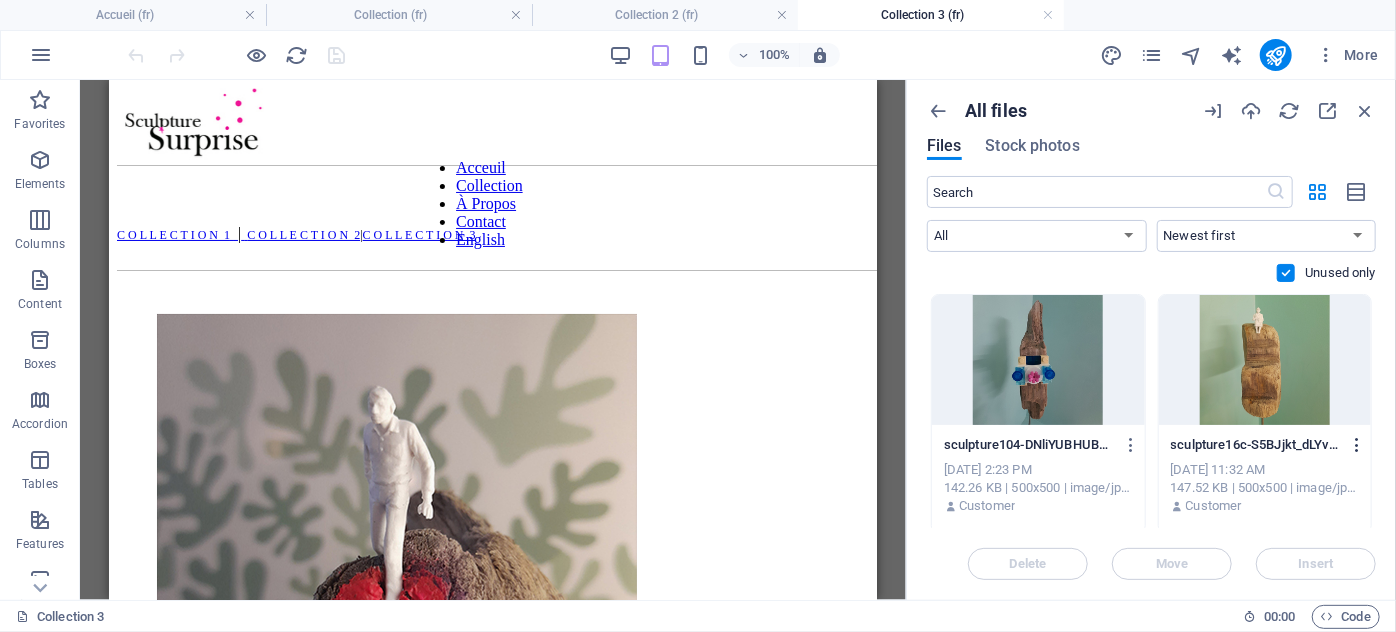 click at bounding box center [1357, 445] 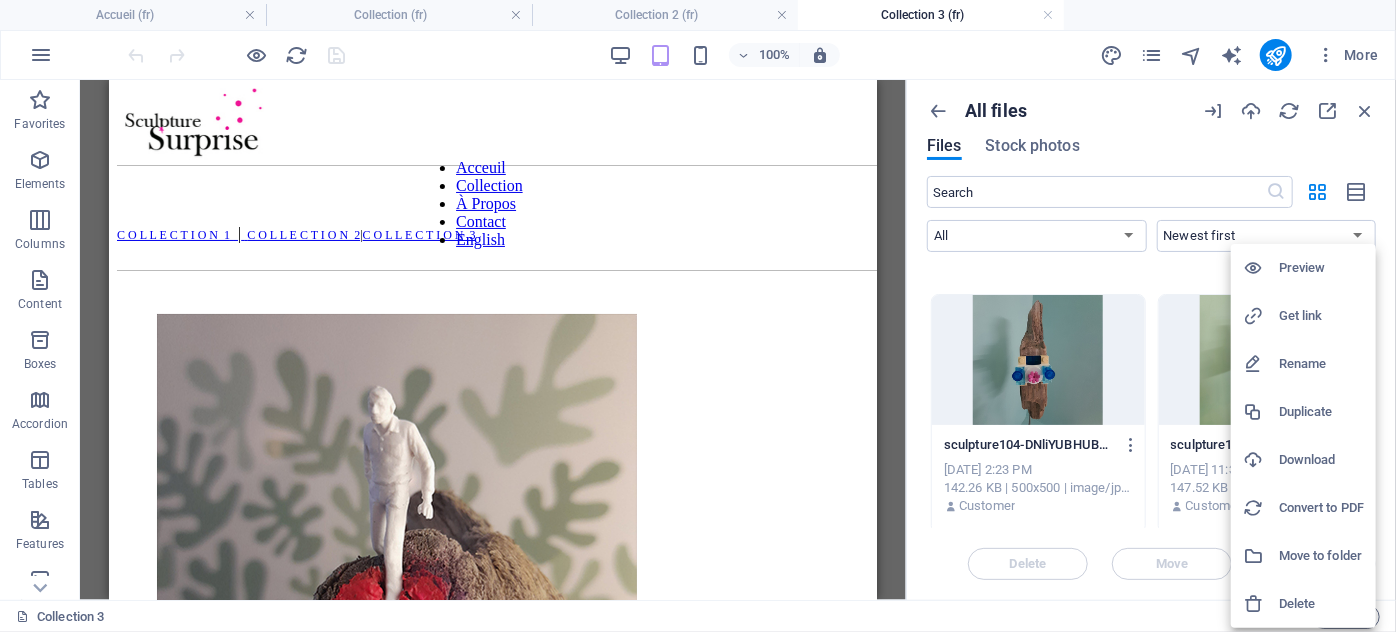 click on "Delete" at bounding box center (1321, 604) 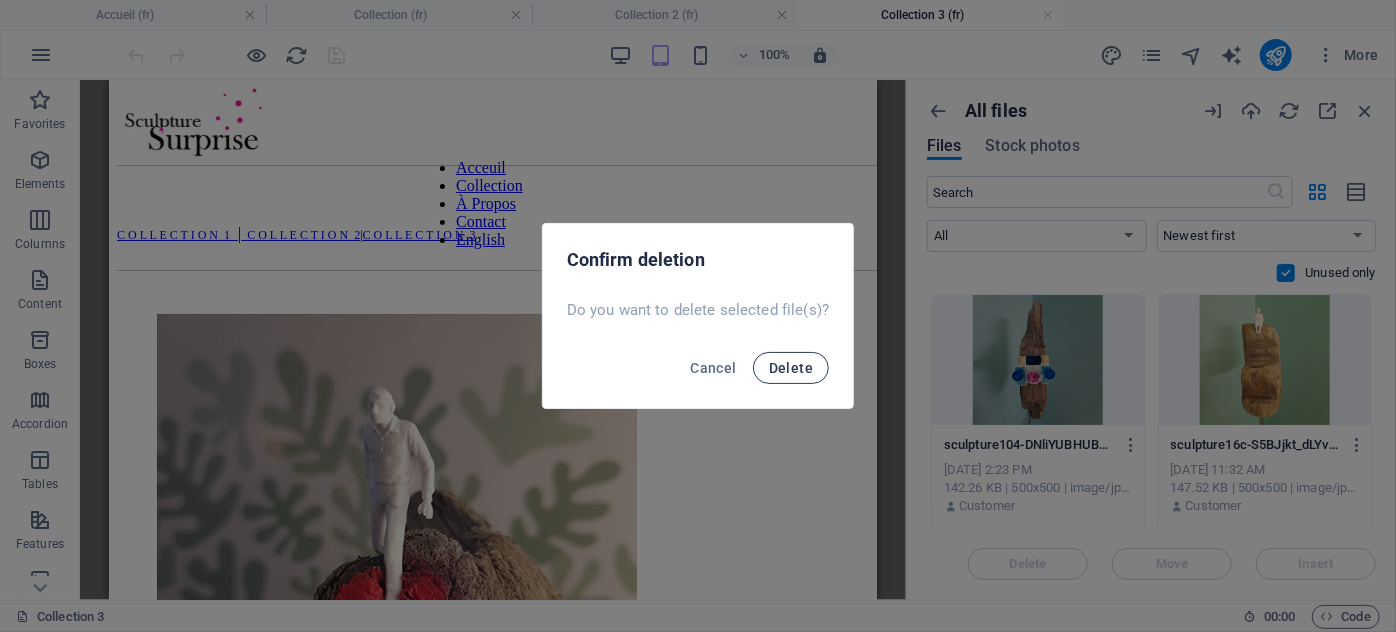 click on "Delete" at bounding box center [791, 368] 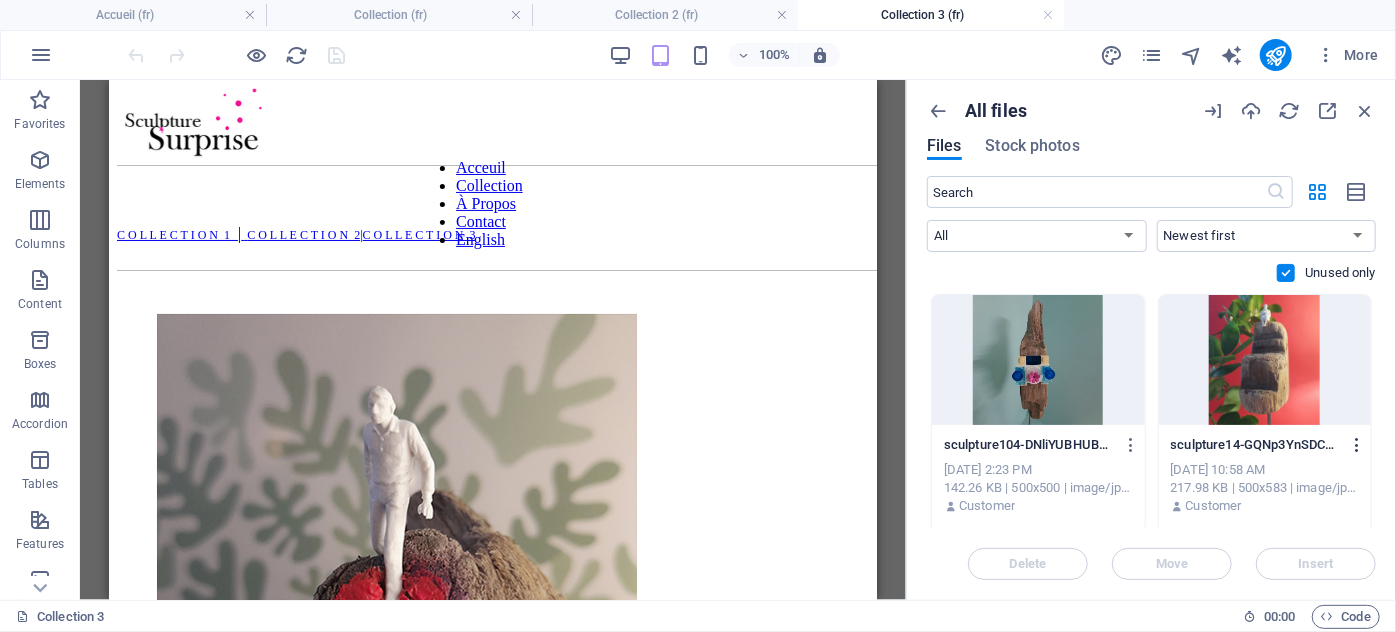 click at bounding box center (1353, 445) 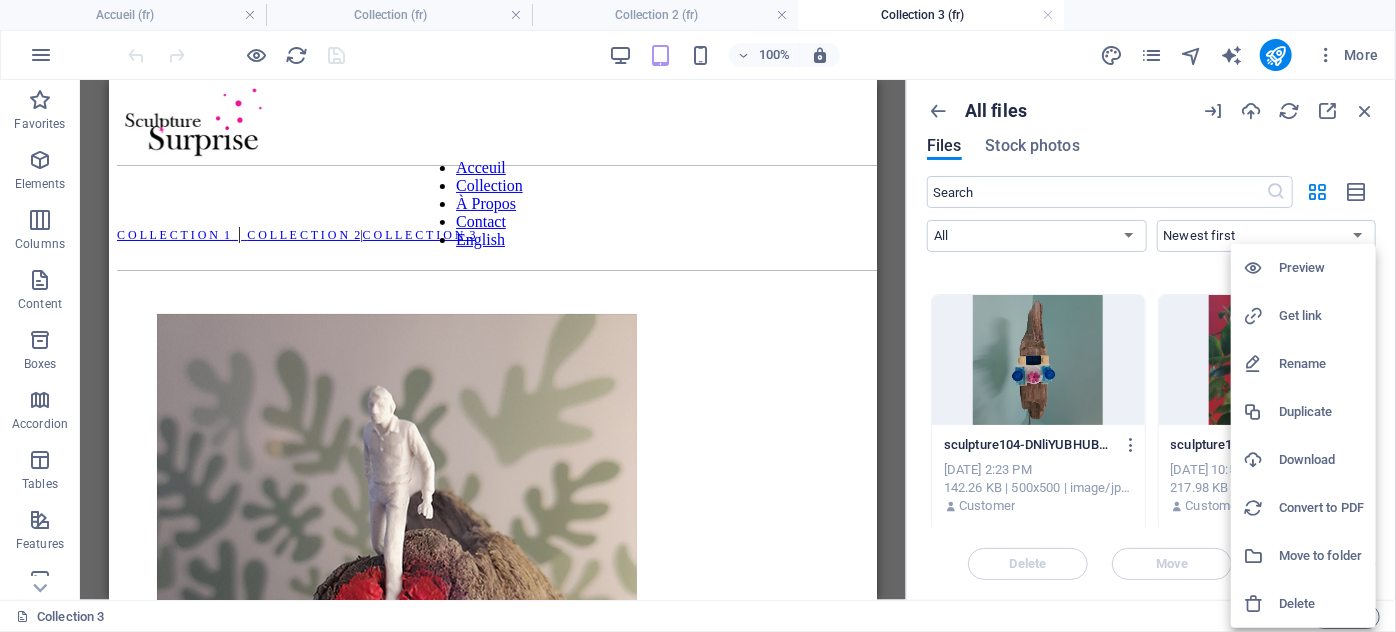 click on "Delete" at bounding box center [1321, 604] 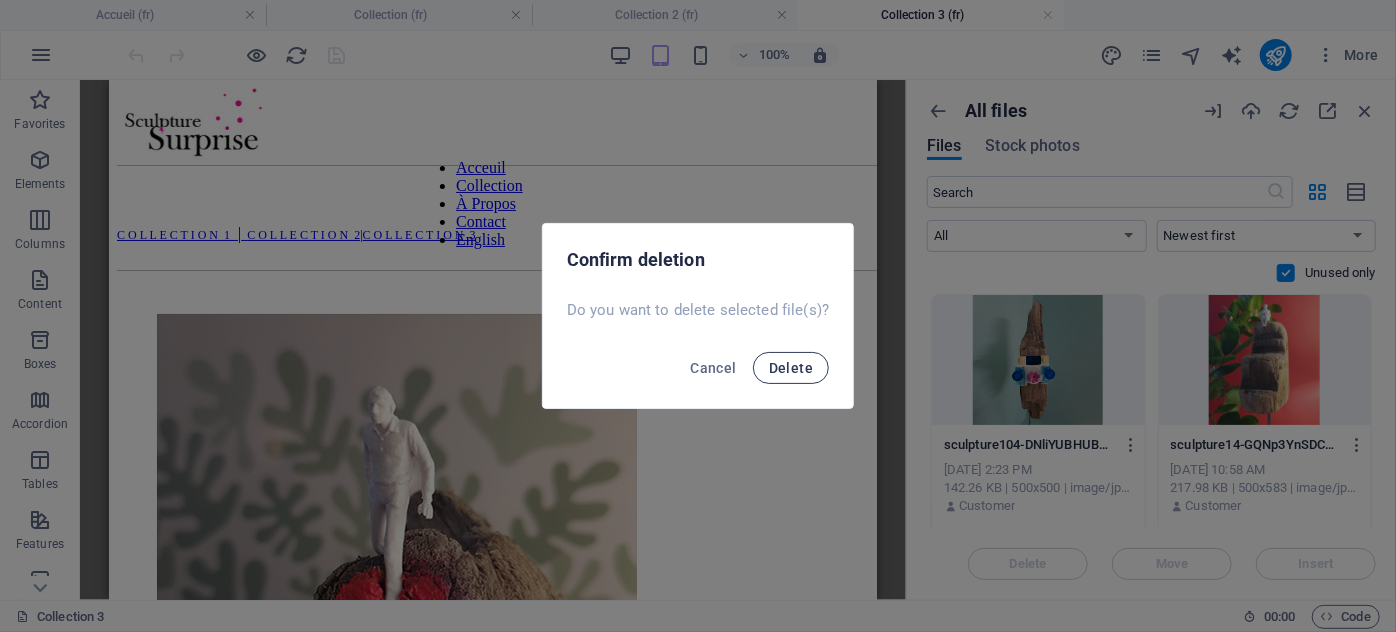 click on "Delete" at bounding box center (791, 368) 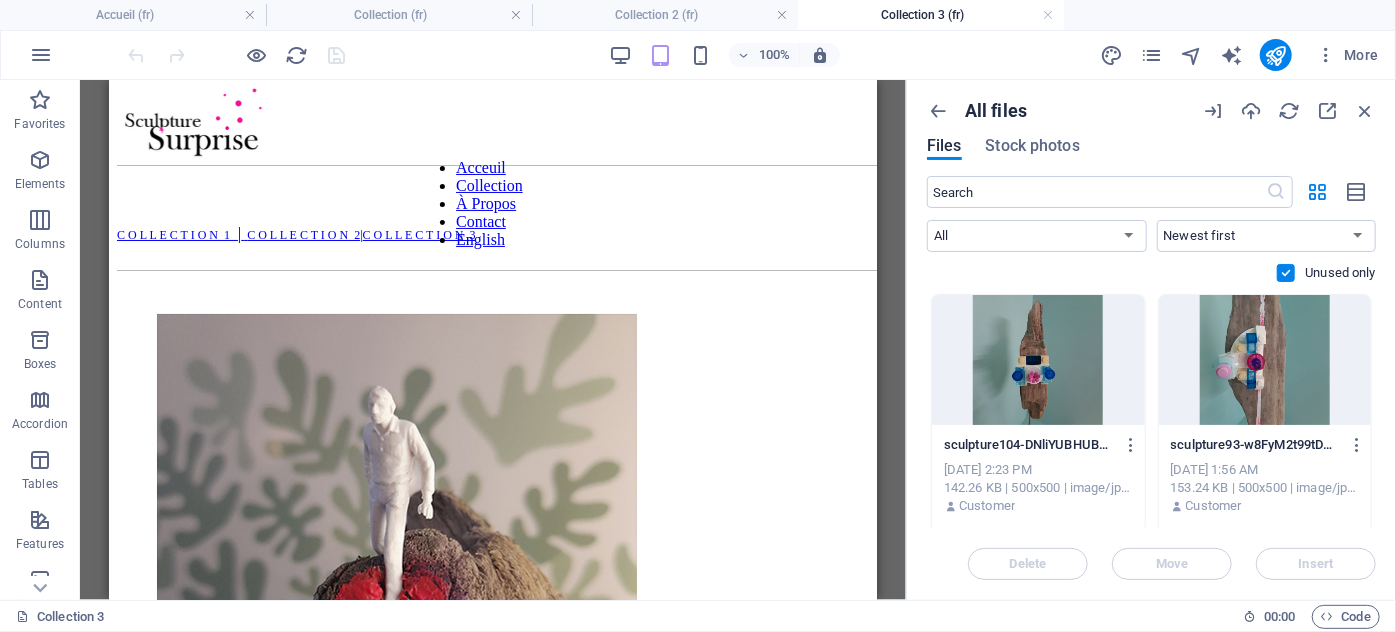 scroll, scrollTop: 90, scrollLeft: 0, axis: vertical 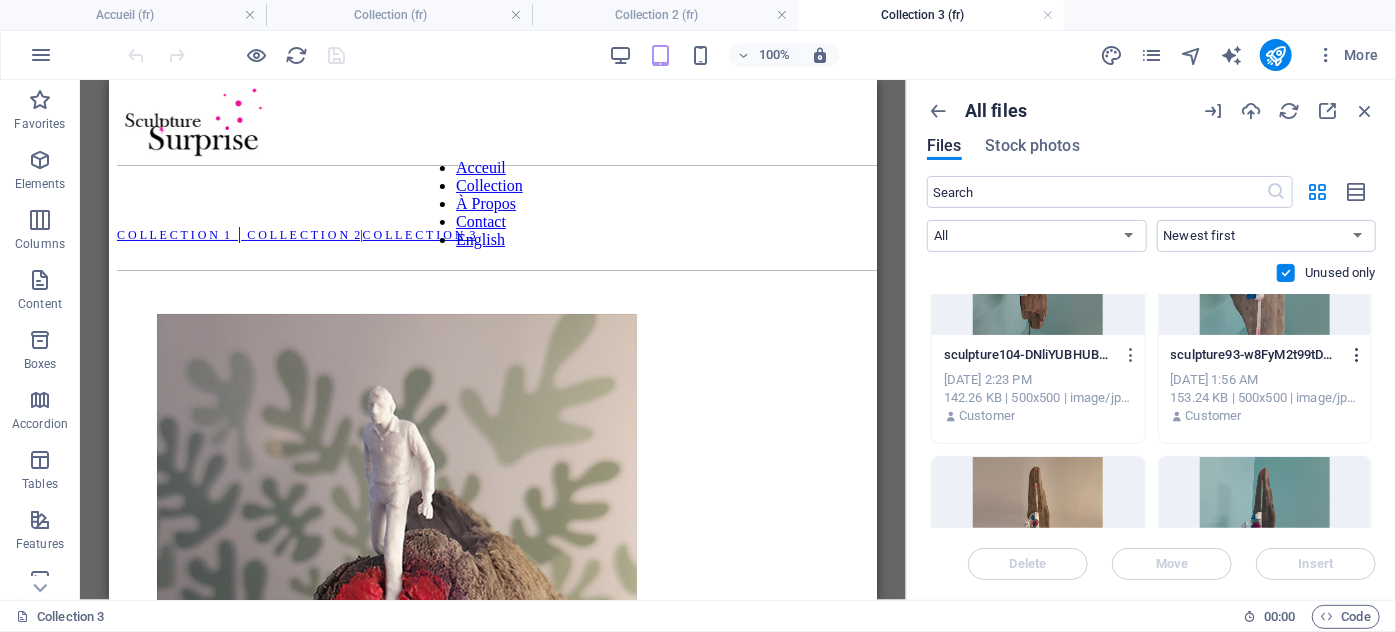 click at bounding box center [1357, 355] 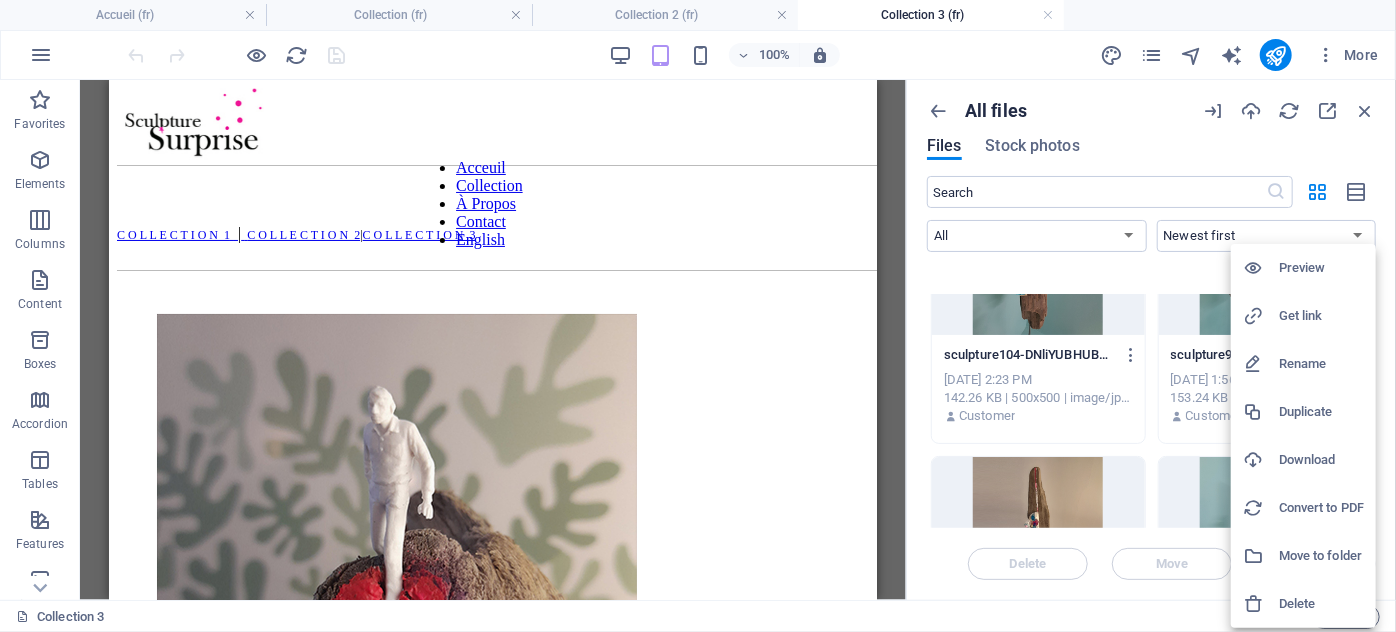 click on "Delete" at bounding box center [1303, 604] 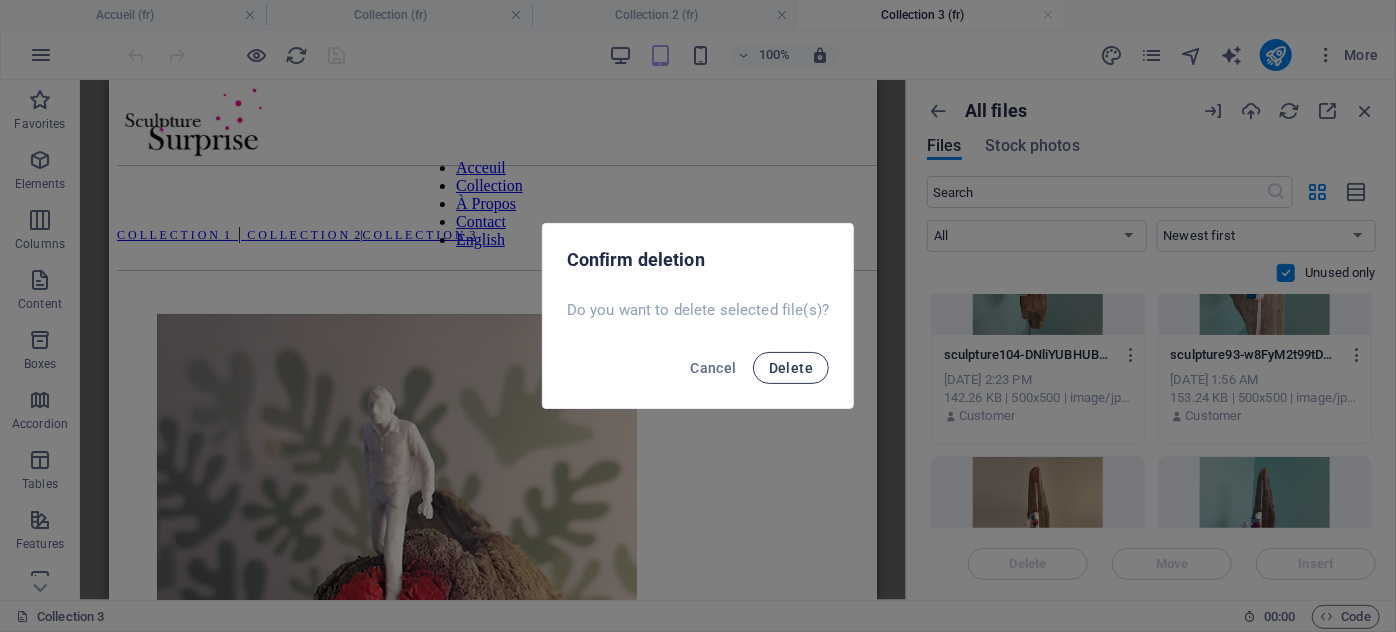 click on "Delete" at bounding box center (791, 368) 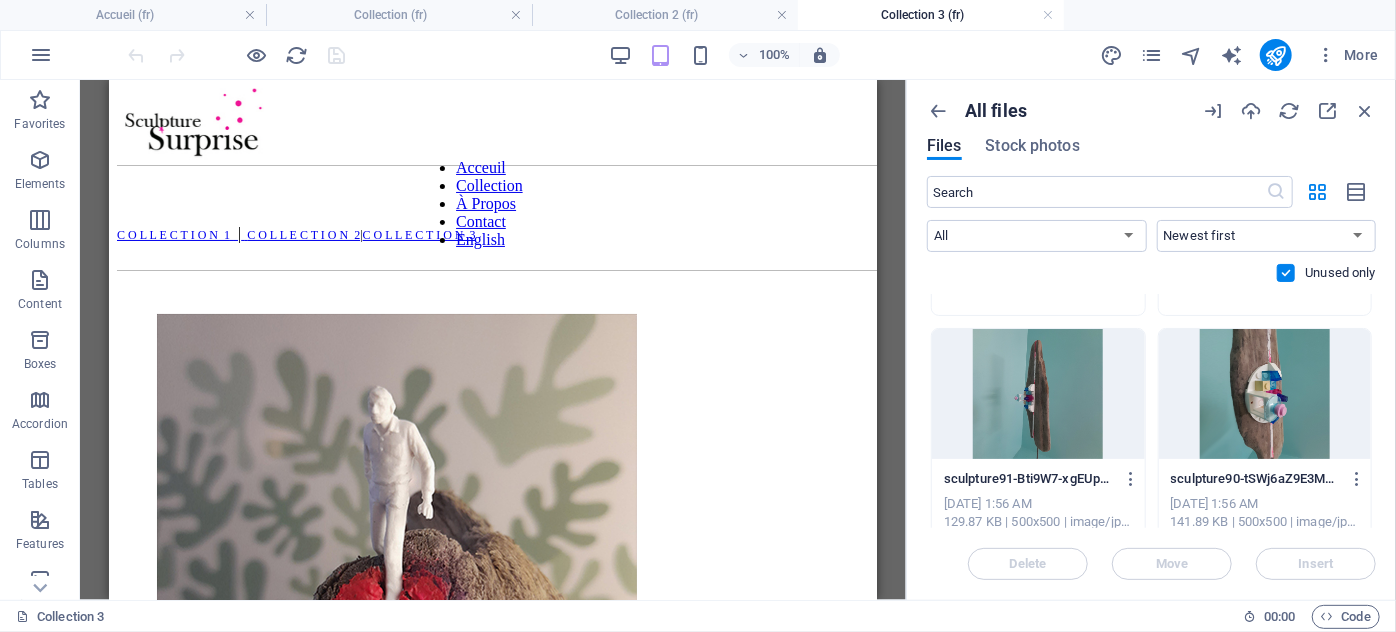 scroll, scrollTop: 272, scrollLeft: 0, axis: vertical 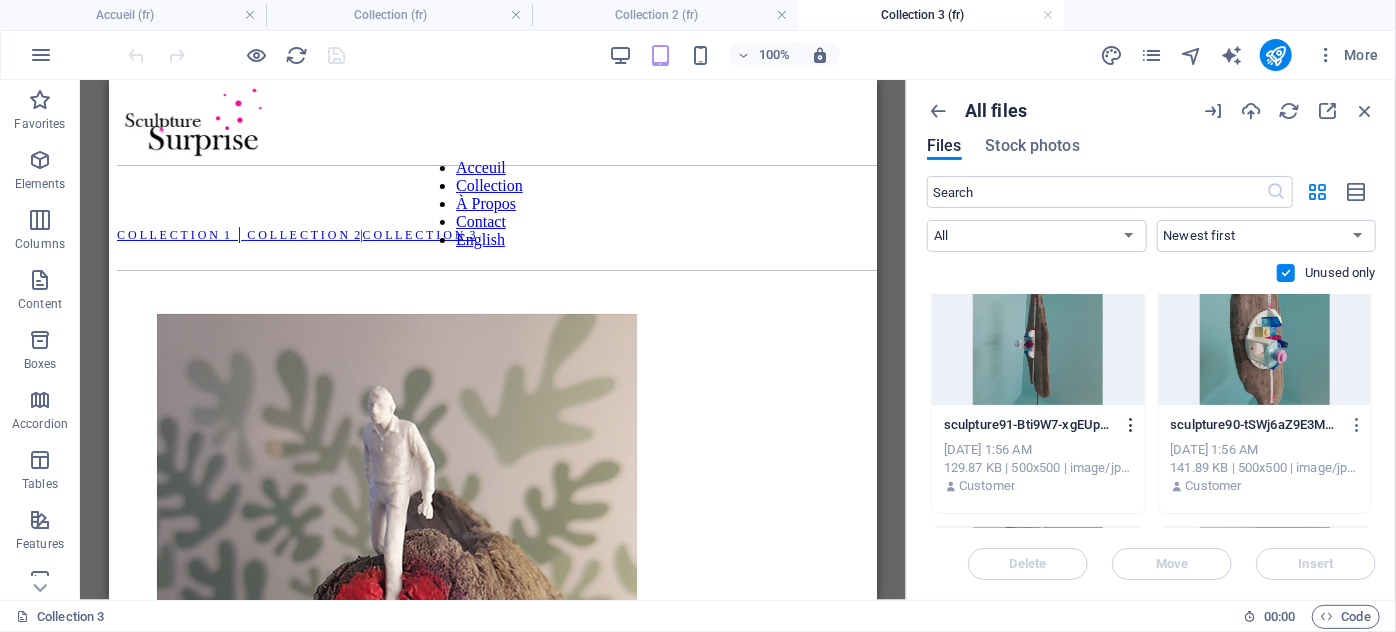 click at bounding box center (1131, 425) 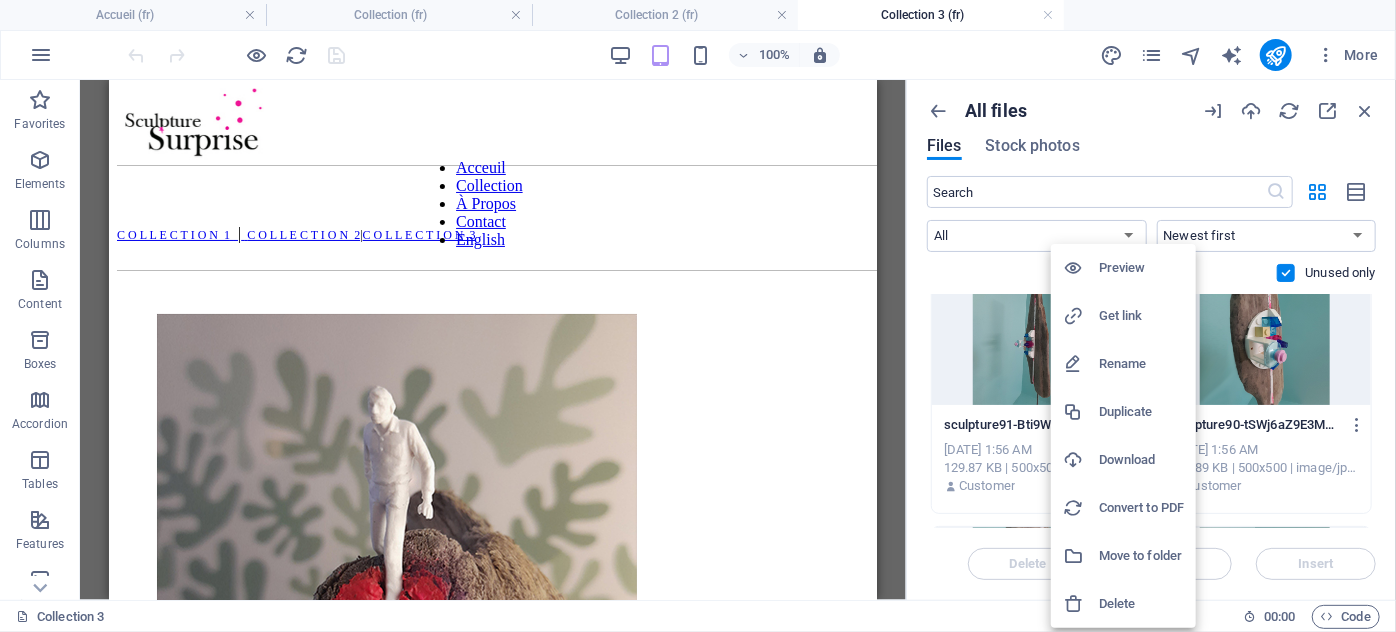 click on "Delete" at bounding box center (1141, 604) 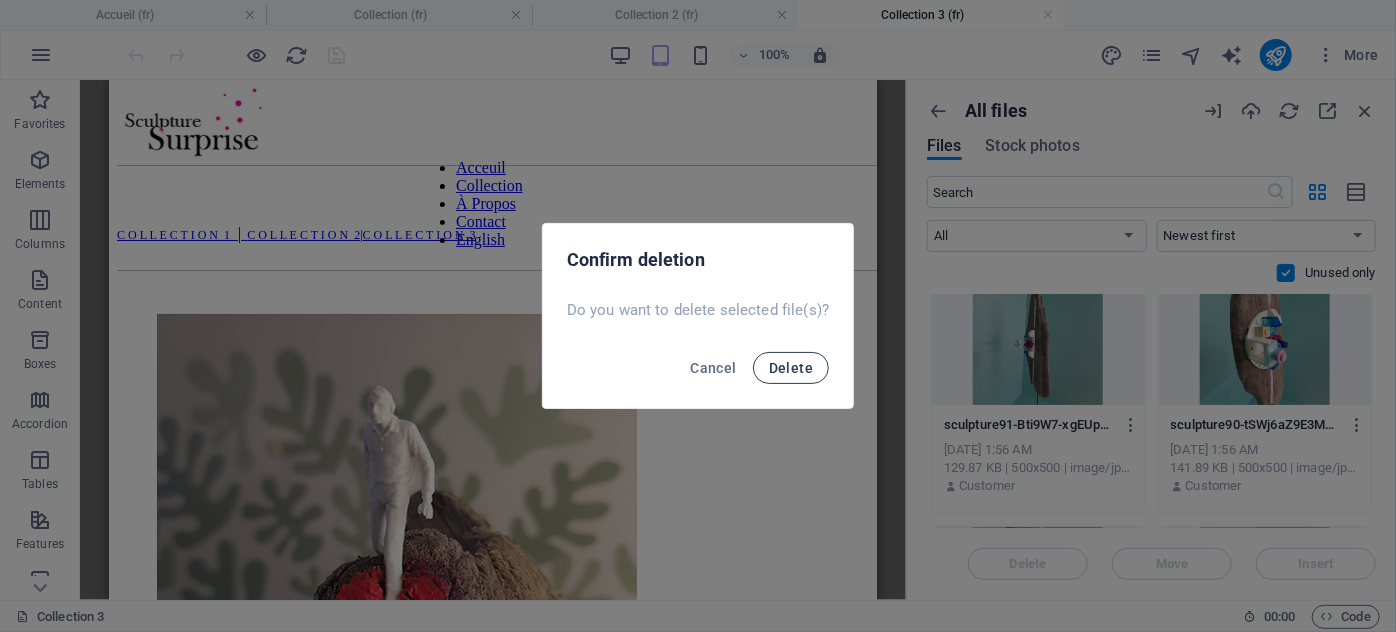 click on "Delete" at bounding box center (791, 368) 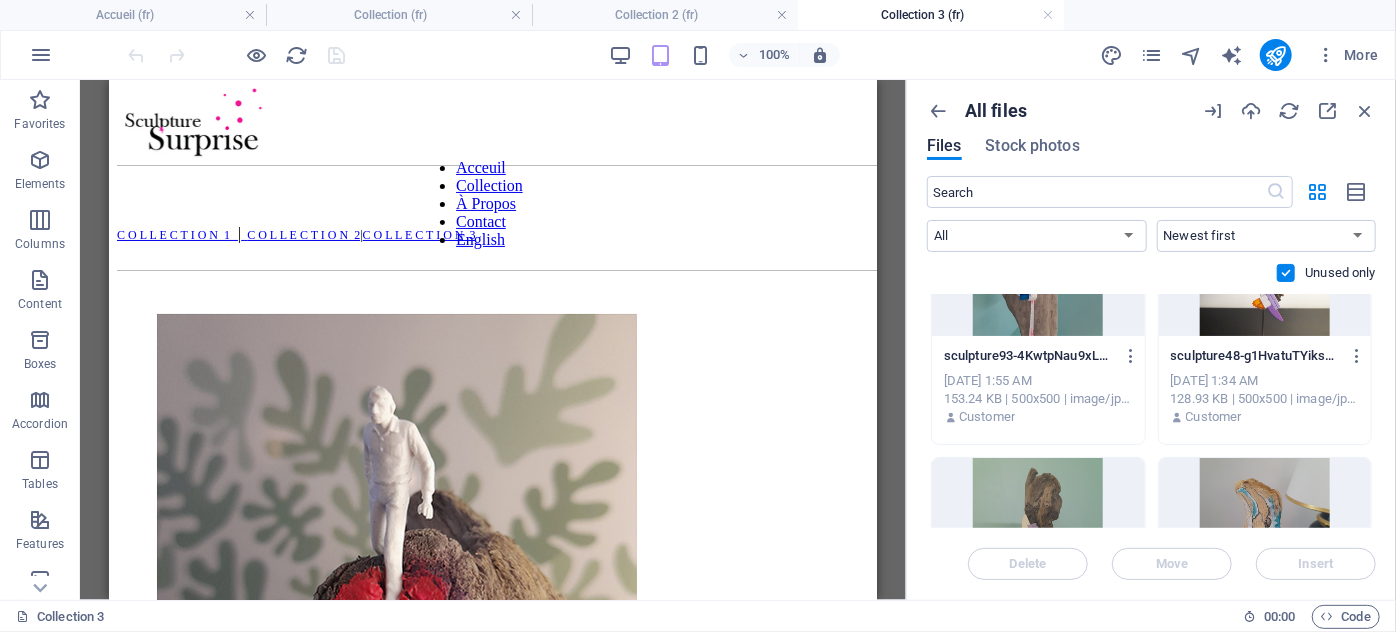 scroll, scrollTop: 818, scrollLeft: 0, axis: vertical 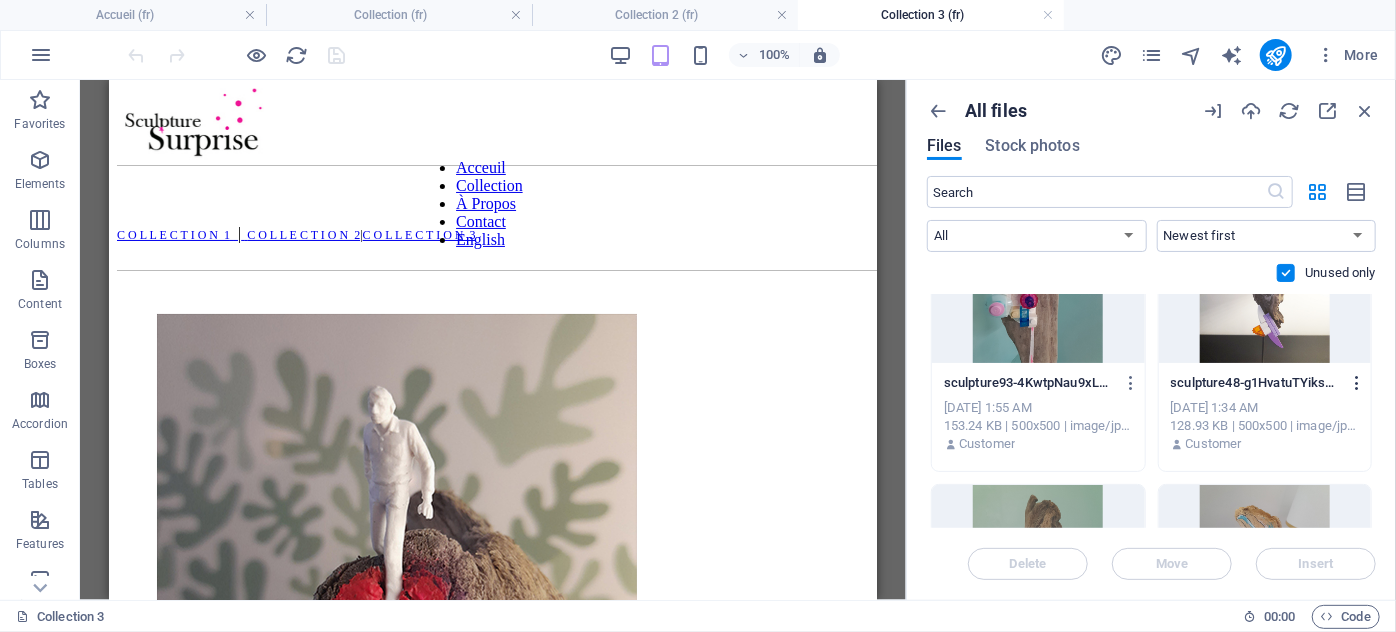 click at bounding box center [1357, 383] 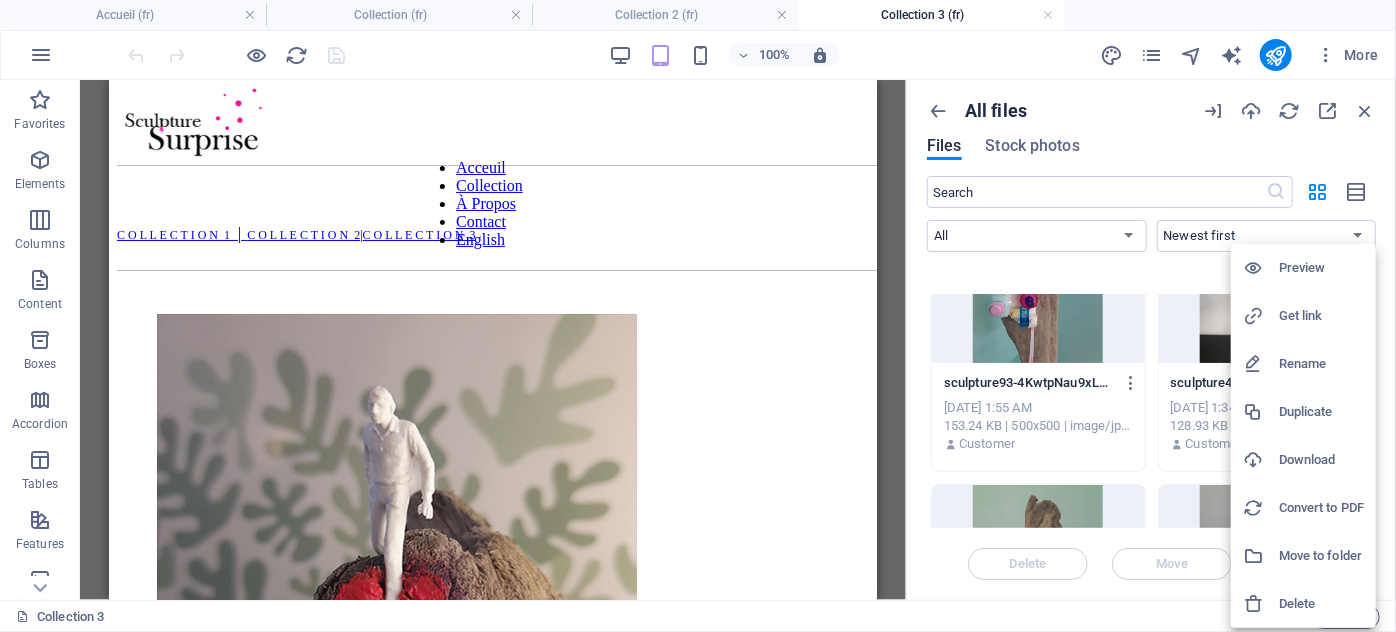 click at bounding box center (698, 316) 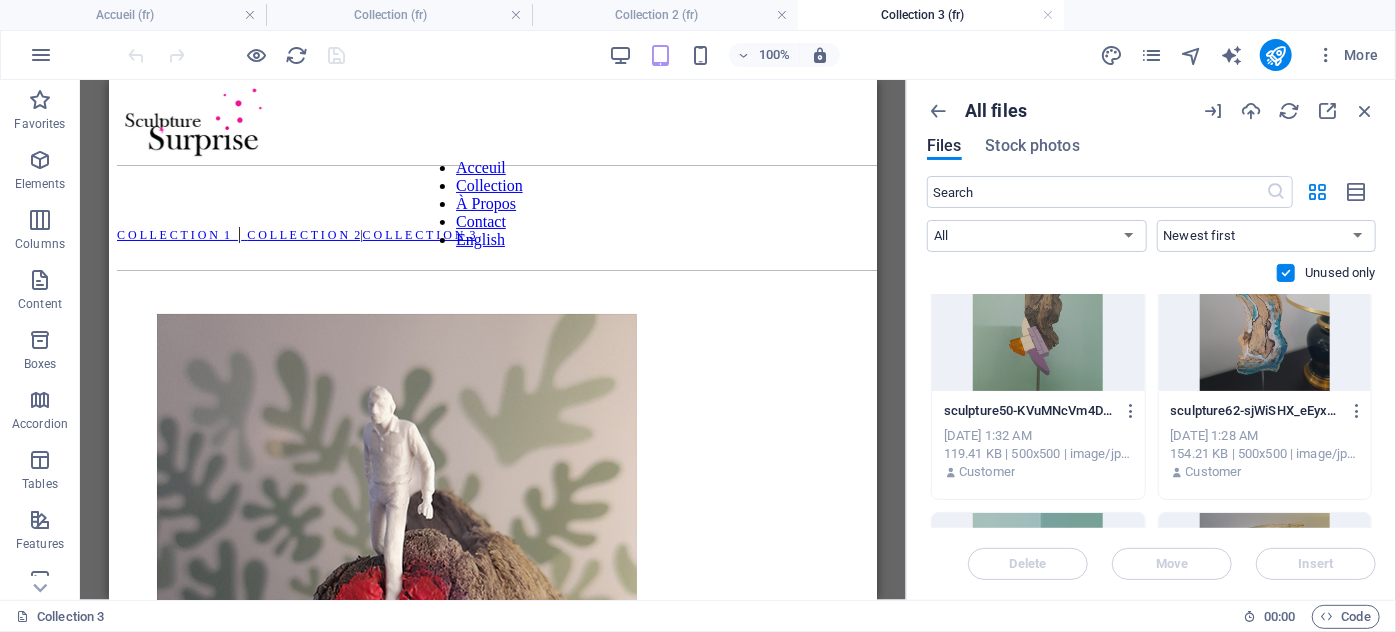 scroll, scrollTop: 1000, scrollLeft: 0, axis: vertical 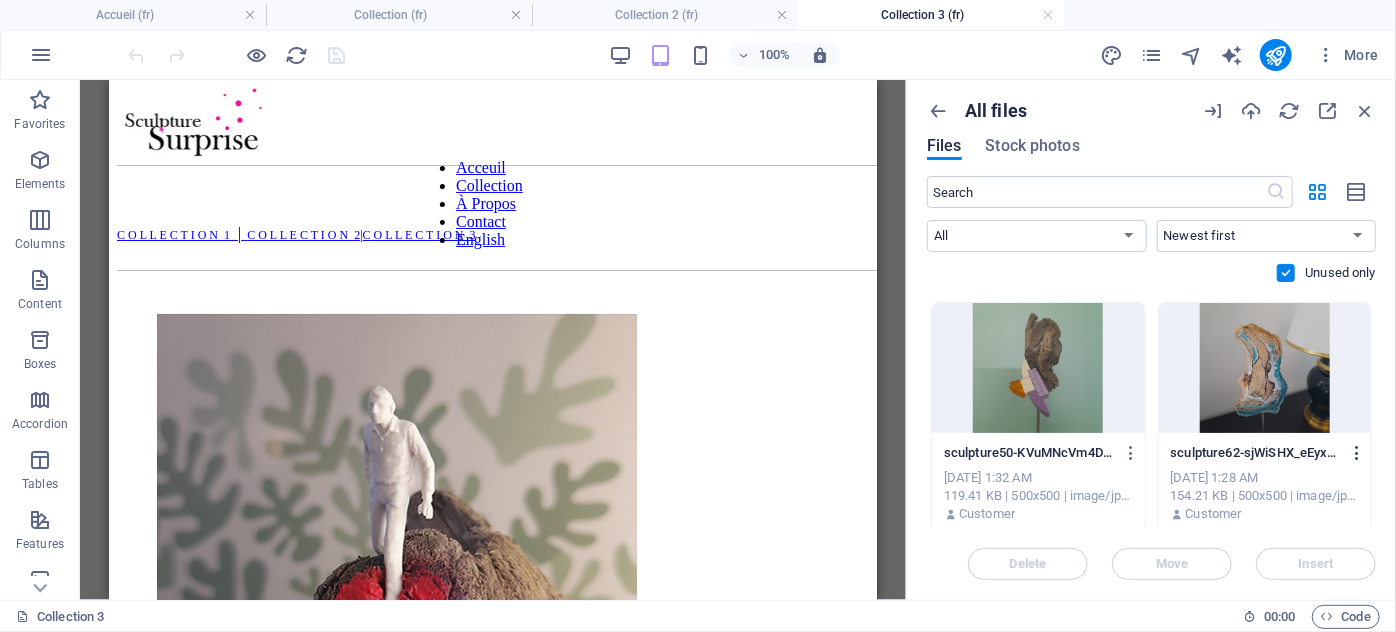 click at bounding box center (1357, 453) 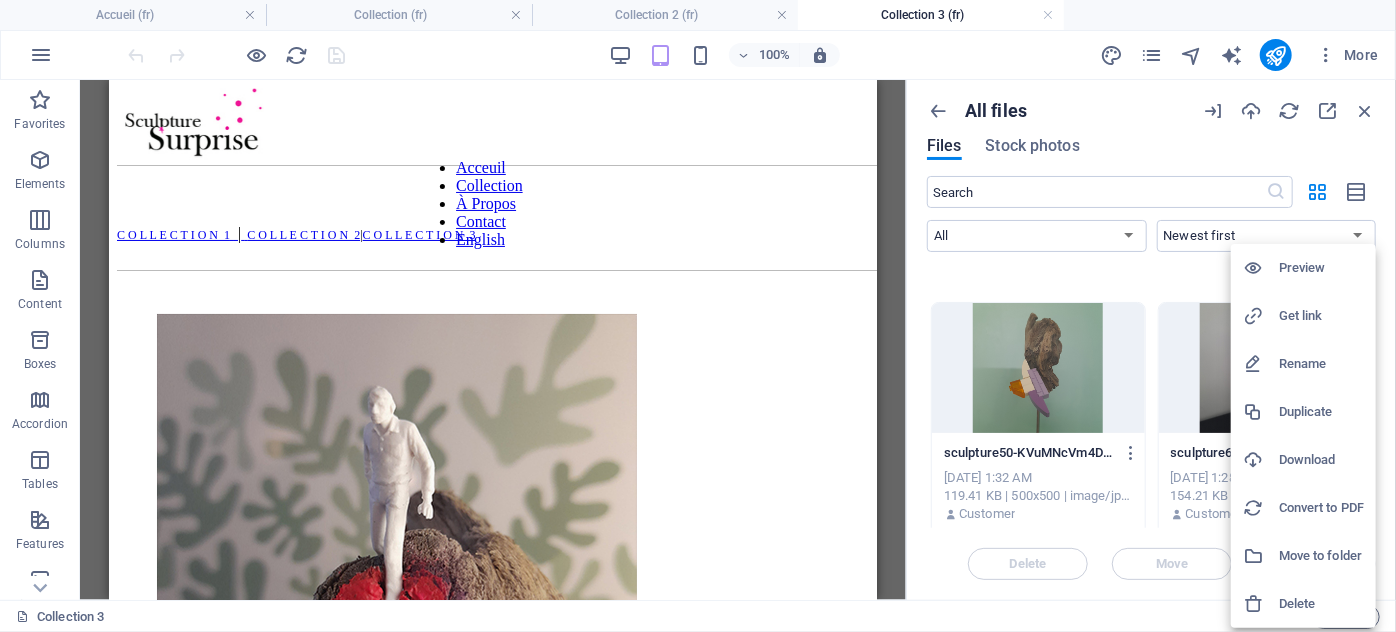 click at bounding box center [1261, 604] 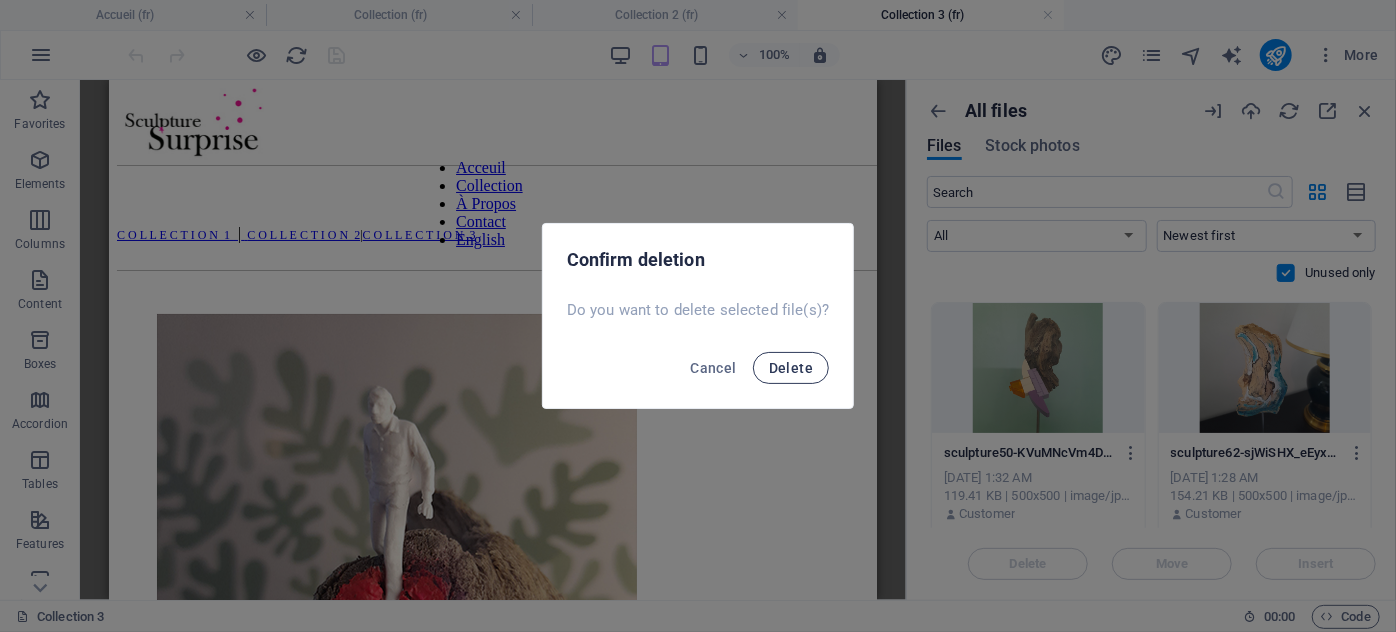 click on "Delete" at bounding box center [791, 368] 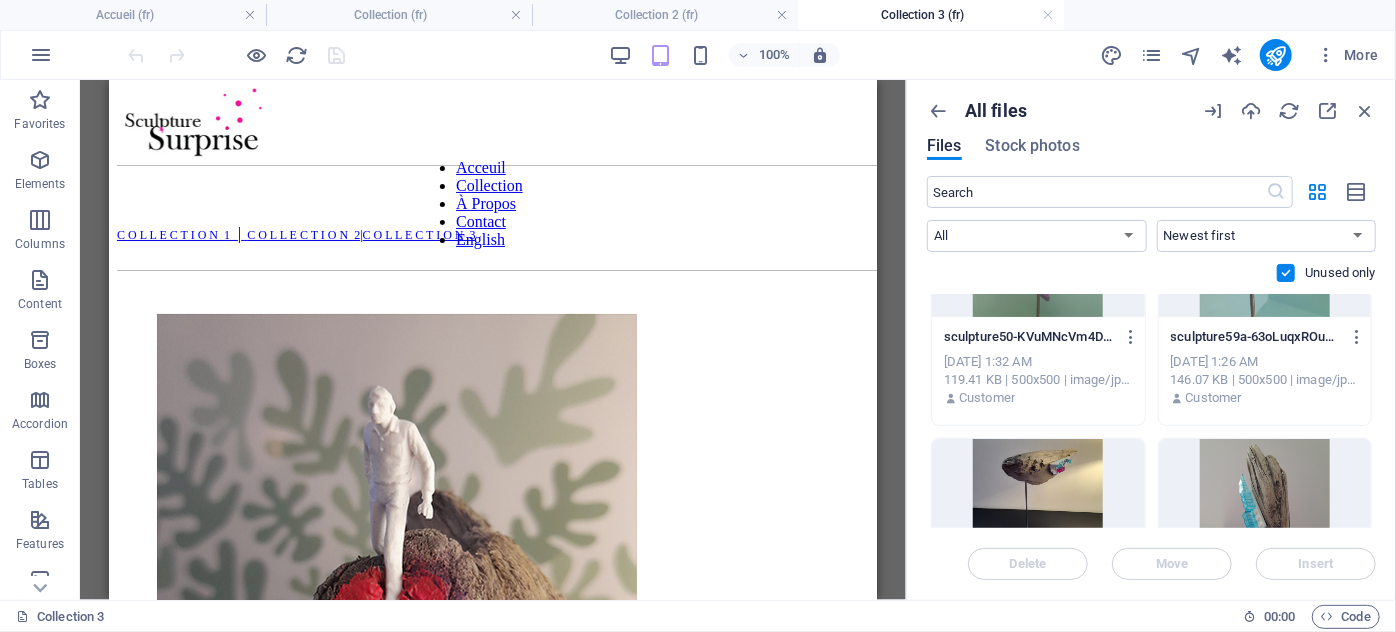 scroll, scrollTop: 1090, scrollLeft: 0, axis: vertical 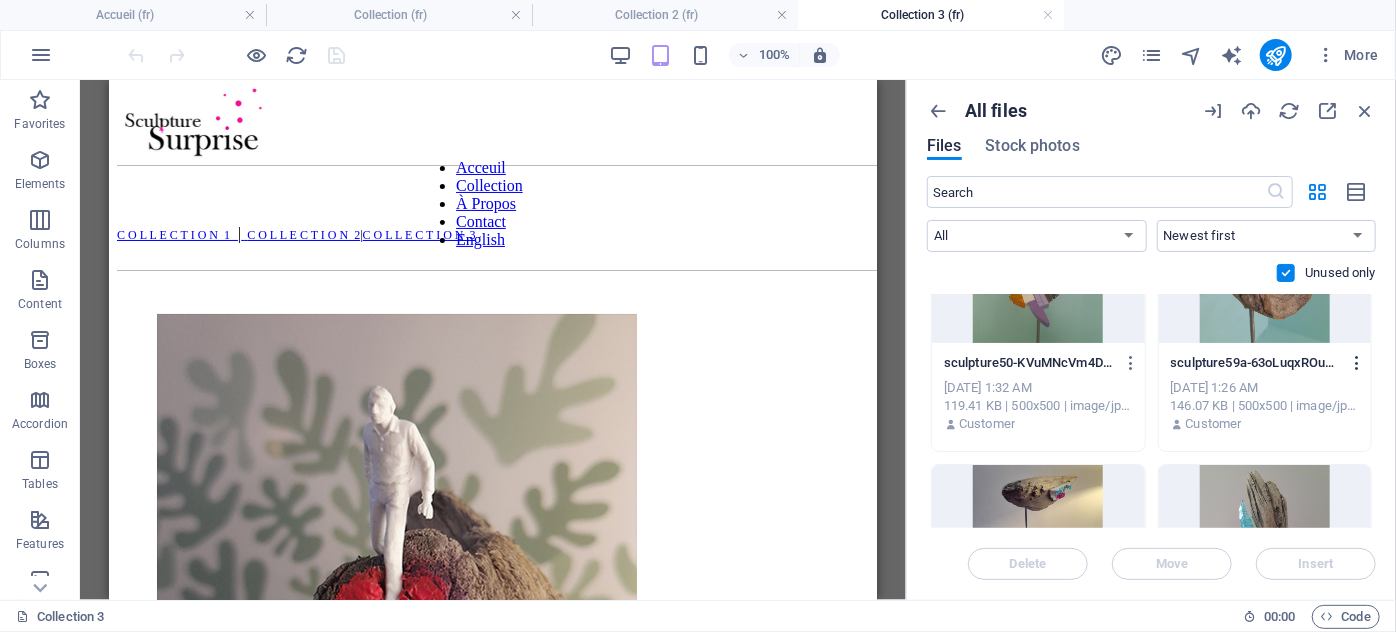 click at bounding box center [1357, 363] 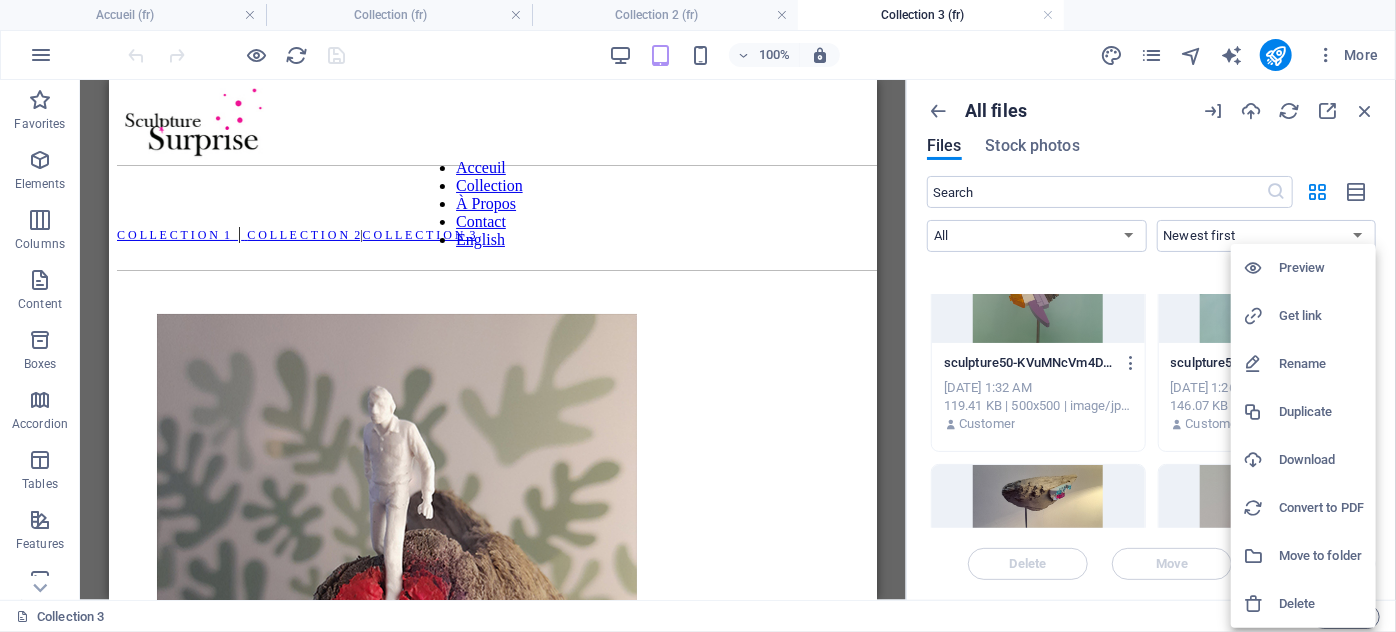 click on "Delete" at bounding box center (1303, 604) 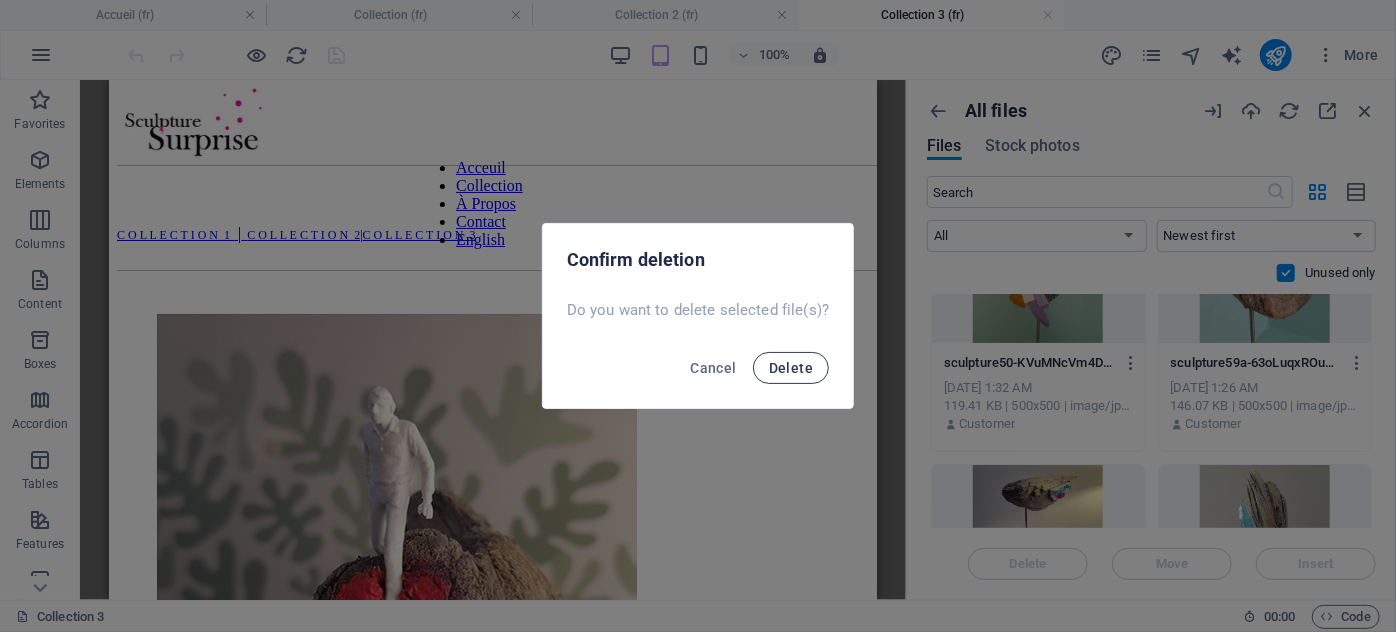 click on "Delete" at bounding box center [791, 368] 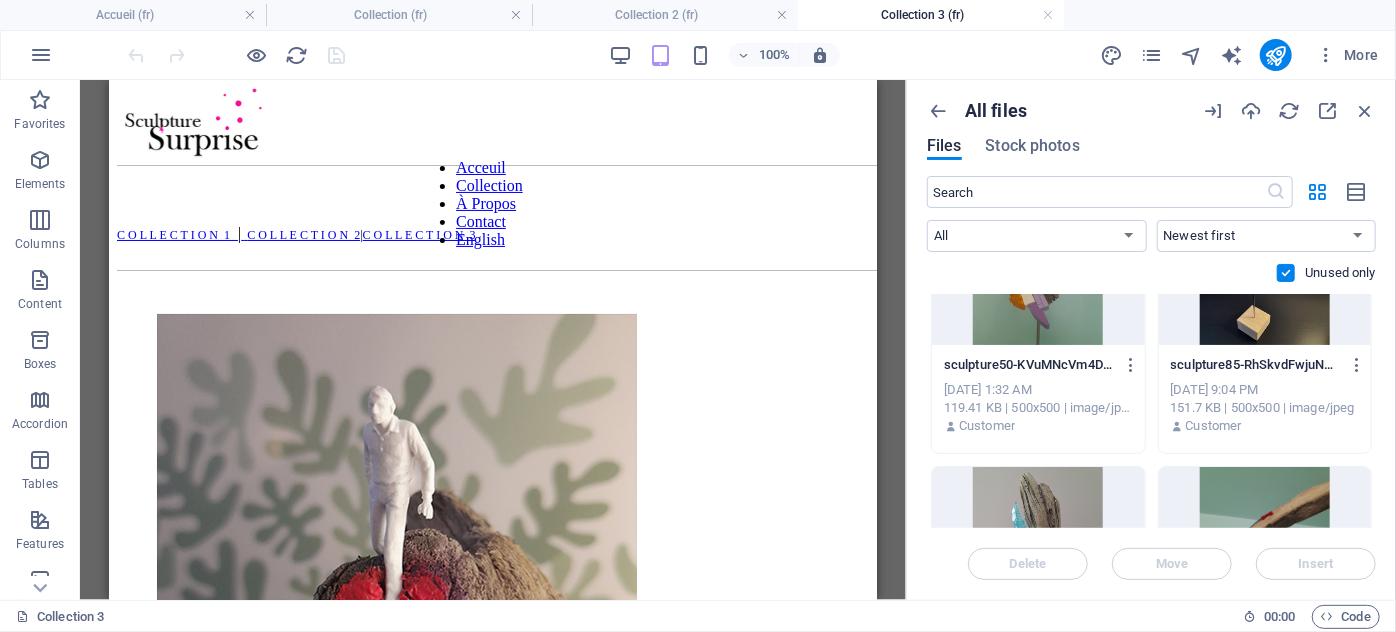 scroll, scrollTop: 1090, scrollLeft: 0, axis: vertical 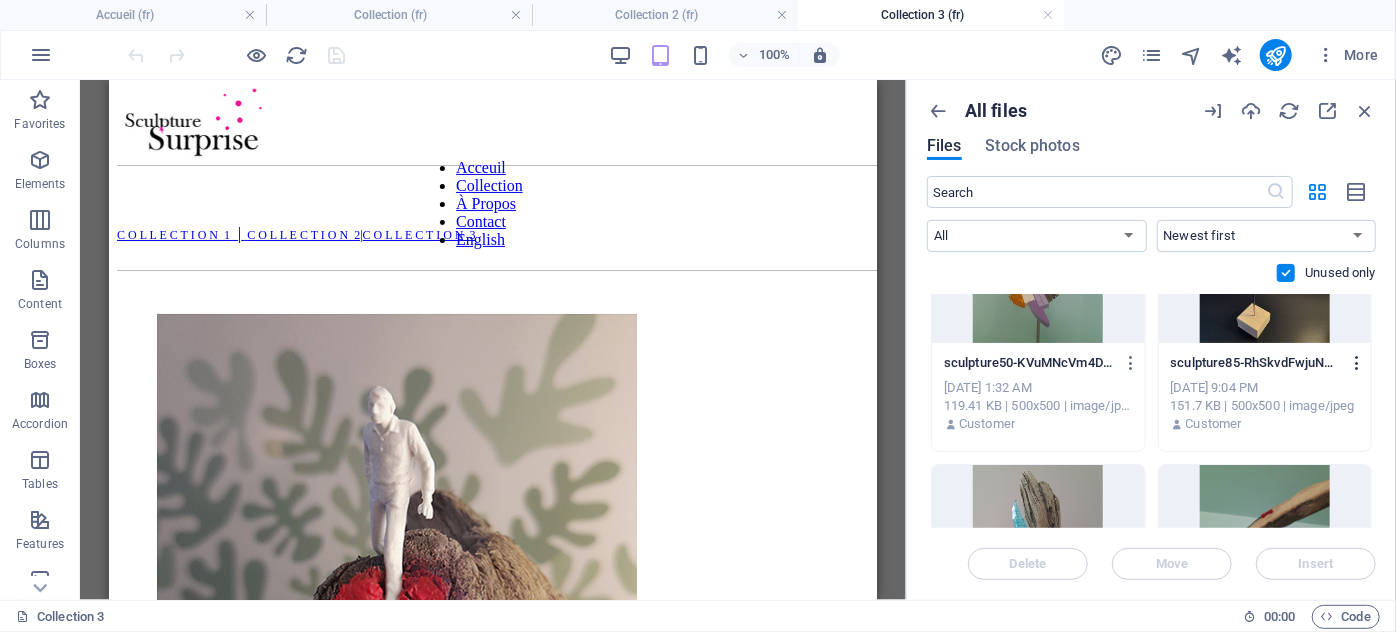 click at bounding box center (1357, 363) 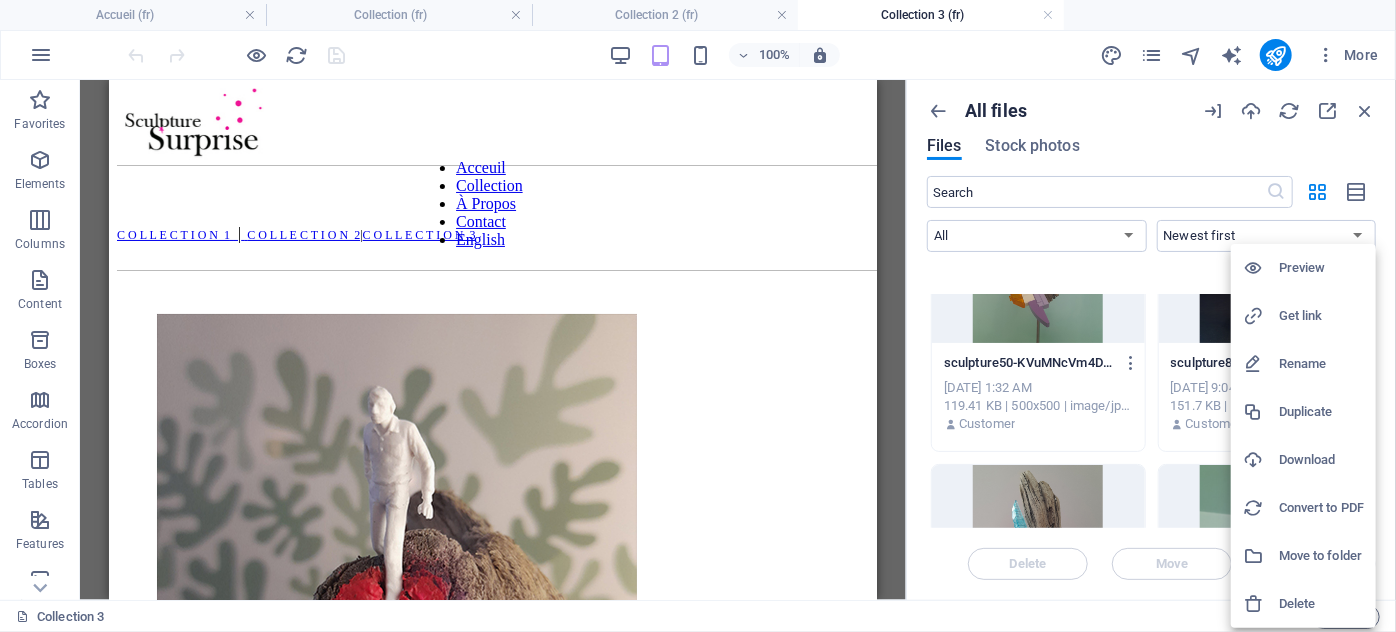 click on "Delete" at bounding box center (1321, 604) 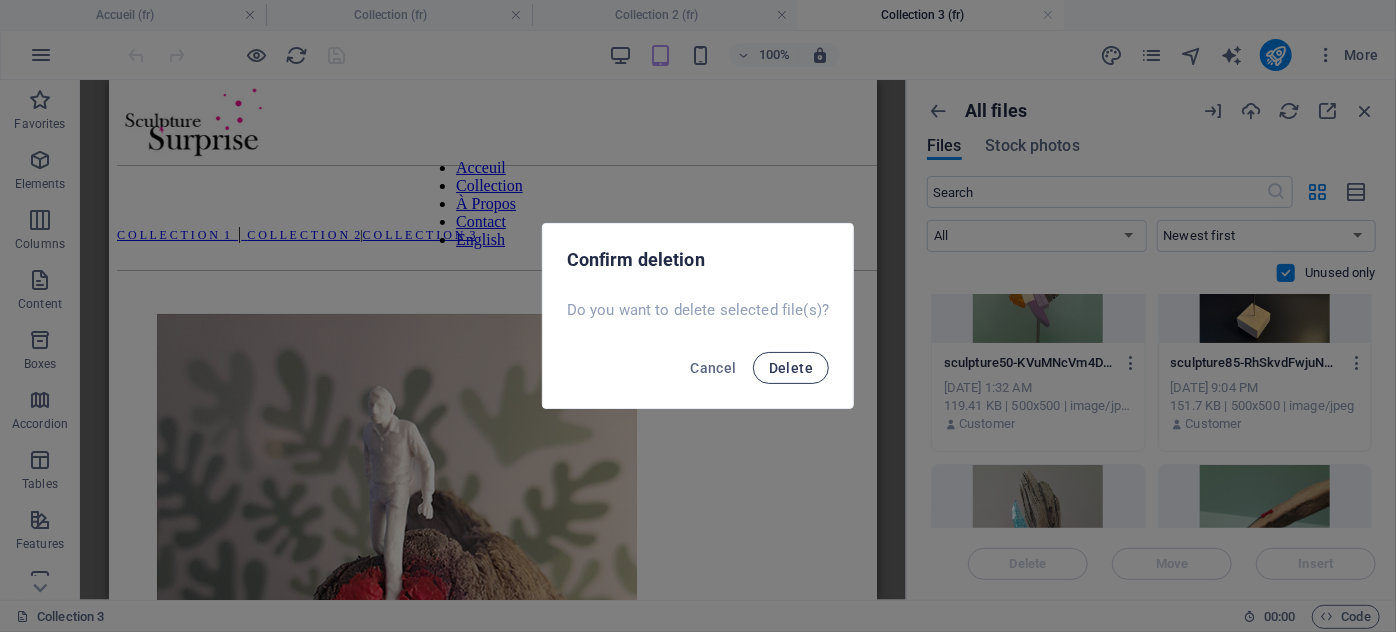 click on "Delete" at bounding box center (791, 368) 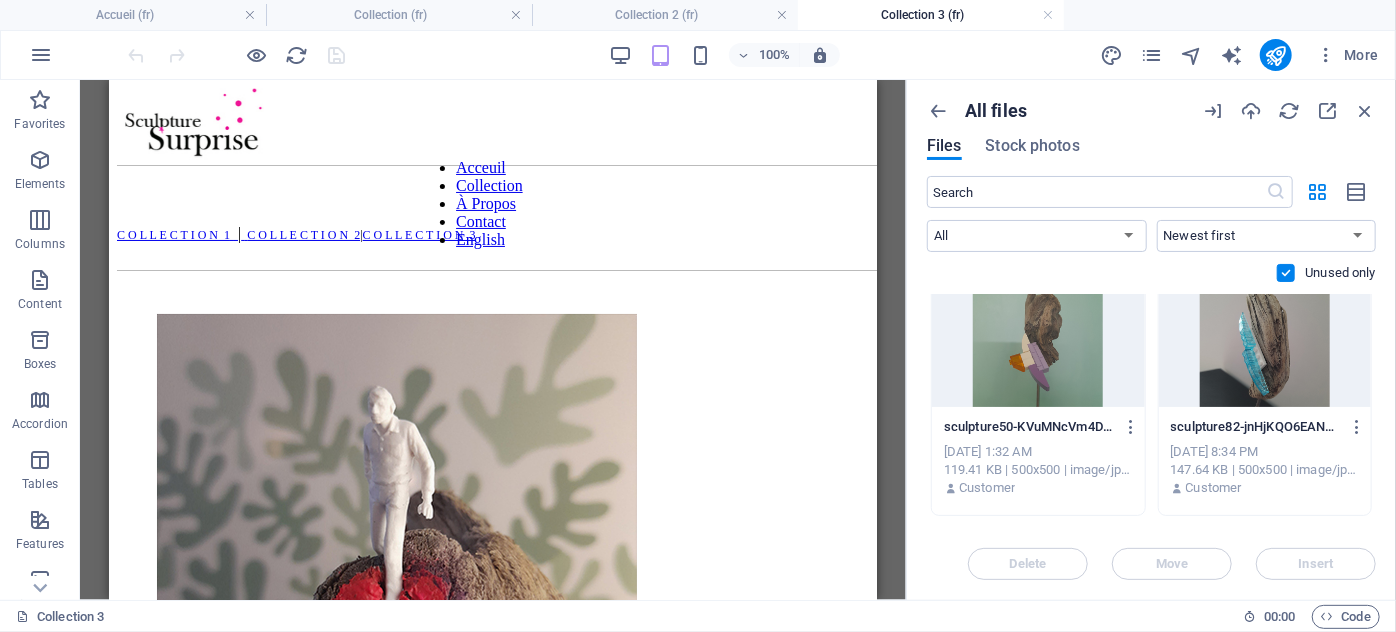 scroll, scrollTop: 1000, scrollLeft: 0, axis: vertical 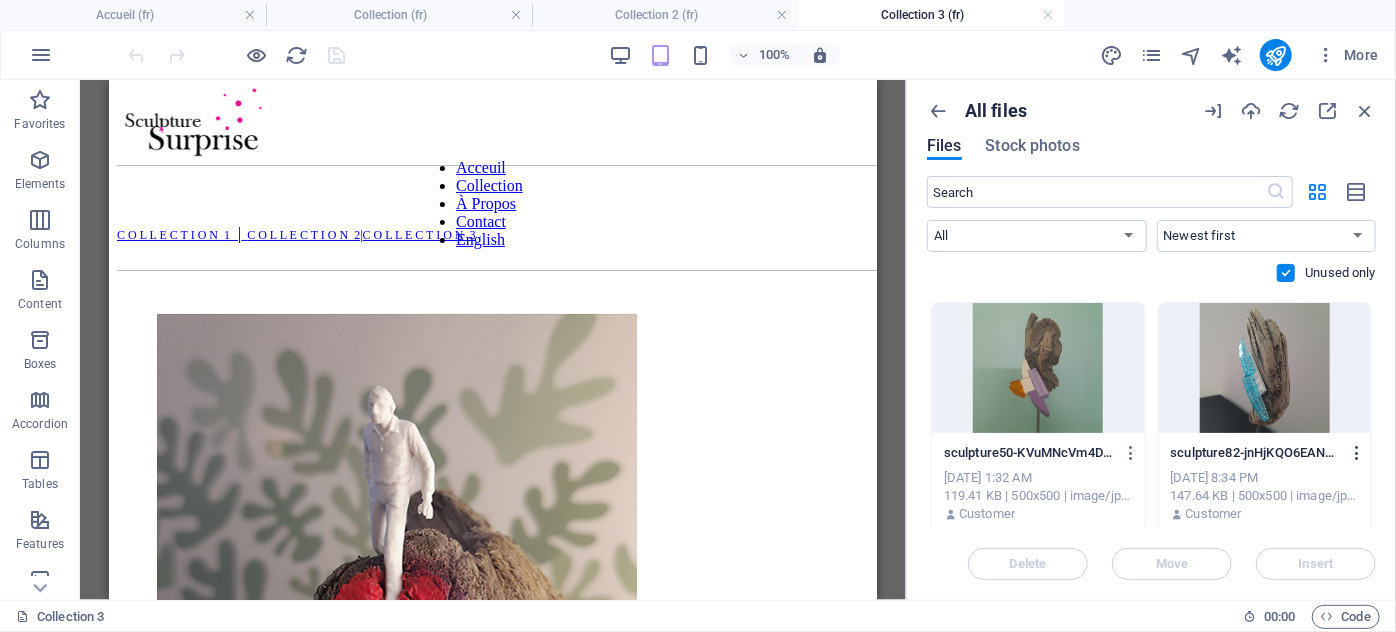 click at bounding box center [1357, 453] 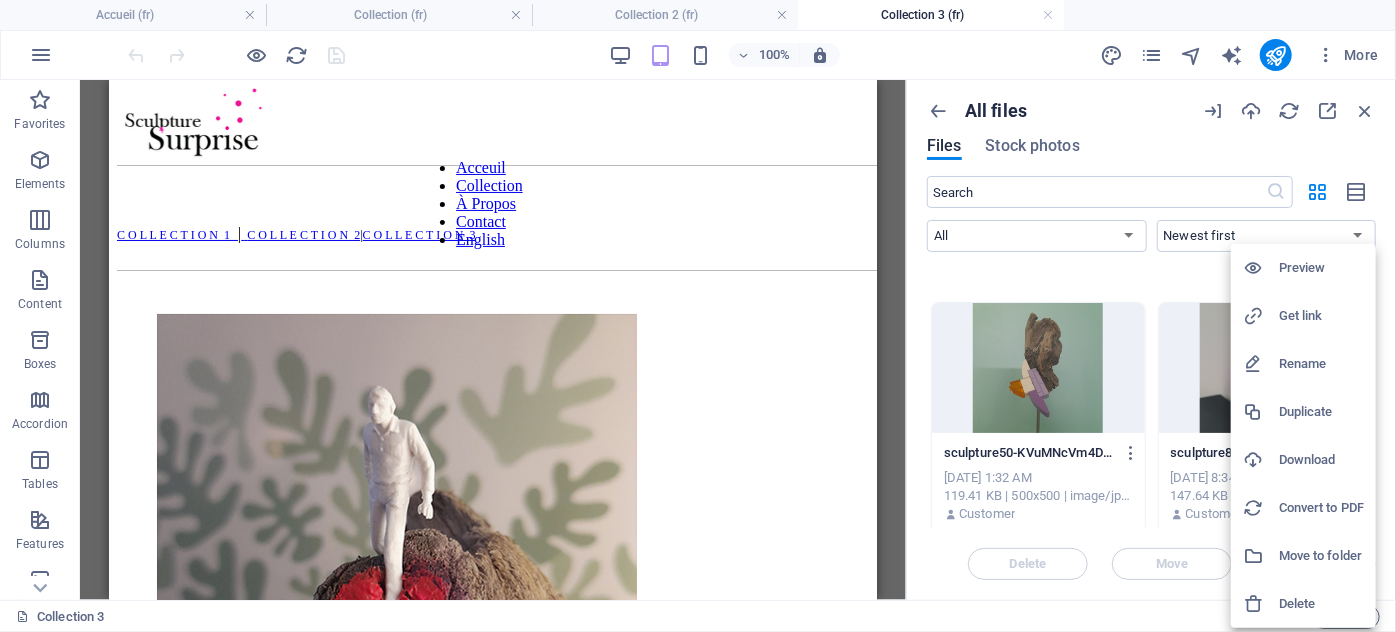 click on "Delete" at bounding box center [1321, 604] 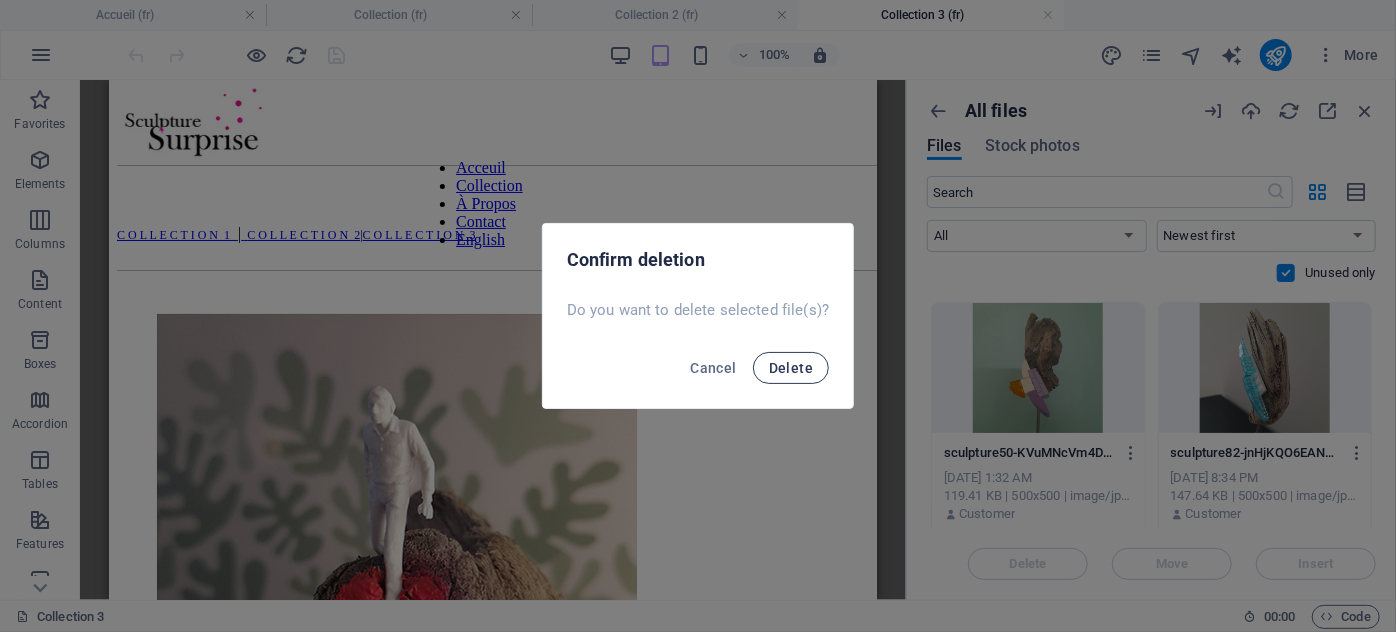 click on "Delete" at bounding box center [791, 368] 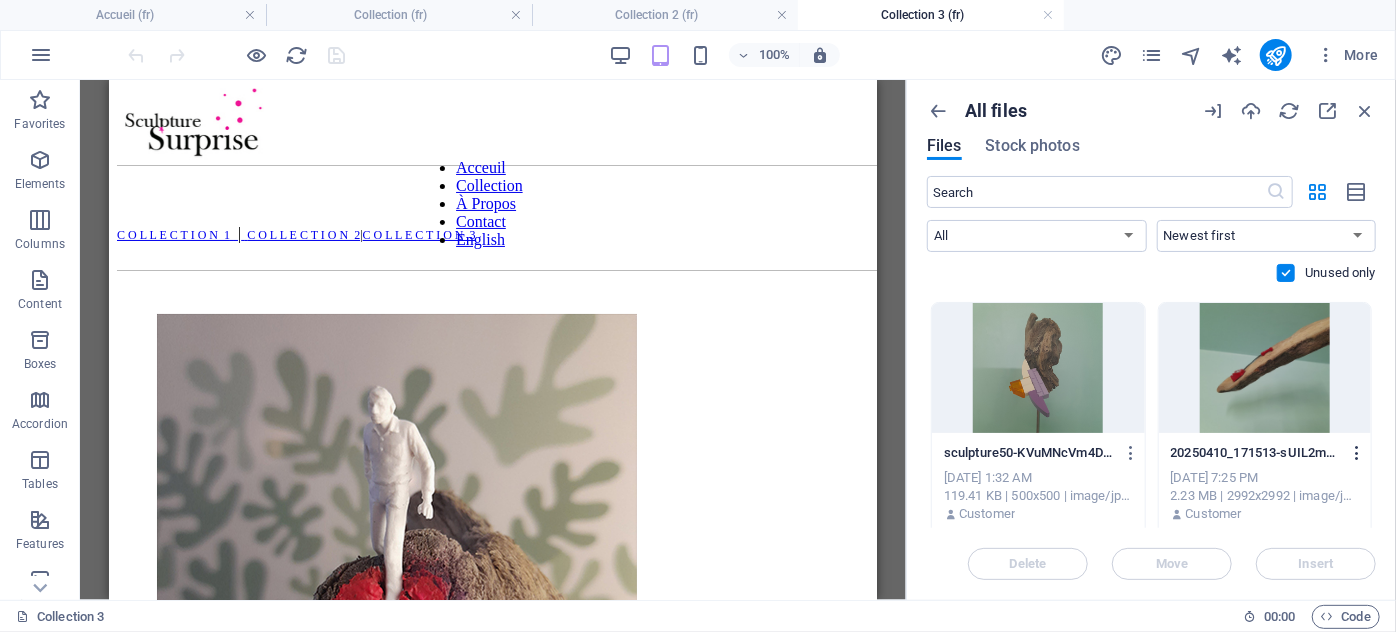 click at bounding box center (1357, 453) 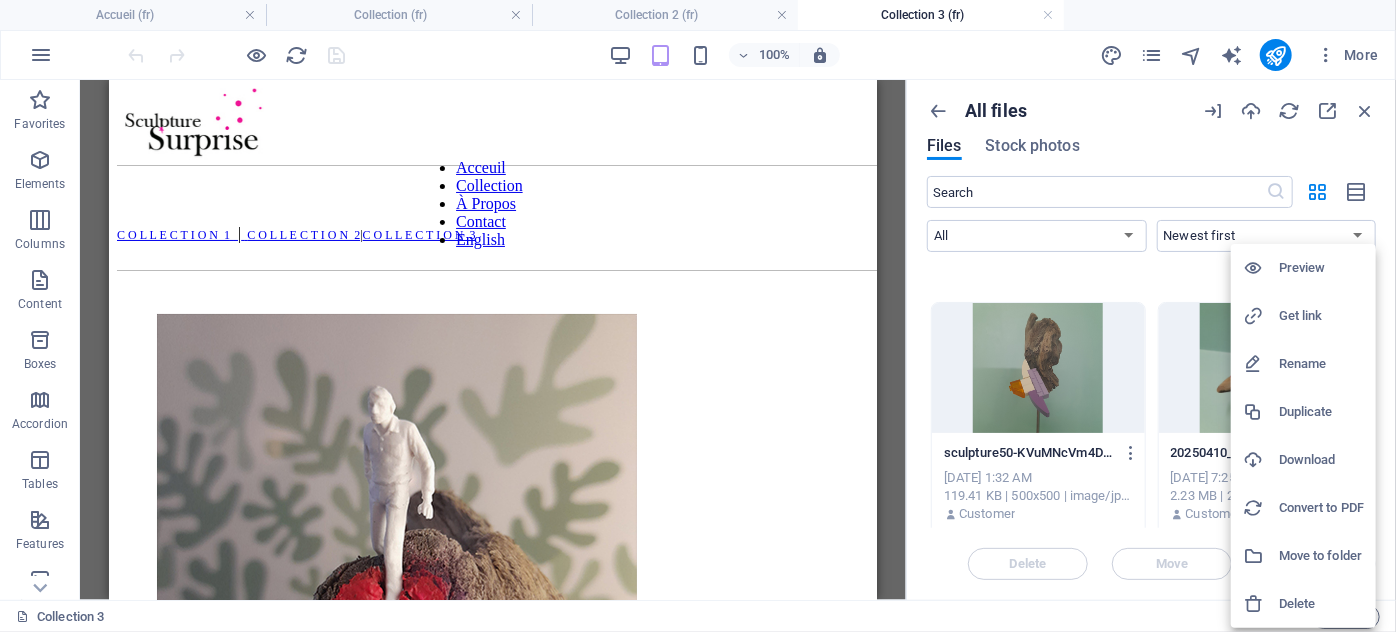 click on "Delete" at bounding box center (1321, 604) 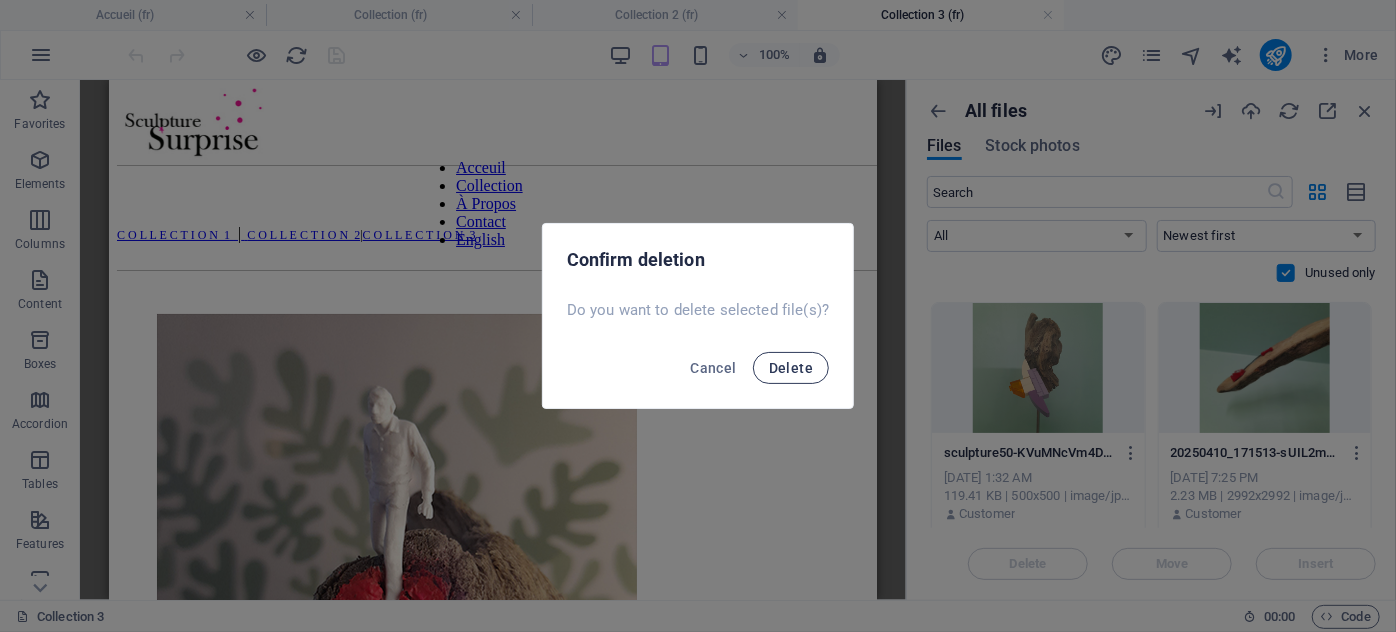 click on "Delete" at bounding box center (791, 368) 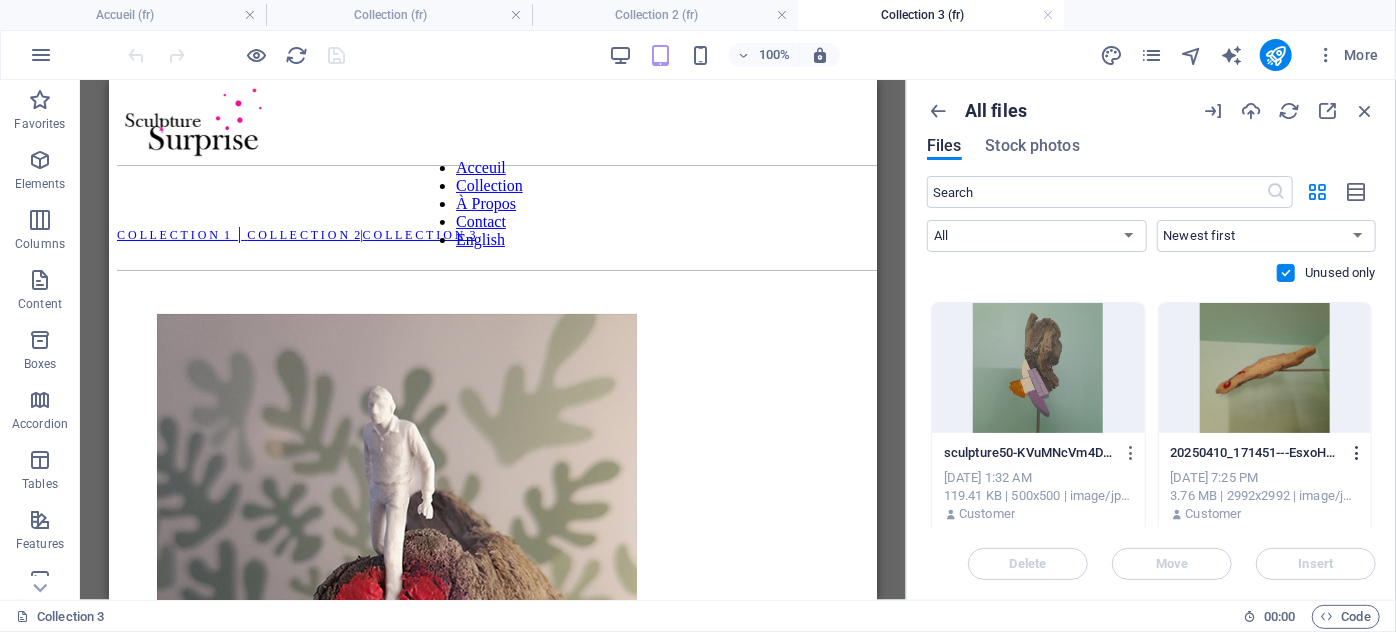click at bounding box center [1357, 453] 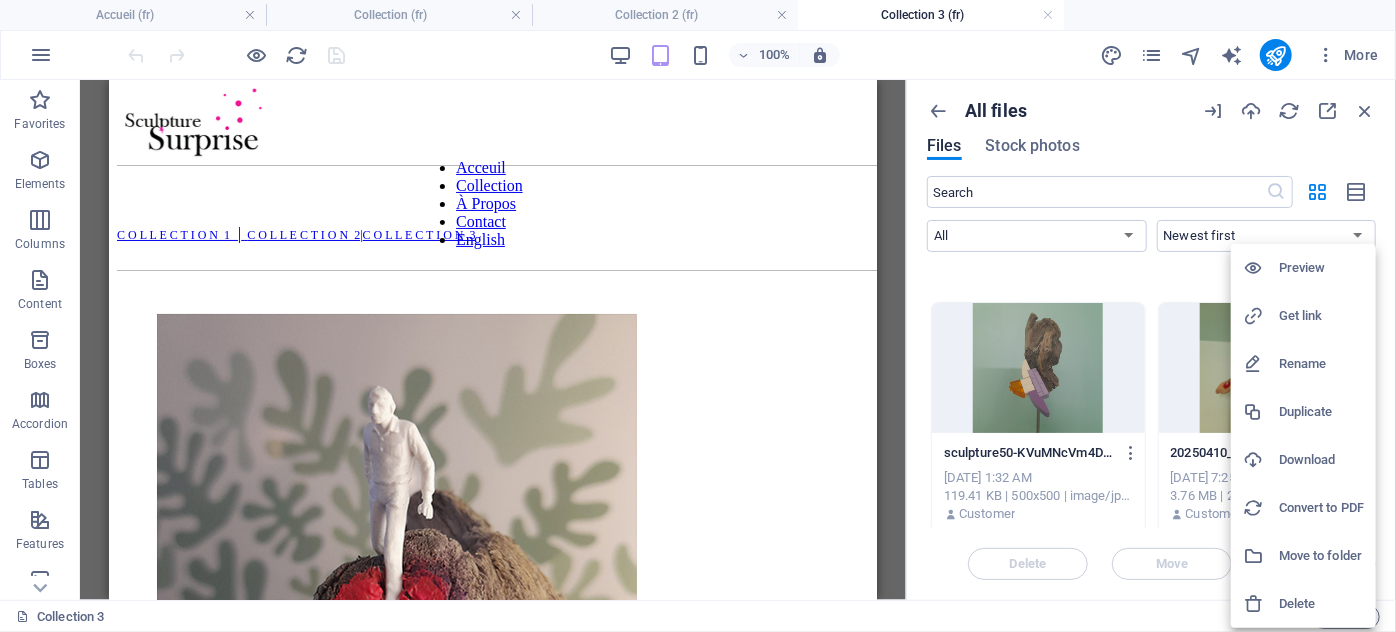 click on "Delete" at bounding box center [1321, 604] 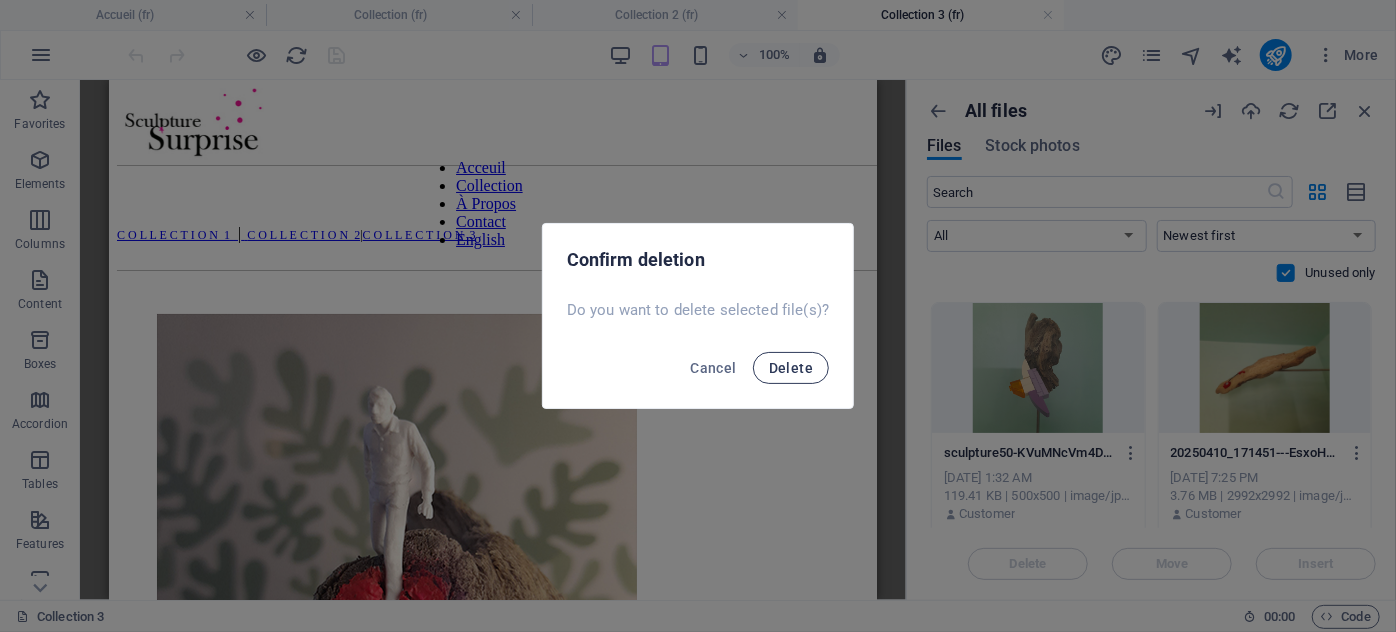 click on "Delete" at bounding box center (791, 368) 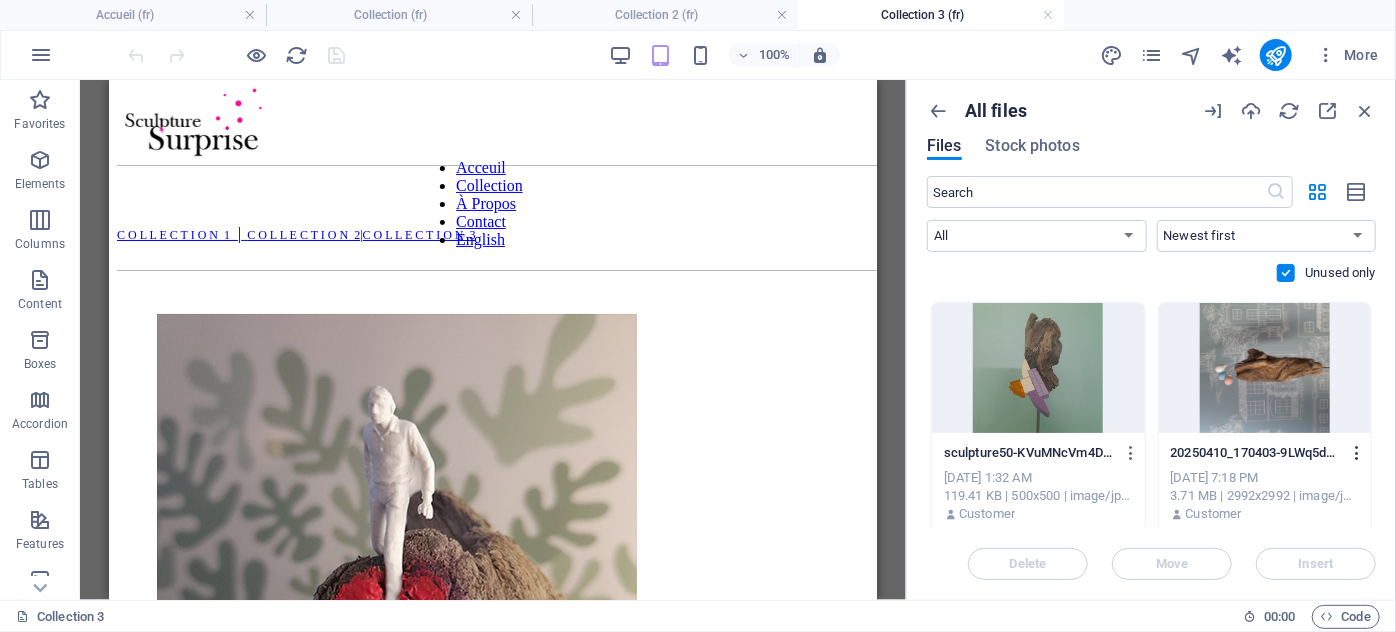 click at bounding box center [1357, 453] 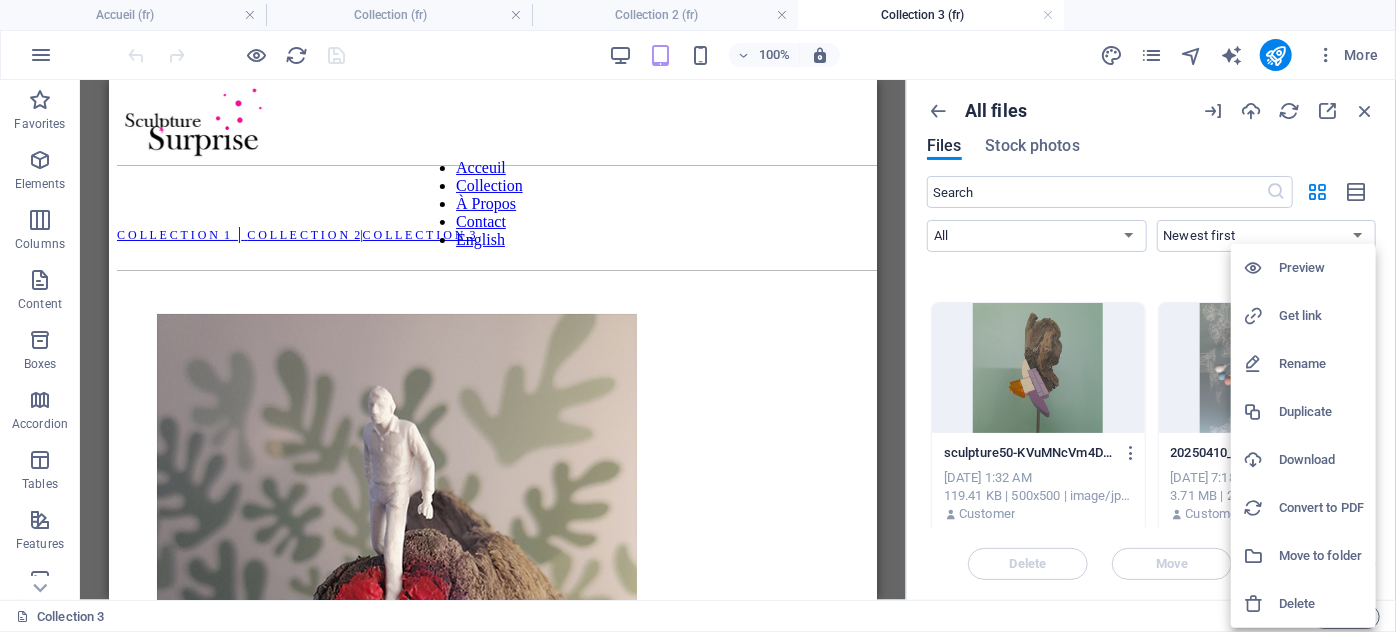 click on "Delete" at bounding box center (1321, 604) 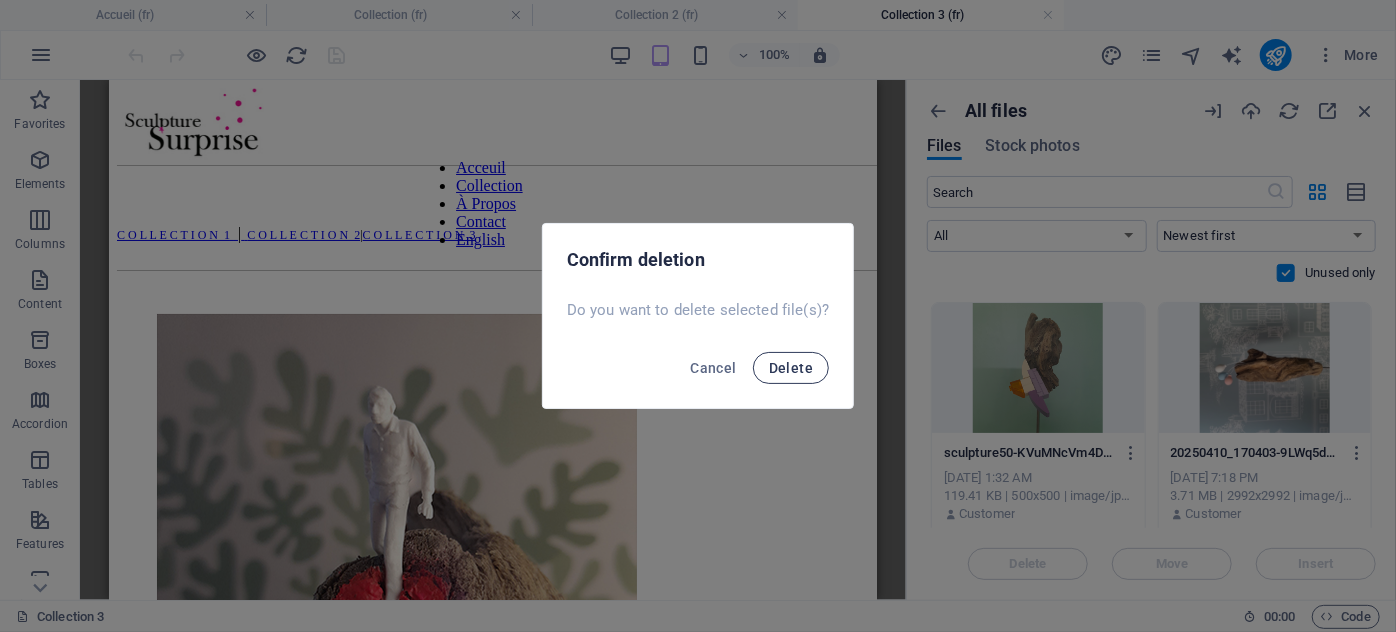 click on "Delete" at bounding box center (791, 368) 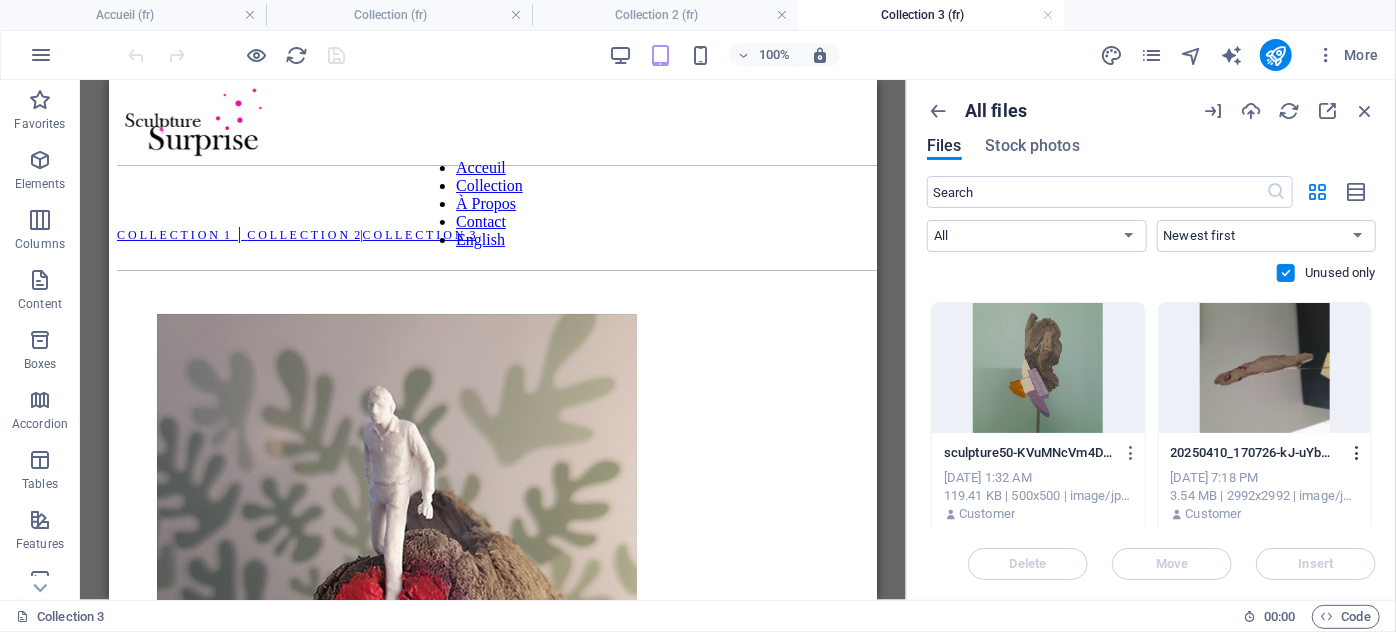 click at bounding box center [1357, 453] 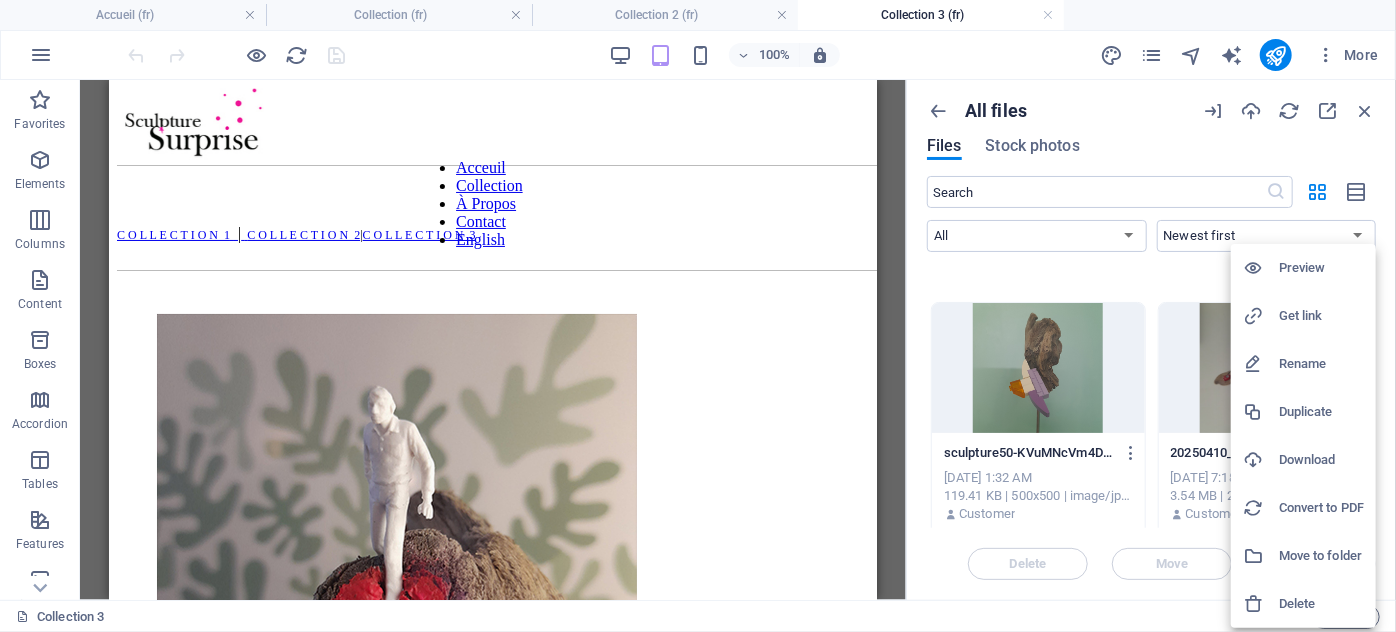 click on "Delete" at bounding box center [1321, 604] 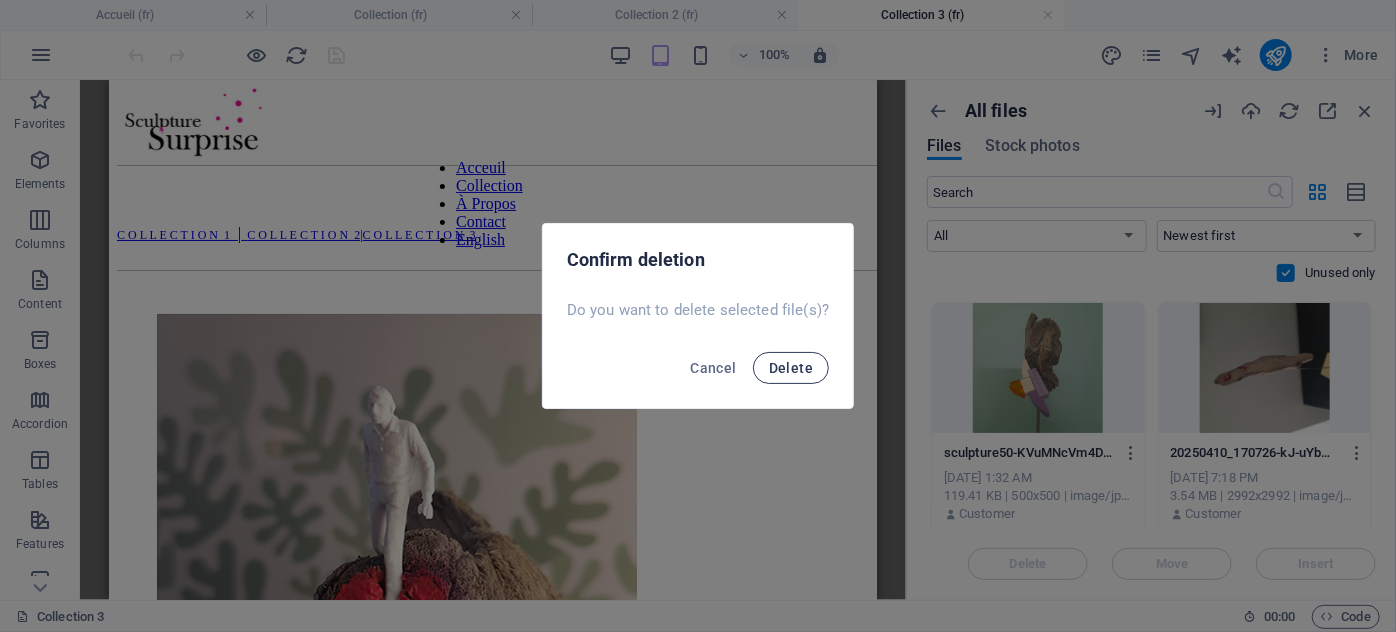 click on "Delete" at bounding box center [791, 368] 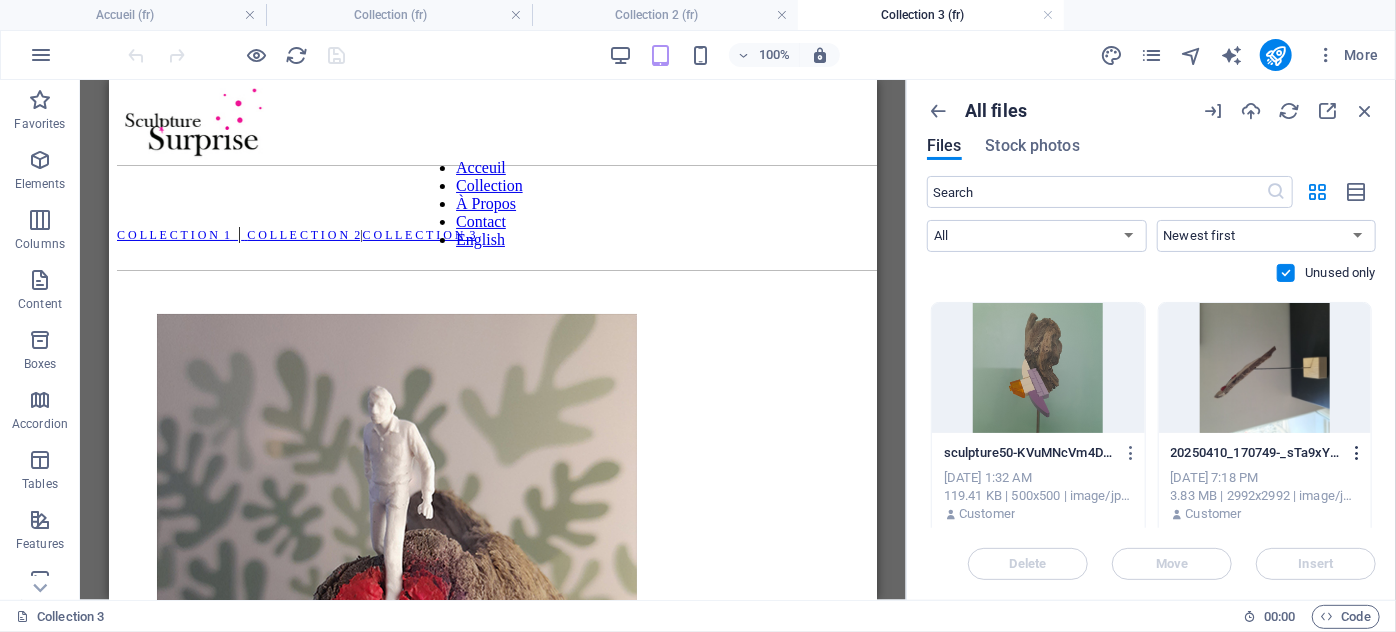 click at bounding box center [1357, 453] 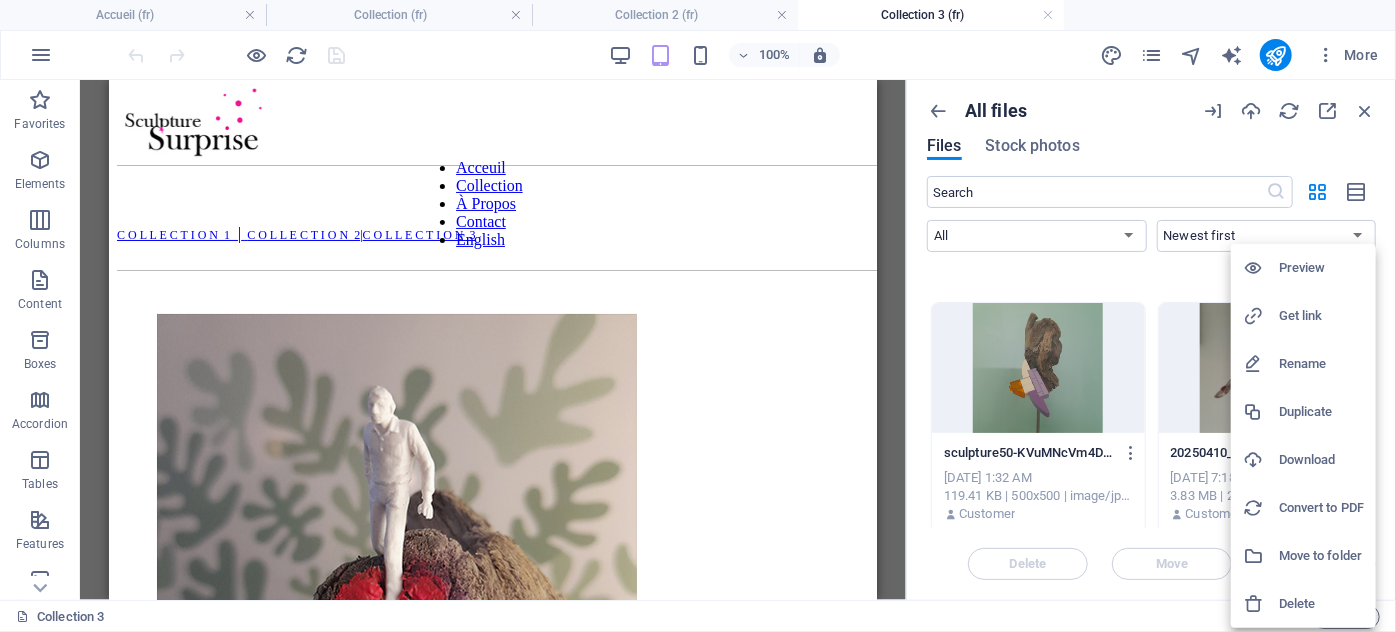 click on "Delete" at bounding box center [1321, 604] 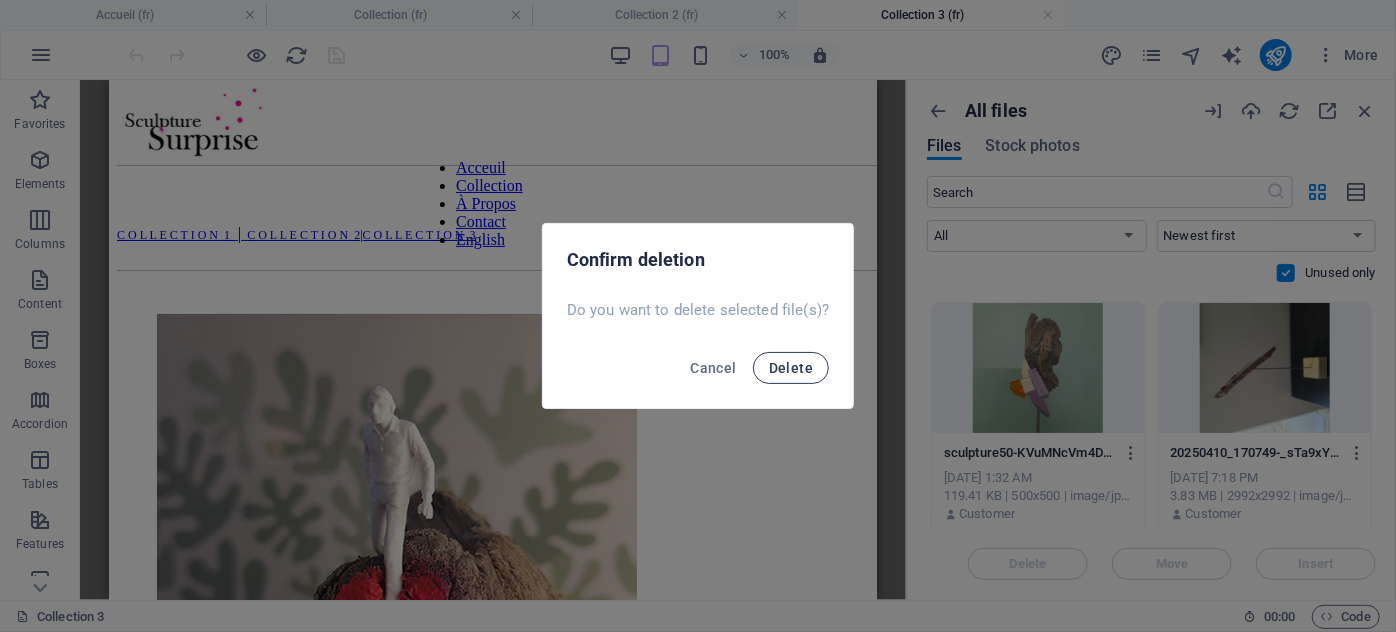click on "Delete" at bounding box center [791, 368] 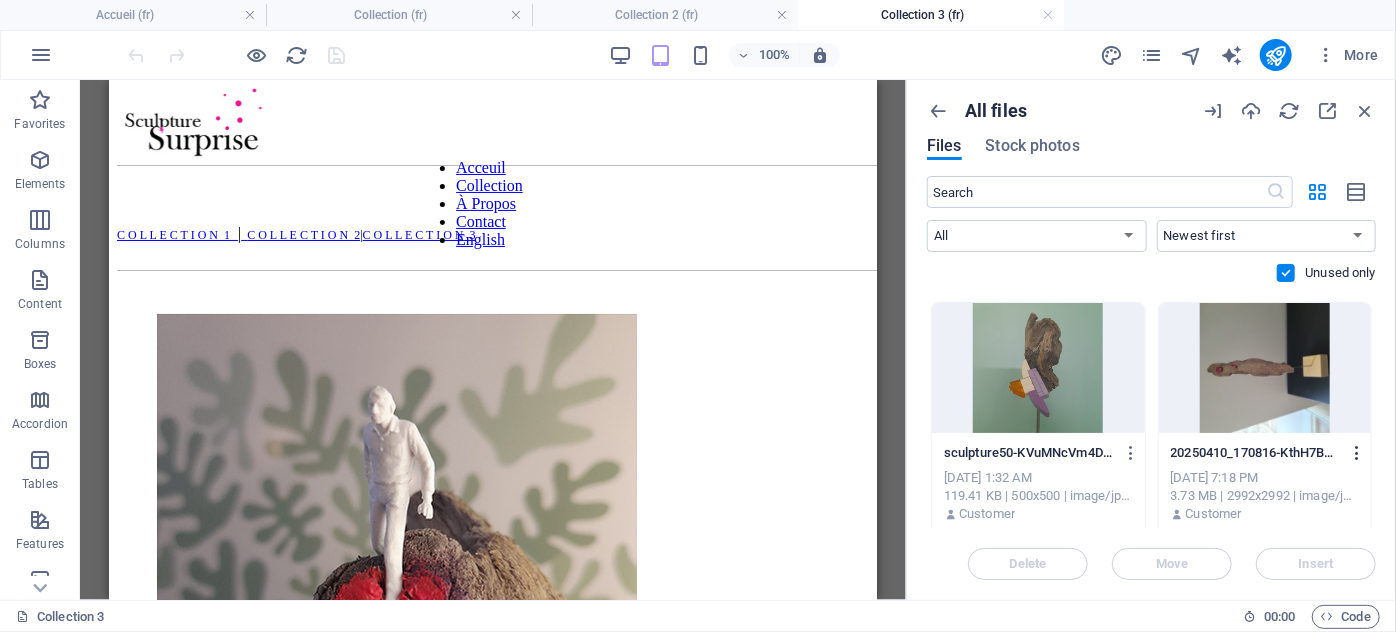 click at bounding box center (1357, 453) 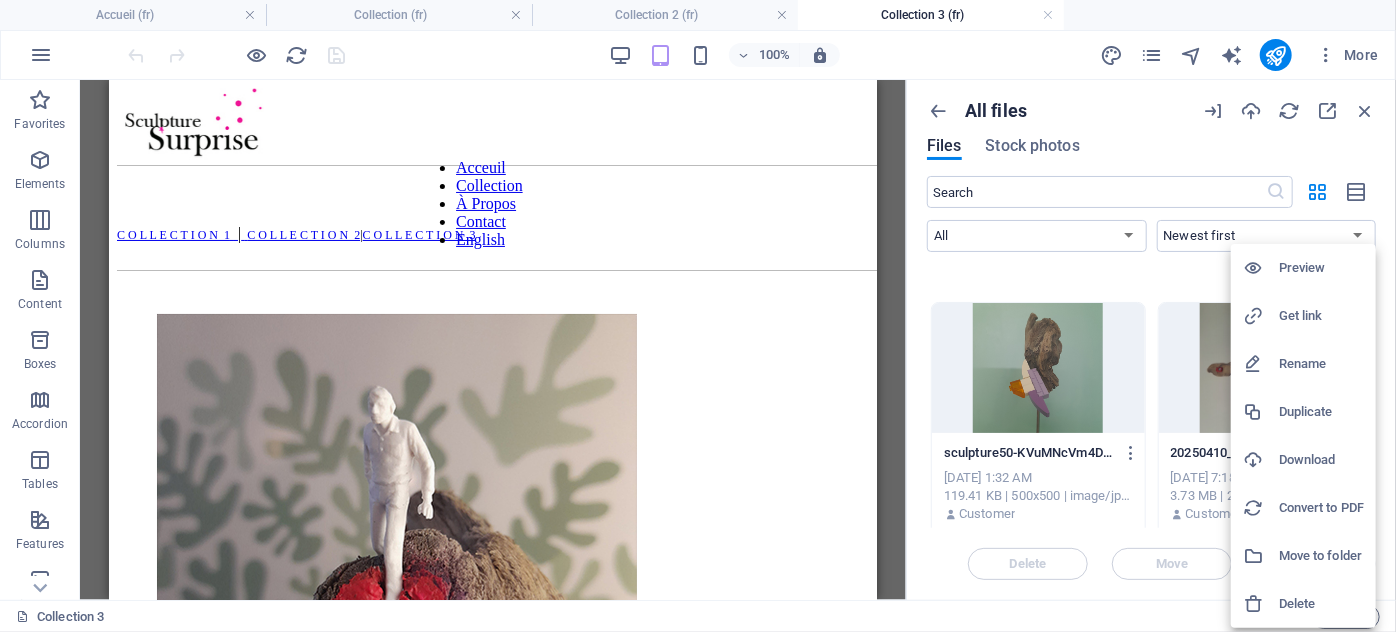 click on "Delete" at bounding box center (1321, 604) 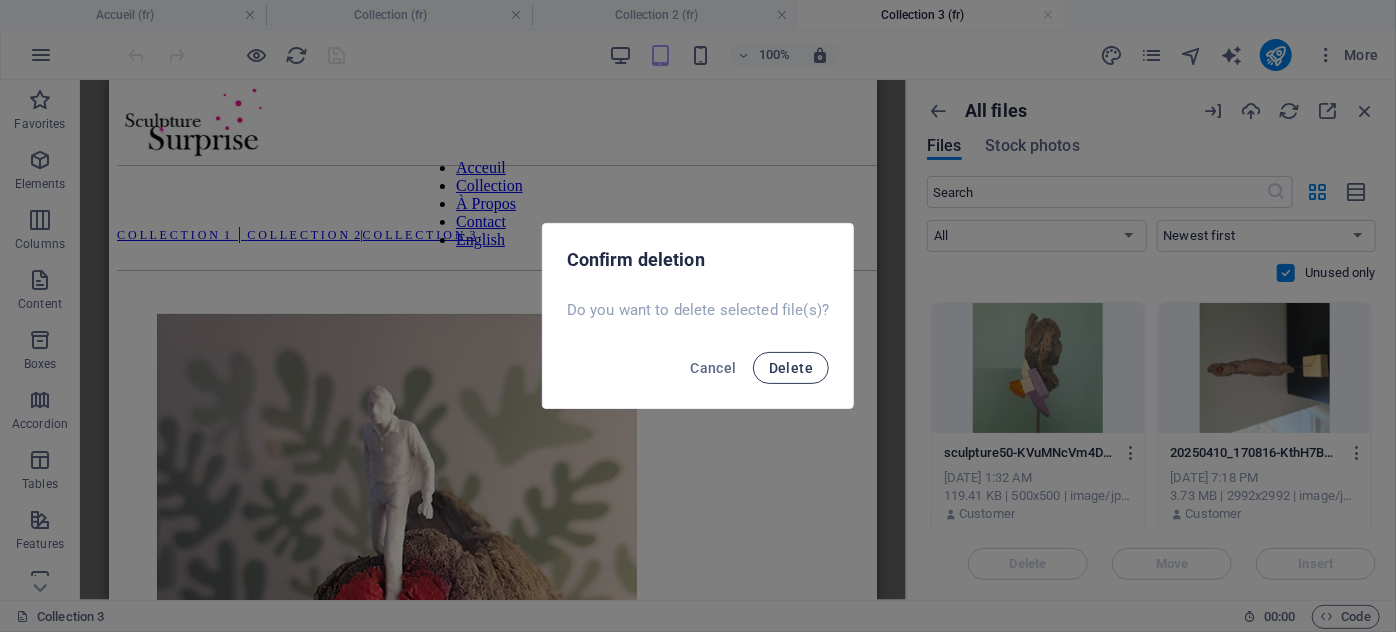click on "Delete" at bounding box center [791, 368] 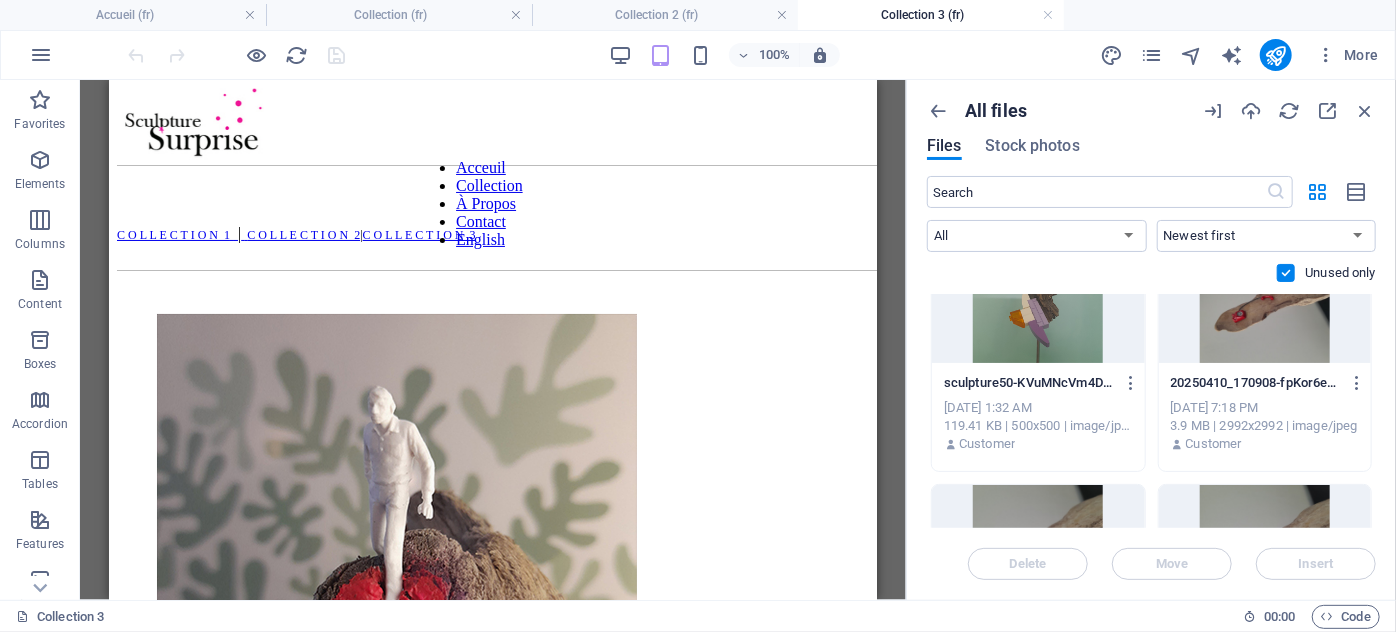 scroll, scrollTop: 1090, scrollLeft: 0, axis: vertical 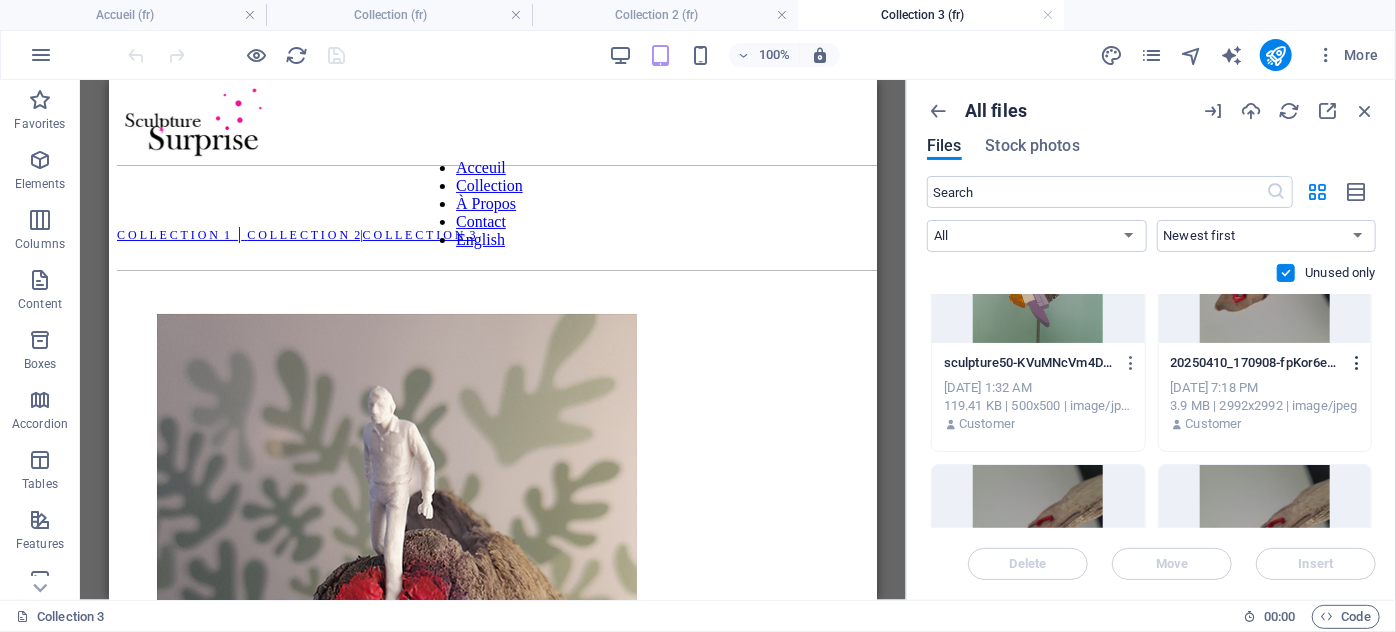 click at bounding box center [1357, 363] 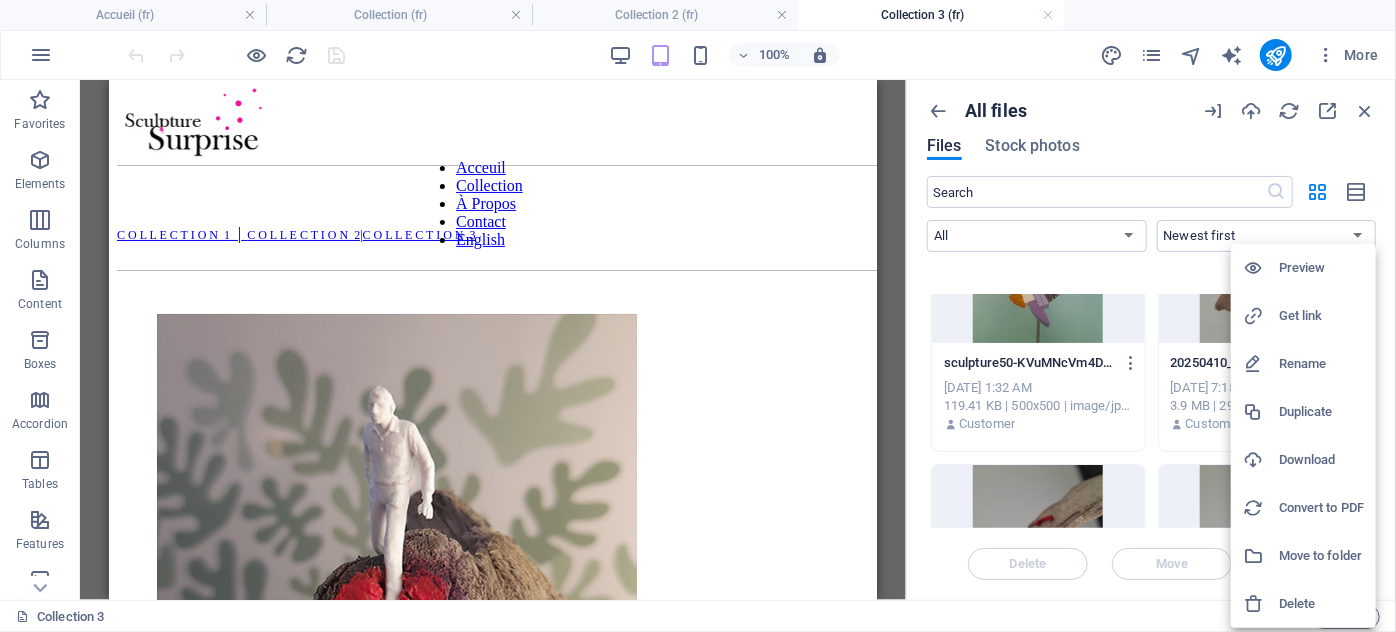 click on "Delete" at bounding box center (1321, 604) 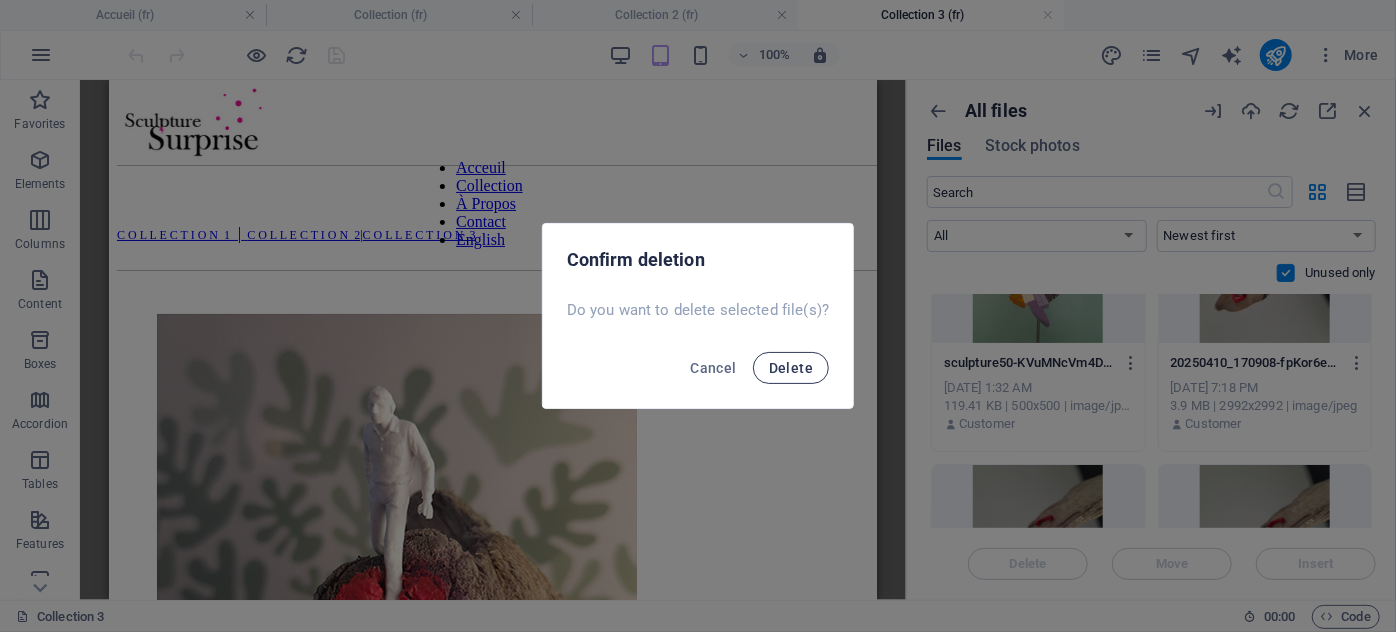 click on "Delete" at bounding box center [791, 368] 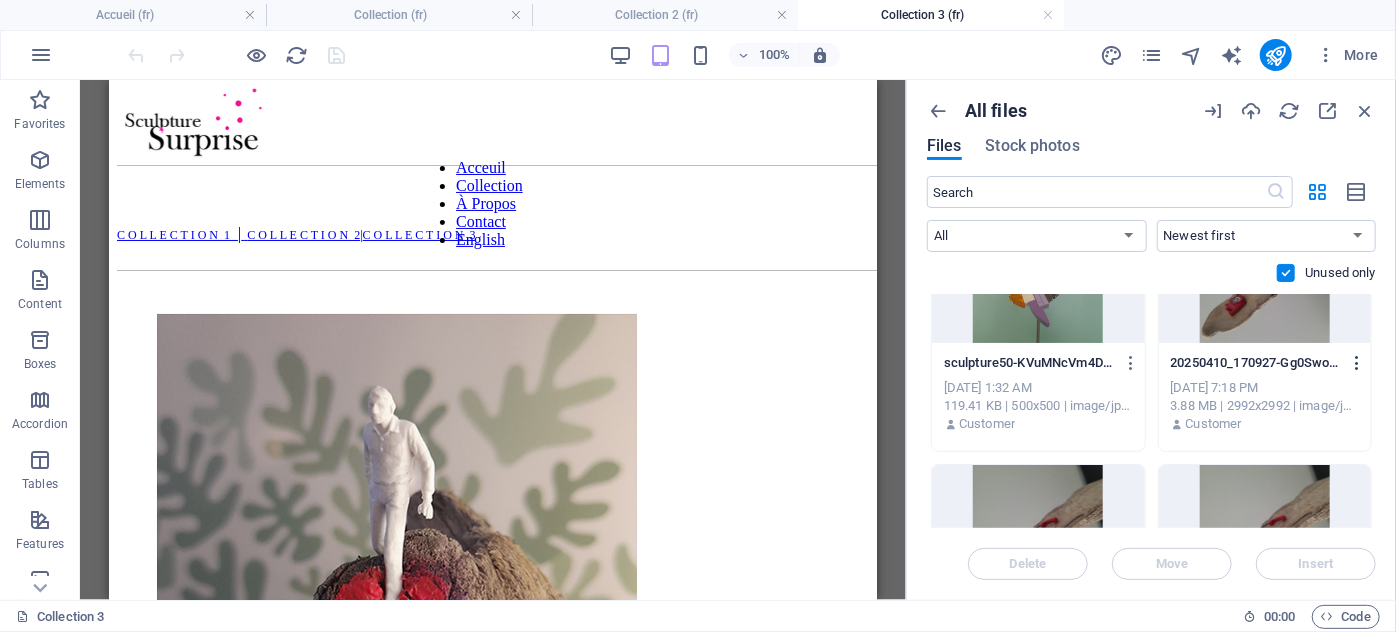 click at bounding box center [1357, 363] 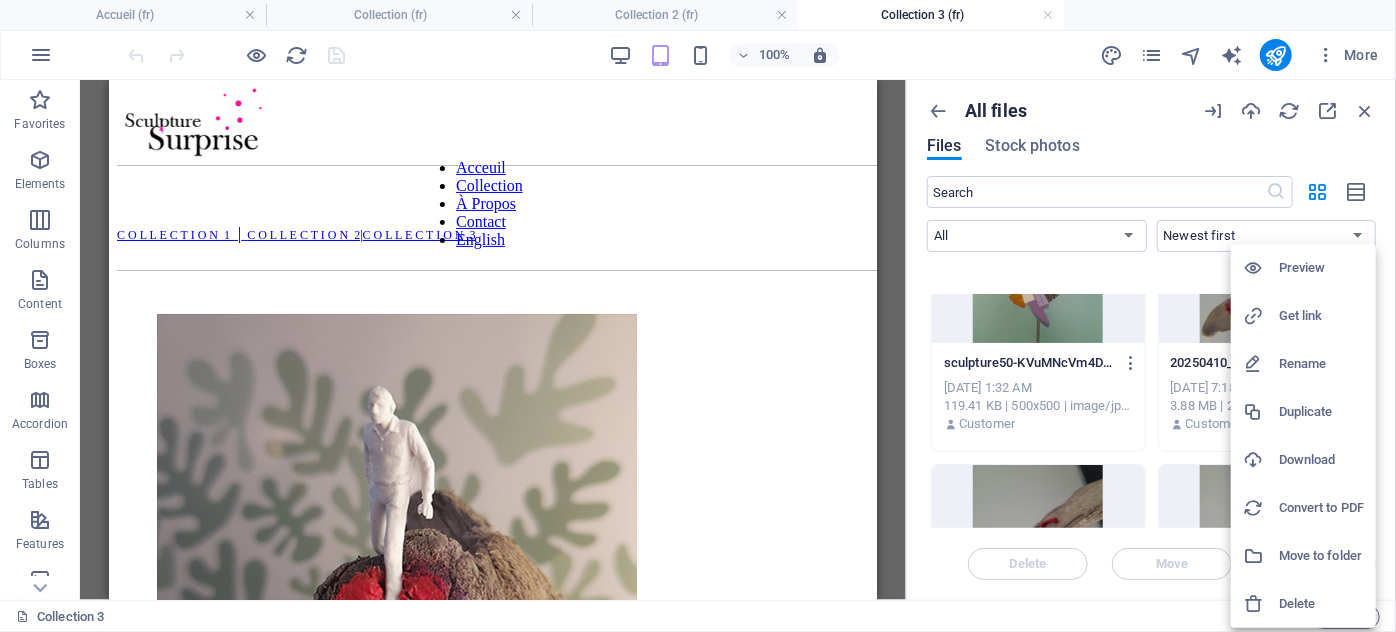 click on "Delete" at bounding box center (1321, 604) 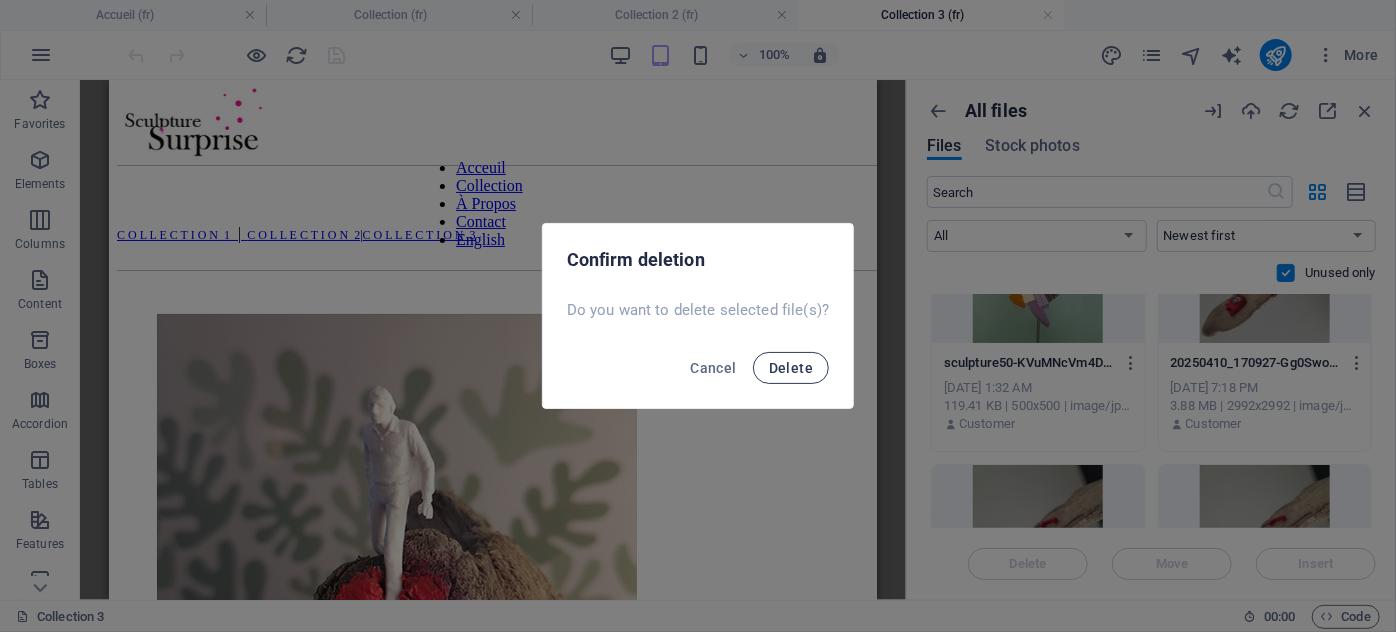 click on "Delete" at bounding box center [791, 368] 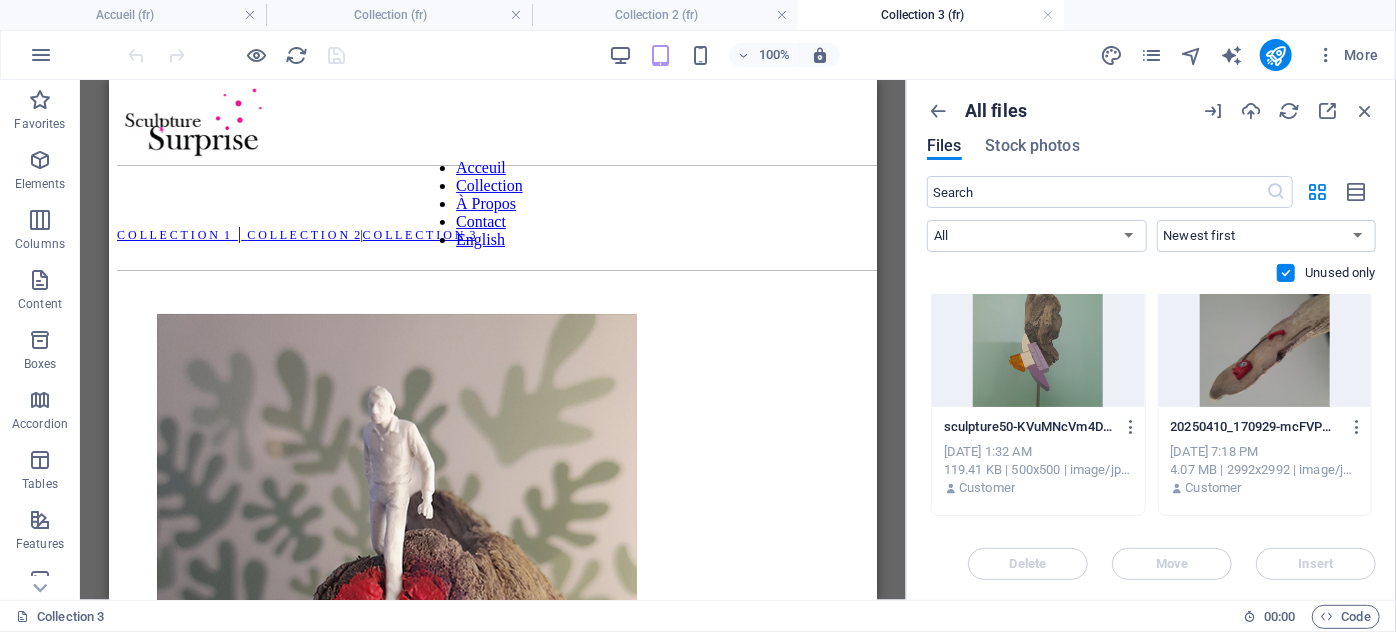 scroll, scrollTop: 1000, scrollLeft: 0, axis: vertical 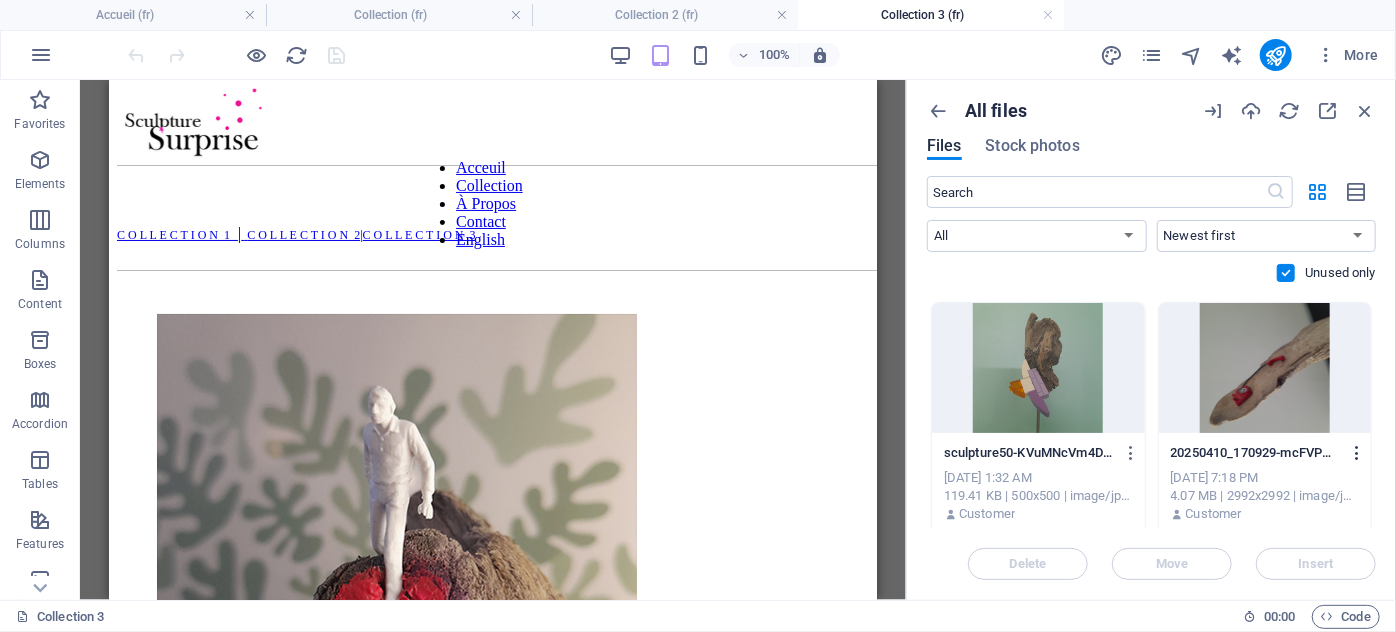 click at bounding box center [1357, 453] 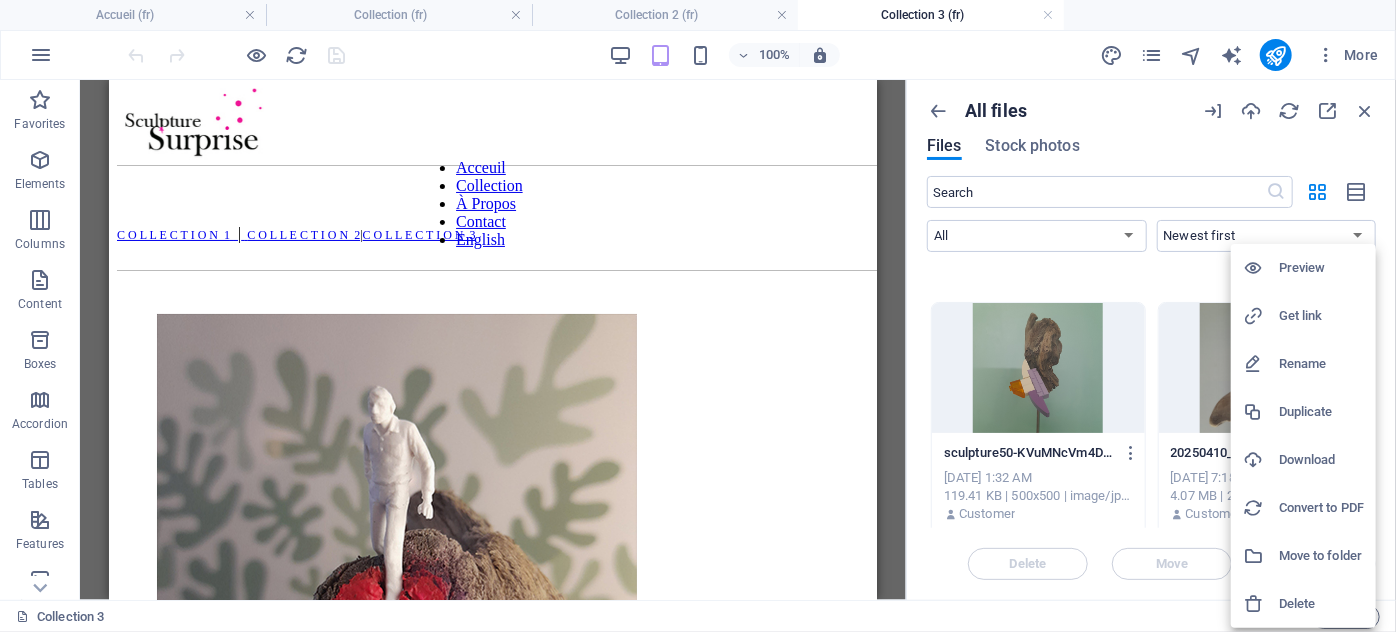 click on "Delete" at bounding box center (1321, 604) 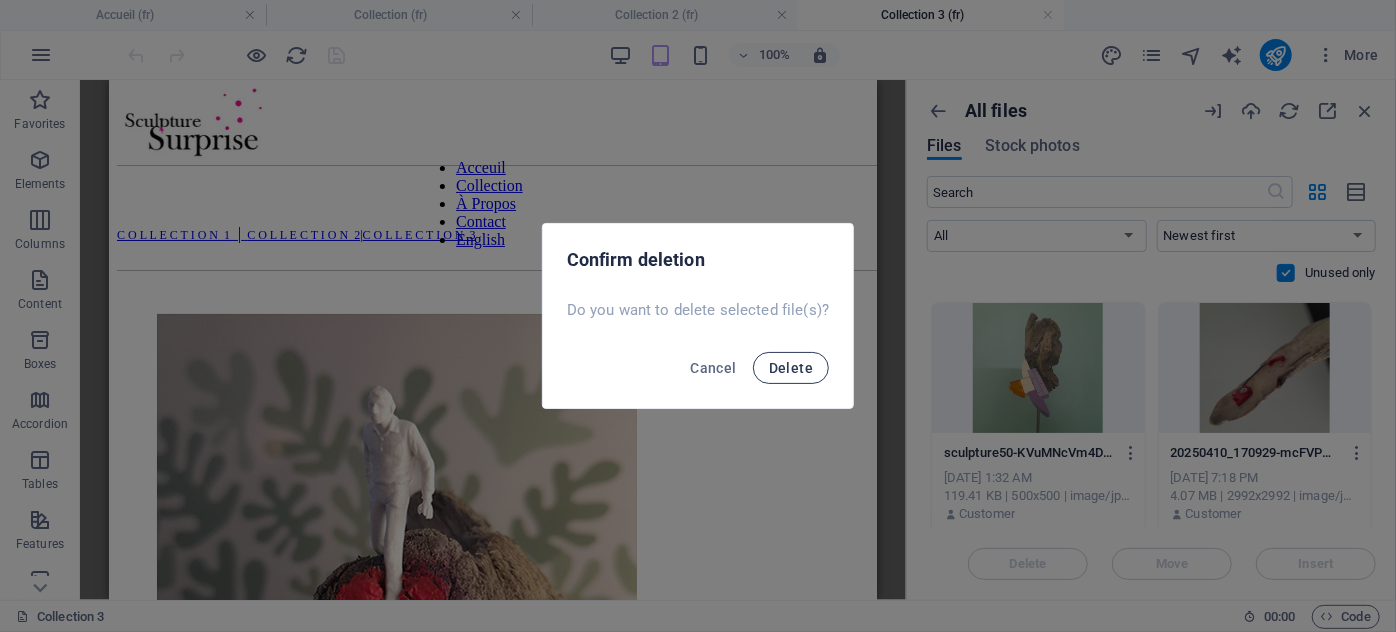 click on "Delete" at bounding box center (791, 368) 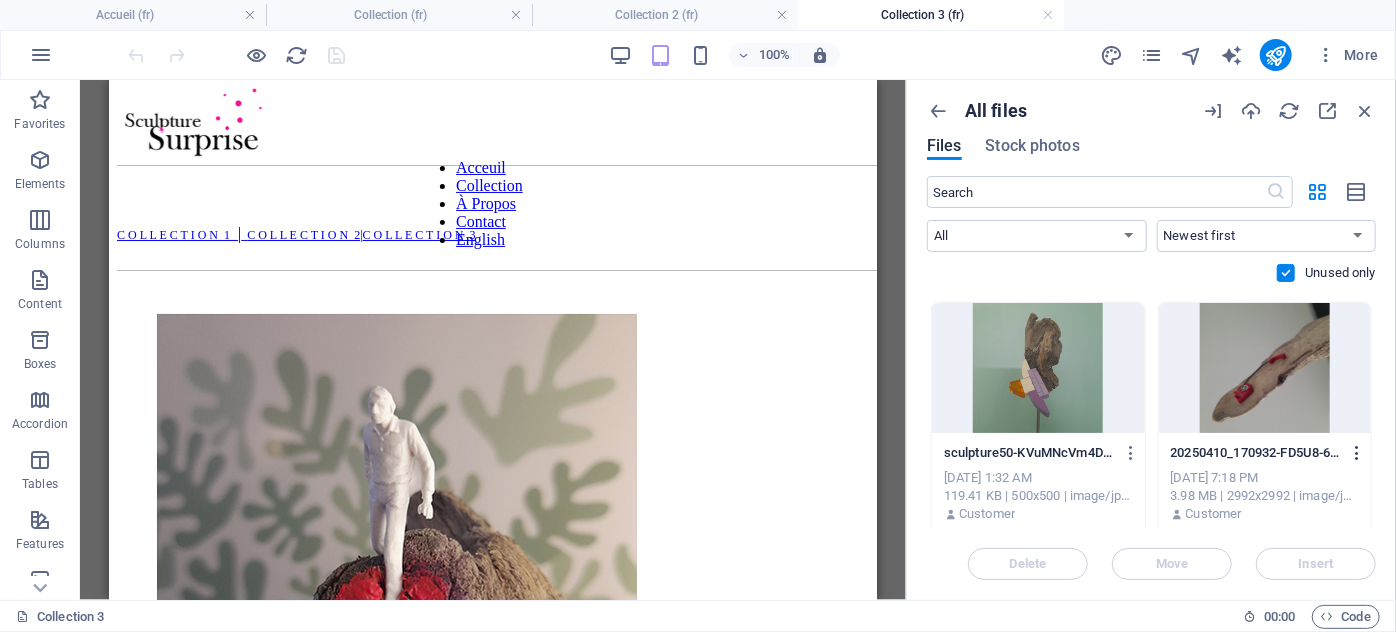 click at bounding box center [1357, 453] 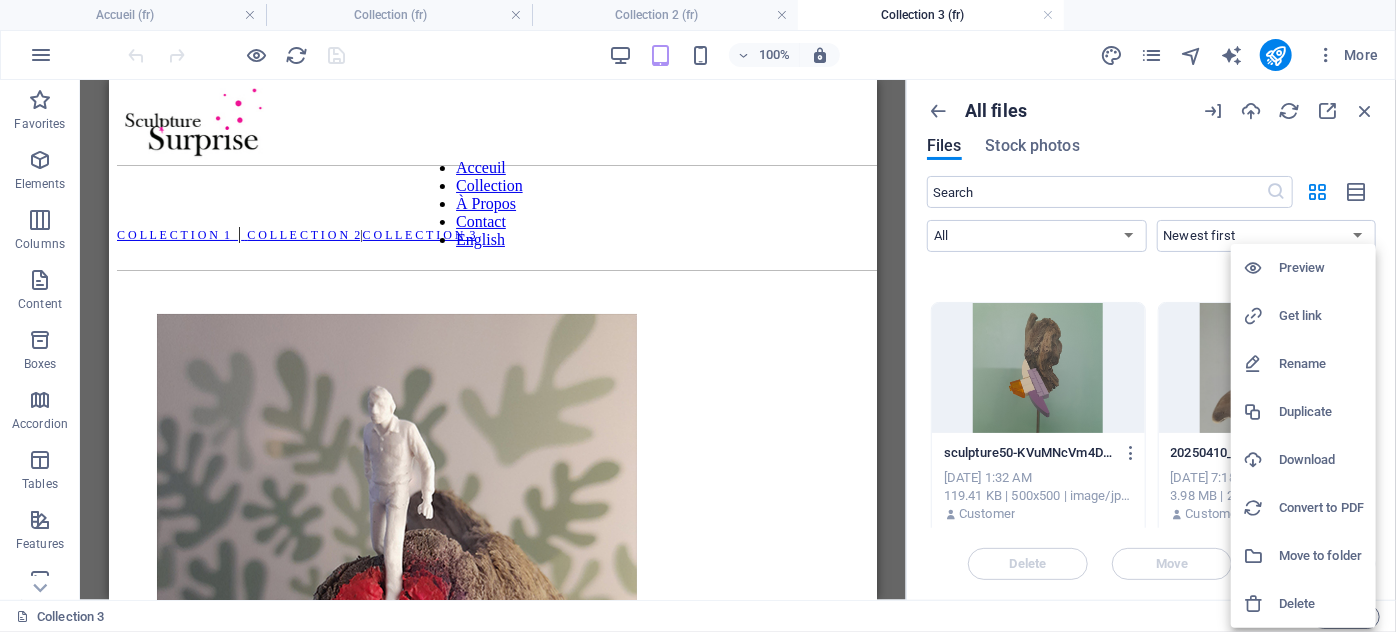 click on "Delete" at bounding box center (1321, 604) 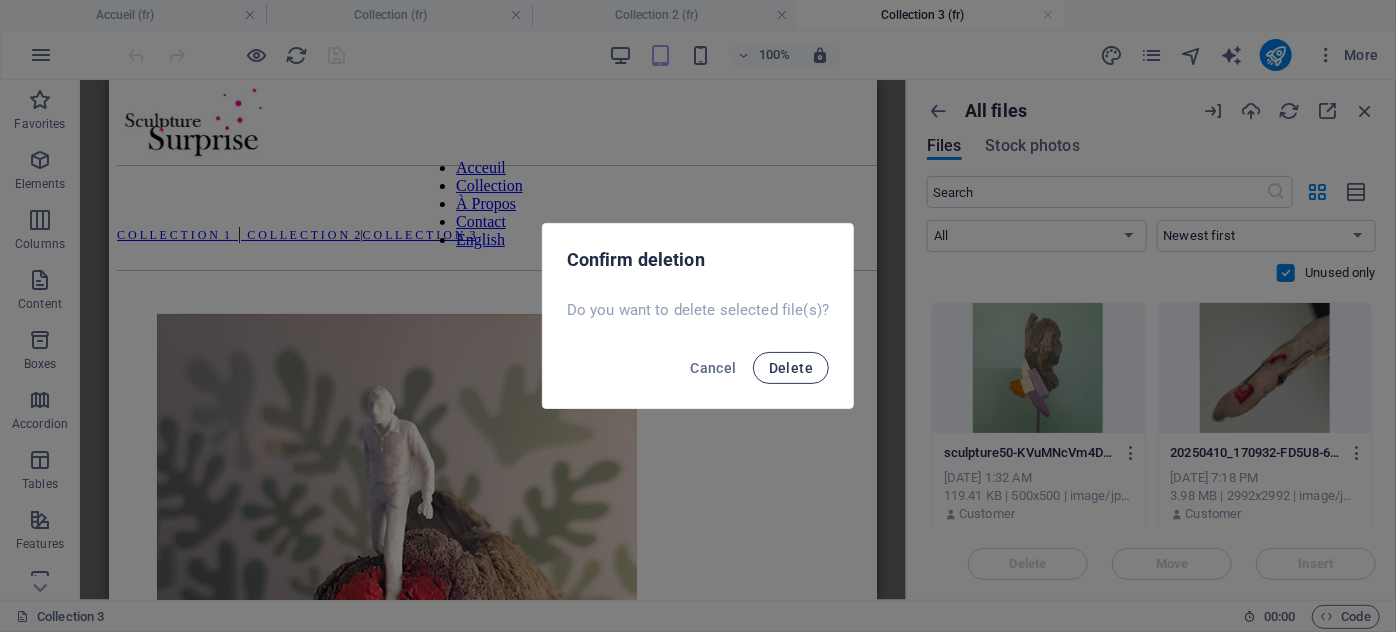 click on "Delete" at bounding box center (791, 368) 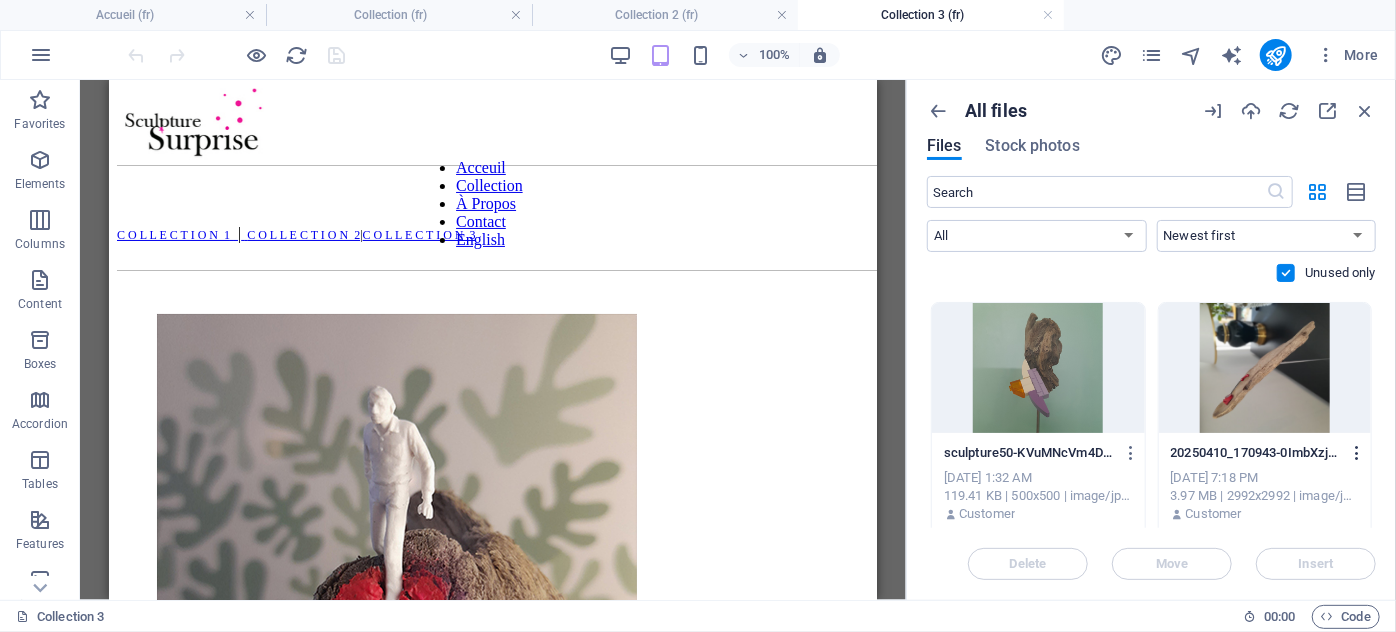 click at bounding box center (1357, 453) 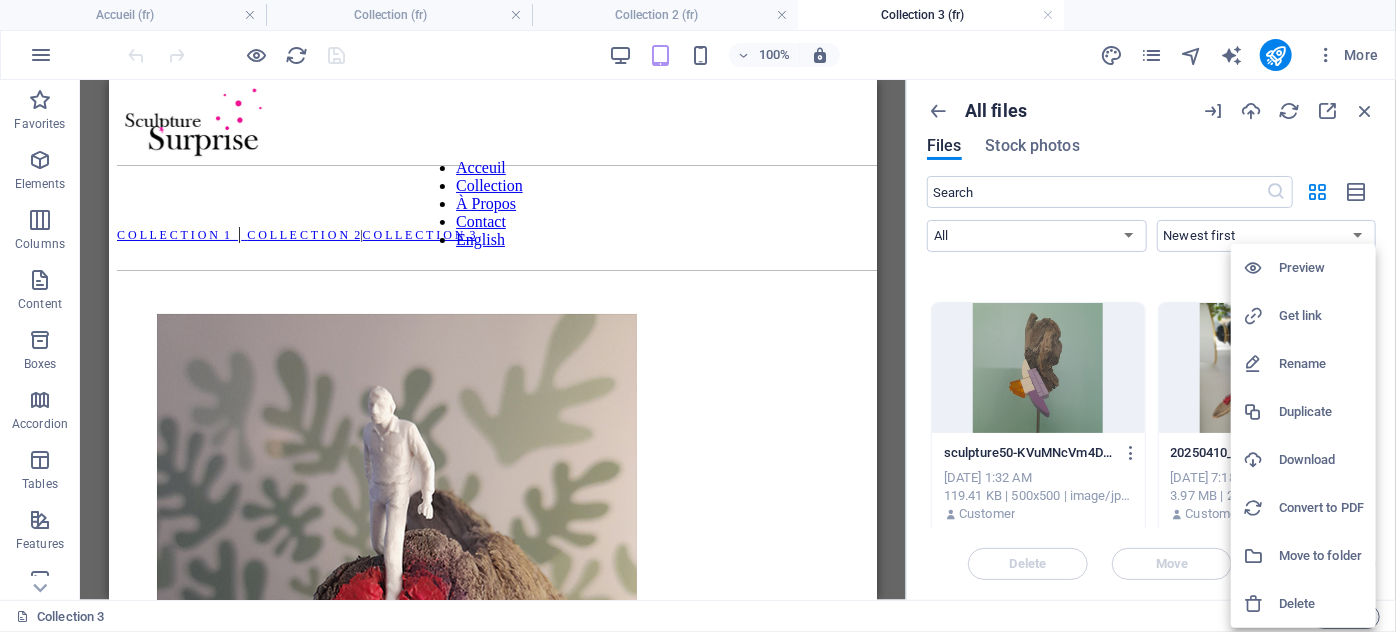 click on "Delete" at bounding box center (1321, 604) 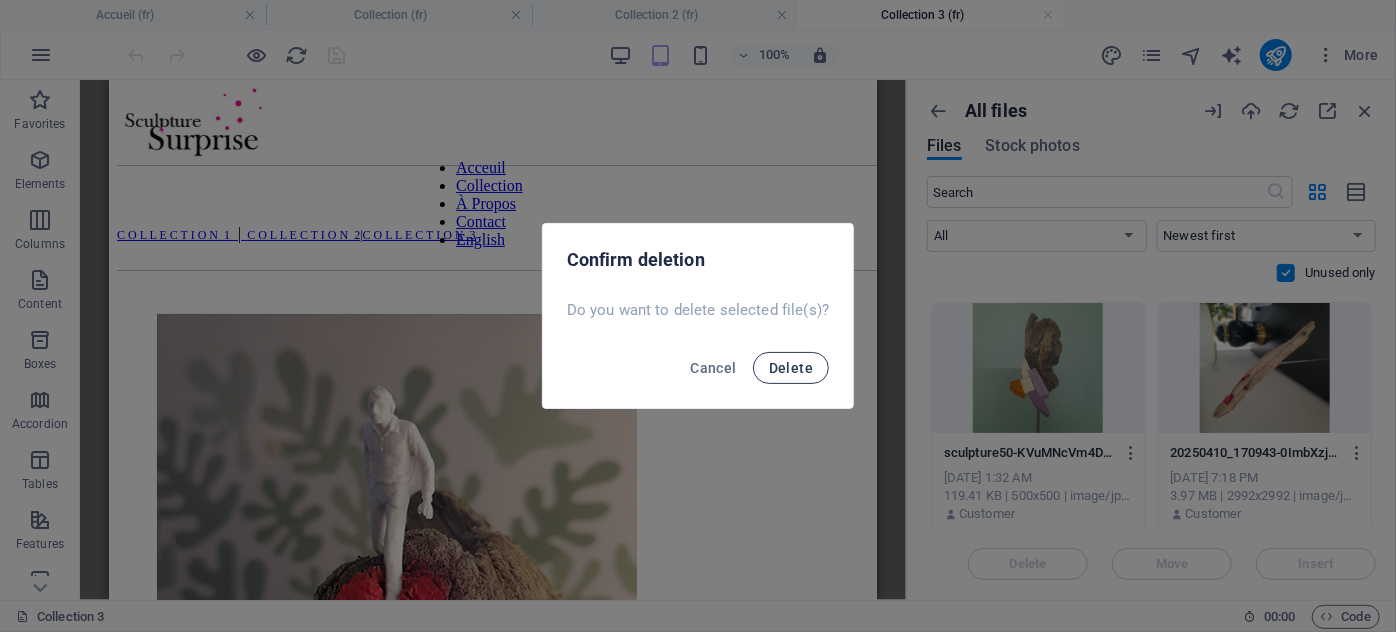 click on "Delete" at bounding box center (791, 368) 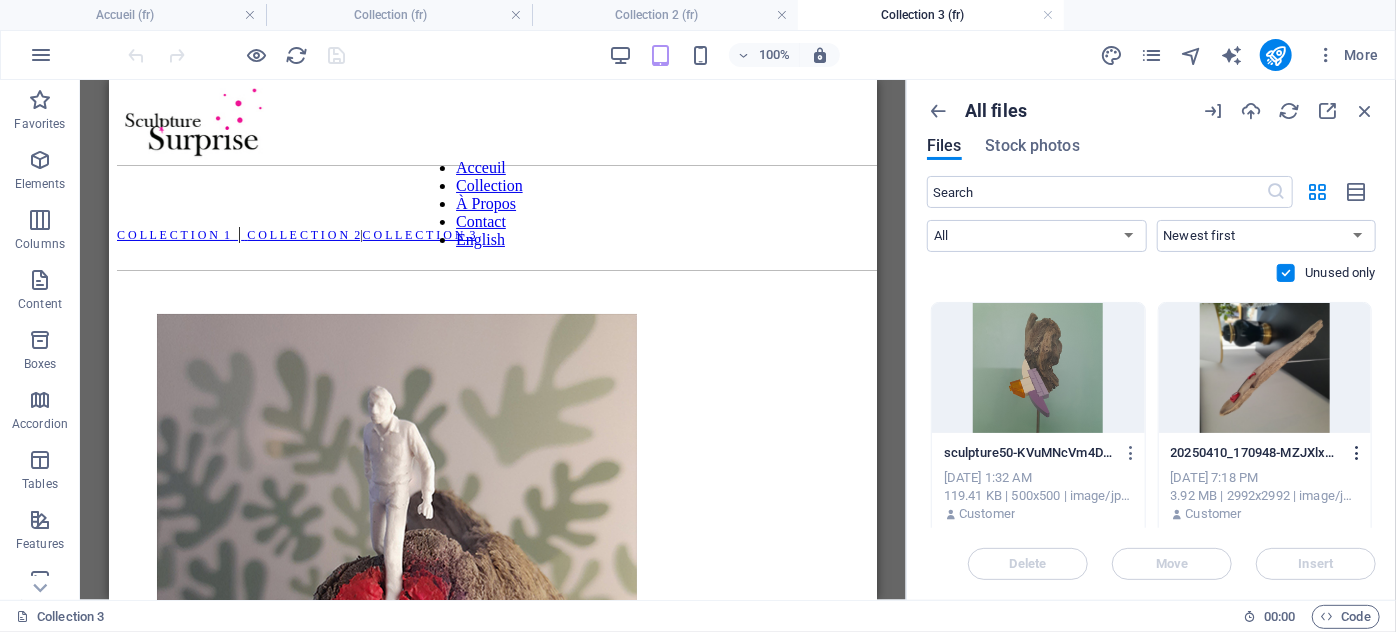 click at bounding box center (1357, 453) 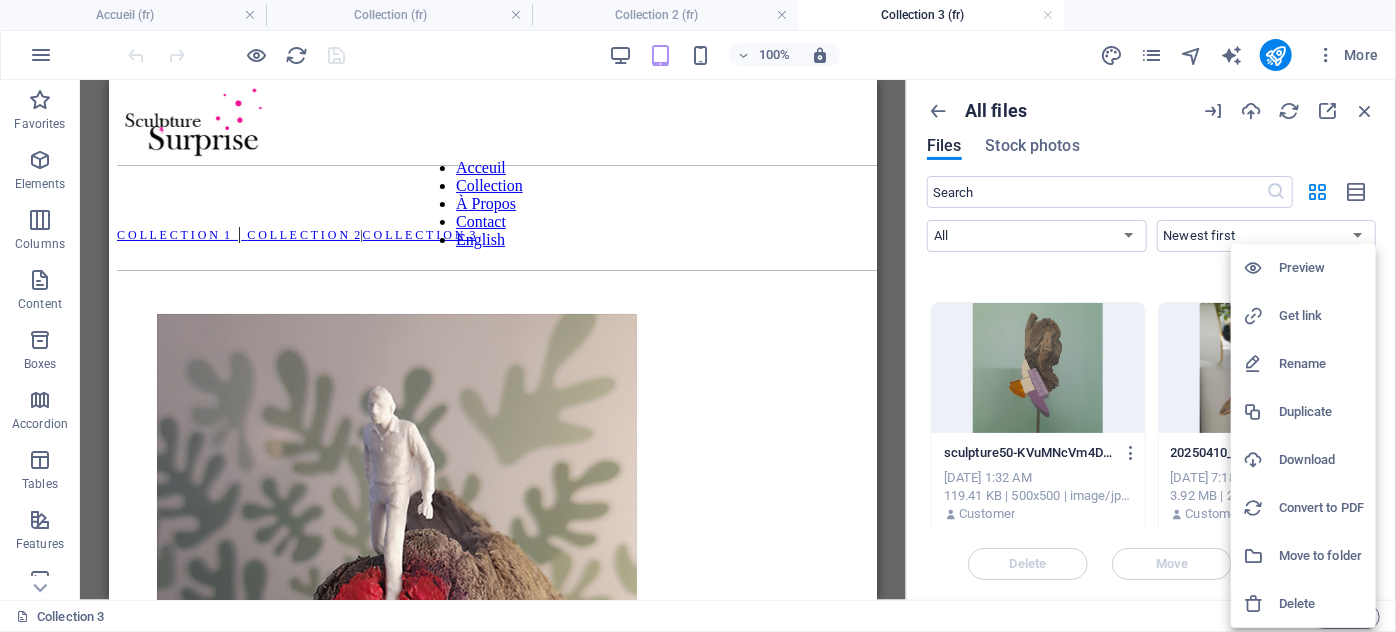 click on "Delete" at bounding box center [1321, 604] 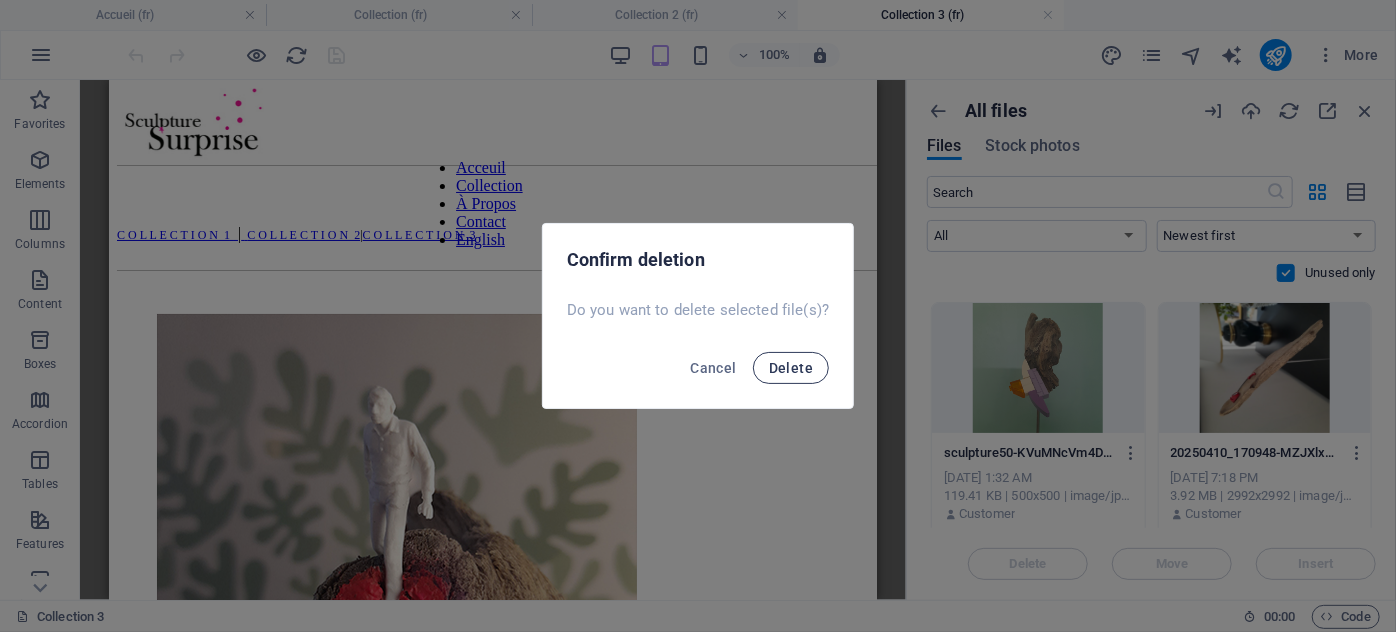 click on "Delete" at bounding box center (791, 368) 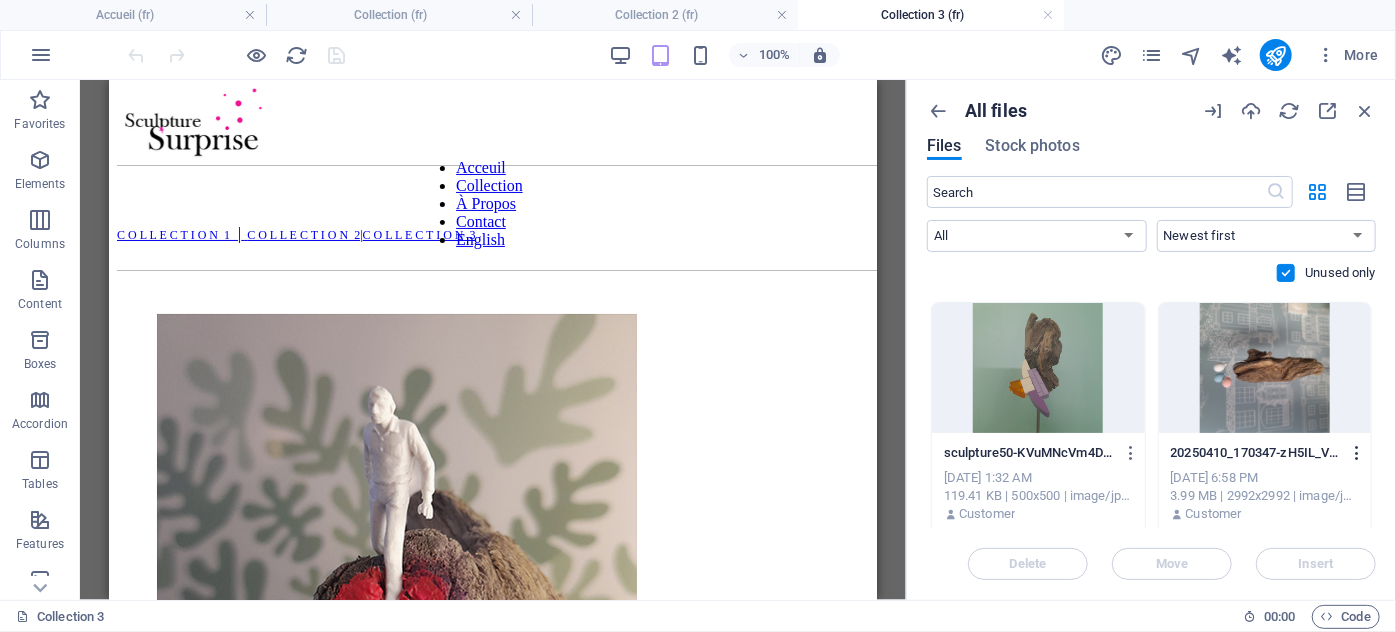 click at bounding box center (1357, 453) 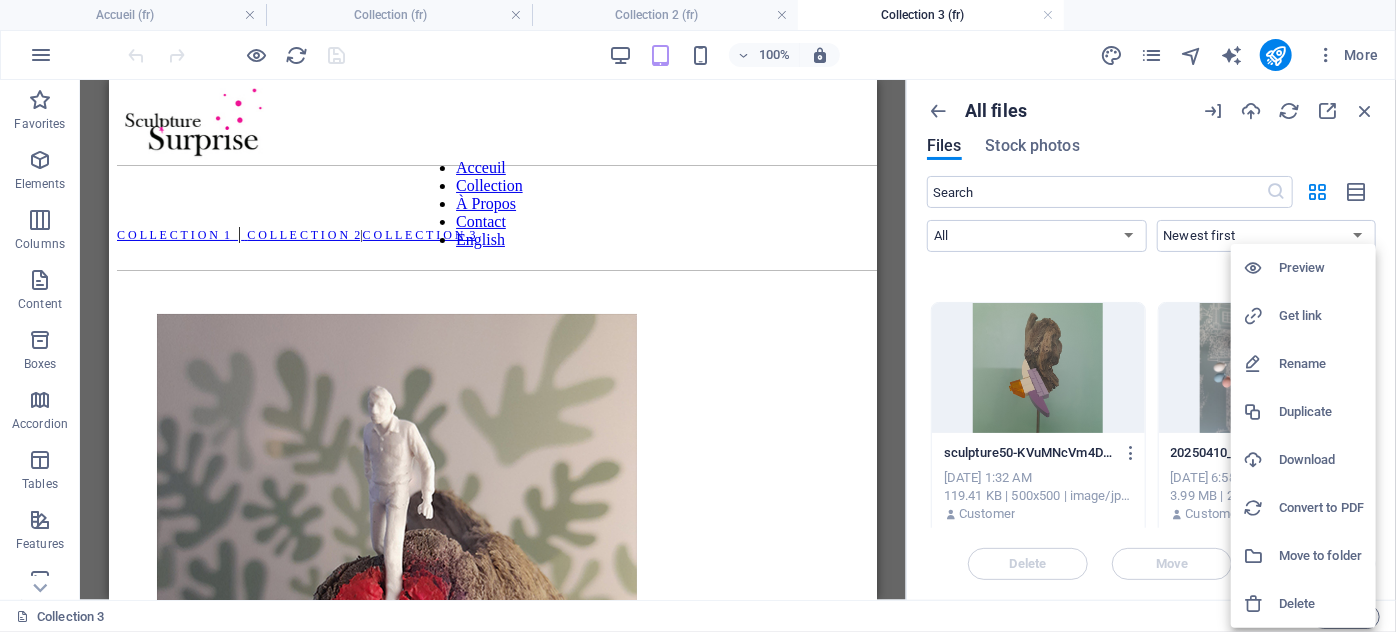 click on "Delete" at bounding box center (1321, 604) 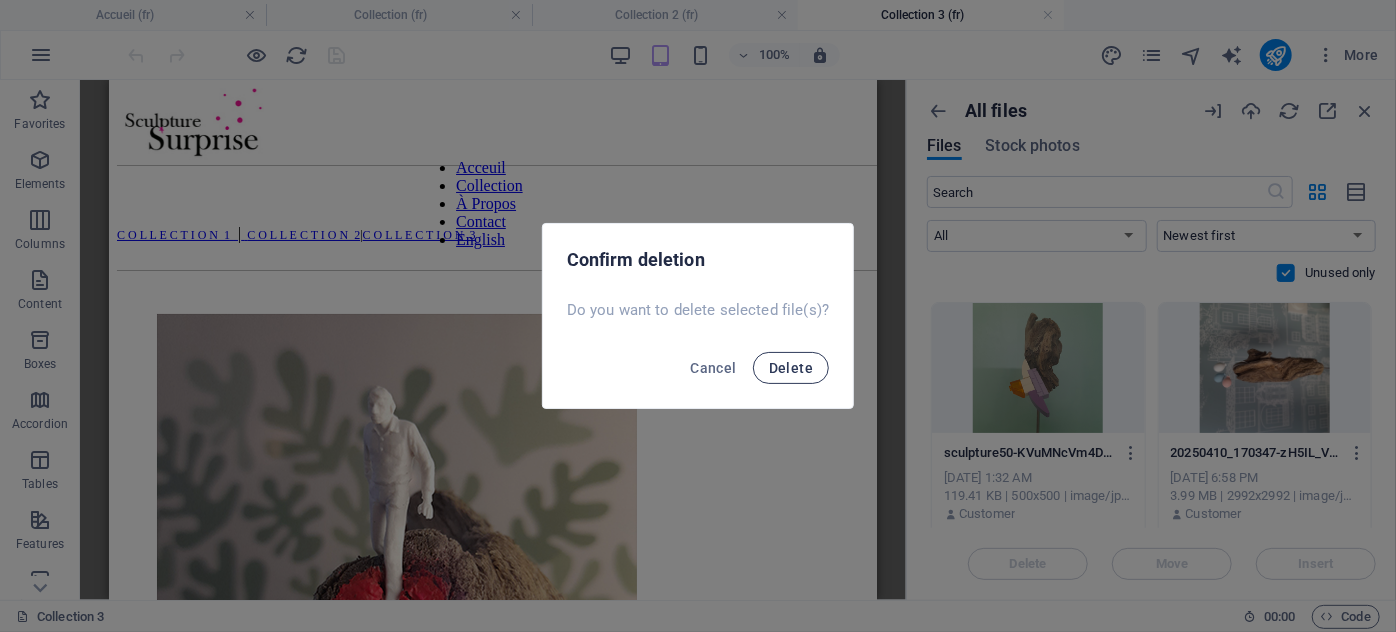click on "Delete" at bounding box center (791, 368) 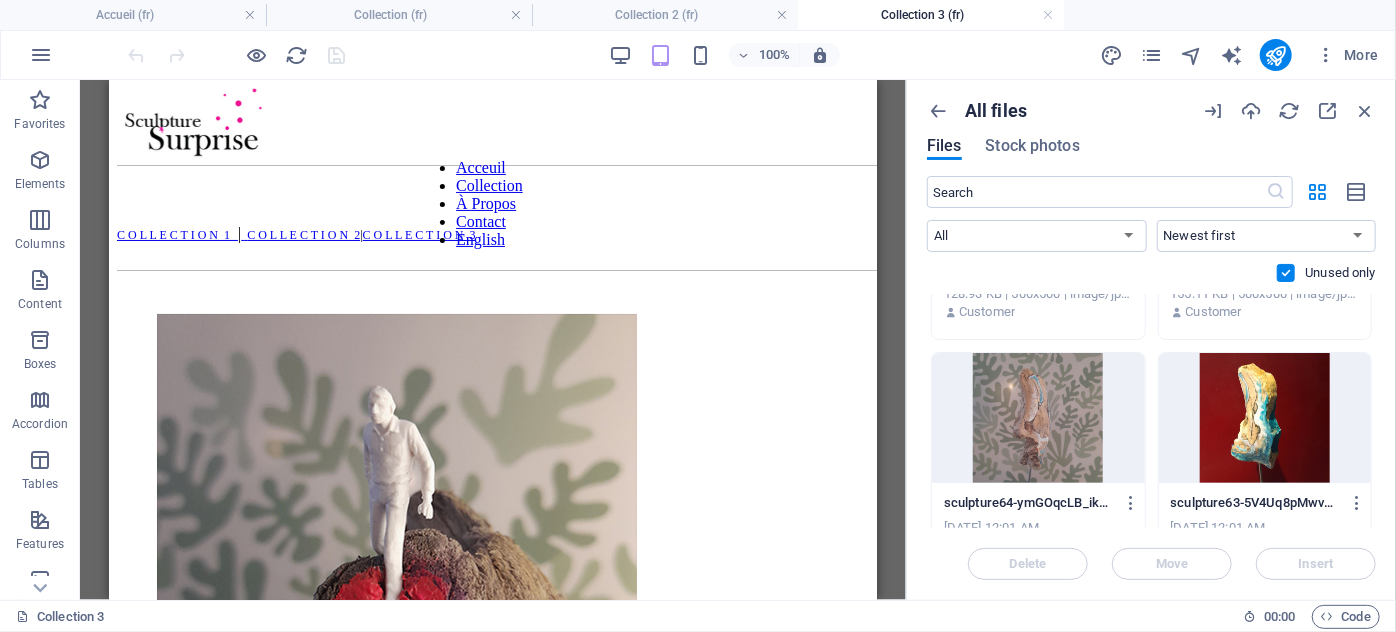 scroll, scrollTop: 1545, scrollLeft: 0, axis: vertical 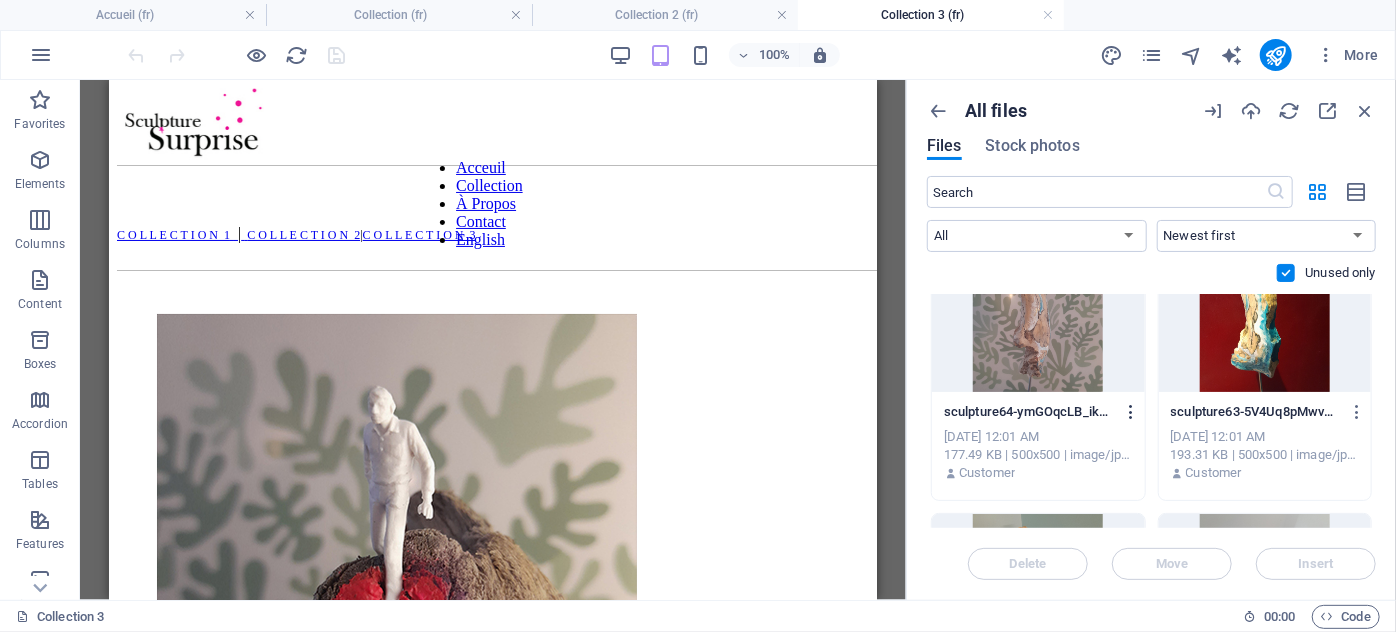 click at bounding box center (1131, 412) 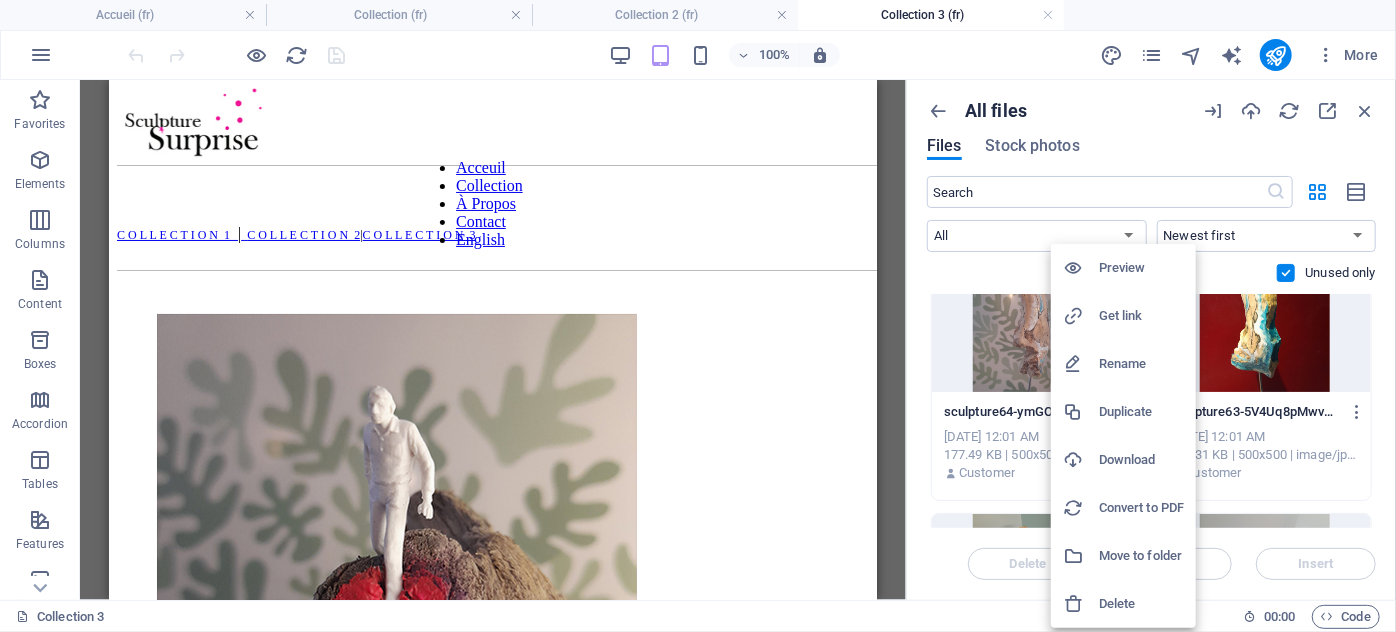 click on "Delete" at bounding box center (1141, 604) 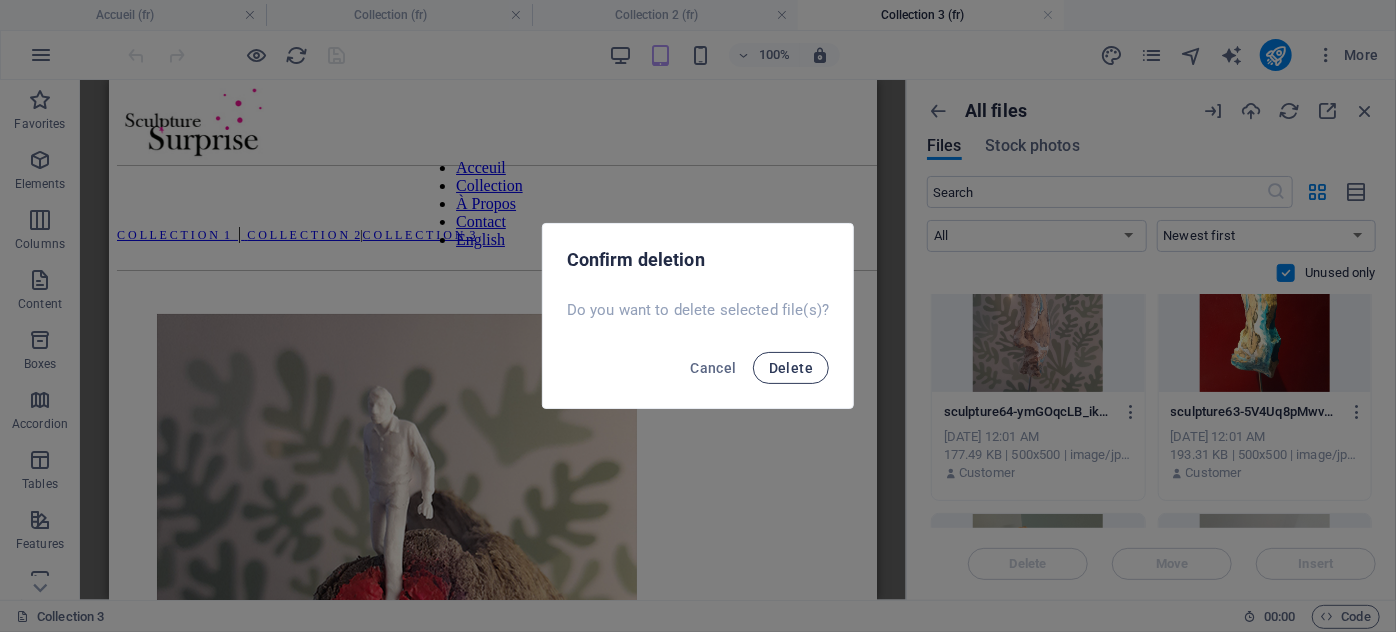 click on "Delete" at bounding box center [791, 368] 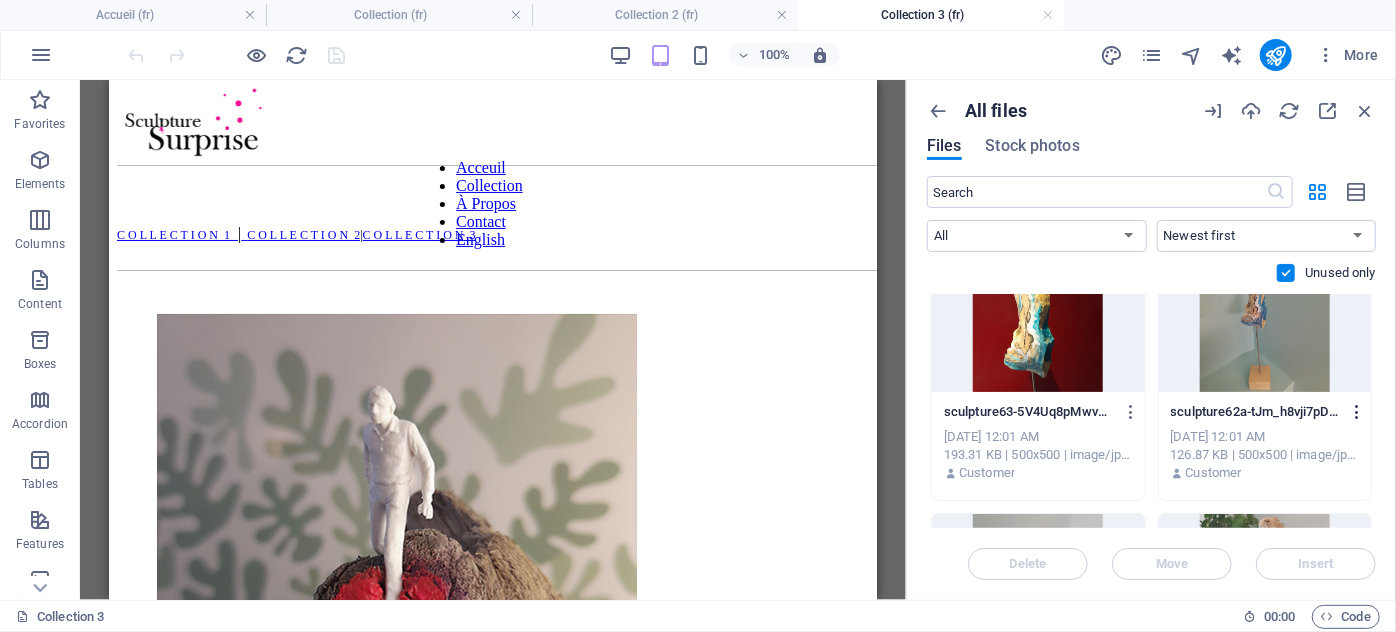 click at bounding box center [1357, 412] 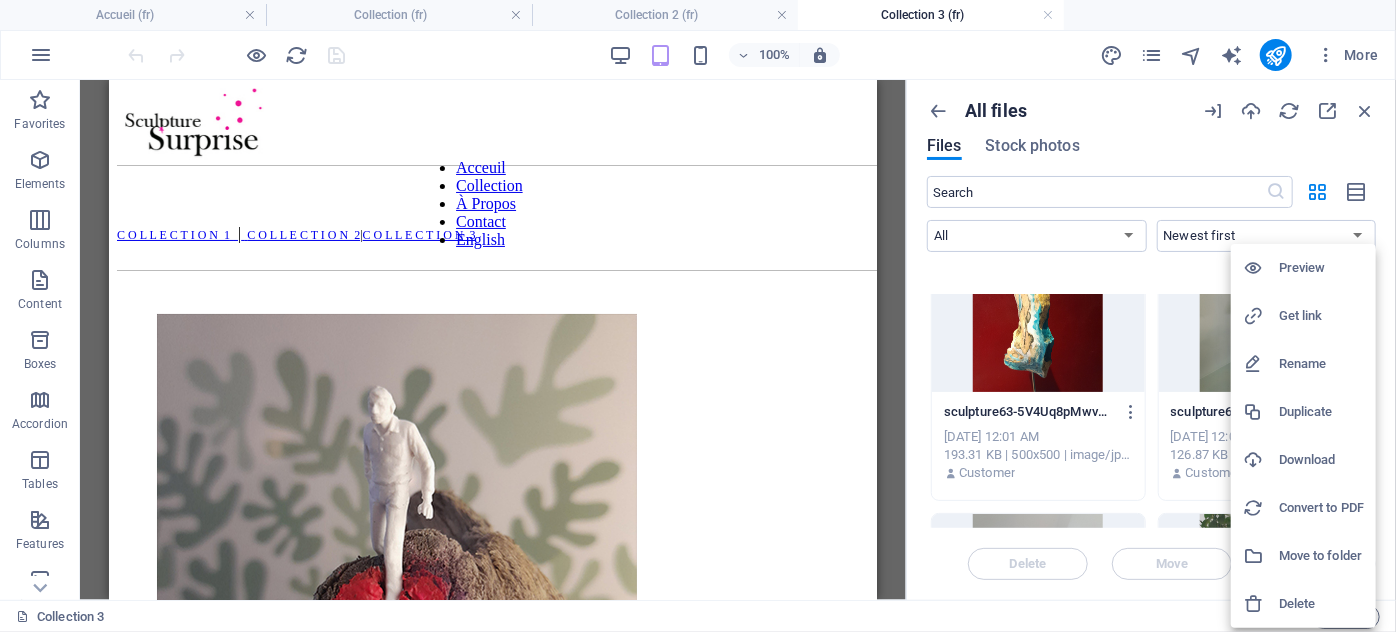 click on "Delete" at bounding box center [1321, 604] 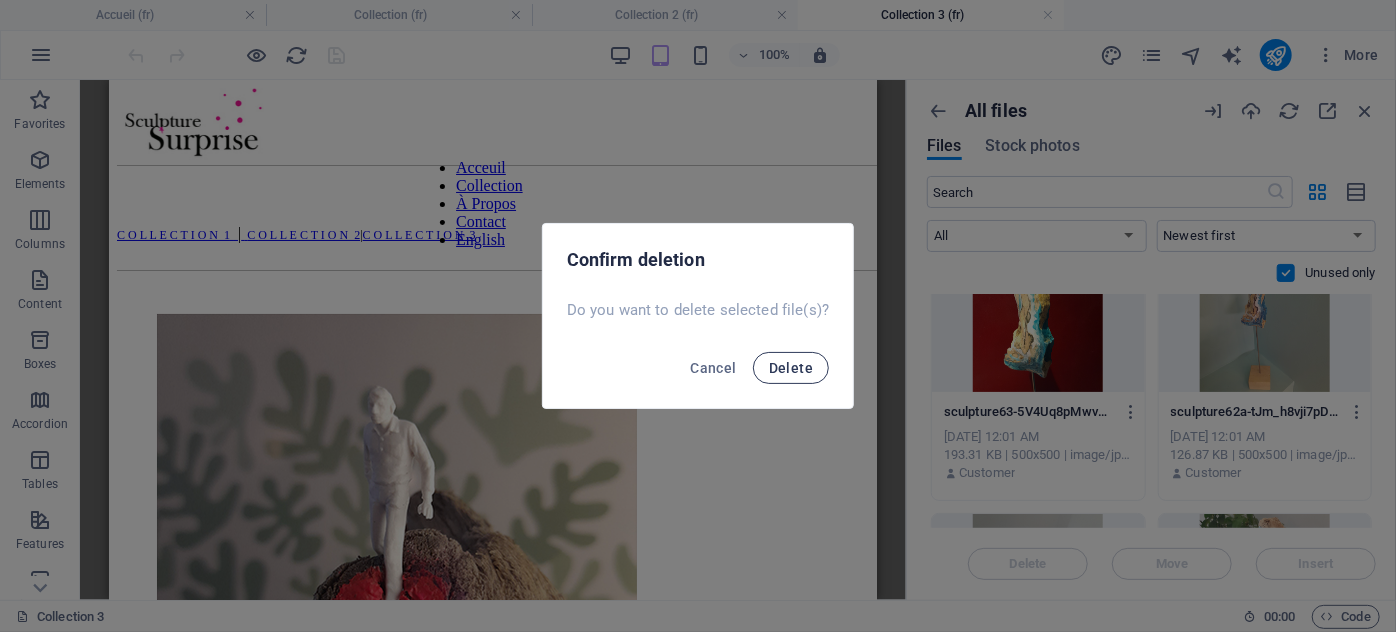 click on "Delete" at bounding box center [791, 368] 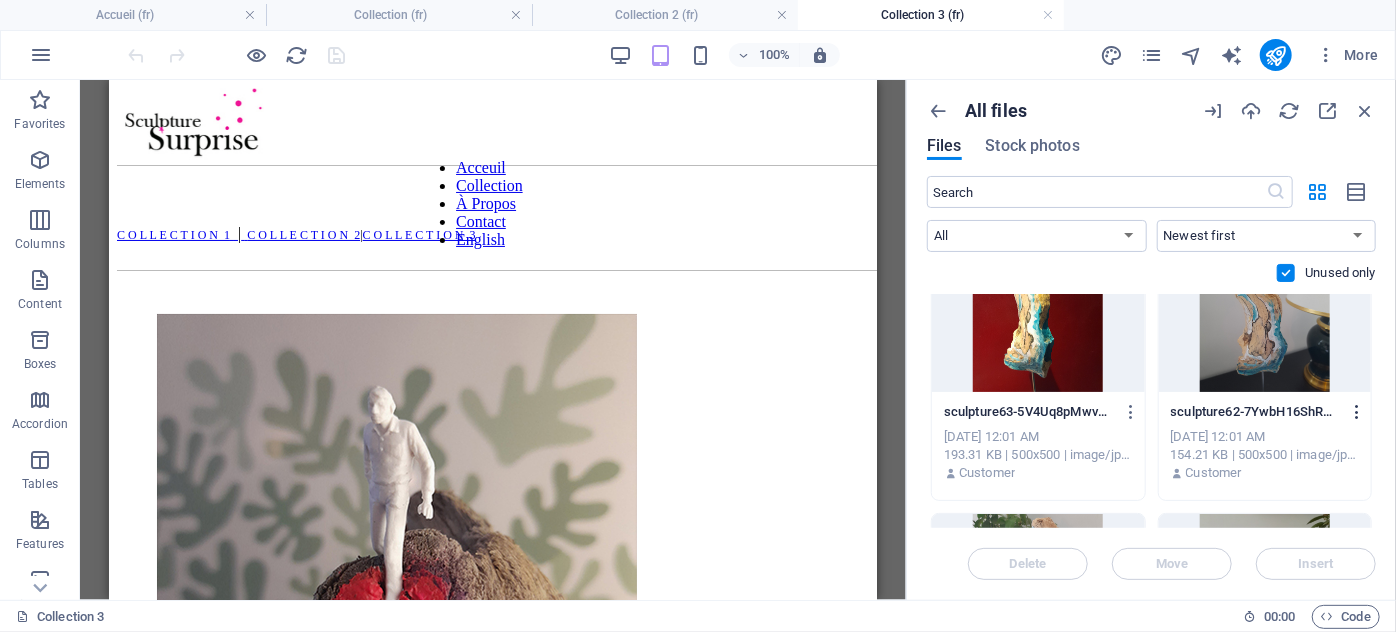 click at bounding box center (1357, 412) 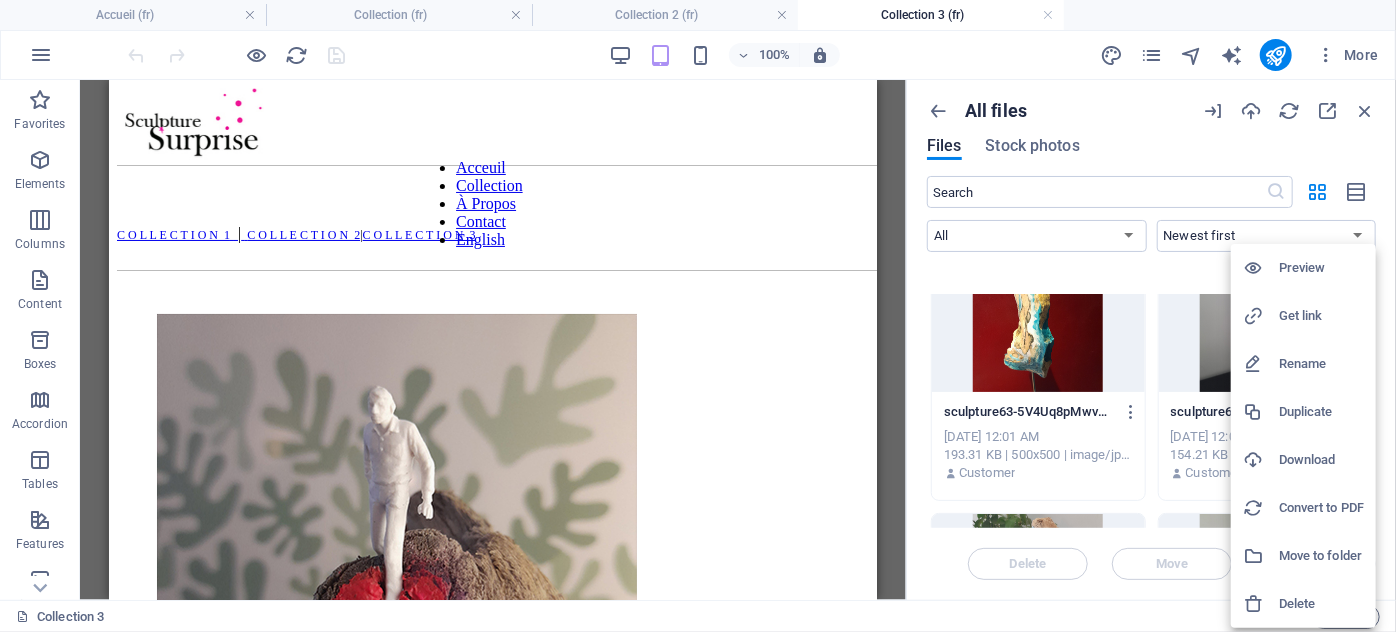 click on "Delete" at bounding box center [1321, 604] 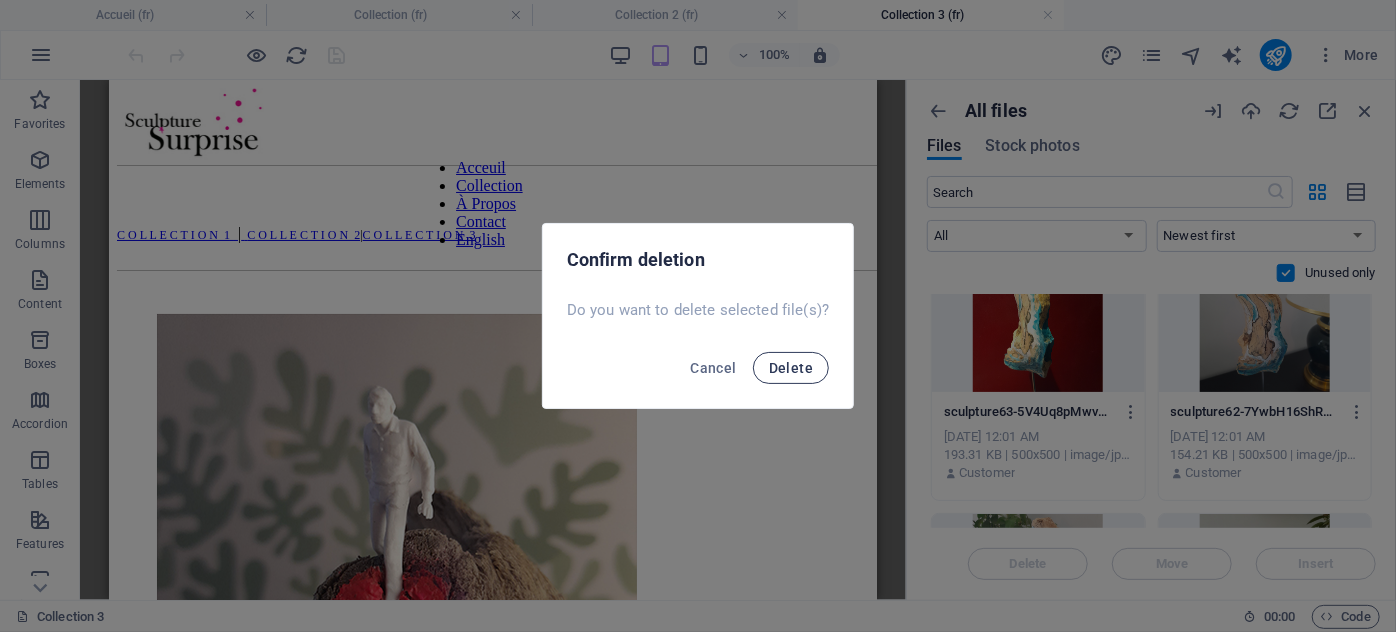 click on "Delete" at bounding box center (791, 368) 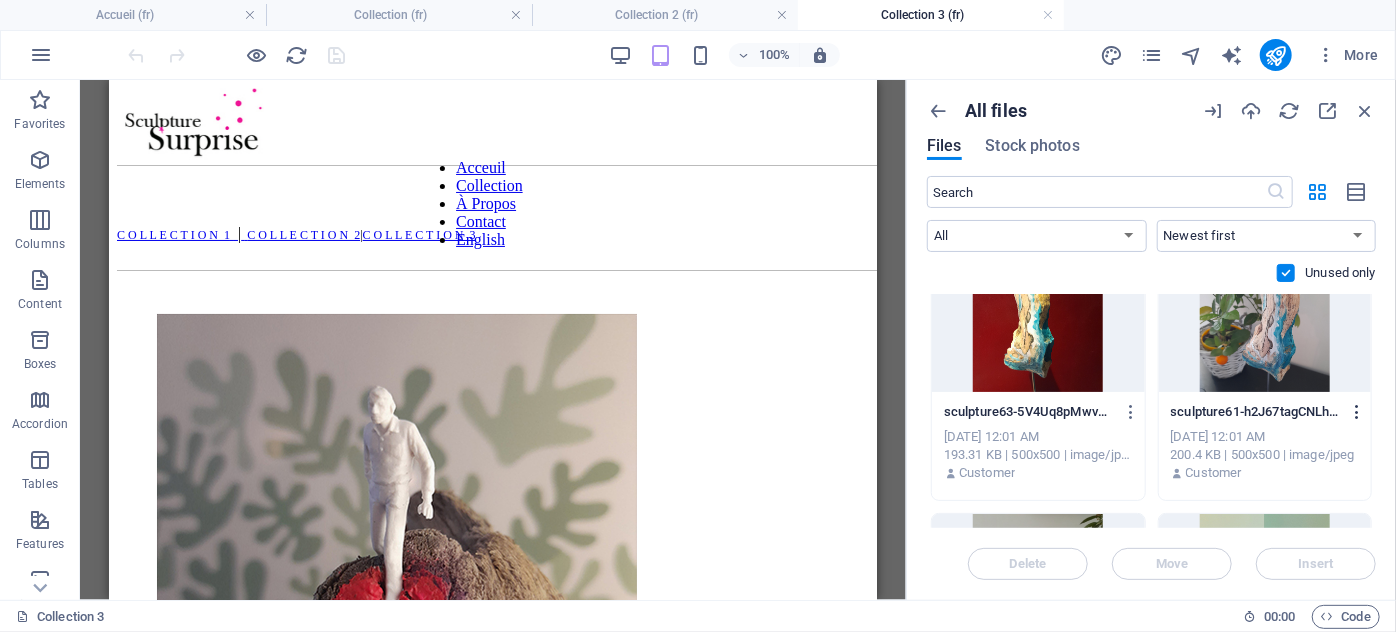 click at bounding box center [1357, 412] 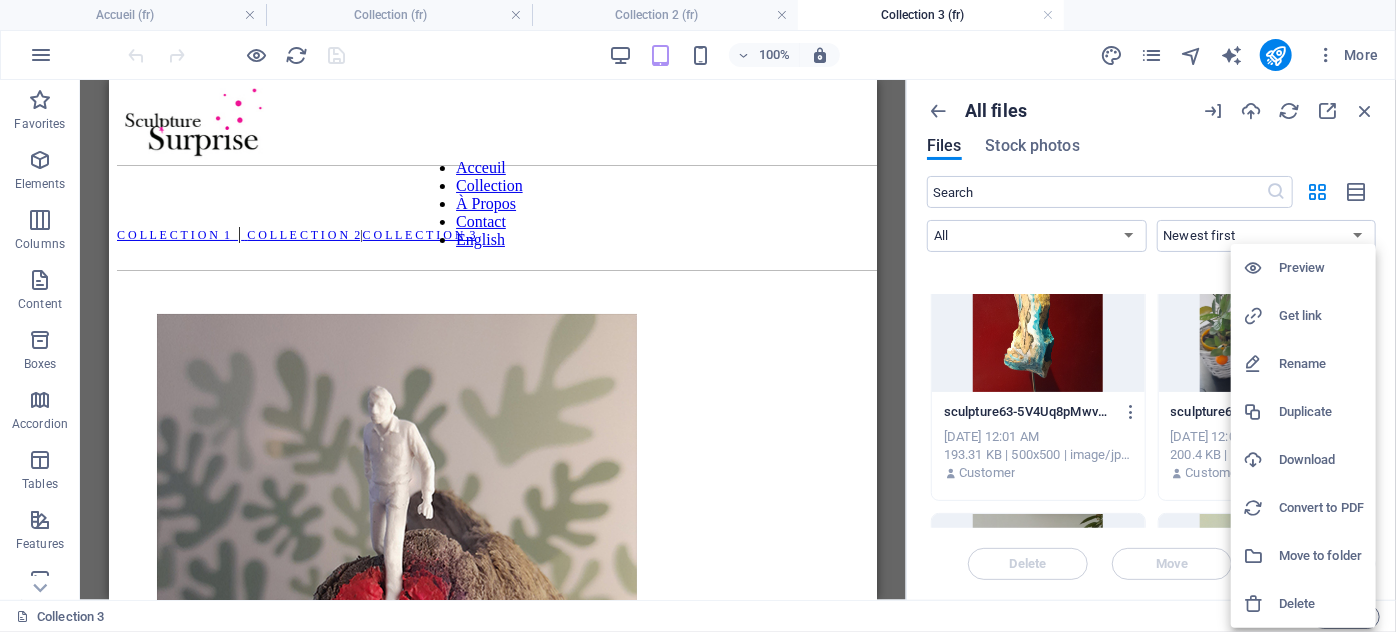 click on "Delete" at bounding box center [1321, 604] 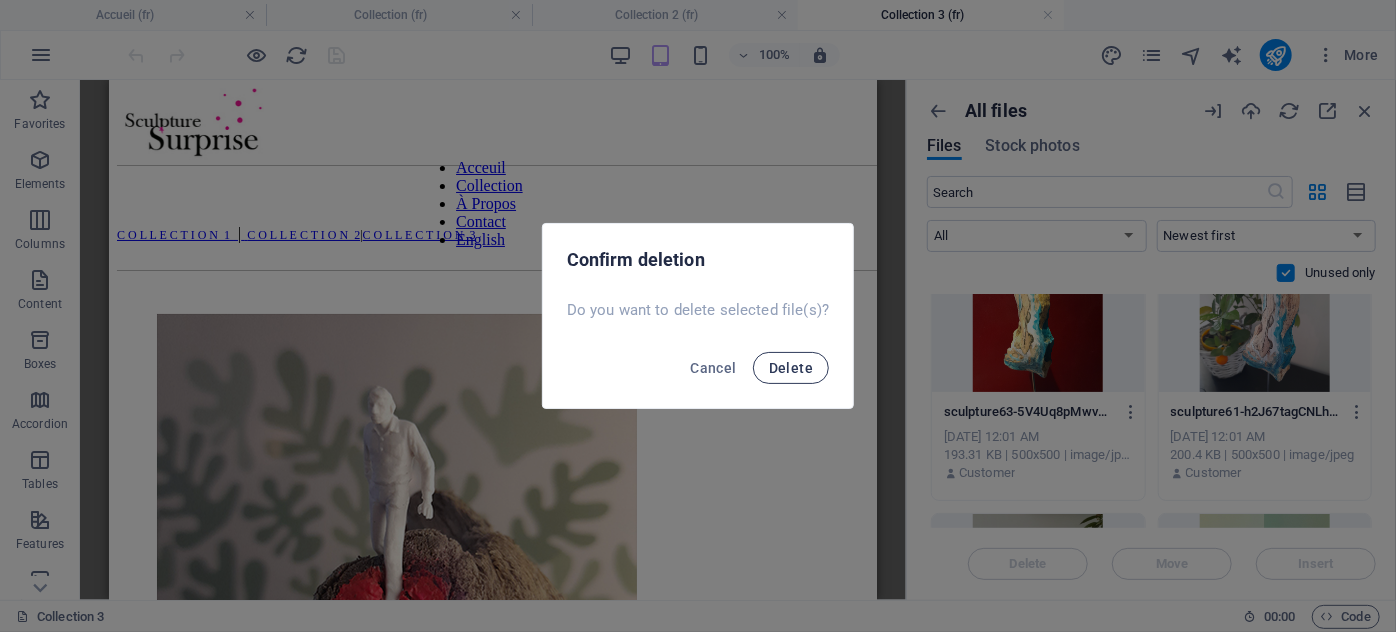click on "Delete" at bounding box center [791, 368] 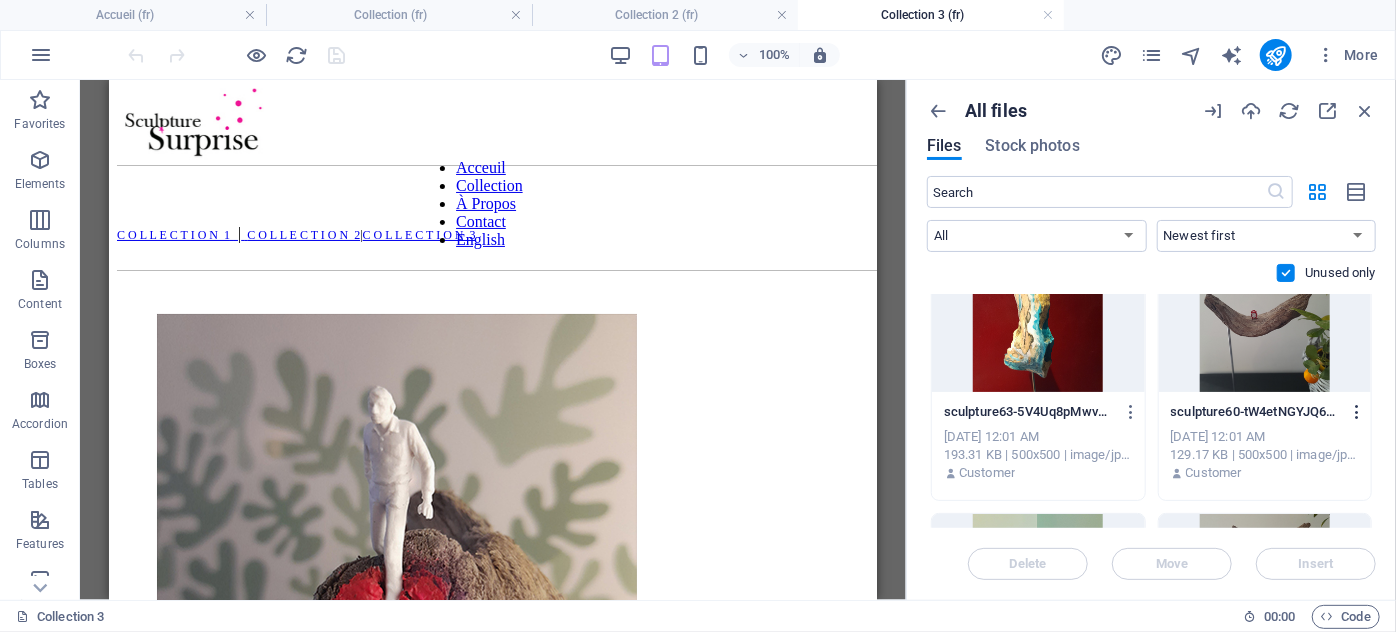 click at bounding box center [1357, 412] 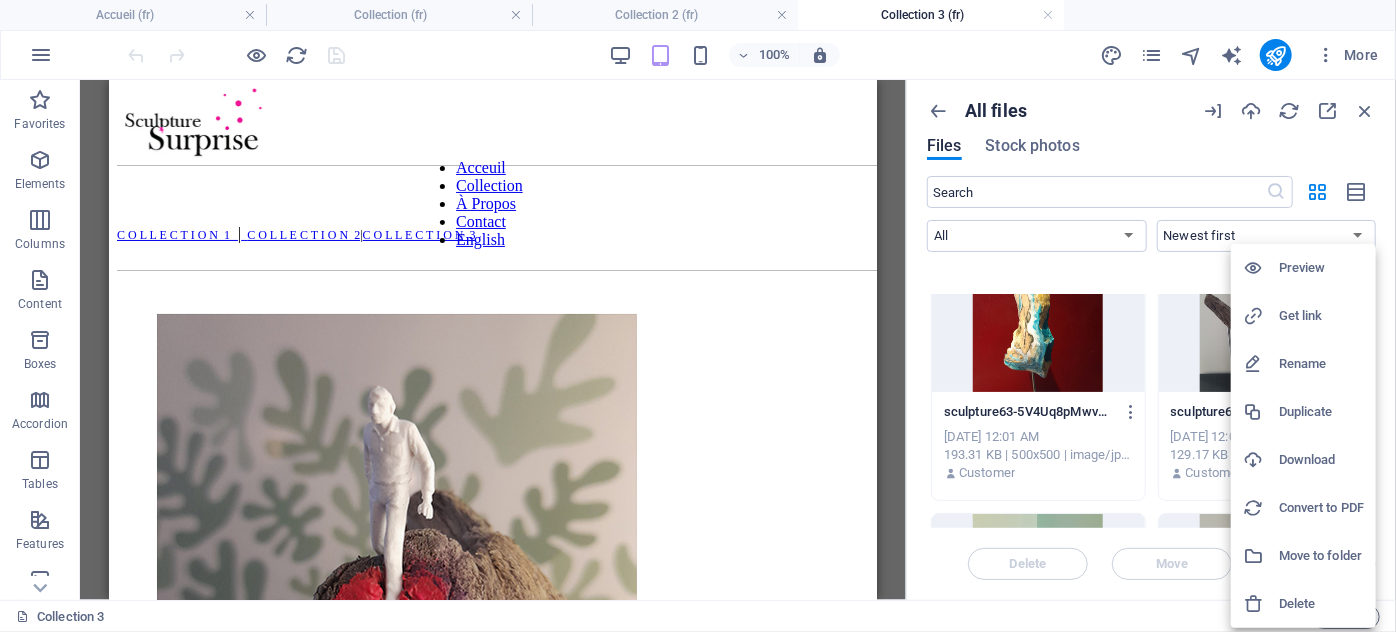 click on "Delete" at bounding box center [1321, 604] 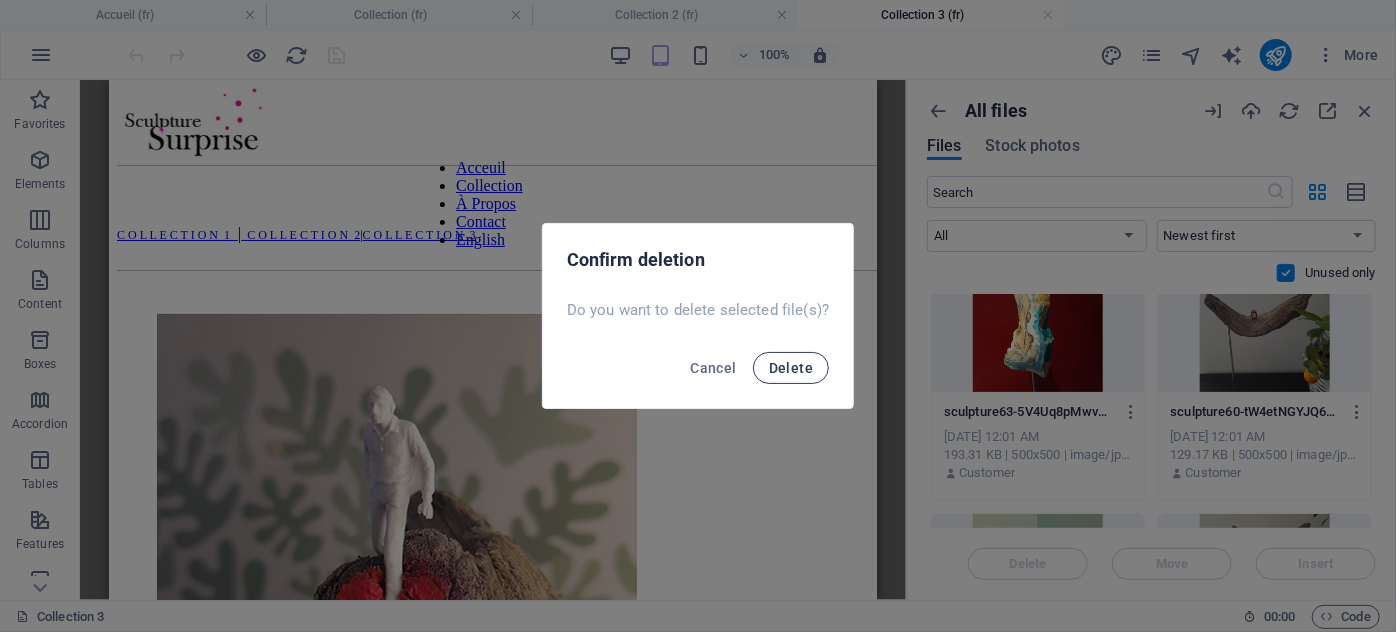 click on "Delete" at bounding box center (791, 368) 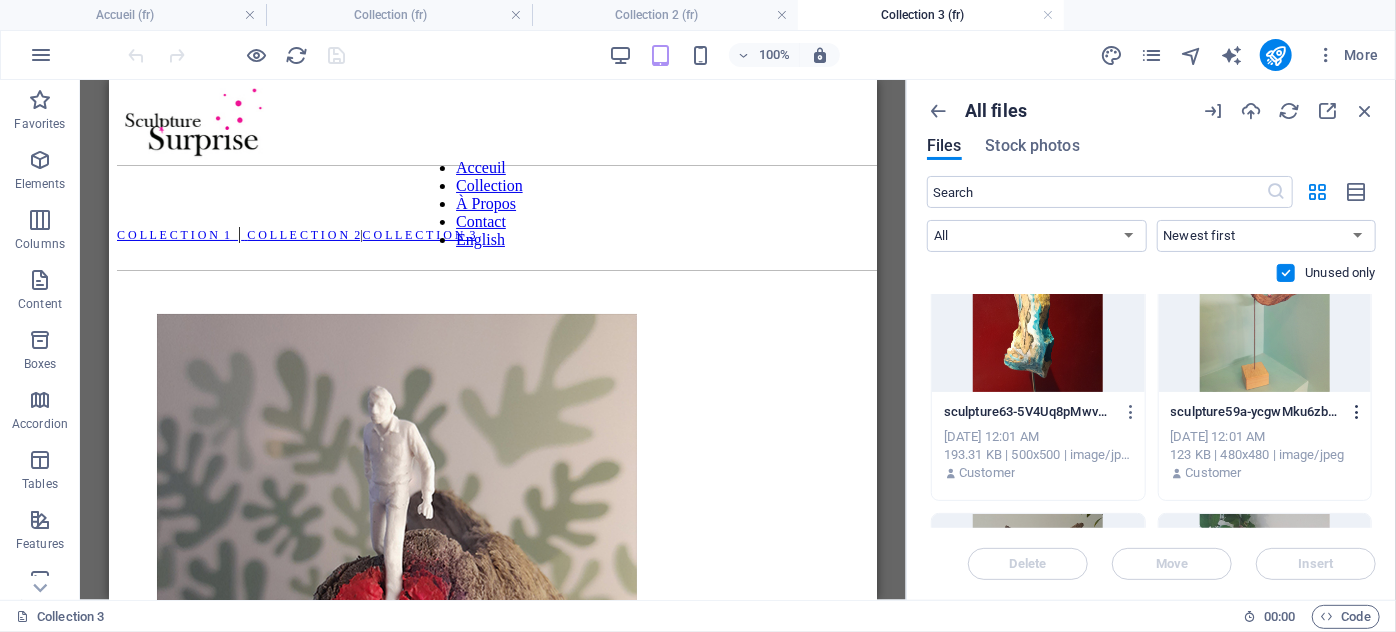 click at bounding box center (1357, 412) 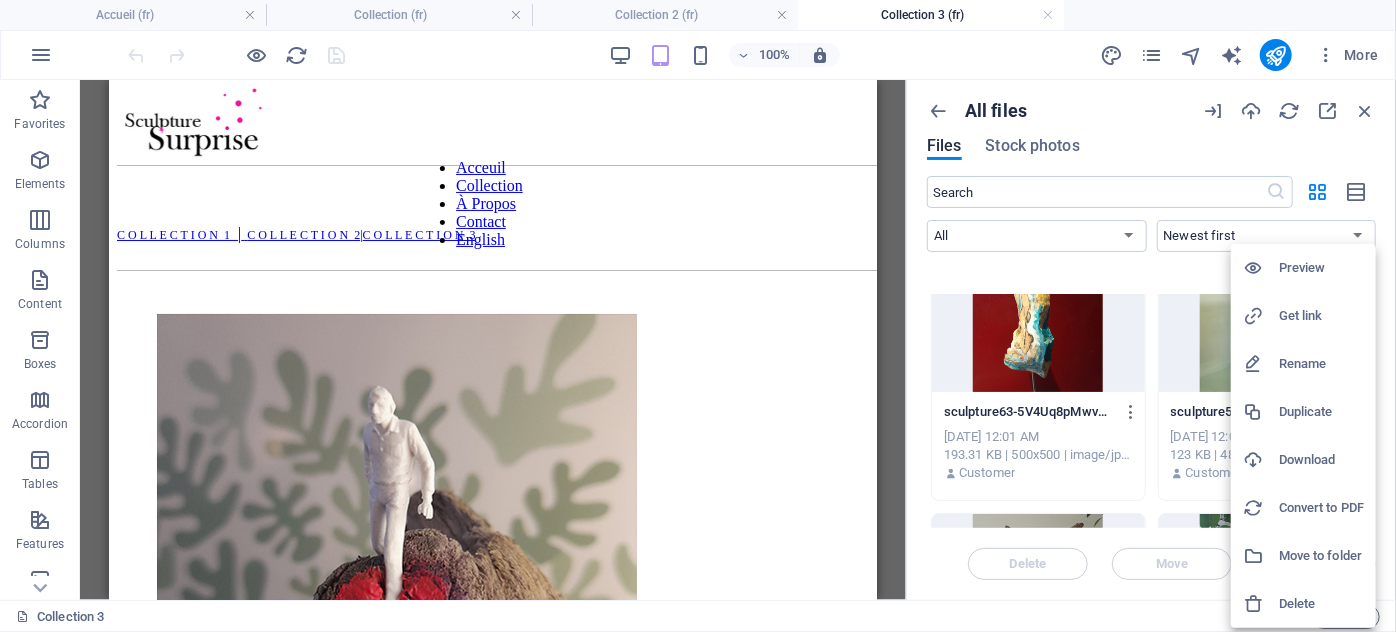 click on "Delete" at bounding box center (1321, 604) 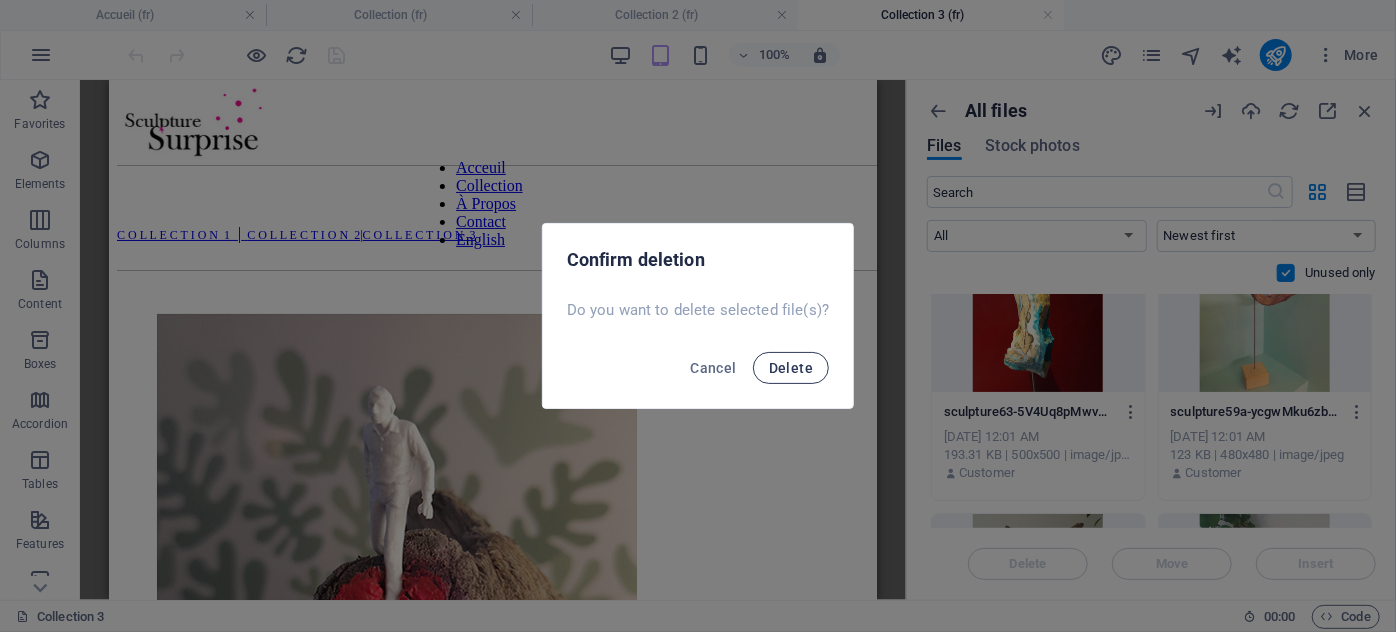 click on "Delete" at bounding box center [791, 368] 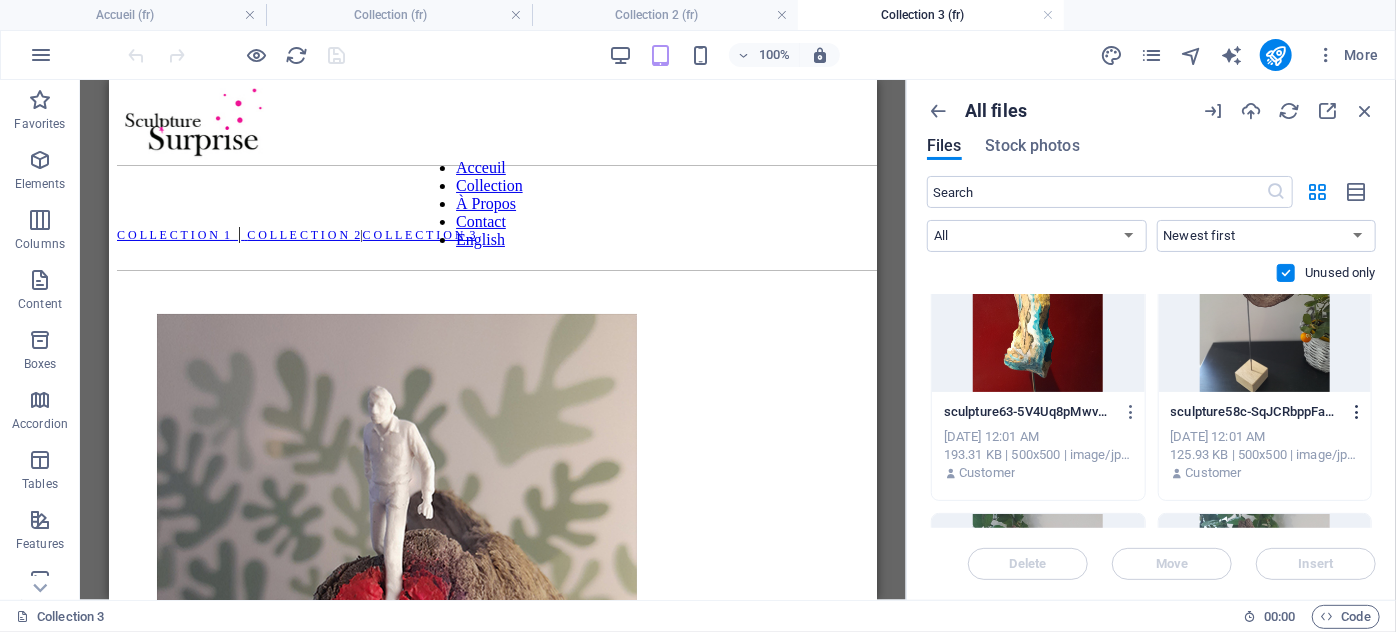 click at bounding box center (1357, 412) 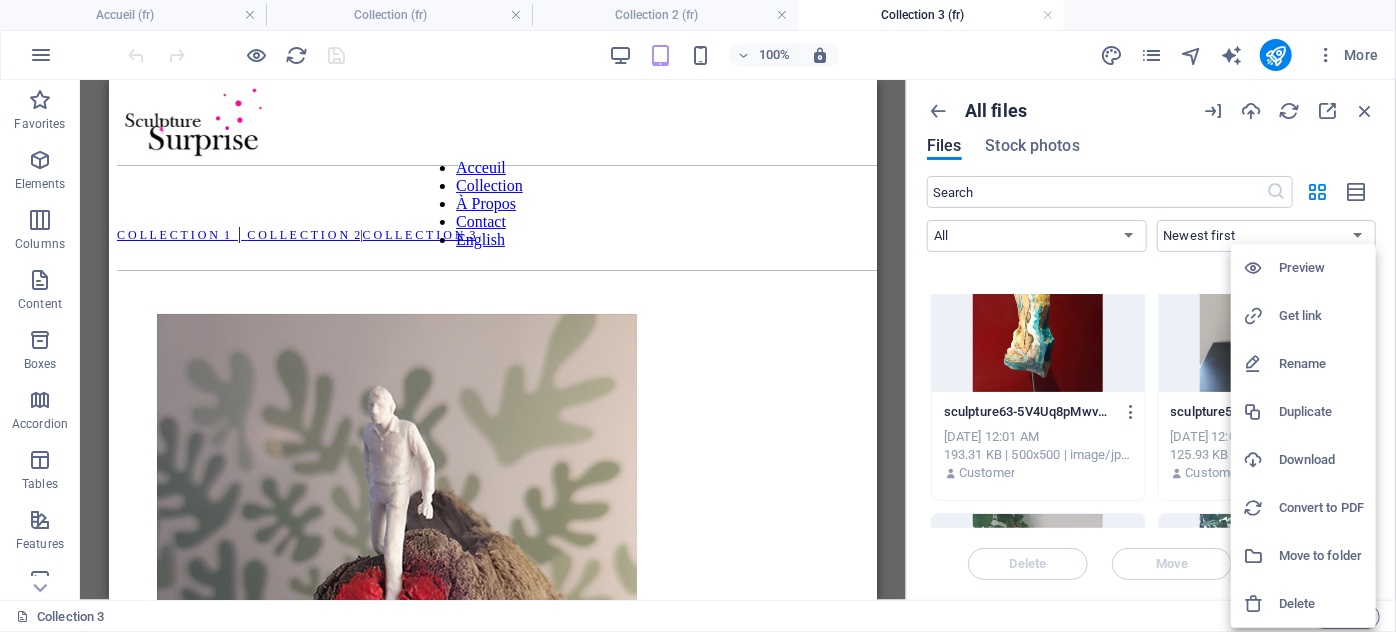 click on "Delete" at bounding box center (1321, 604) 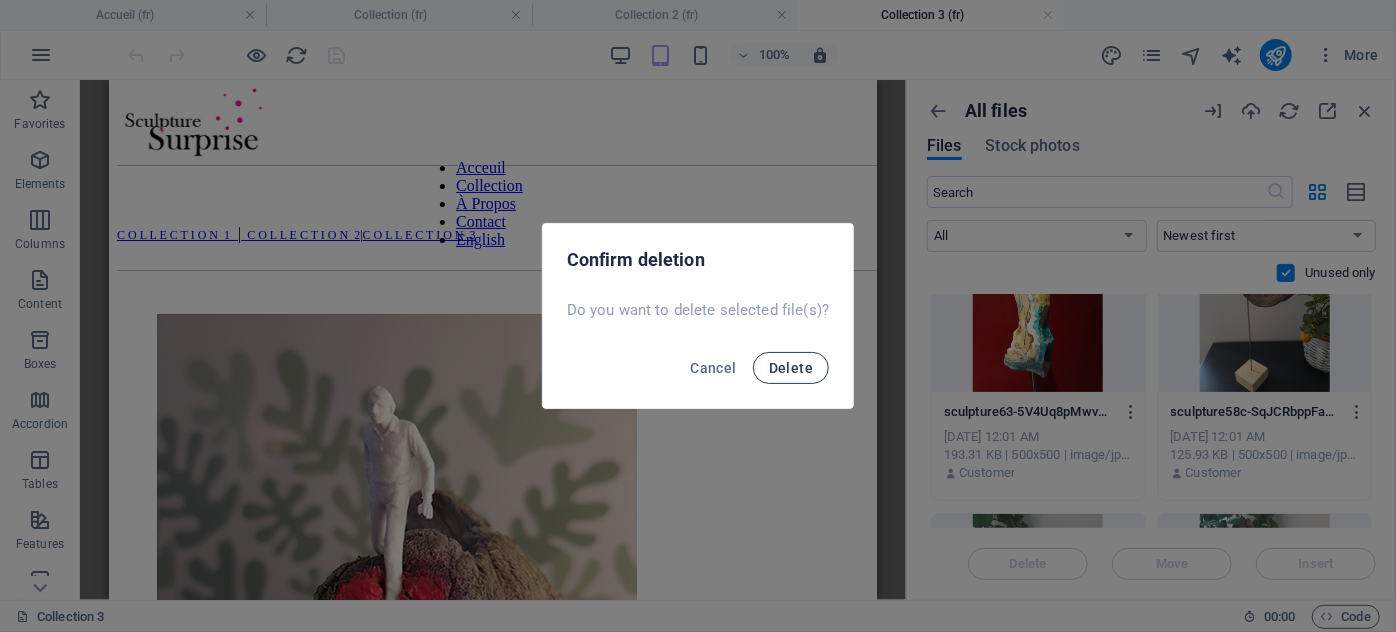 click on "Delete" at bounding box center (791, 368) 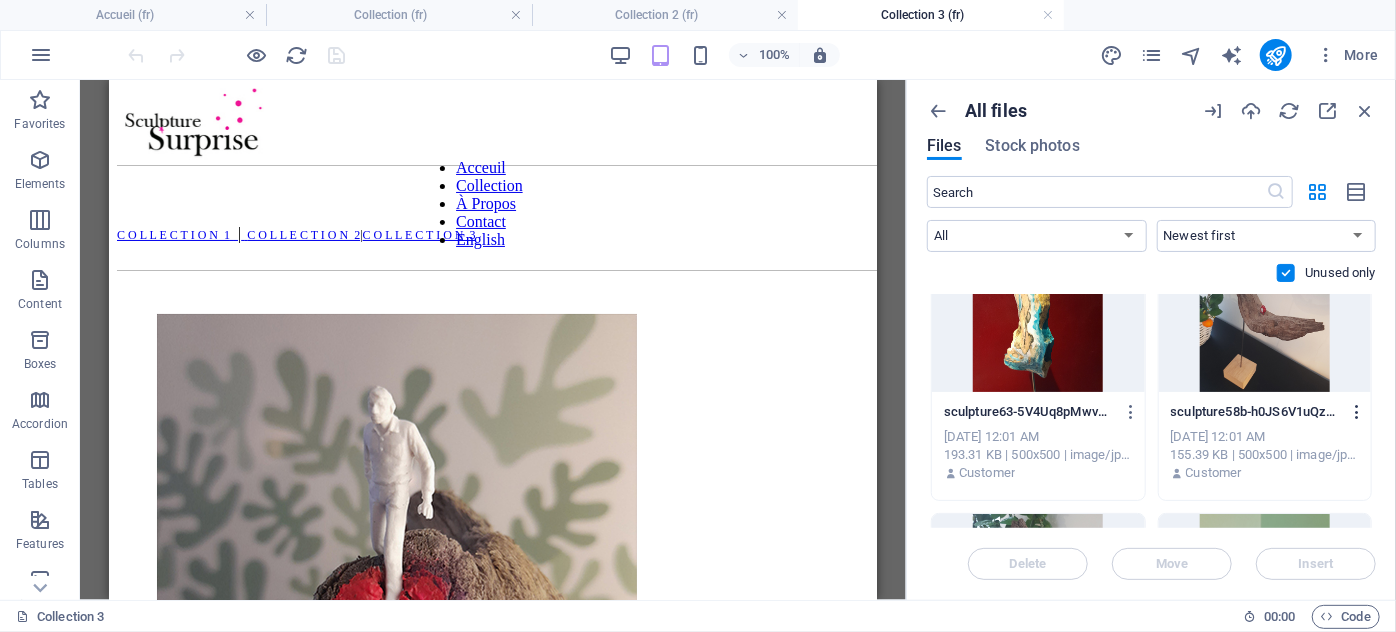 click at bounding box center (1357, 412) 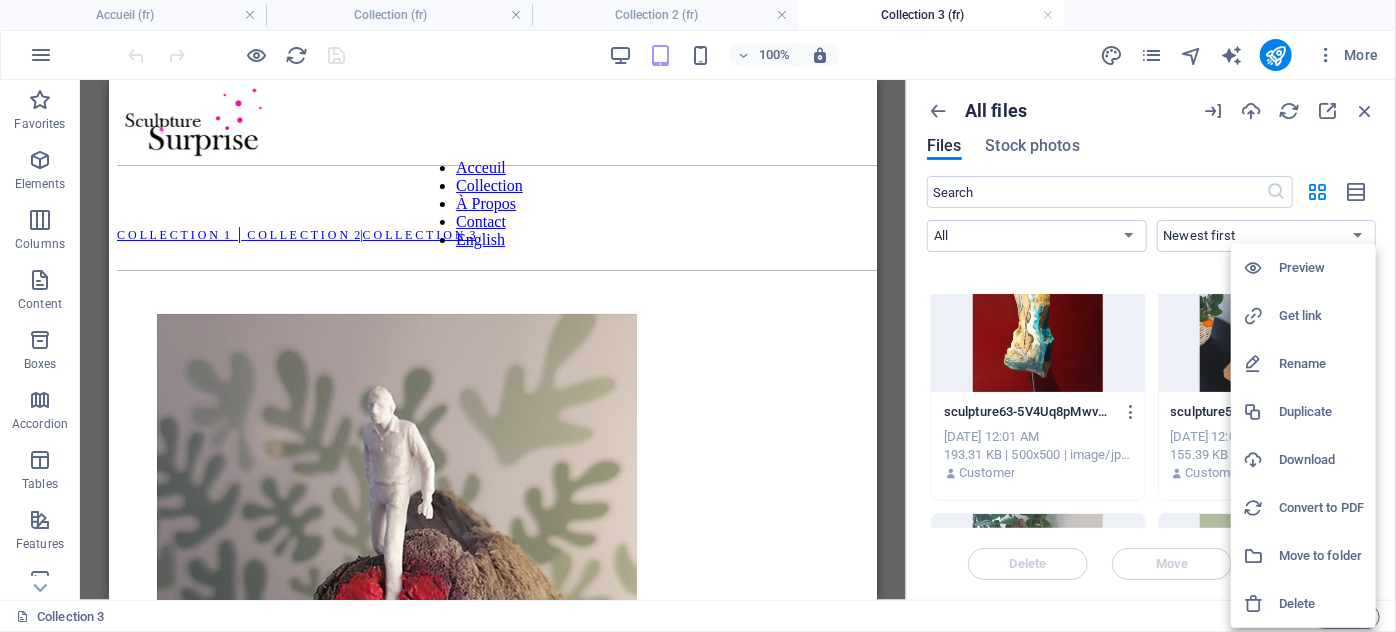 click on "Delete" at bounding box center [1321, 604] 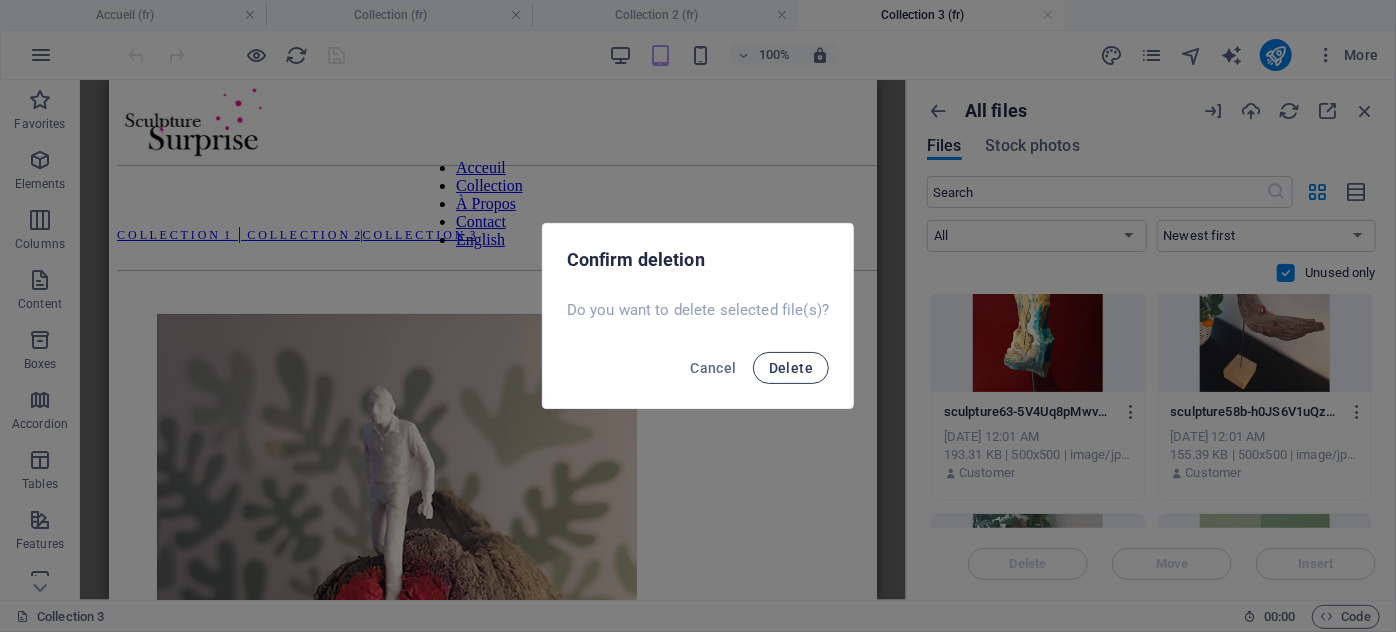 click on "Delete" at bounding box center [791, 368] 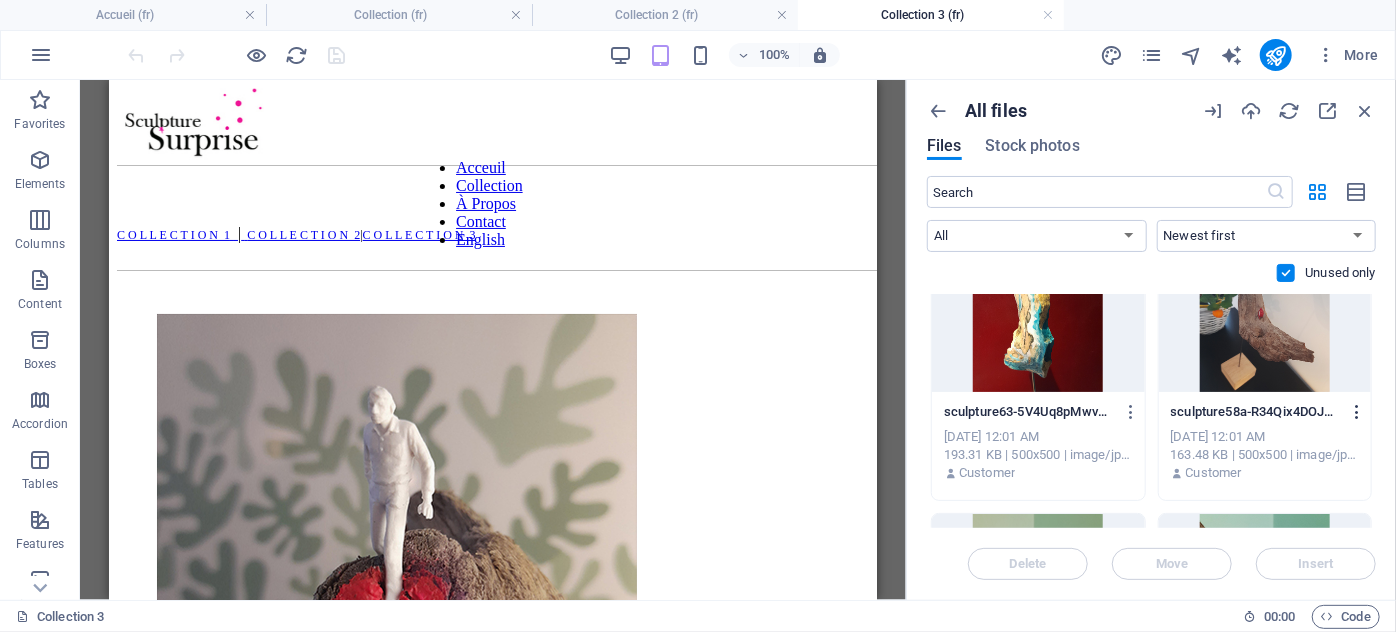 click at bounding box center (1357, 412) 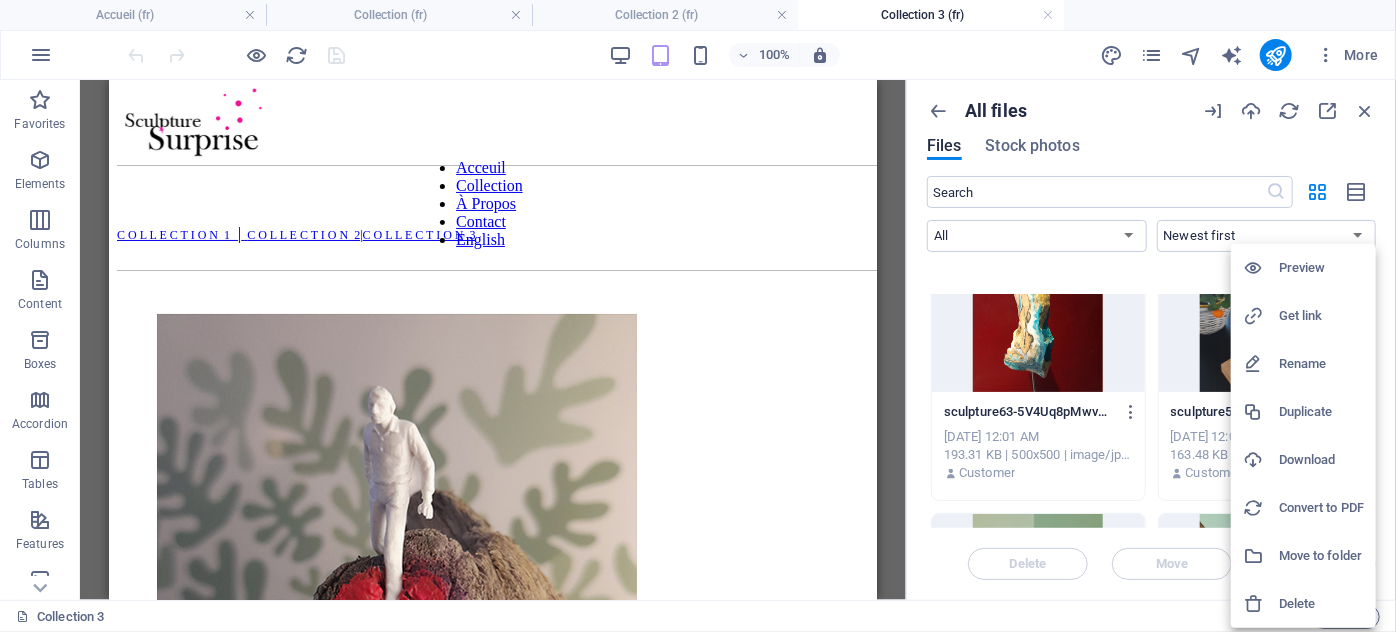click on "Delete" at bounding box center [1321, 604] 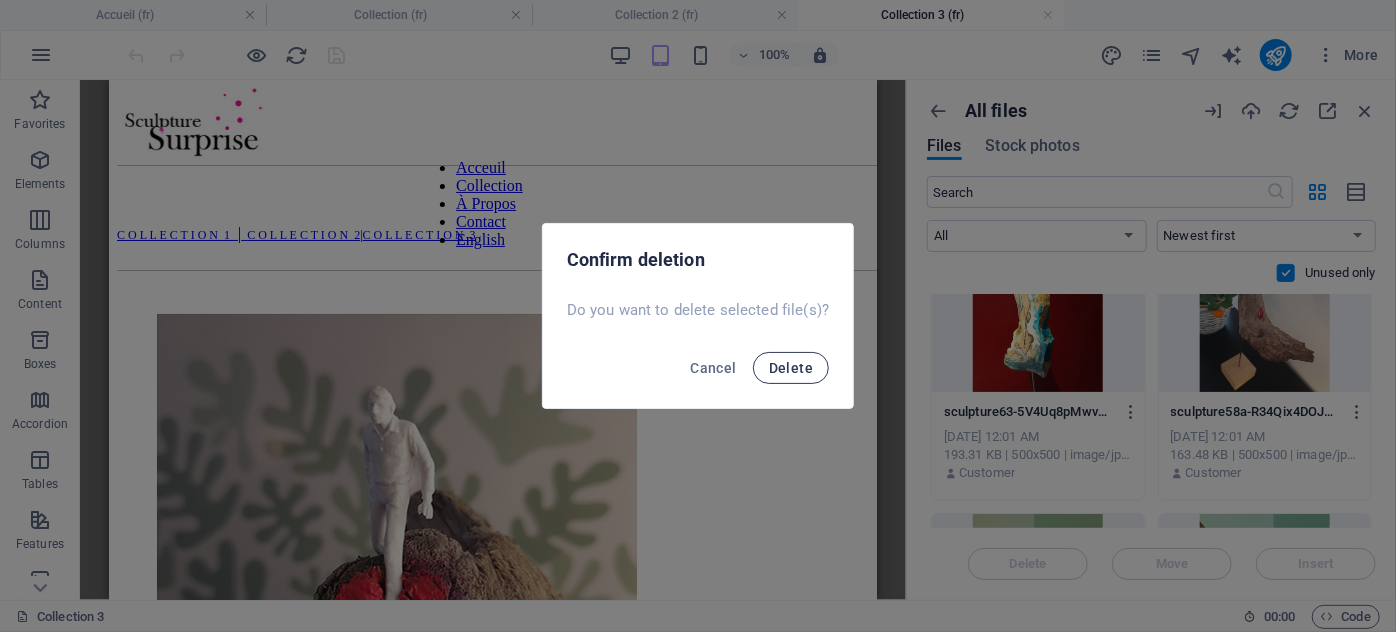 click on "Delete" at bounding box center (791, 368) 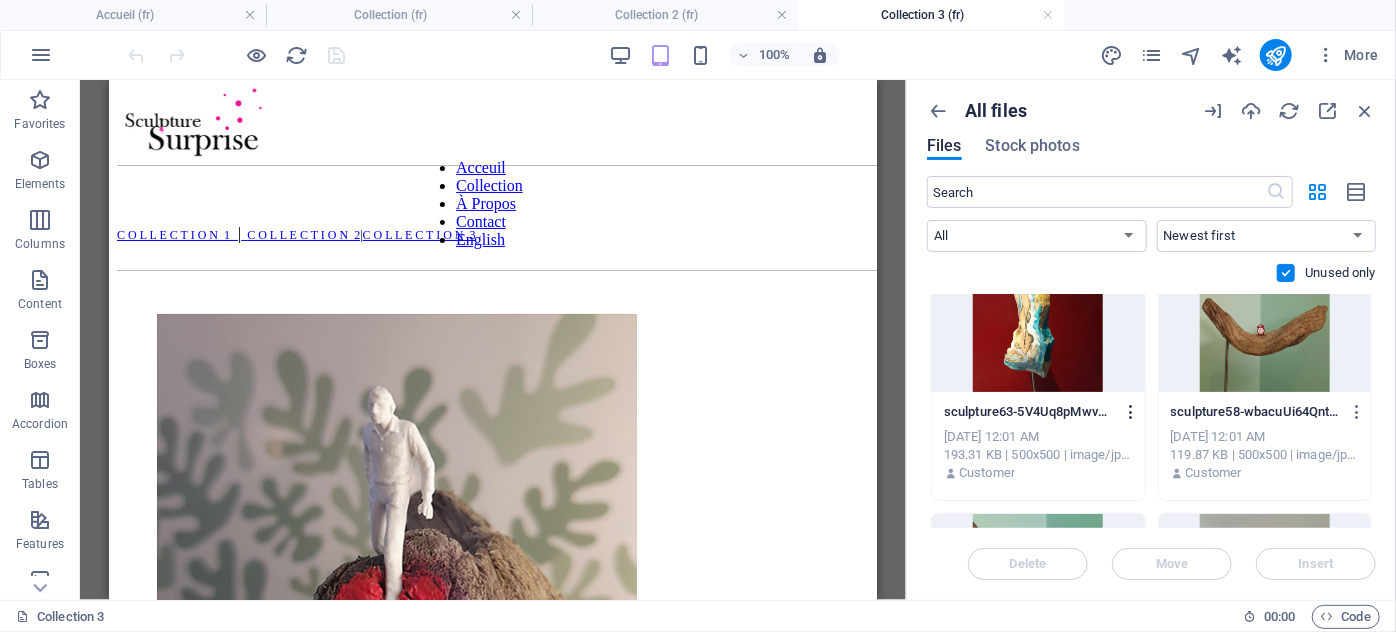 click at bounding box center (1131, 412) 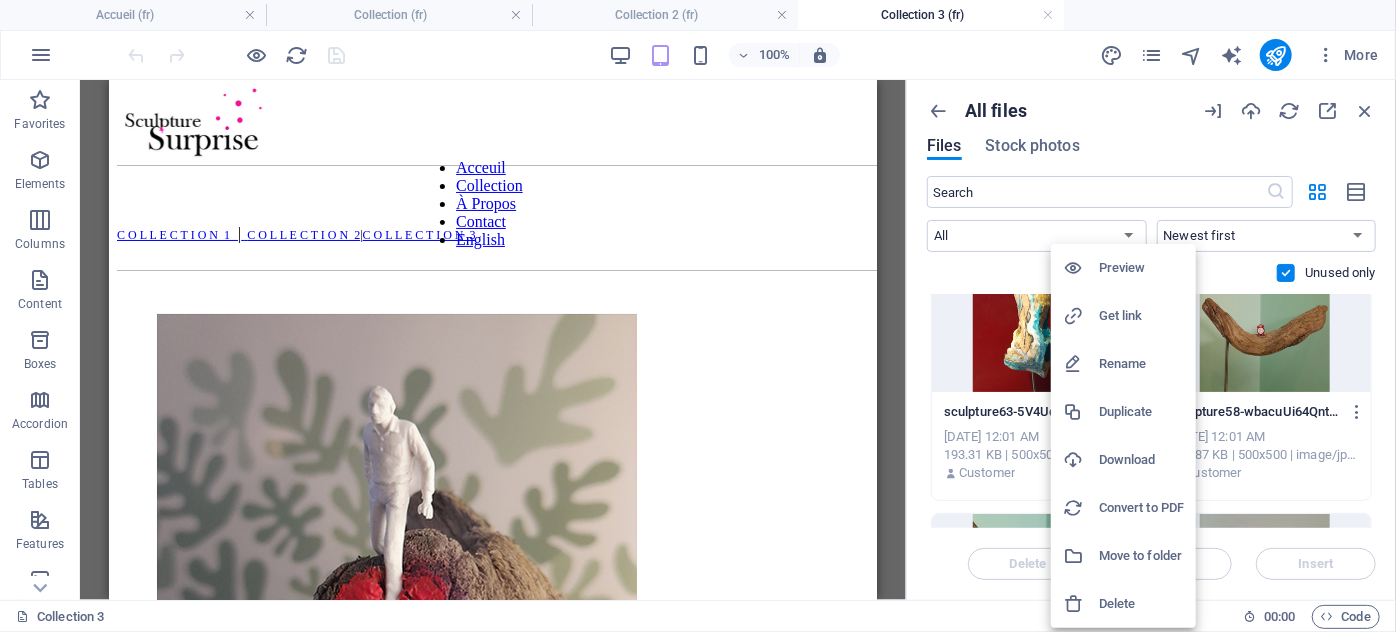 click on "Delete" at bounding box center (1141, 604) 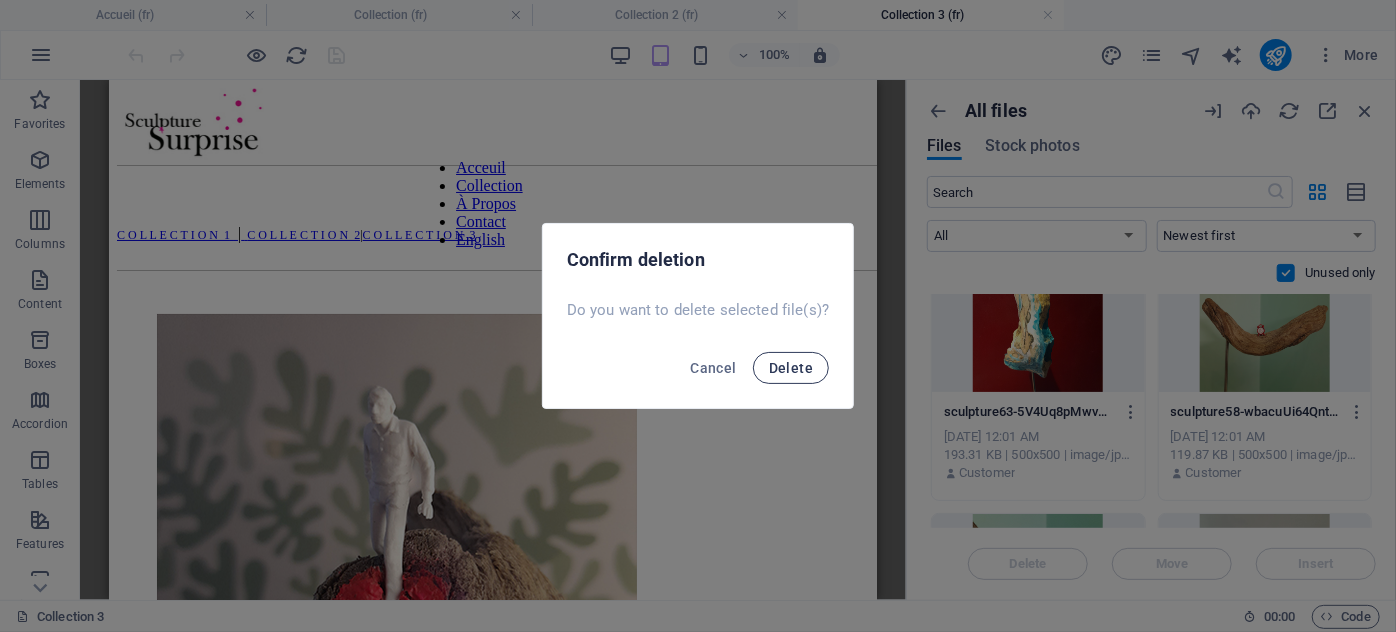 click on "Delete" at bounding box center [791, 368] 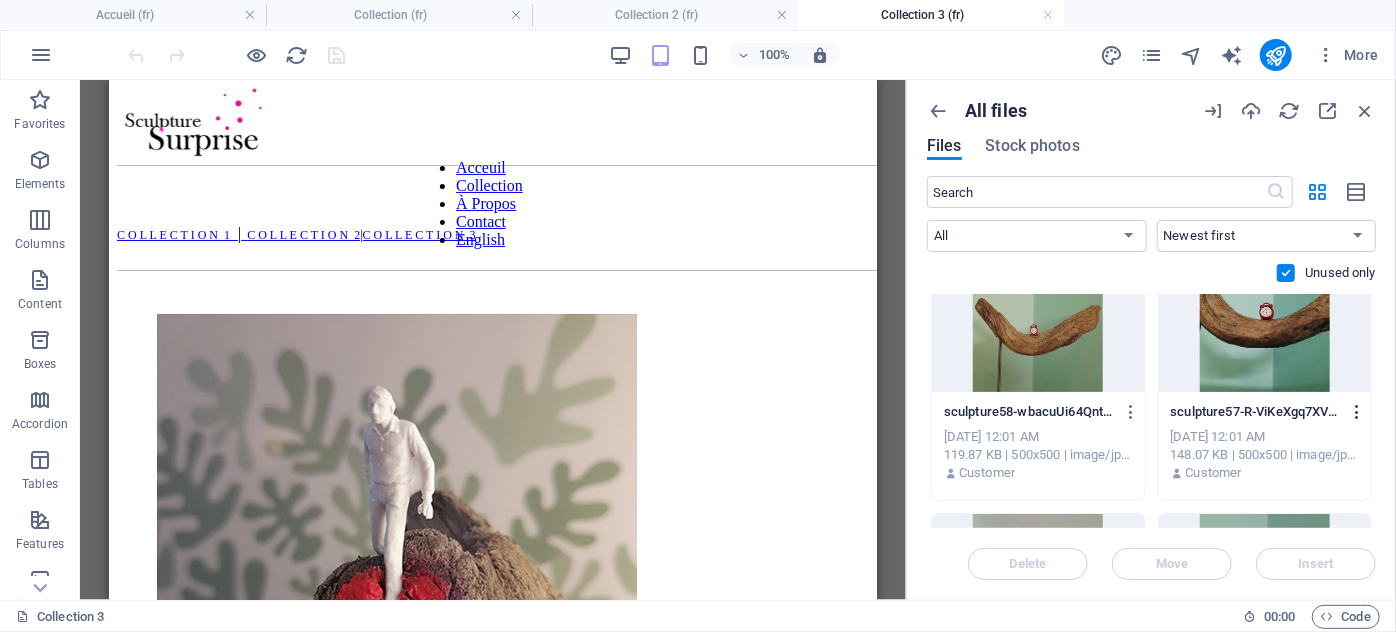 click at bounding box center (1357, 412) 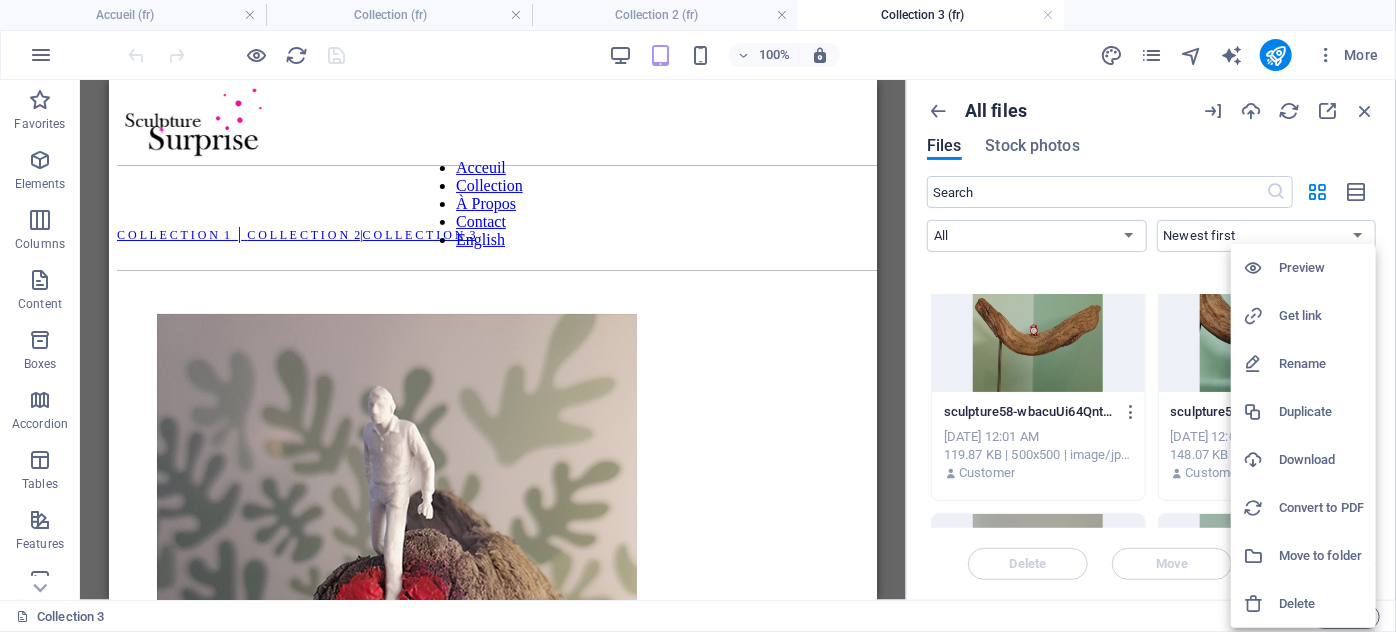 click on "Delete" at bounding box center [1321, 604] 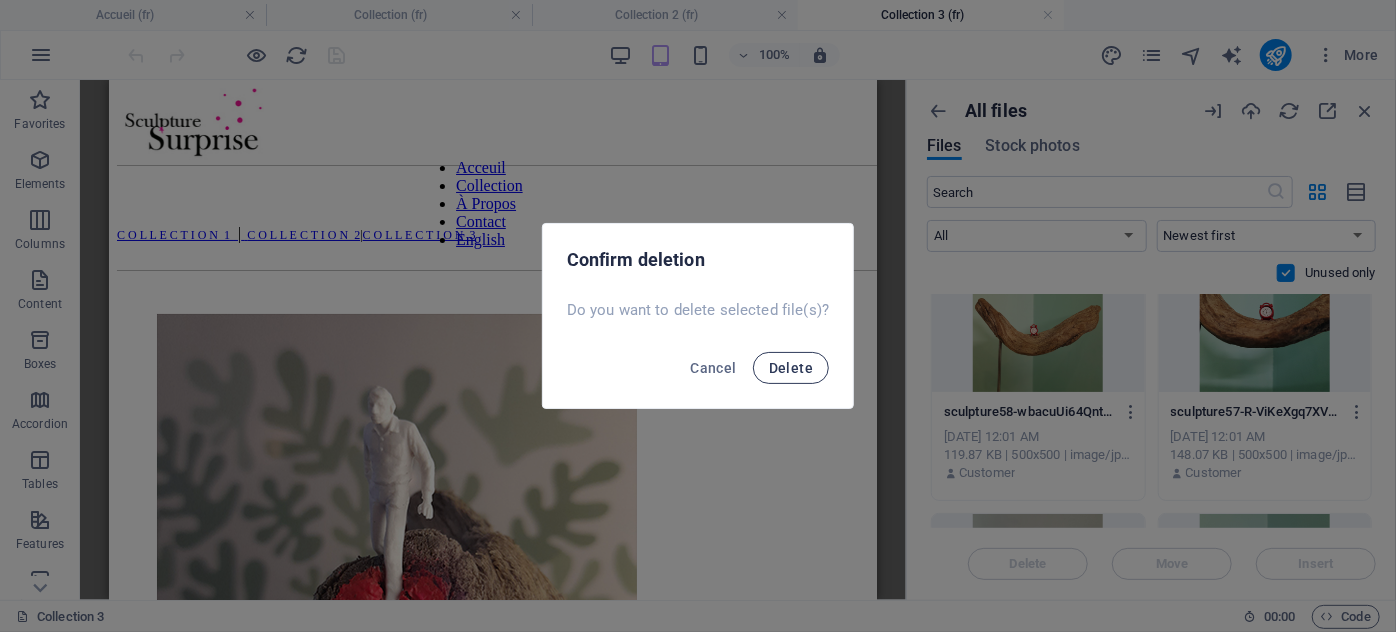 click on "Delete" at bounding box center (791, 368) 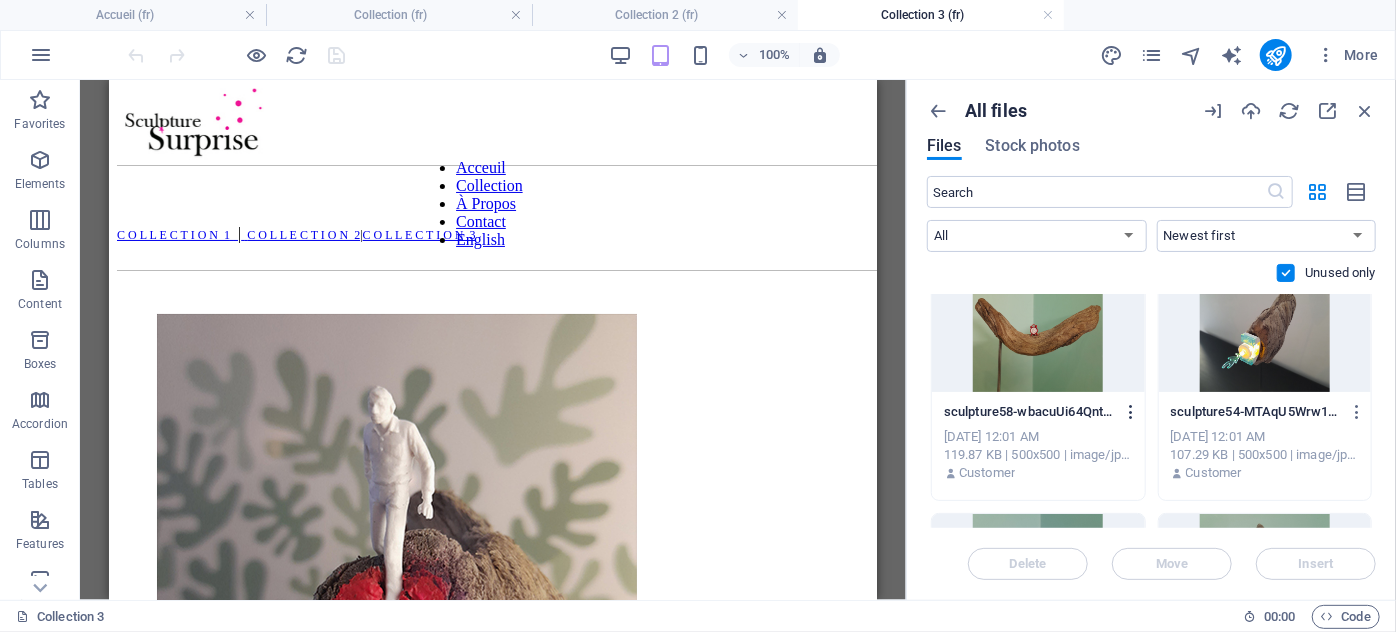 click at bounding box center (1131, 412) 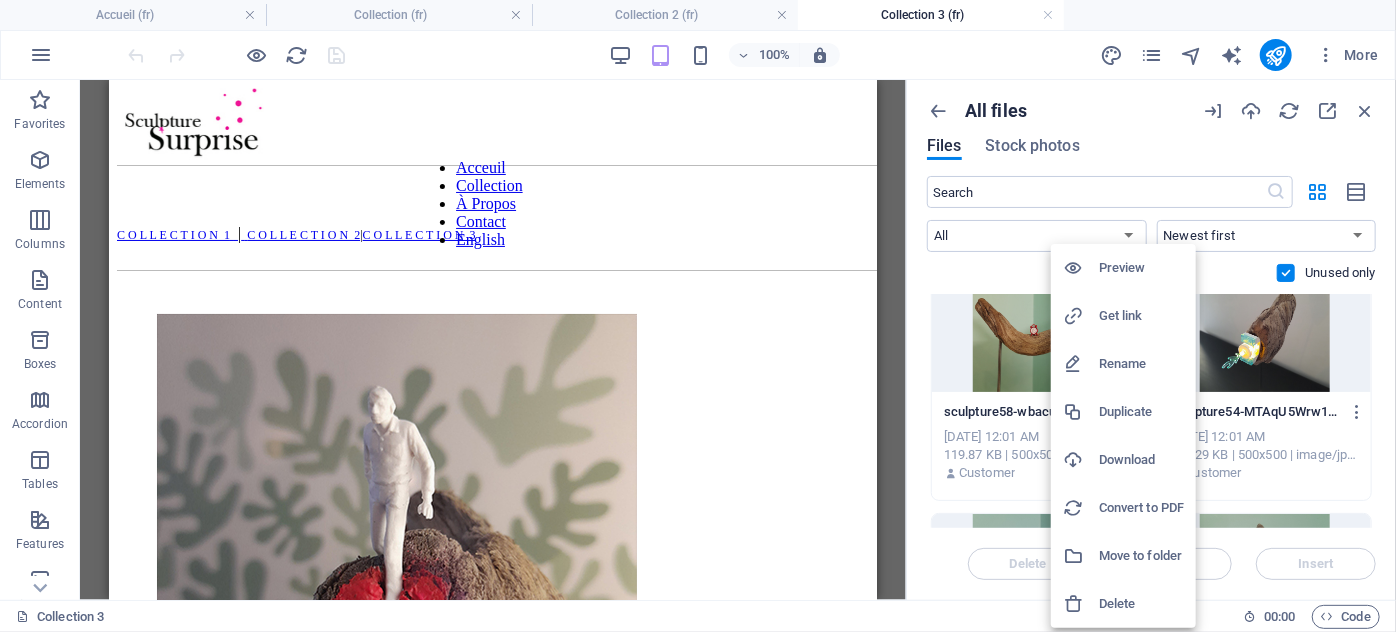 click on "Delete" at bounding box center [1141, 604] 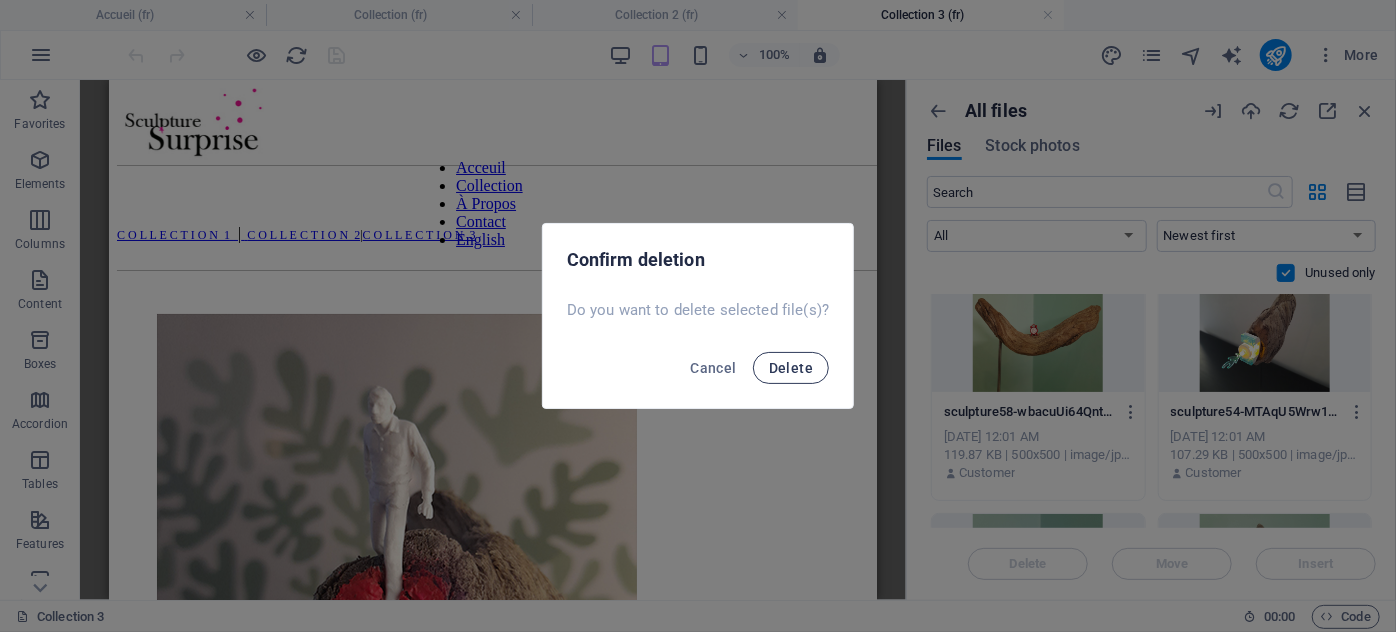 click on "Delete" at bounding box center (791, 368) 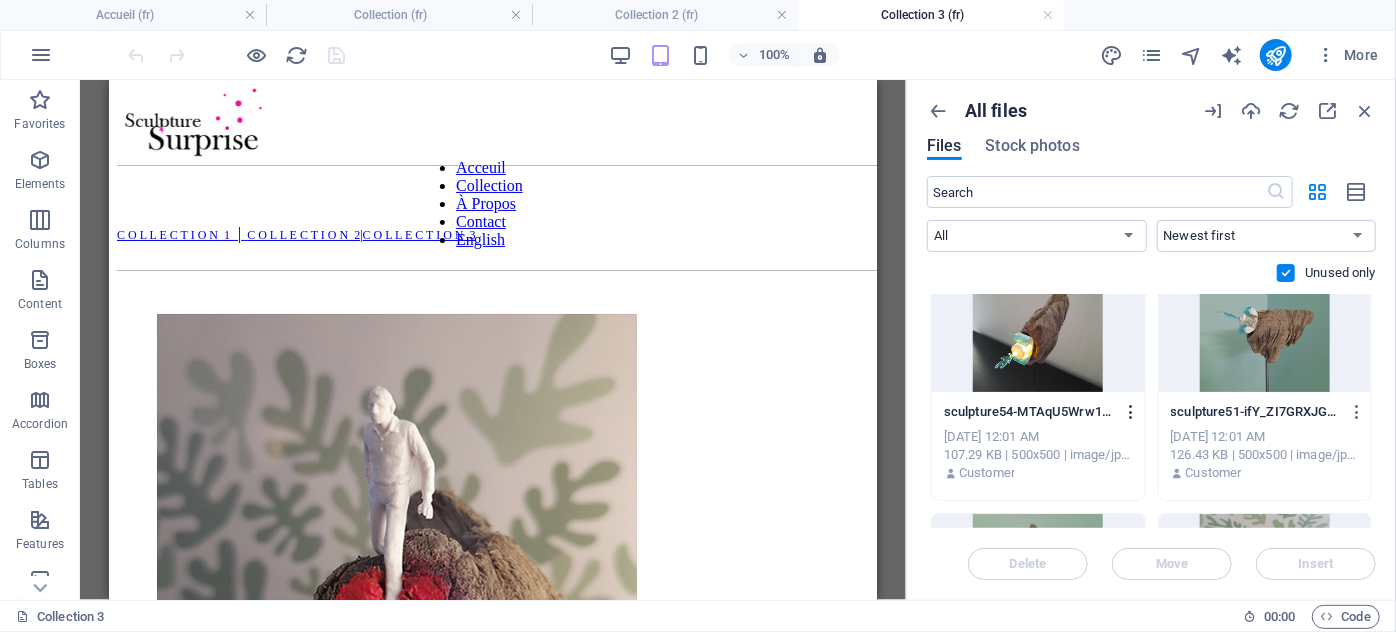 click at bounding box center (1131, 412) 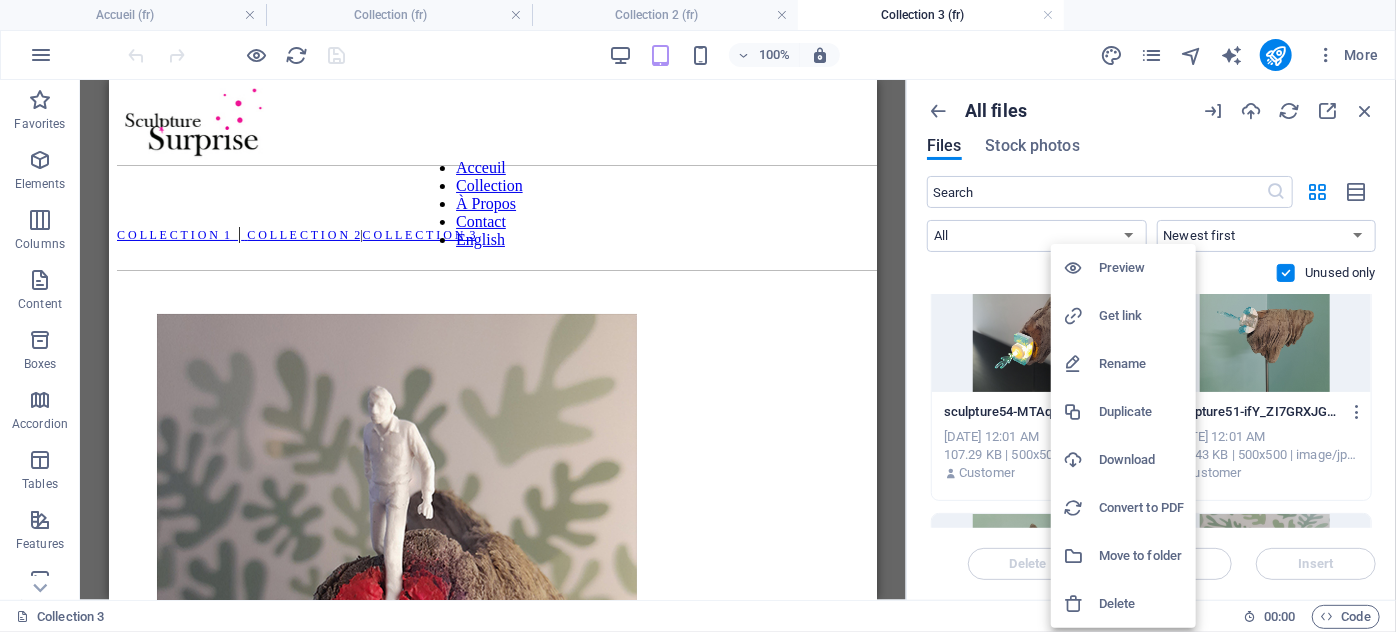 click on "Delete" at bounding box center [1141, 604] 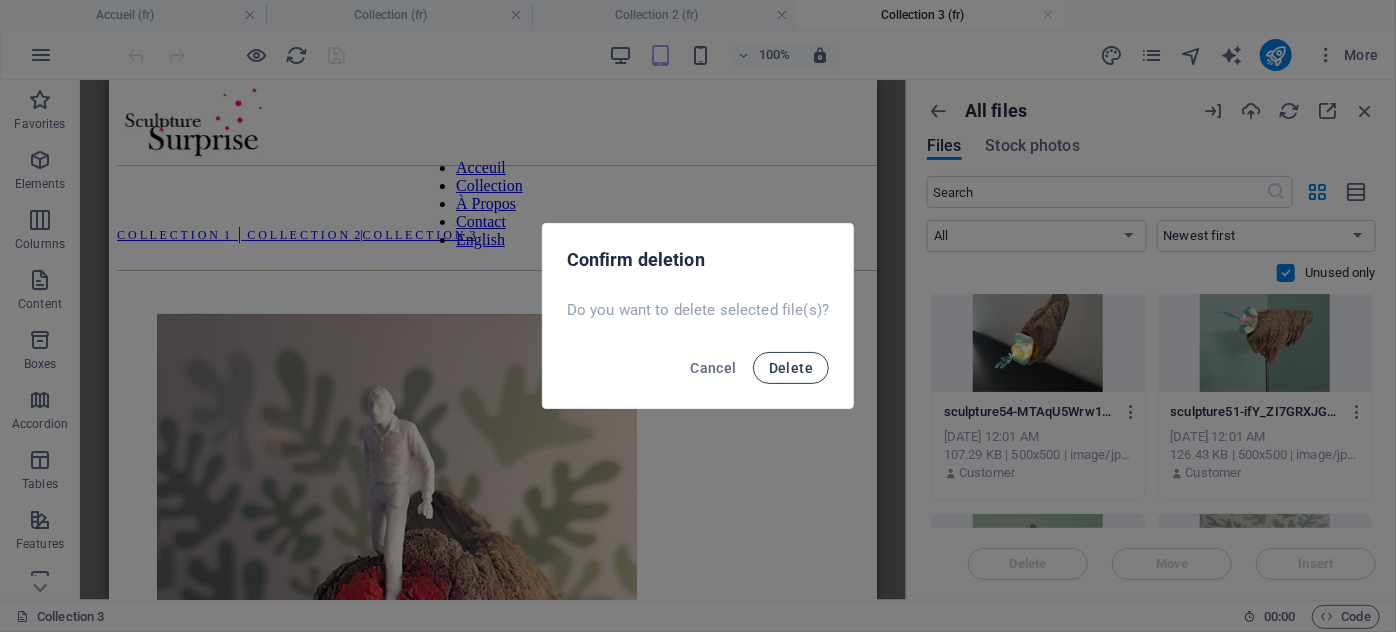 click on "Delete" at bounding box center (791, 368) 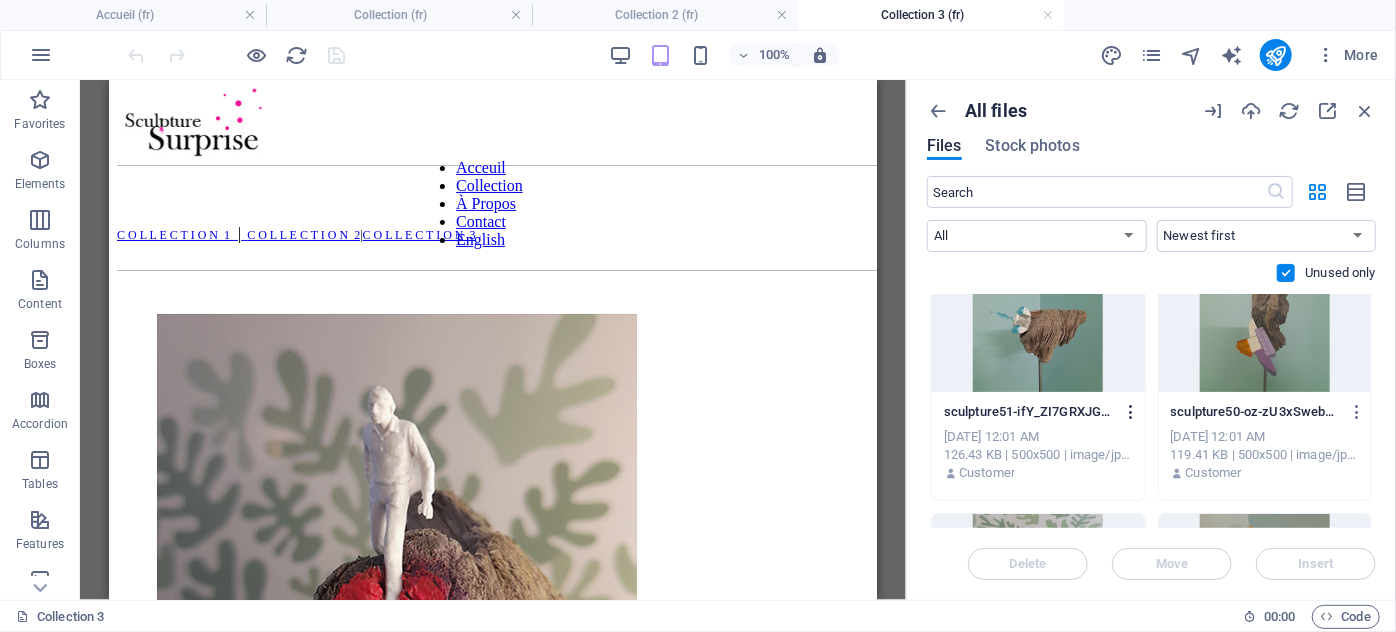 click at bounding box center (1131, 412) 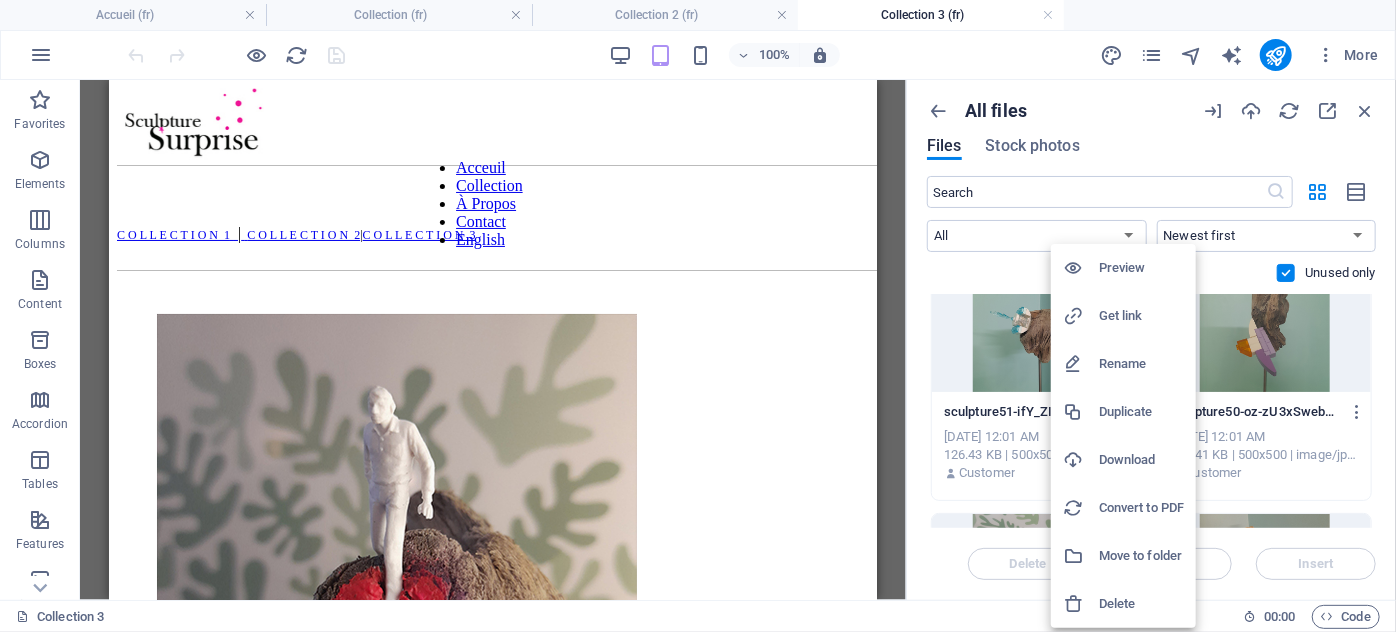 click on "Delete" at bounding box center (1141, 604) 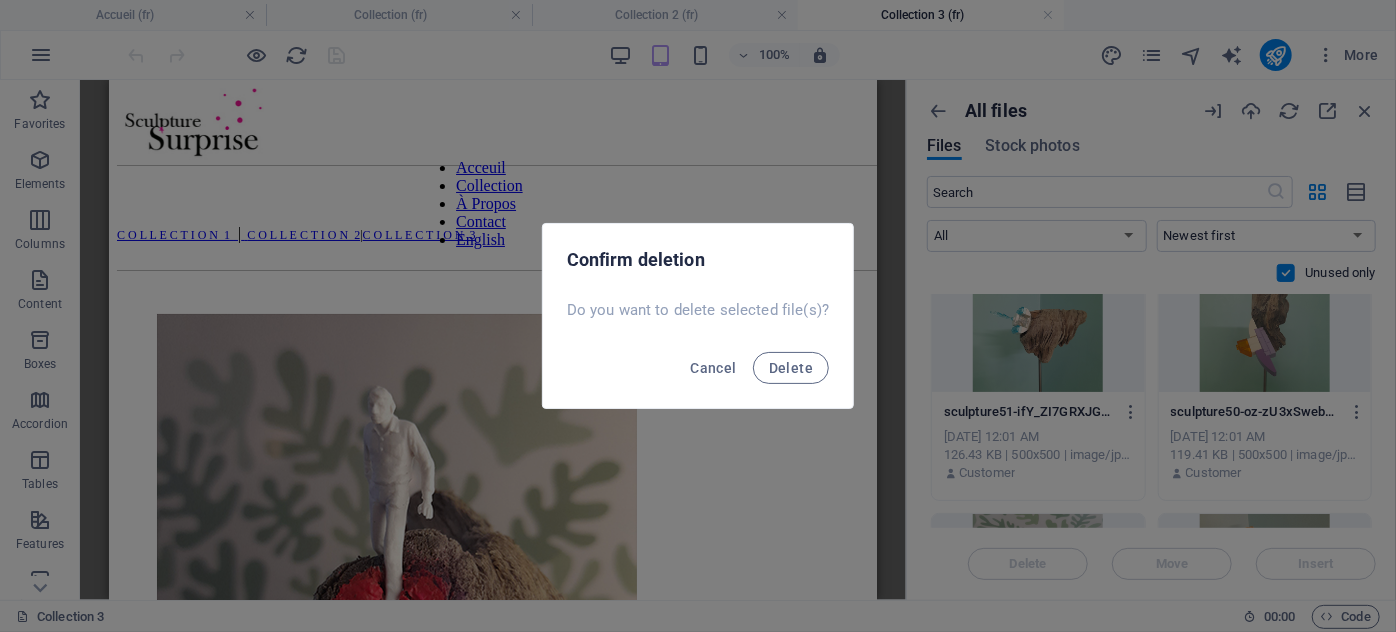 click on "Cancel Delete" at bounding box center [698, 374] 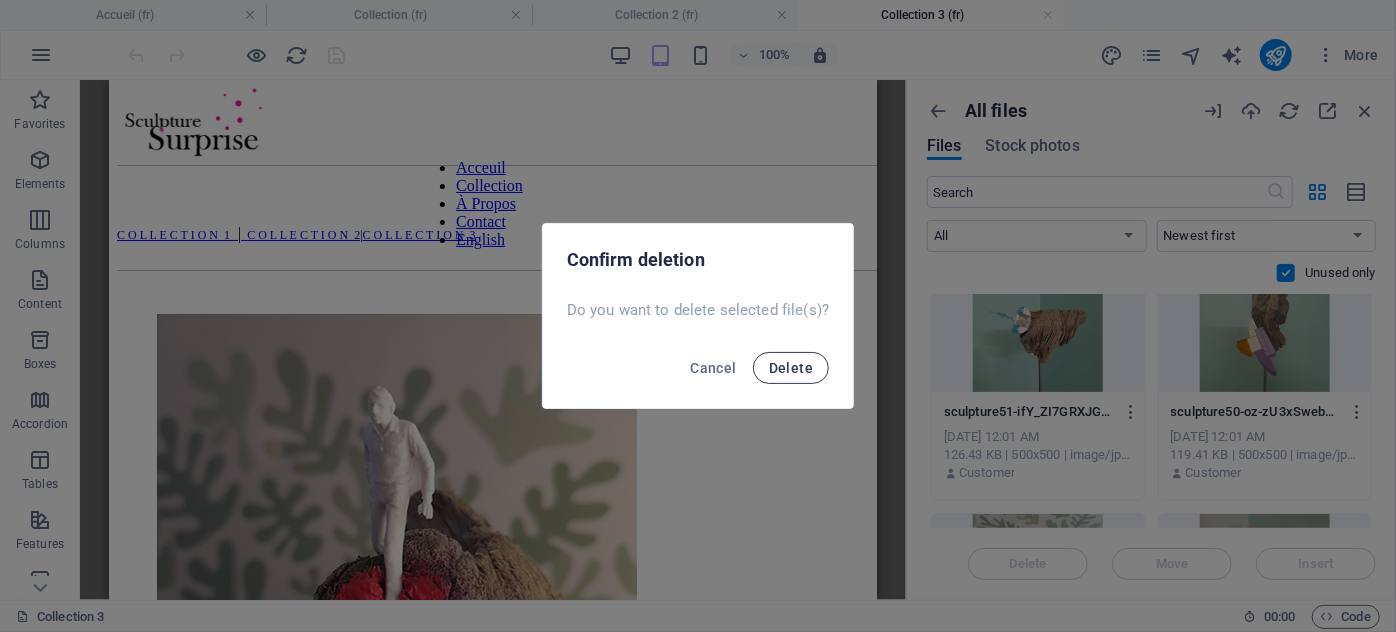 click on "Delete" at bounding box center (791, 368) 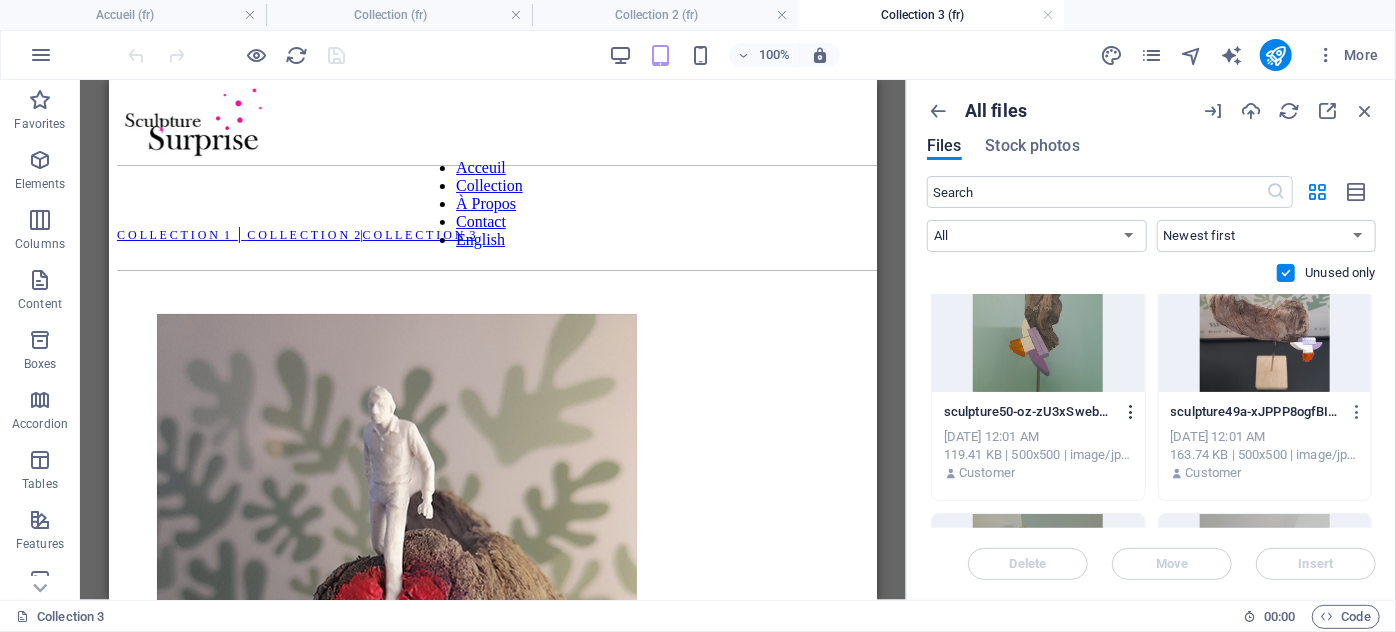 click at bounding box center (1131, 412) 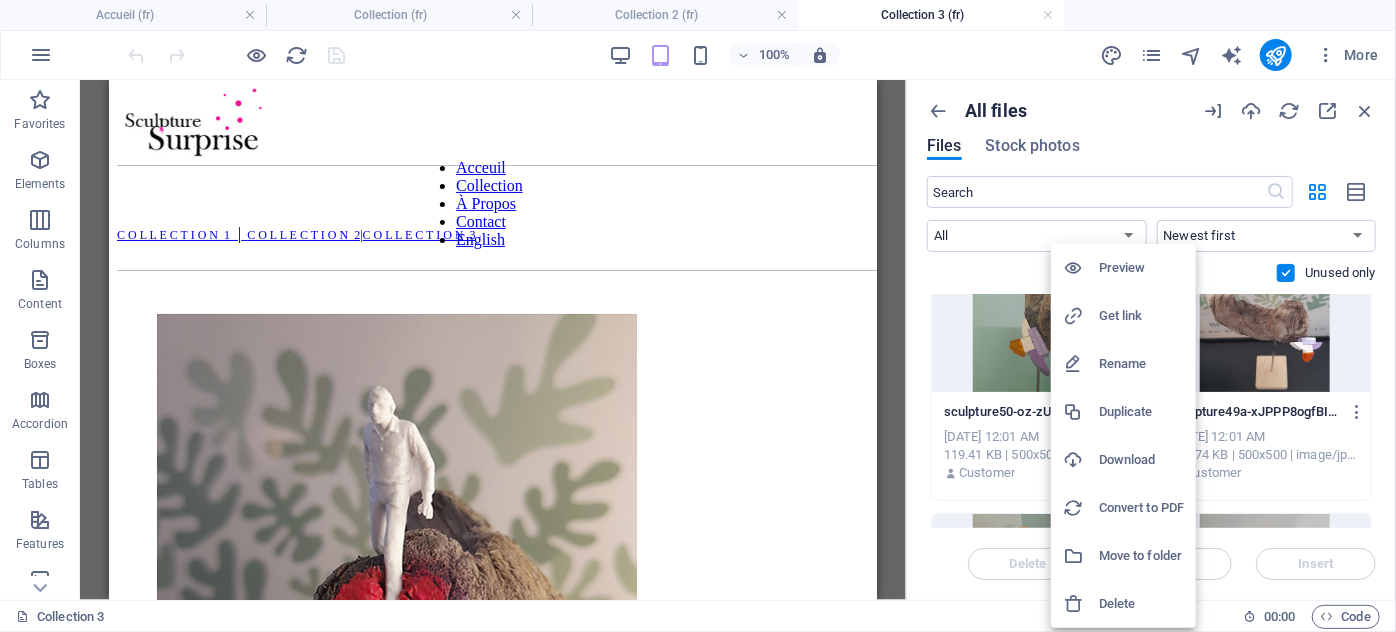 click on "Delete" at bounding box center [1141, 604] 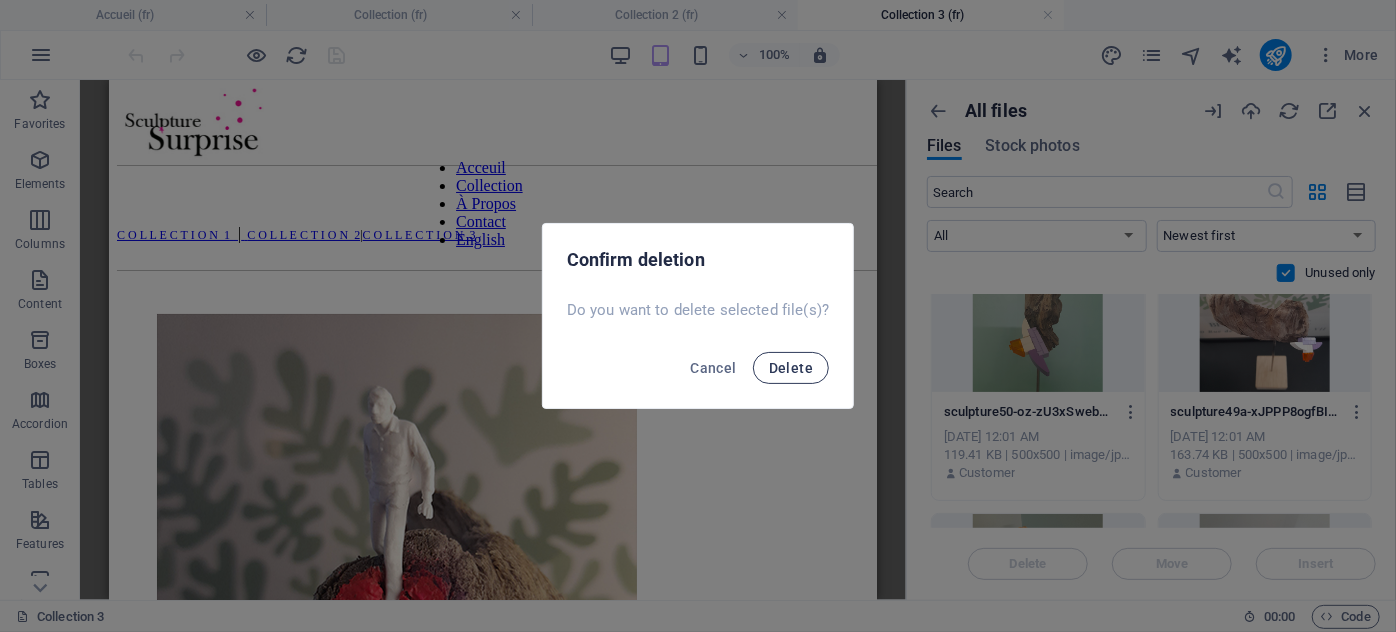 click on "Delete" at bounding box center (791, 368) 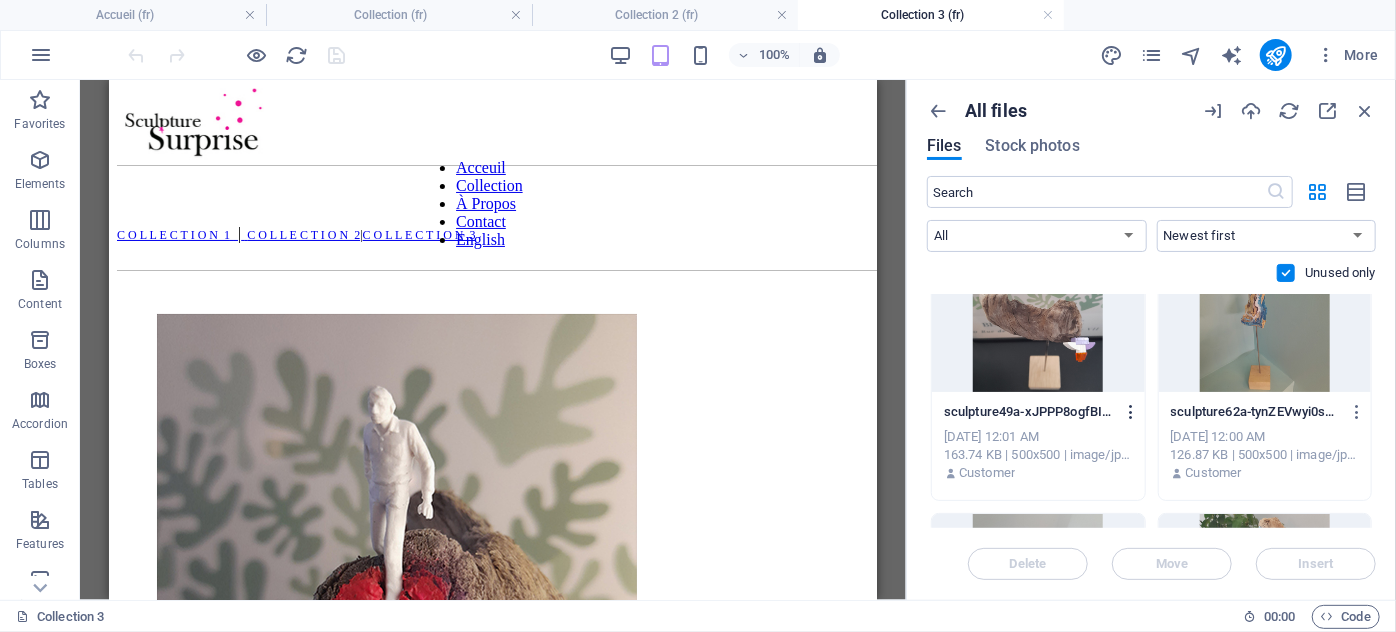 click at bounding box center (1131, 412) 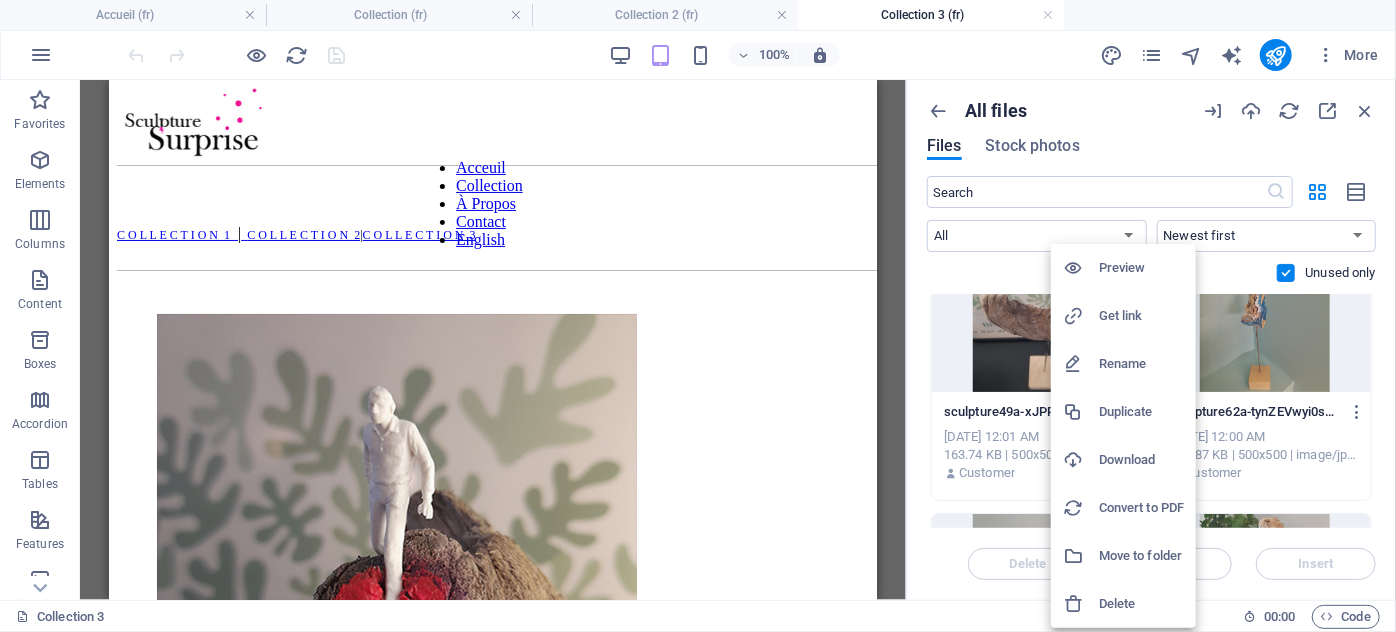 click on "Delete" at bounding box center [1141, 604] 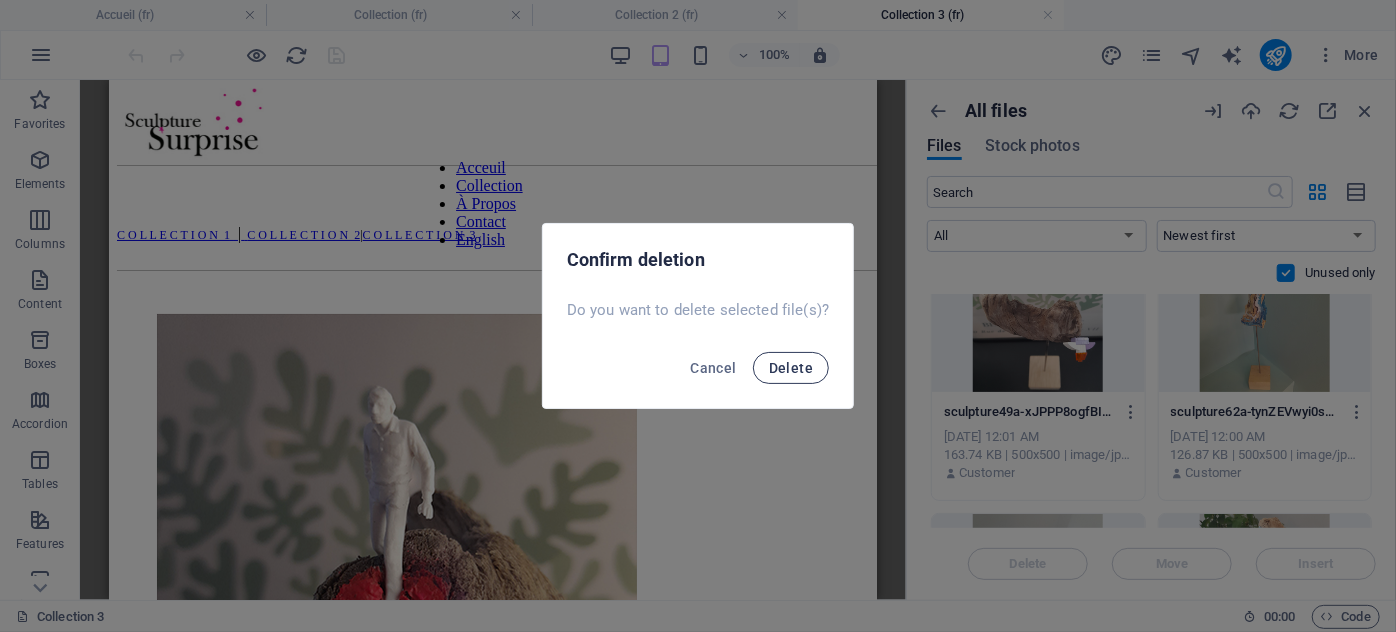 click on "Delete" at bounding box center (791, 368) 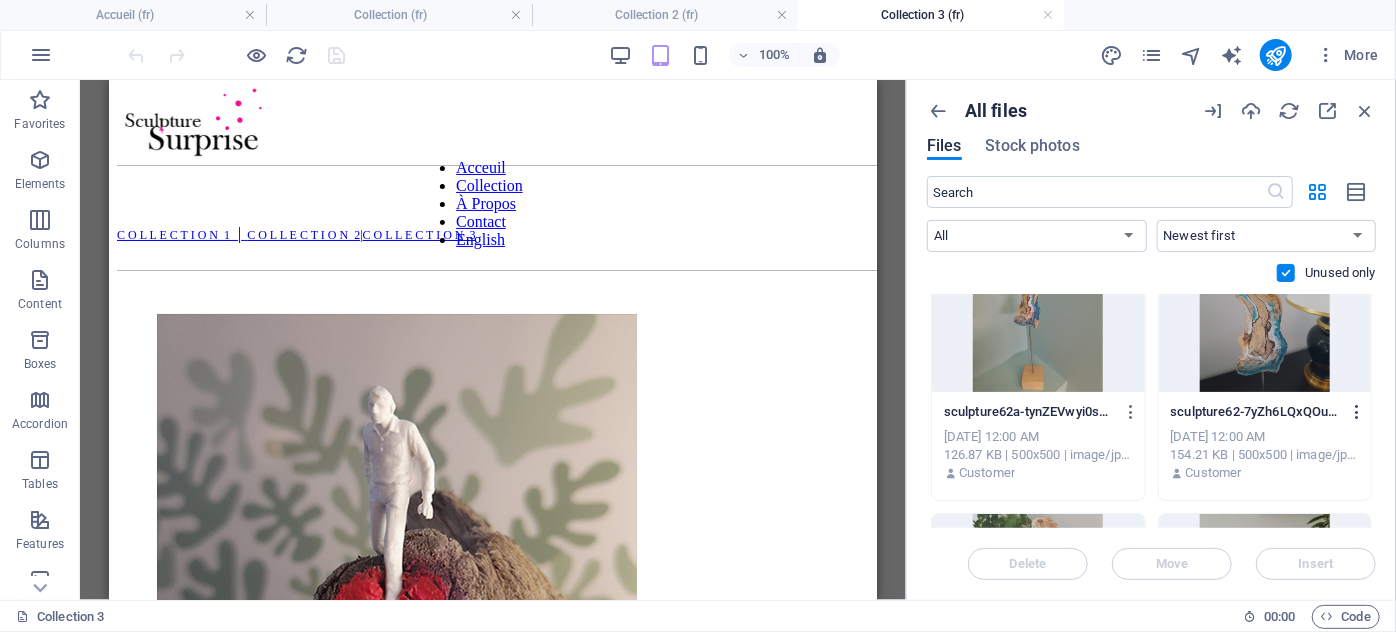 click at bounding box center (1357, 412) 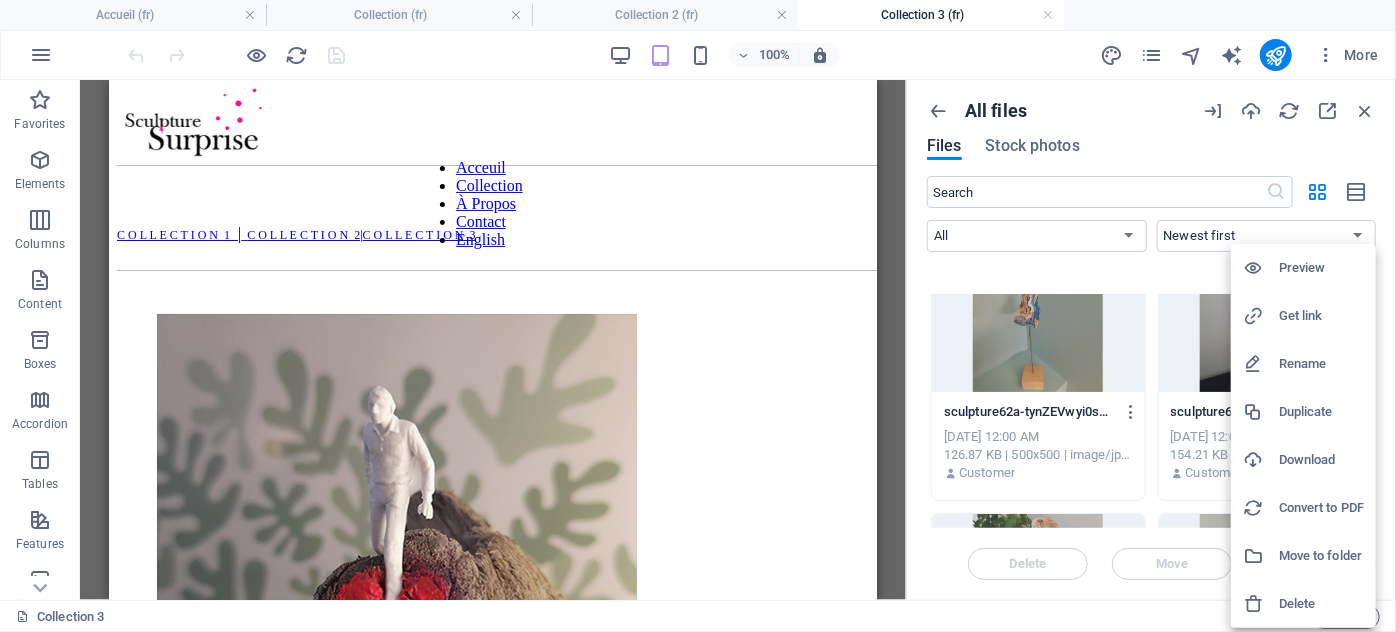 click on "Delete" at bounding box center (1321, 604) 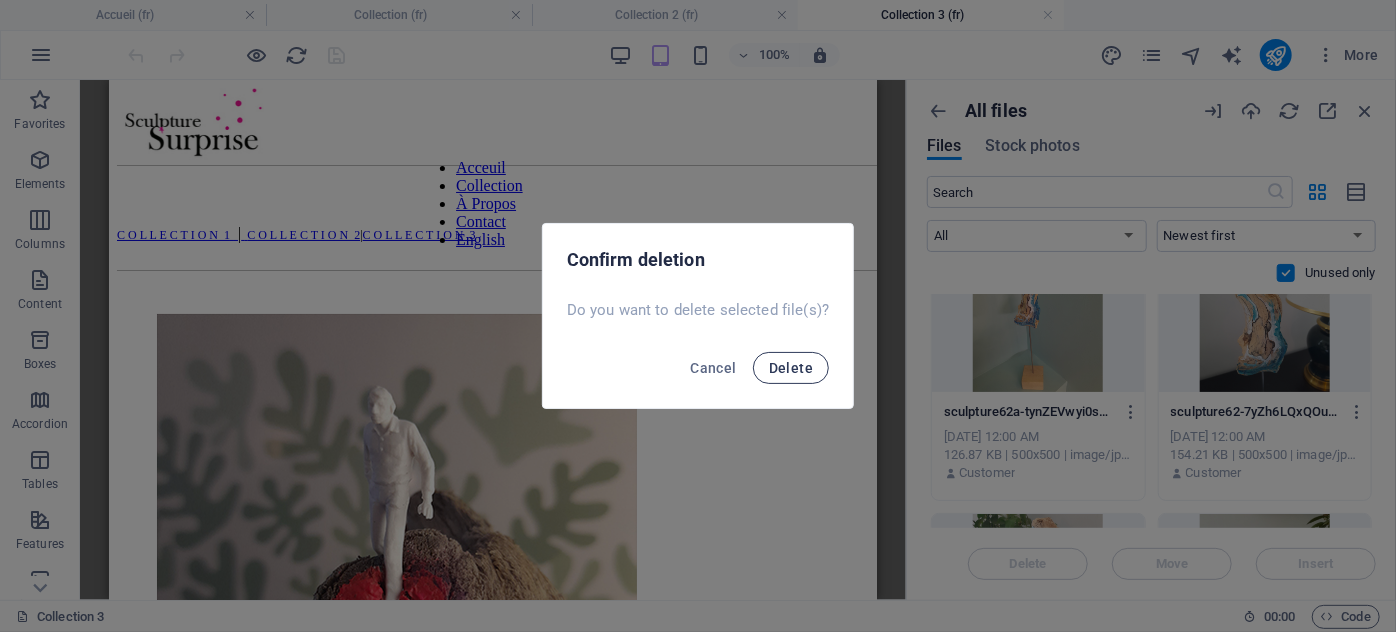 click on "Delete" at bounding box center [791, 368] 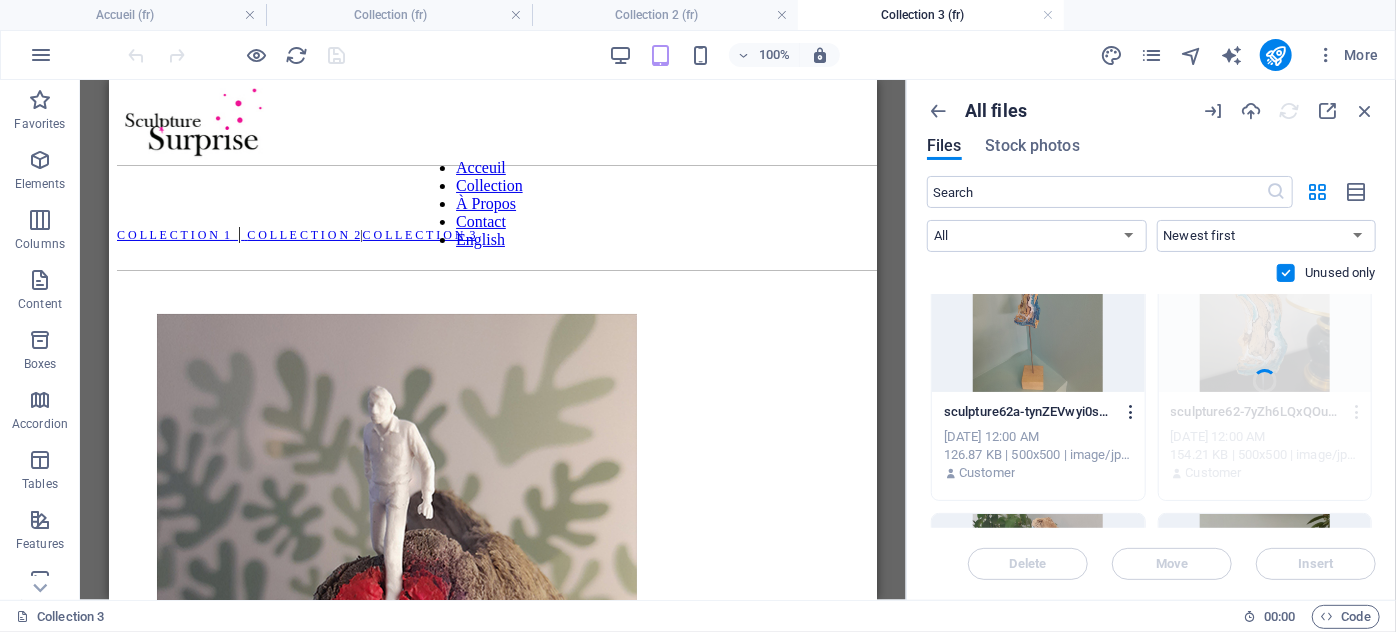 click at bounding box center (1131, 412) 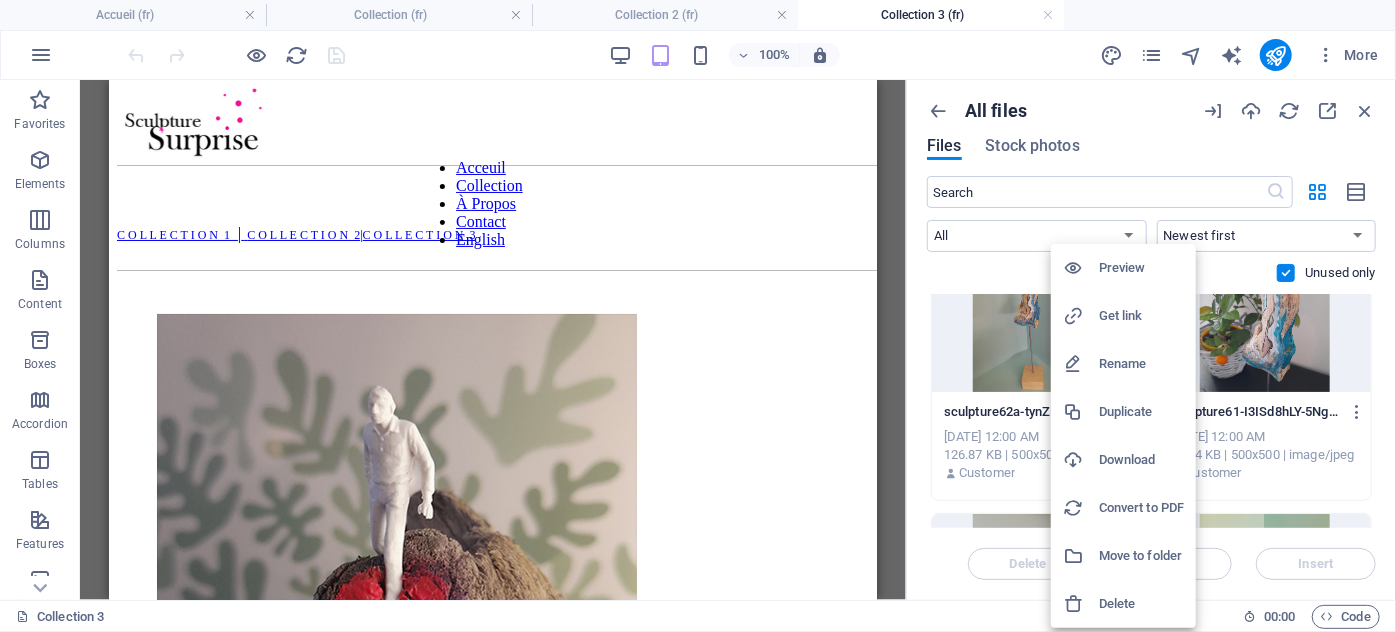 click on "Delete" at bounding box center [1141, 604] 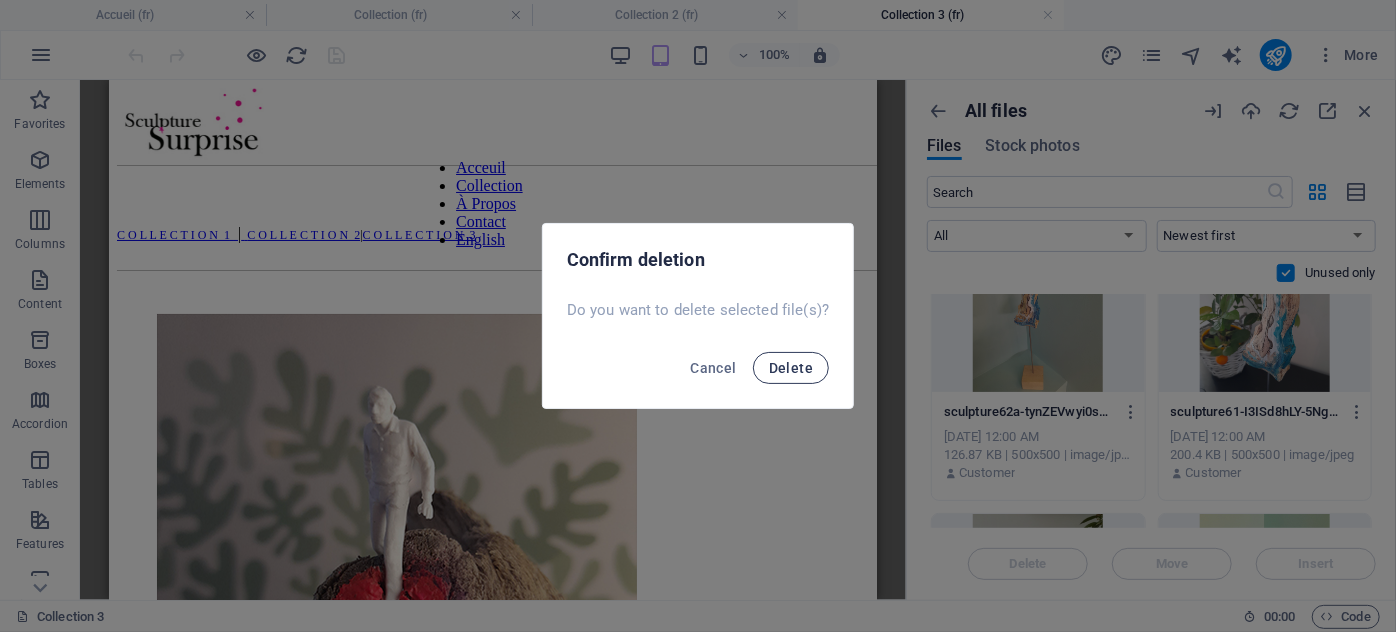 click on "Delete" at bounding box center (791, 368) 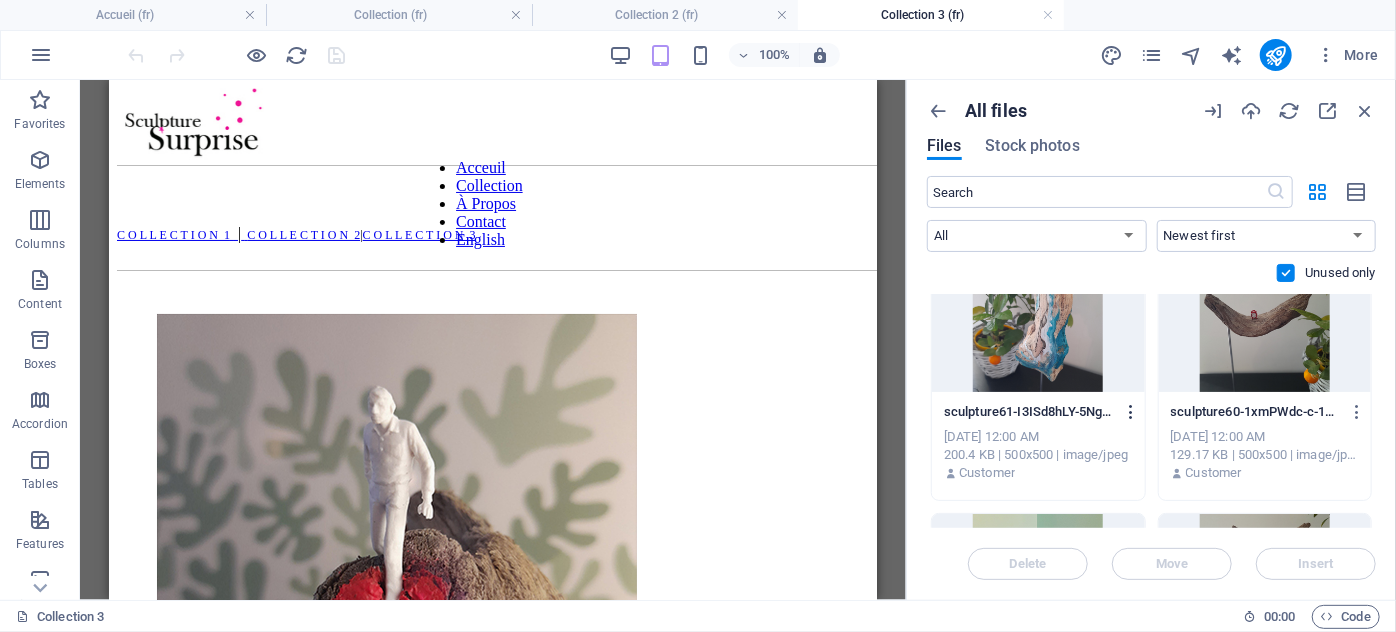 click at bounding box center [1131, 412] 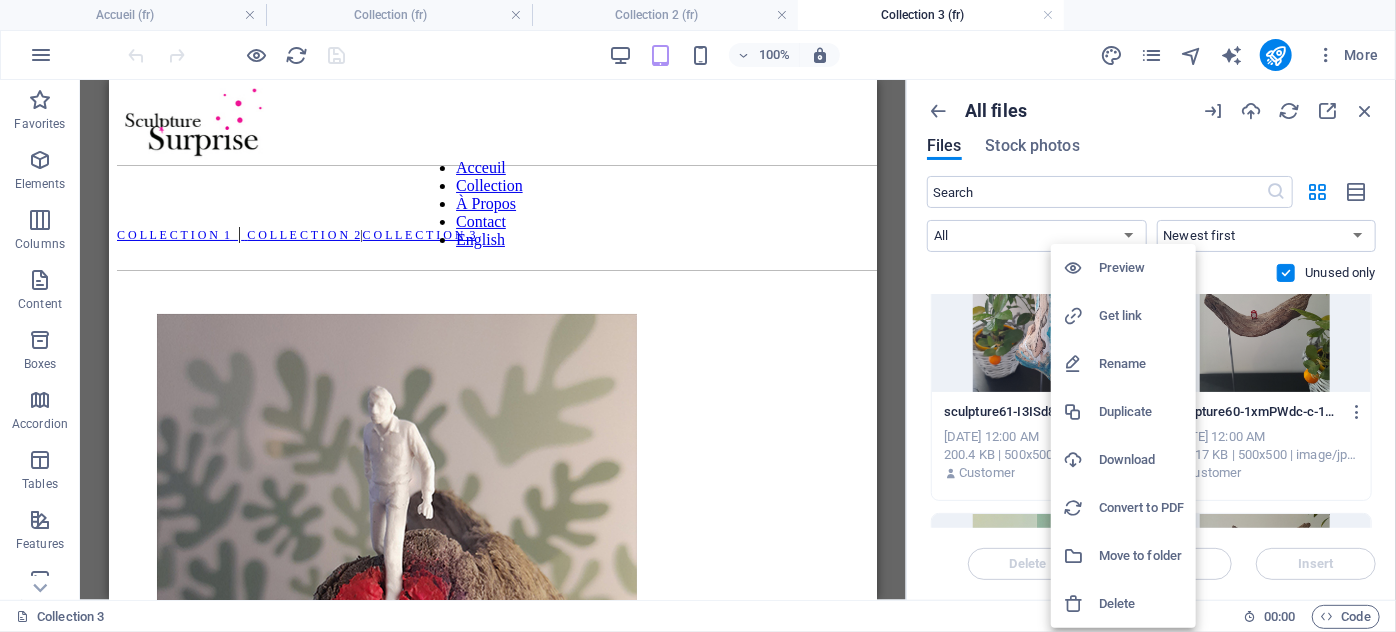 click on "Delete" at bounding box center (1141, 604) 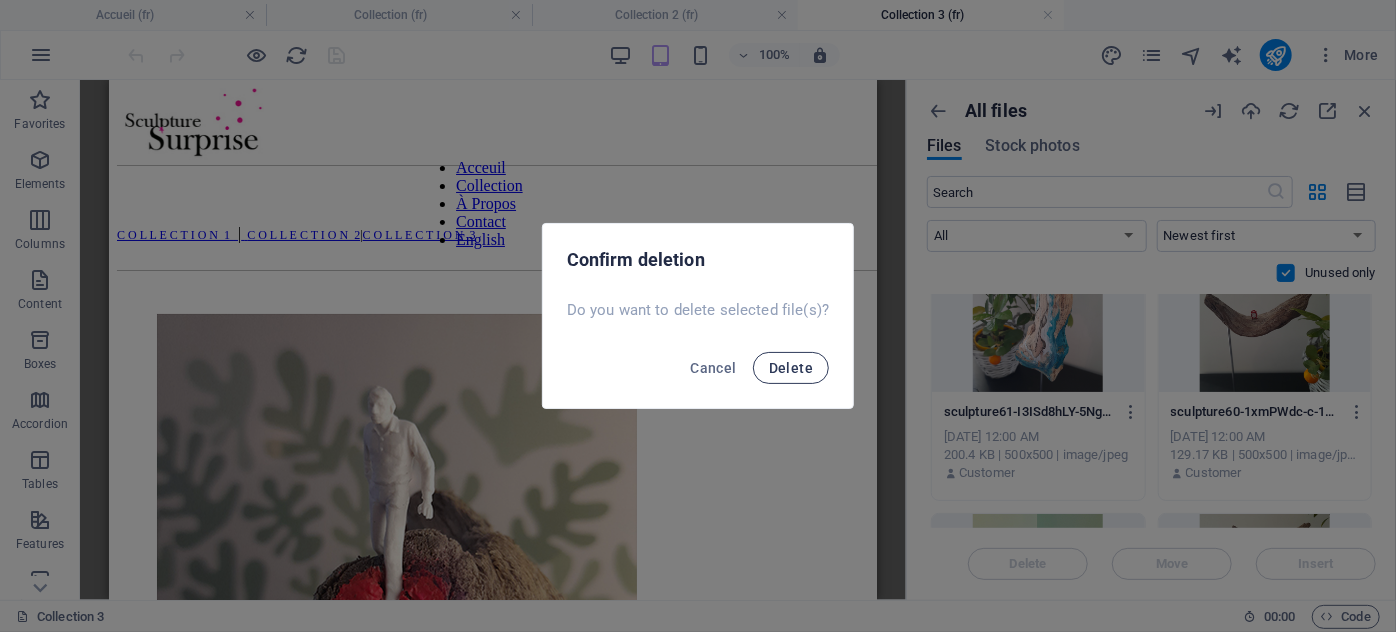 click on "Delete" at bounding box center (791, 368) 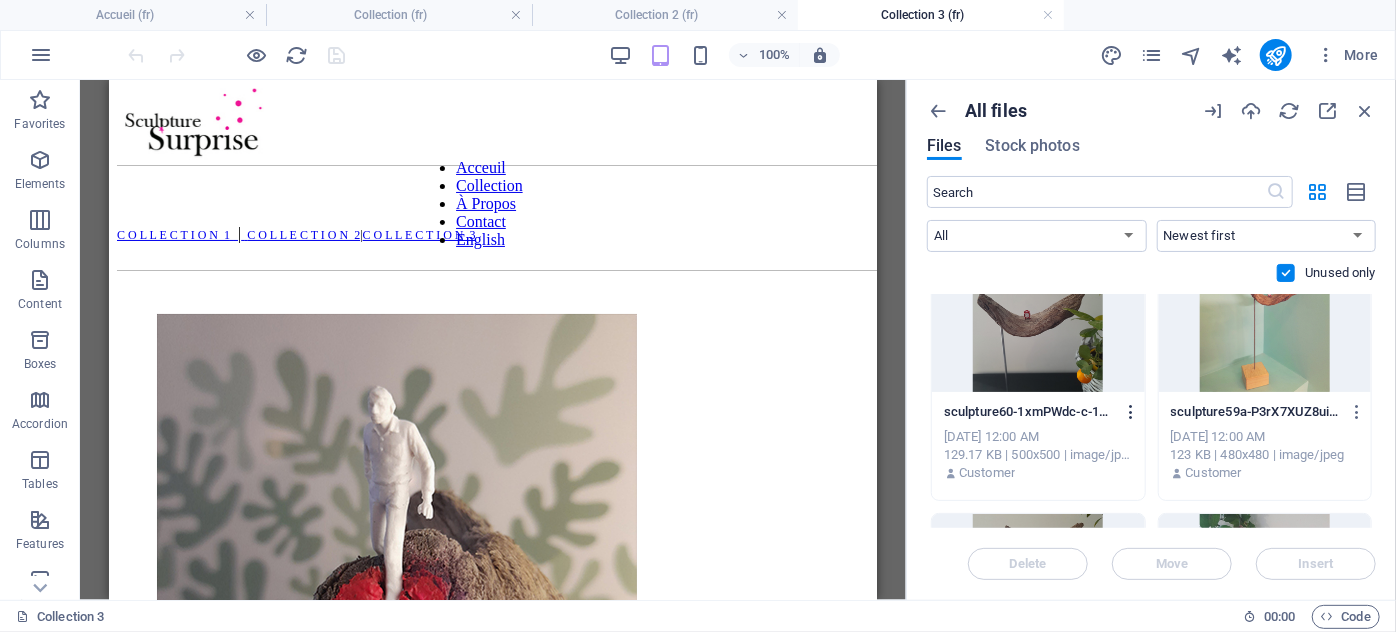 click at bounding box center [1131, 412] 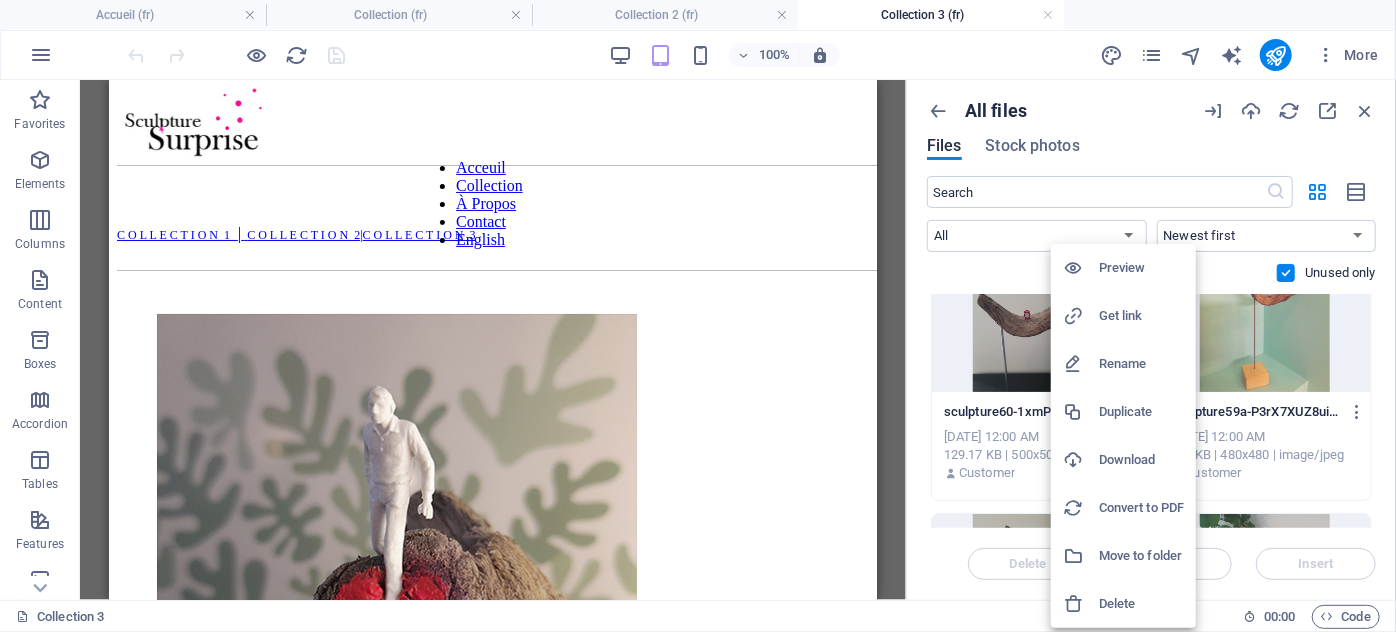 click on "Delete" at bounding box center [1141, 604] 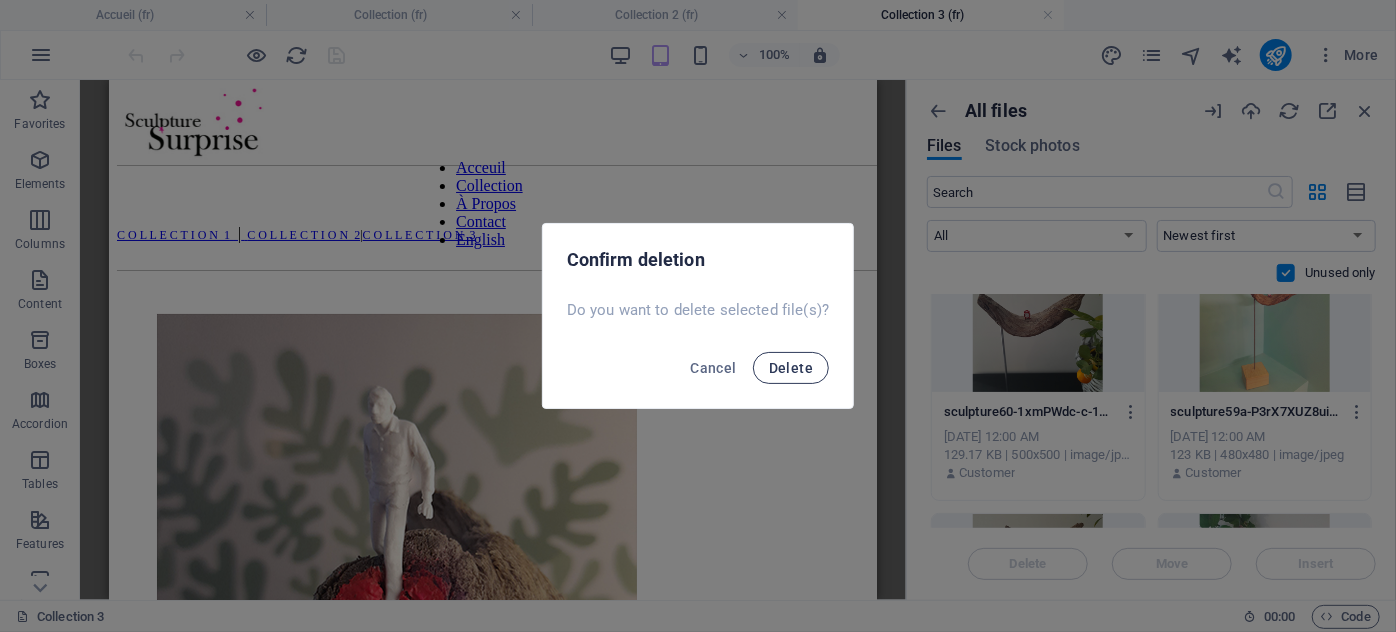 click on "Delete" at bounding box center (791, 368) 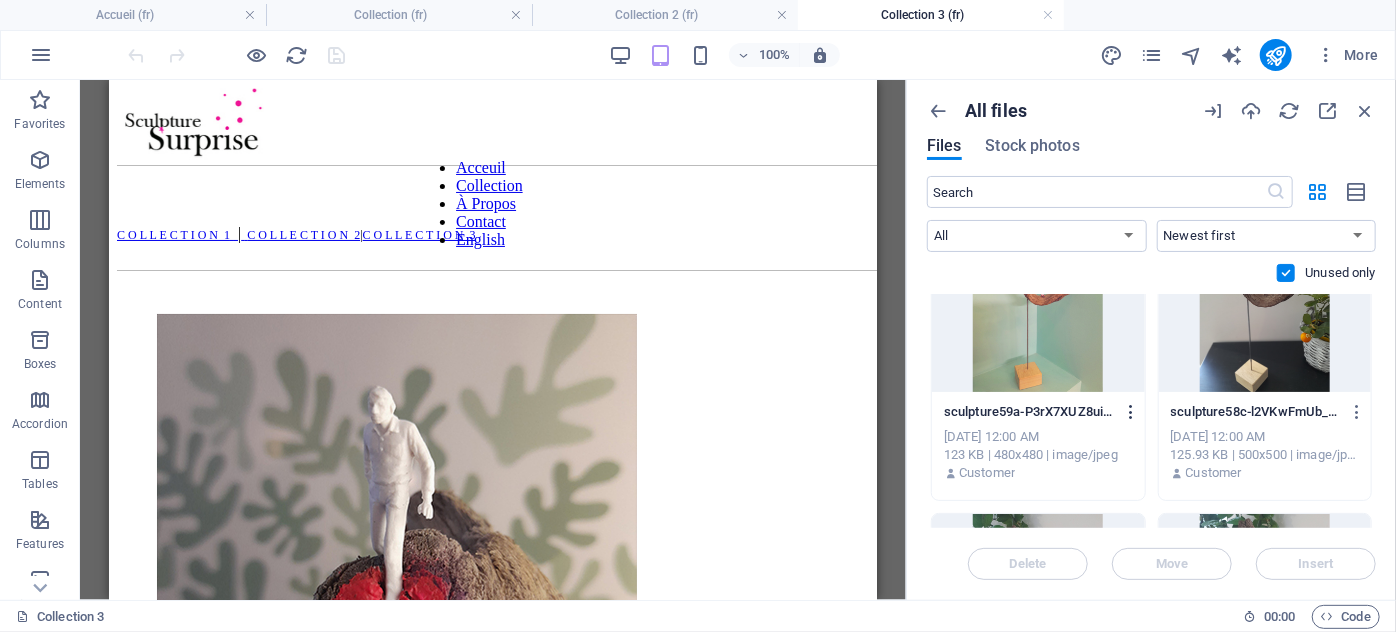 click at bounding box center [1131, 412] 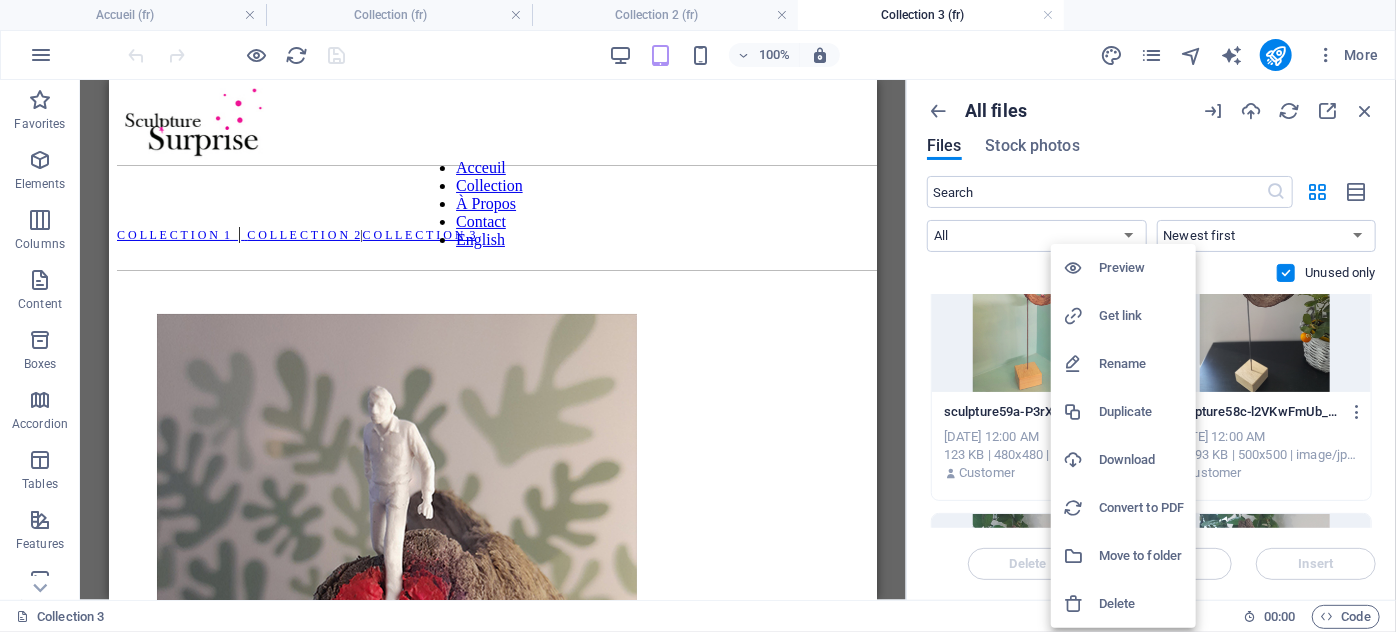 click on "Delete" at bounding box center [1141, 604] 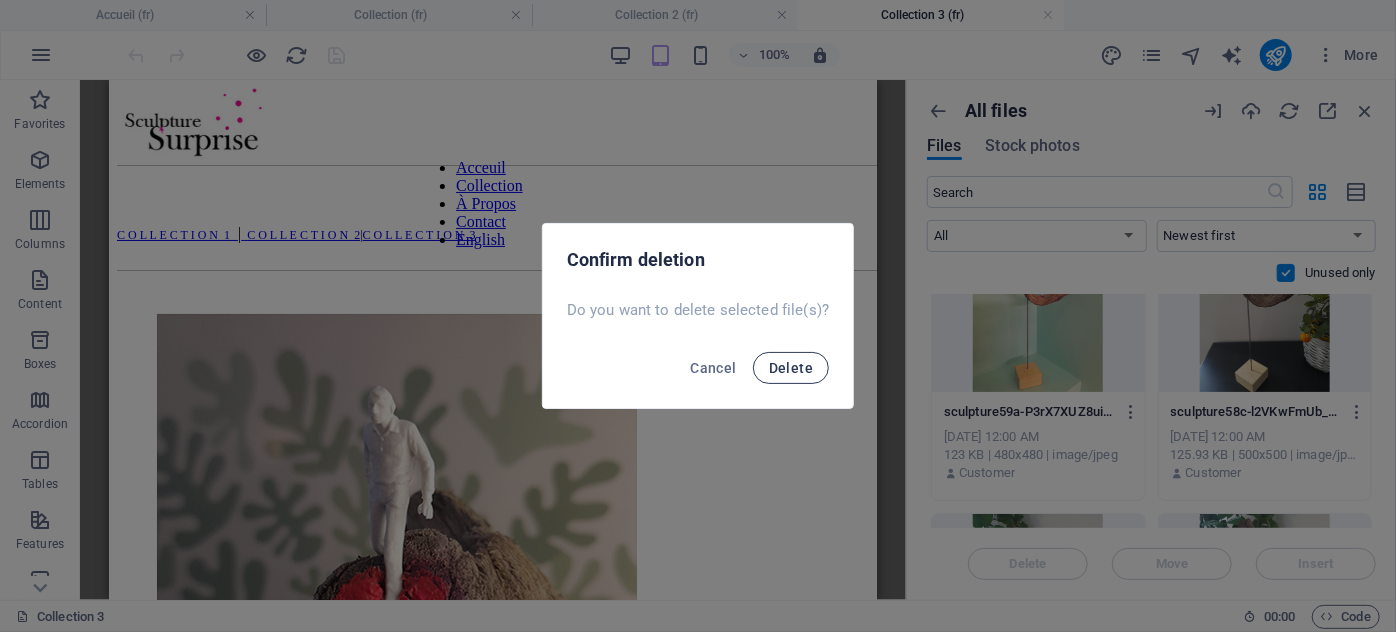 click on "Delete" at bounding box center [791, 368] 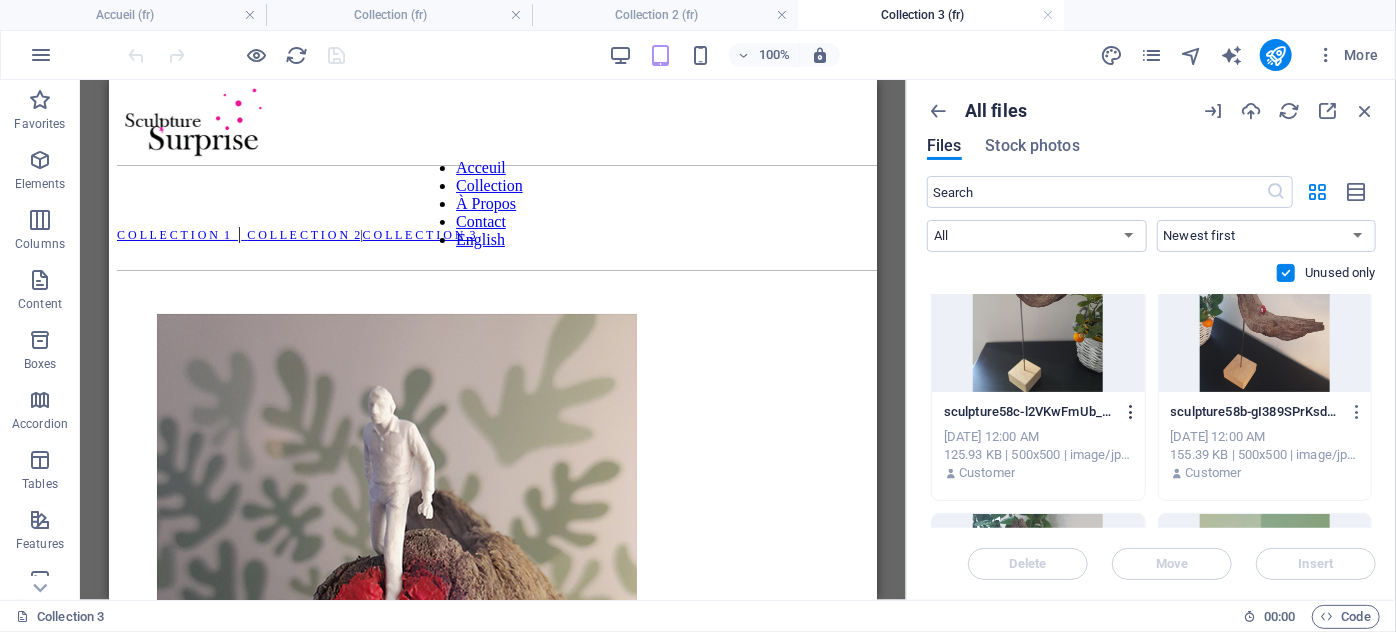click at bounding box center [1131, 412] 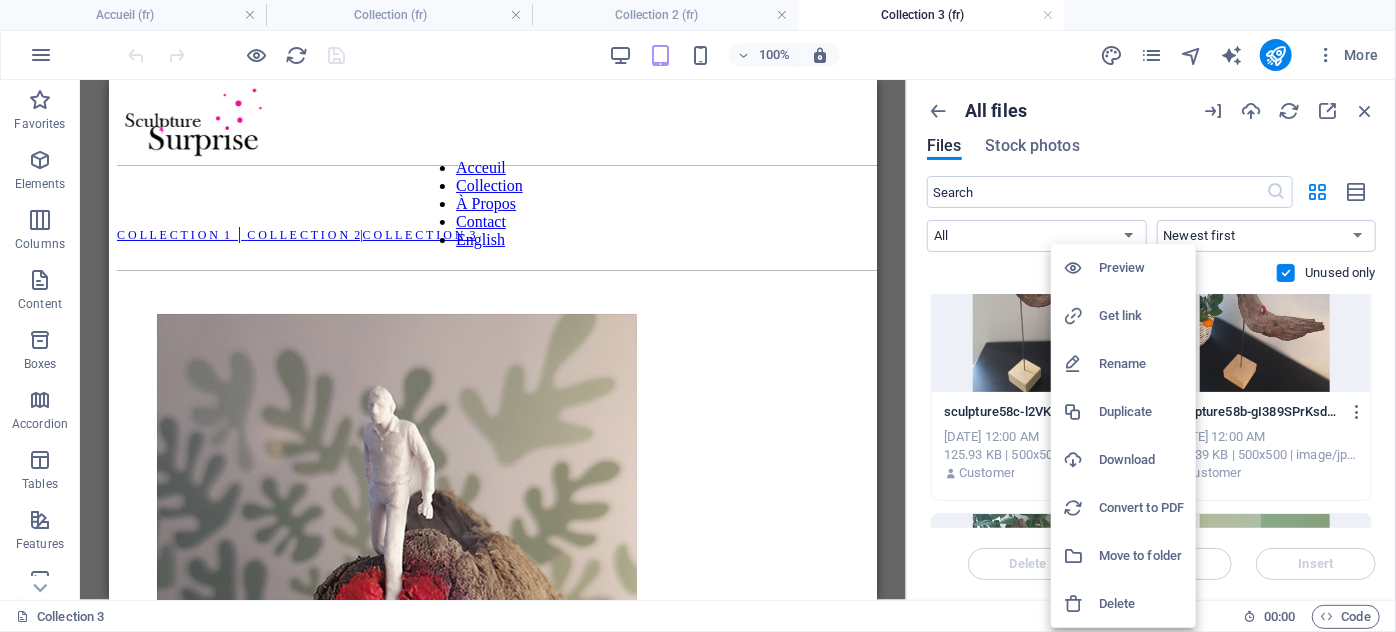 click on "Delete" at bounding box center [1141, 604] 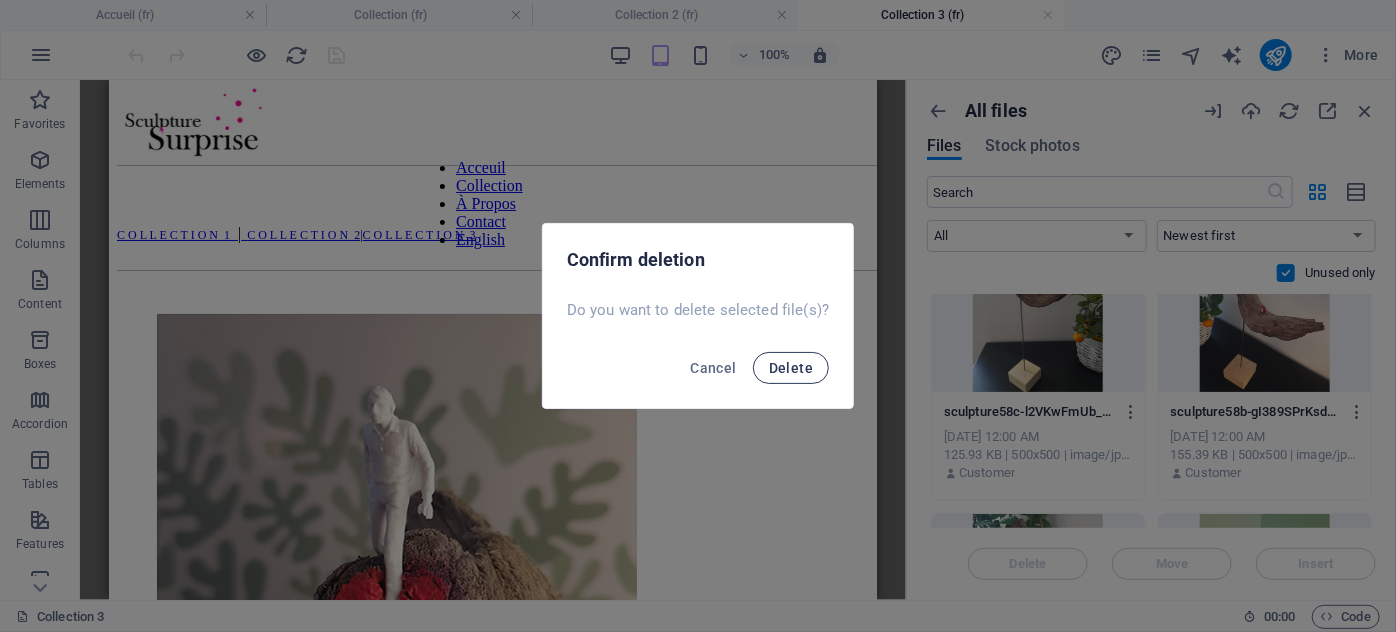 click on "Delete" at bounding box center (791, 368) 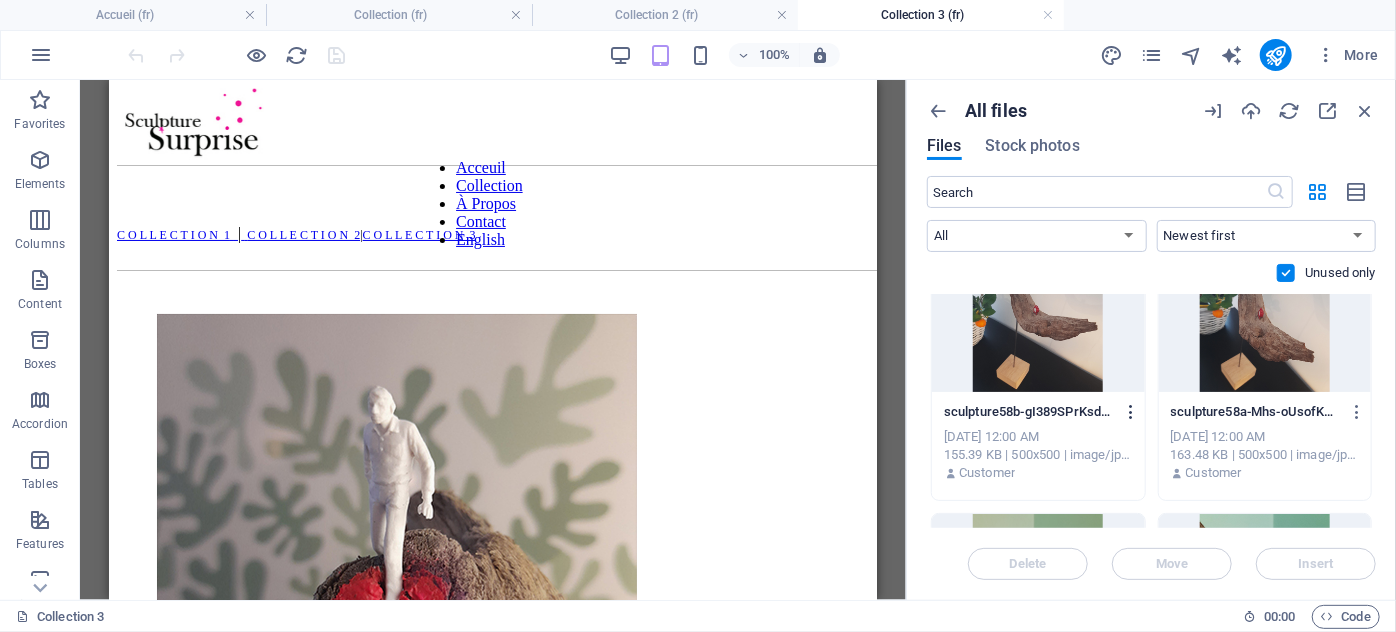 click at bounding box center (1131, 412) 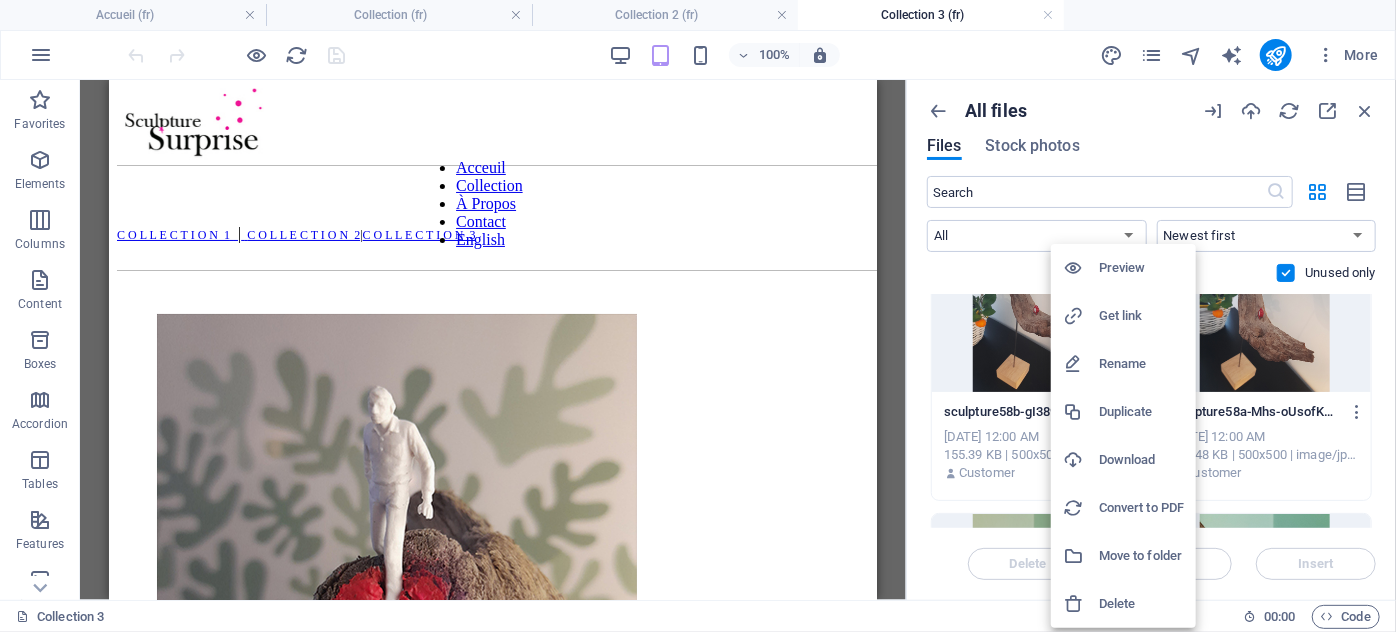 click on "Delete" at bounding box center (1141, 604) 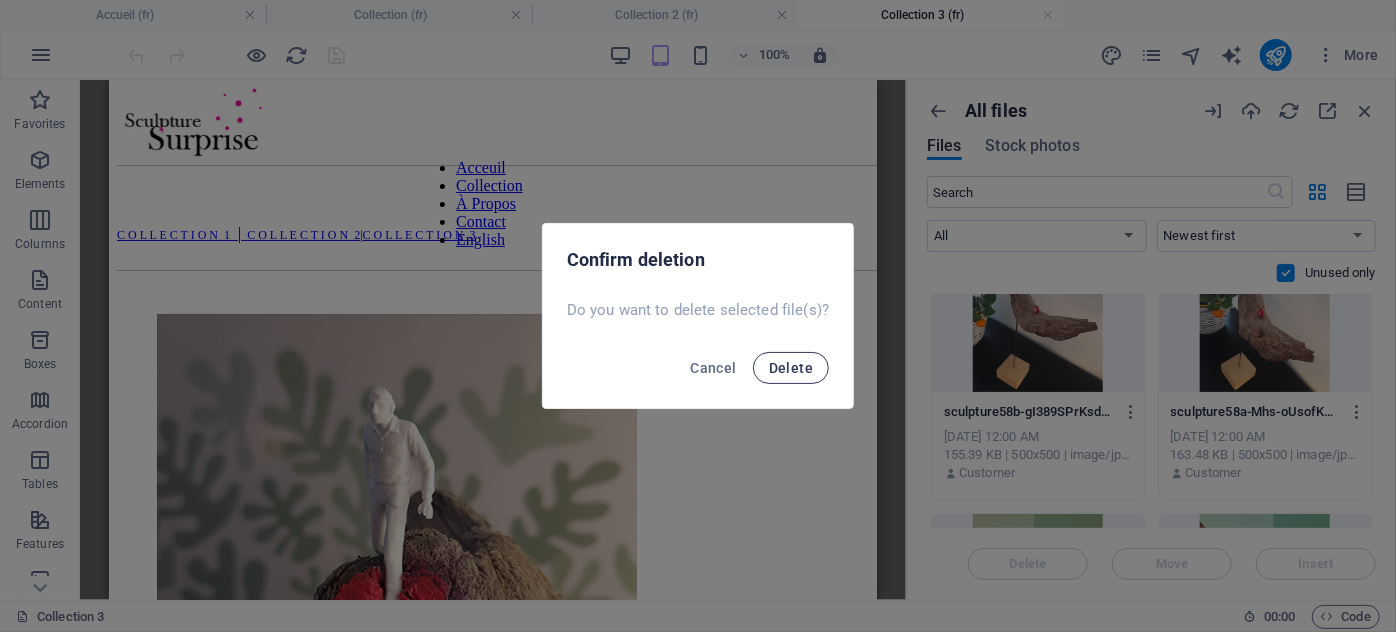 click on "Delete" at bounding box center [791, 368] 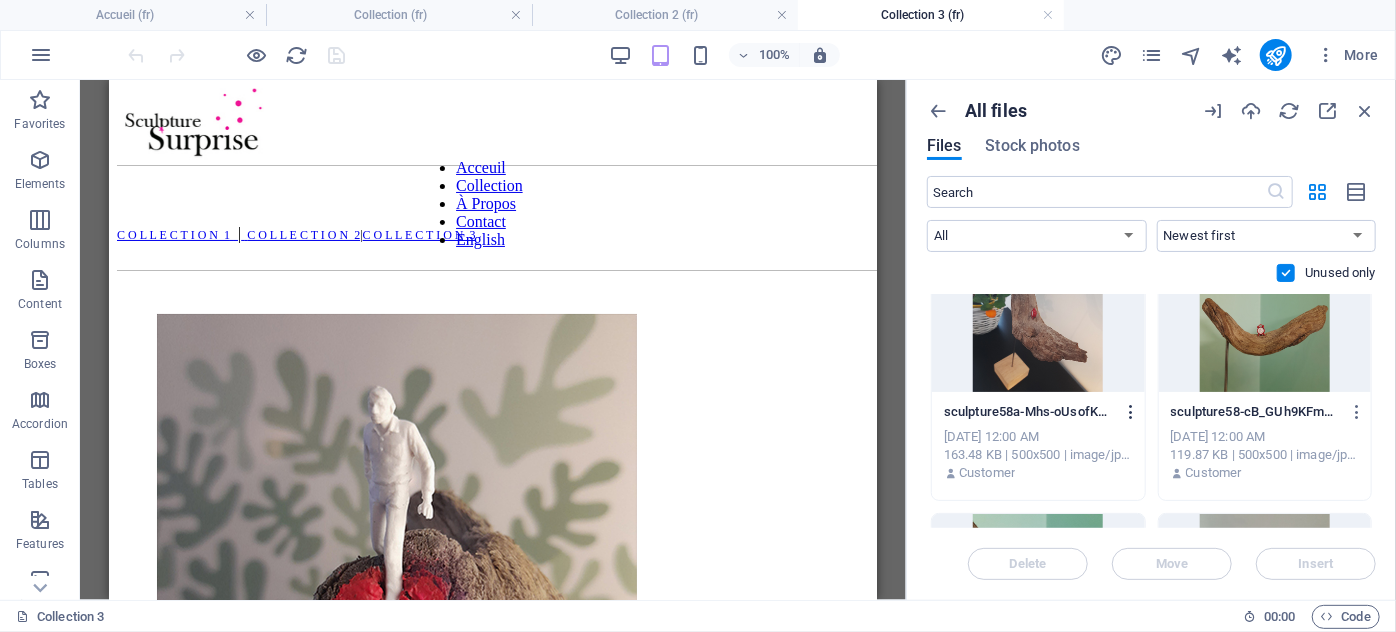 click at bounding box center (1131, 412) 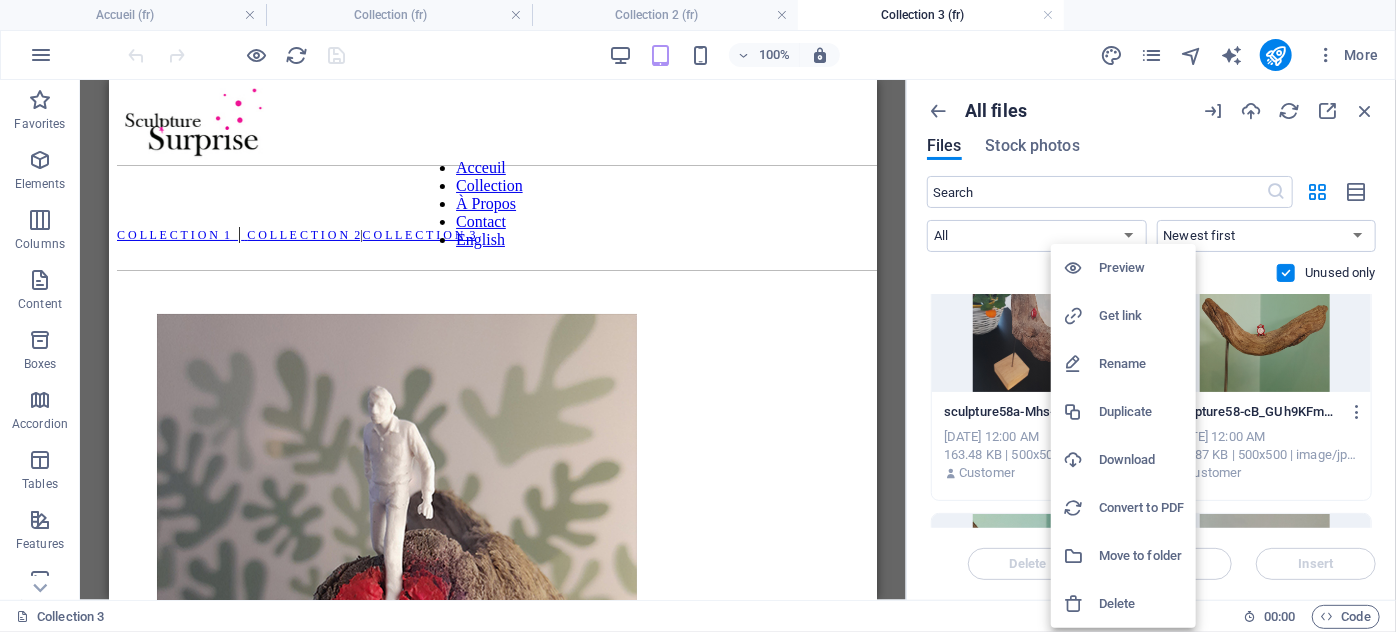 click on "Delete" at bounding box center [1141, 604] 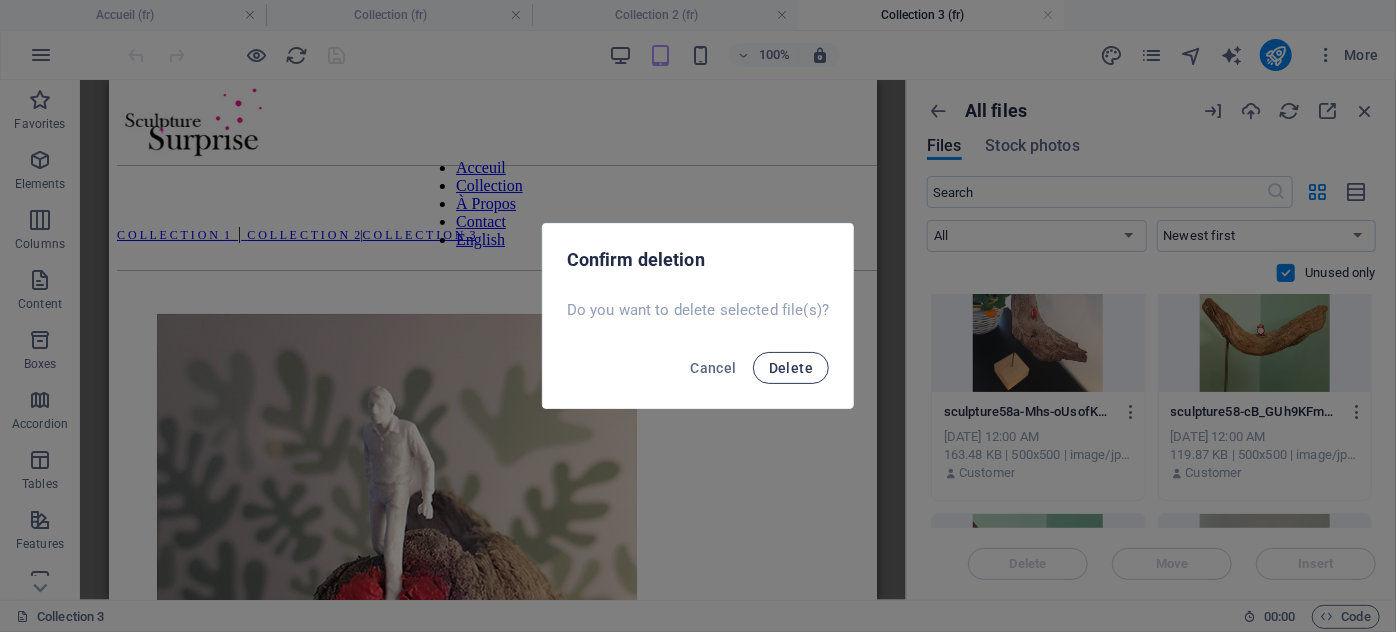click on "Delete" at bounding box center [791, 368] 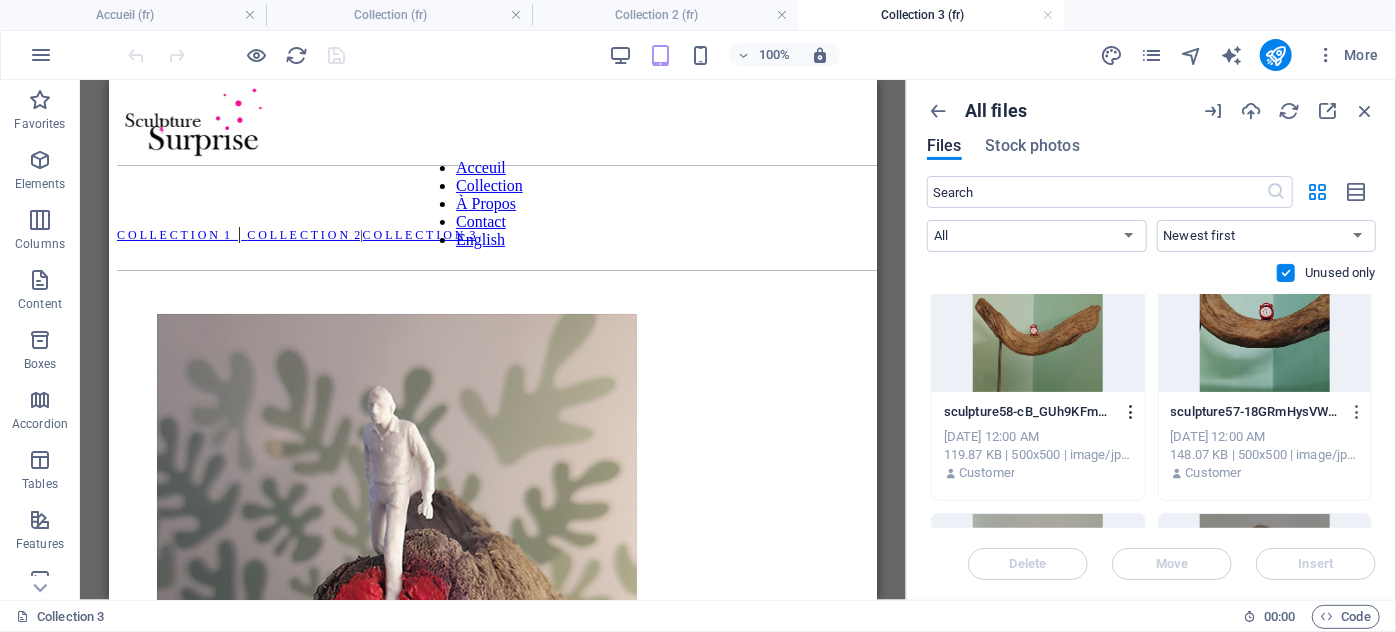 click at bounding box center [1131, 412] 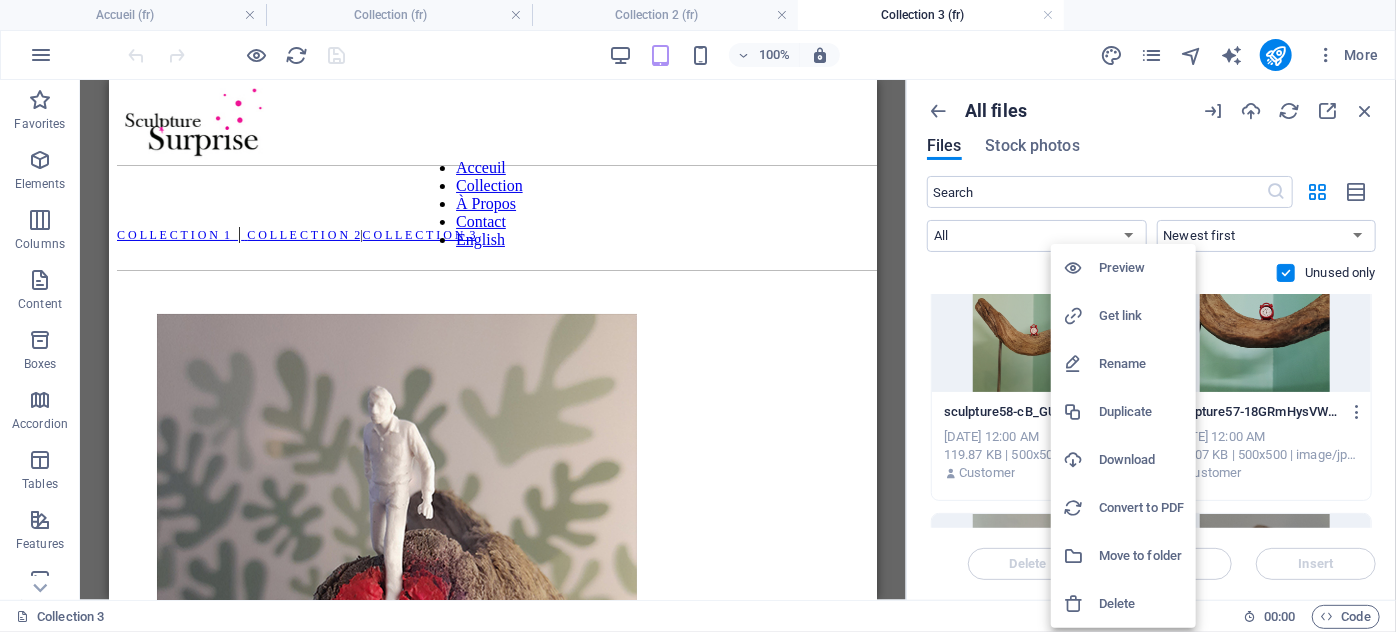 click on "Delete" at bounding box center [1141, 604] 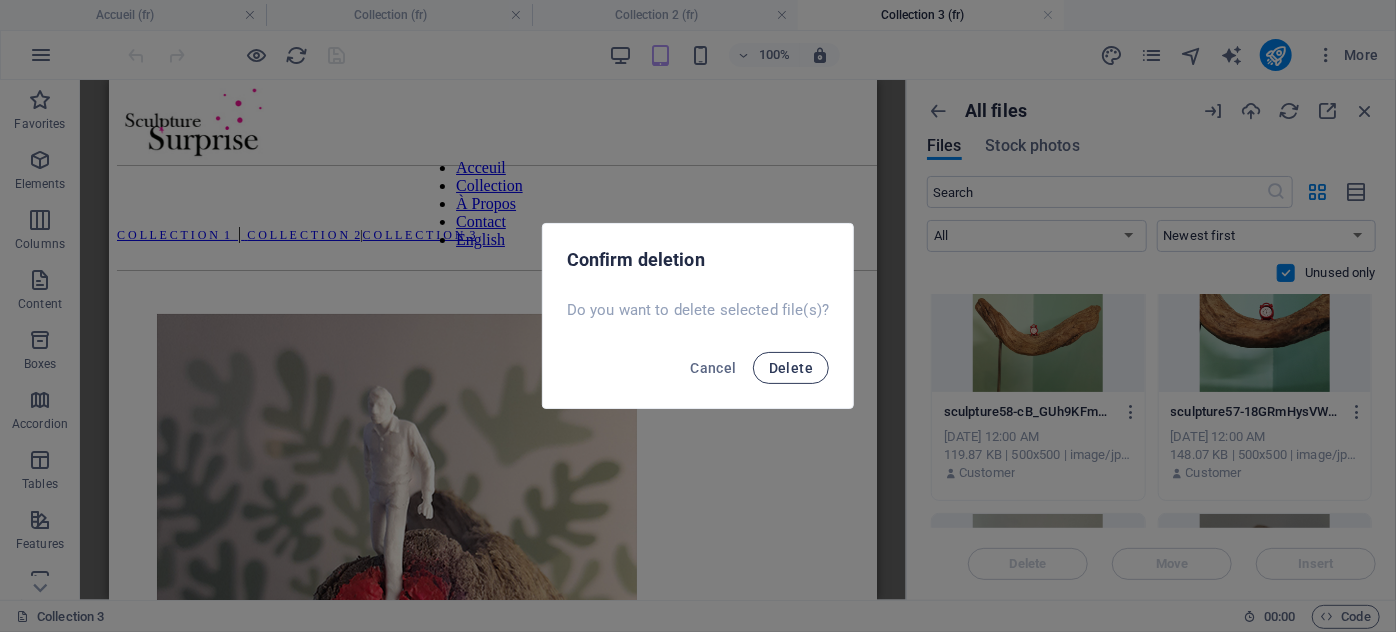 click on "Delete" at bounding box center (791, 368) 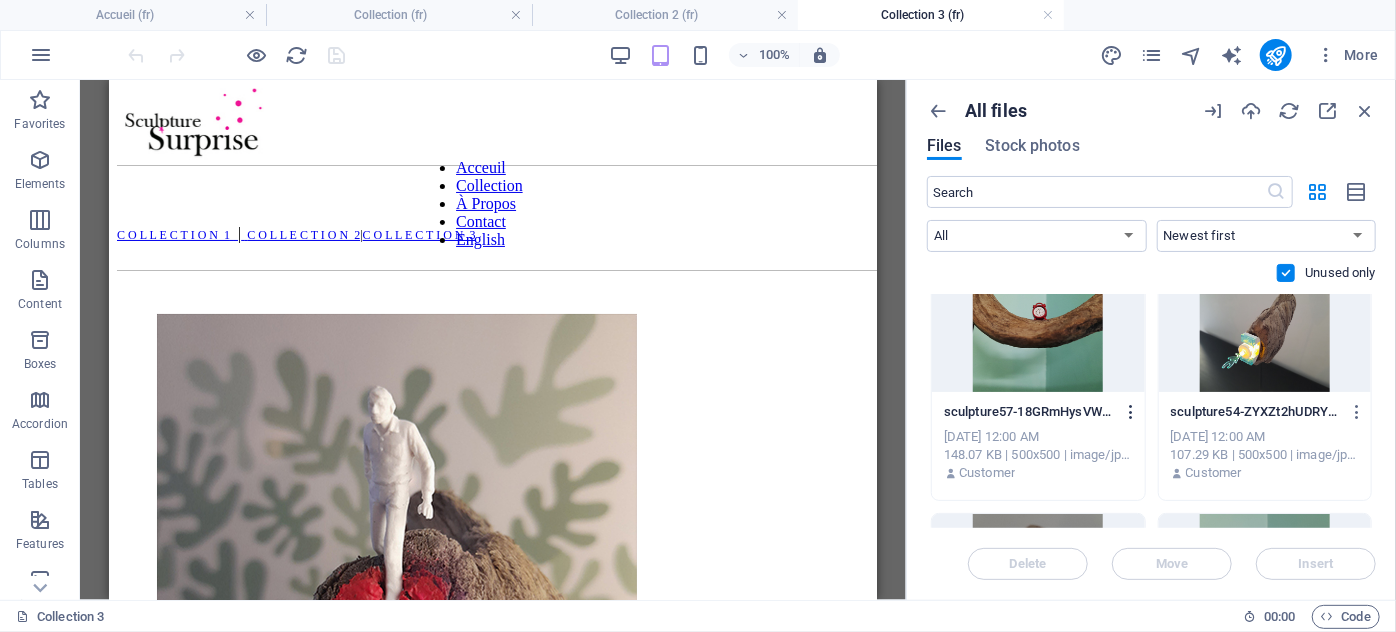 click at bounding box center [1131, 412] 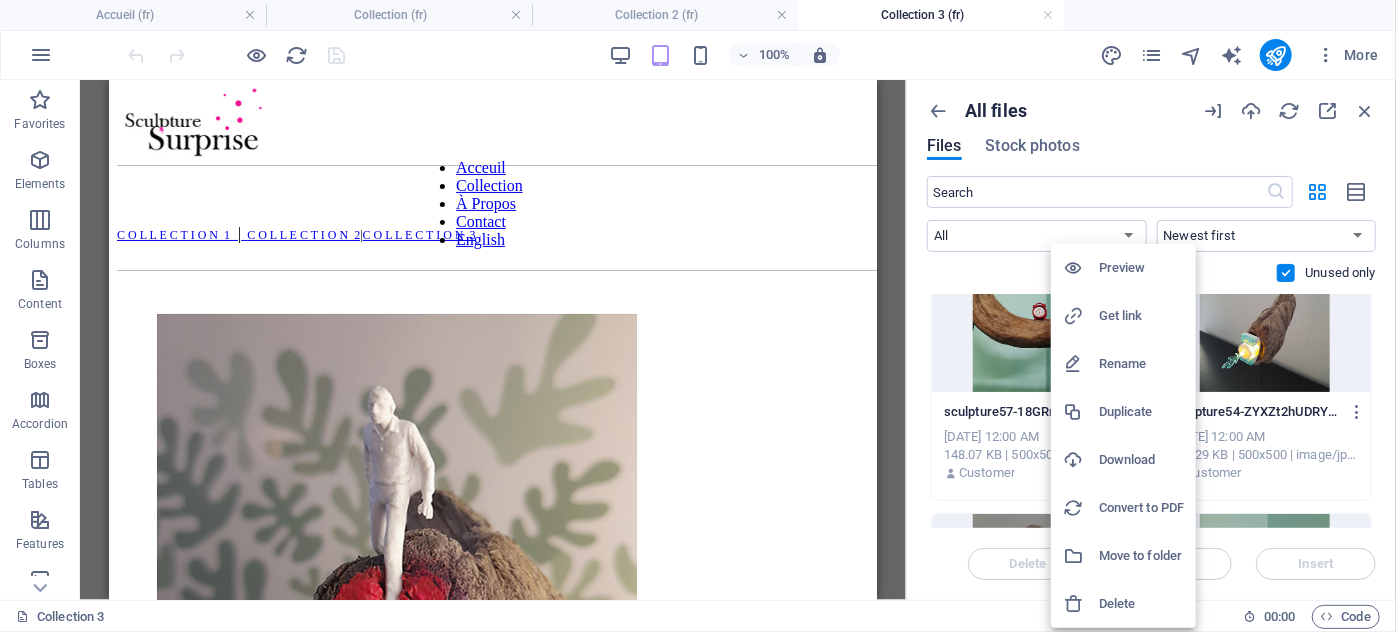 click on "Delete" at bounding box center (1141, 604) 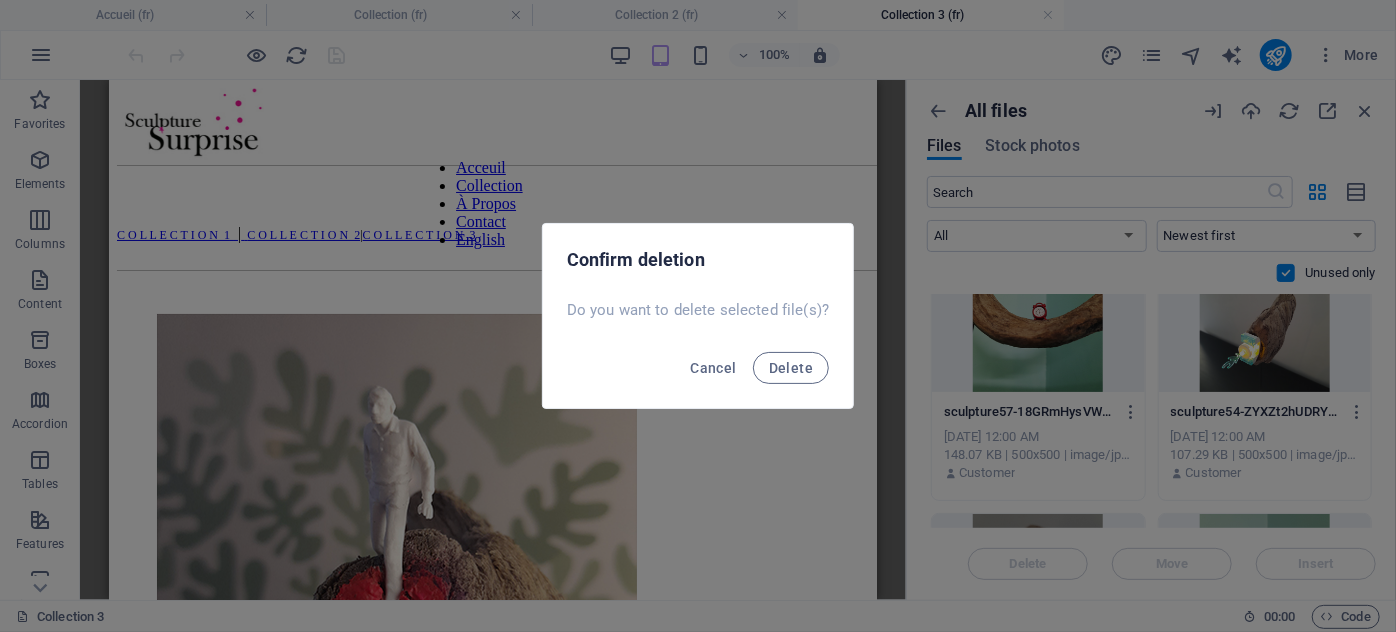 click on "Cancel Delete" at bounding box center (698, 374) 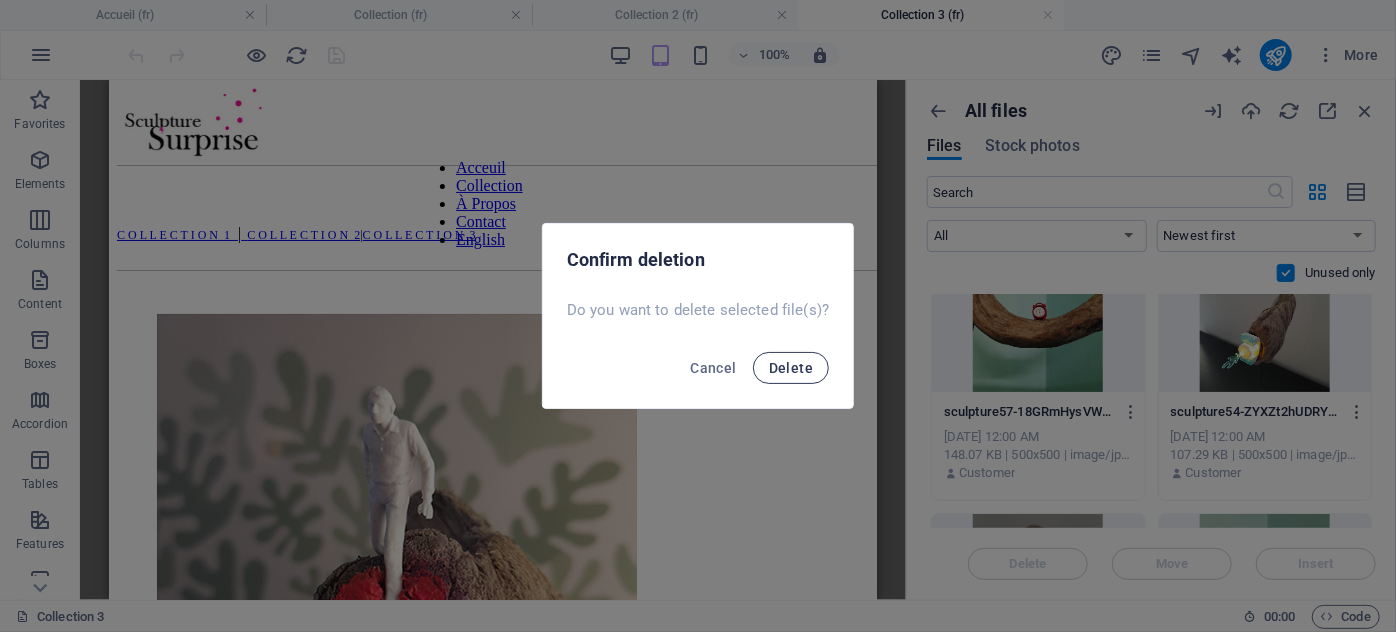 click on "Delete" at bounding box center (791, 368) 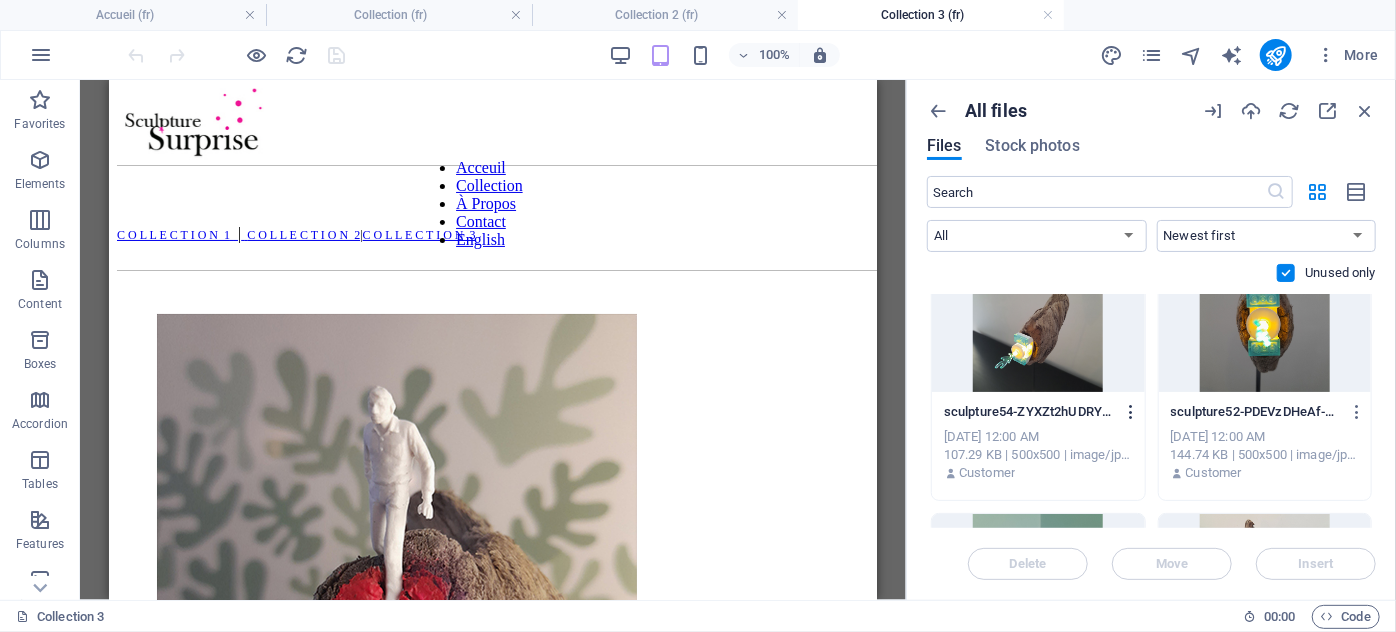 click at bounding box center (1131, 412) 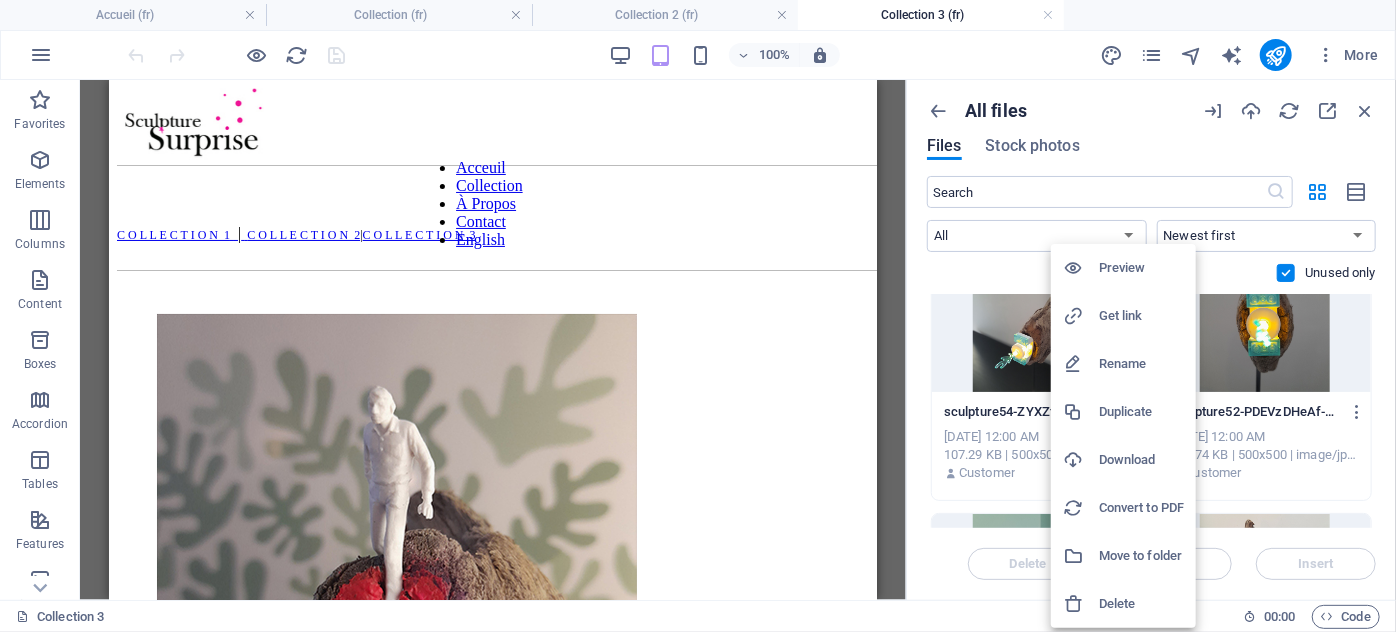 click on "Delete" at bounding box center [1141, 604] 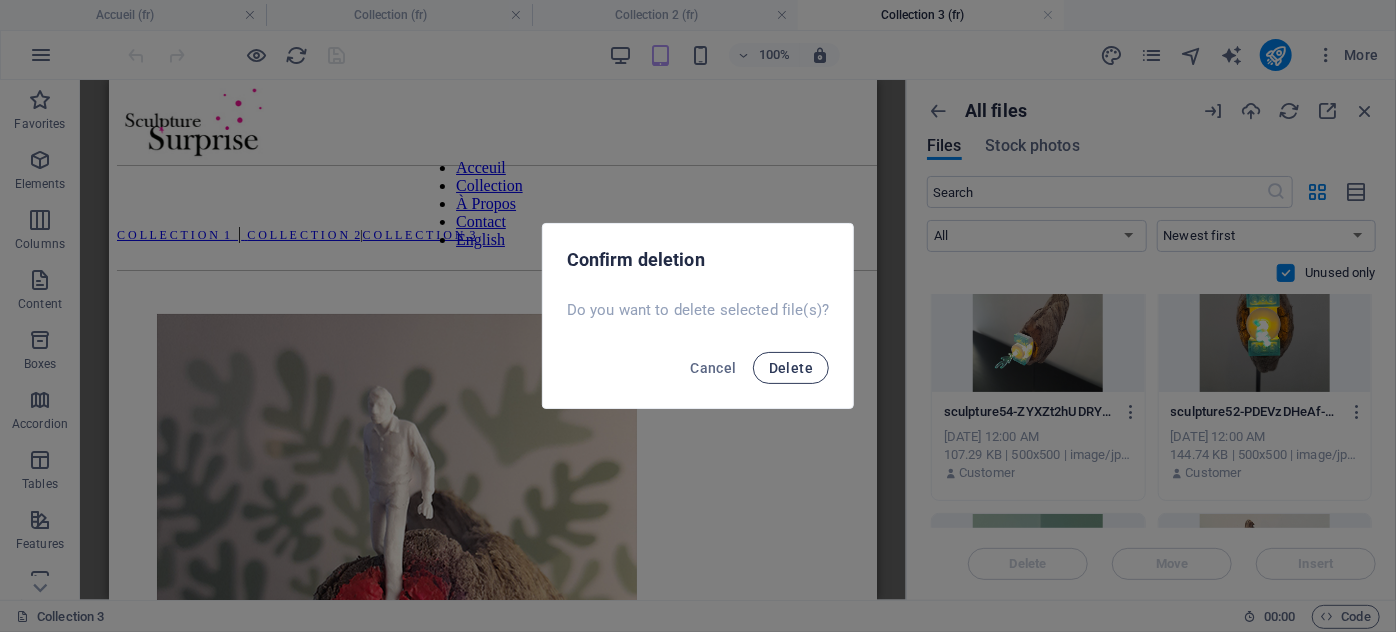 click on "Delete" at bounding box center [791, 368] 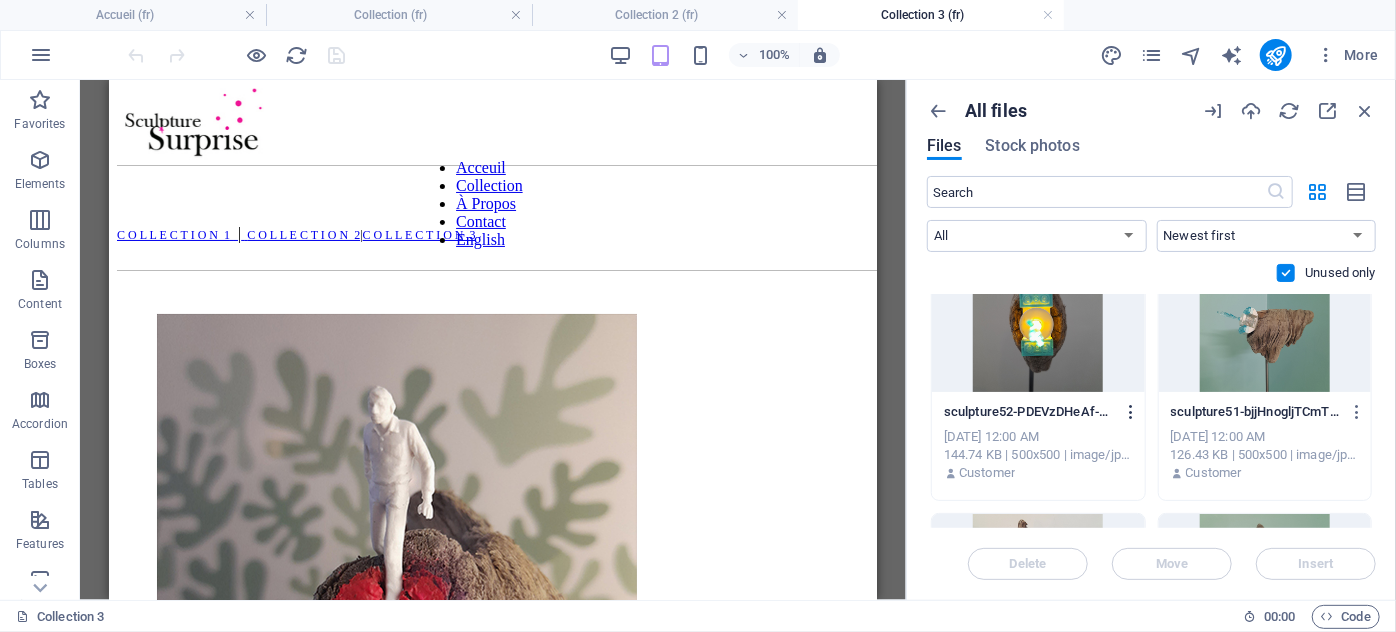 click at bounding box center [1131, 412] 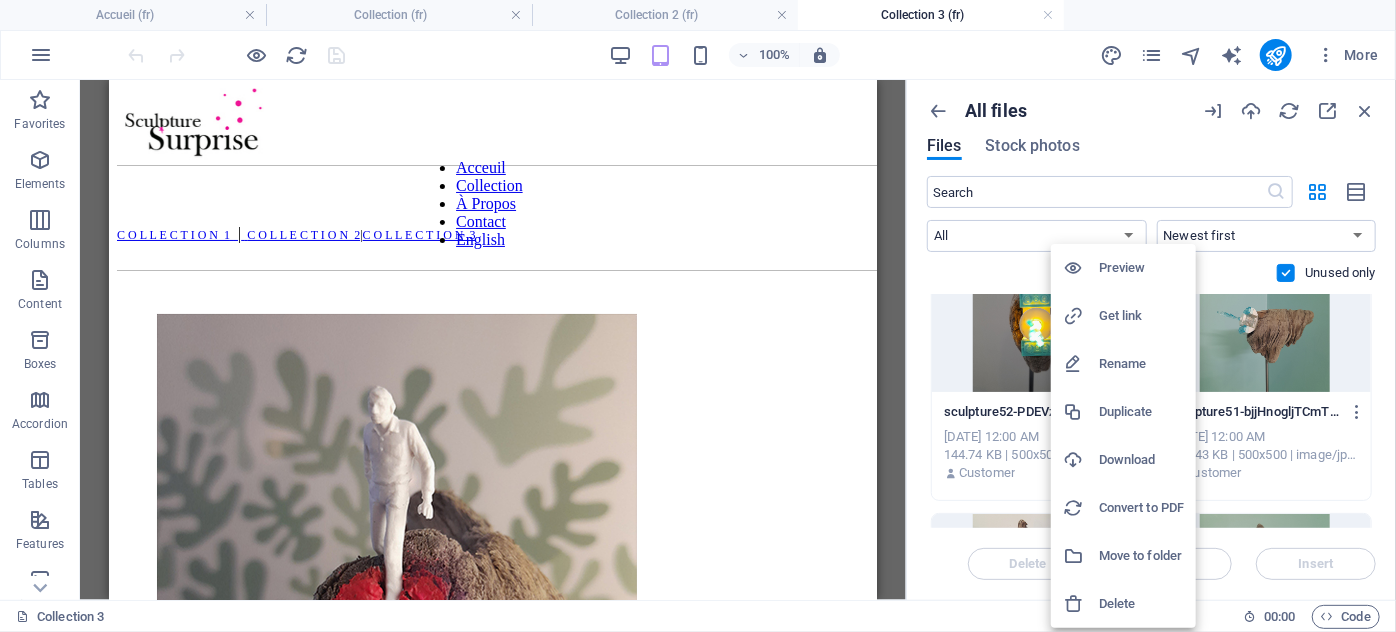 click on "Delete" at bounding box center (1141, 604) 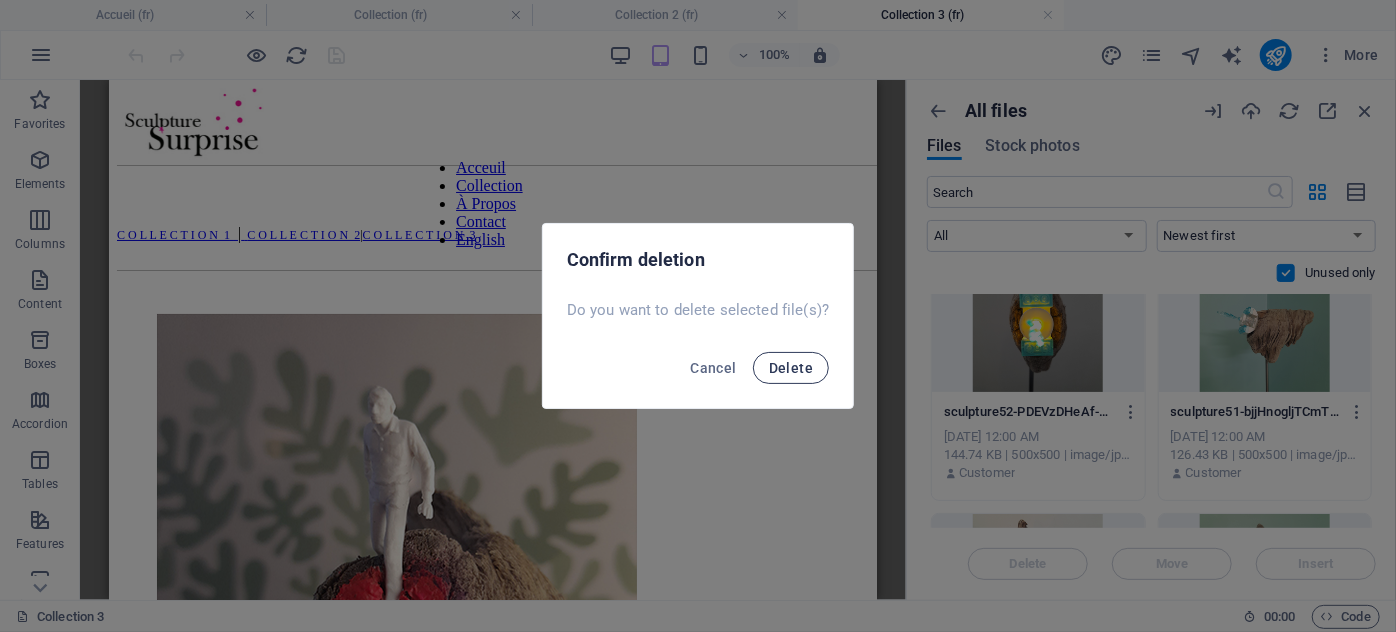 click on "Delete" at bounding box center [791, 368] 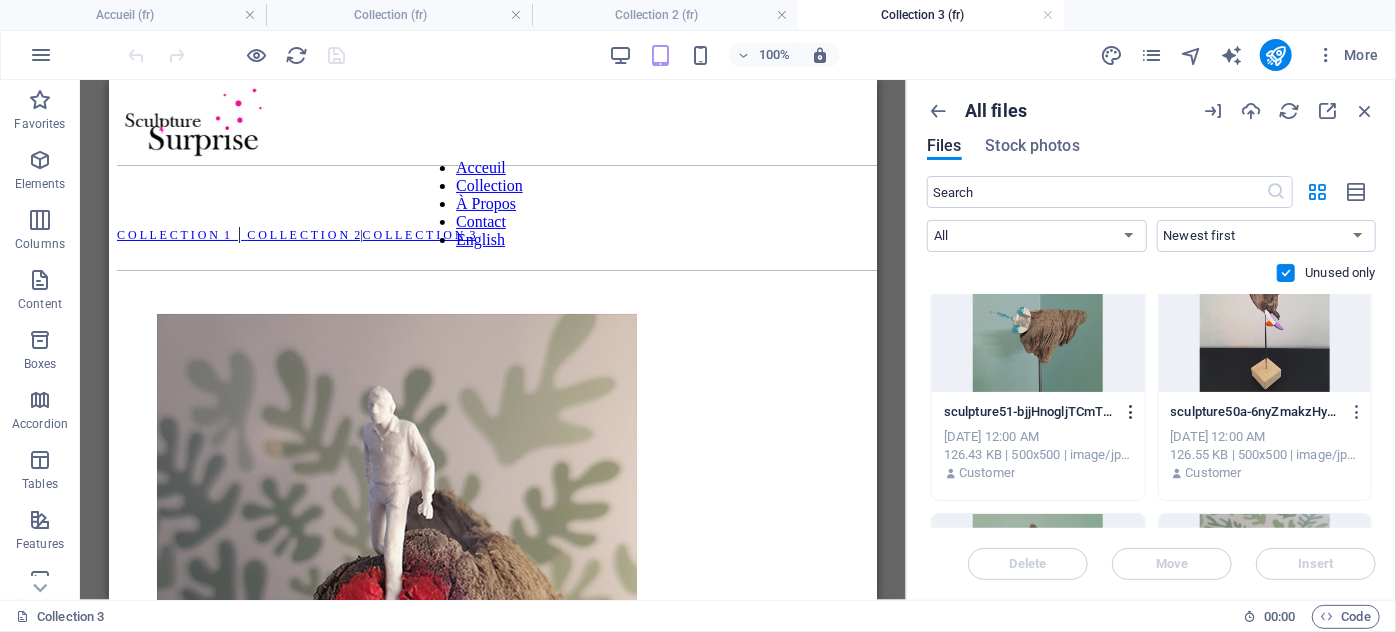 click at bounding box center [1131, 412] 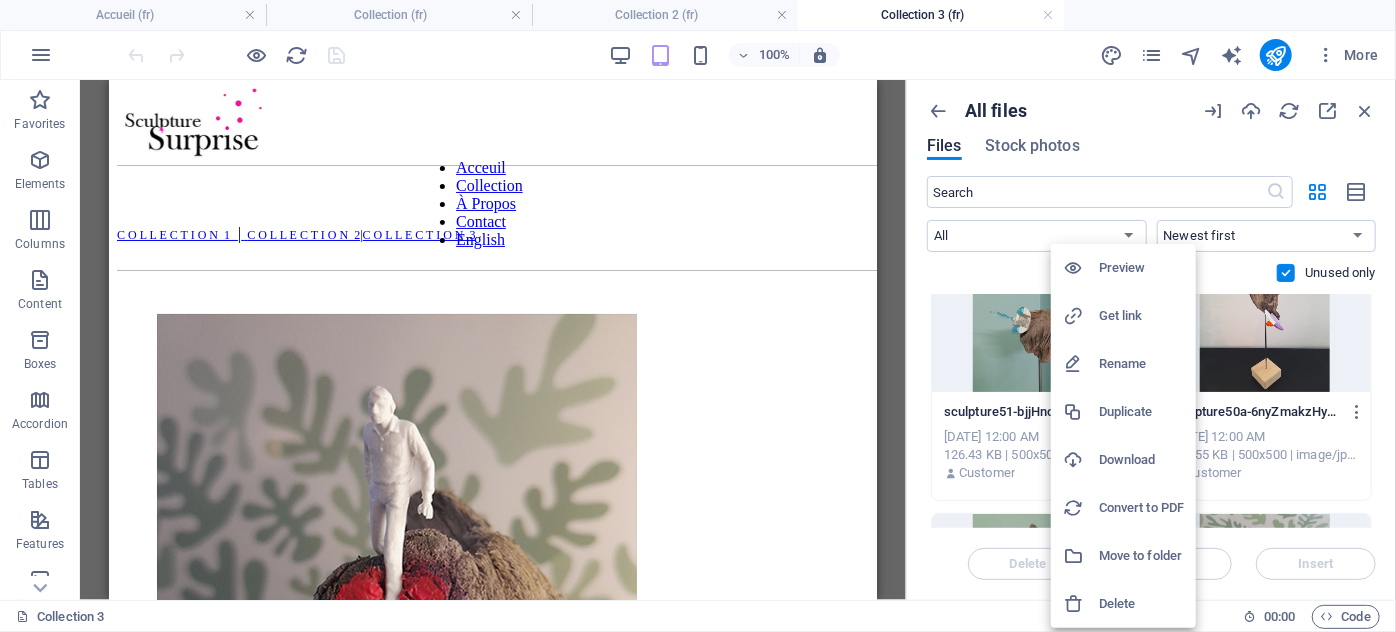 click on "Delete" at bounding box center [1141, 604] 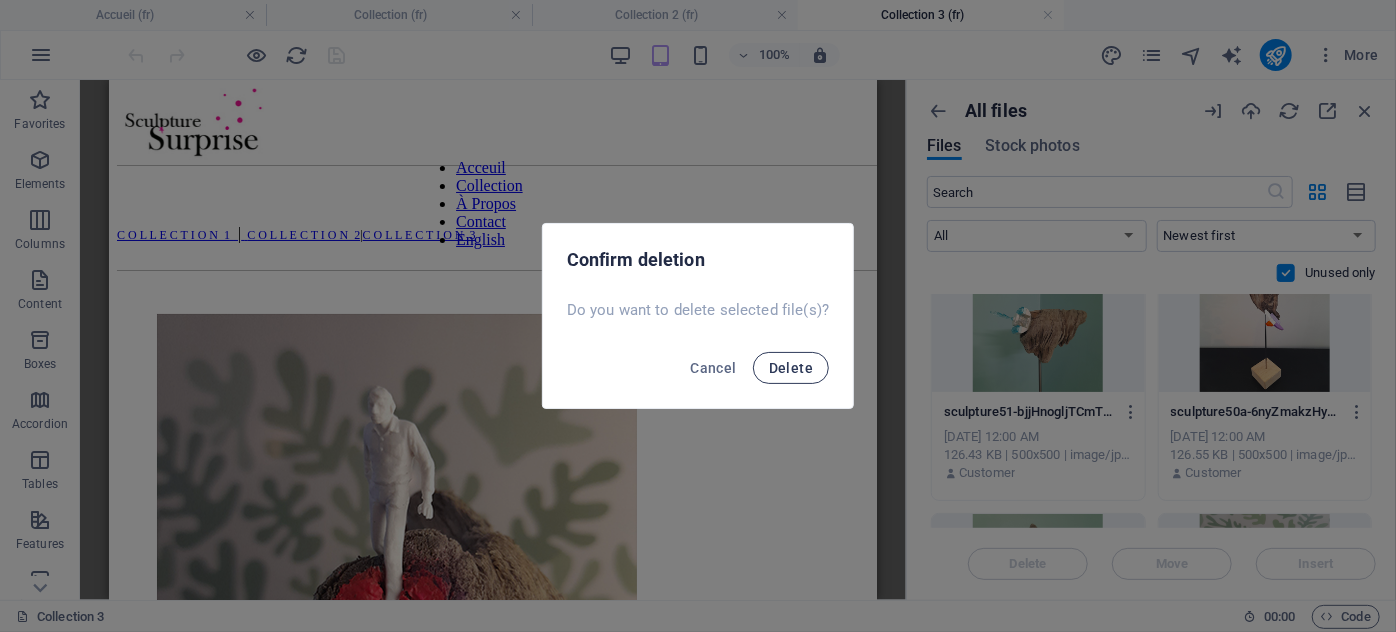 click on "Delete" at bounding box center [791, 368] 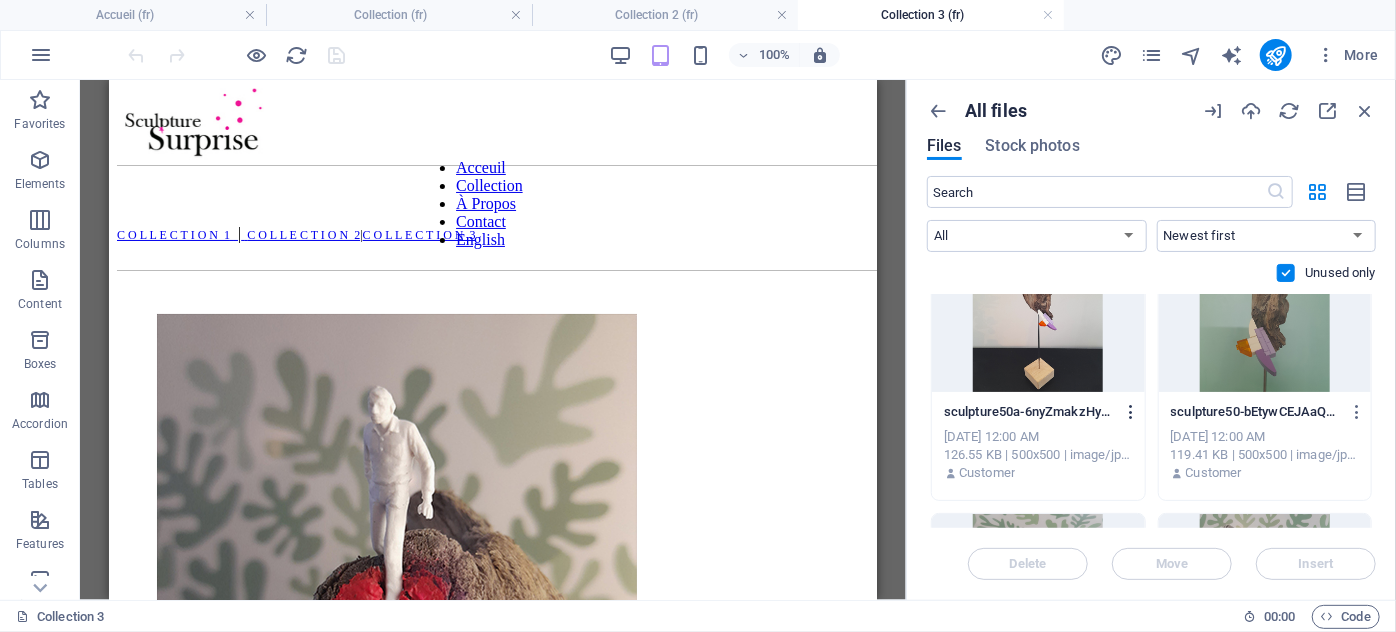 click at bounding box center [1131, 412] 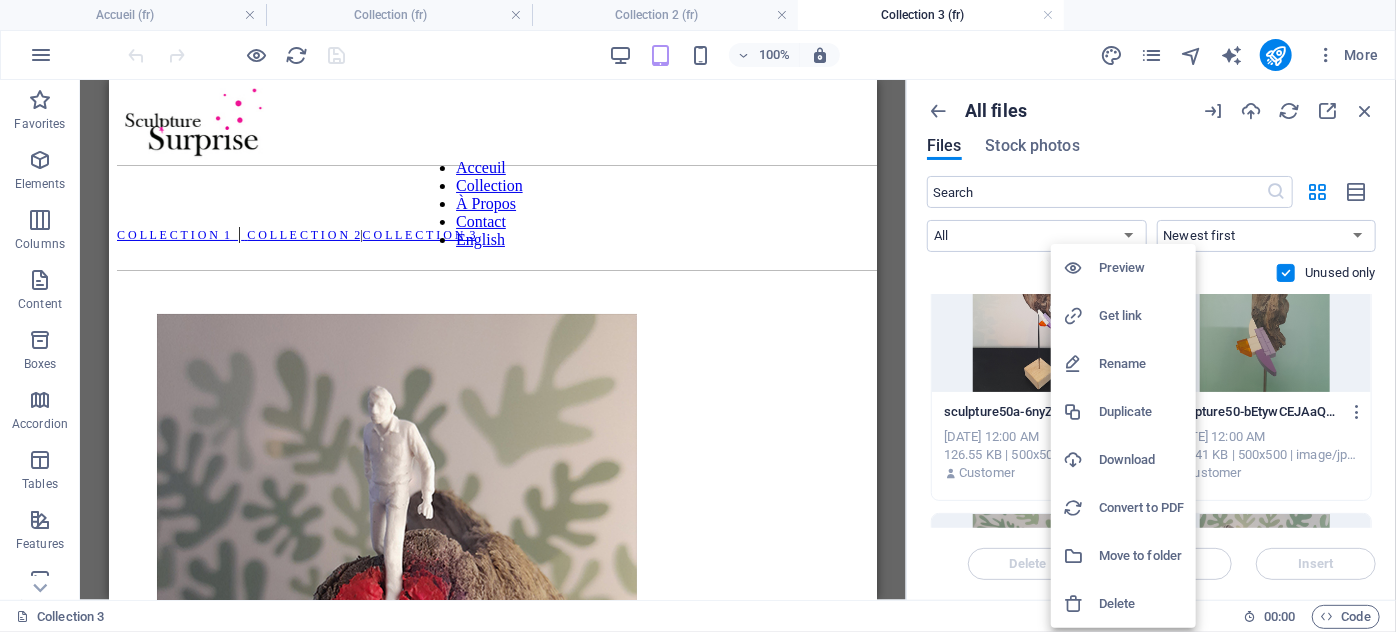 click on "Delete" at bounding box center [1141, 604] 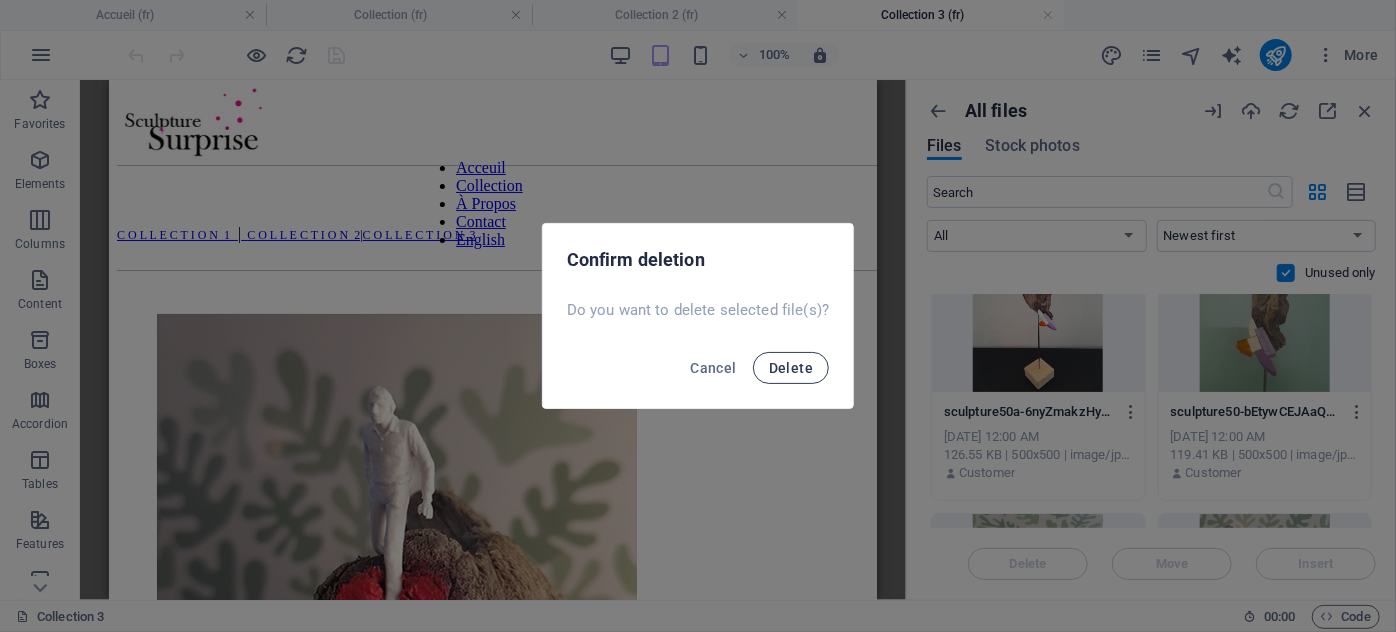 click on "Delete" at bounding box center (791, 368) 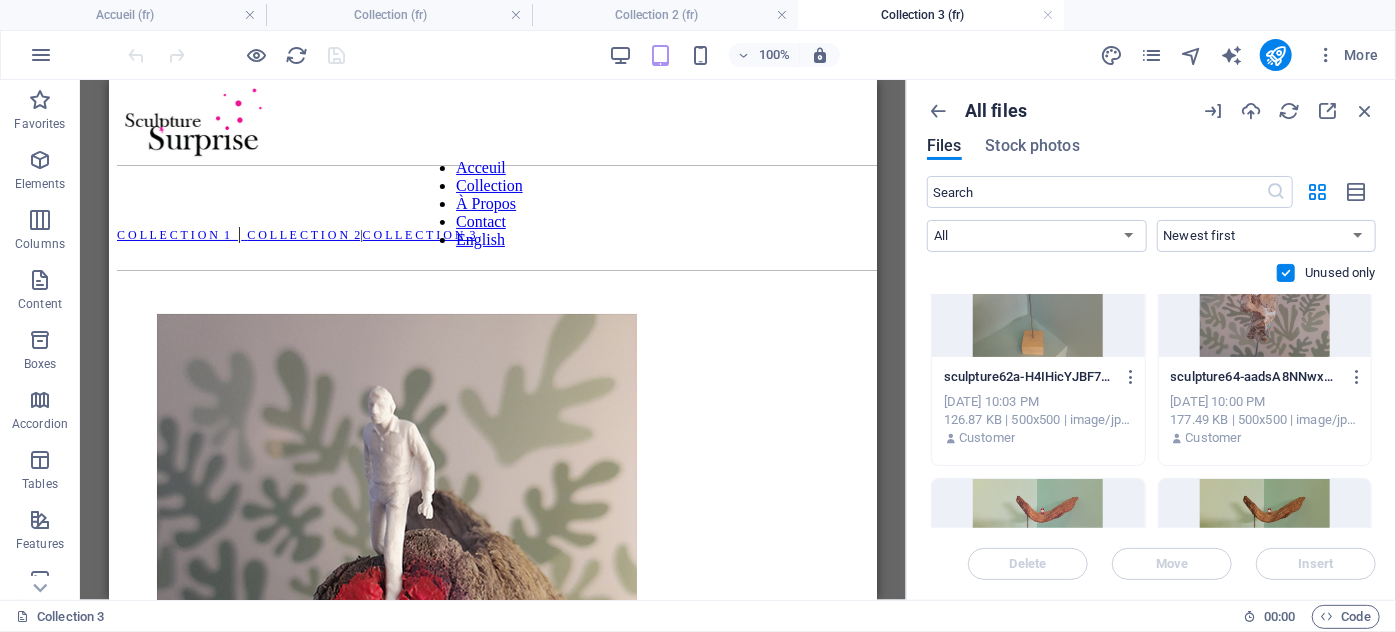 scroll, scrollTop: 2363, scrollLeft: 0, axis: vertical 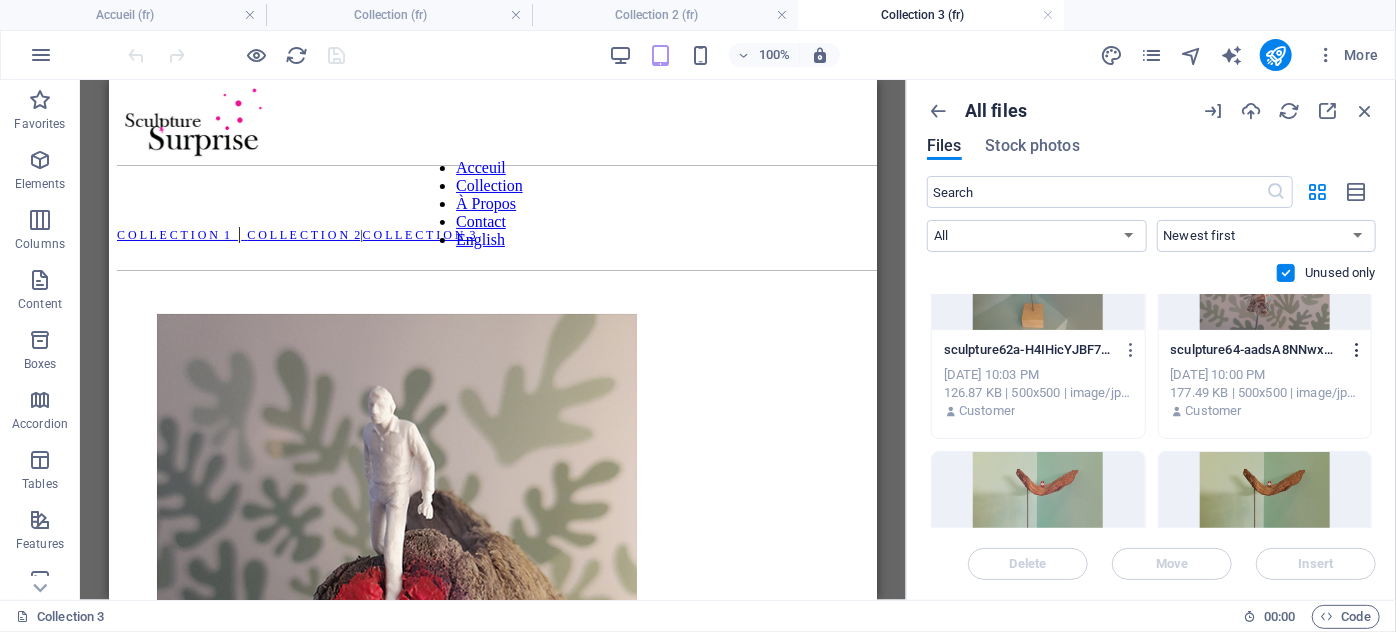 click at bounding box center (1357, 350) 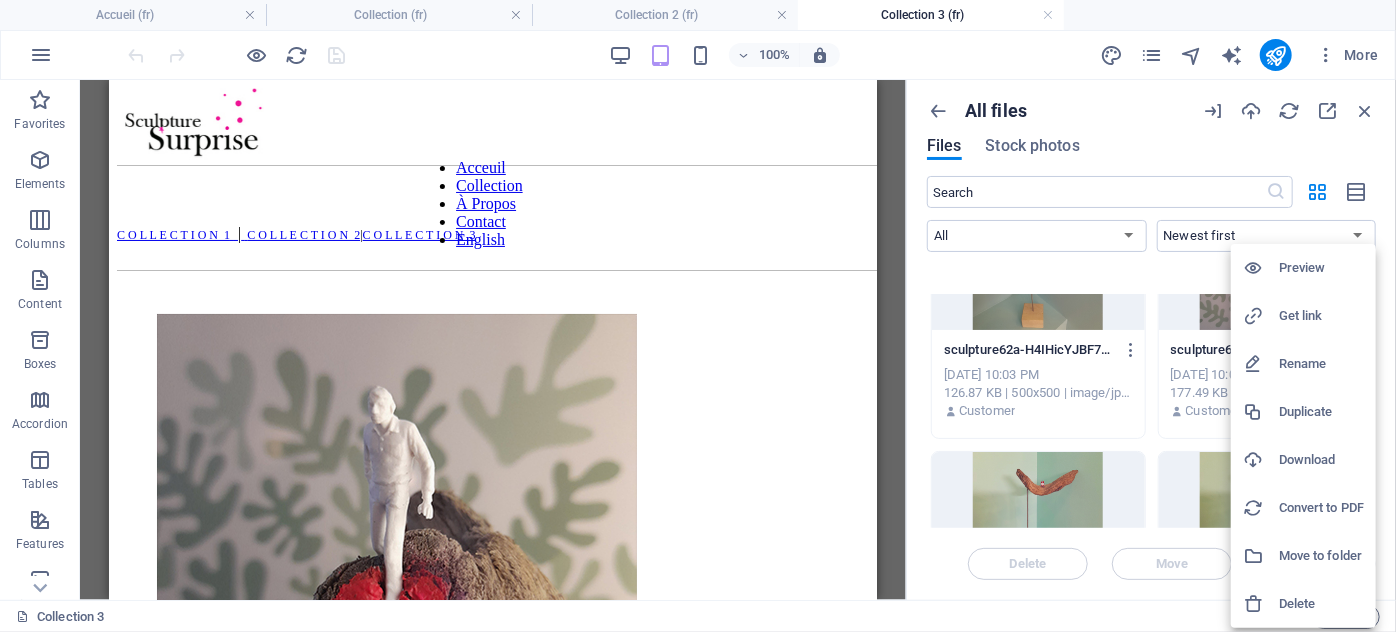 click on "Delete" at bounding box center (1321, 604) 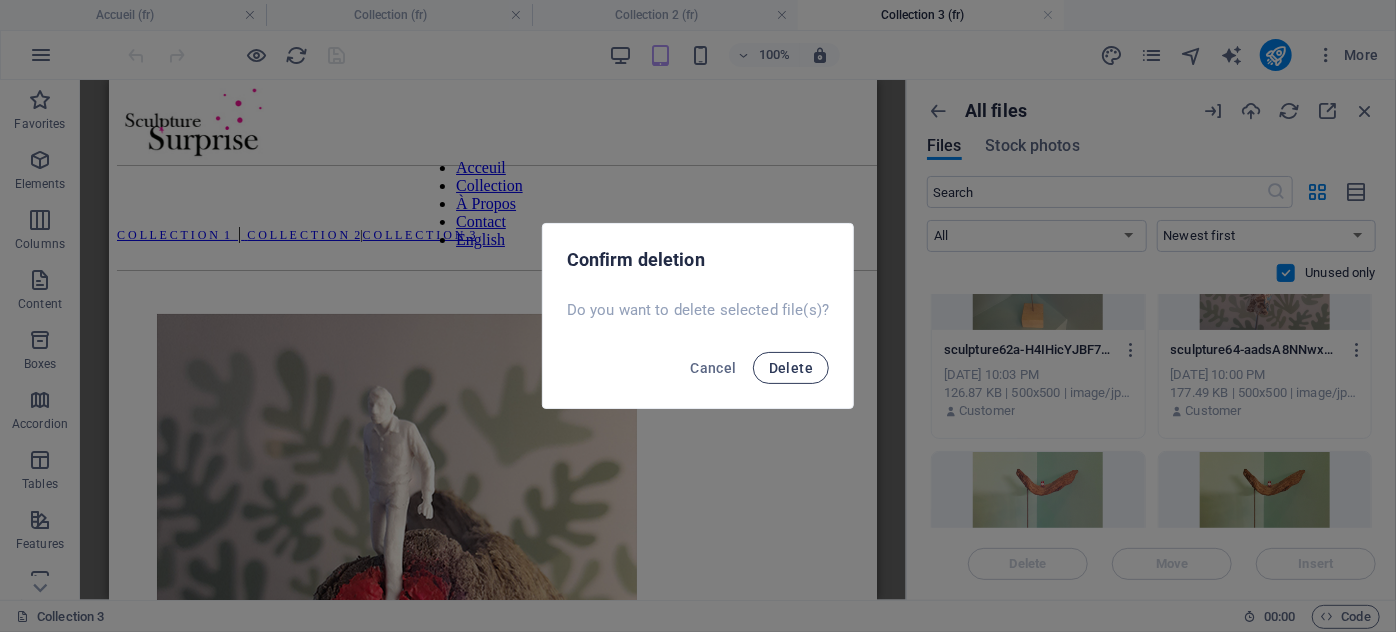 click on "Delete" at bounding box center [791, 368] 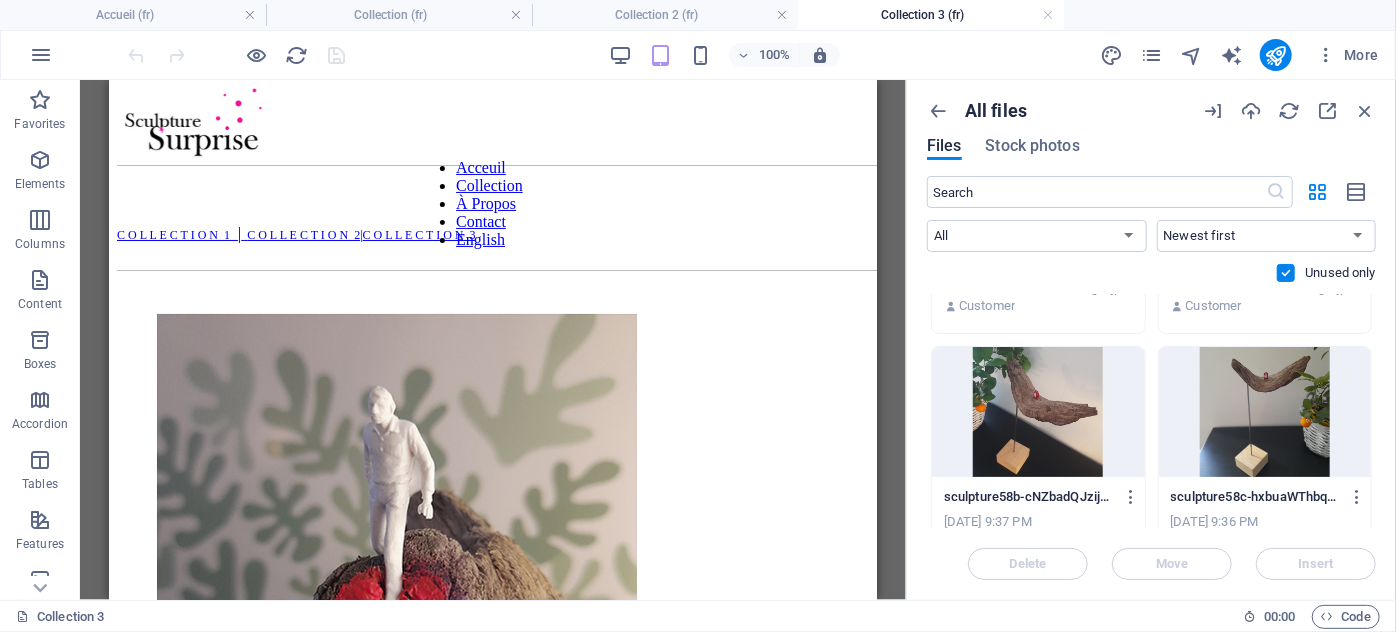 scroll, scrollTop: 2727, scrollLeft: 0, axis: vertical 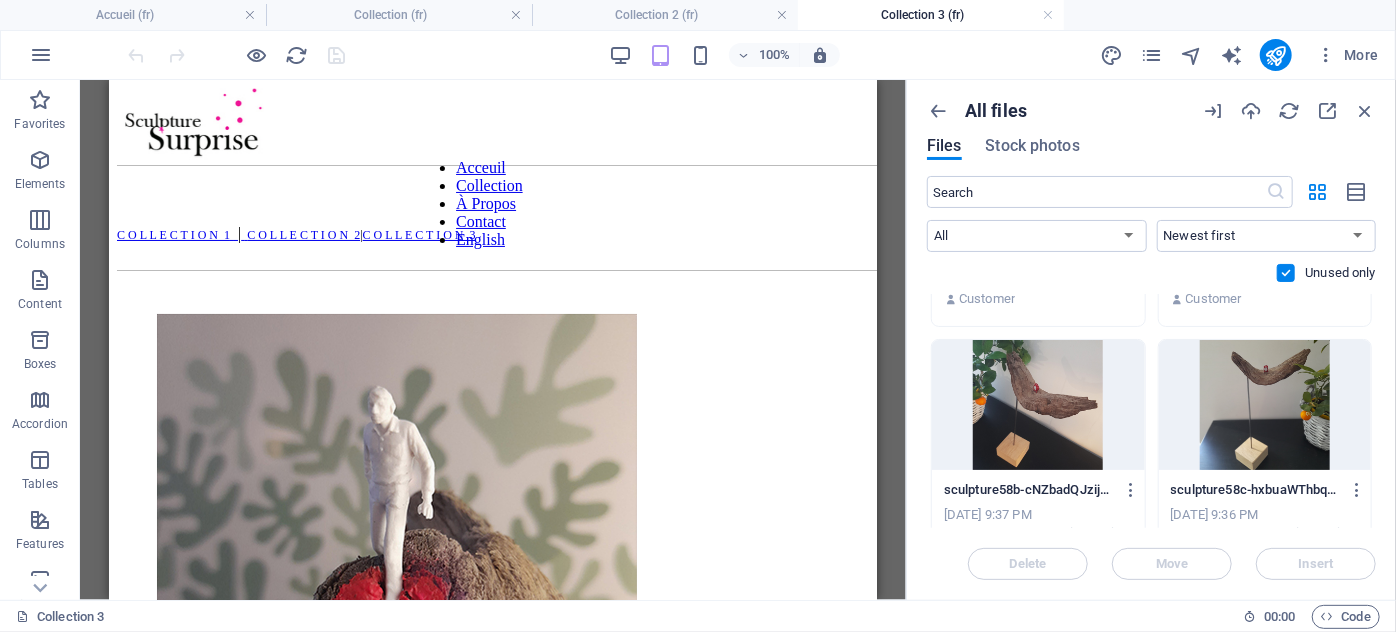click at bounding box center (1131, 490) 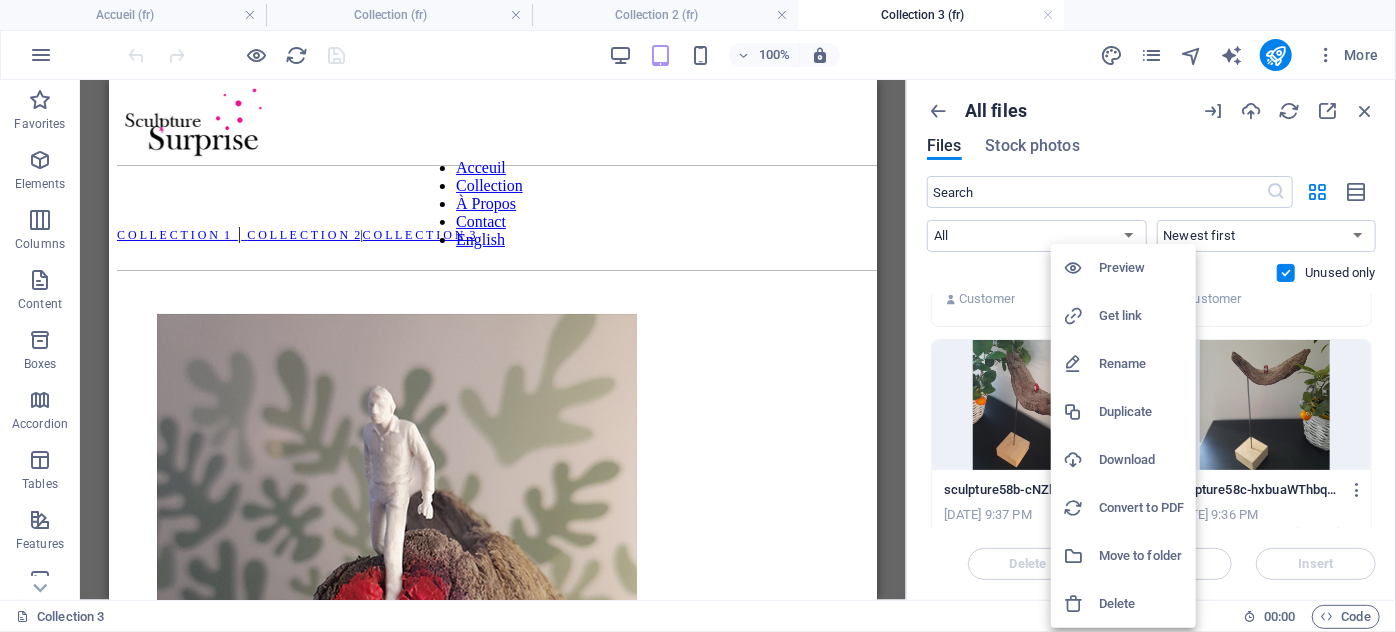 click on "Delete" at bounding box center [1141, 604] 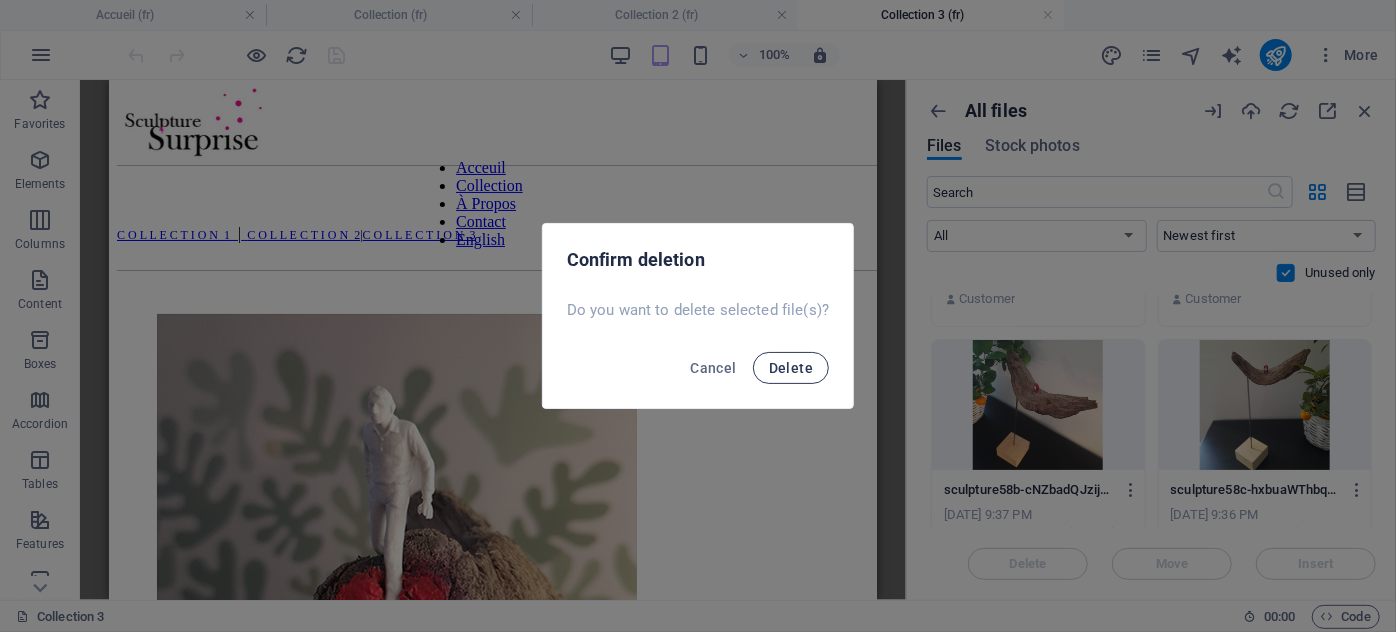 click on "Delete" at bounding box center [791, 368] 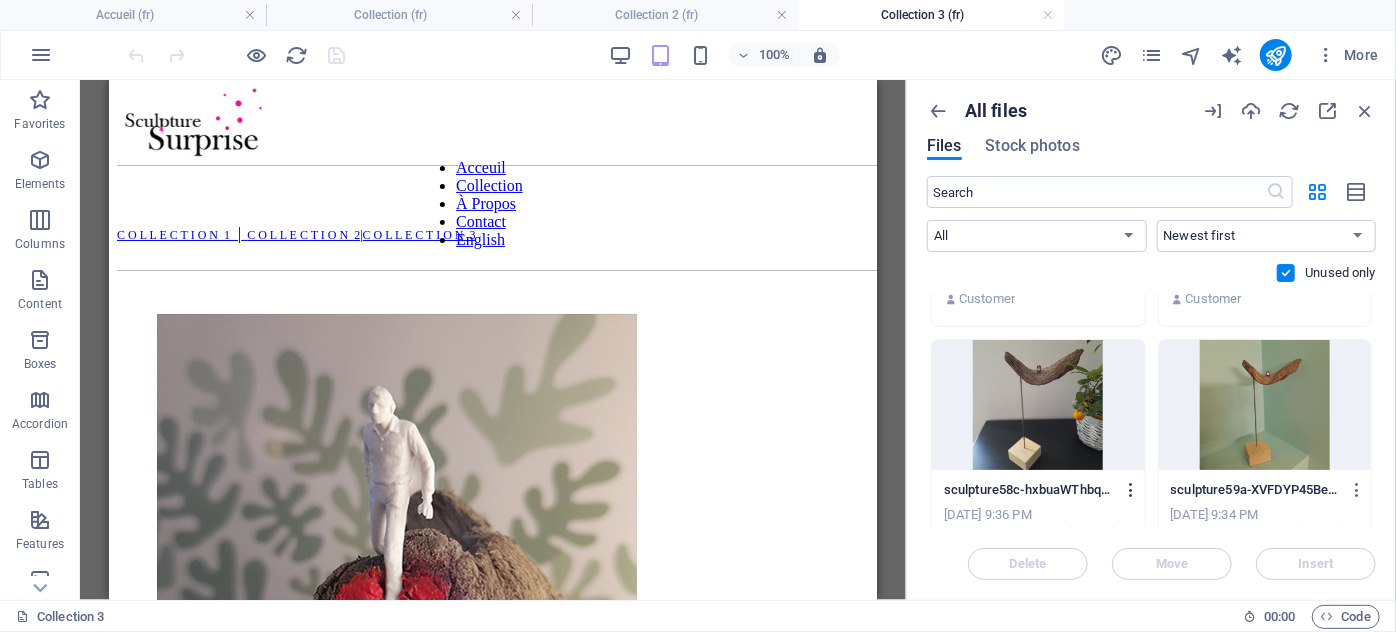 click at bounding box center [1131, 490] 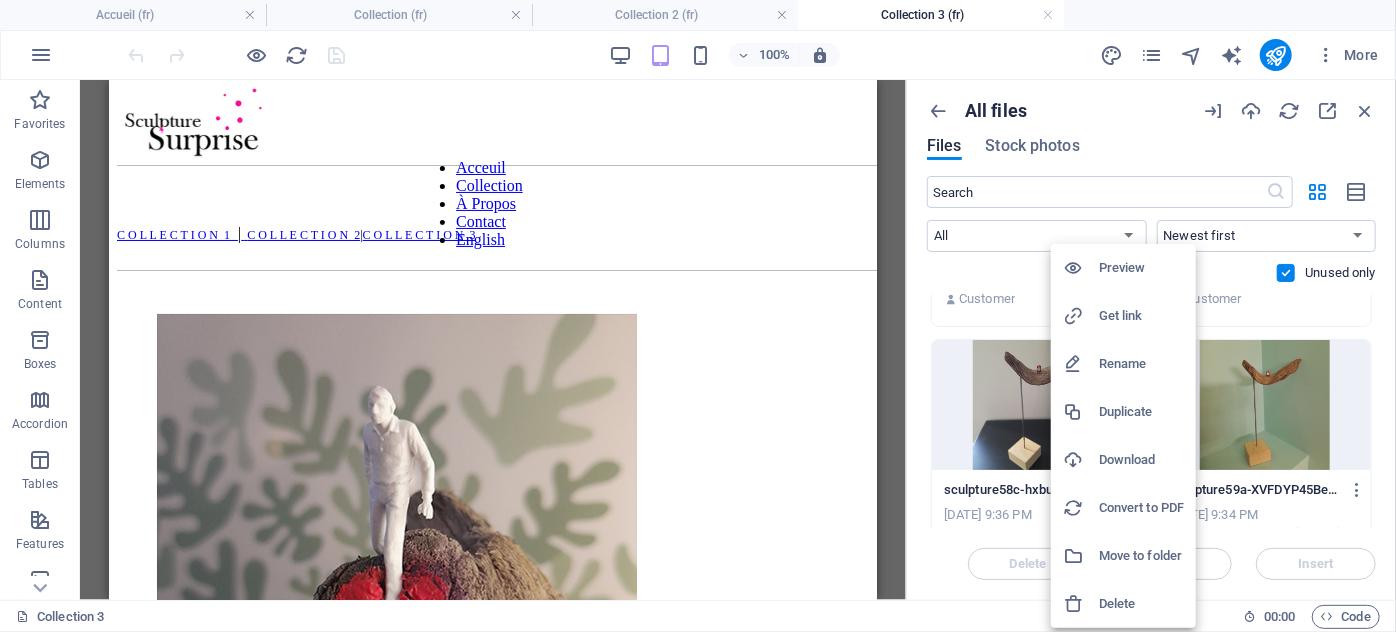 click on "Delete" at bounding box center [1141, 604] 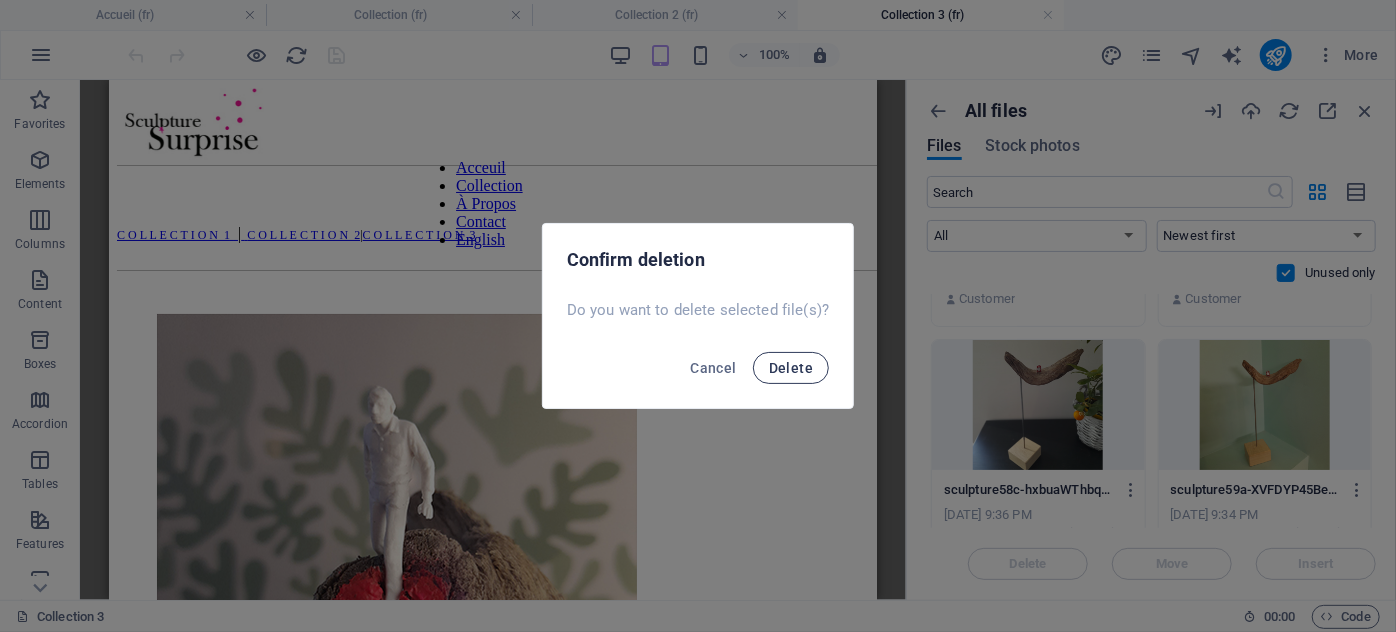 click on "Delete" at bounding box center [791, 368] 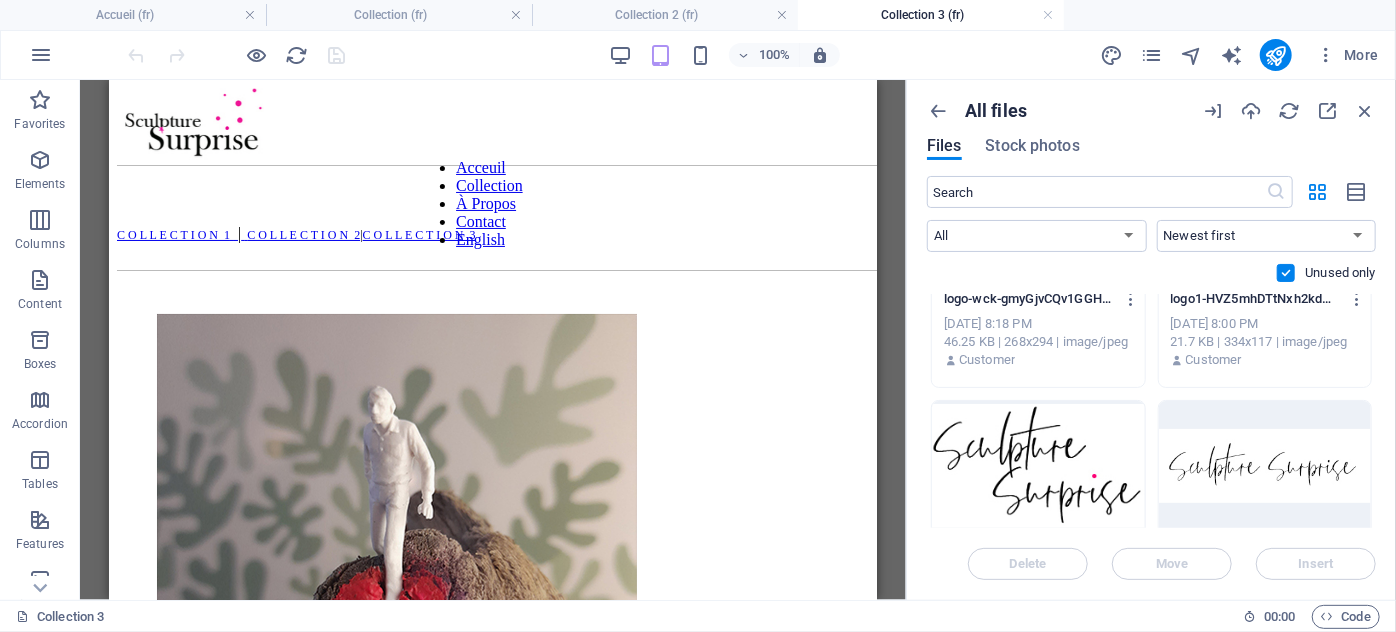 scroll, scrollTop: 7636, scrollLeft: 0, axis: vertical 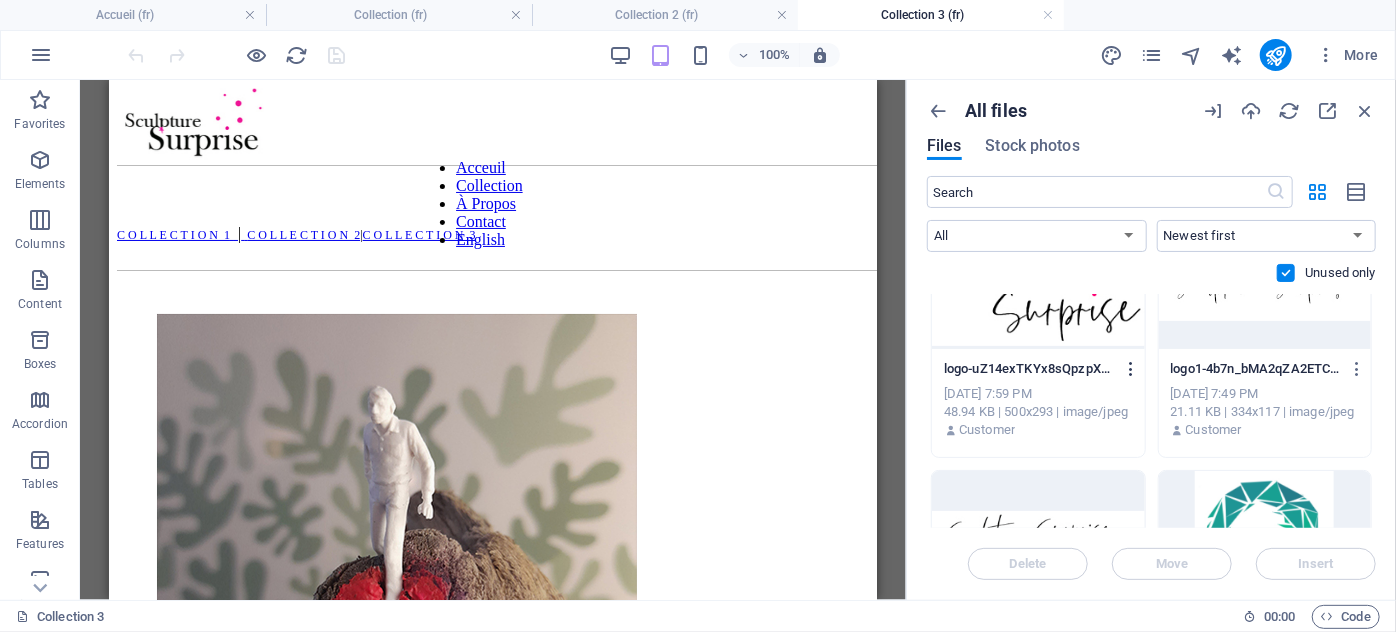 click at bounding box center [1131, 369] 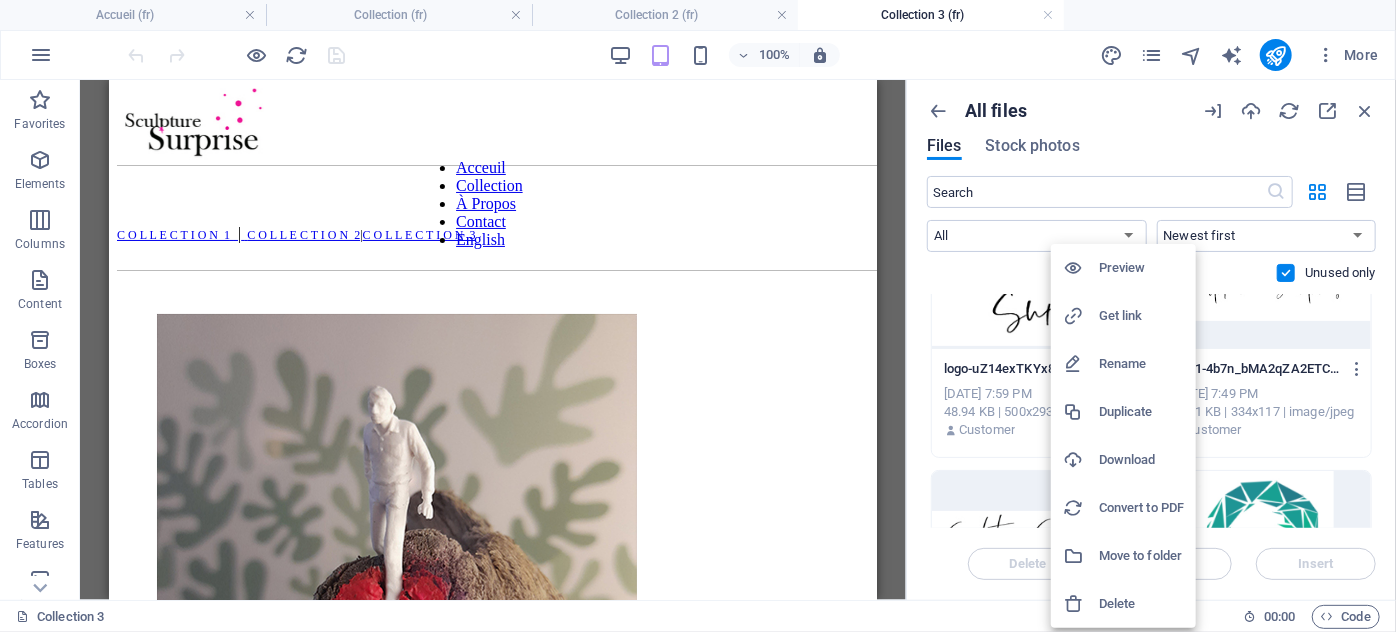 click on "Delete" at bounding box center [1141, 604] 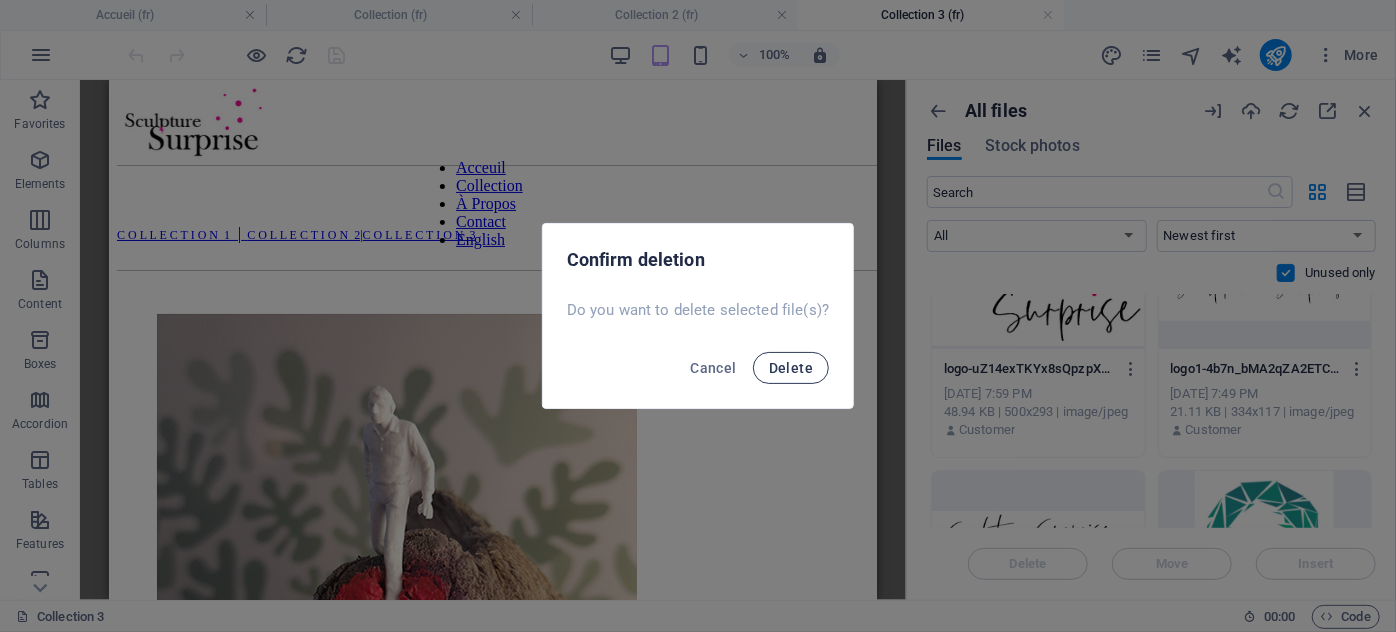 click on "Delete" at bounding box center [791, 368] 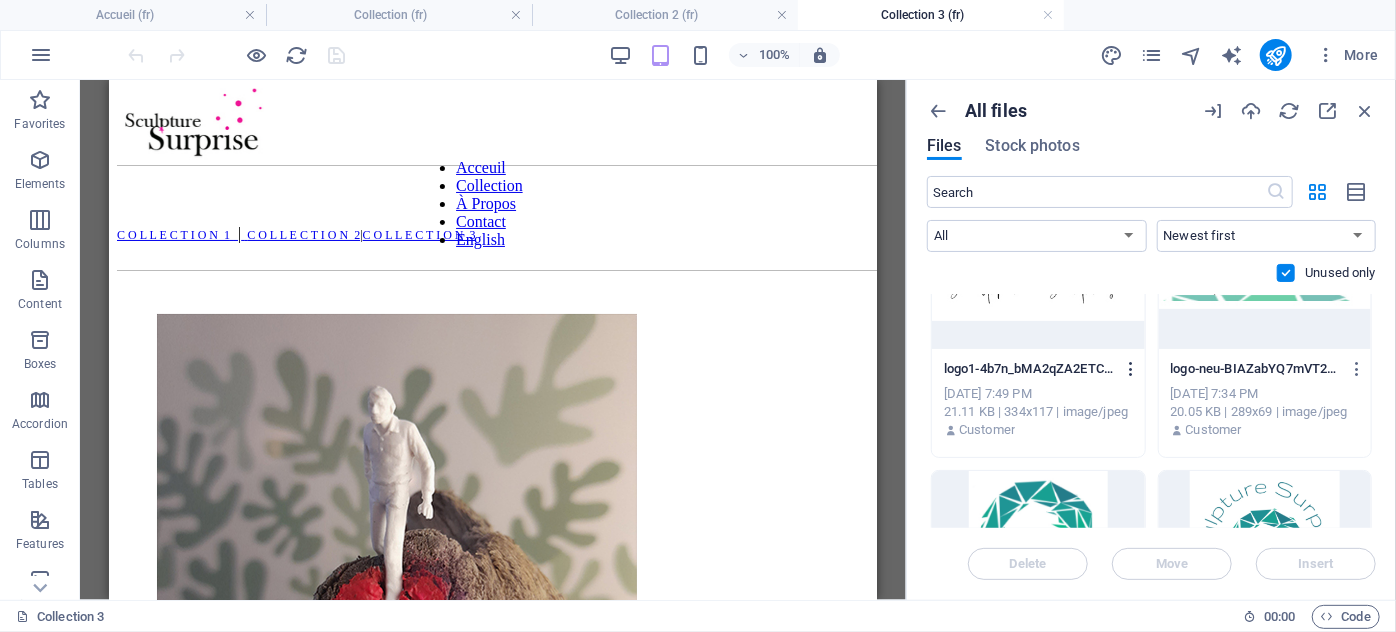 click at bounding box center (1131, 369) 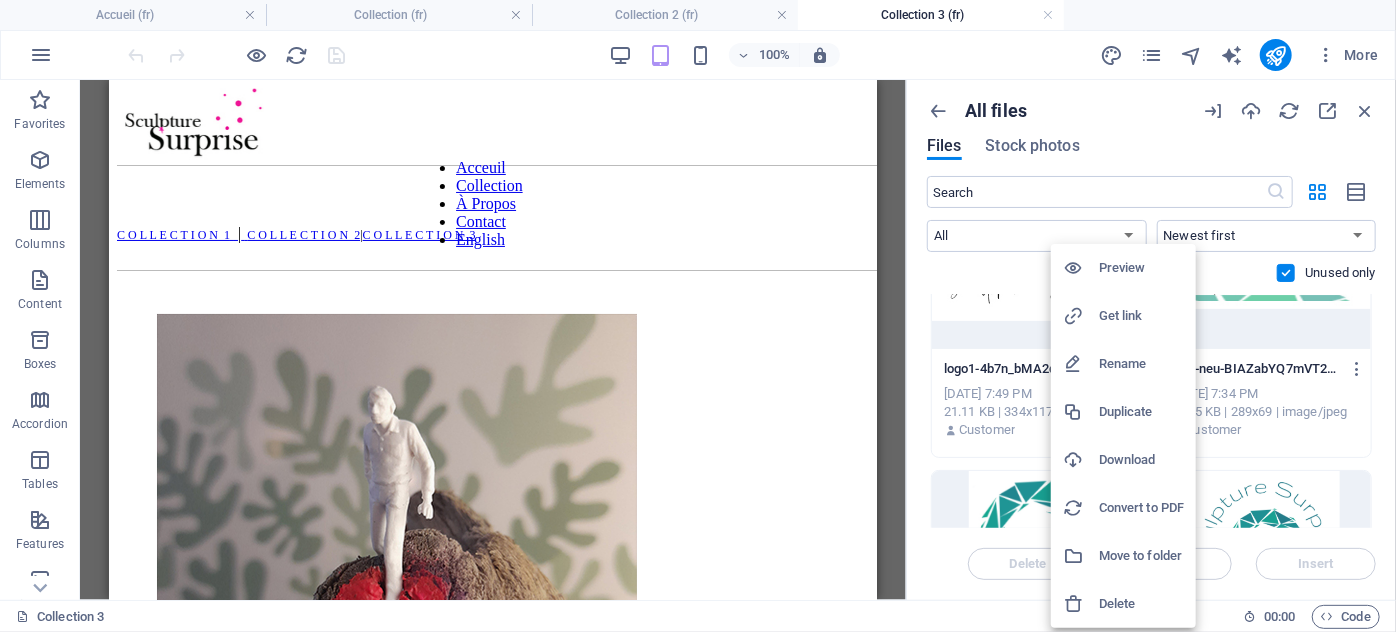 click on "Delete" at bounding box center [1141, 604] 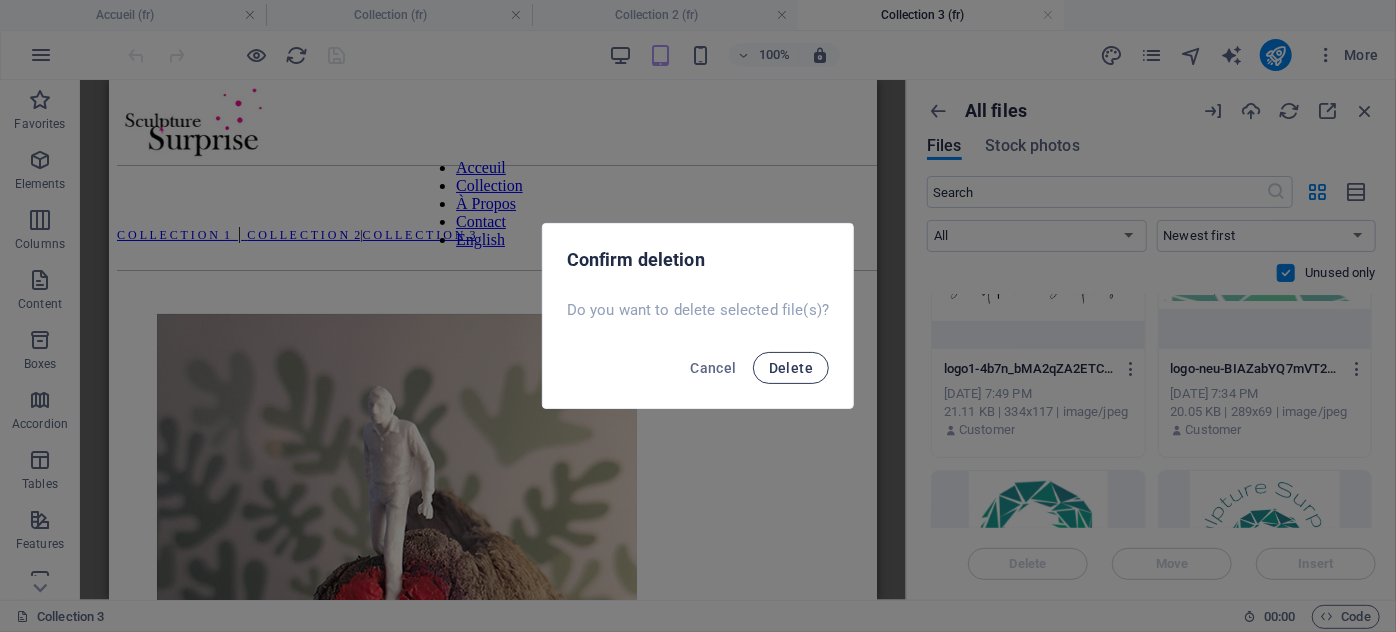 click on "Delete" at bounding box center [791, 368] 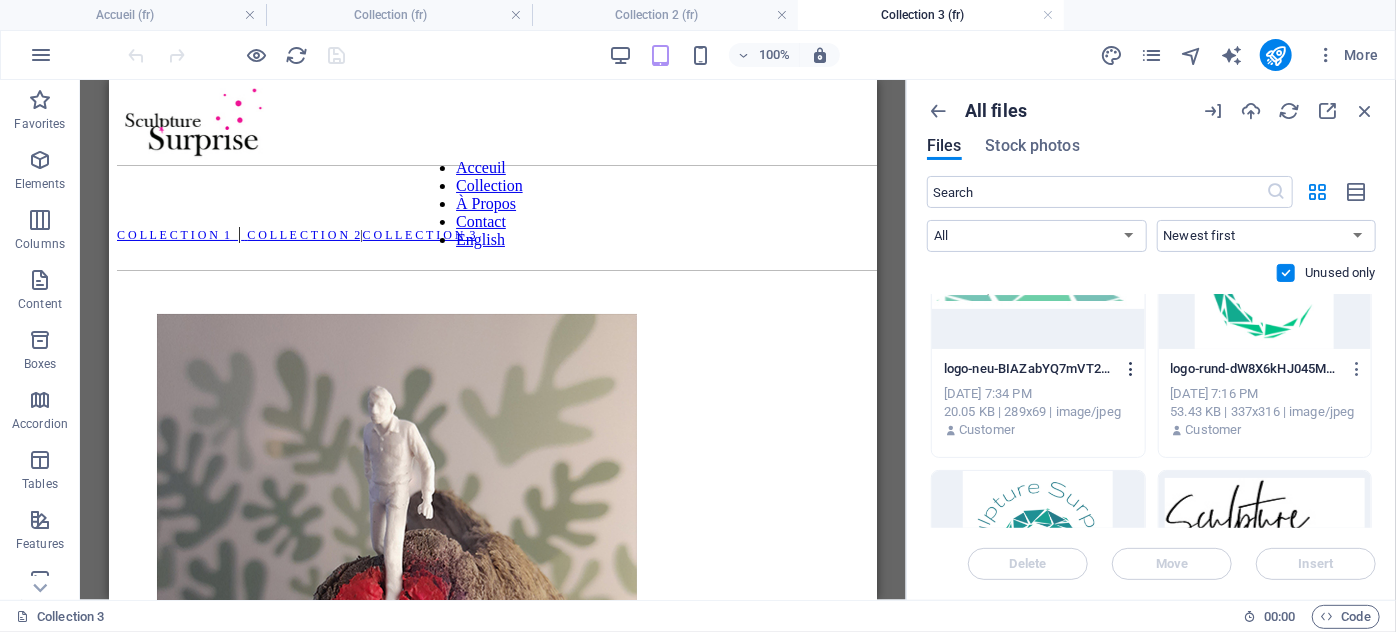 click at bounding box center [1131, 369] 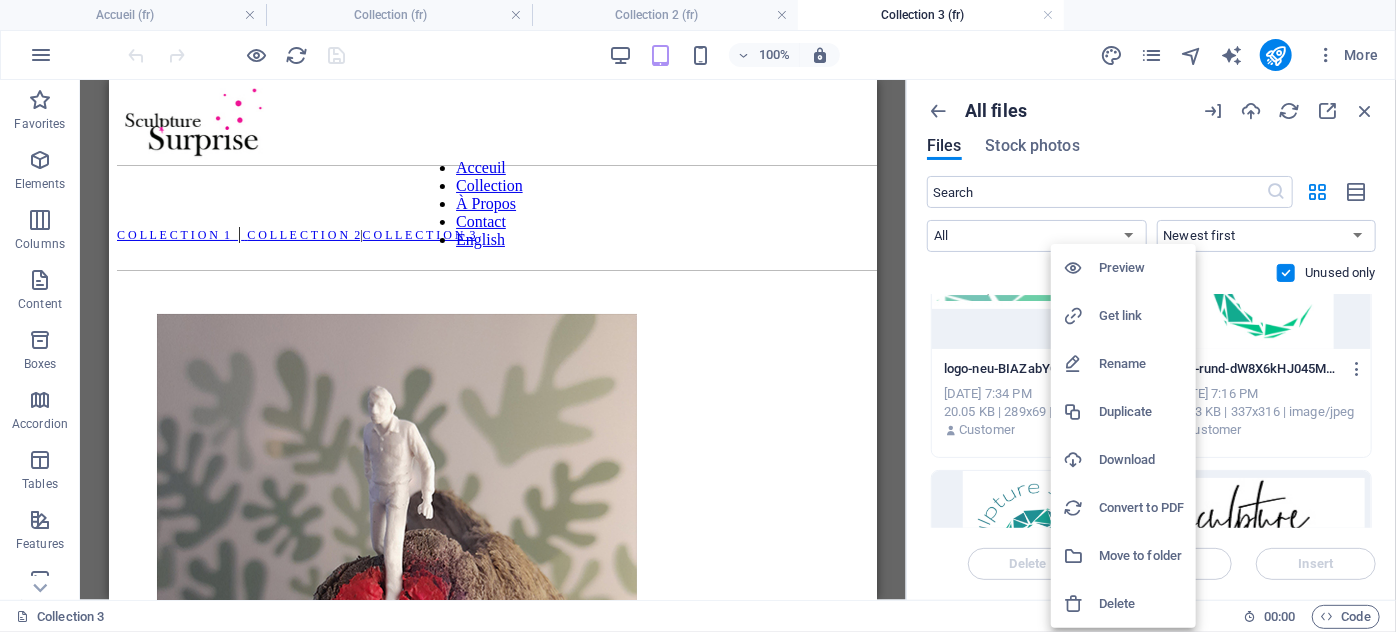 click on "Delete" at bounding box center [1141, 604] 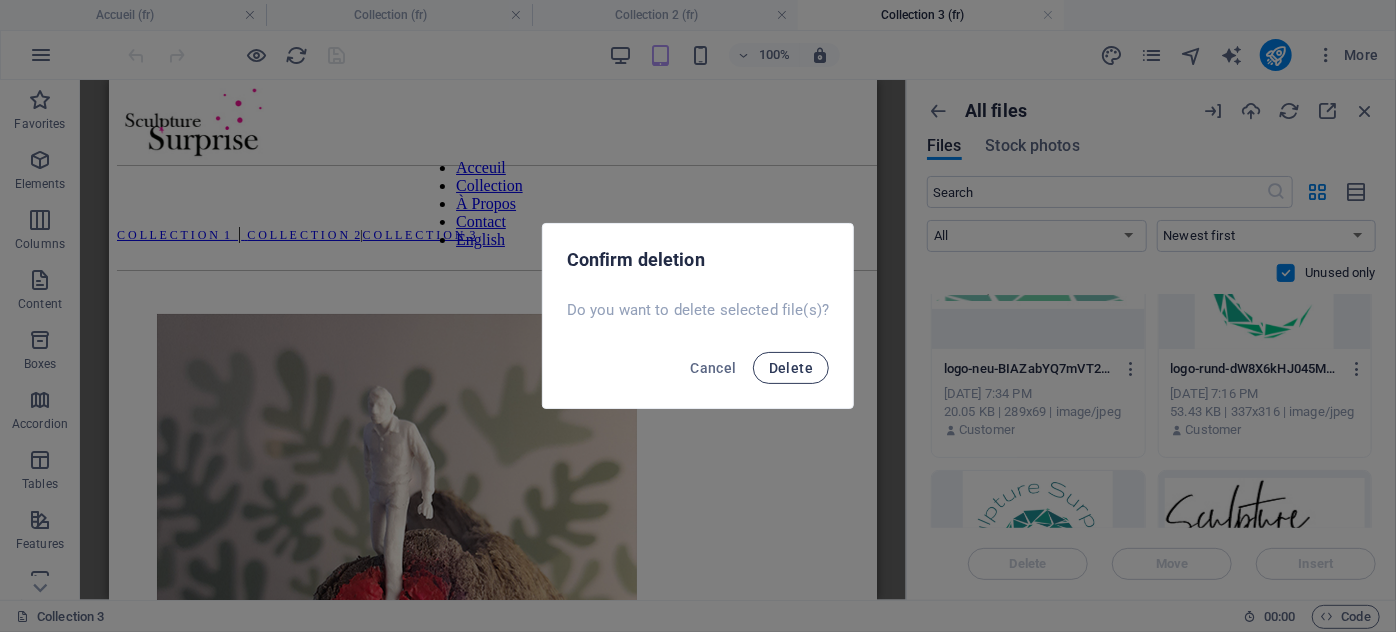 click on "Delete" at bounding box center (791, 368) 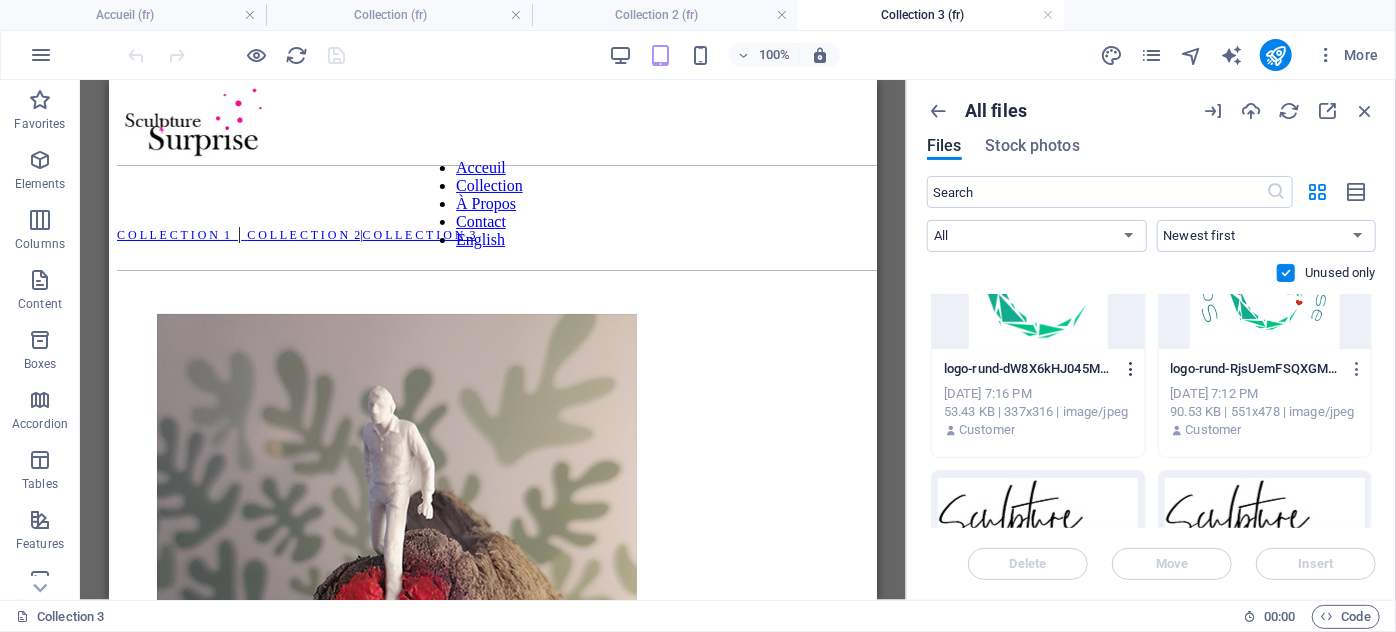 click at bounding box center [1131, 369] 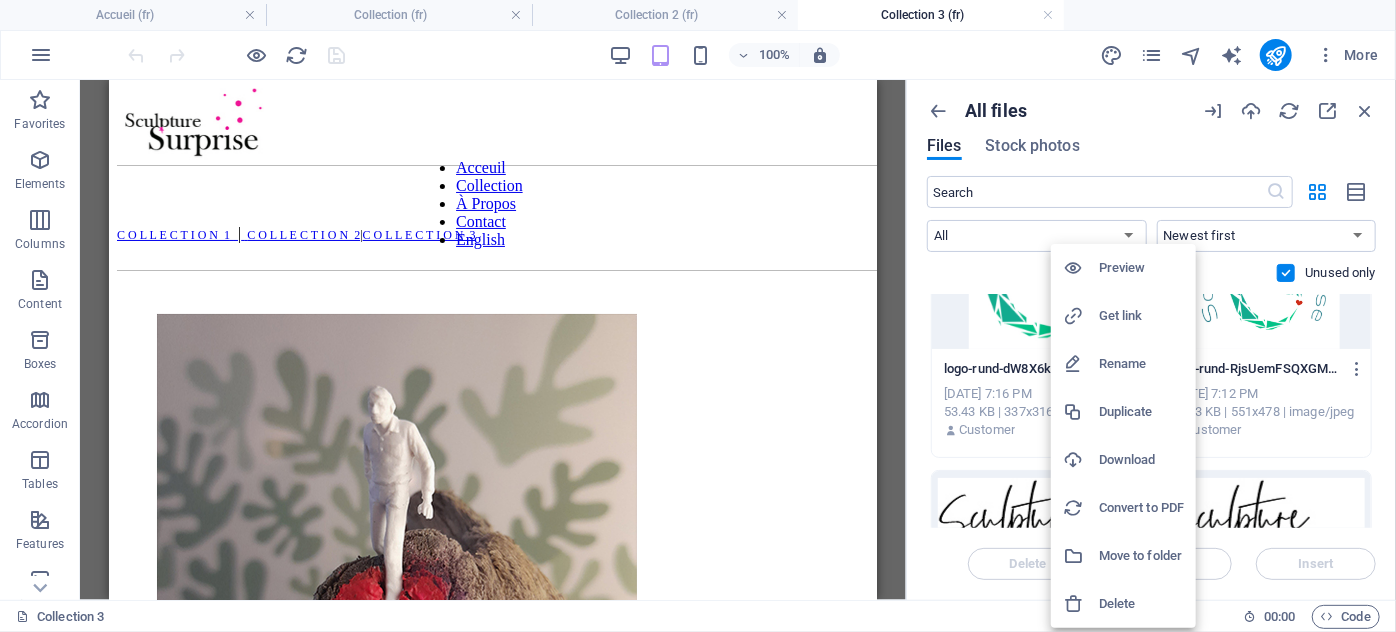 click on "Delete" at bounding box center (1141, 604) 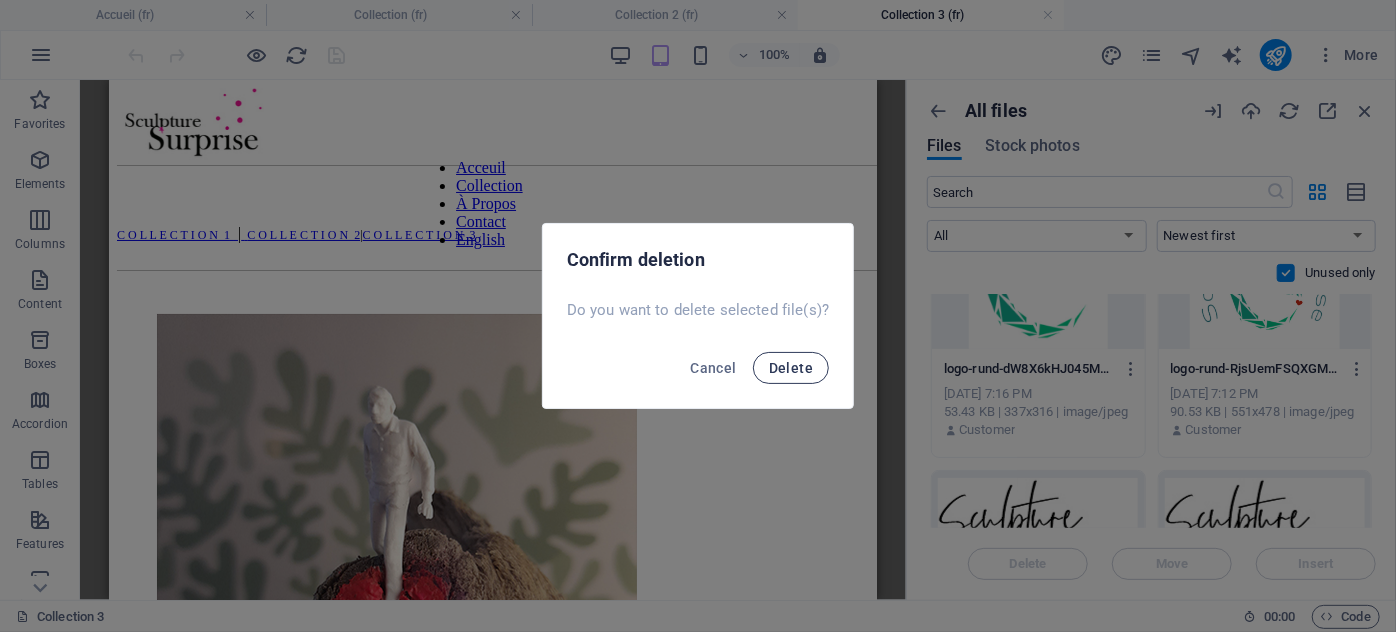 click on "Delete" at bounding box center (791, 368) 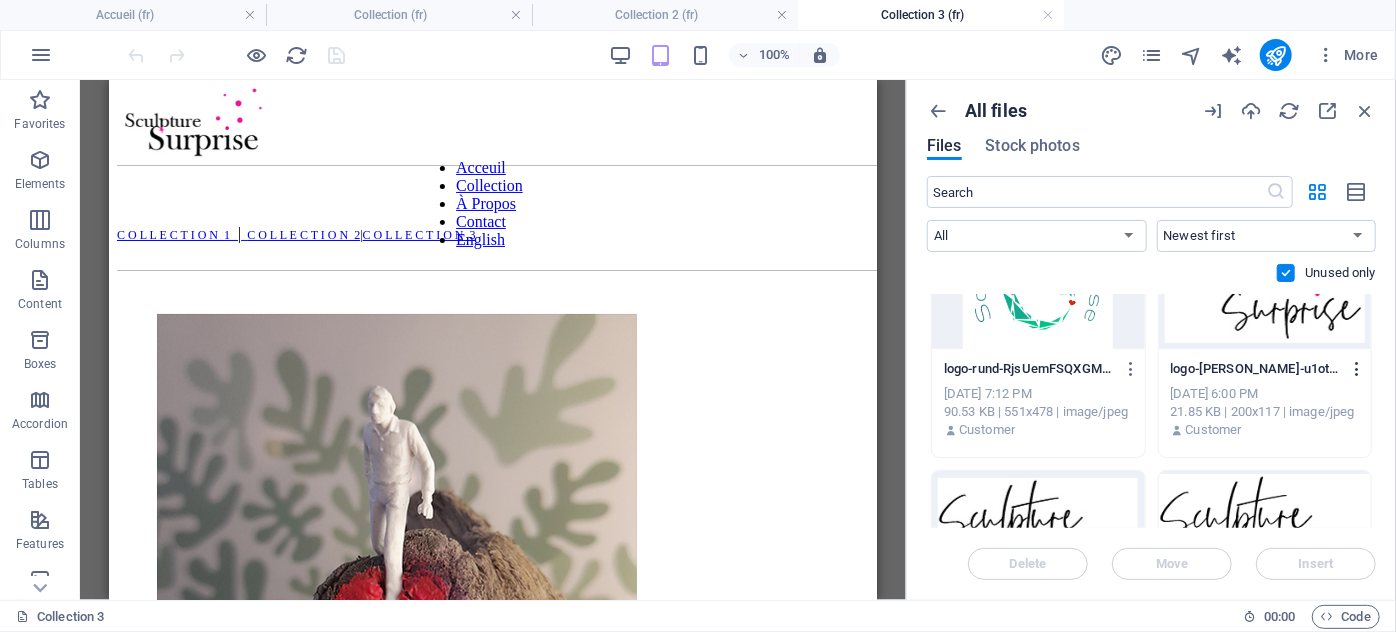 click at bounding box center [1357, 369] 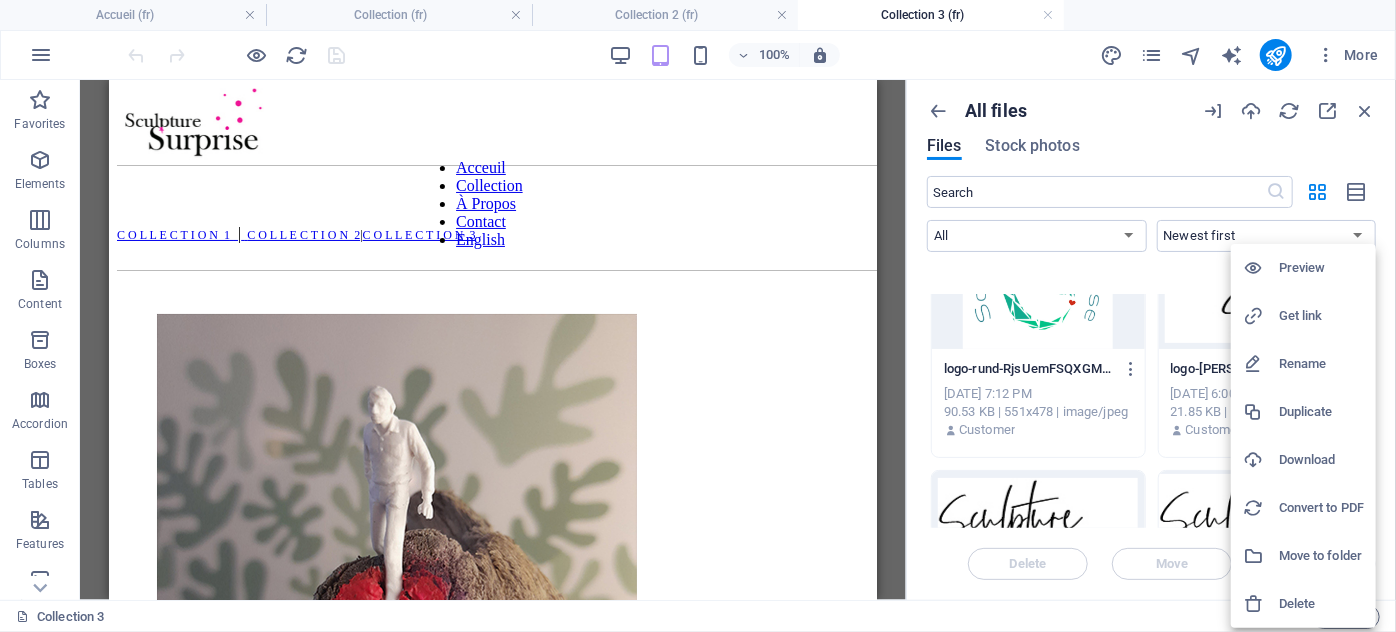 click on "Delete" at bounding box center [1321, 604] 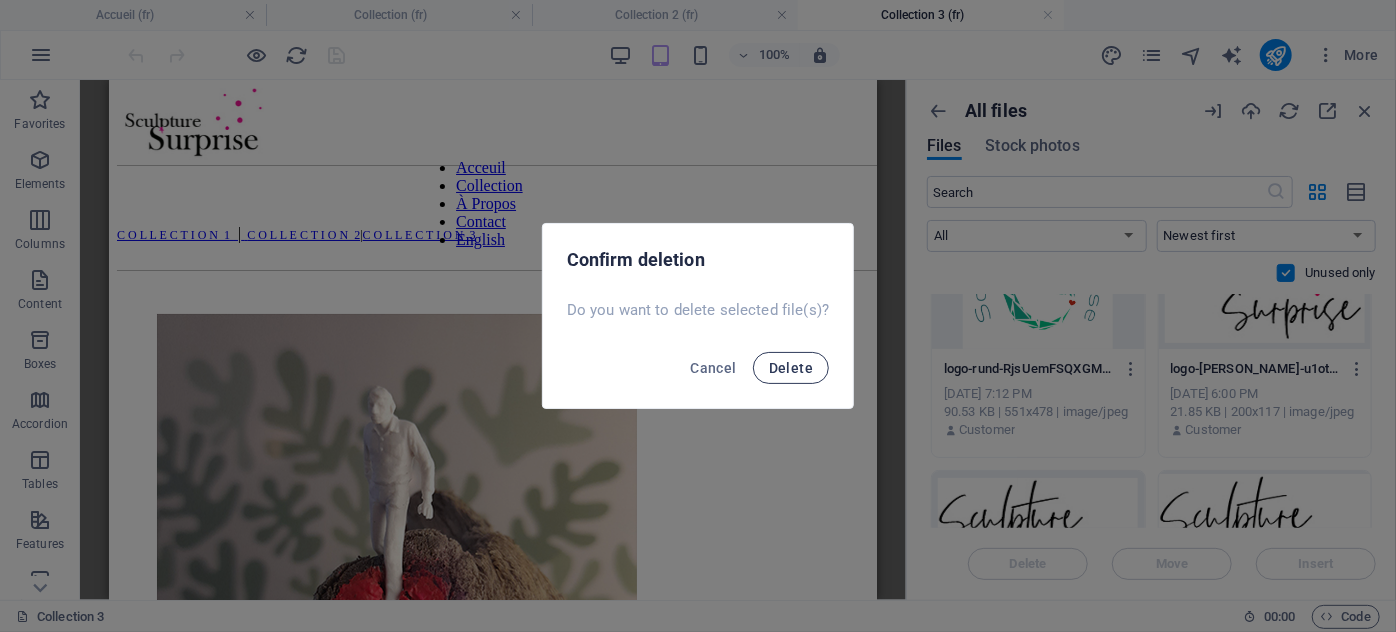 click on "Delete" at bounding box center [791, 368] 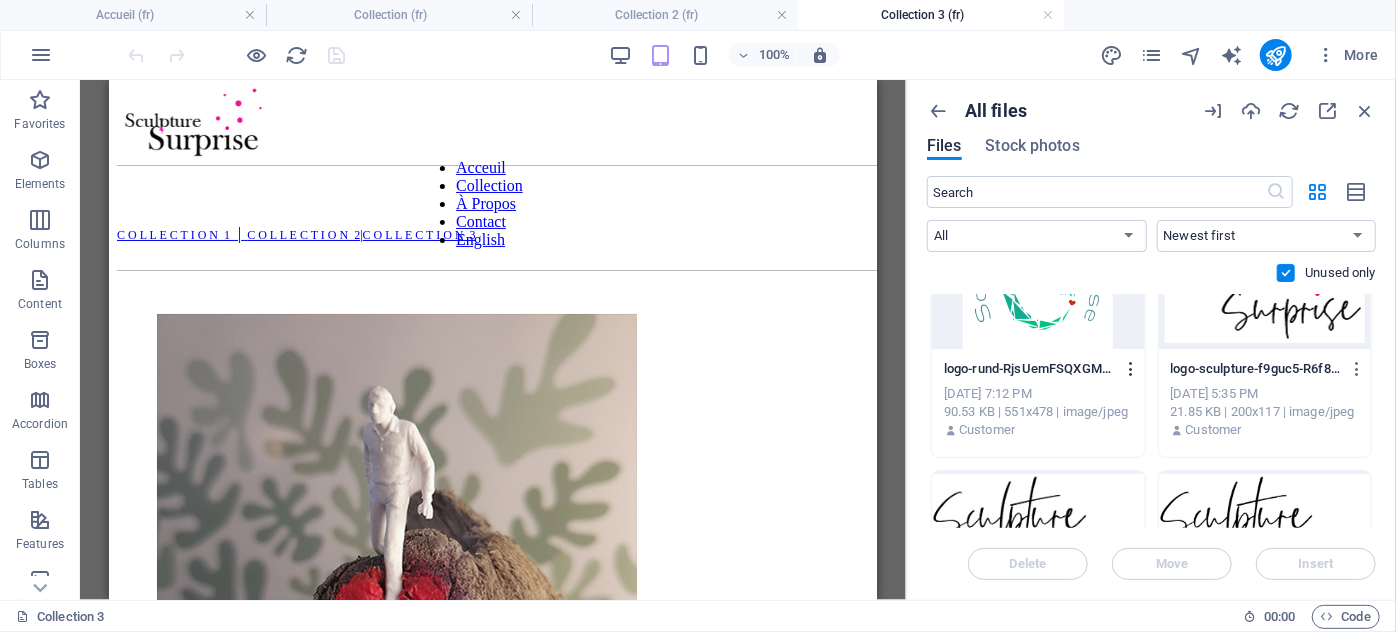 click at bounding box center (1131, 369) 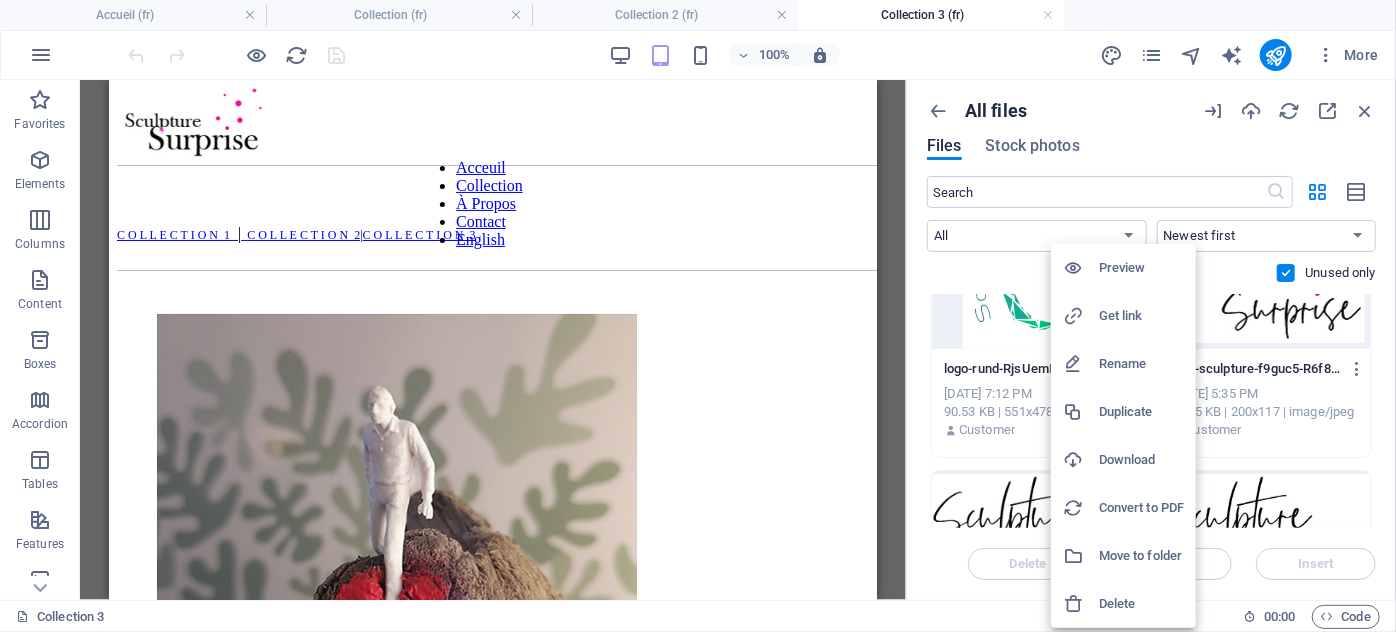 click on "Delete" at bounding box center (1141, 604) 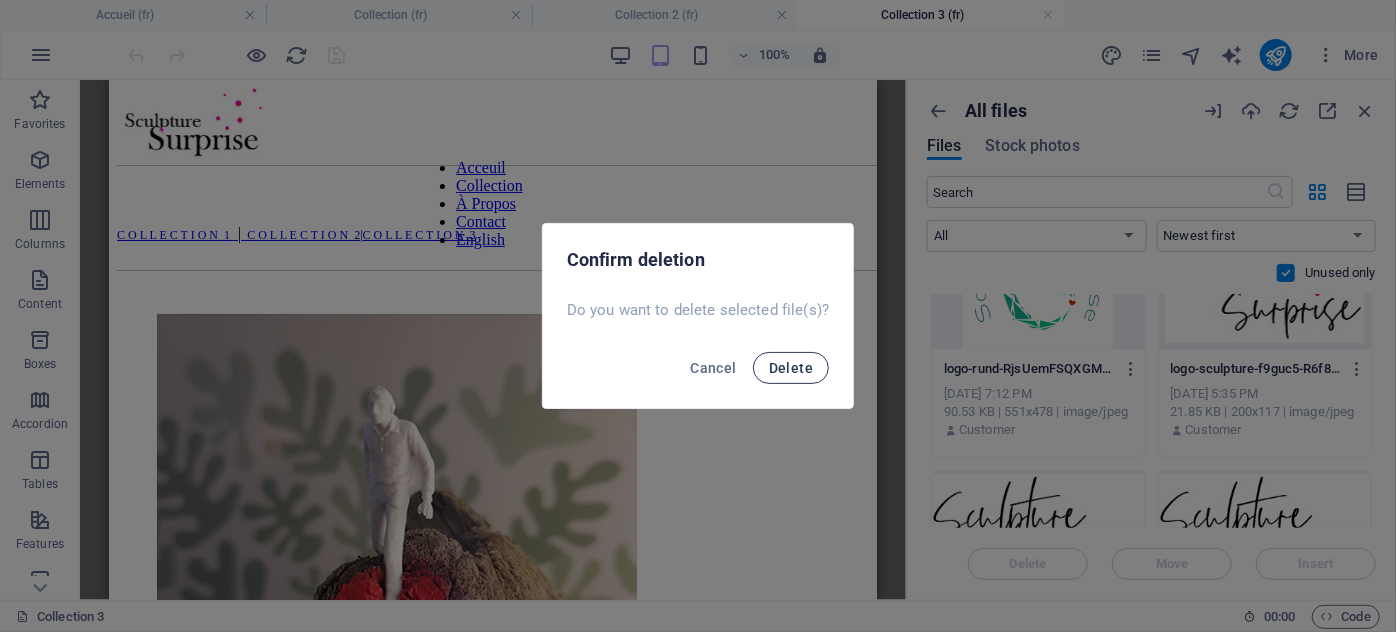 click on "Delete" at bounding box center [791, 368] 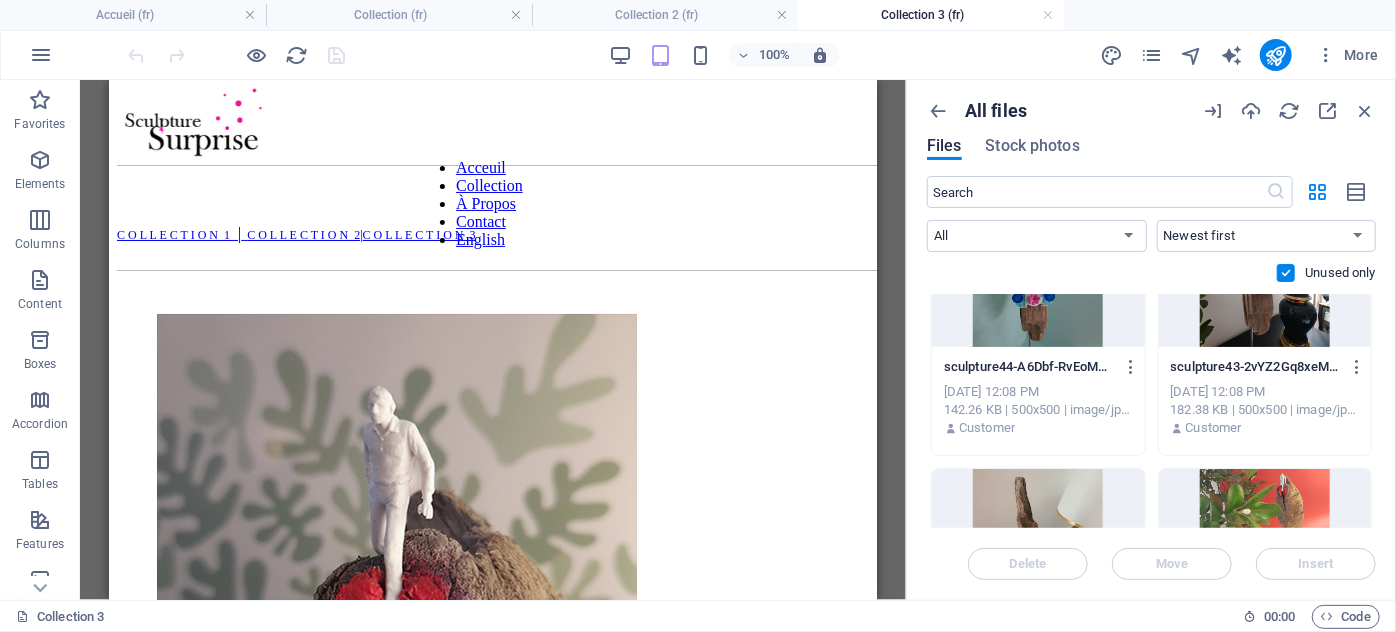 scroll, scrollTop: 12454, scrollLeft: 0, axis: vertical 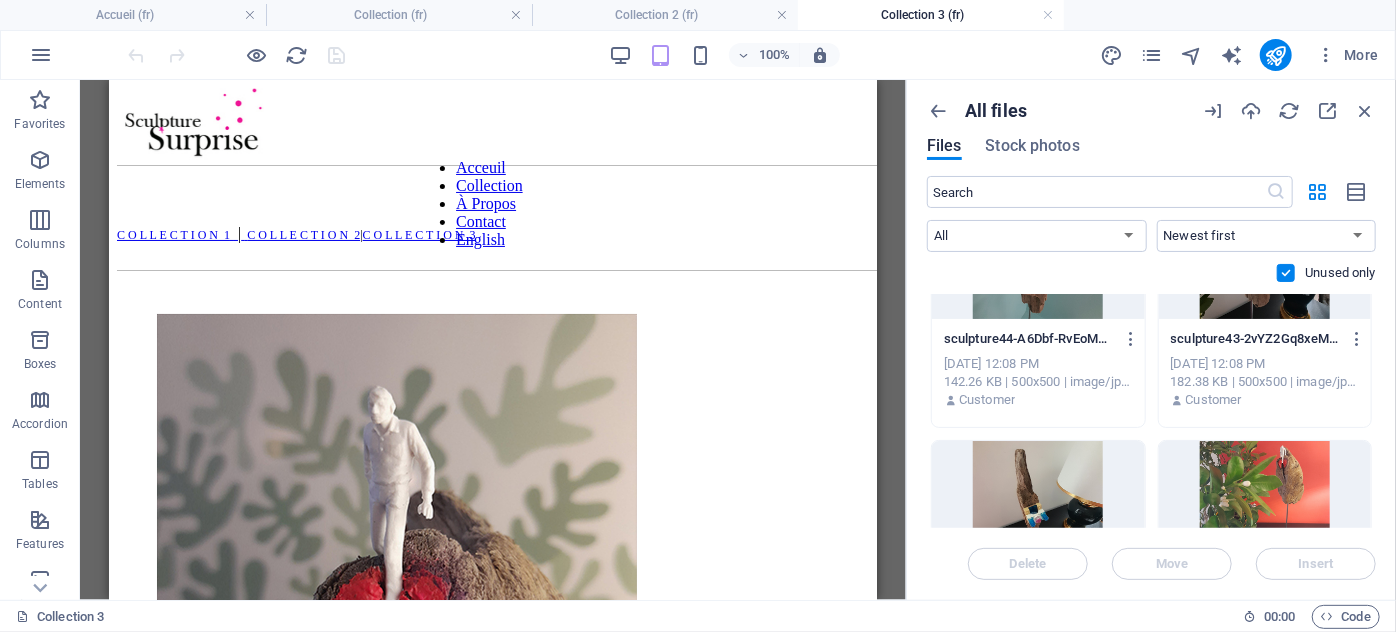 drag, startPoint x: 918, startPoint y: 315, endPoint x: 1242, endPoint y: 450, distance: 351 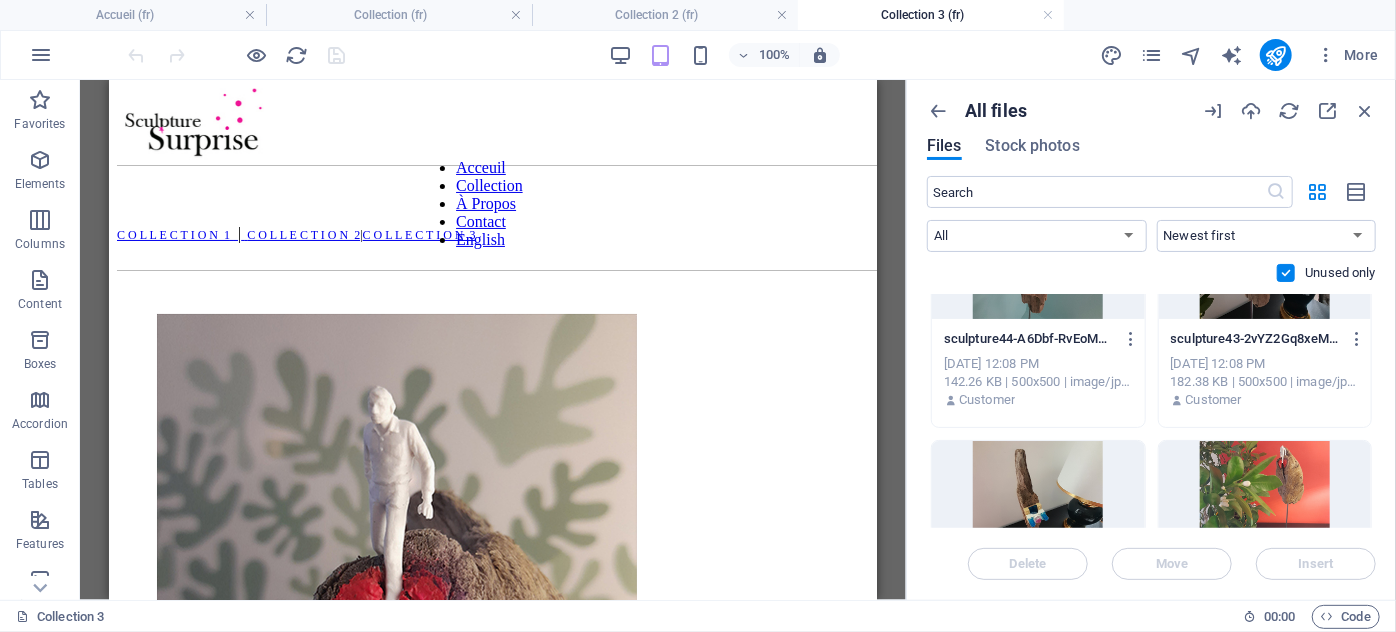 click on "All files Files Stock photos ​ All Images Documents Audio Video Vector Other Newest first Oldest first Name (A-Z) Name (Z-A) Size (0-9) Size (9-0) Resolution (0-9) Resolution (9-0) Unused only Drop files here to upload them instantly sculpture104-DNliYUBHUBeM-mlgwih3pg.jpg sculpture104-DNliYUBHUBeM-mlgwih3pg.jpg [DATE] 2:23 PM 142.26 KB | 500x500 | image/jpeg Customer sculpture92-e9hmyQWXMyBYTID7SNi5AA.jpg sculpture92-e9hmyQWXMyBYTID7SNi5AA.jpg [DATE] 1:56 AM 132.48 KB | 500x500 | image/jpeg Customer sculpture90-tSWj6aZ9E3MvhtjDyxMtJQ.jpg sculpture90-tSWj6aZ9E3MvhtjDyxMtJQ.jpg [DATE] 1:56 AM 141.89 KB | 500x500 | image/jpeg Customer sculpture90-s-kQzAfSdYInfUJuSvrZYw.jpg sculpture90-s-kQzAfSdYInfUJuSvrZYw.jpg [DATE] 1:55 AM 141.89 KB | 500x500 | image/jpeg Customer sculpture91-JDgfSYEr_lvFhEVvVWn4eg.jpg sculpture91-JDgfSYEr_lvFhEVvVWn4eg.jpg [DATE] 1:55 AM 129.87 KB | 500x500 | image/jpeg Customer sculpture92-4u8fj5PyThOEWrBGTrEdFg.jpg sculpture92-4u8fj5PyThOEWrBGTrEdFg.jpg" at bounding box center (1151, 340) 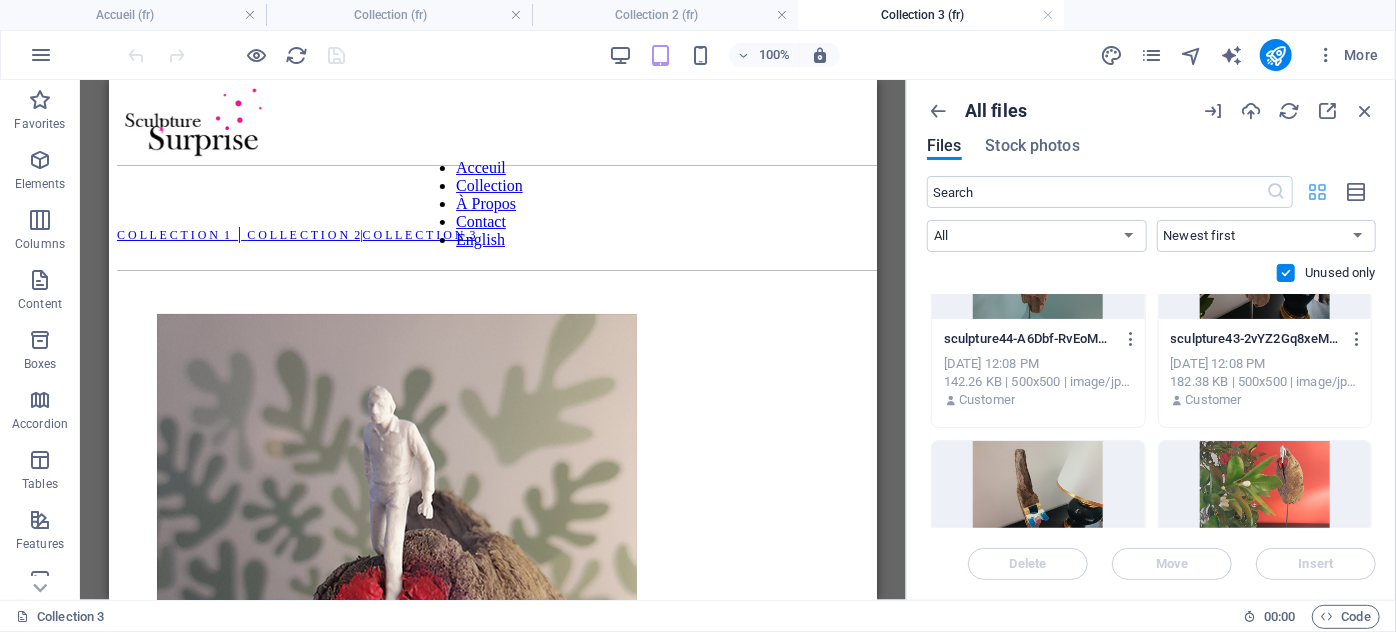 click at bounding box center (1318, 192) 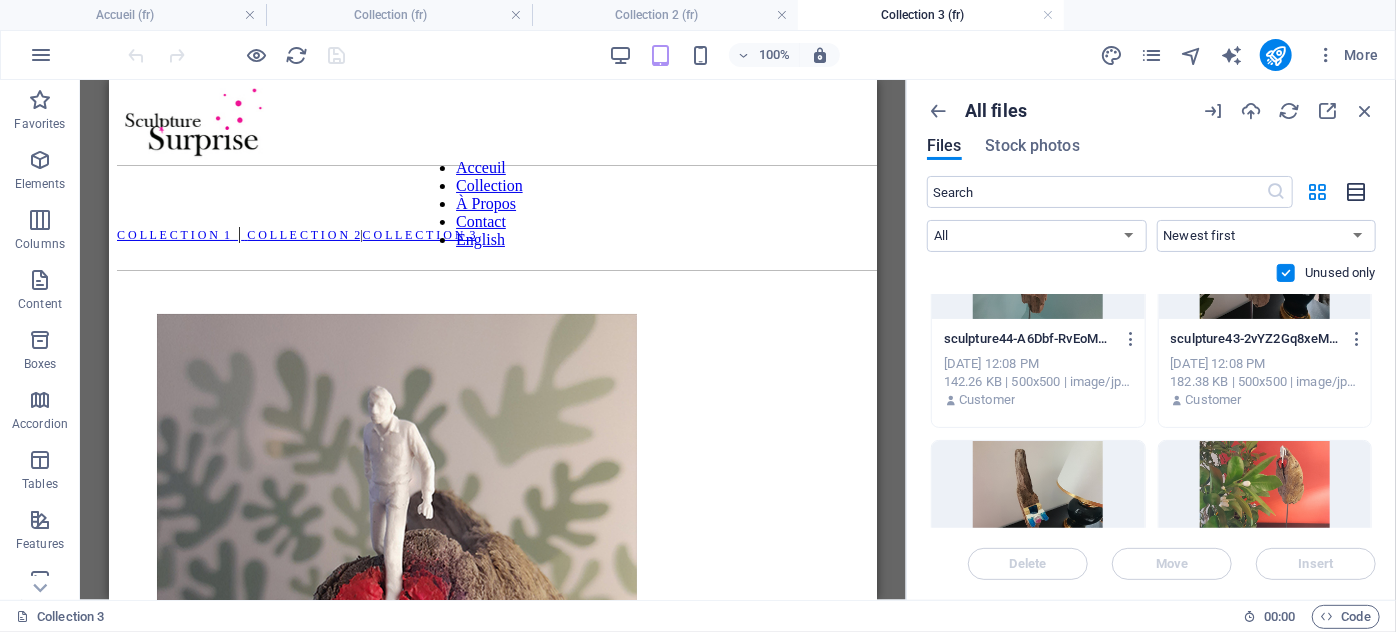 click at bounding box center [1357, 192] 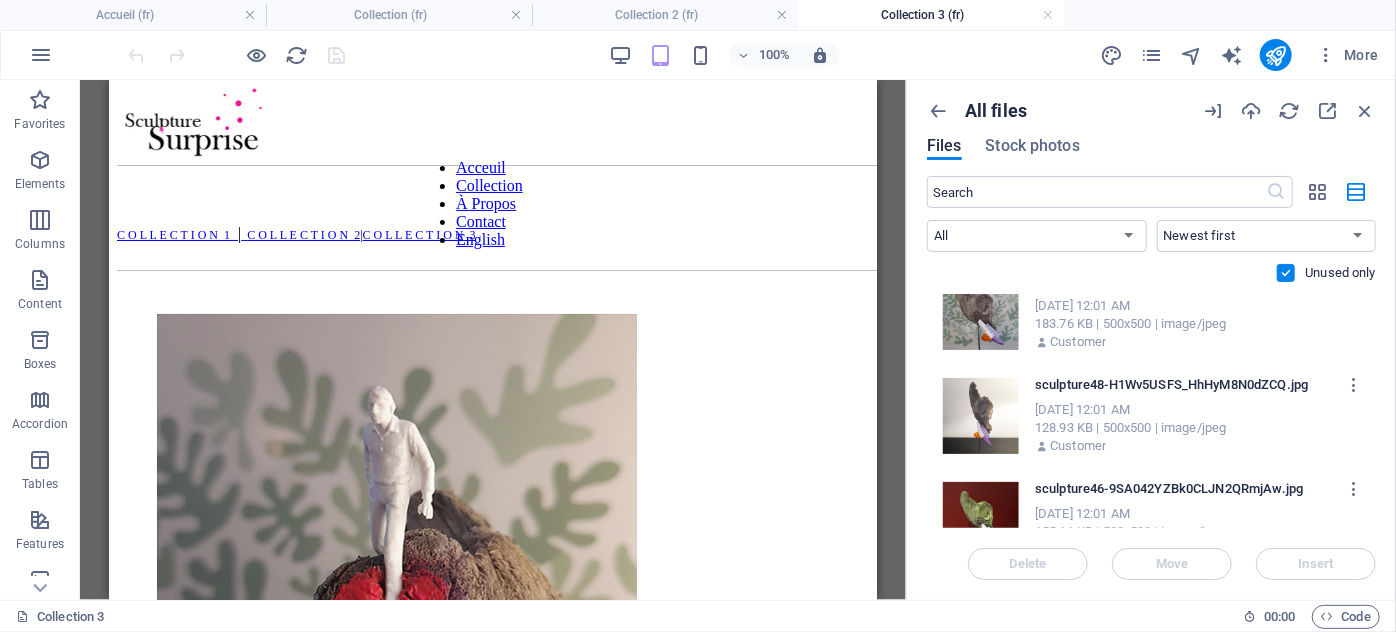 scroll, scrollTop: 0, scrollLeft: 0, axis: both 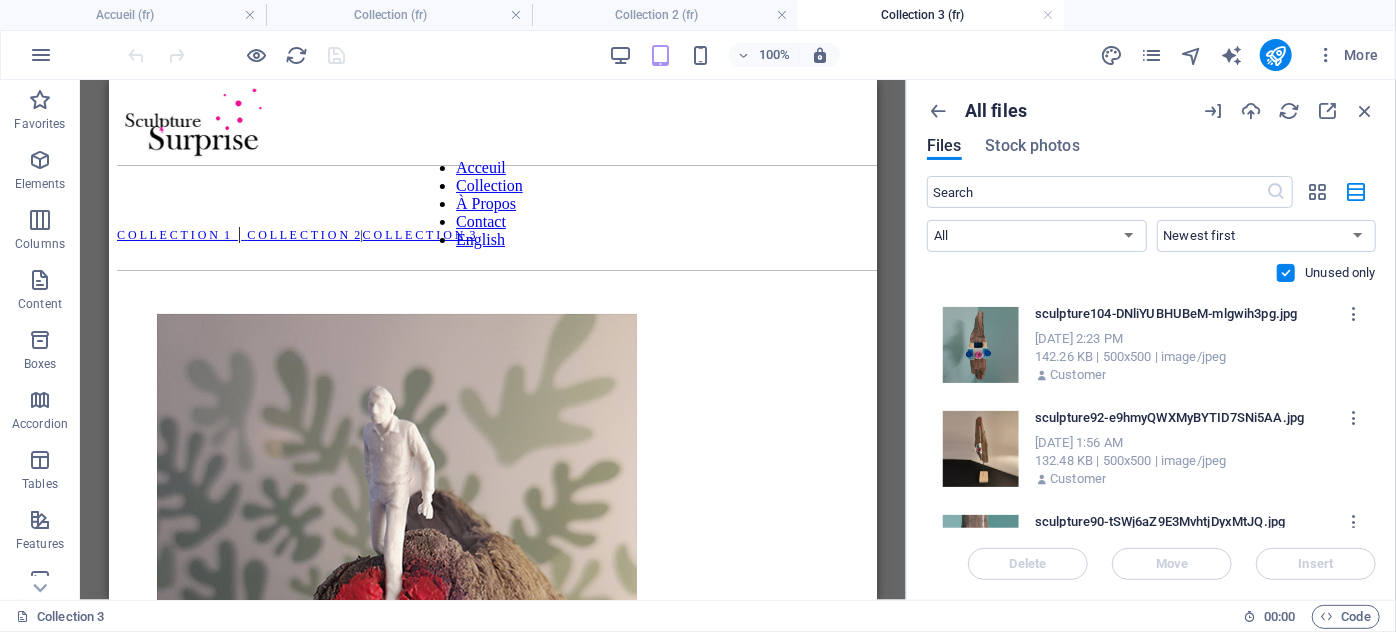 click on "[DATE] 2:23 PM" at bounding box center [1195, 339] 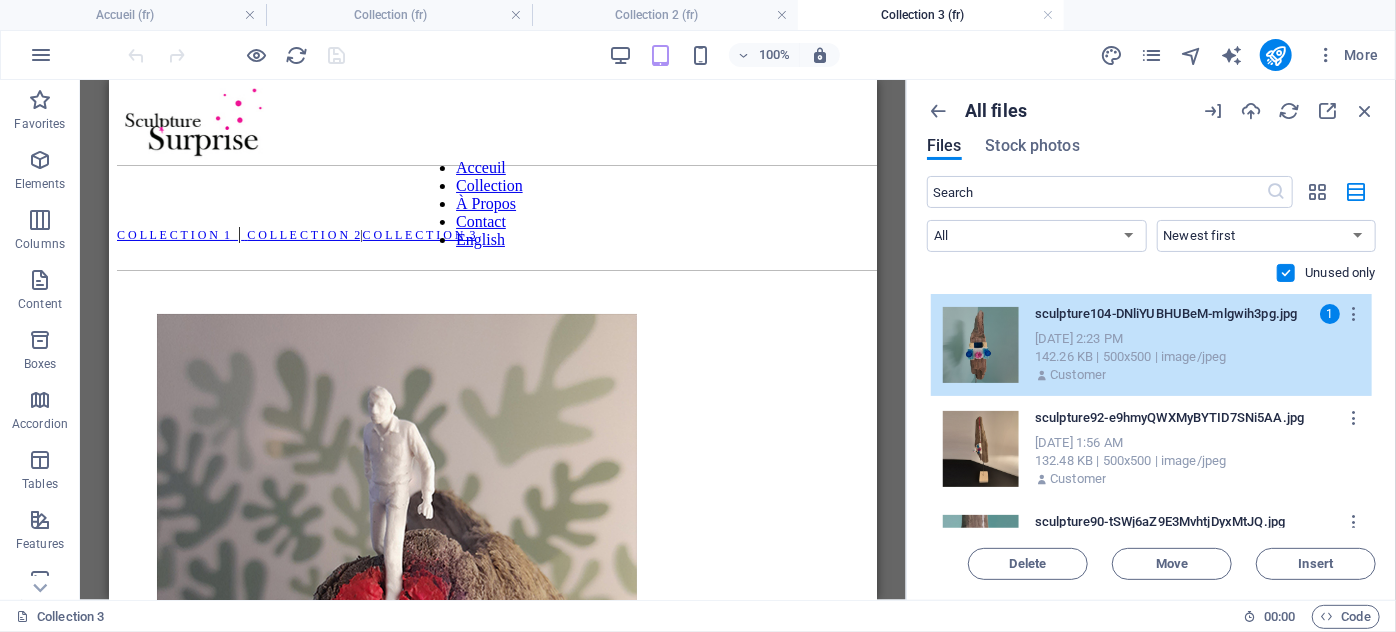 click on "[DATE] 1:56 AM" at bounding box center [1195, 443] 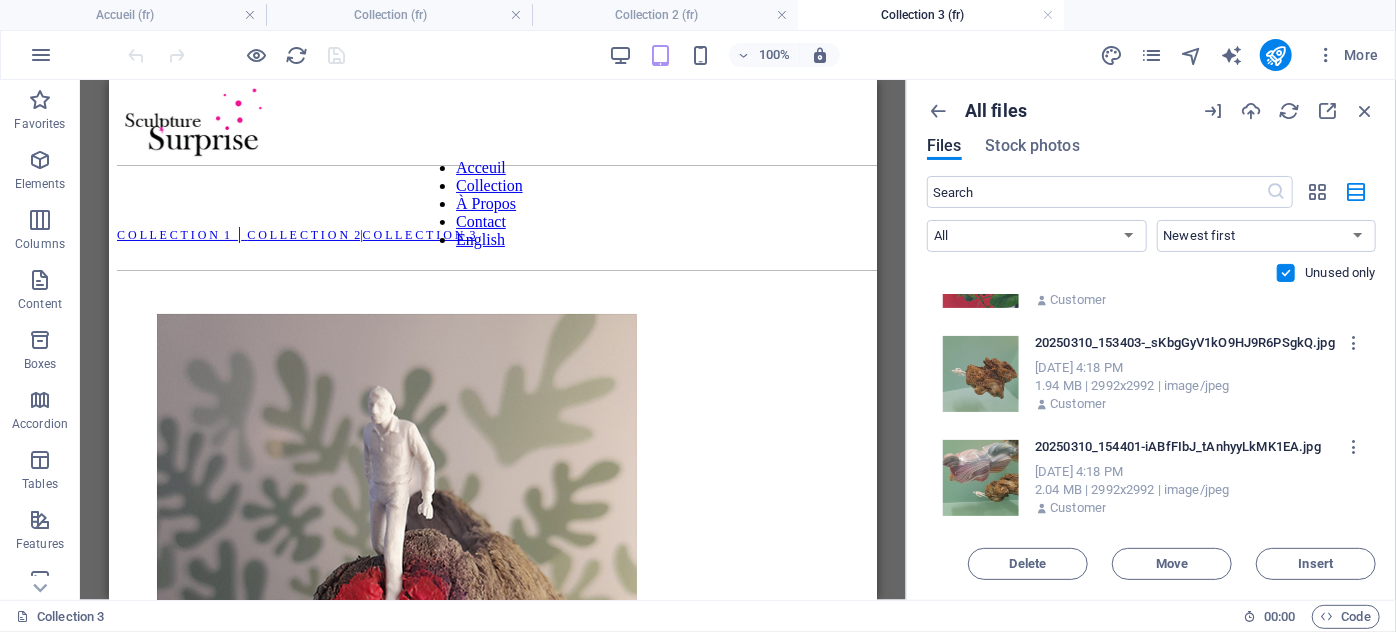 scroll, scrollTop: 22227, scrollLeft: 0, axis: vertical 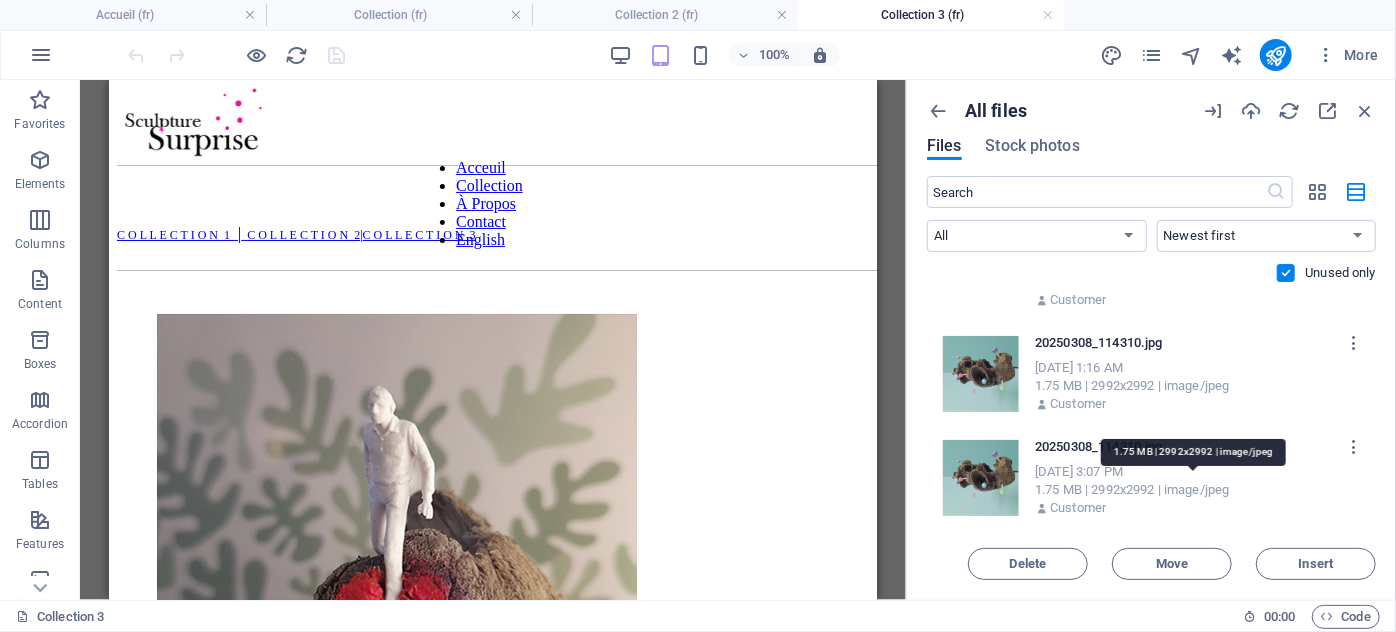 click on "1.75 MB | 2992x2992 | image/jpeg" at bounding box center (1195, 490) 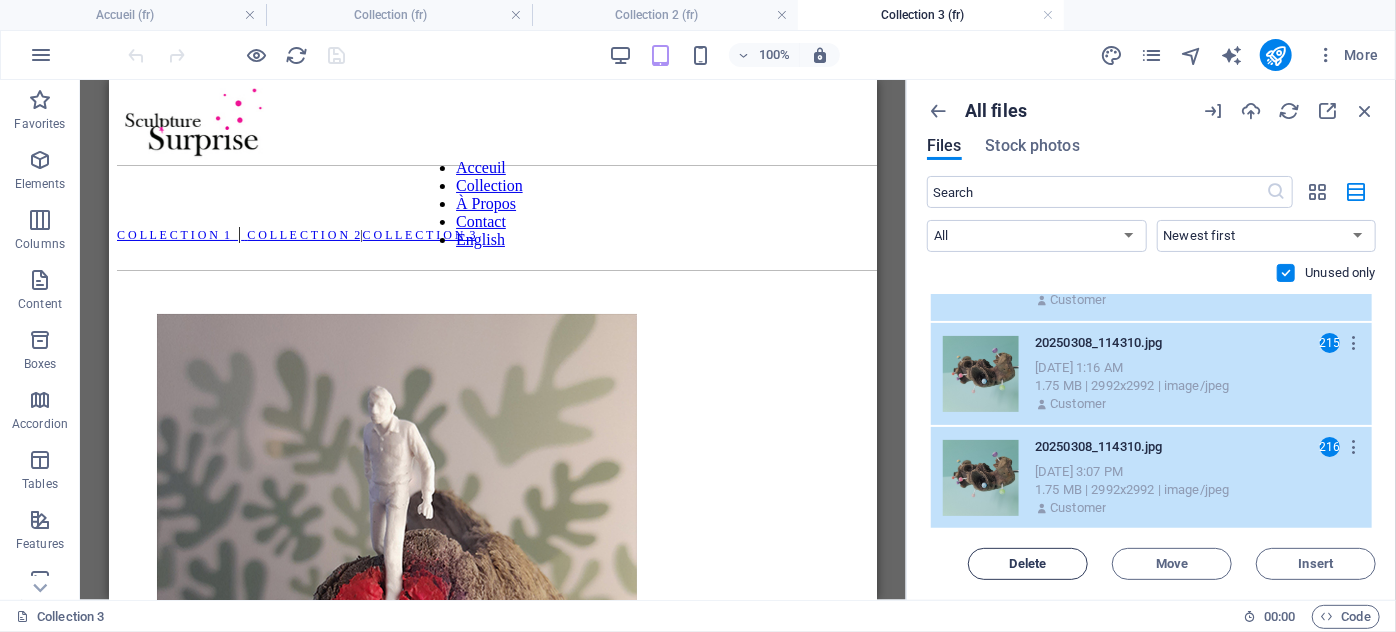 click on "Delete" at bounding box center (1028, 564) 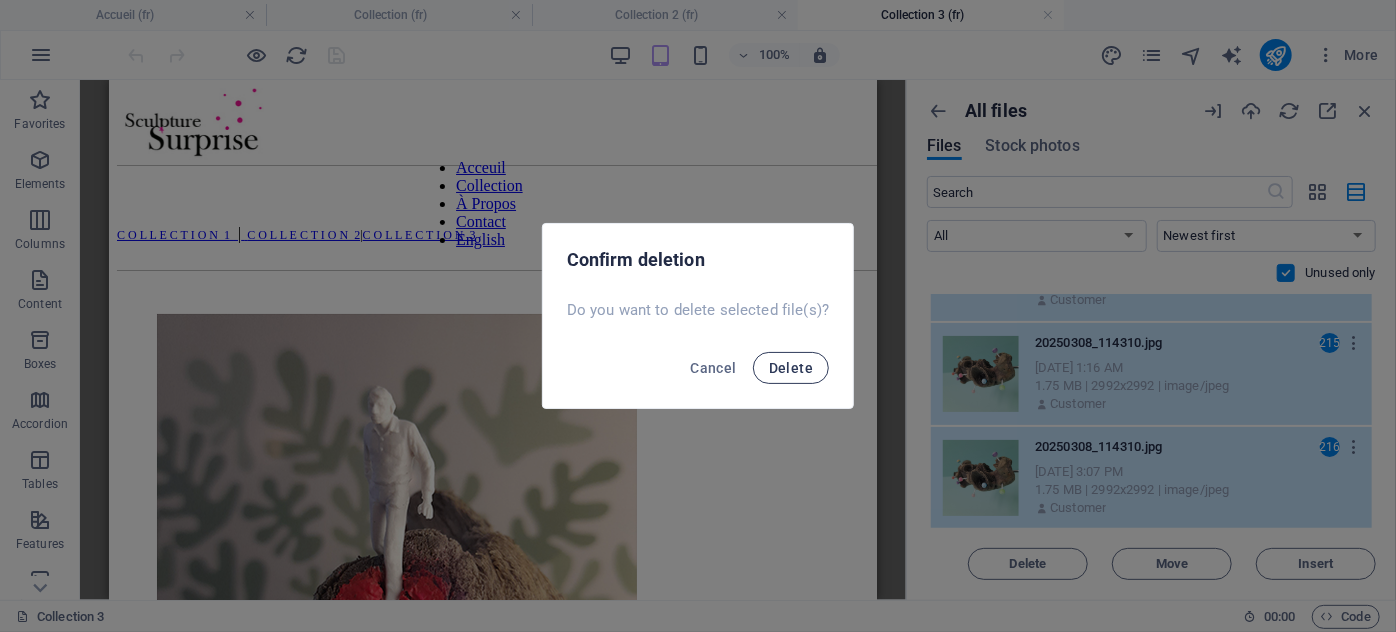 click on "Delete" at bounding box center (791, 368) 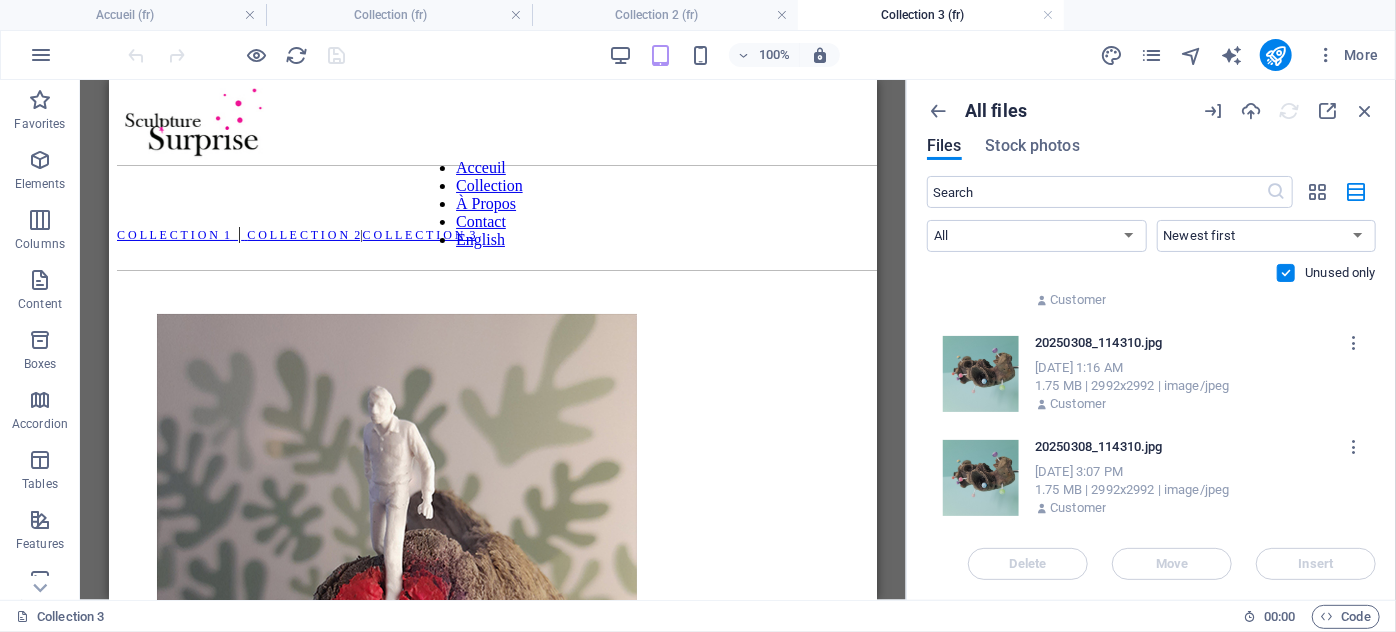 click on "[DATE] 1:16 AM" at bounding box center (1195, 368) 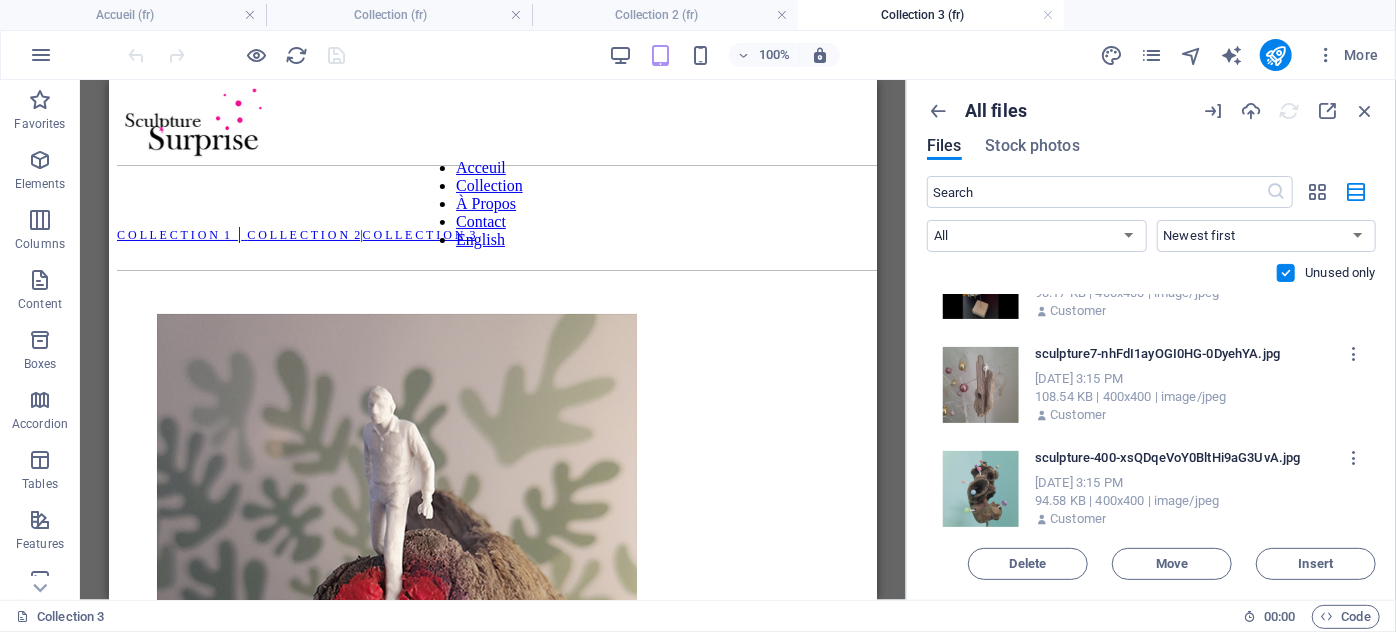 scroll, scrollTop: 20773, scrollLeft: 0, axis: vertical 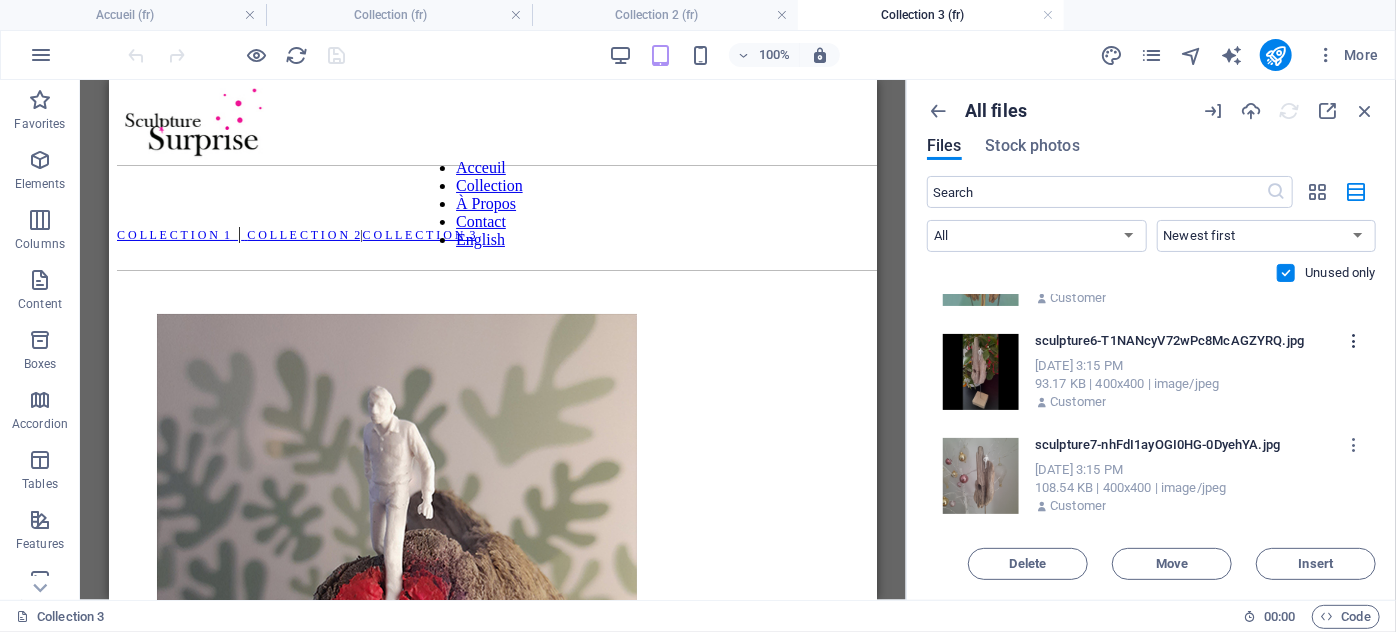 drag, startPoint x: 1377, startPoint y: 504, endPoint x: 1347, endPoint y: 343, distance: 163.77118 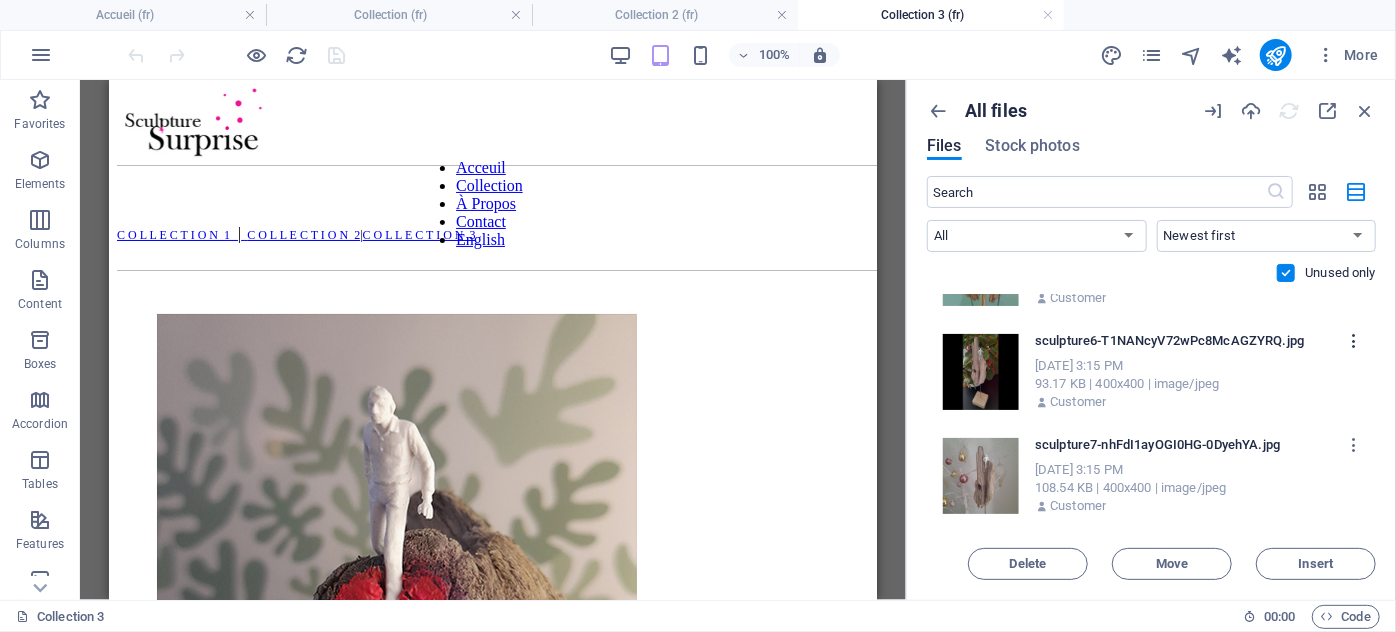 click on "All files Files Stock photos ​ All Images Documents Audio Video Vector Other Newest first Oldest first Name (A-Z) Name (Z-A) Size (0-9) Size (9-0) Resolution (0-9) Resolution (9-0) Unused only Drop files here to upload them instantly sculpture104-DNliYUBHUBeM-mlgwih3pg.jpg sculpture104-DNliYUBHUBeM-mlgwih3pg.jpg [DATE] 2:23 PM 142.26 KB | 500x500 | image/jpeg Customer sculpture92-e9hmyQWXMyBYTID7SNi5AA.jpg sculpture92-e9hmyQWXMyBYTID7SNi5AA.jpg [DATE] 1:56 AM 132.48 KB | 500x500 | image/jpeg Customer sculpture90-tSWj6aZ9E3MvhtjDyxMtJQ.jpg sculpture90-tSWj6aZ9E3MvhtjDyxMtJQ.jpg [DATE] 1:56 AM 141.89 KB | 500x500 | image/jpeg Customer sculpture90-s-kQzAfSdYInfUJuSvrZYw.jpg sculpture90-s-kQzAfSdYInfUJuSvrZYw.jpg [DATE] 1:55 AM 141.89 KB | 500x500 | image/jpeg Customer sculpture91-JDgfSYEr_lvFhEVvVWn4eg.jpg sculpture91-JDgfSYEr_lvFhEVvVWn4eg.jpg [DATE] 1:55 AM 129.87 KB | 500x500 | image/jpeg Customer sculpture92-4u8fj5PyThOEWrBGTrEdFg.jpg sculpture92-4u8fj5PyThOEWrBGTrEdFg.jpg 1" at bounding box center [1151, 340] 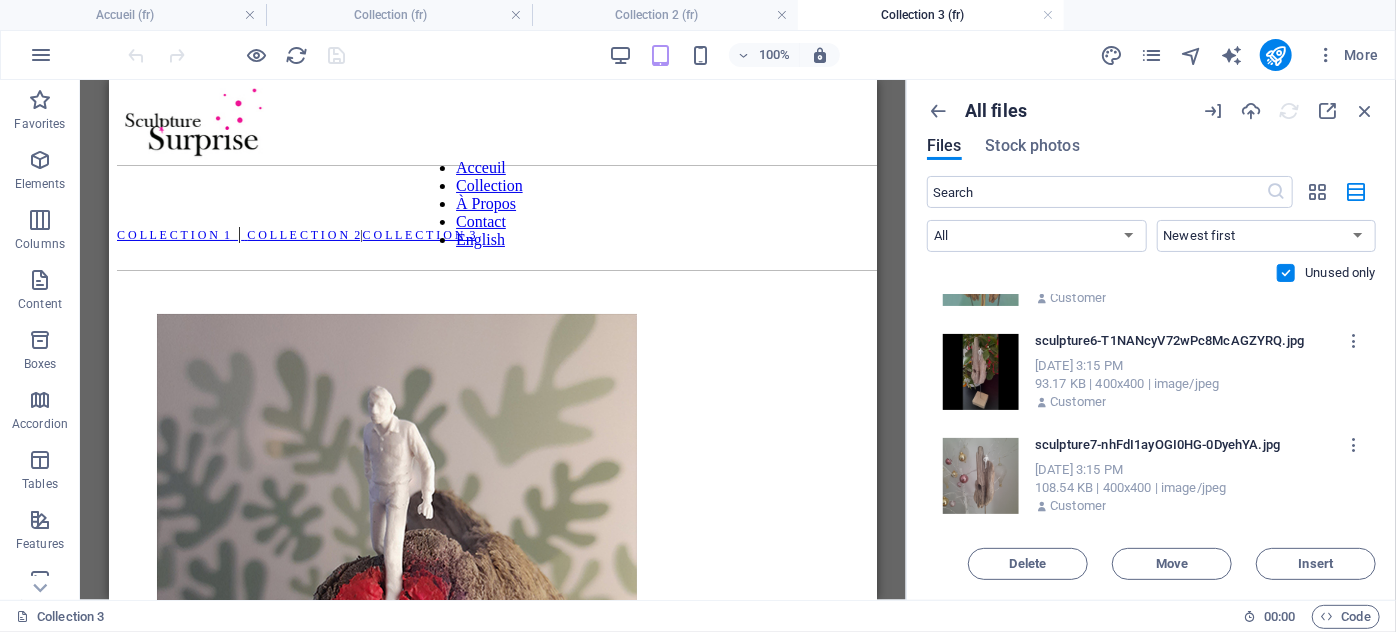 click on "93.17 KB | 400x400 | image/jpeg" at bounding box center (1195, 384) 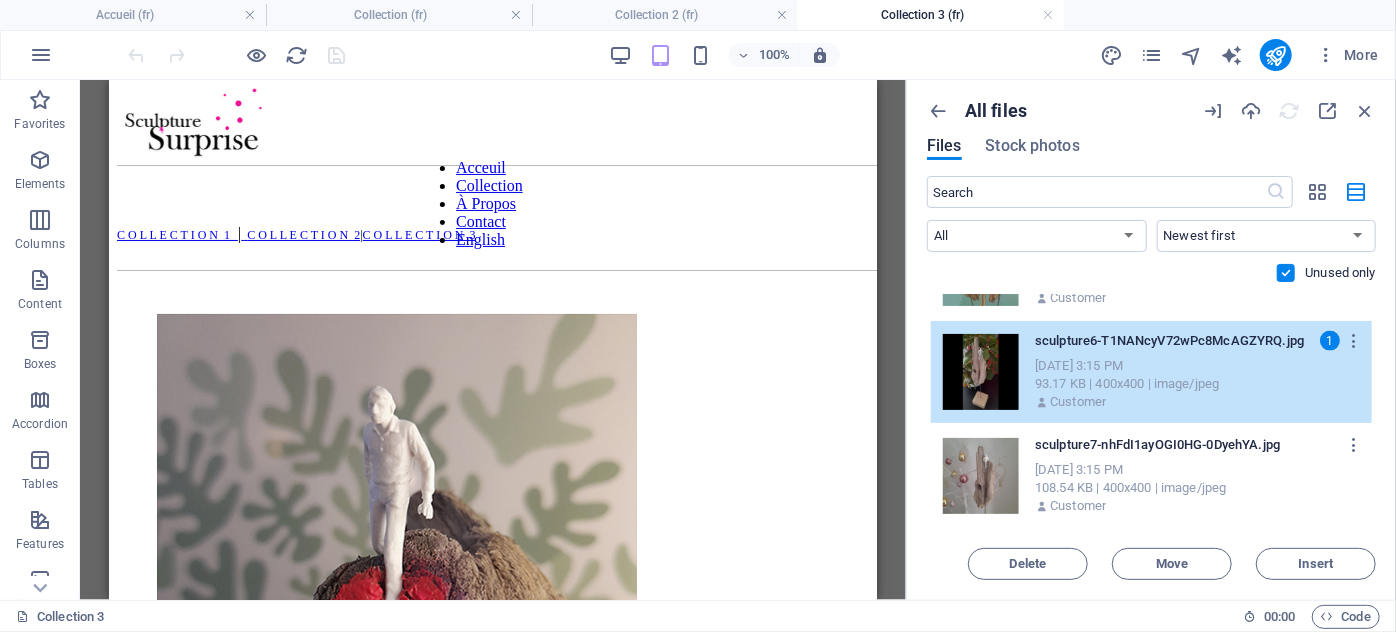 scroll, scrollTop: 20864, scrollLeft: 0, axis: vertical 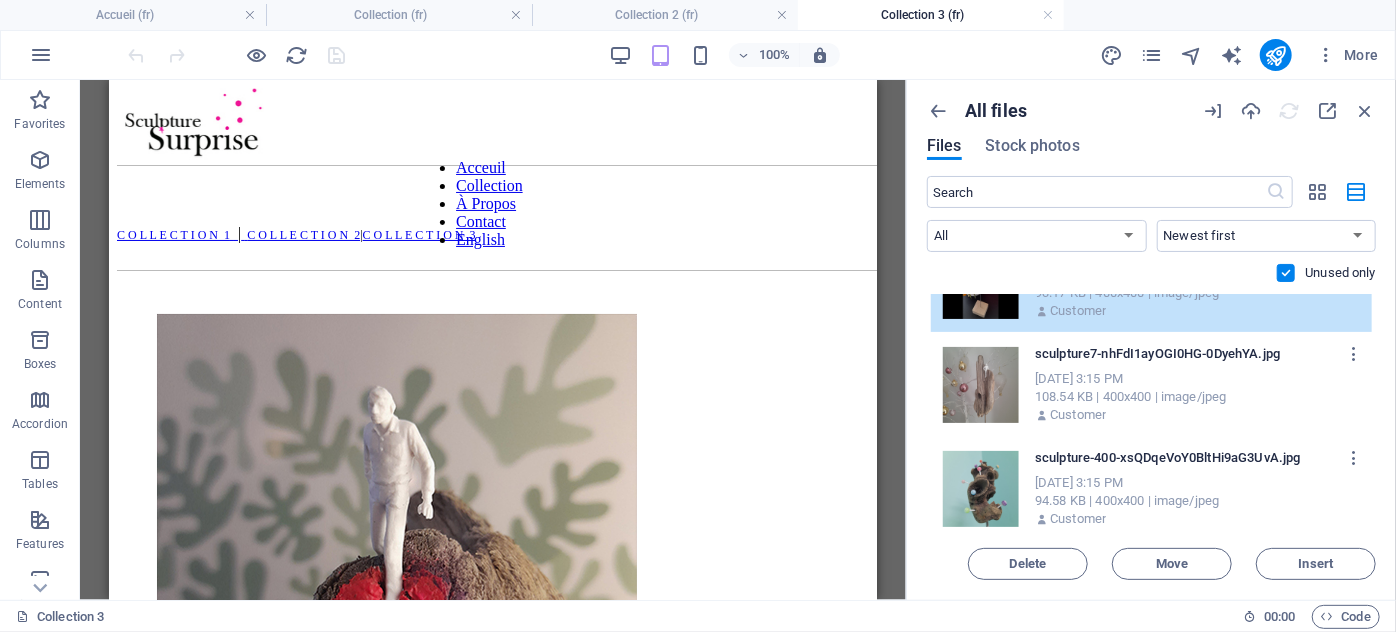 click on "[DATE] 3:15 PM" at bounding box center [1195, 379] 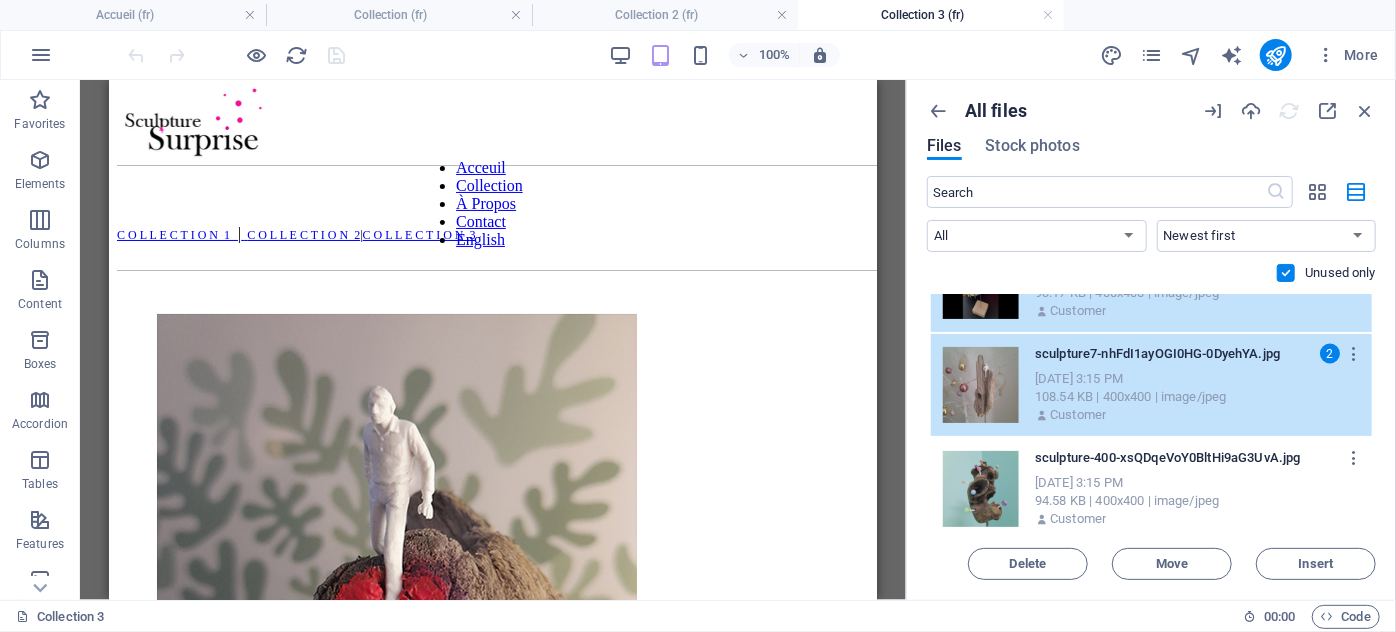 click on "sculpture-400-xsQDqeVoY0BltHi9aG3UvA.jpg" at bounding box center (1186, 458) 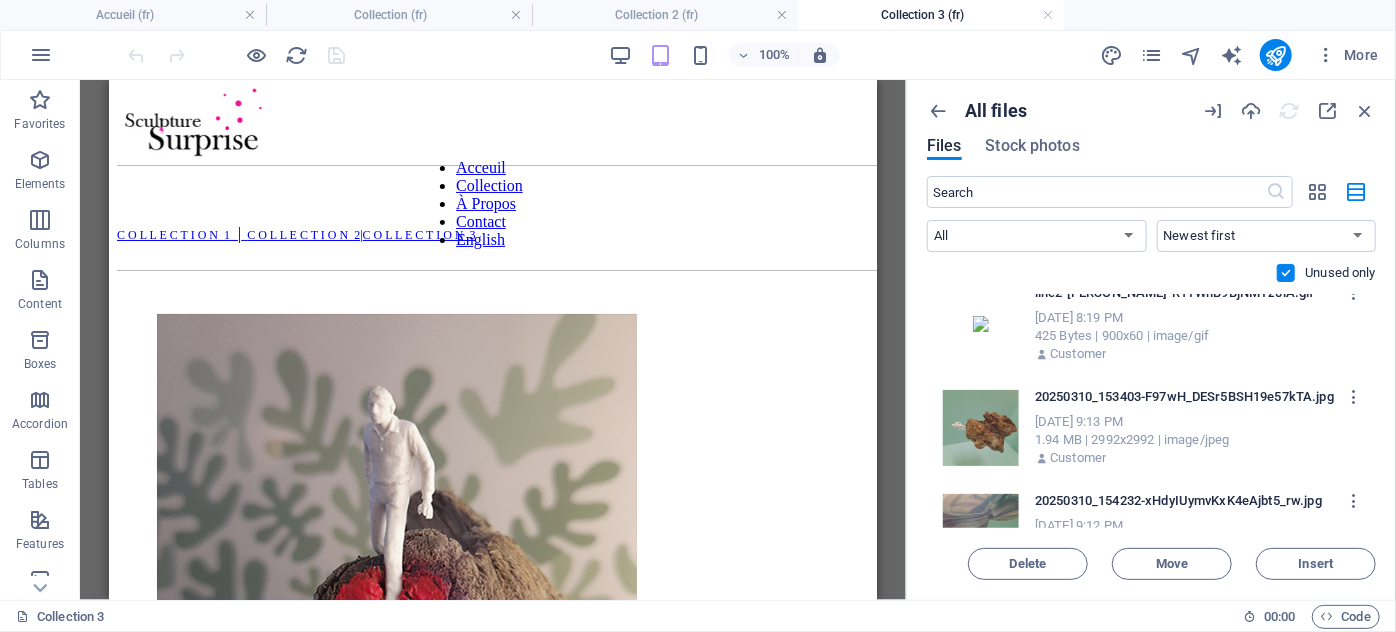 scroll, scrollTop: 21137, scrollLeft: 0, axis: vertical 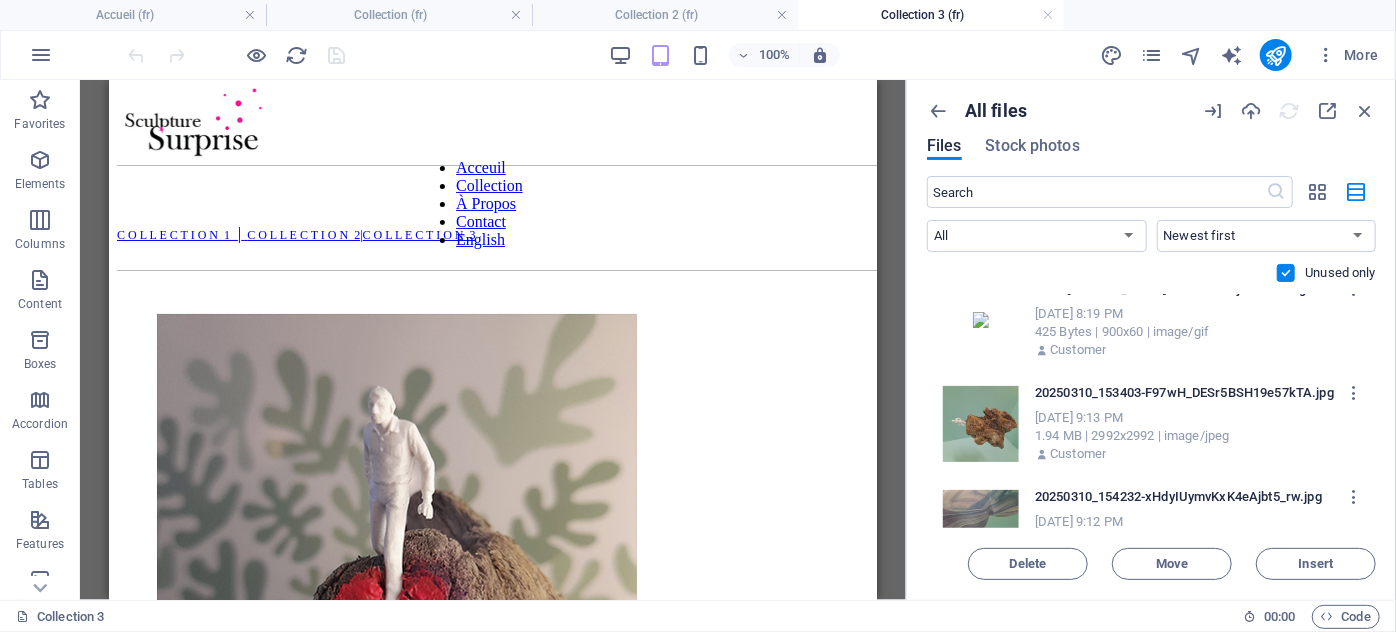 click on "425 Bytes | 900x60 | image/gif" at bounding box center (1195, 332) 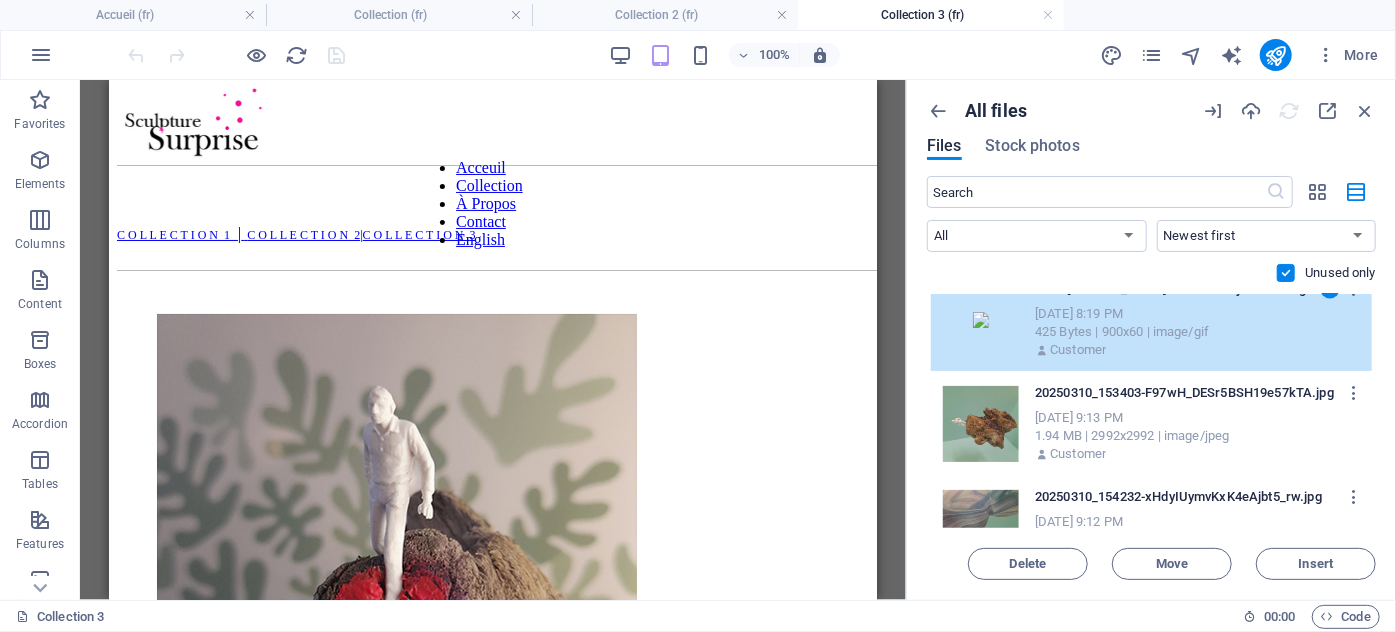 click on "[DATE] 9:13 PM" at bounding box center (1195, 418) 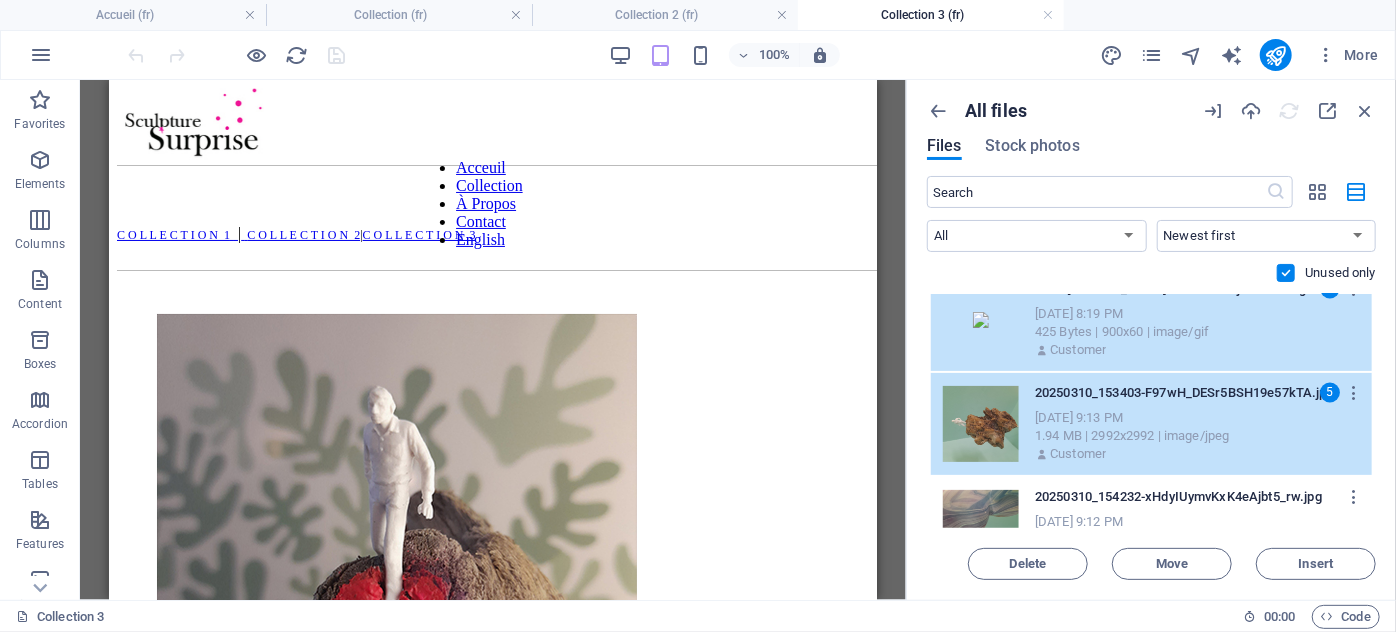 click on "20250310_154232-xHdyIUymvKxK4eAjbt5_rw.jpg" at bounding box center [1186, 497] 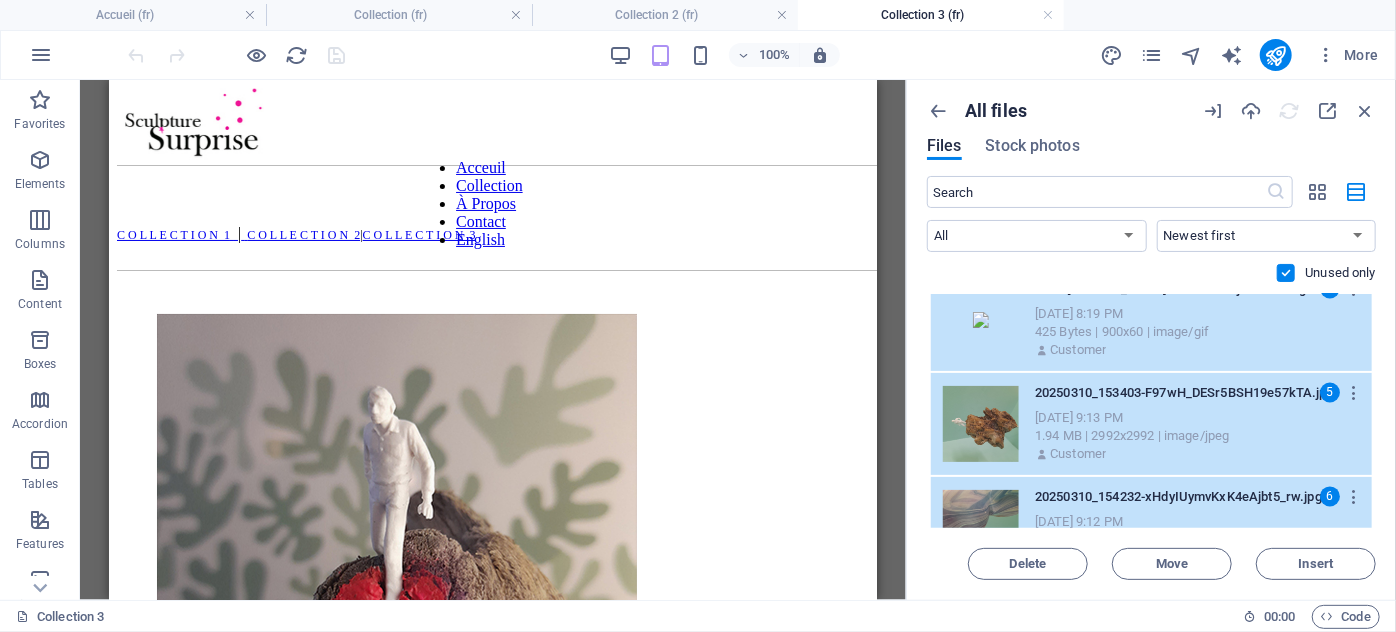 scroll, scrollTop: 21319, scrollLeft: 0, axis: vertical 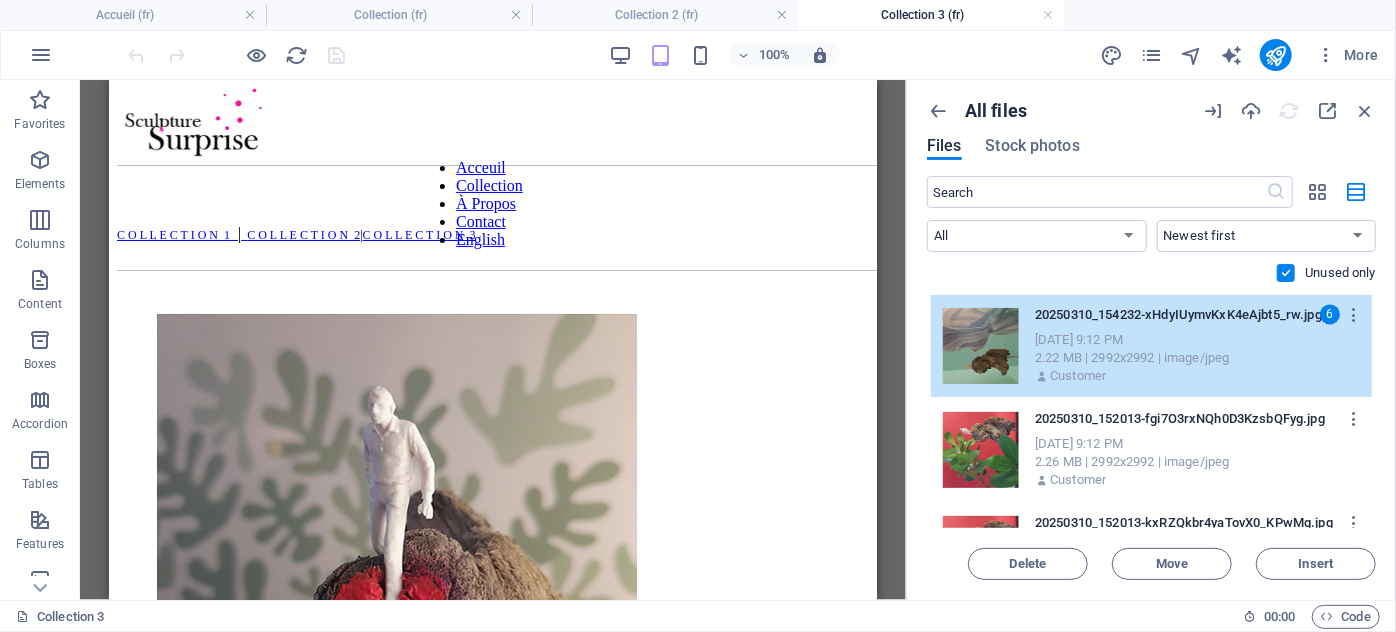click on "[DATE] 9:12 PM" at bounding box center [1195, 444] 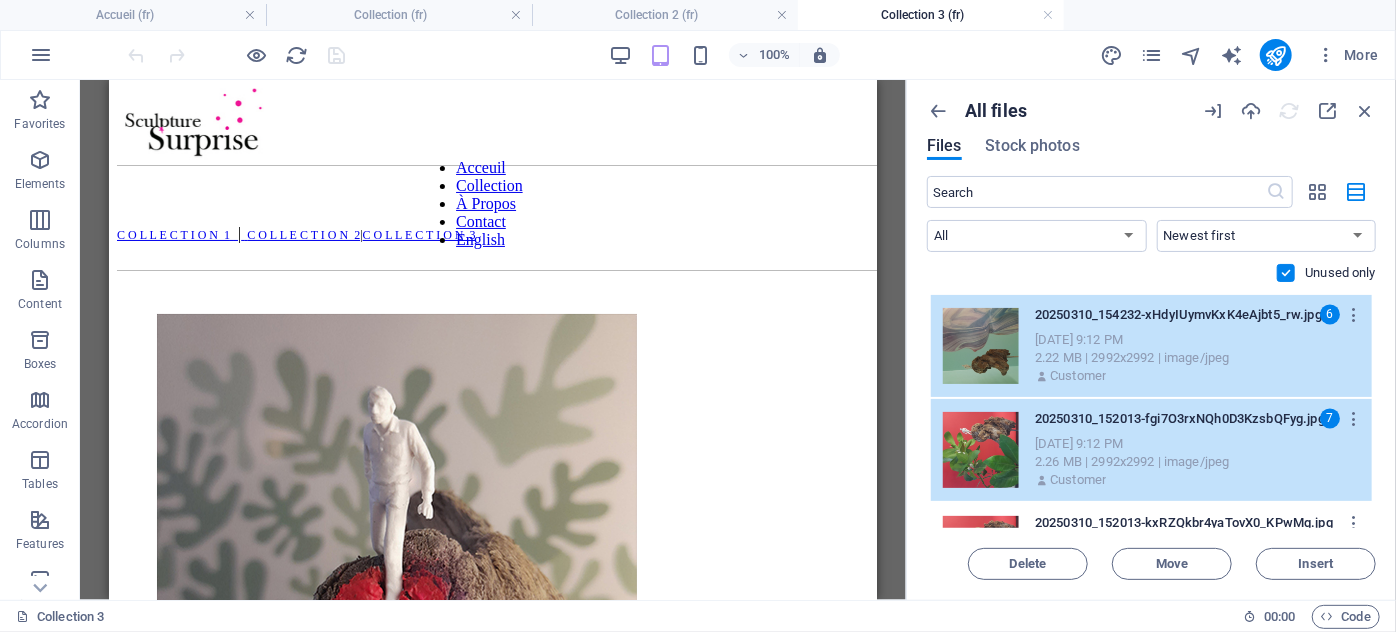 click on "20250310_152013-kxRZQkbr4yaTovX0_KPwMg.jpg 20250310_152013-kxRZQkbr4yaTovX0_KPwMg.jpg" at bounding box center [1195, 523] 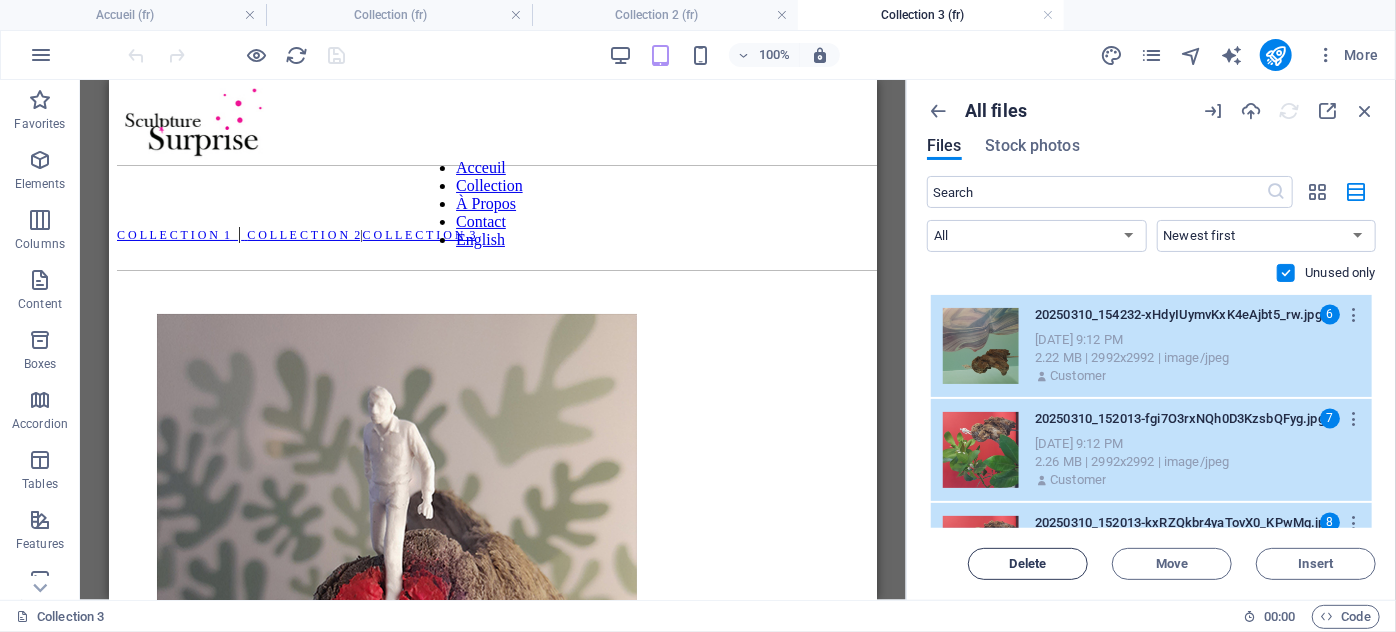click on "Delete" at bounding box center (1028, 564) 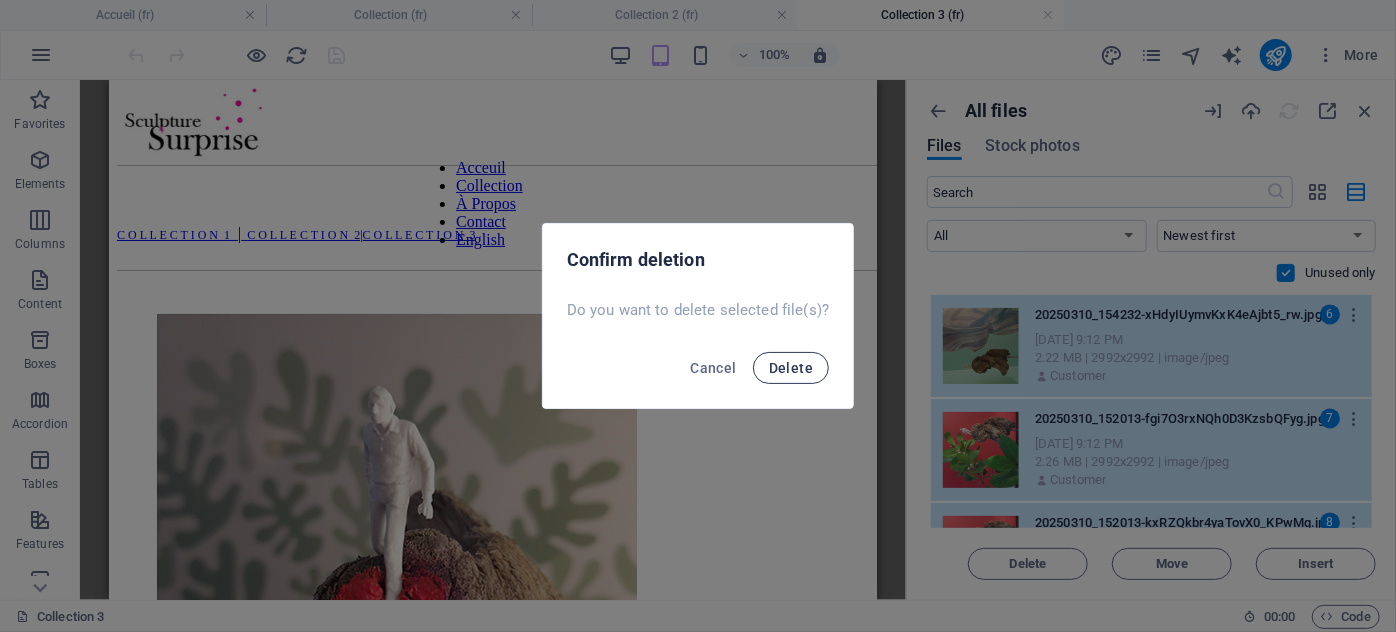 click on "Delete" at bounding box center [791, 368] 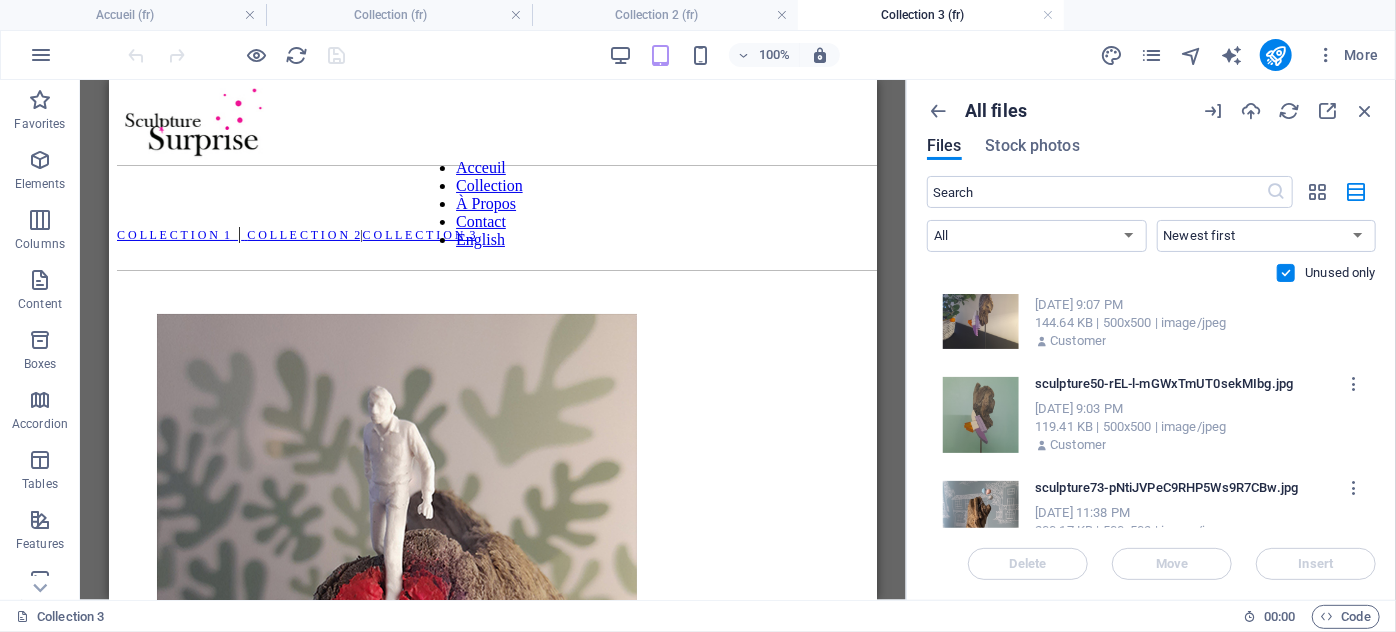 scroll, scrollTop: 0, scrollLeft: 0, axis: both 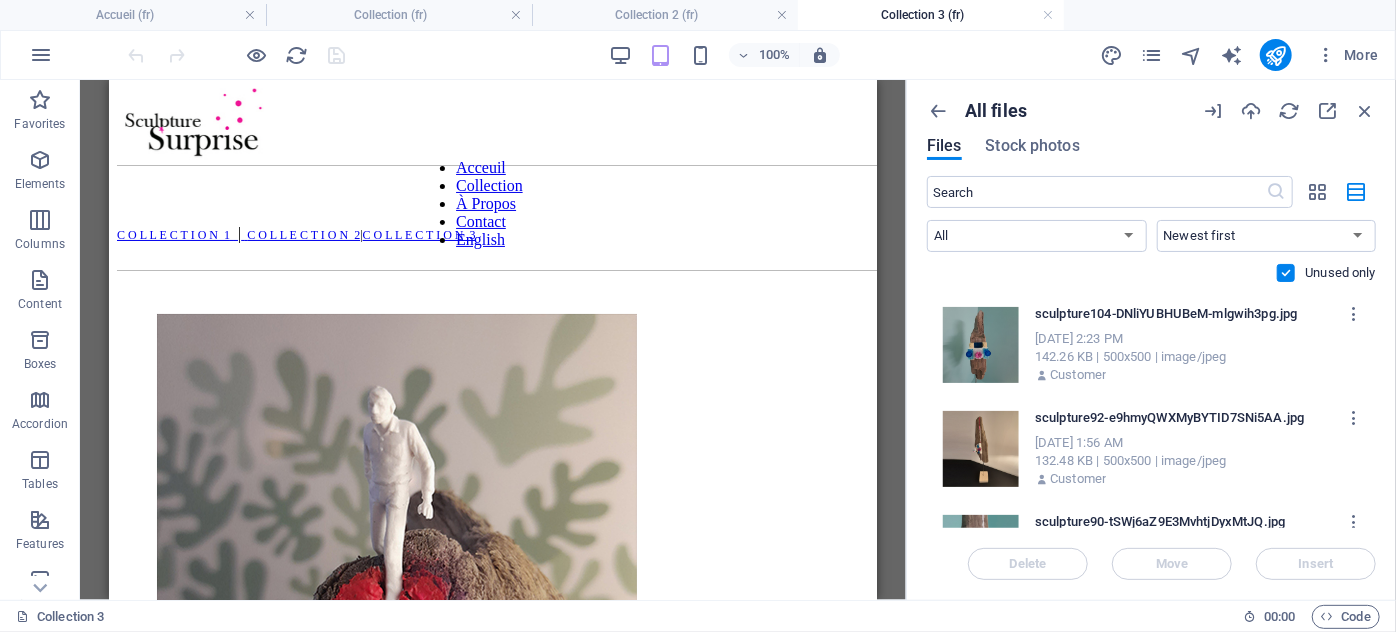click on "[DATE] 1:56 AM" at bounding box center [1195, 443] 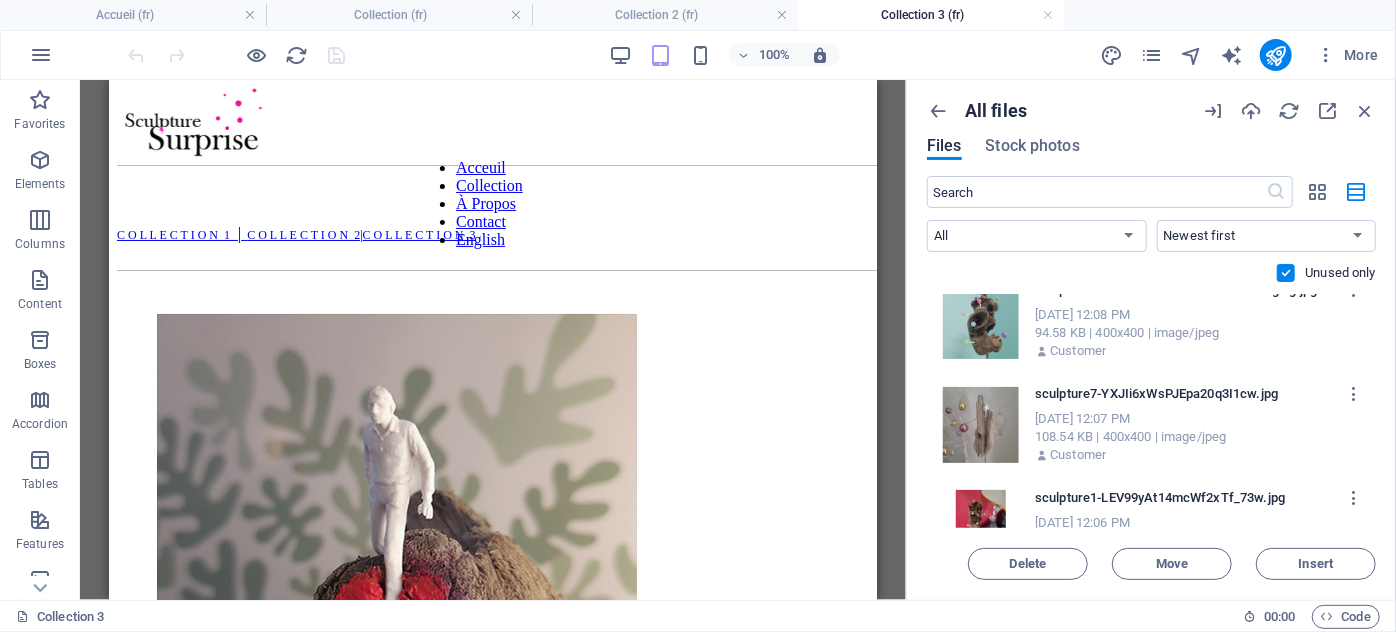 scroll, scrollTop: 21395, scrollLeft: 0, axis: vertical 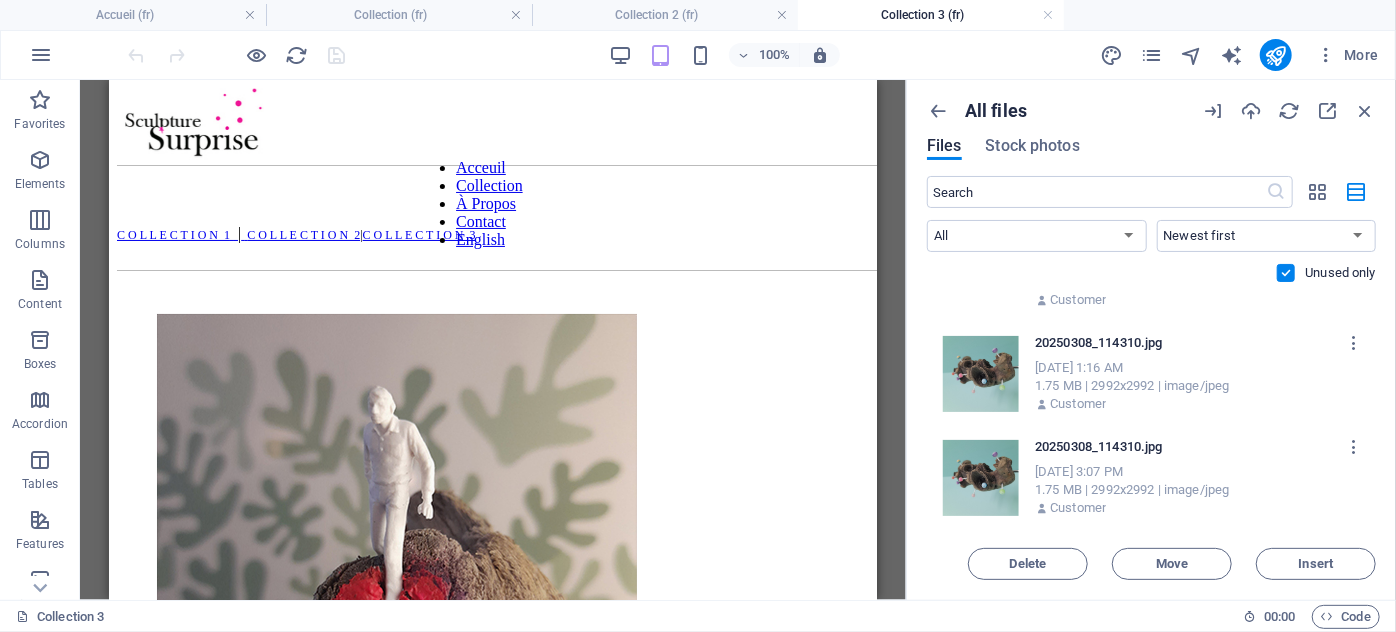 click on "[DATE] 3:07 PM" at bounding box center [1195, 472] 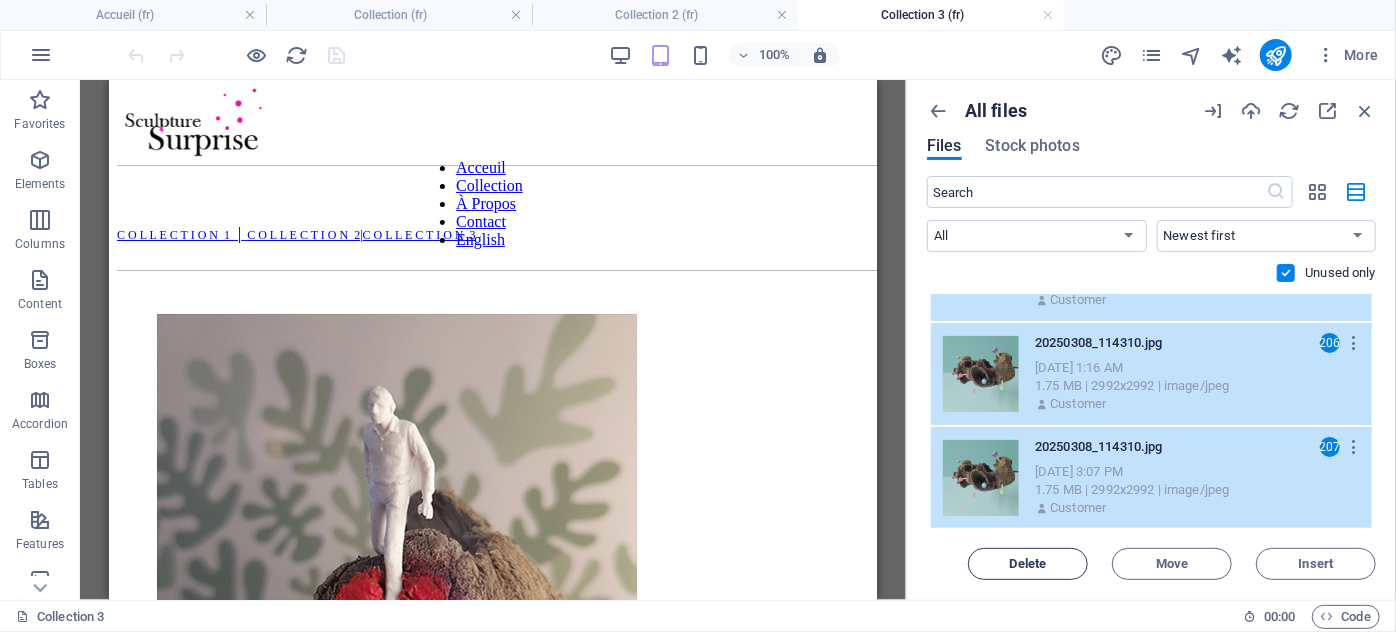 click on "Delete" at bounding box center (1028, 564) 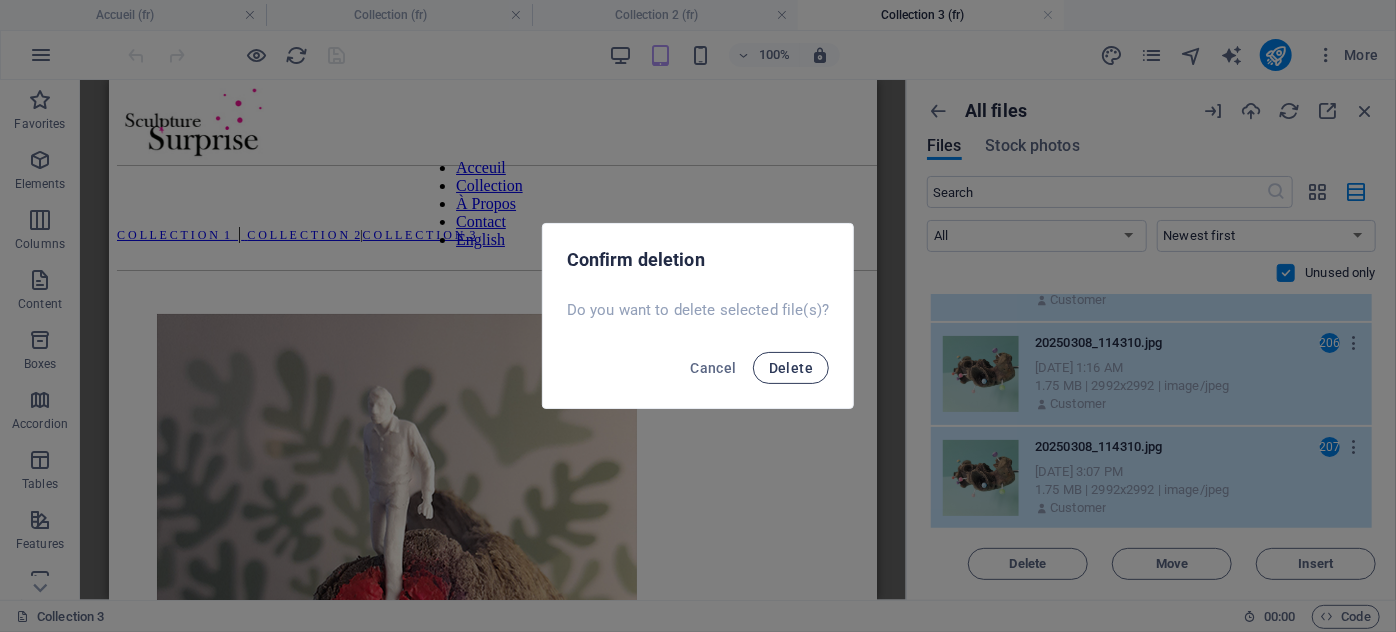 click on "Delete" at bounding box center (791, 368) 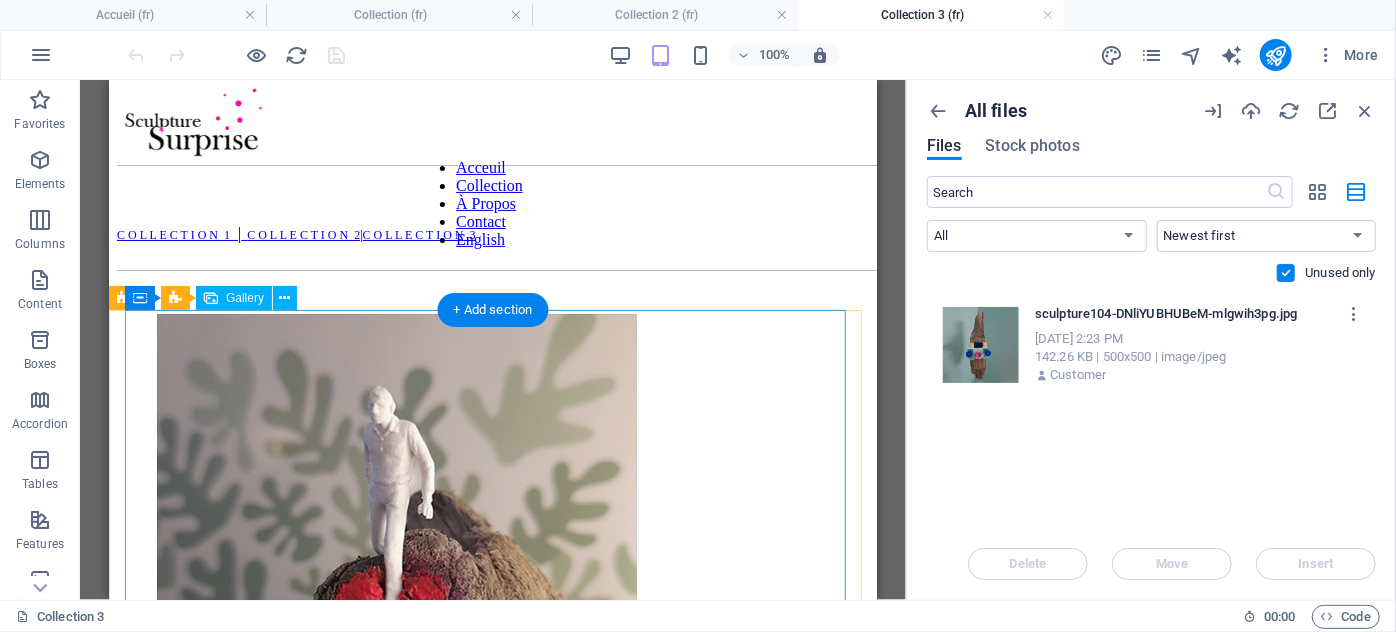 scroll, scrollTop: 0, scrollLeft: 0, axis: both 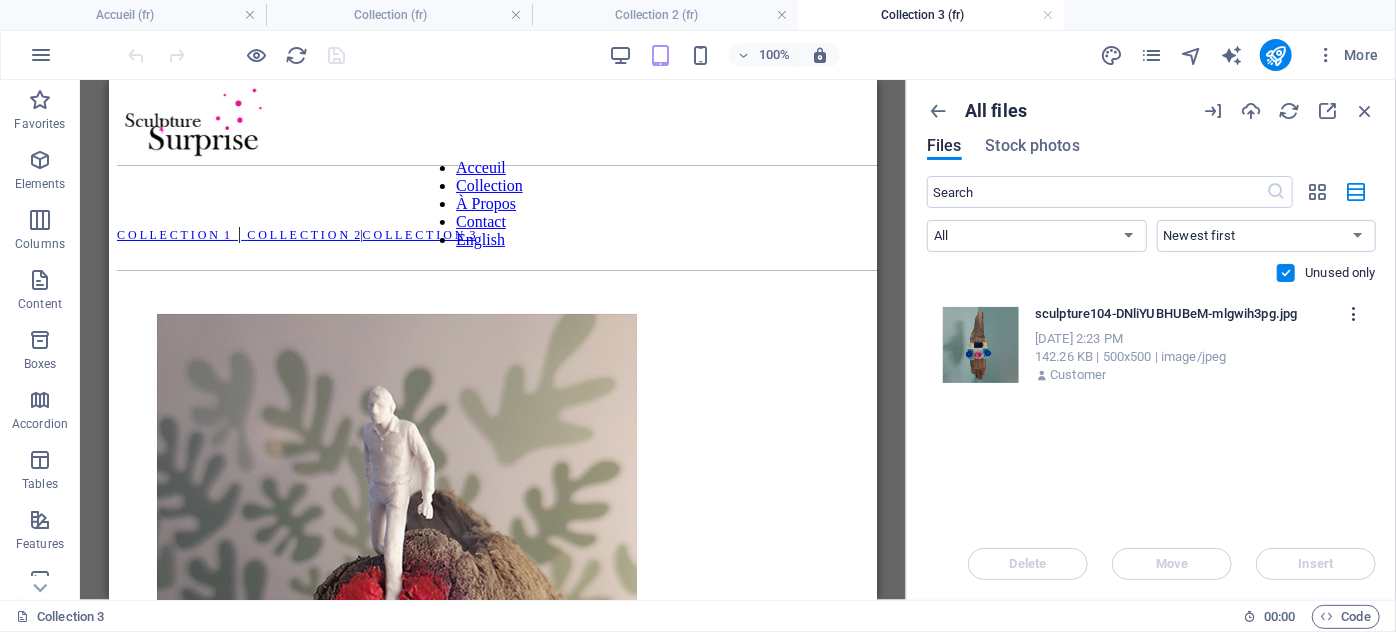 click at bounding box center (1354, 314) 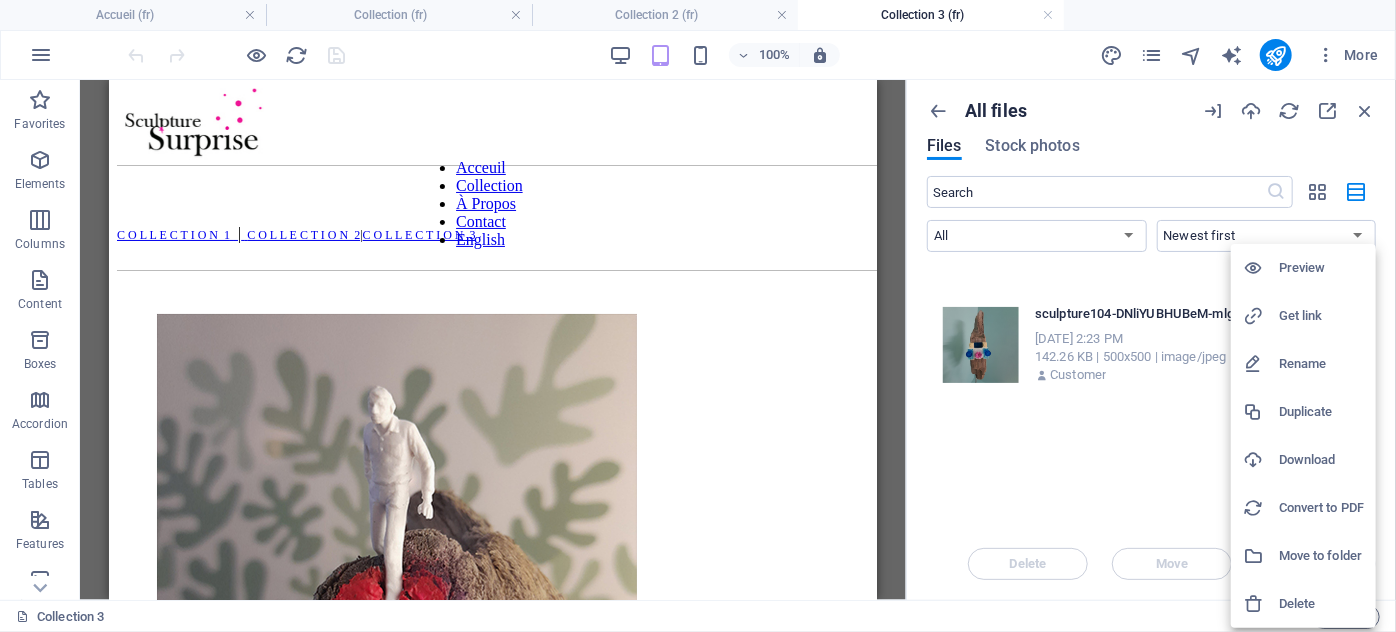 click at bounding box center (698, 316) 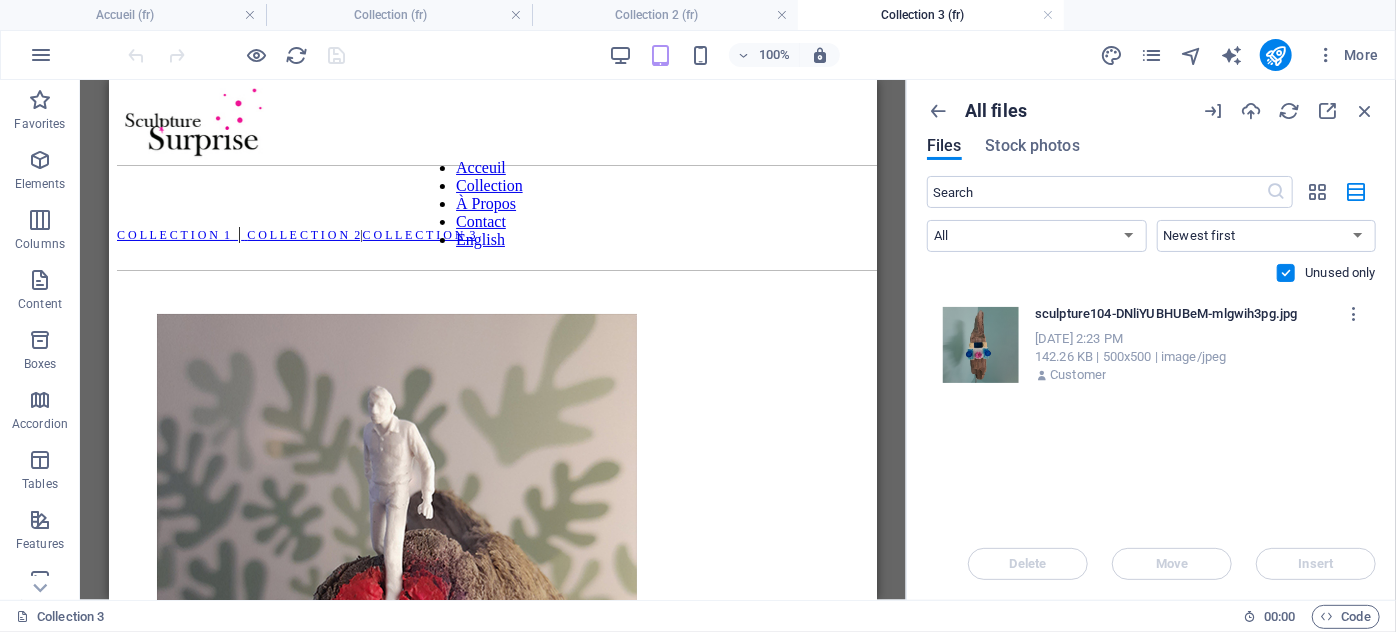 click at bounding box center (975, 341) 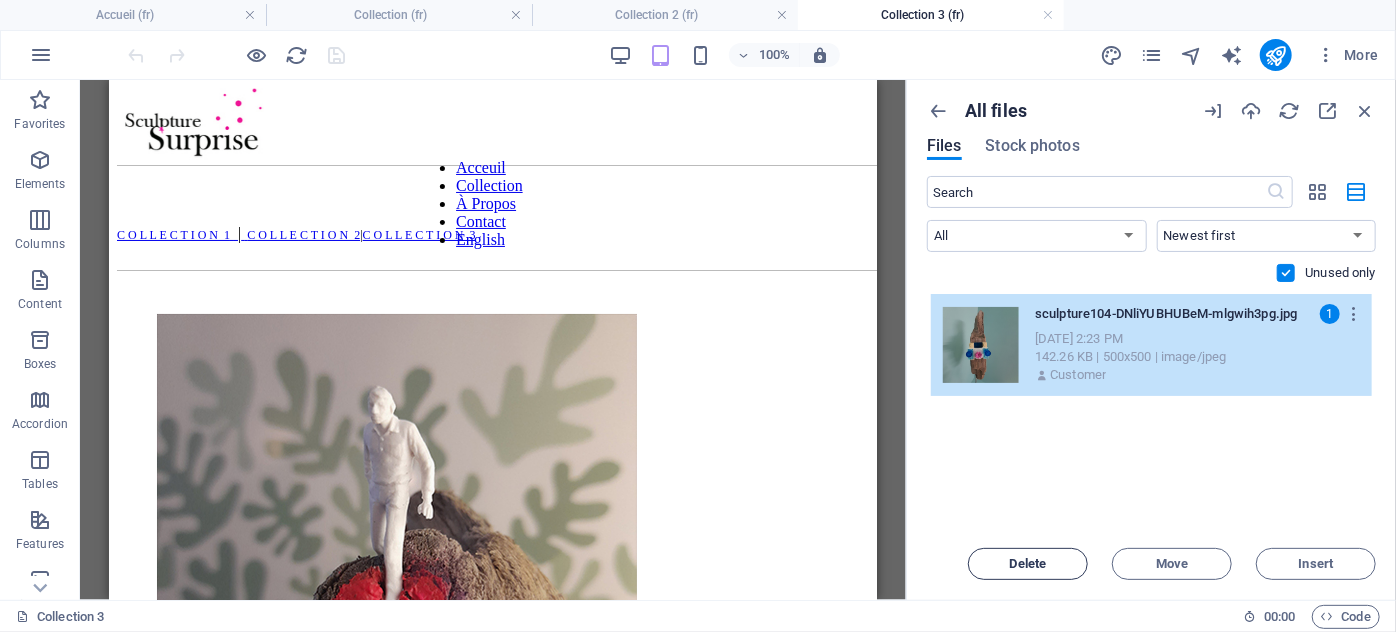 click on "Delete" at bounding box center (1028, 564) 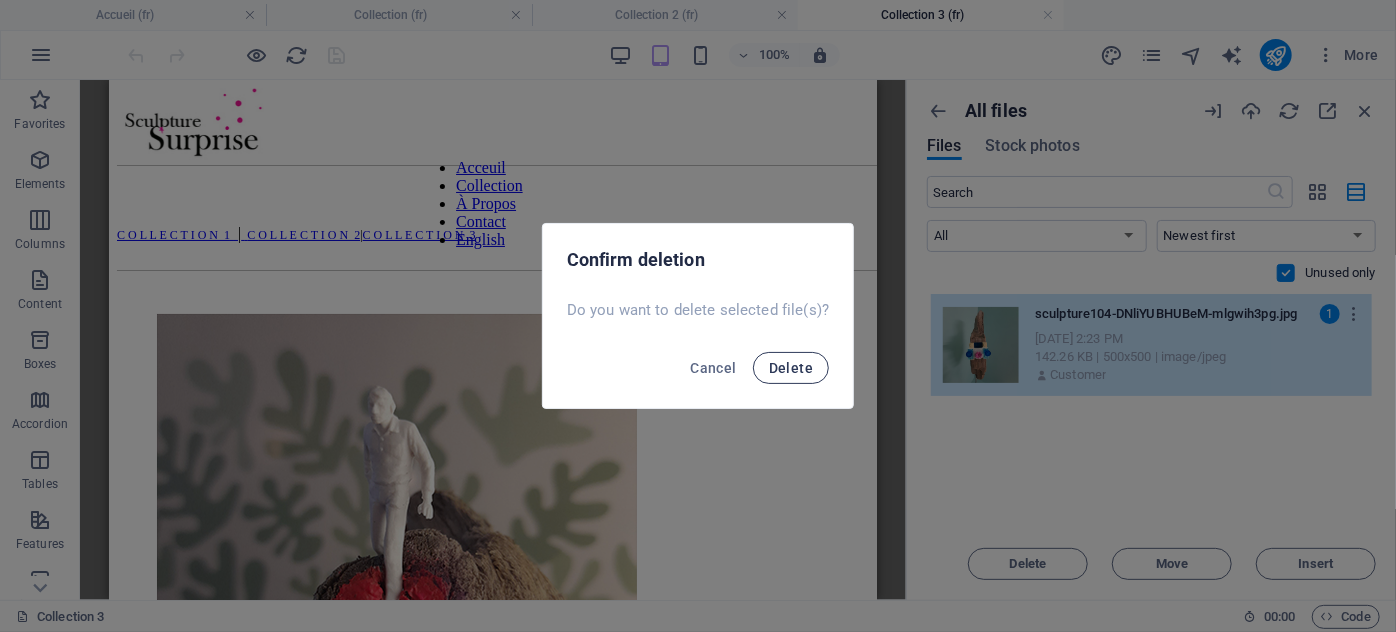 click on "Delete" at bounding box center (791, 368) 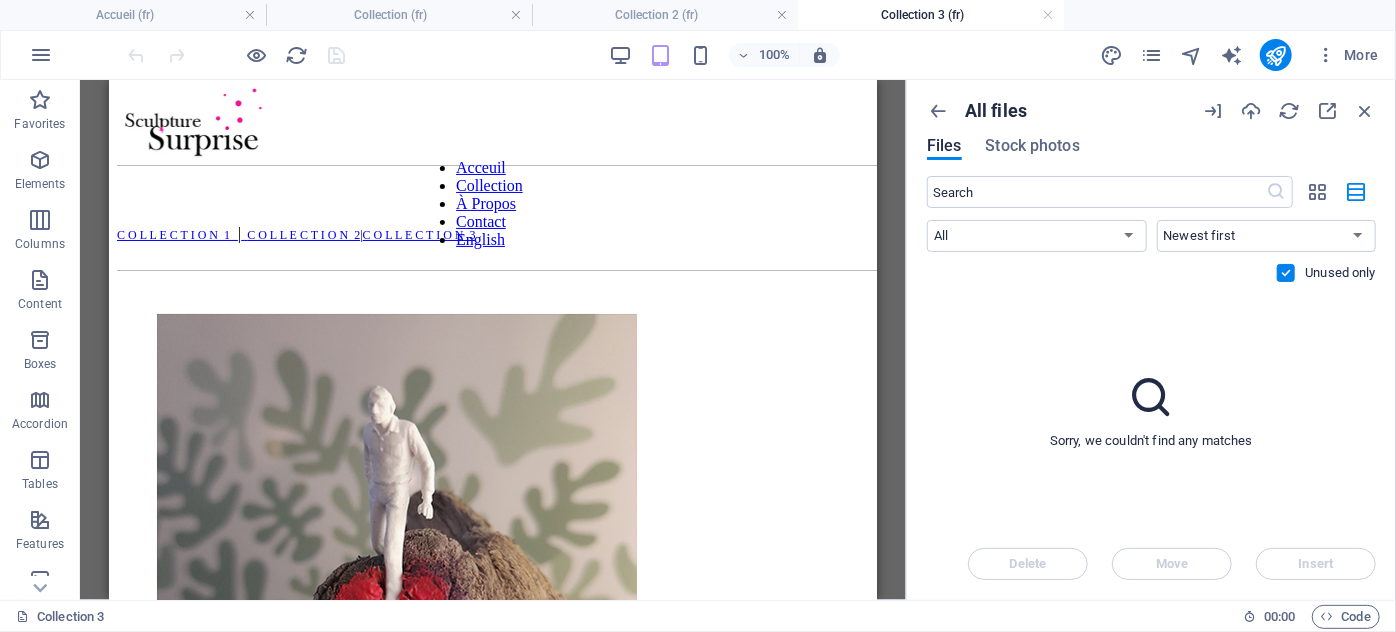 click at bounding box center [1286, 273] 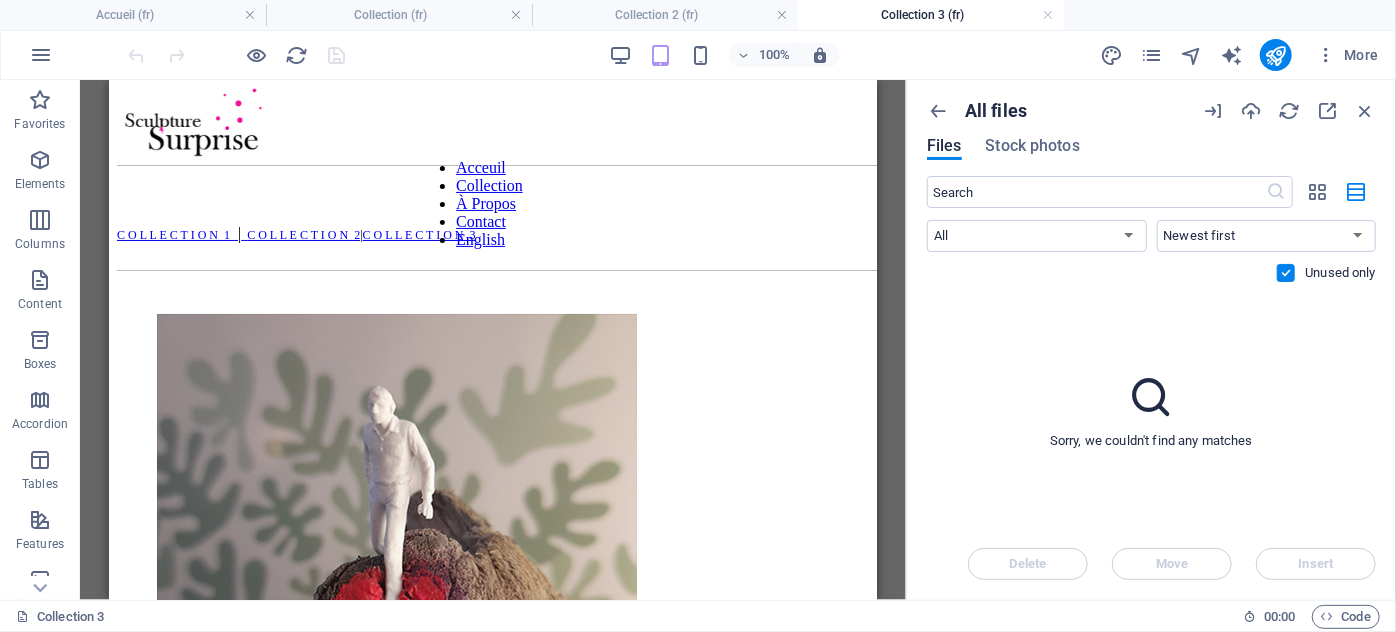 click at bounding box center (0, 0) 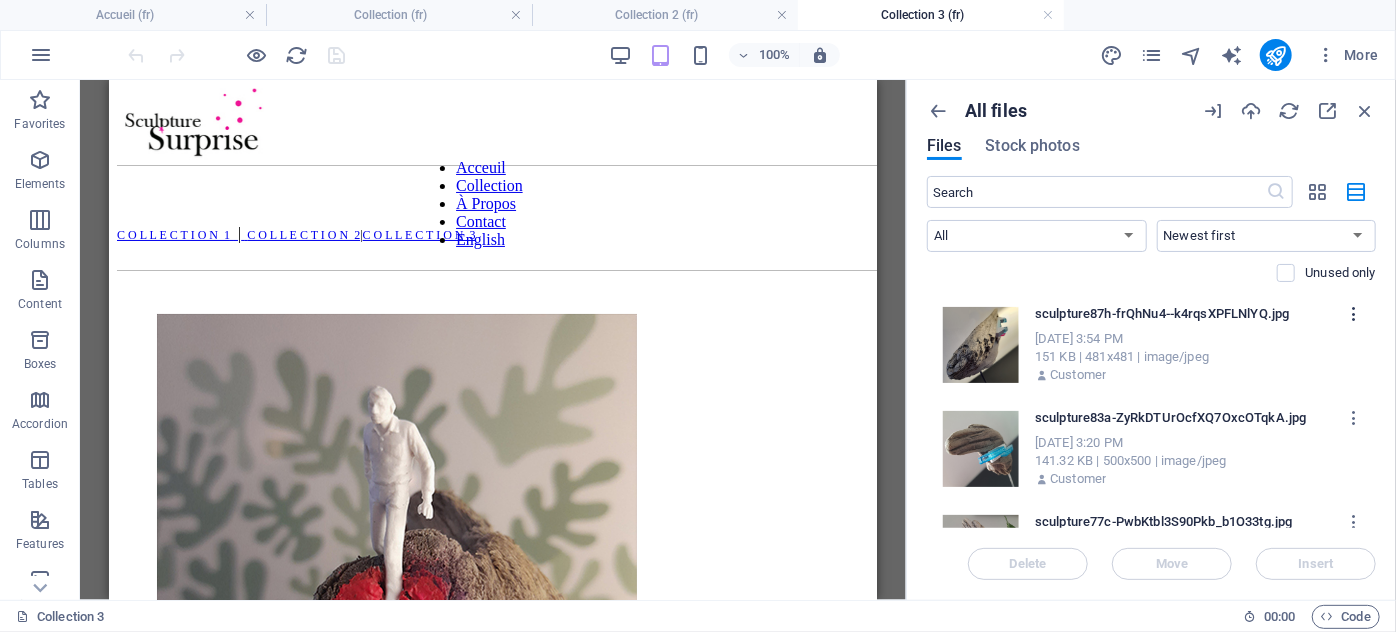 click at bounding box center [1354, 314] 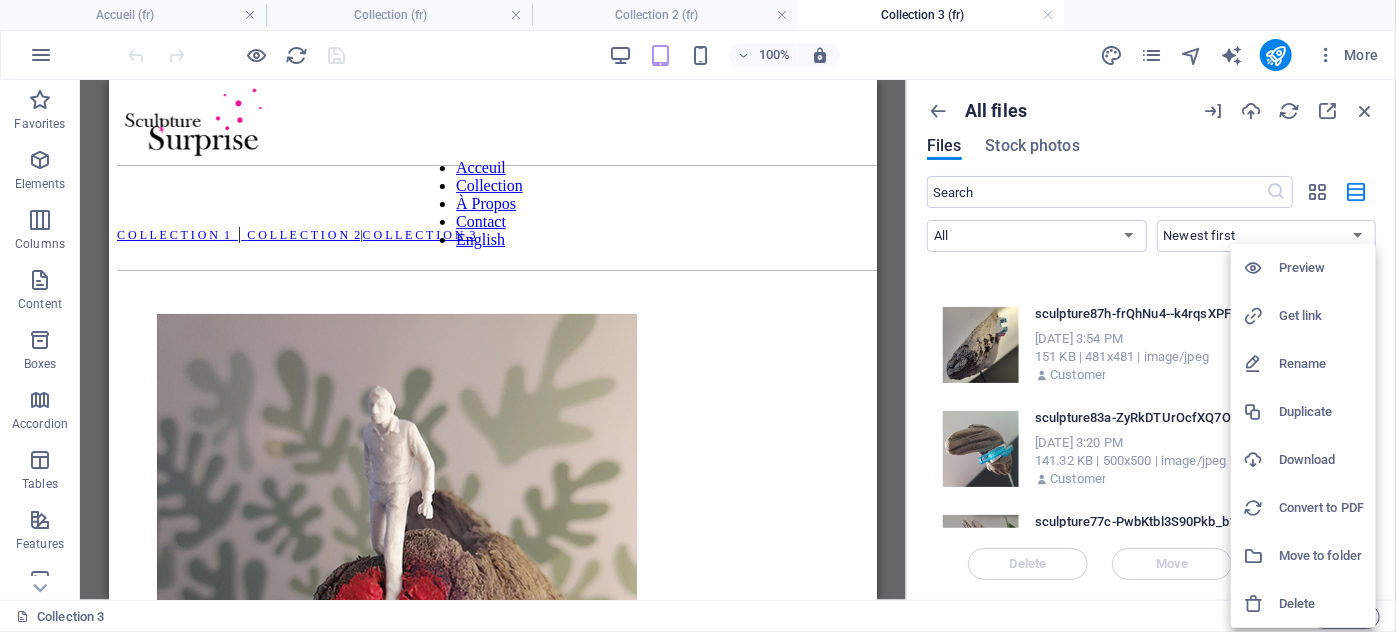 click at bounding box center [698, 316] 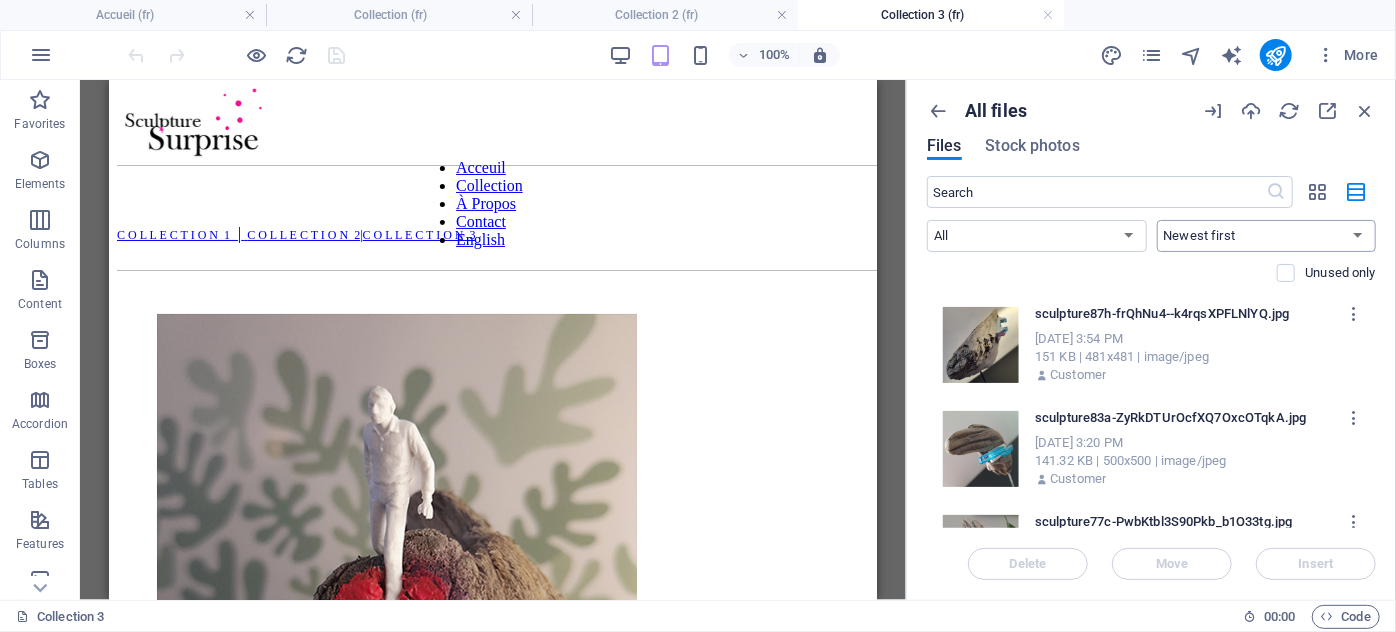 click on "Newest first Oldest first Name (A-Z) Name (Z-A) Size (0-9) Size (9-0) Resolution (0-9) Resolution (9-0)" at bounding box center (1267, 236) 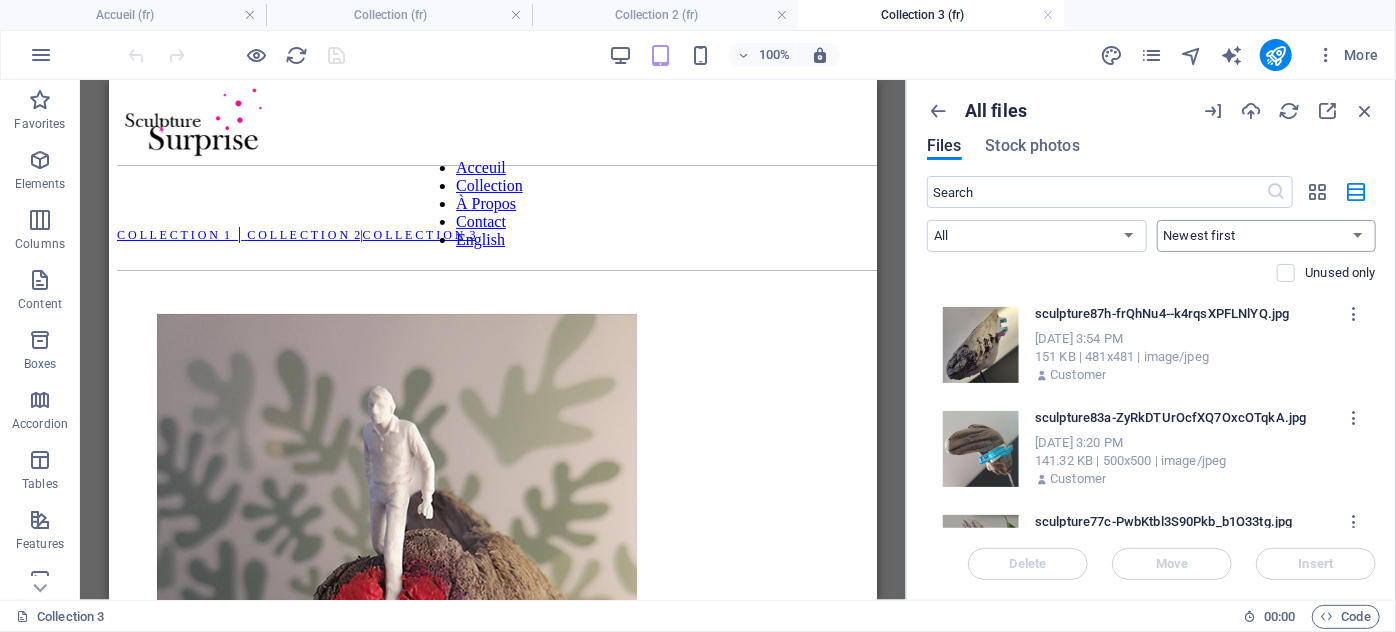 select on "oldest_first" 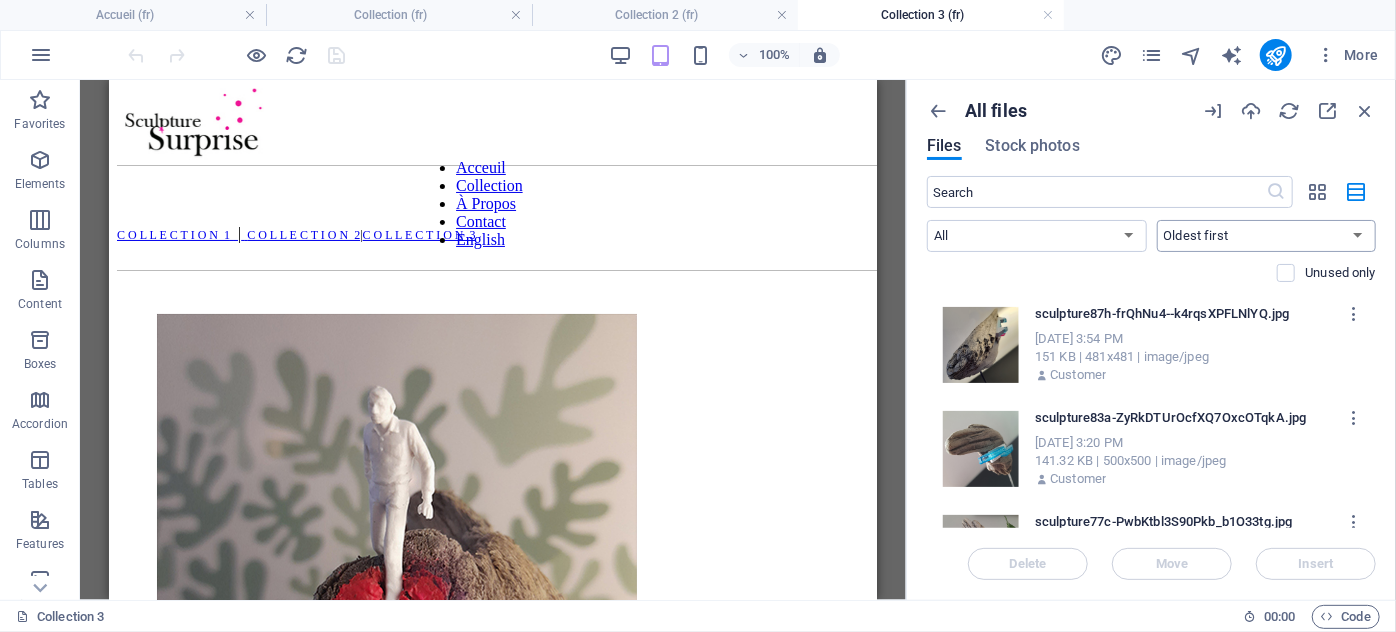 click on "Newest first Oldest first Name (A-Z) Name (Z-A) Size (0-9) Size (9-0) Resolution (0-9) Resolution (9-0)" at bounding box center (1267, 236) 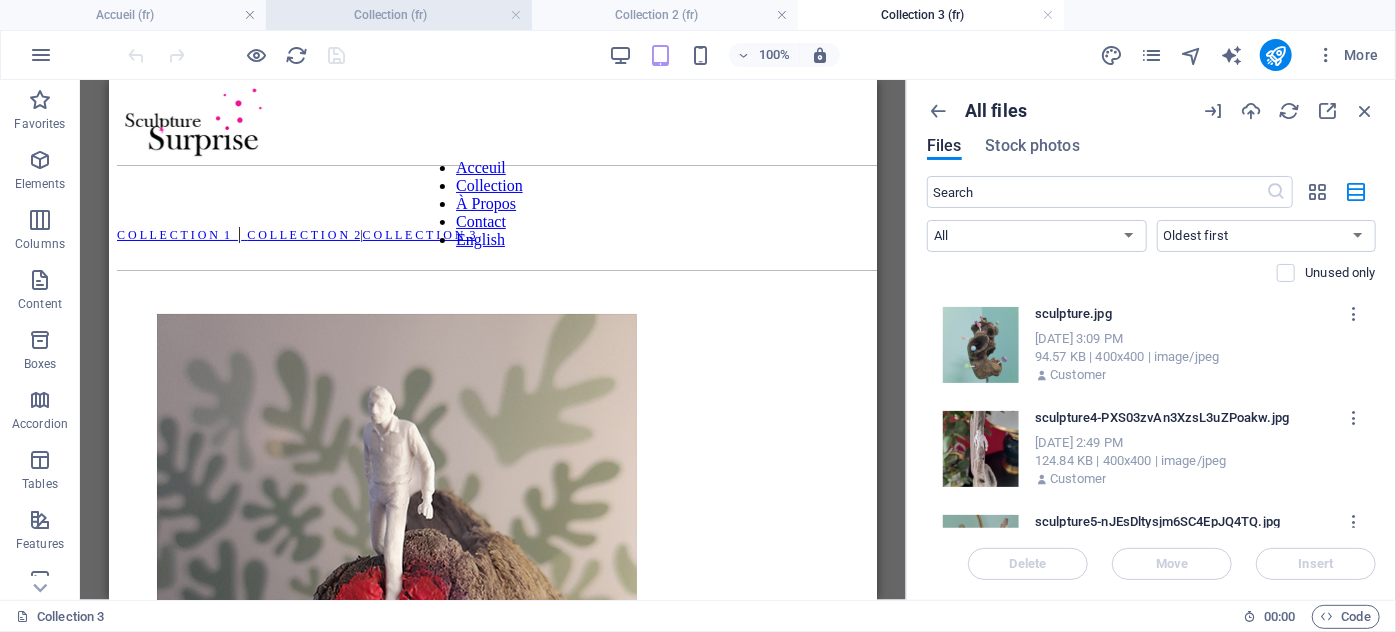 click on "Collection (fr)" at bounding box center [399, 15] 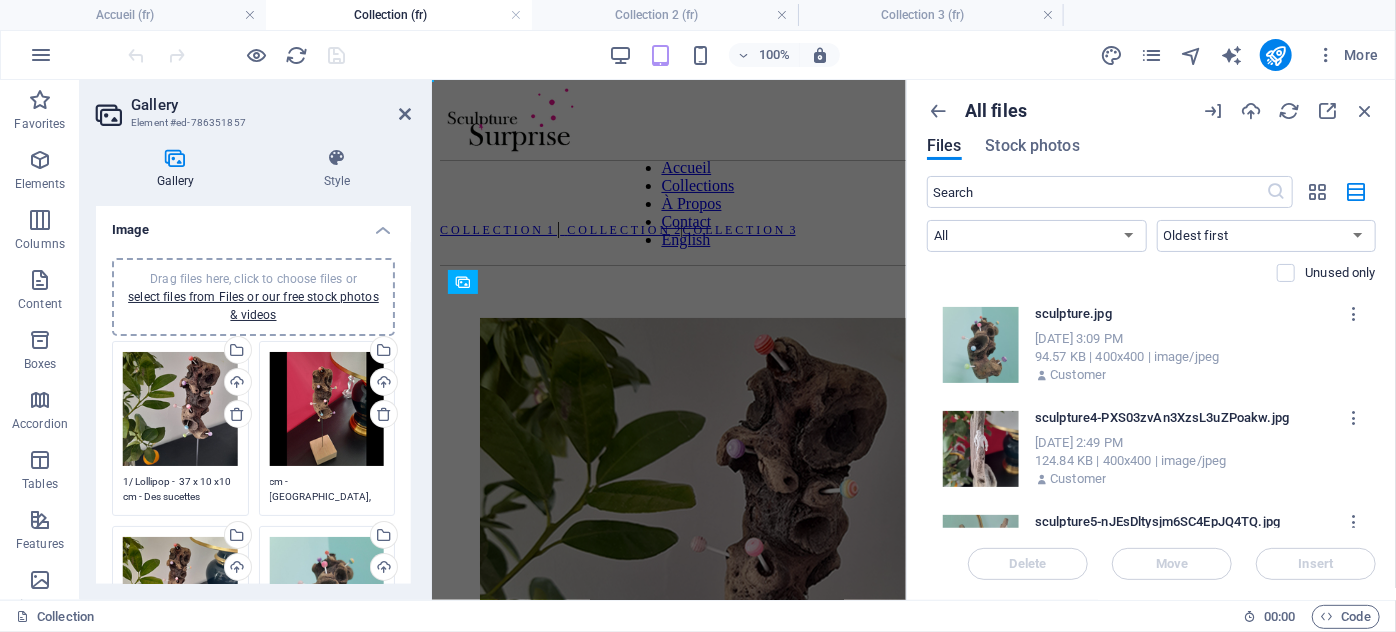 scroll, scrollTop: 74, scrollLeft: 0, axis: vertical 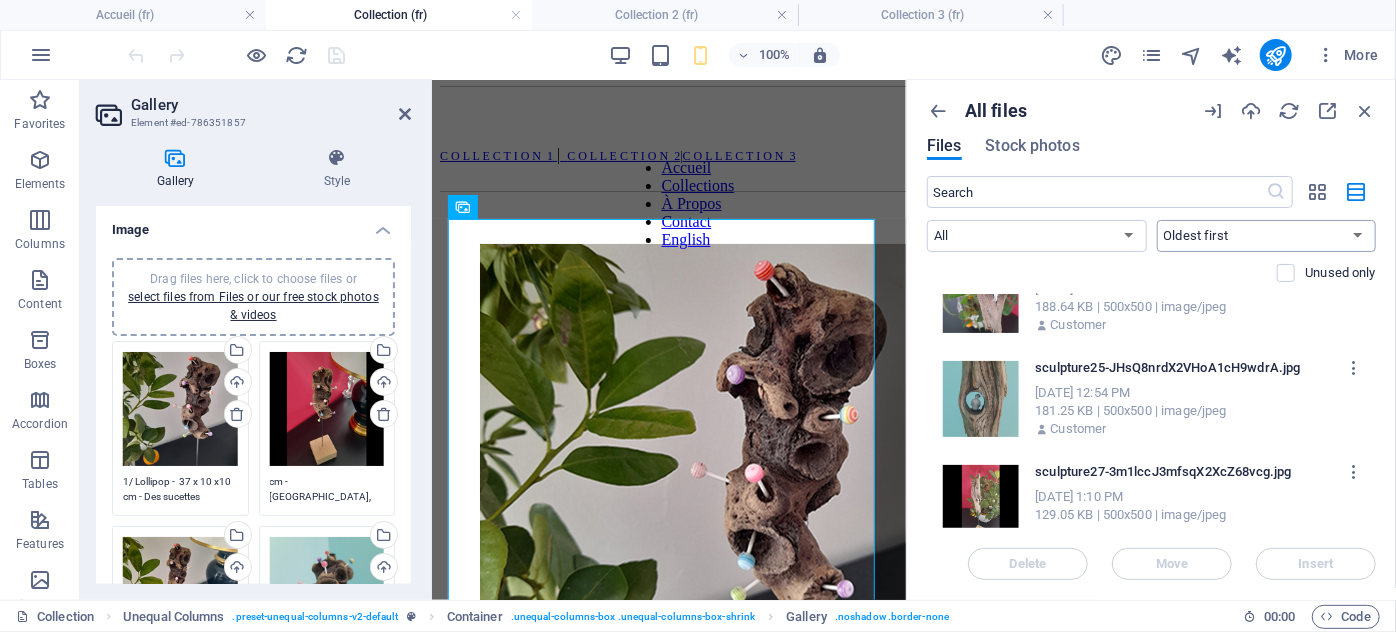 click on "Newest first Oldest first Name (A-Z) Name (Z-A) Size (0-9) Size (9-0) Resolution (0-9) Resolution (9-0)" at bounding box center [1267, 236] 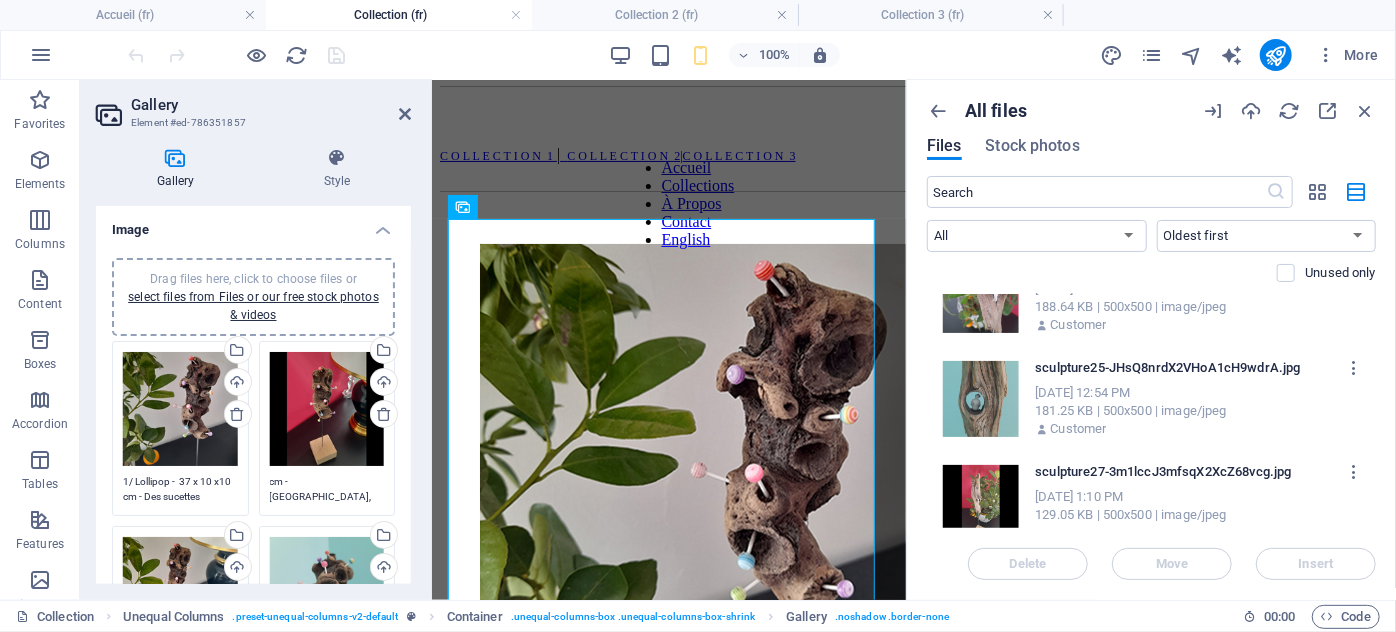 click on "sculpture27-3m1lccJ3mfsqX2XcZ68vcg.jpg" at bounding box center (1186, 472) 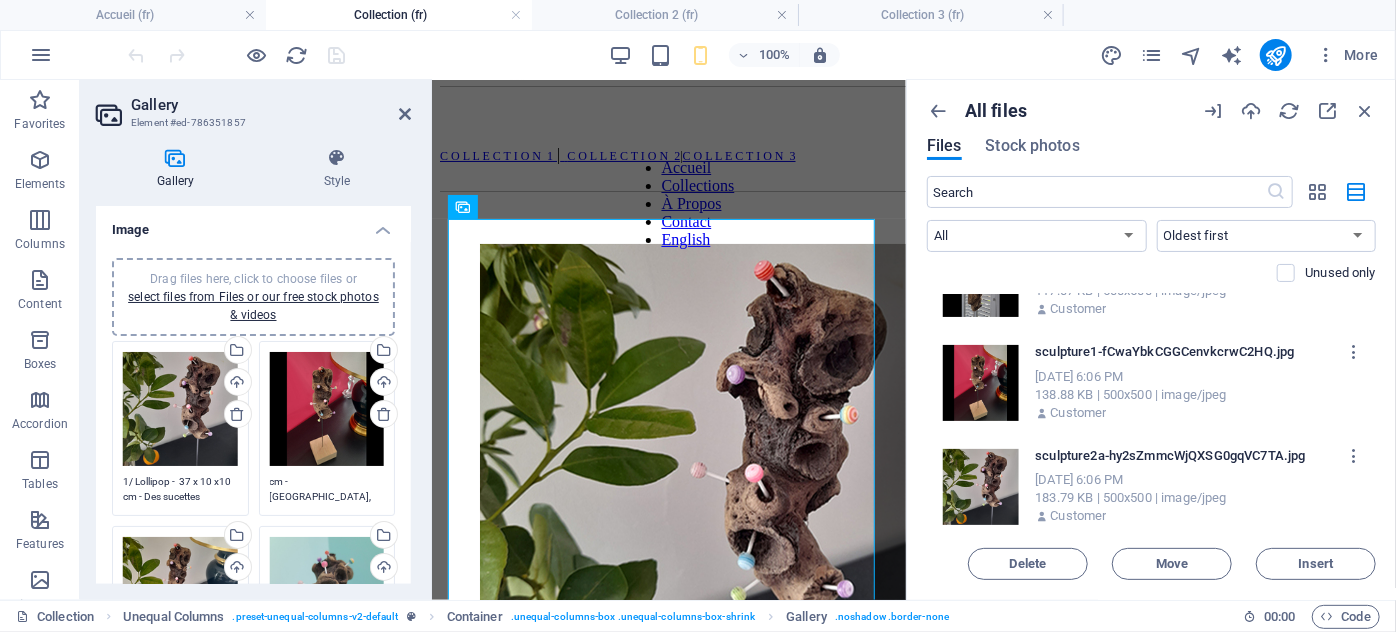 scroll, scrollTop: 5636, scrollLeft: 0, axis: vertical 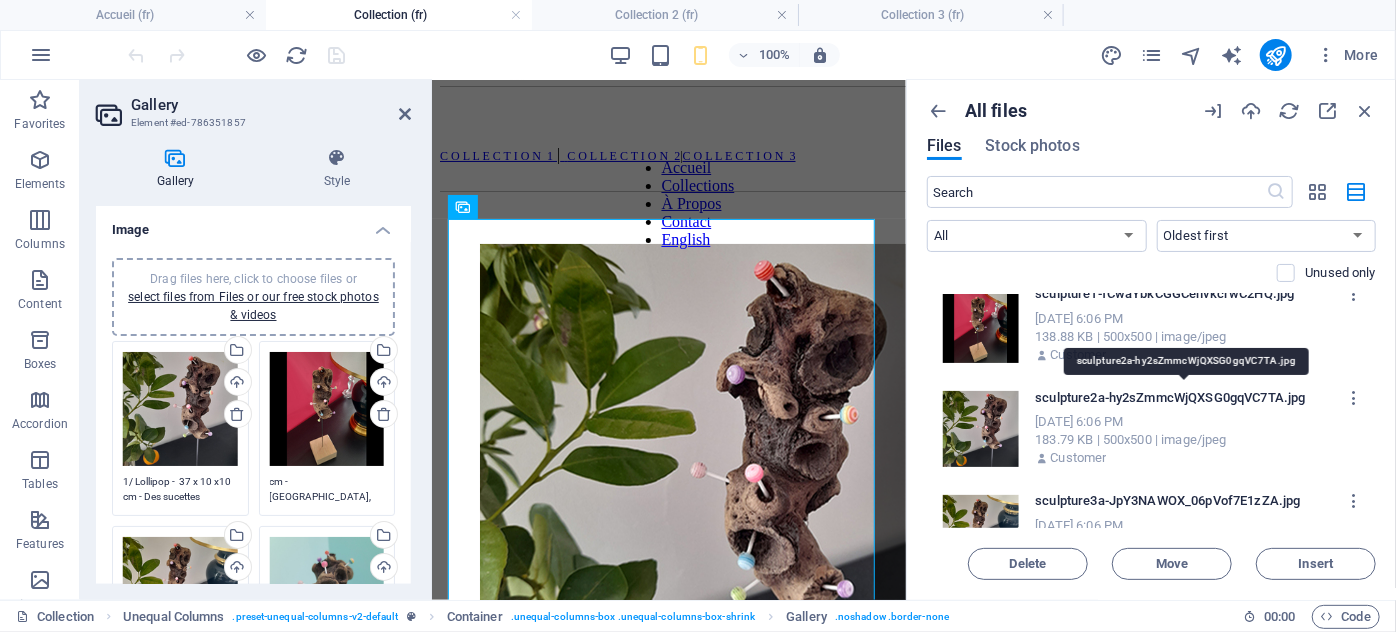 click on "sculpture2a-hy2sZmmcWjQXSG0gqVC7TA.jpg" at bounding box center (1186, 398) 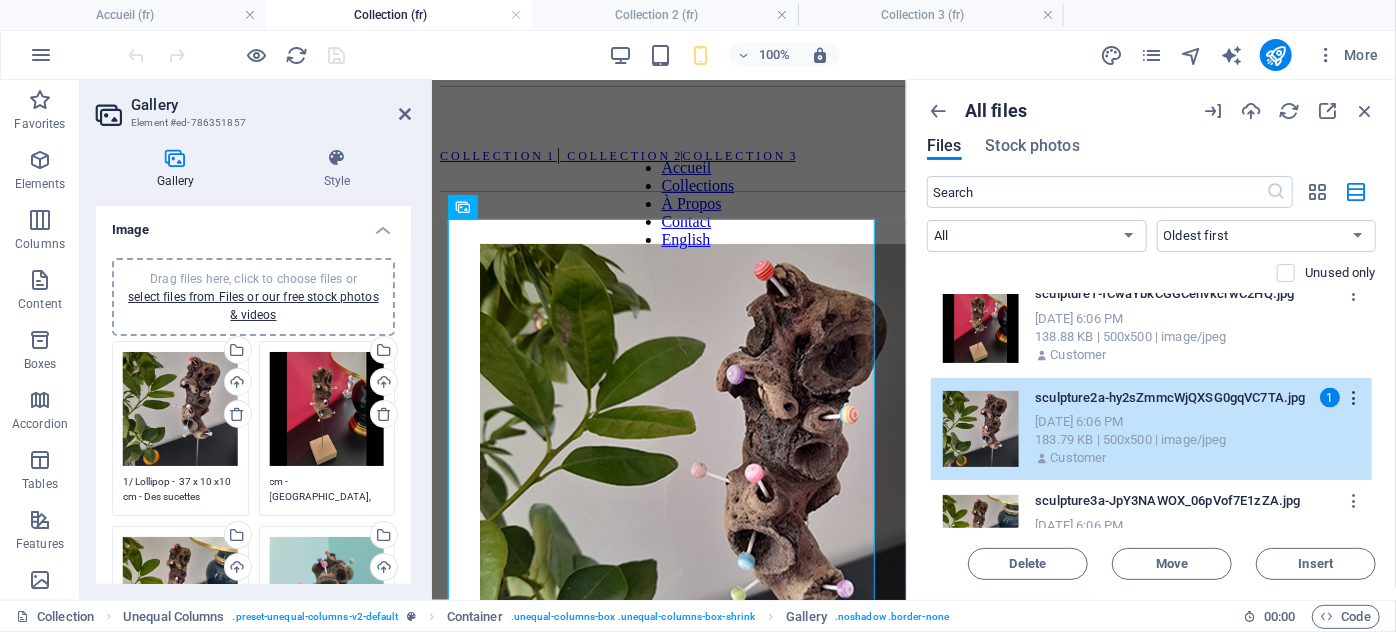 click at bounding box center (1354, 398) 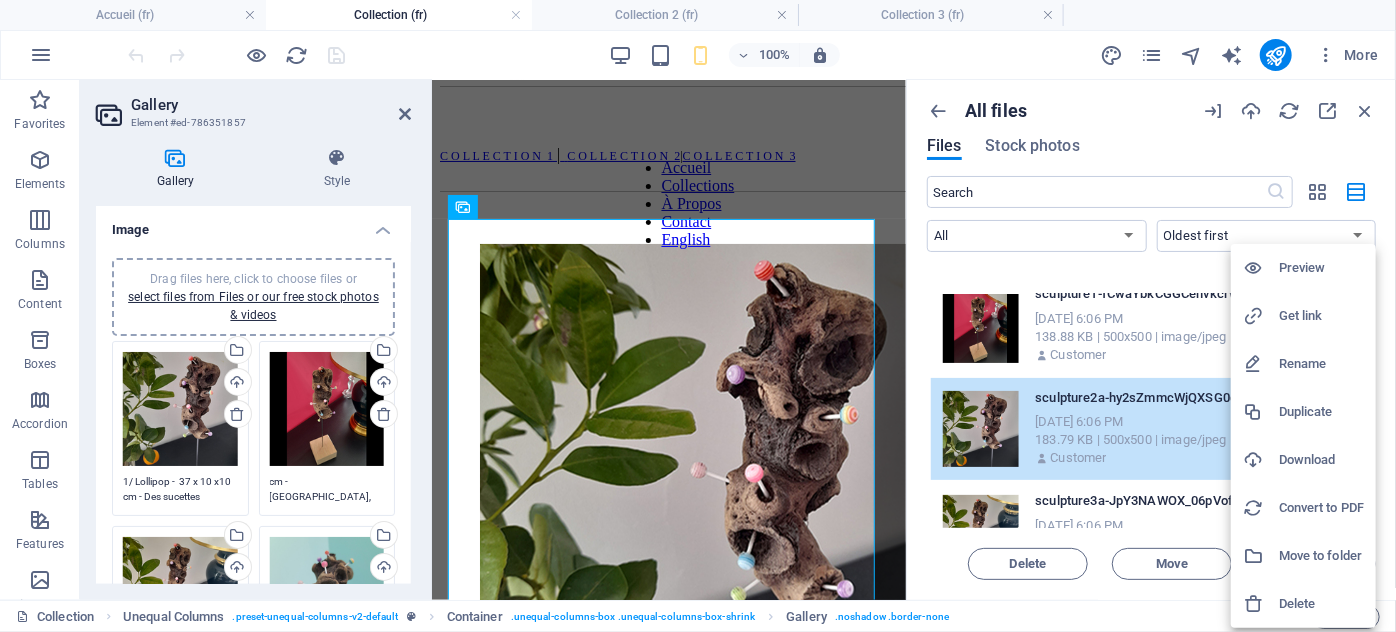 click on "Rename" at bounding box center [1321, 364] 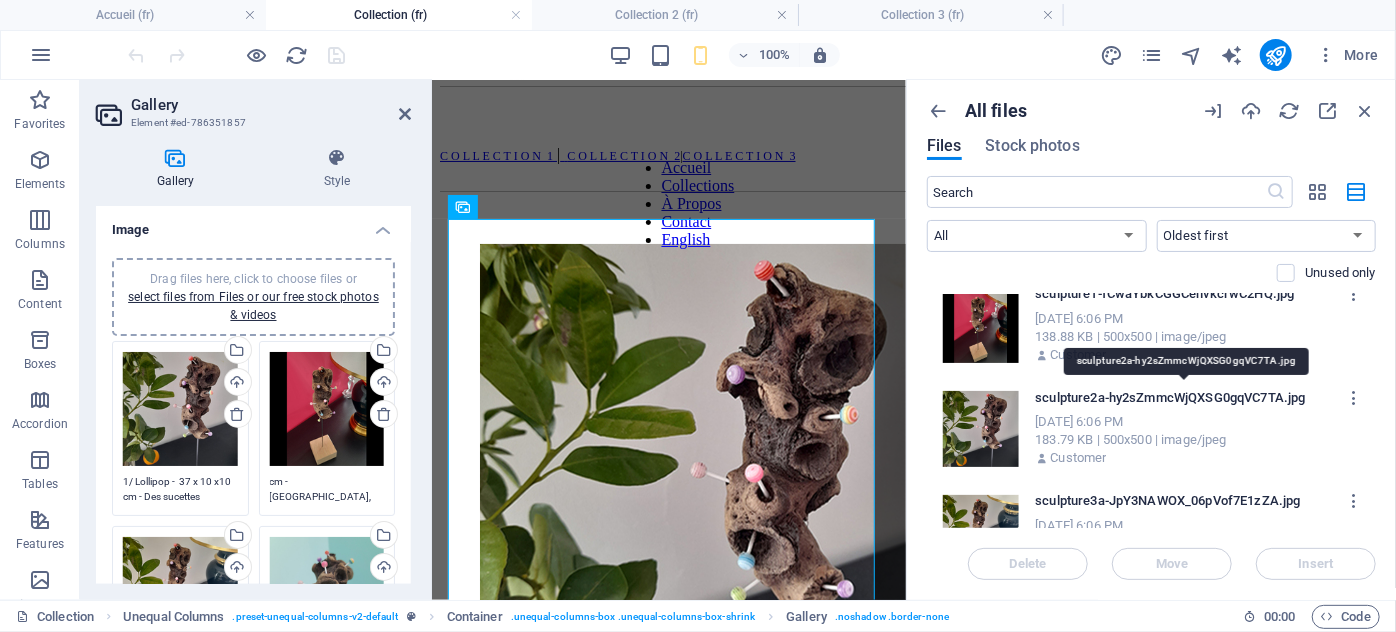 click on "sculpture2a-hy2sZmmcWjQXSG0gqVC7TA.jpg" at bounding box center (1186, 398) 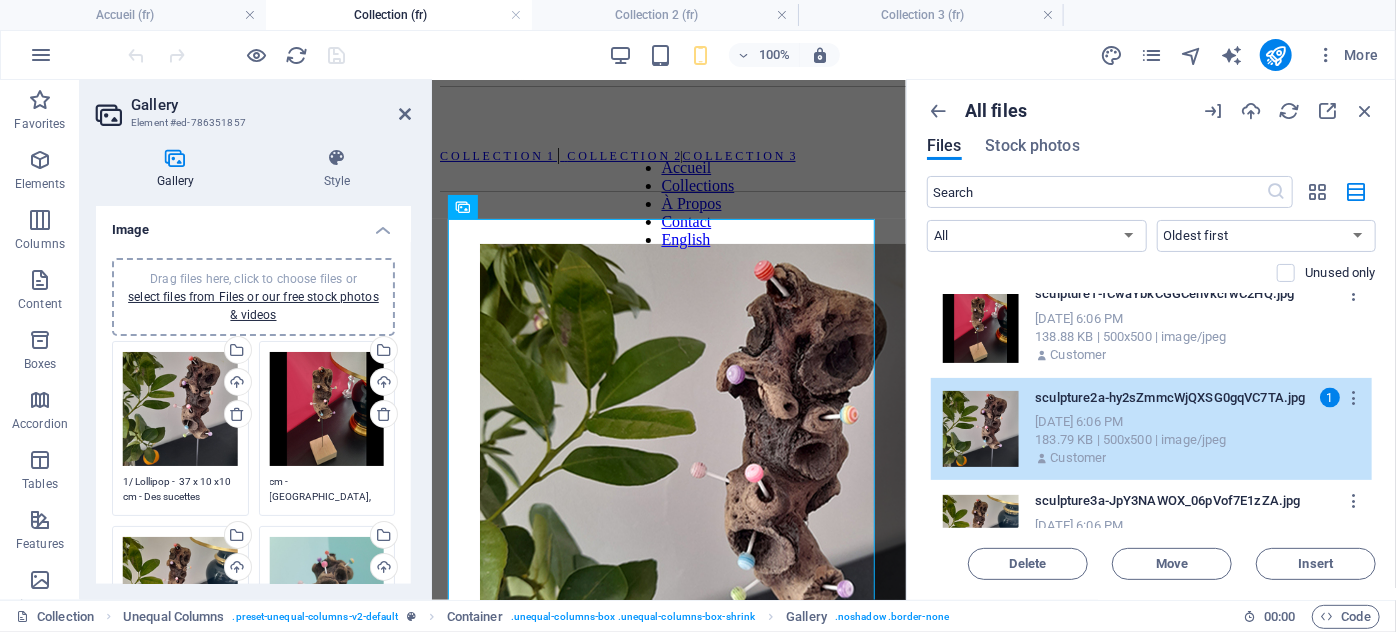 click on "138.88 KB | 500x500 | image/jpeg" at bounding box center (1195, 337) 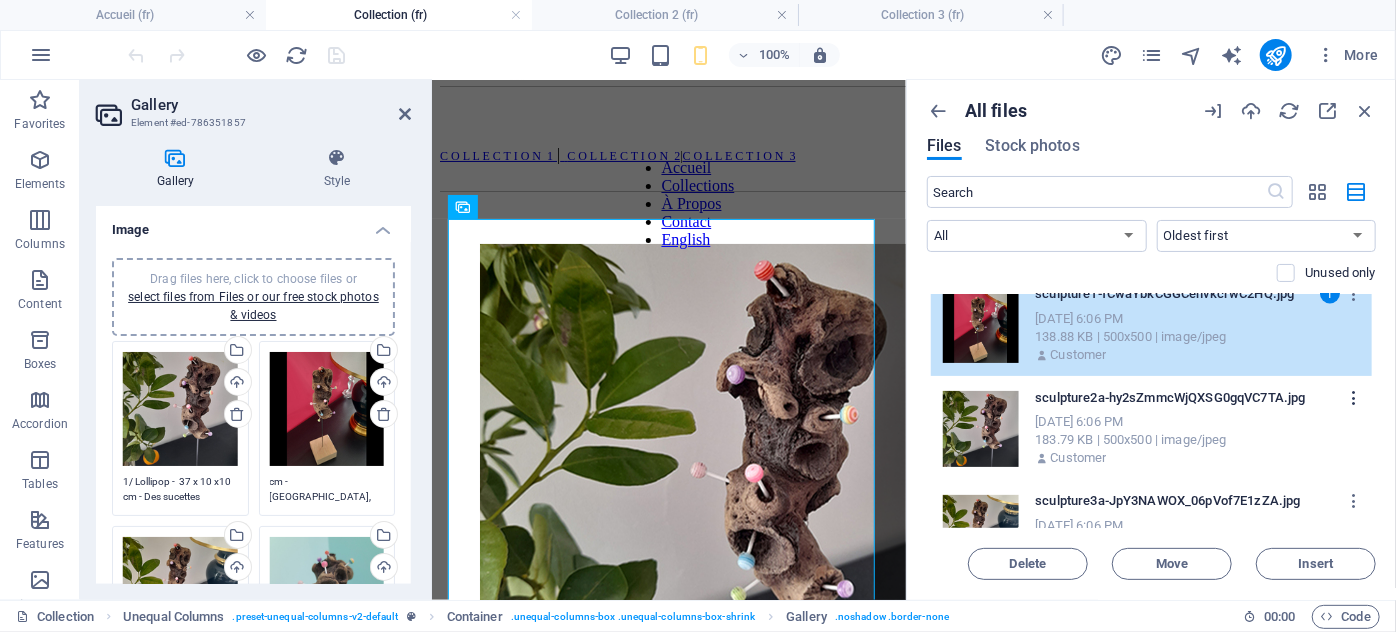 click at bounding box center [1354, 398] 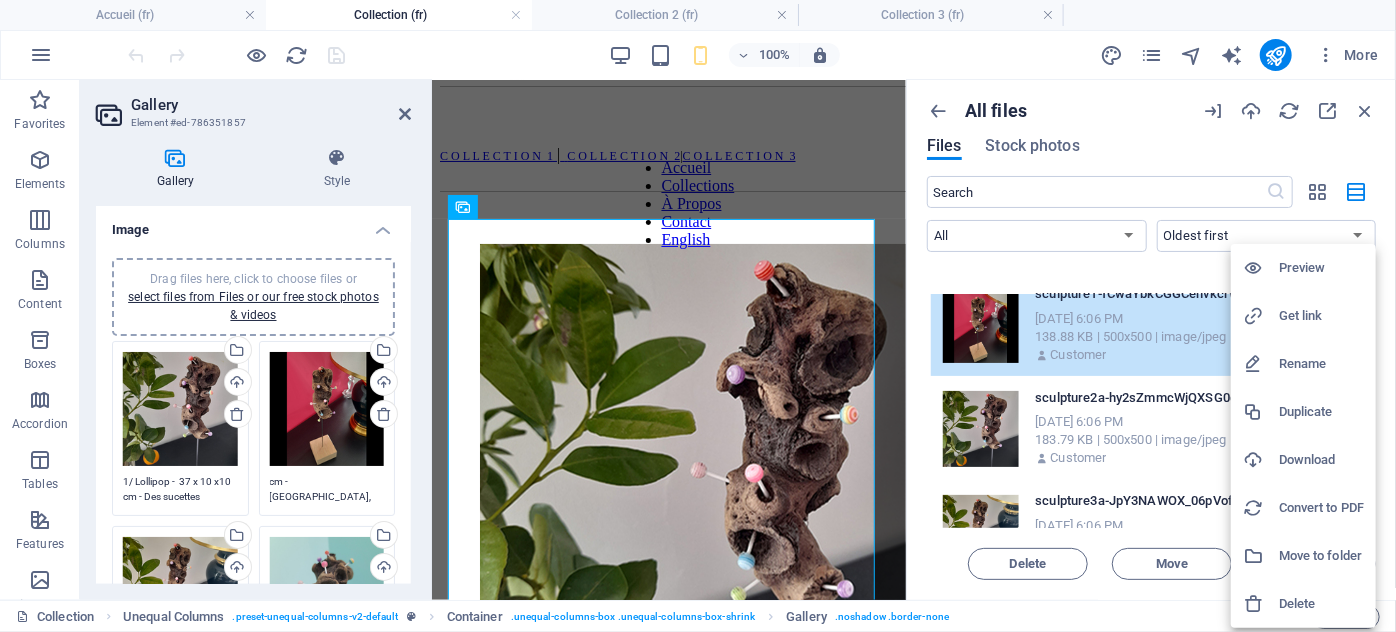 click at bounding box center (698, 316) 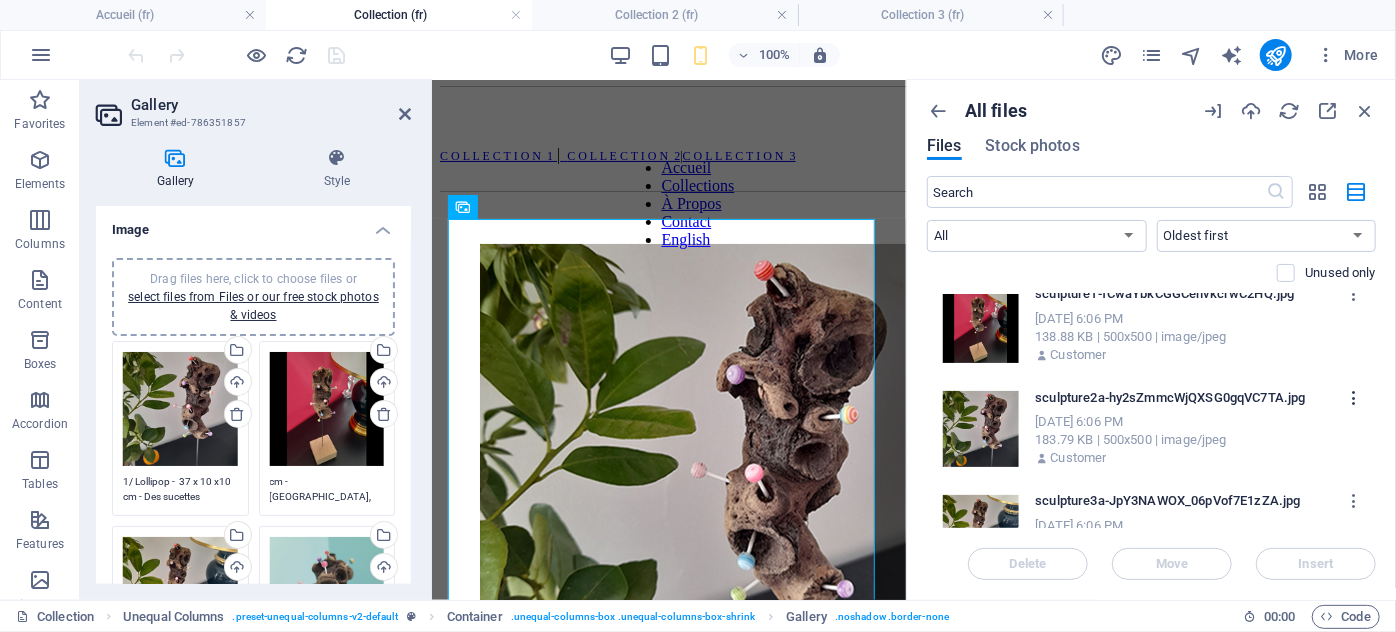 click at bounding box center [1354, 398] 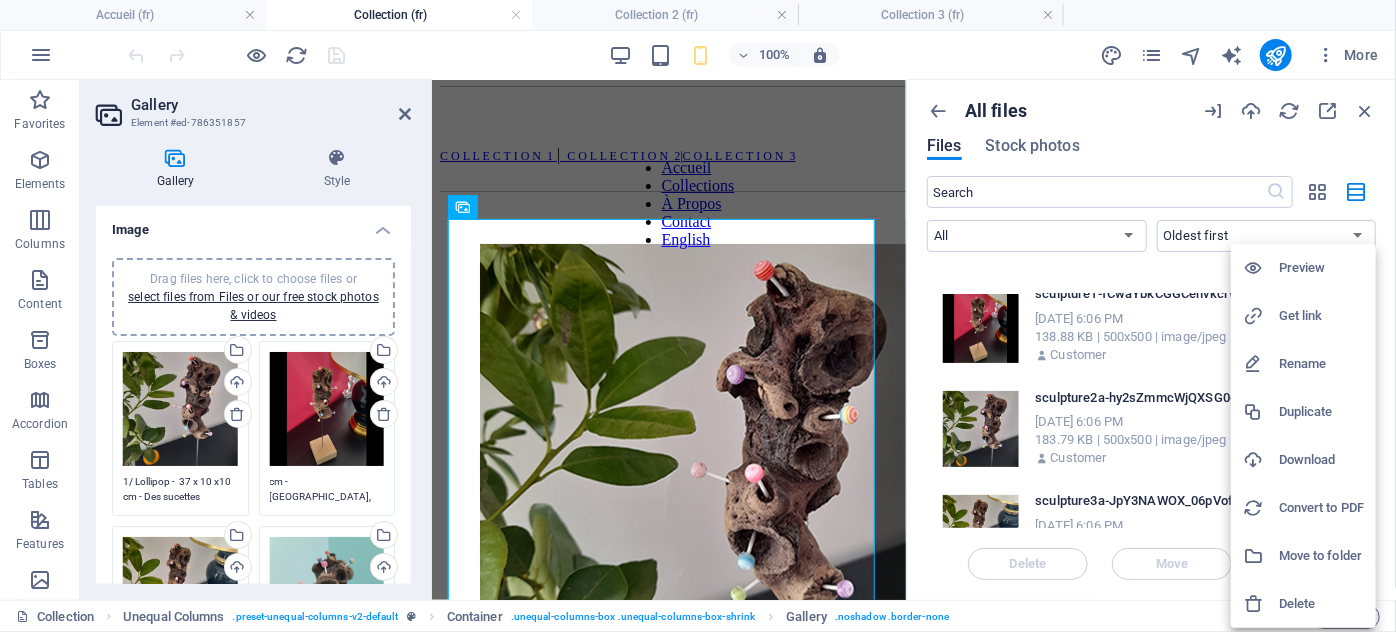 click on "Rename" at bounding box center [1321, 364] 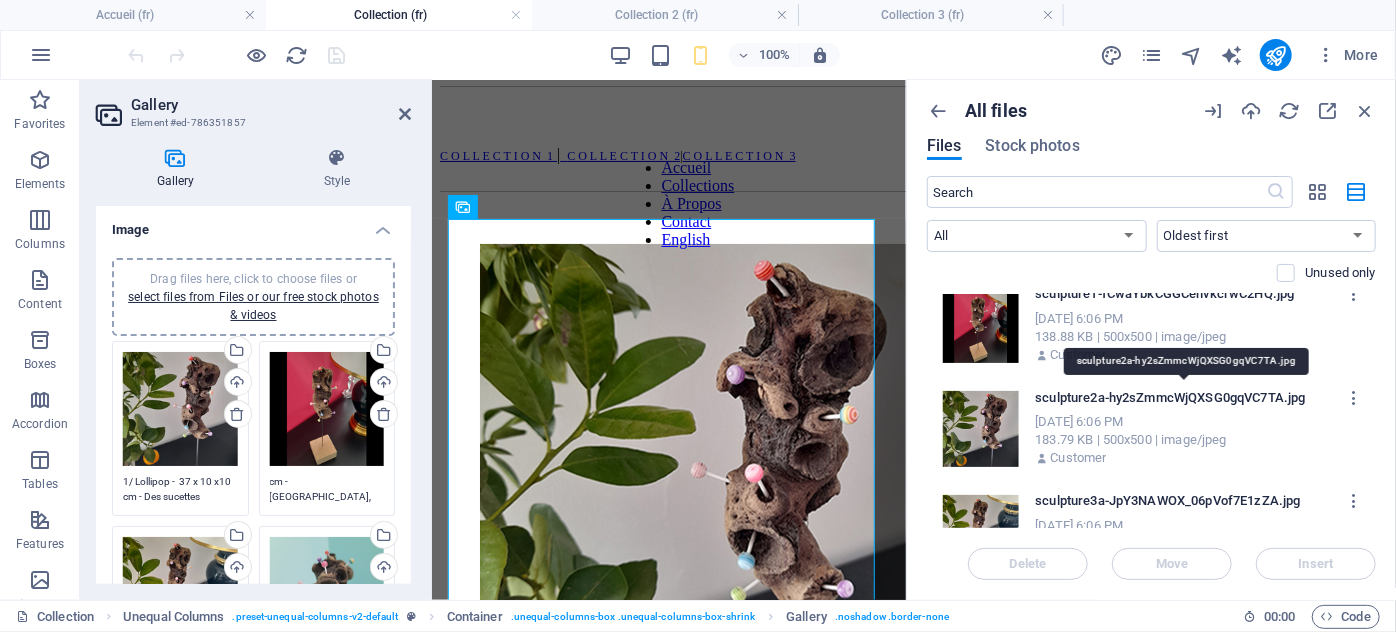 click on "sculpture2a-hy2sZmmcWjQXSG0gqVC7TA.jpg" at bounding box center (1186, 398) 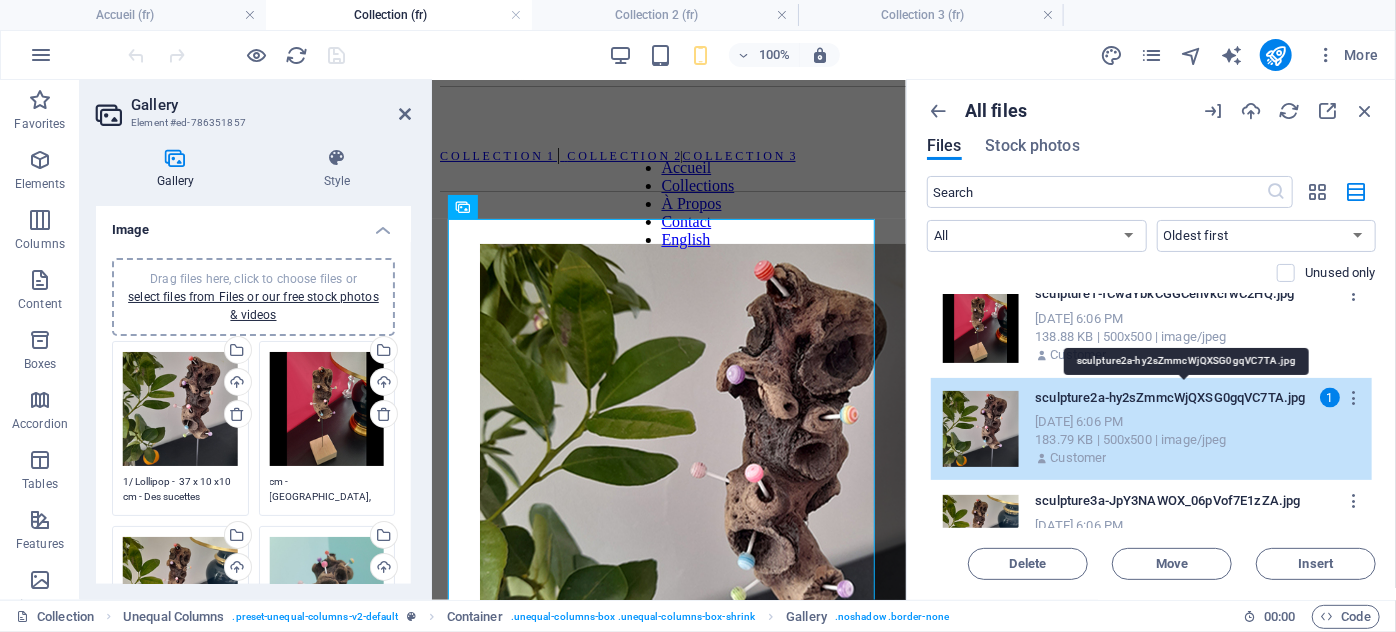 click on "sculpture2a-hy2sZmmcWjQXSG0gqVC7TA.jpg" at bounding box center [1186, 398] 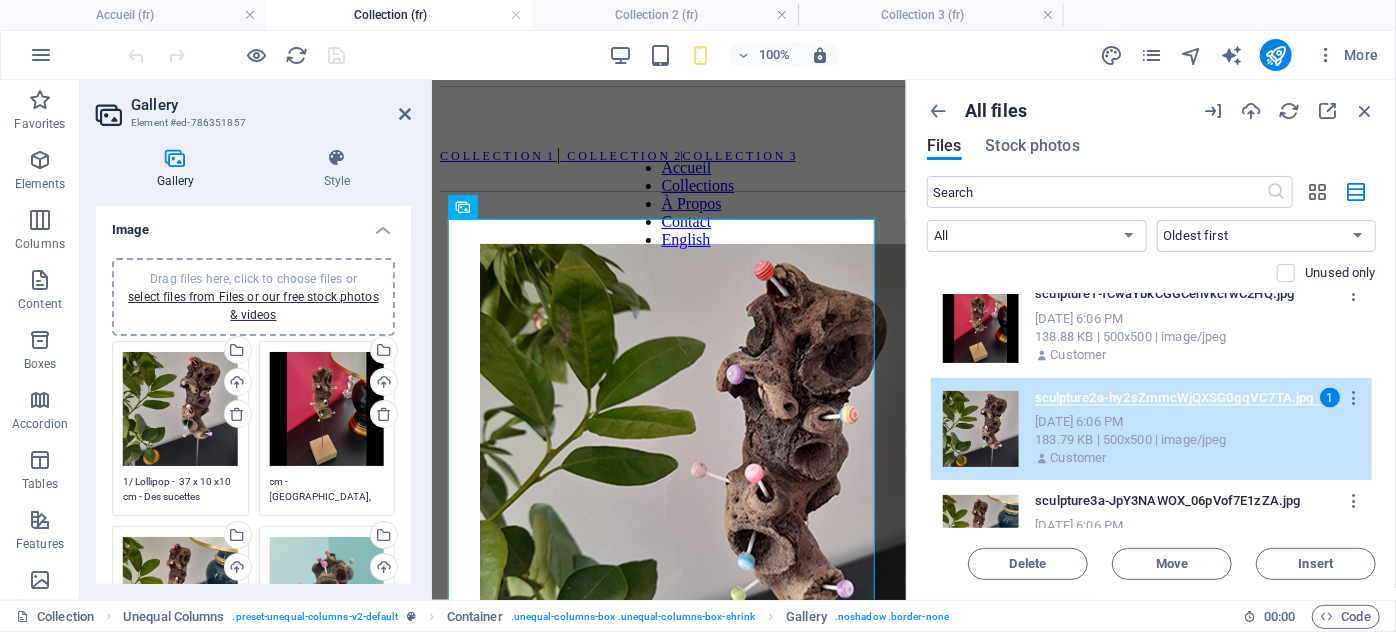 click on "sculpture2a-hy2sZmmcWjQXSG0gqVC7TA.jpg" at bounding box center (1186, 398) 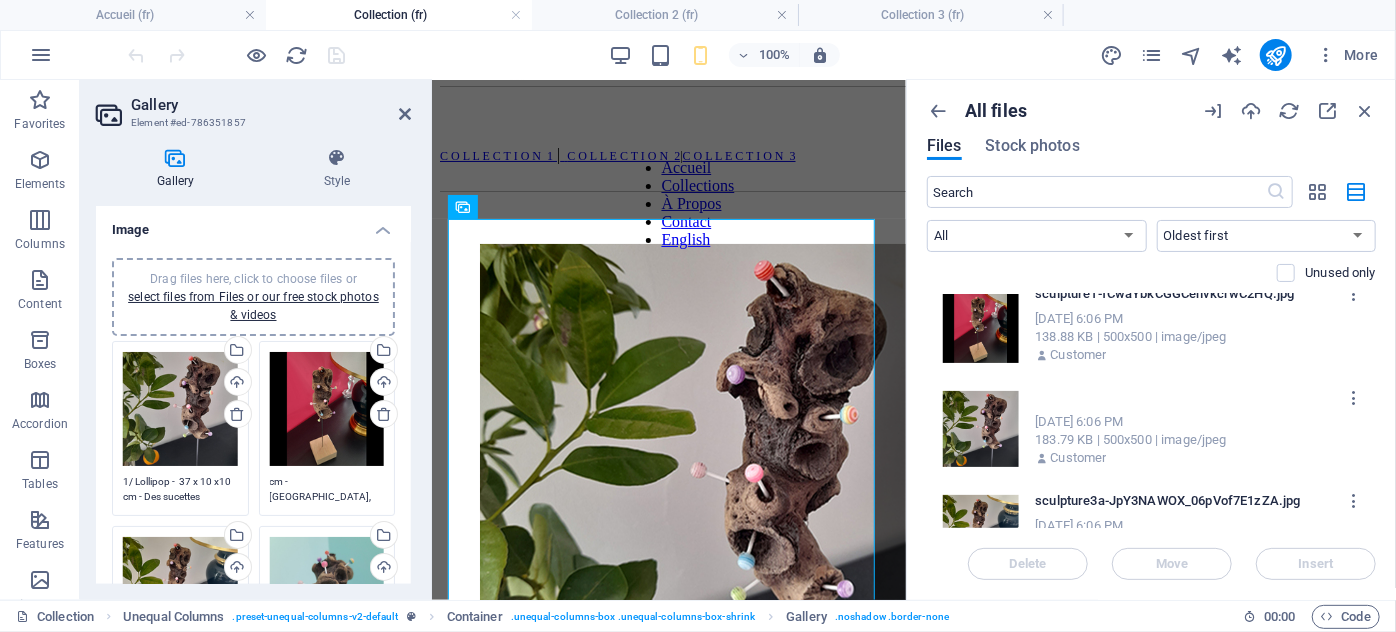 click on "sculpture2a-hy2sZmmc.jpg" at bounding box center (1186, 398) 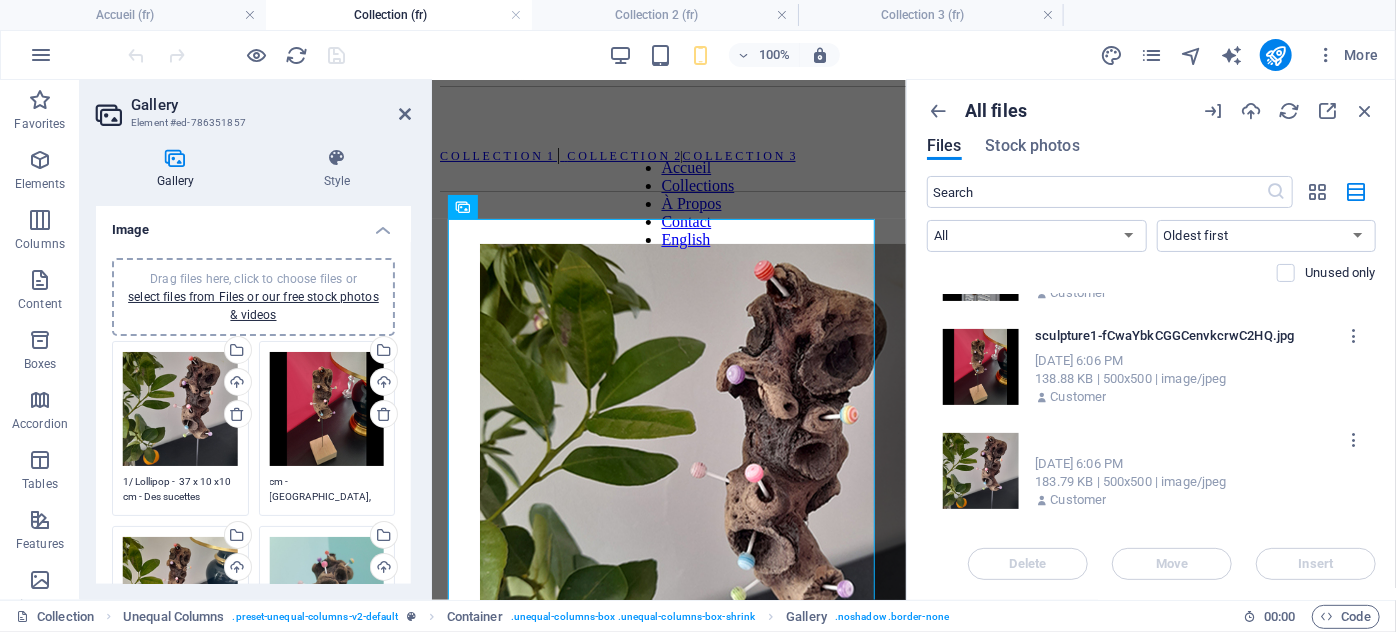 scroll, scrollTop: 5636, scrollLeft: 0, axis: vertical 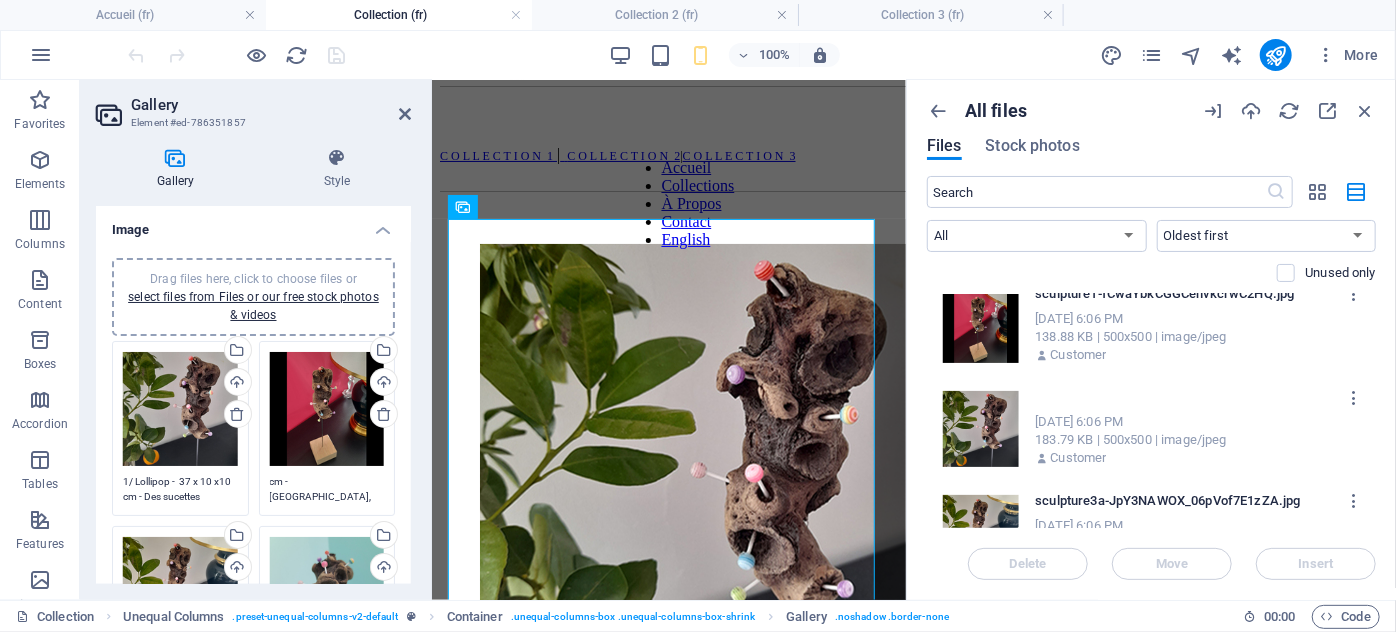 click on "sculpture2a-hy2sZmmc.jpg" at bounding box center (1186, 398) 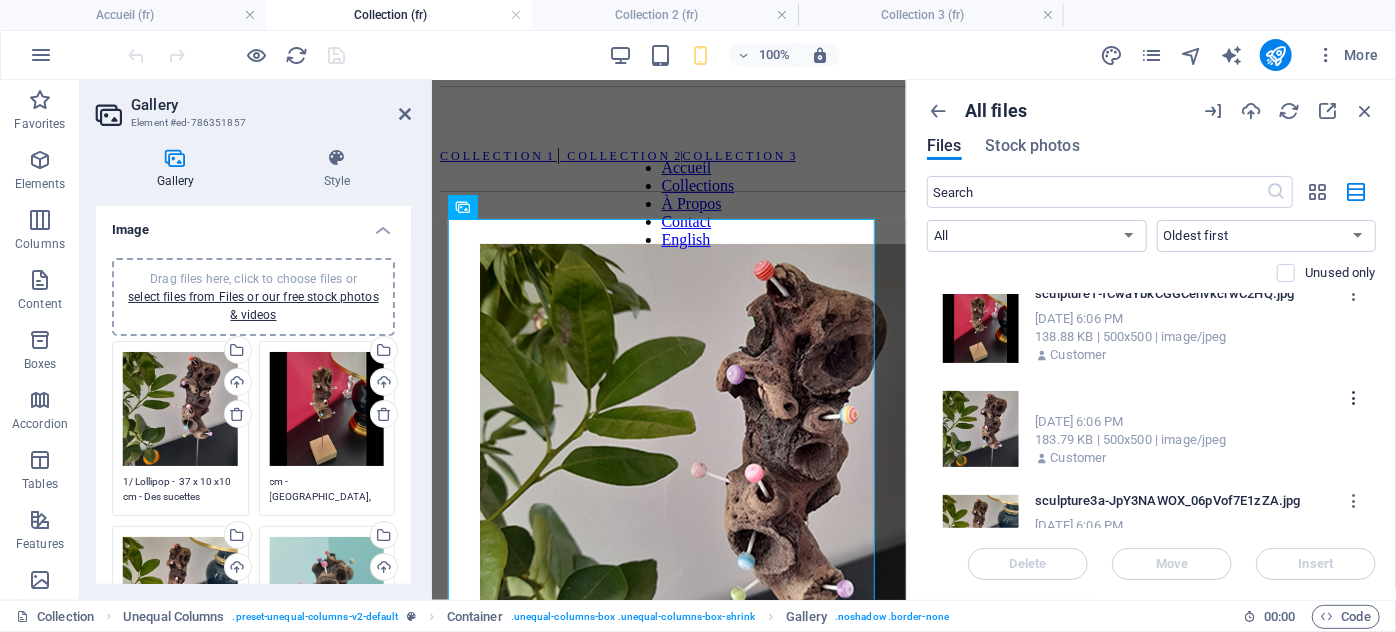 type on "sculscpture2a-hy2sZmmc.jpg" 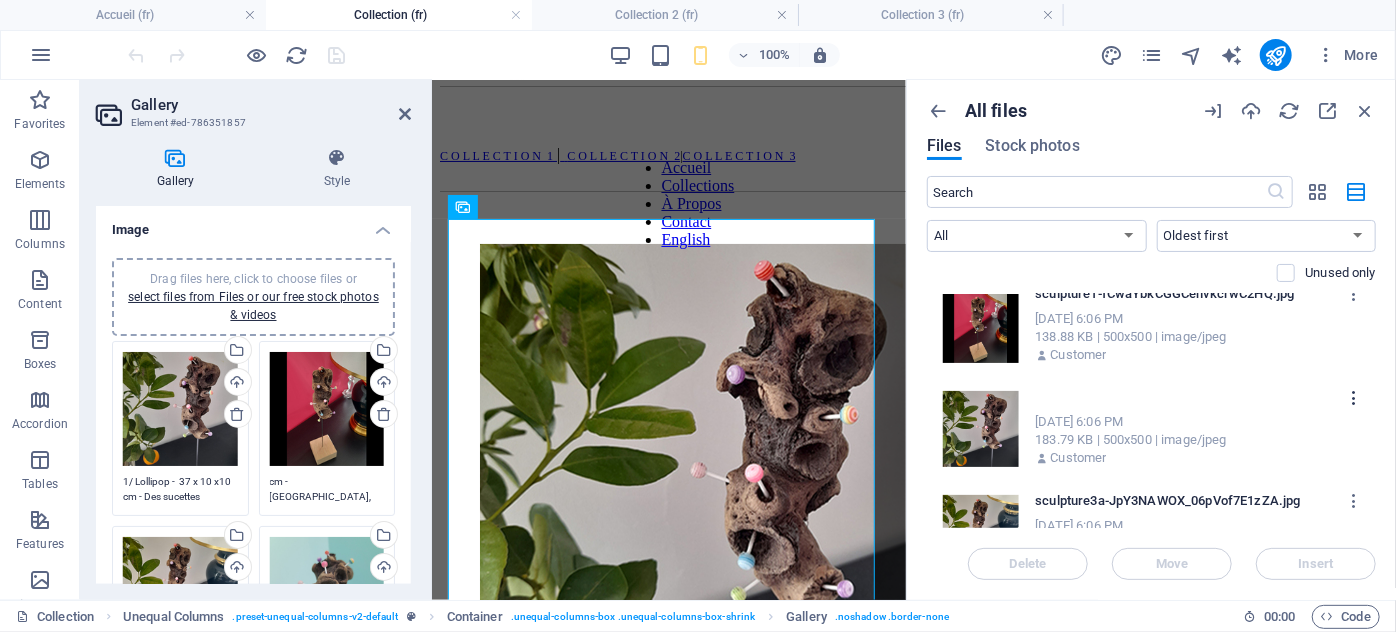 click at bounding box center [1354, 398] 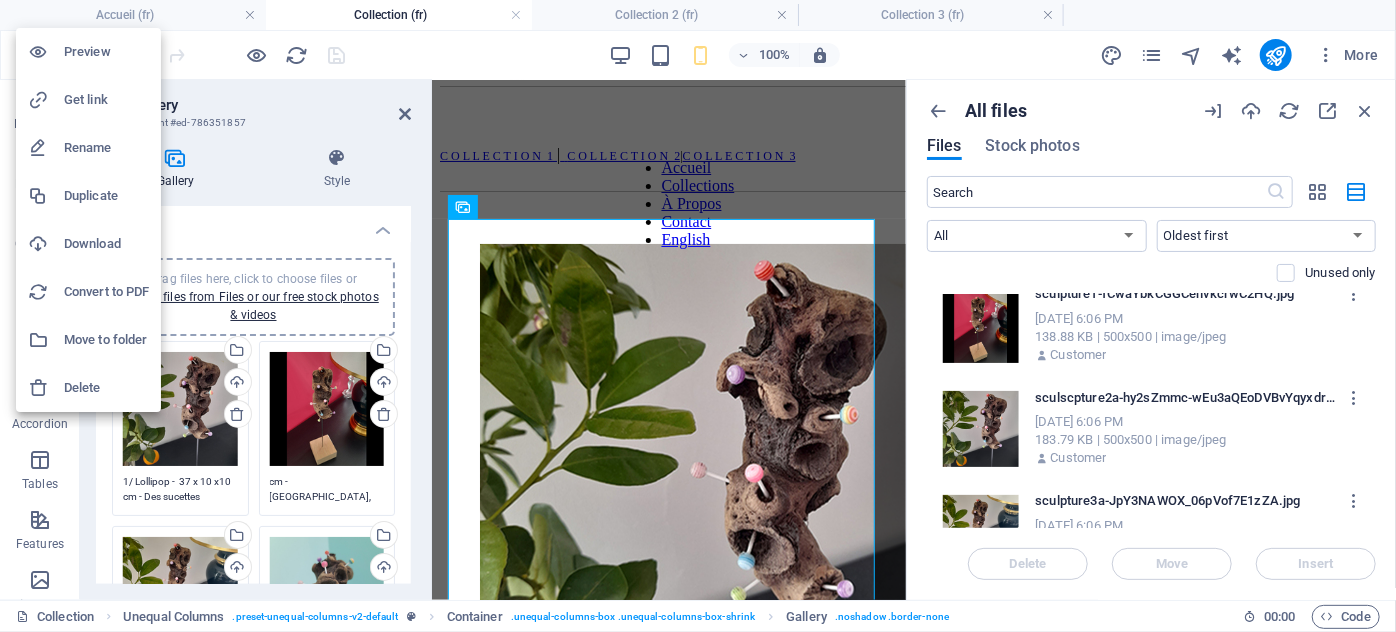 click at bounding box center (698, 316) 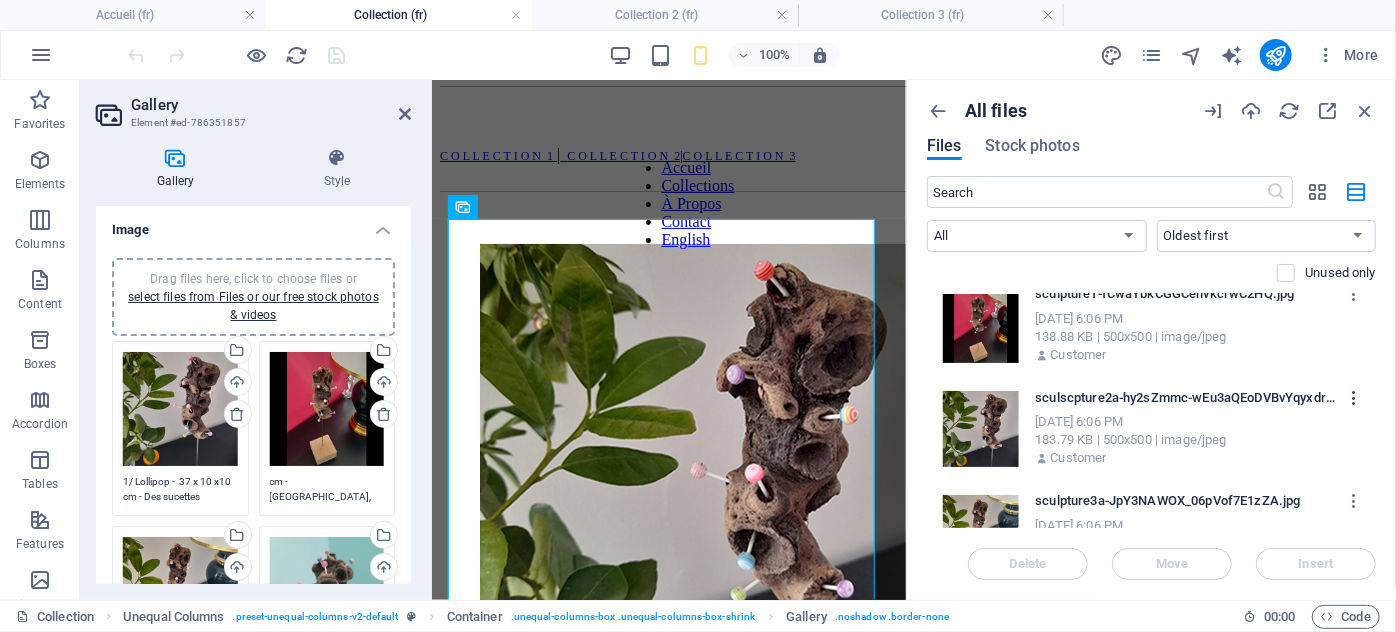 click at bounding box center [1354, 398] 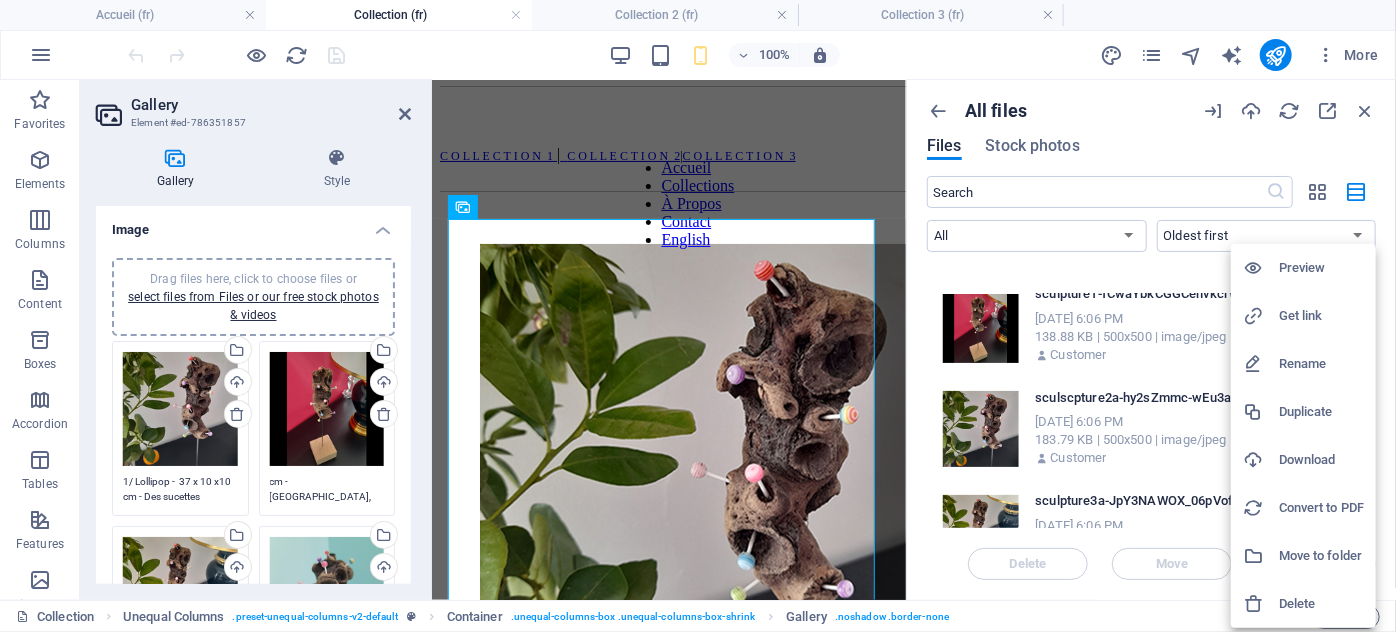 click on "Rename" at bounding box center [1321, 364] 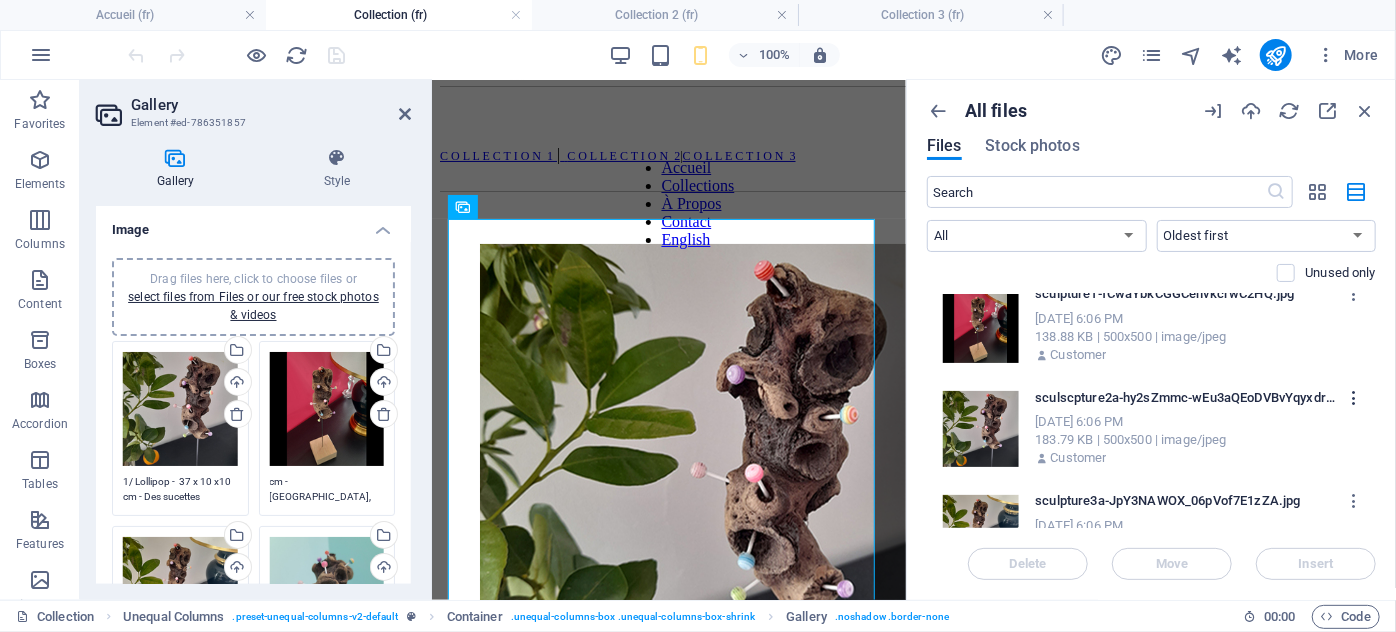 click at bounding box center [1354, 398] 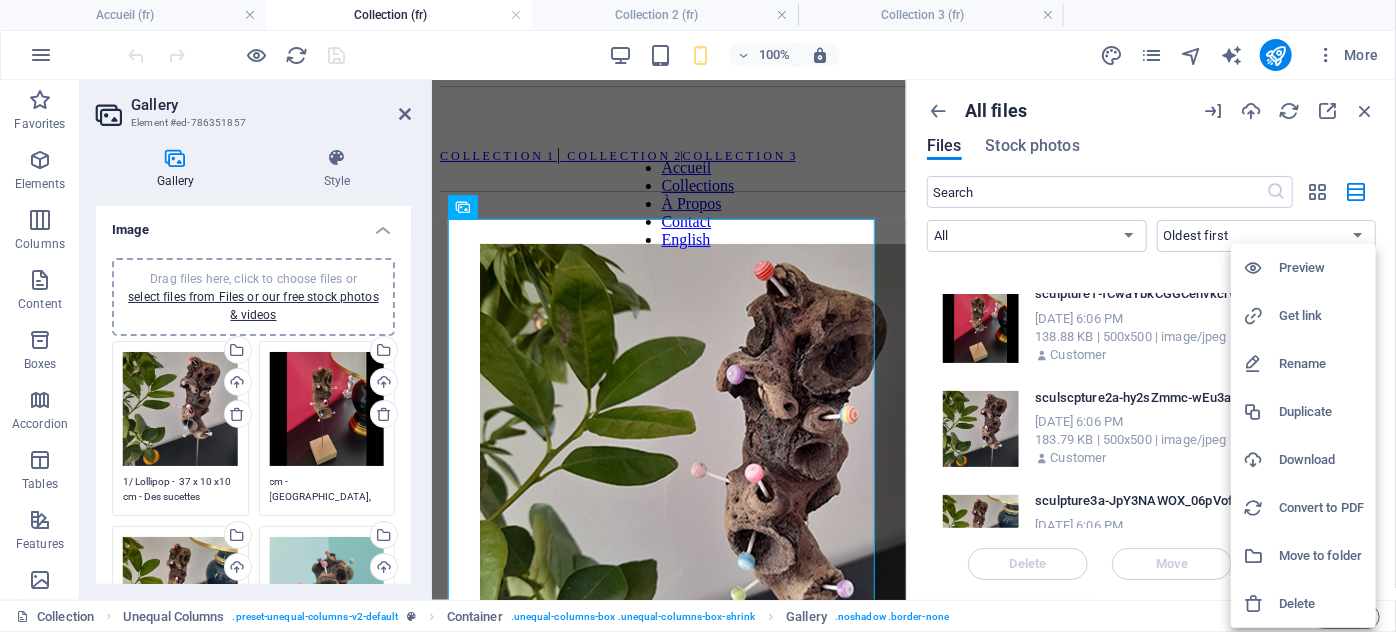 click on "Rename" at bounding box center [1321, 364] 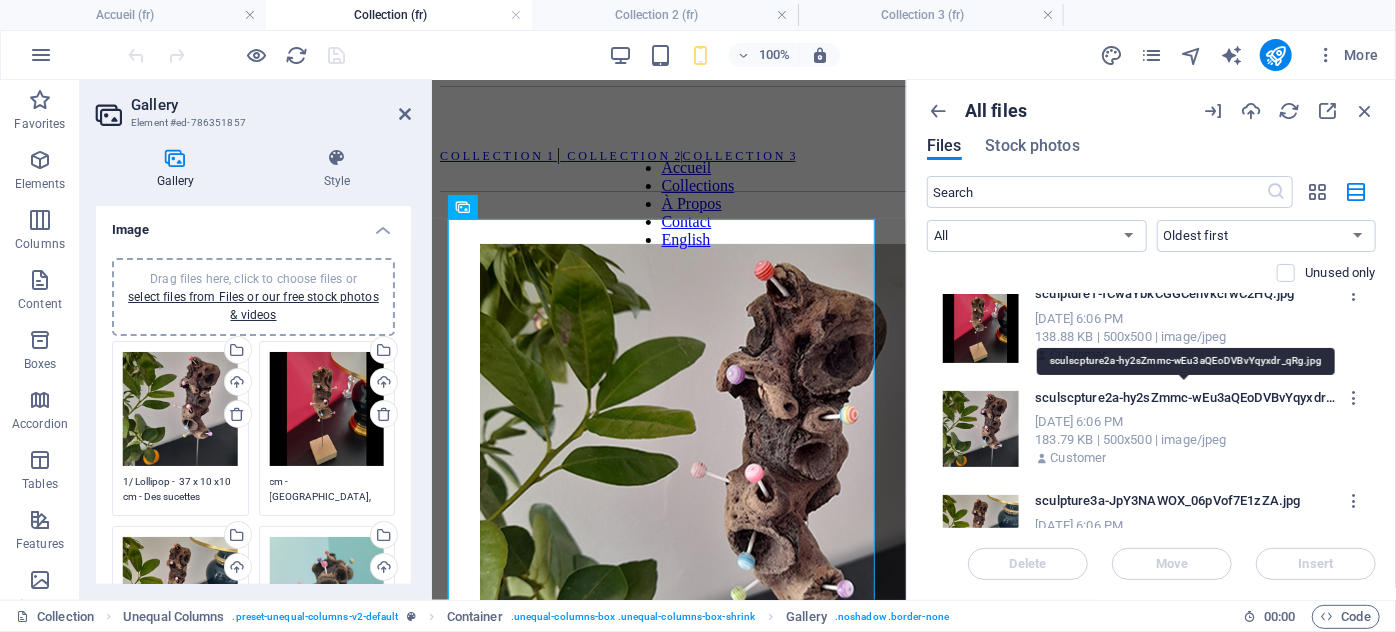 click on "sculscpture2a-hy2sZmmc-wEu3aQEoDVBvYqyxdr_qRg.jpg" at bounding box center (1186, 398) 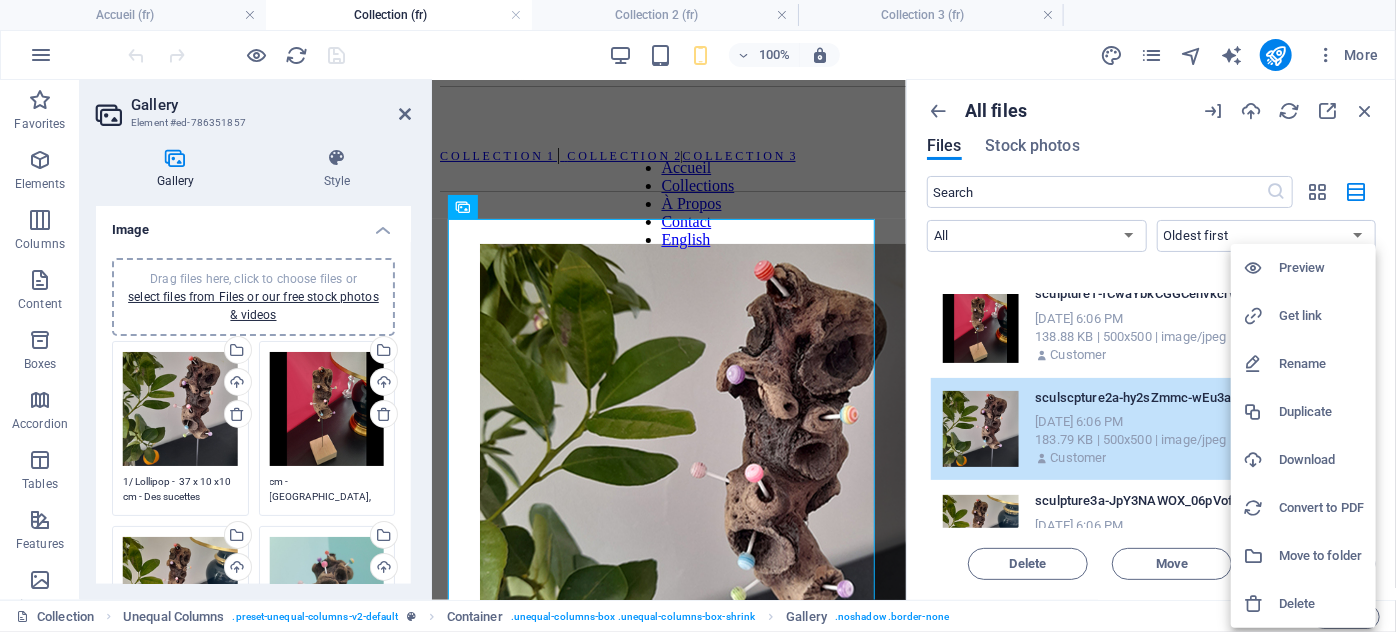 click on "Rename" at bounding box center (1321, 364) 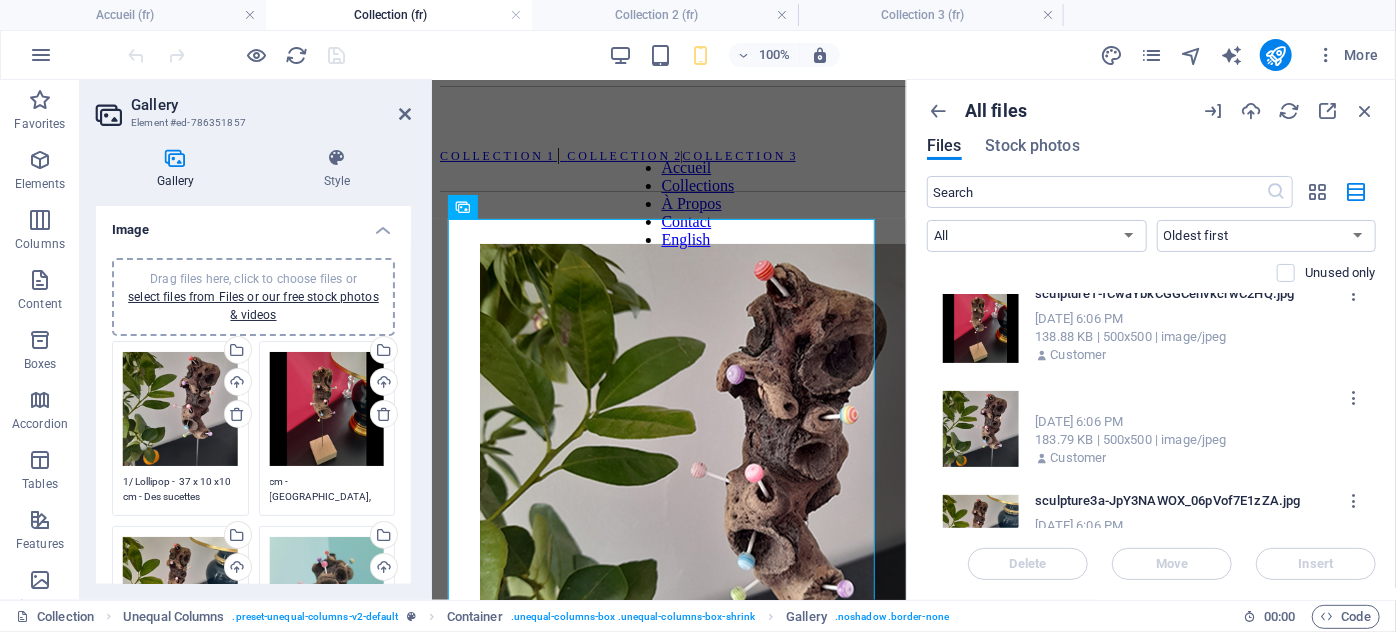 scroll, scrollTop: 0, scrollLeft: 47, axis: horizontal 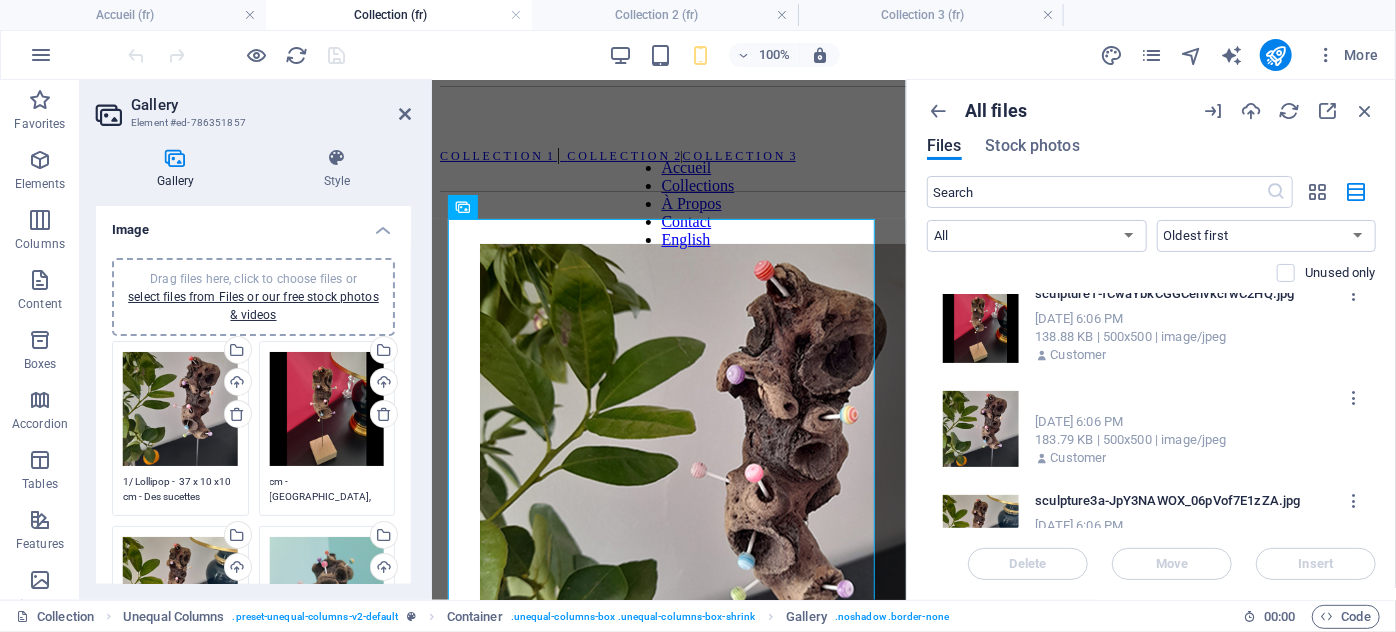 click on "sculscpture2a-hy2sZmmc-wEu3aQEoDVBvYqyxdr_qRg.jpg" at bounding box center (1186, 398) 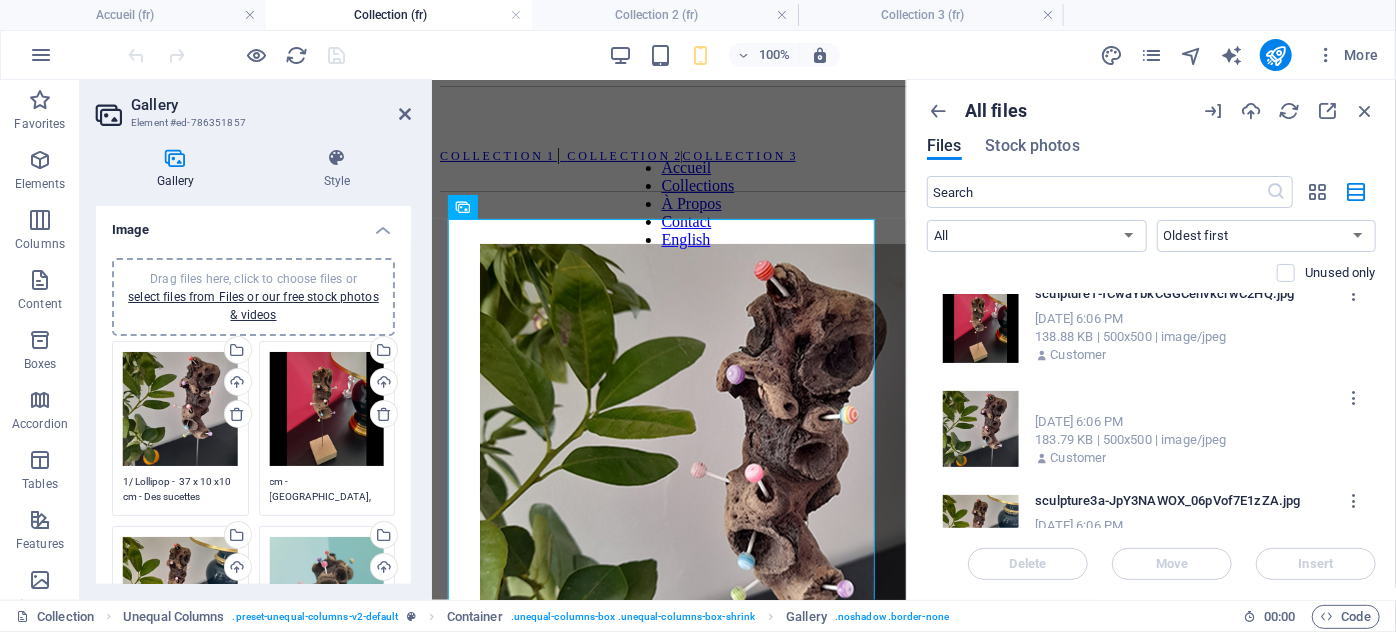 drag, startPoint x: 1264, startPoint y: 400, endPoint x: 1116, endPoint y: 392, distance: 148.21606 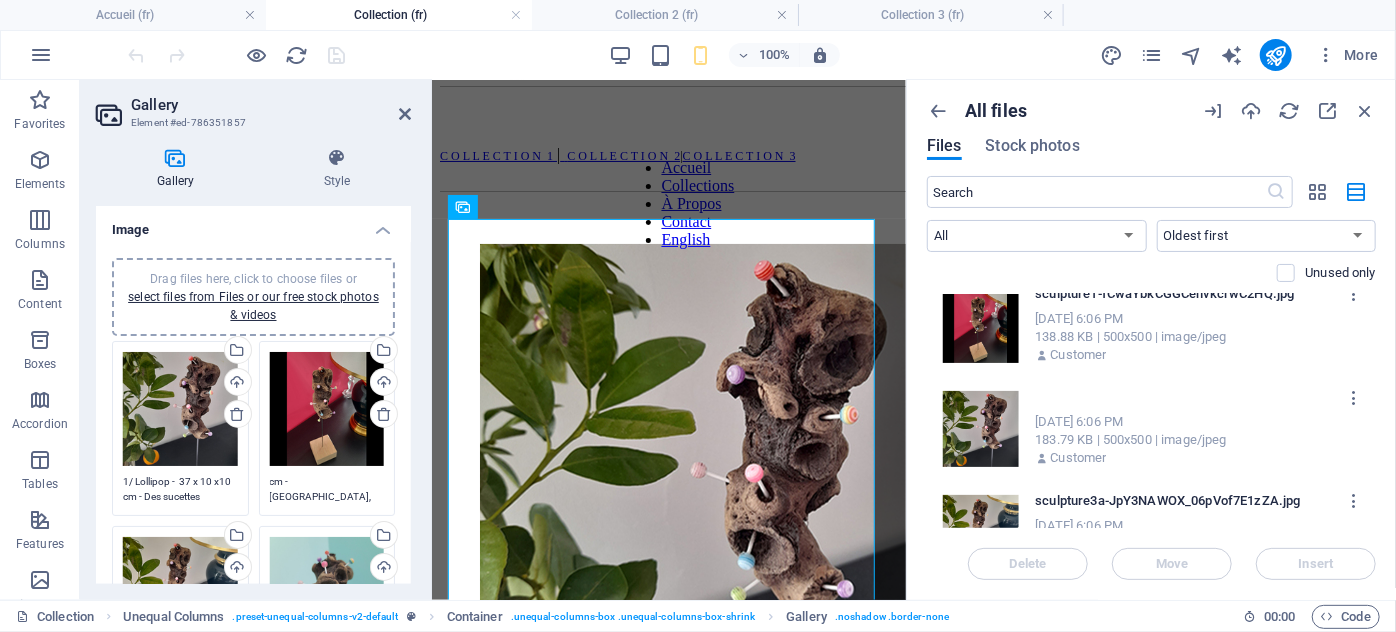 click on "sculscpture2a-hy2sZmmc-wEu3aQEoDVBvYqyxdr_qRg.jpg" at bounding box center [1186, 398] 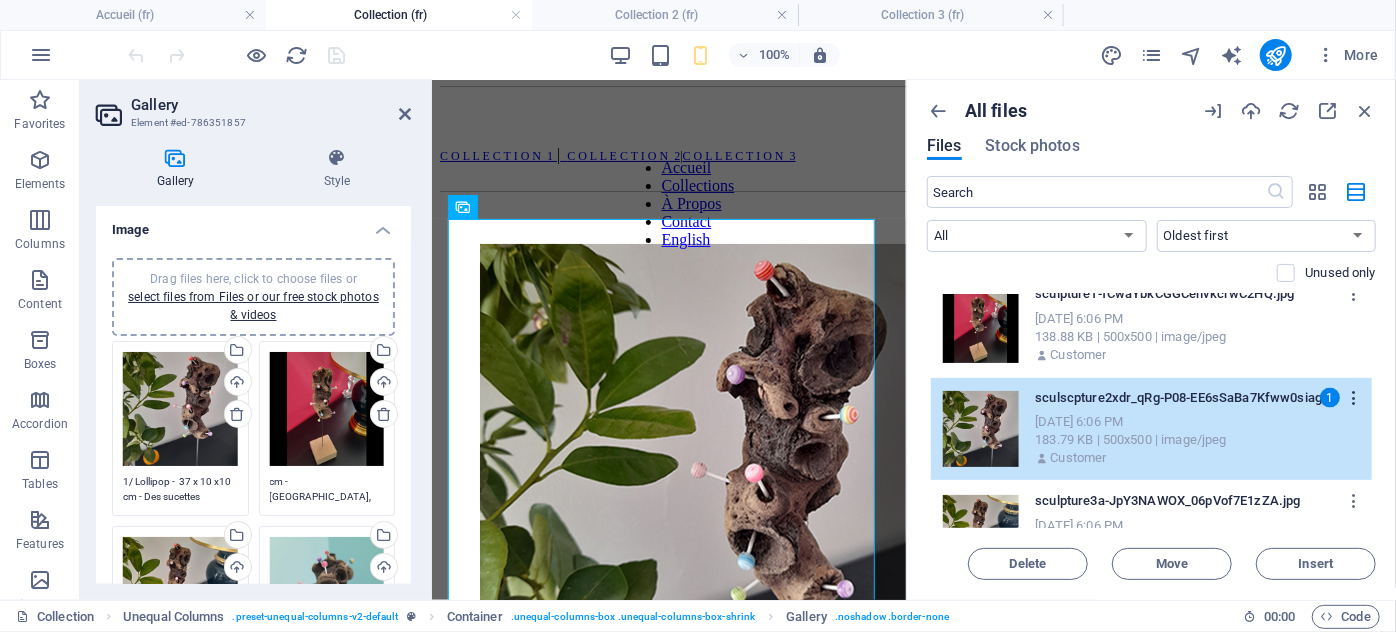 click at bounding box center (1354, 398) 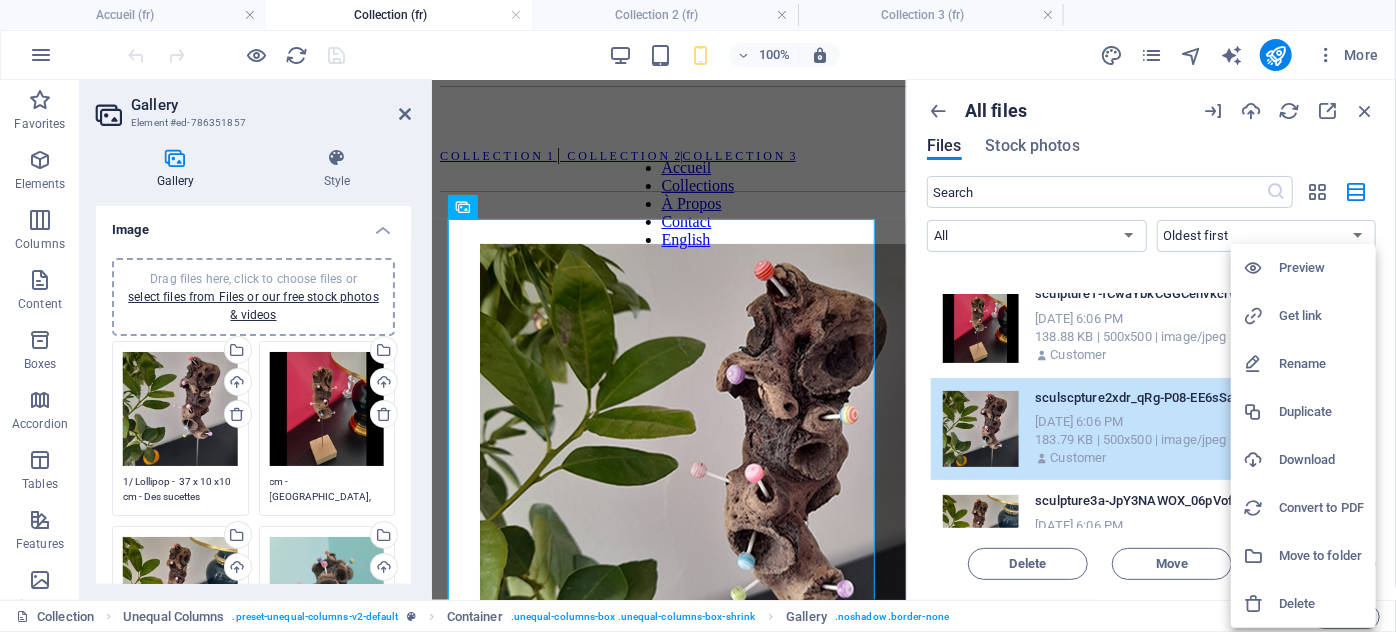 click on "Rename" at bounding box center [1321, 364] 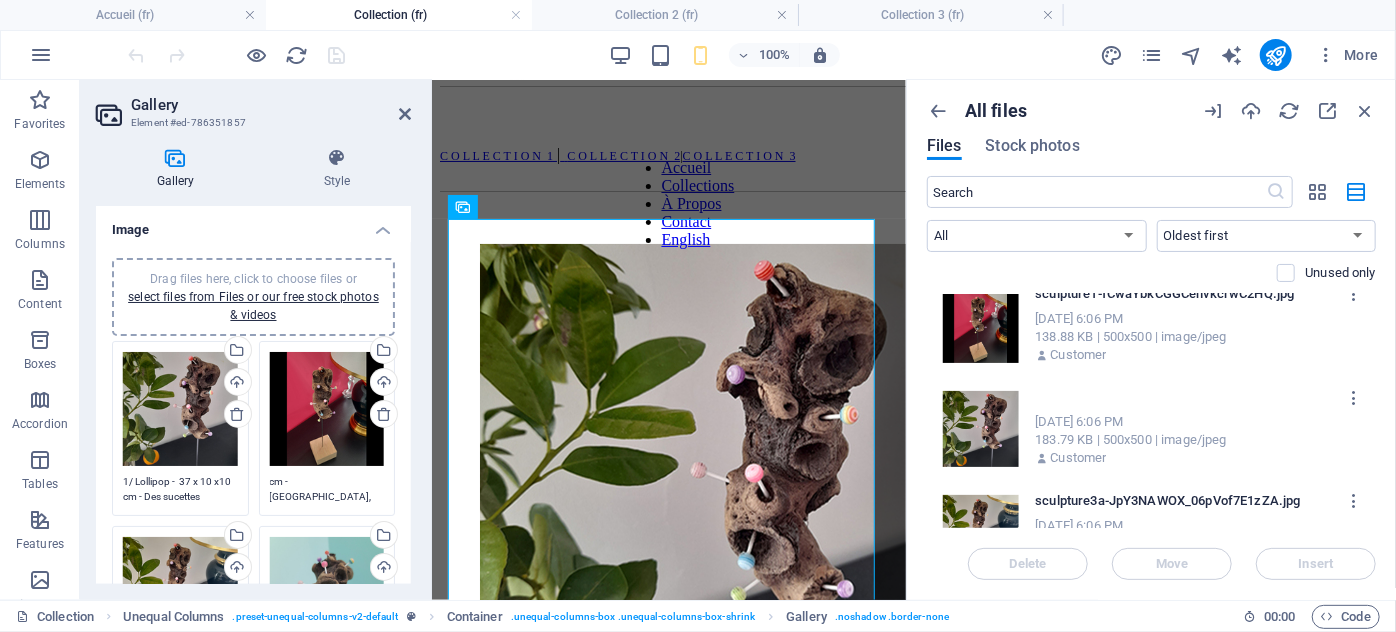 scroll, scrollTop: 0, scrollLeft: 13, axis: horizontal 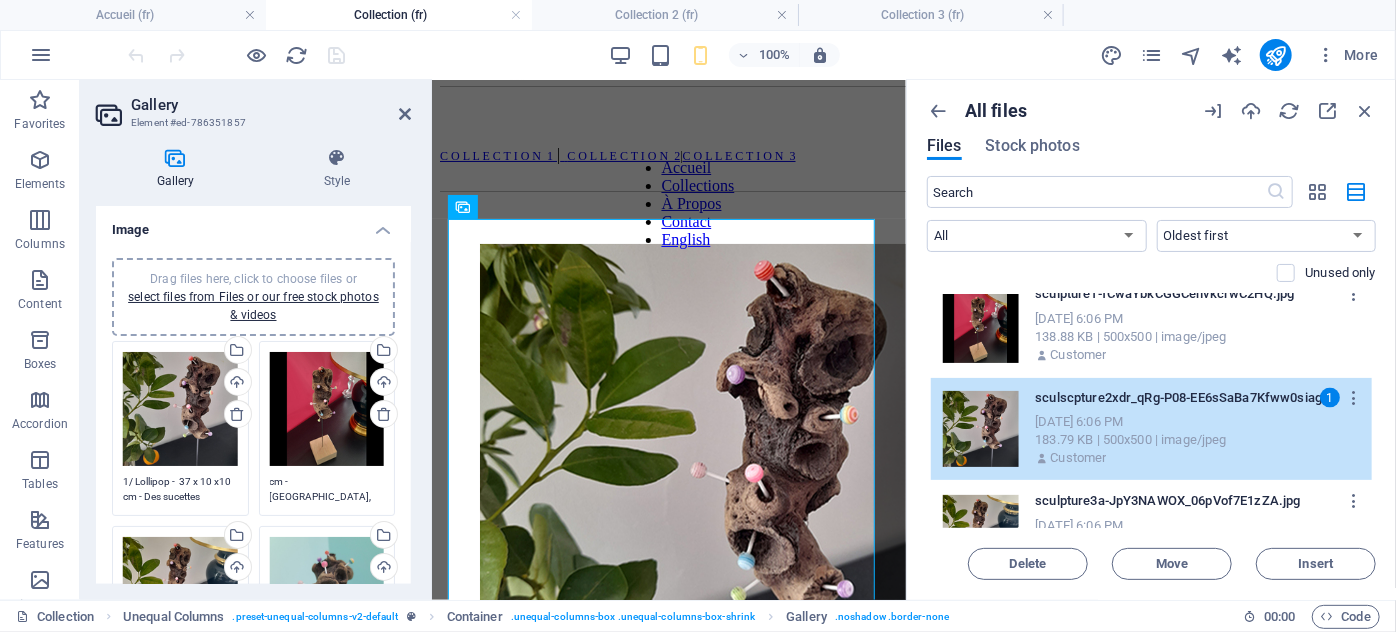 click on "Drag files here, click to choose files or select files from Files or our free stock photos & videos" at bounding box center [180, 409] 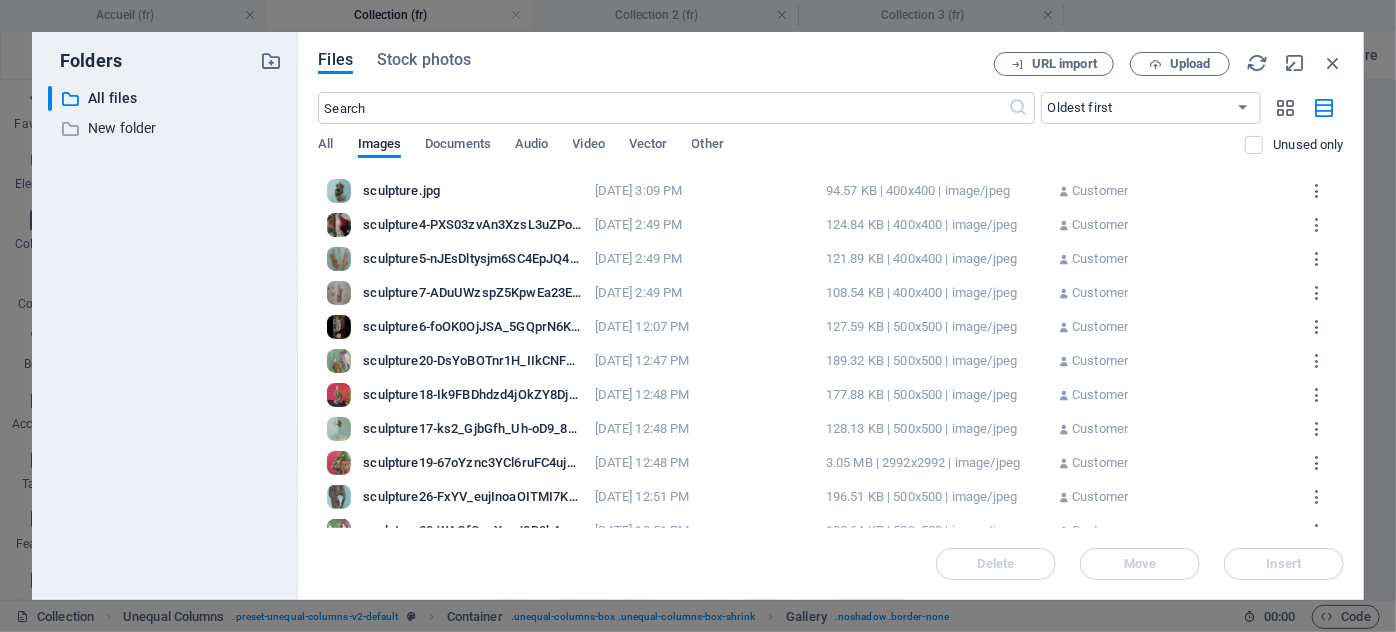 click on "​ All files All files ​ New folder New folder" at bounding box center (165, 335) 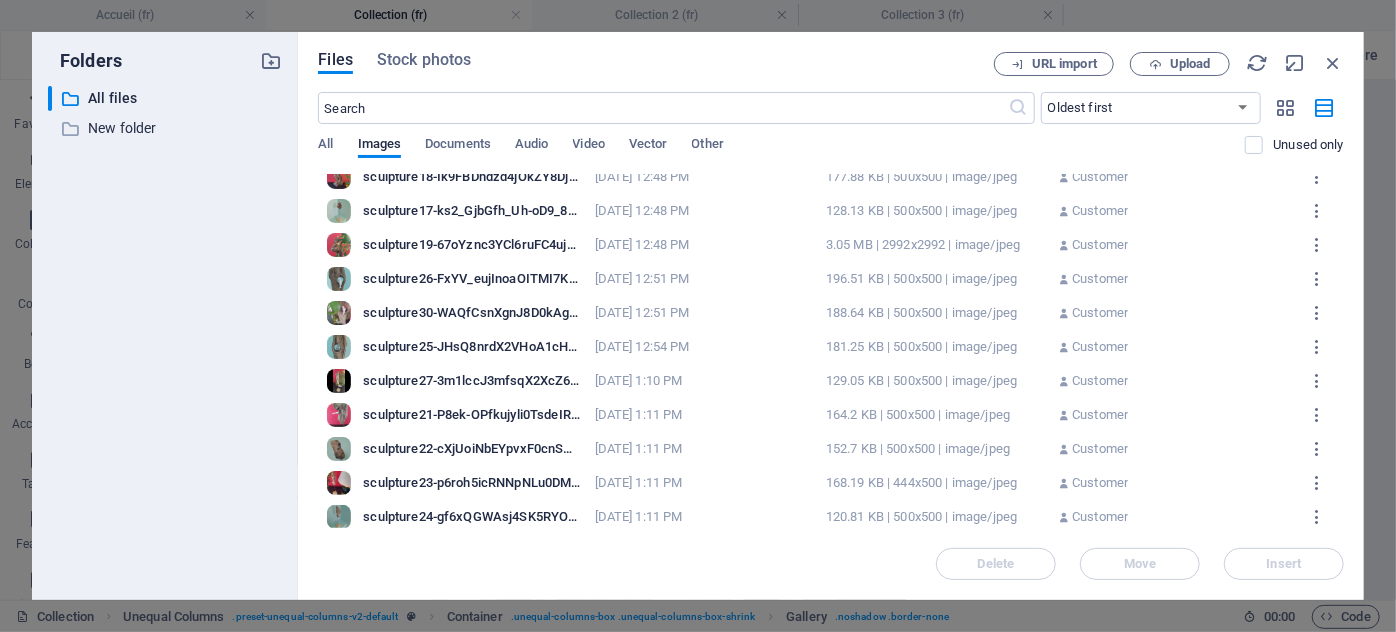 scroll, scrollTop: 363, scrollLeft: 0, axis: vertical 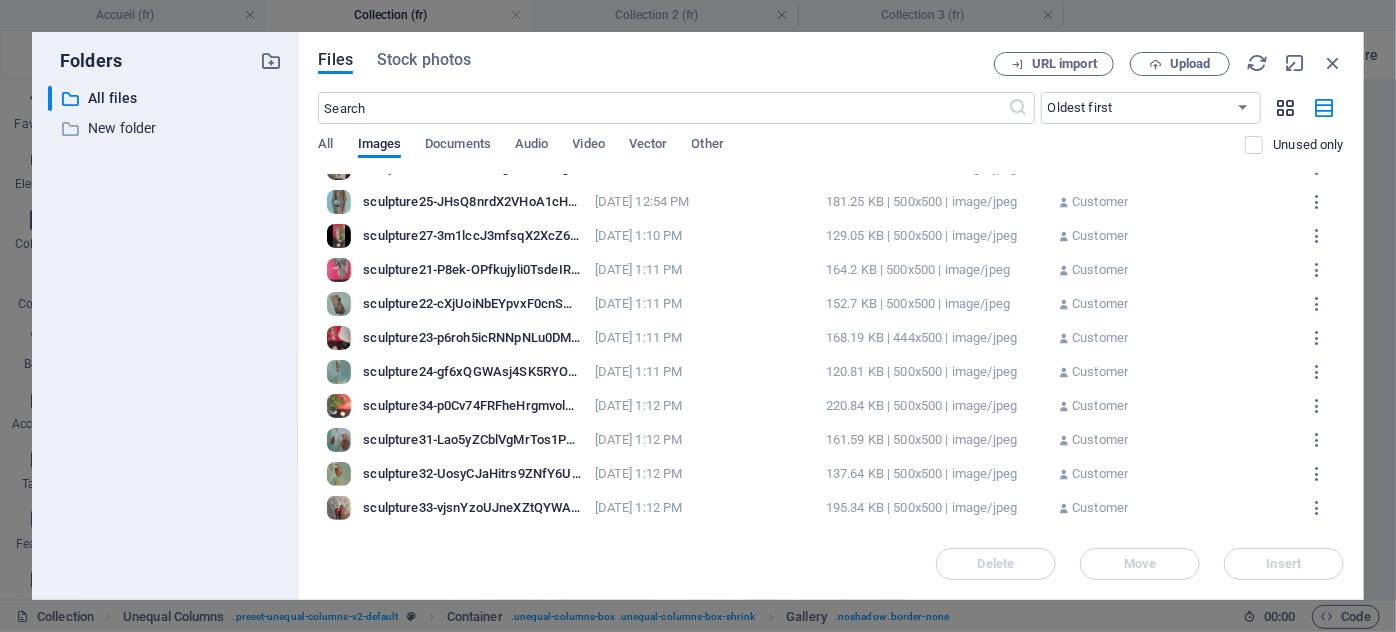 click at bounding box center (1286, 108) 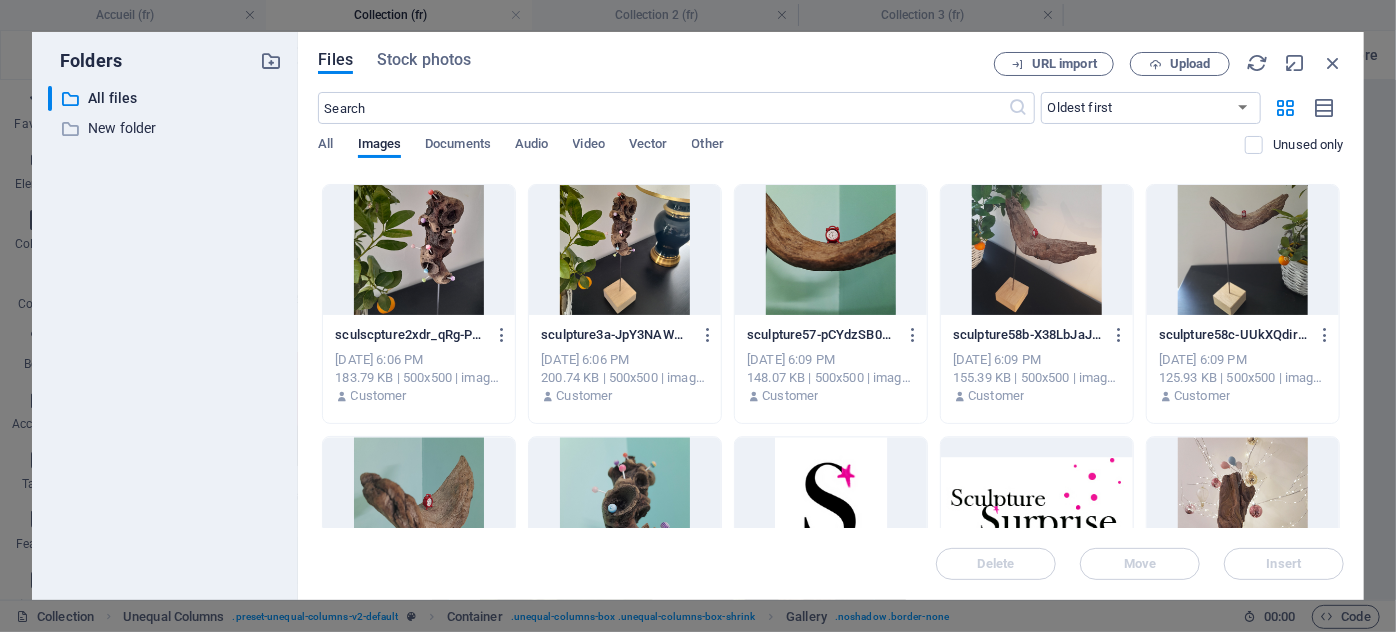 scroll, scrollTop: 2727, scrollLeft: 0, axis: vertical 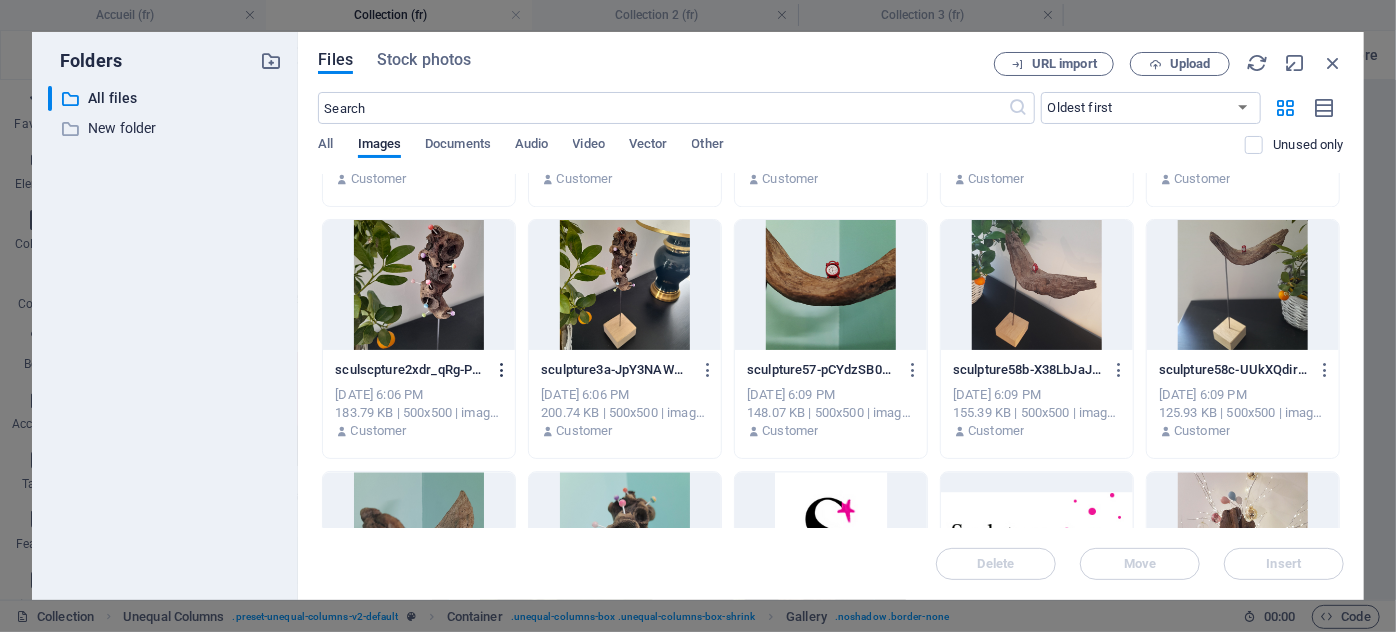 click at bounding box center [502, 370] 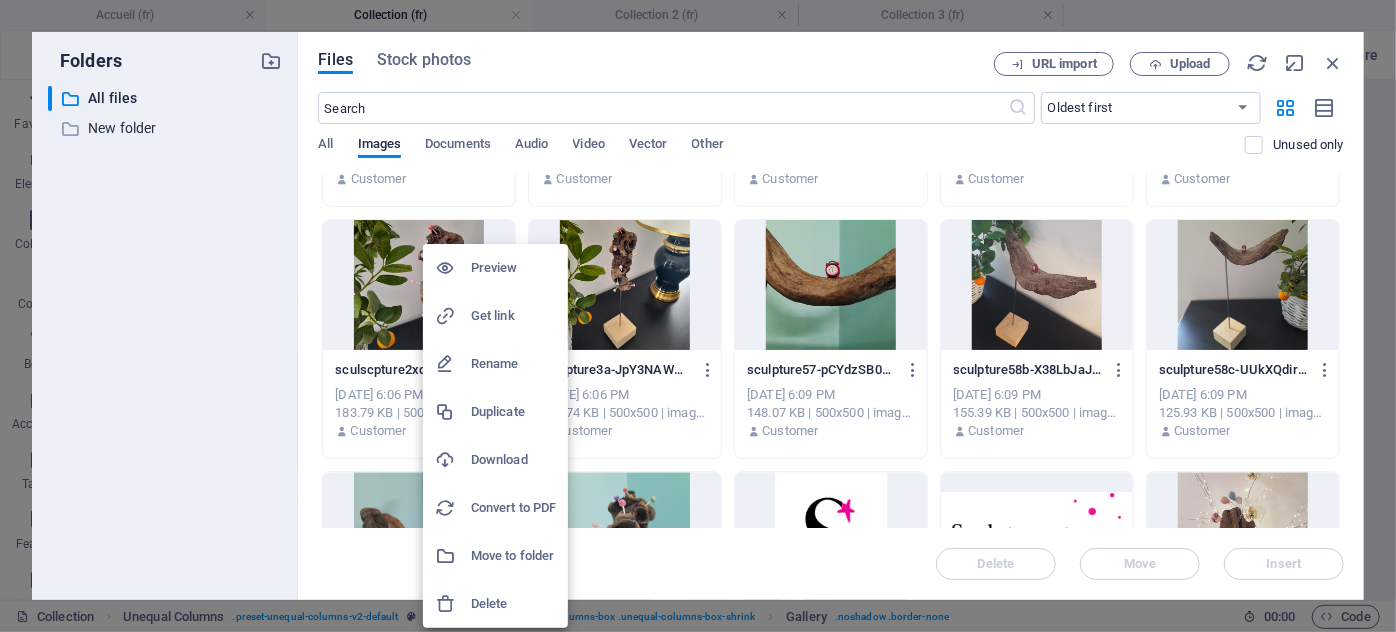 click on "Rename" at bounding box center (513, 364) 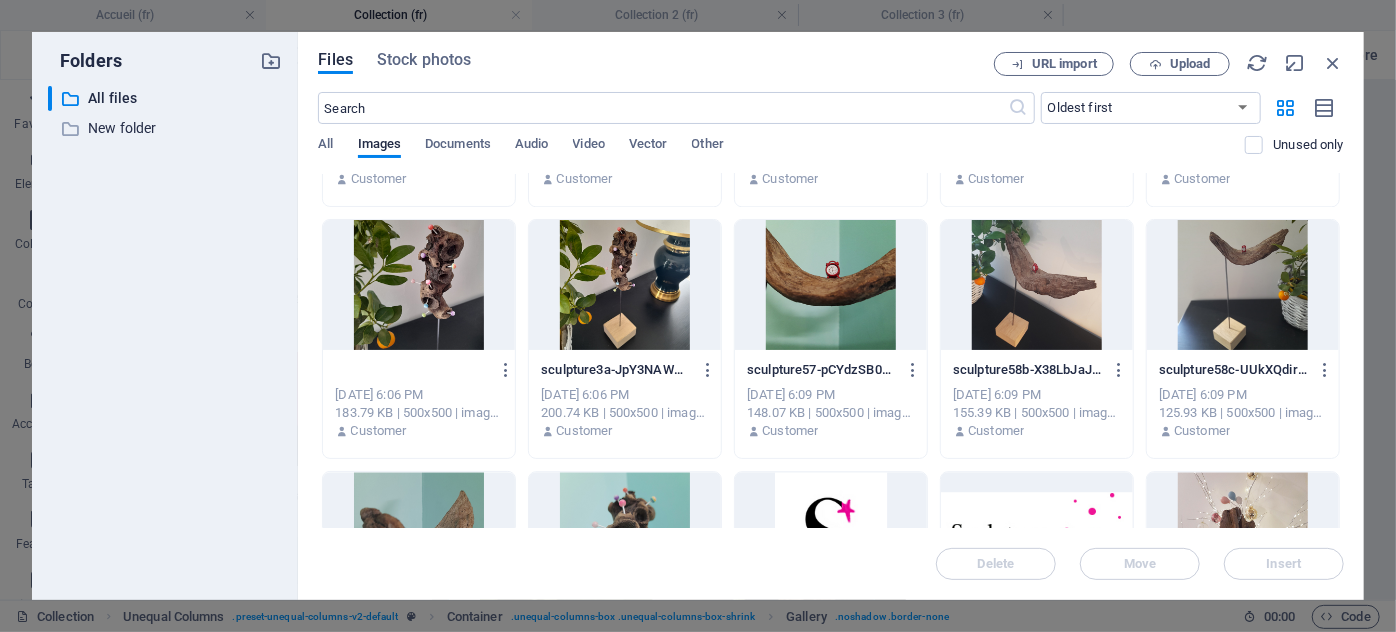 scroll, scrollTop: 0, scrollLeft: 0, axis: both 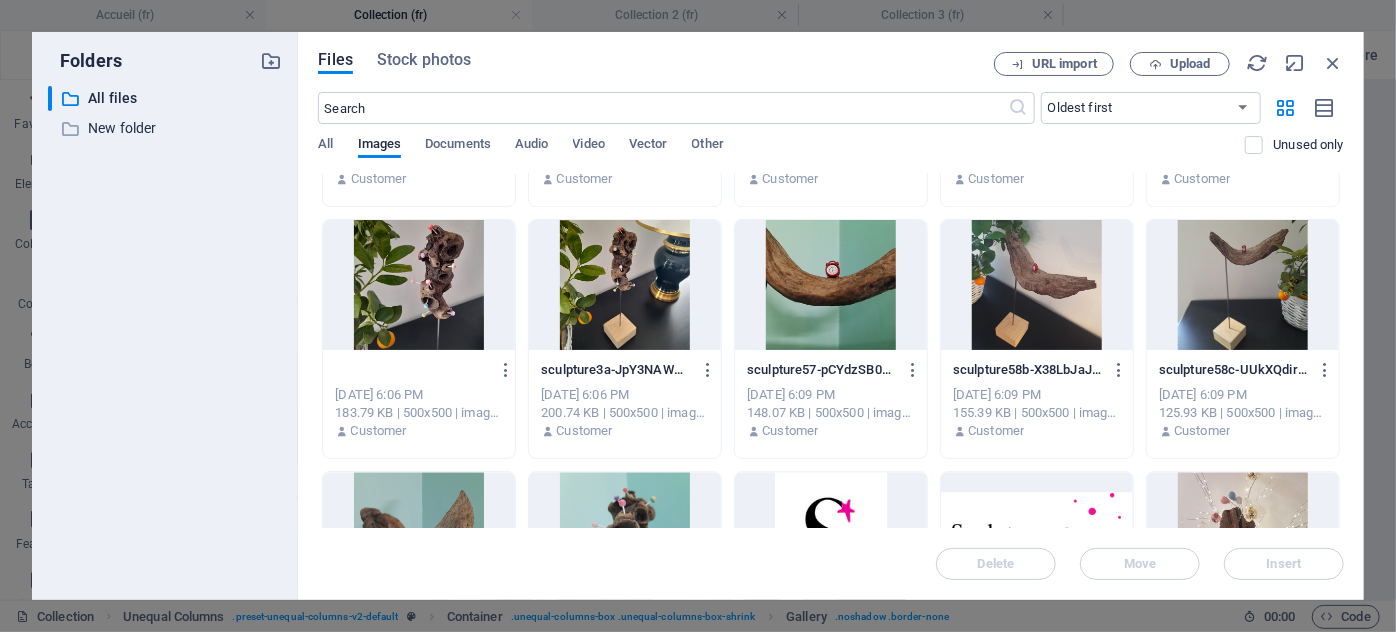 type on "scullpture2a.jpg" 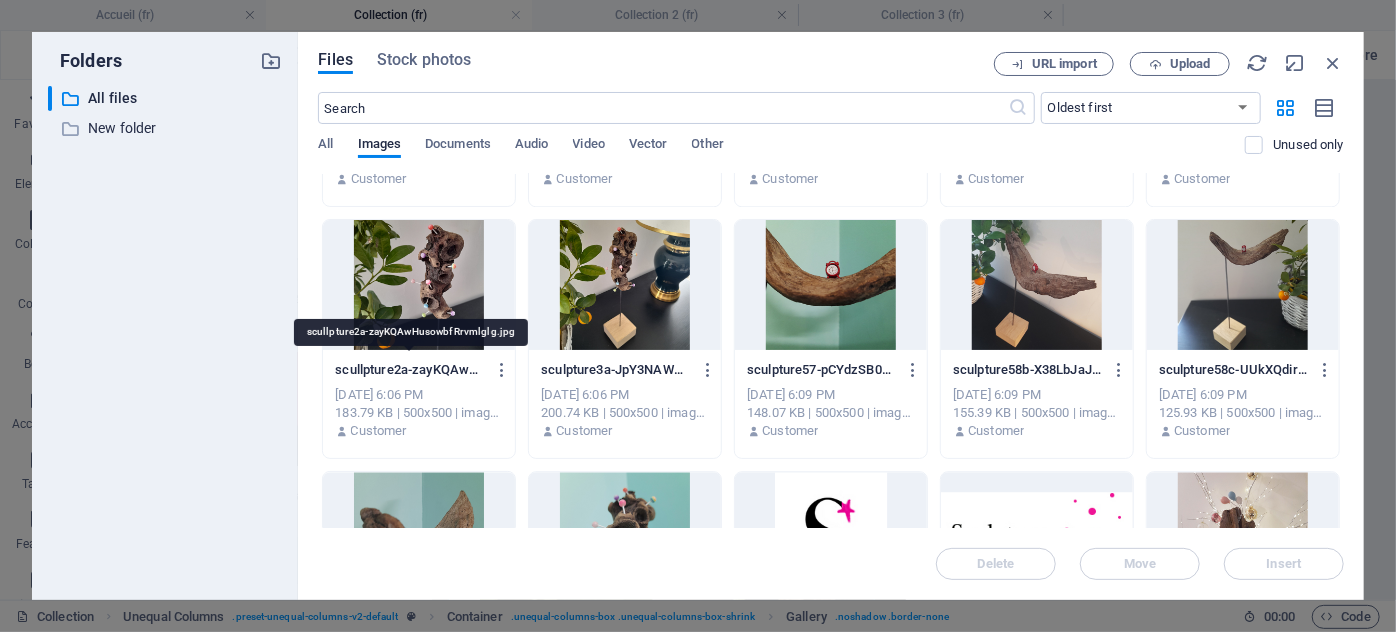 click on "scullpture2a-zayKQAwHusowbfRrvmlglg.jpg" at bounding box center (409, 370) 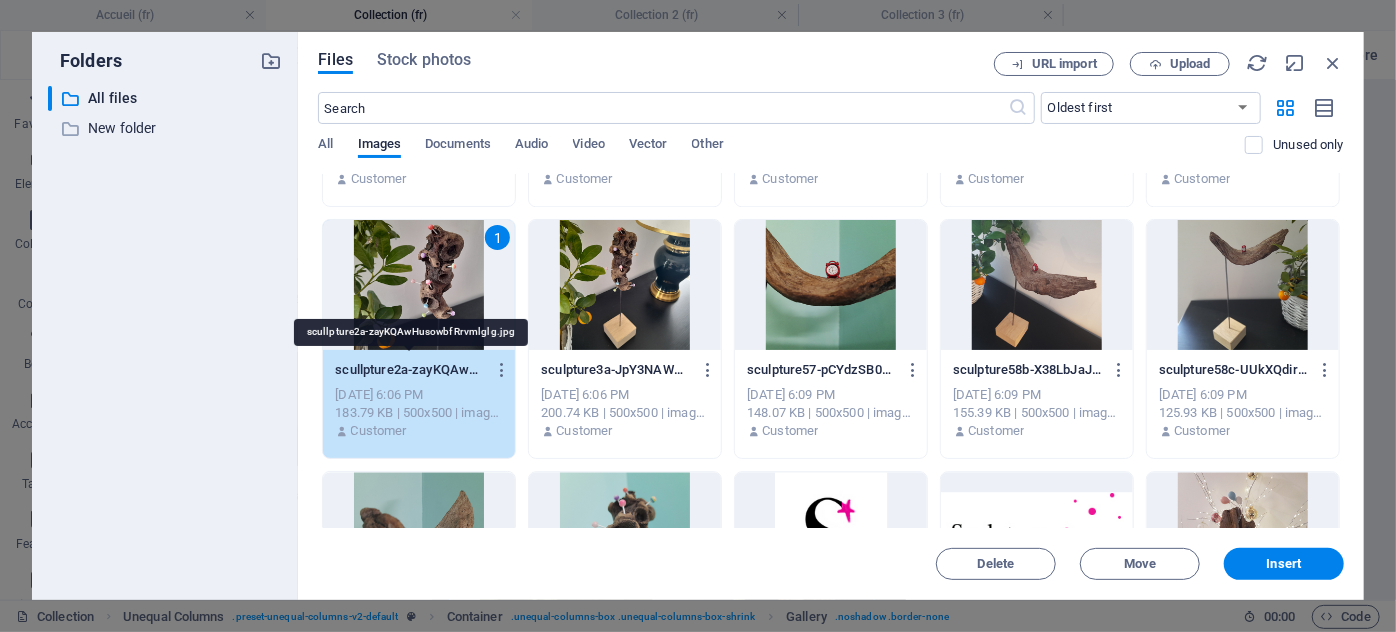 click on "scullpture2a-zayKQAwHusowbfRrvmlglg.jpg" at bounding box center (409, 370) 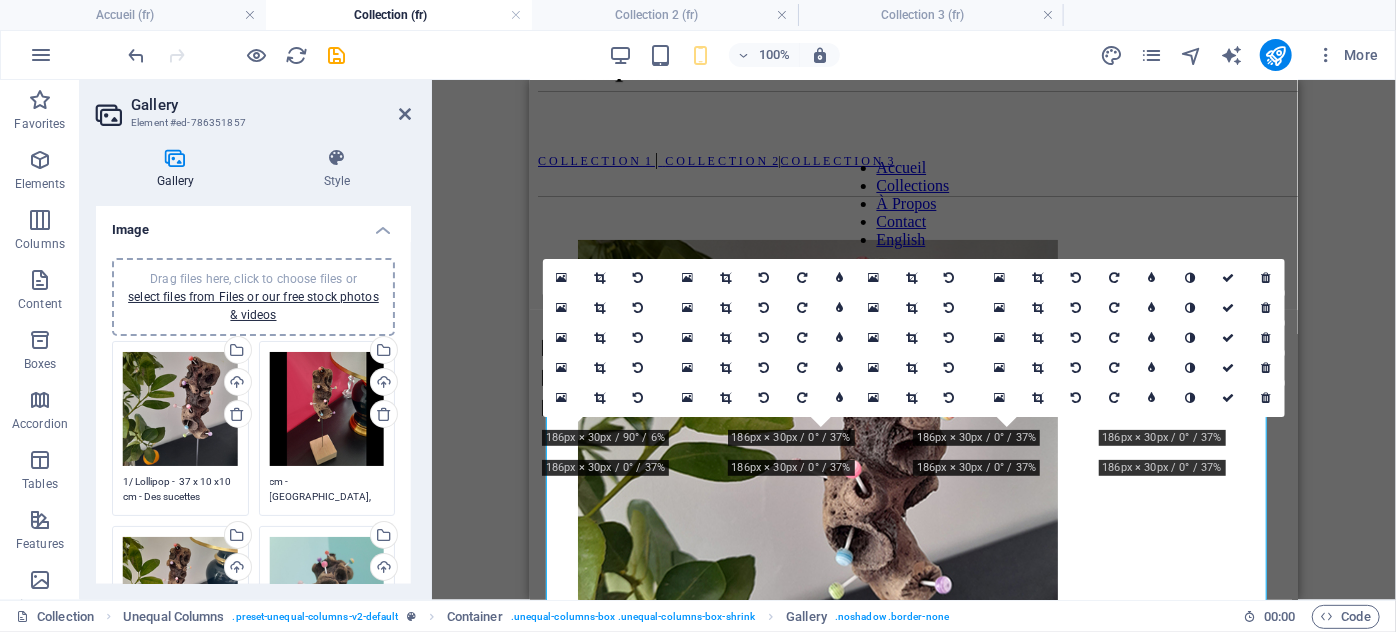 scroll, scrollTop: 0, scrollLeft: 0, axis: both 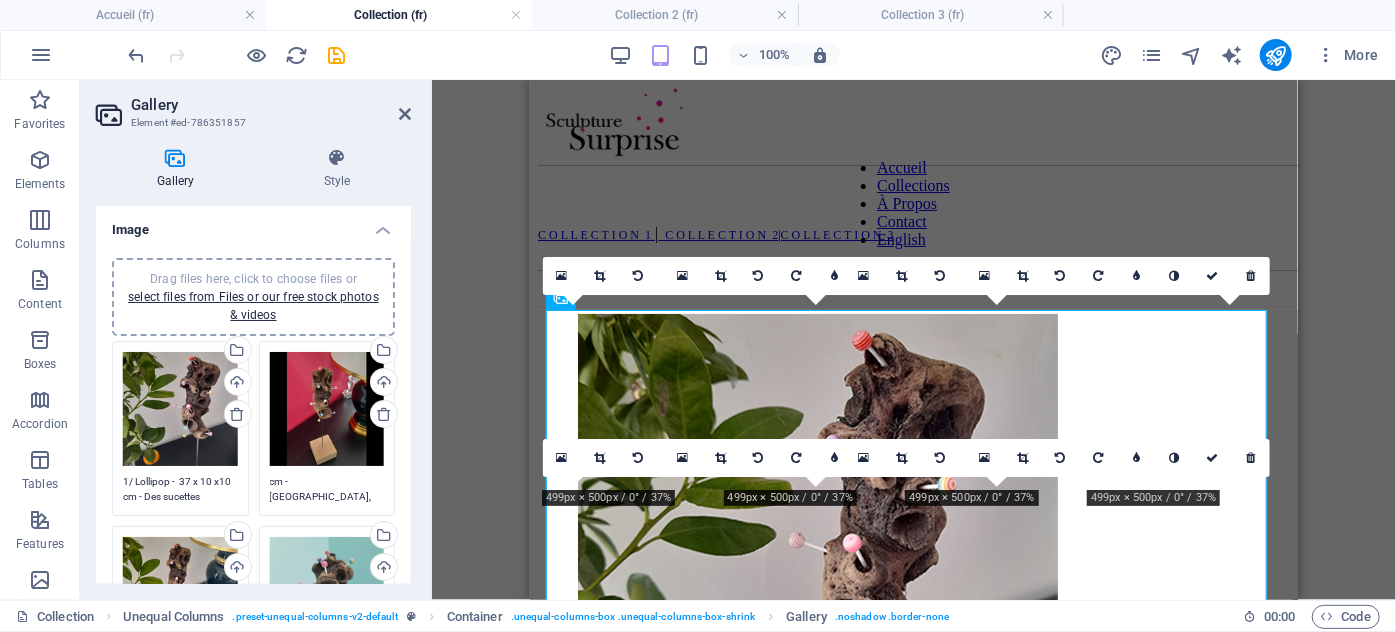 click on "Drag files here, click to choose files or select files from Files or our free stock photos & videos" at bounding box center [180, 409] 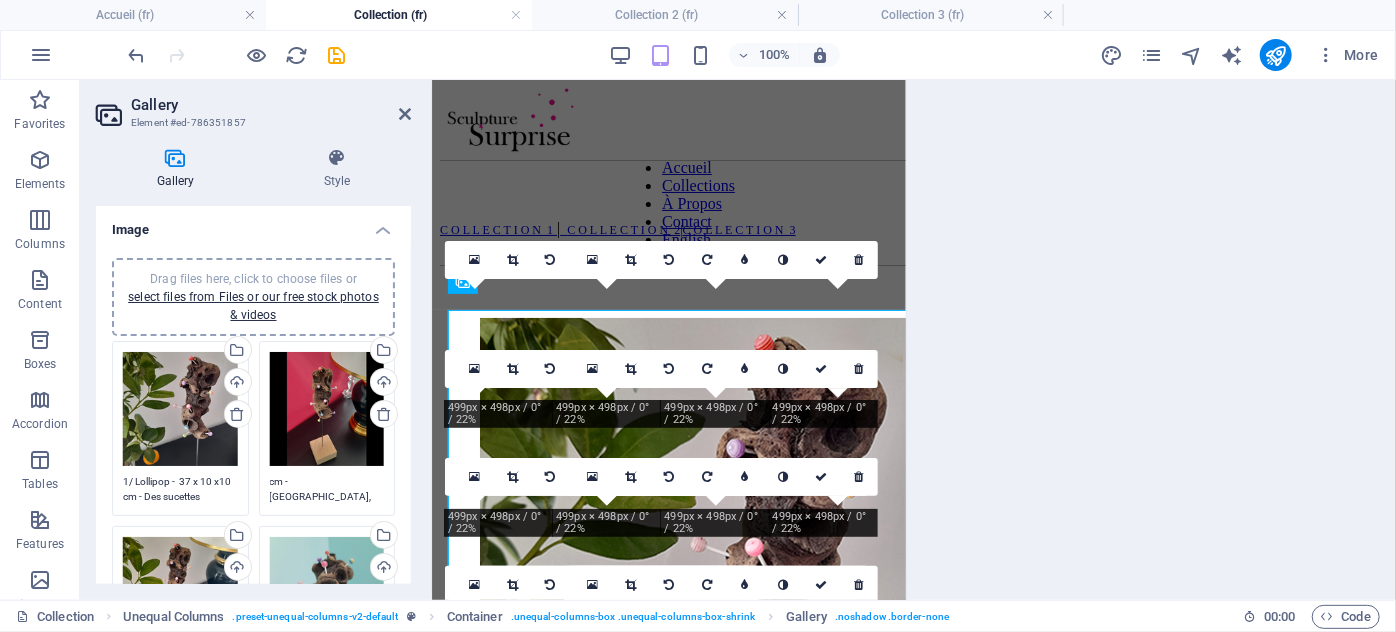 click on "[DOMAIN_NAME] Accueil (fr) Collection (fr) Collection 2 (fr) Collection 3 (fr) Favorites Elements Columns Content Boxes Accordion Tables Features Images Slider Header Footer Forms Marketing Collections
Drag here to replace the existing content. Press “Ctrl” if you want to create a new element.
Container   Text   Unequal Columns   Container   Container   Image   Container   Floating Image   Menu Bar   Container   Image   Container   Image 100% More Accueil Unequal Columns . preset-unequal-columns-v2-default Container . unequal-columns-box .unequal-columns-box-shrink Gallery . noshadow .border-none 00 : 00 Code Favorites Elements Columns Content Boxes Accordion Tables Features Images Slider Header Footer Forms Marketing Collections Gallery Element #ed-786351857 Gallery Style Image Drag files here, click to choose files or select files from Files or our free stock photos & videos Upload 25" at bounding box center (698, 316) 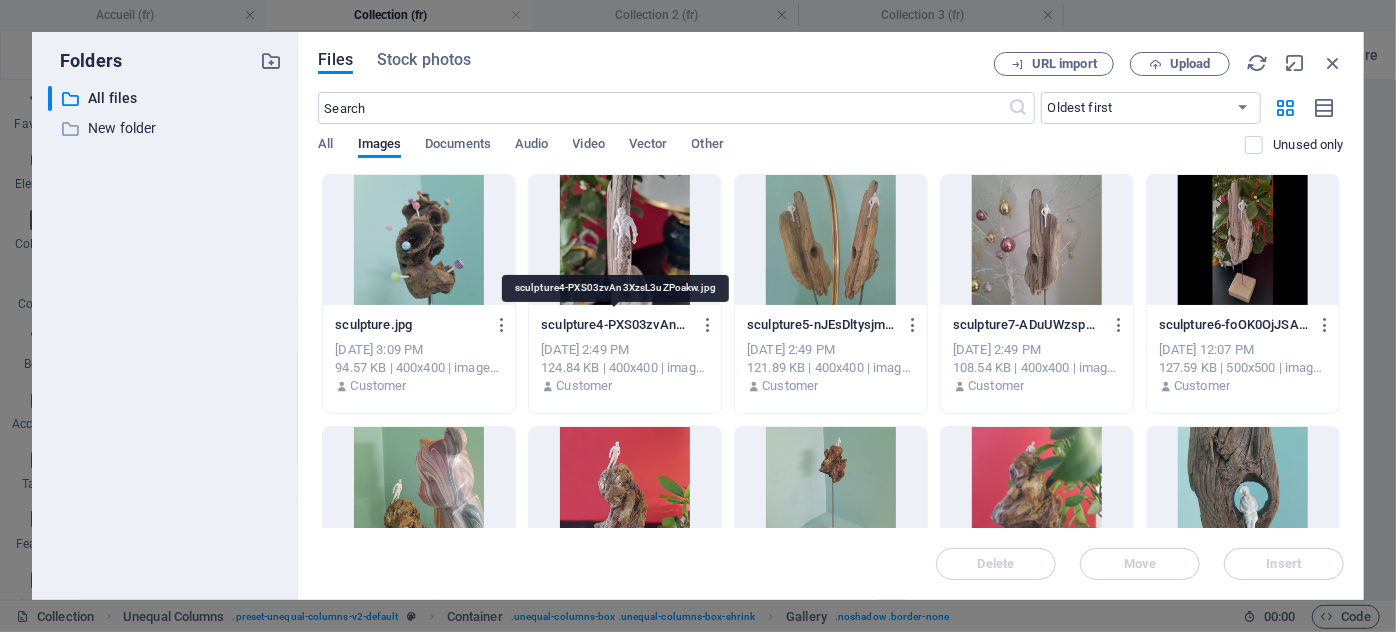 click on "sculpture4-PXS03zvAn3XzsL3uZPoakw.jpg" at bounding box center (615, 325) 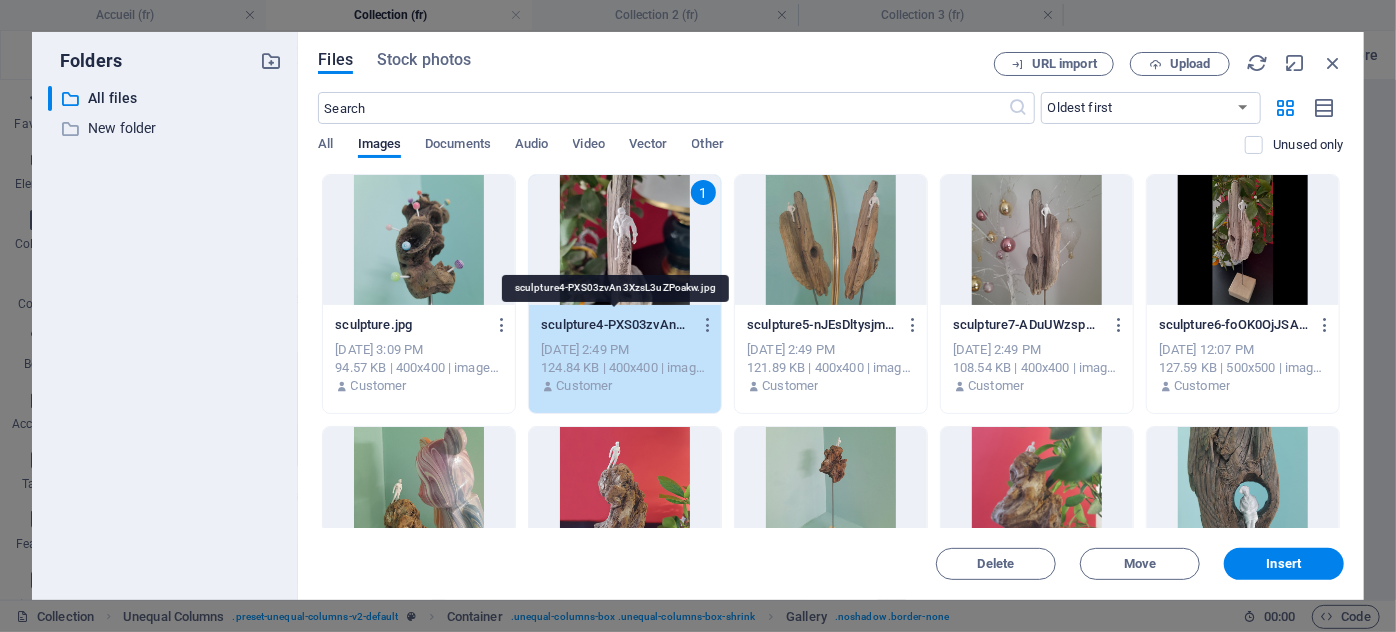 click on "sculpture4-PXS03zvAn3XzsL3uZPoakw.jpg" at bounding box center (615, 325) 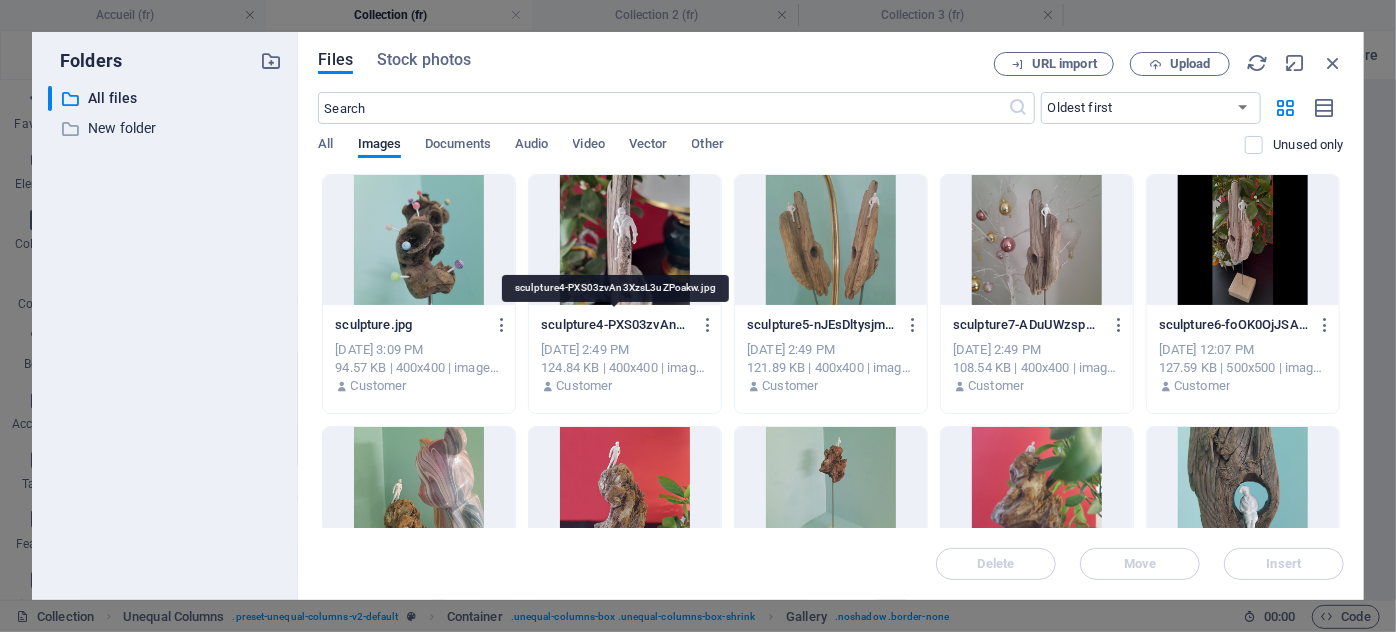 click on "sculpture4-PXS03zvAn3XzsL3uZPoakw.jpg" at bounding box center (615, 325) 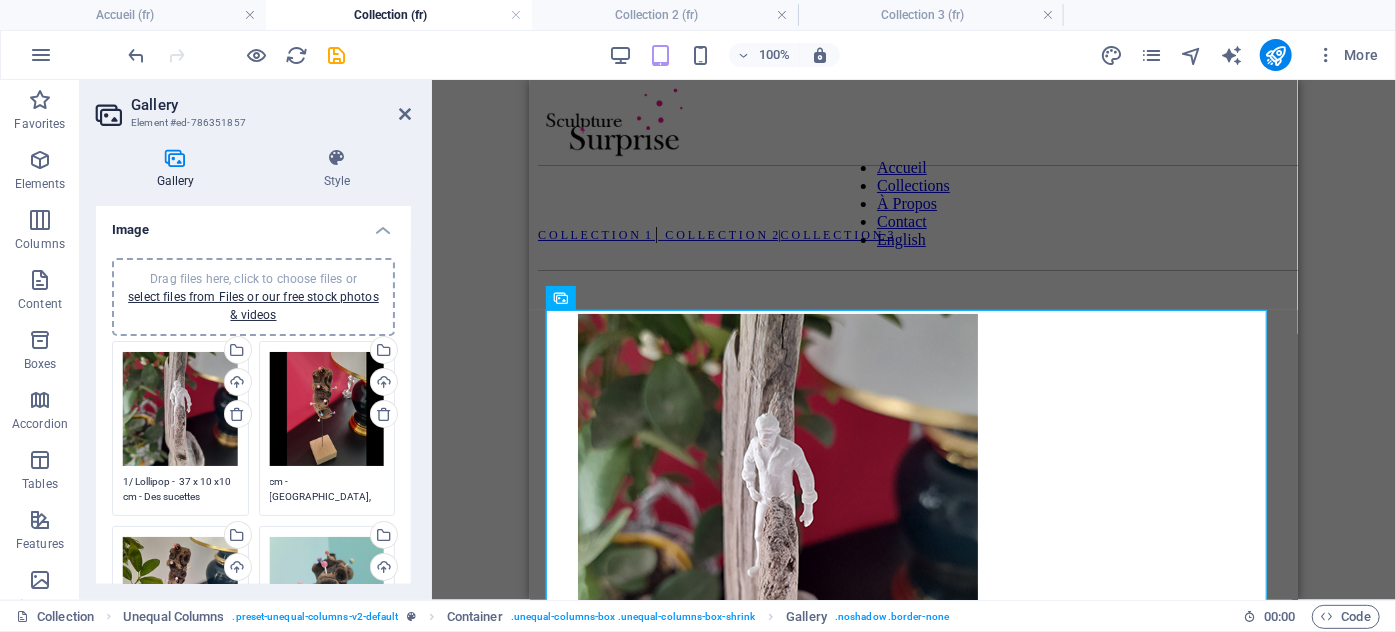 drag, startPoint x: 411, startPoint y: 231, endPoint x: 413, endPoint y: 266, distance: 35.057095 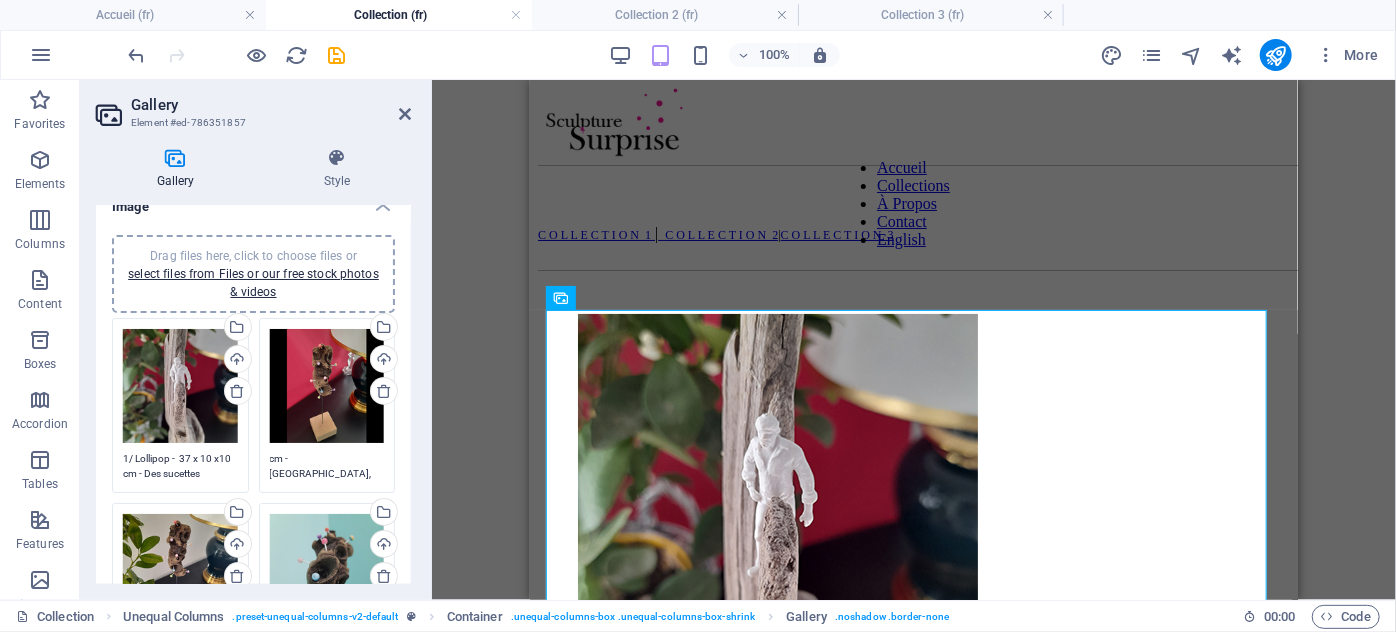 scroll, scrollTop: 0, scrollLeft: 0, axis: both 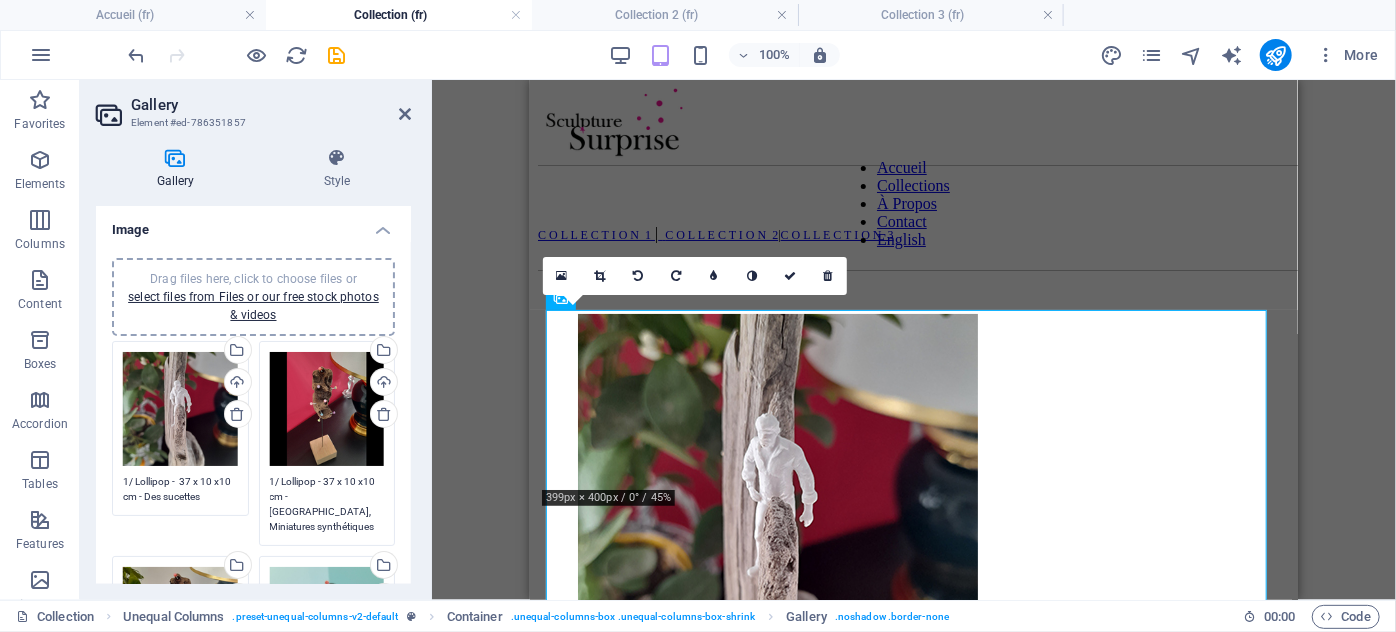 click on "1/ Lollipop - 37 x 10 x10 cm - [GEOGRAPHIC_DATA], Miniatures synthétiques" at bounding box center (327, 504) 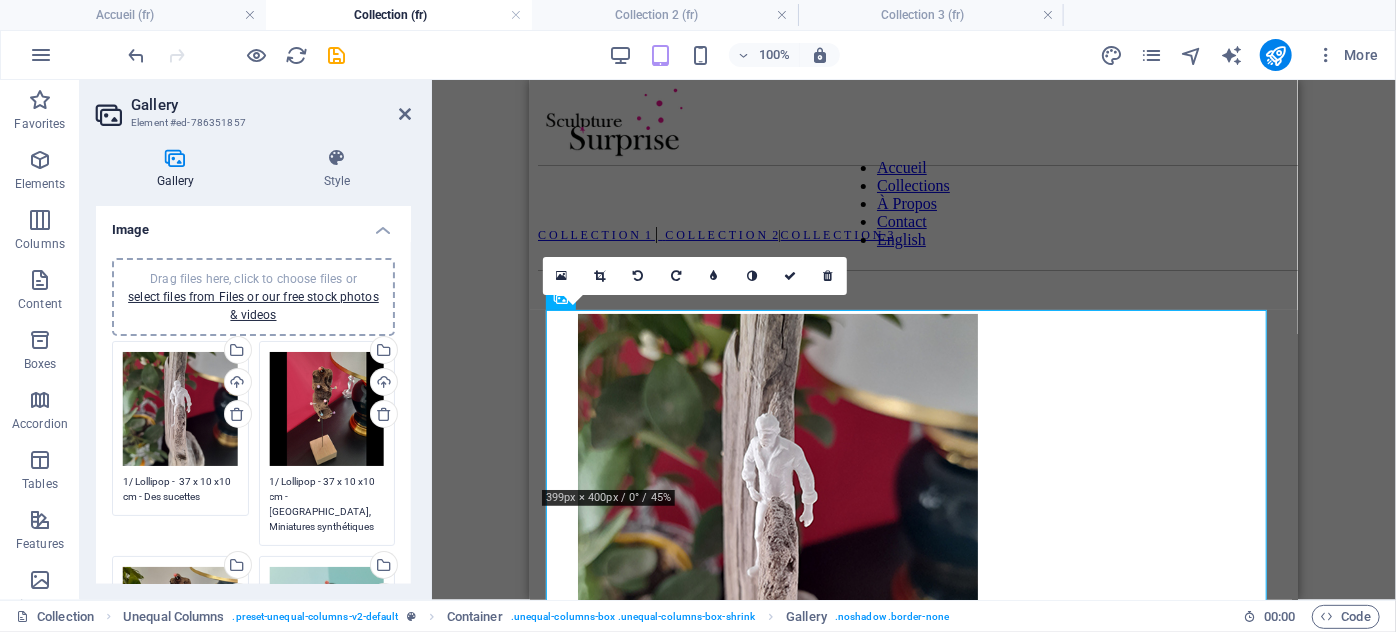 click on "Drag files here, click to choose files or select files from Files or our free stock photos & videos" at bounding box center (327, 409) 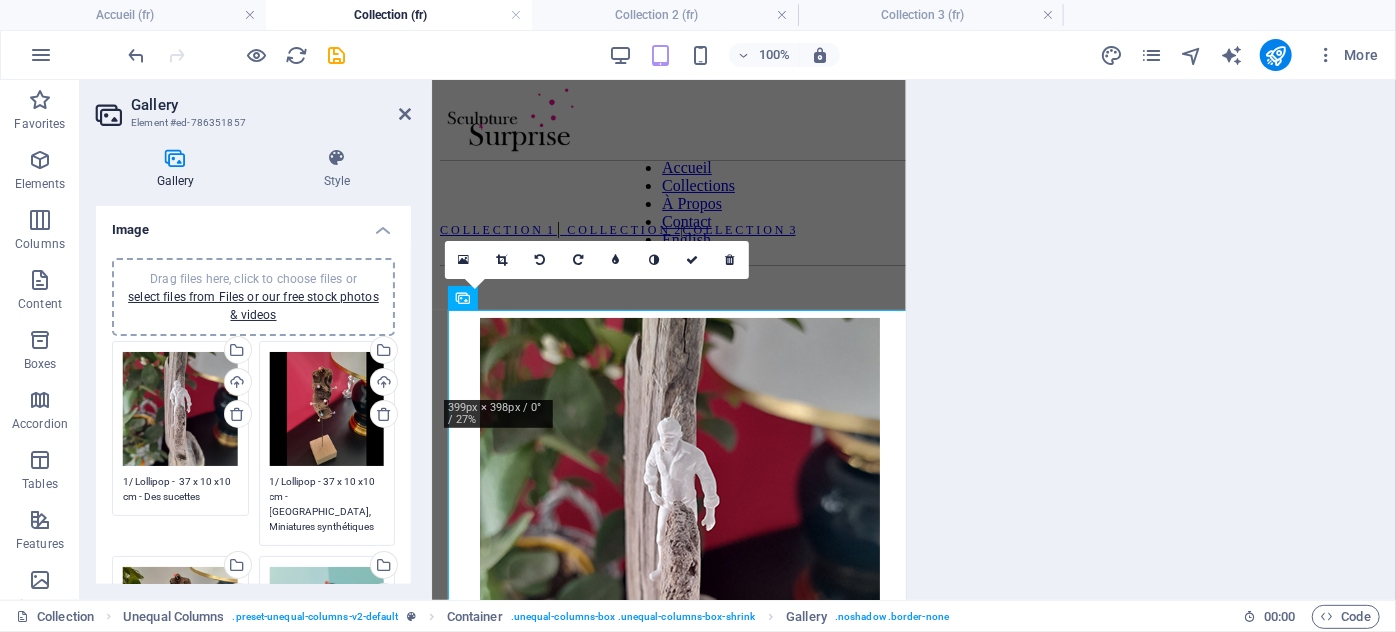 select on "oldest_first" 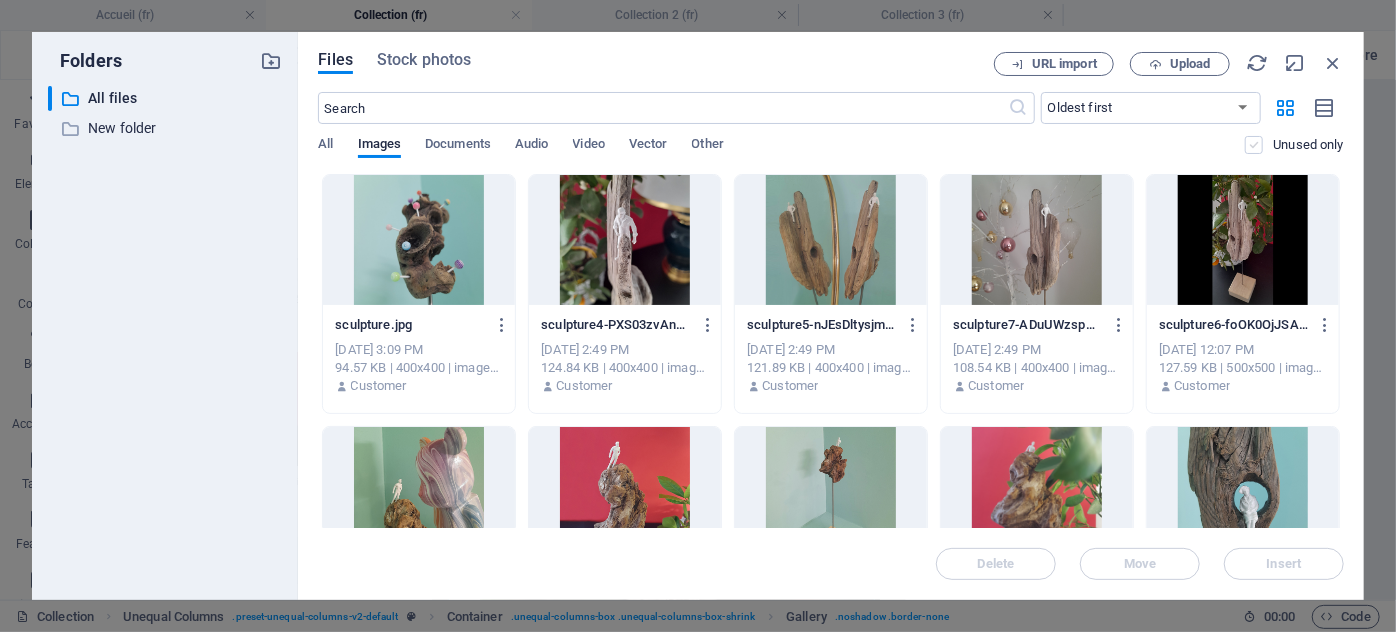 click at bounding box center [1254, 145] 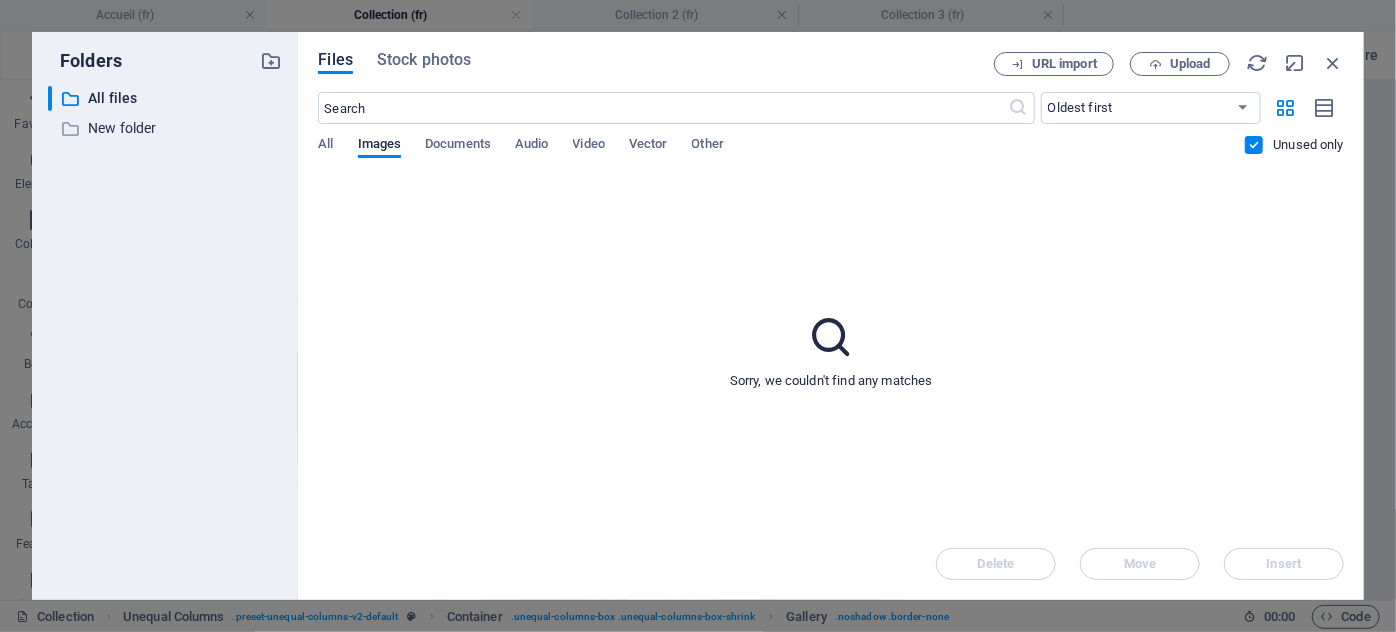 click at bounding box center (1254, 145) 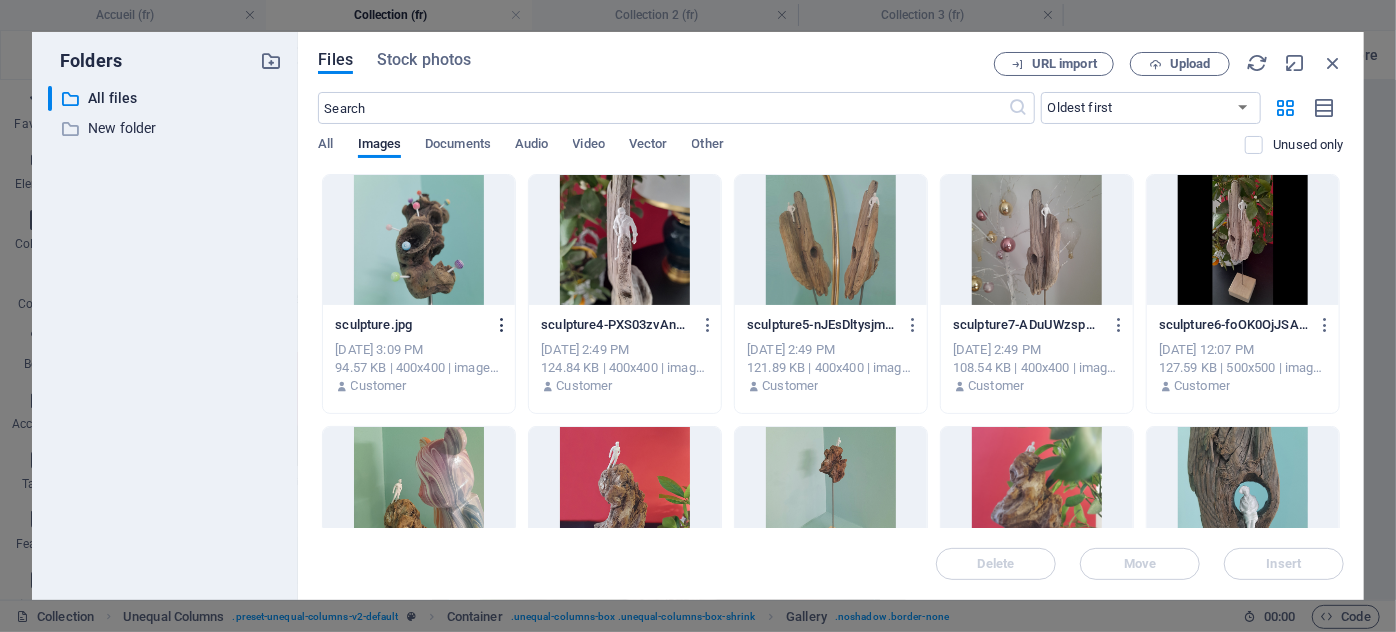 click at bounding box center [502, 325] 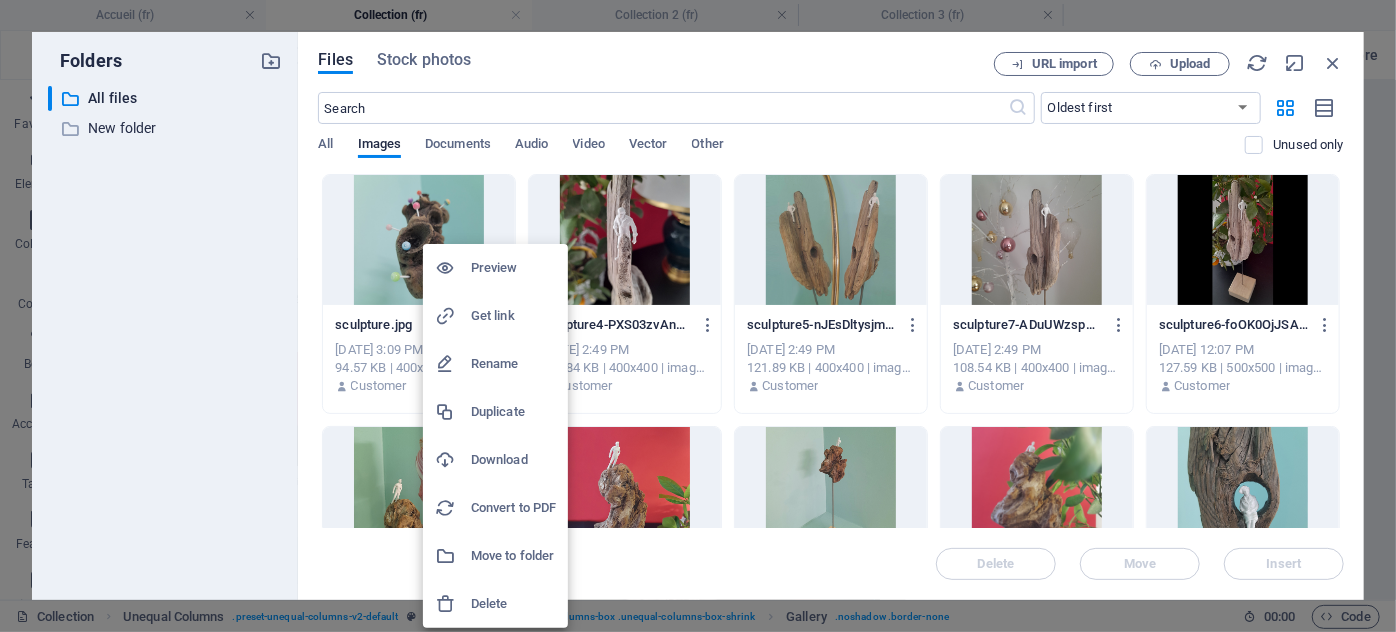 click on "Rename" at bounding box center (513, 364) 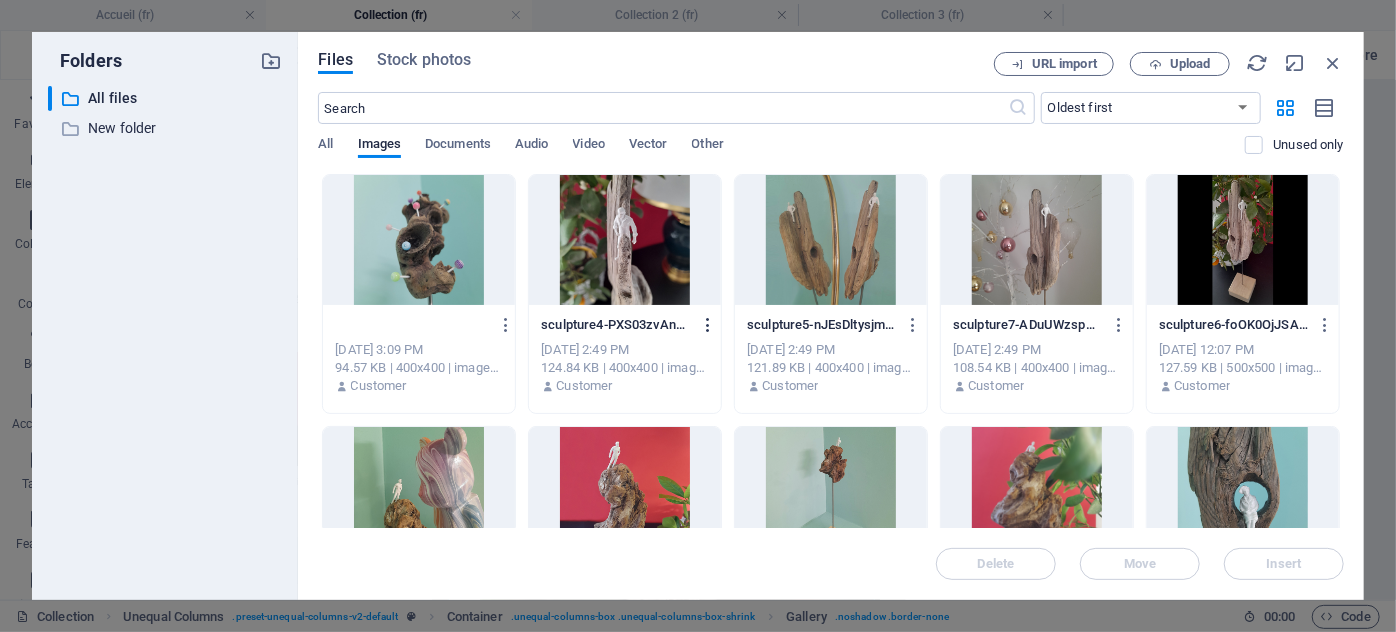 click at bounding box center [708, 325] 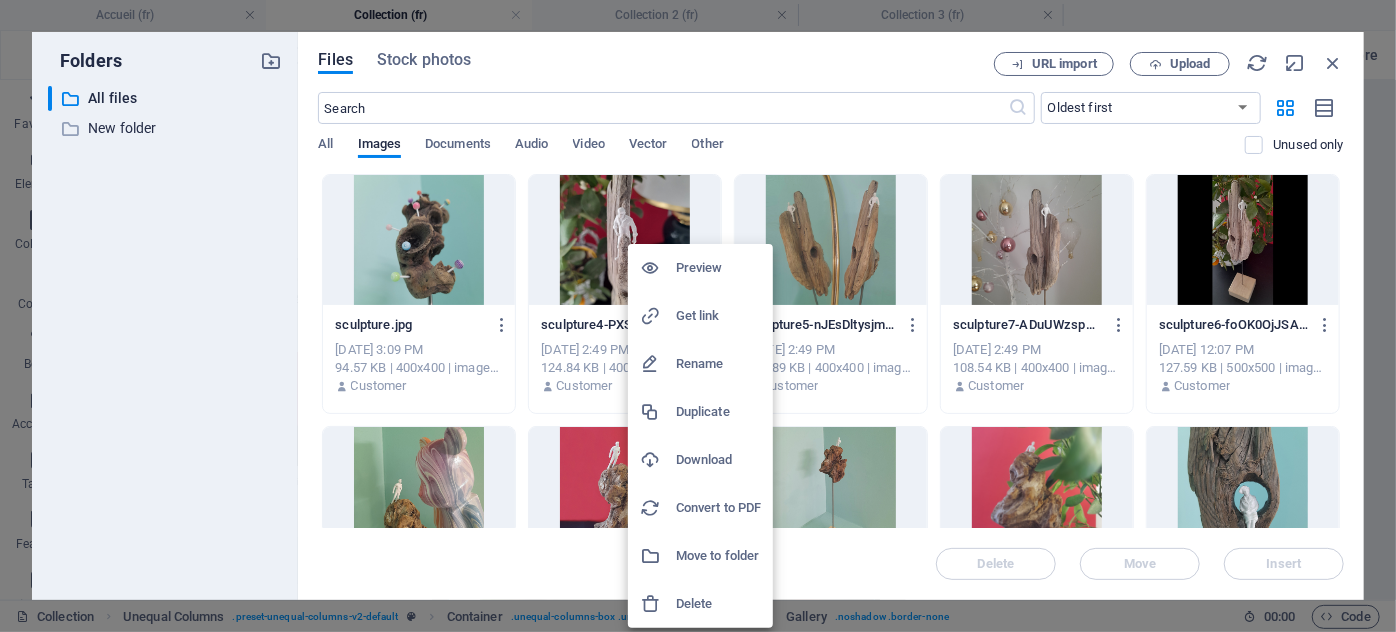 click on "Rename" at bounding box center [718, 364] 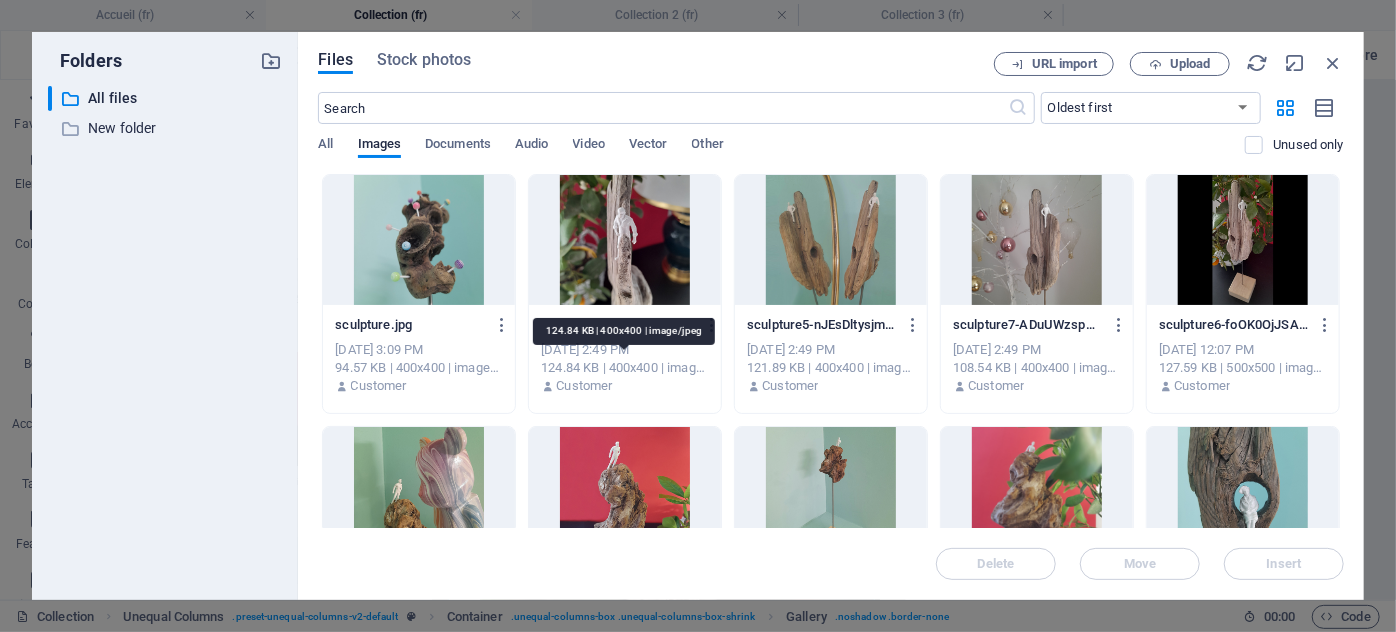 scroll, scrollTop: 0, scrollLeft: 0, axis: both 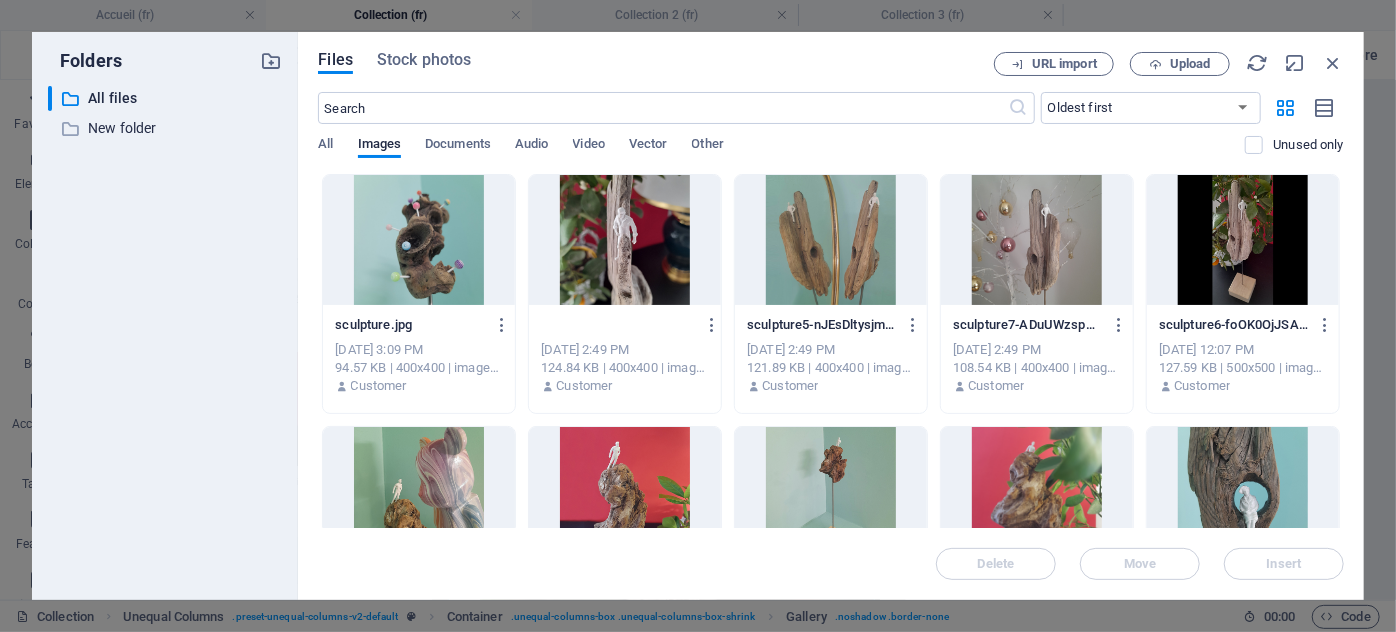 type on "aasdad.jpg" 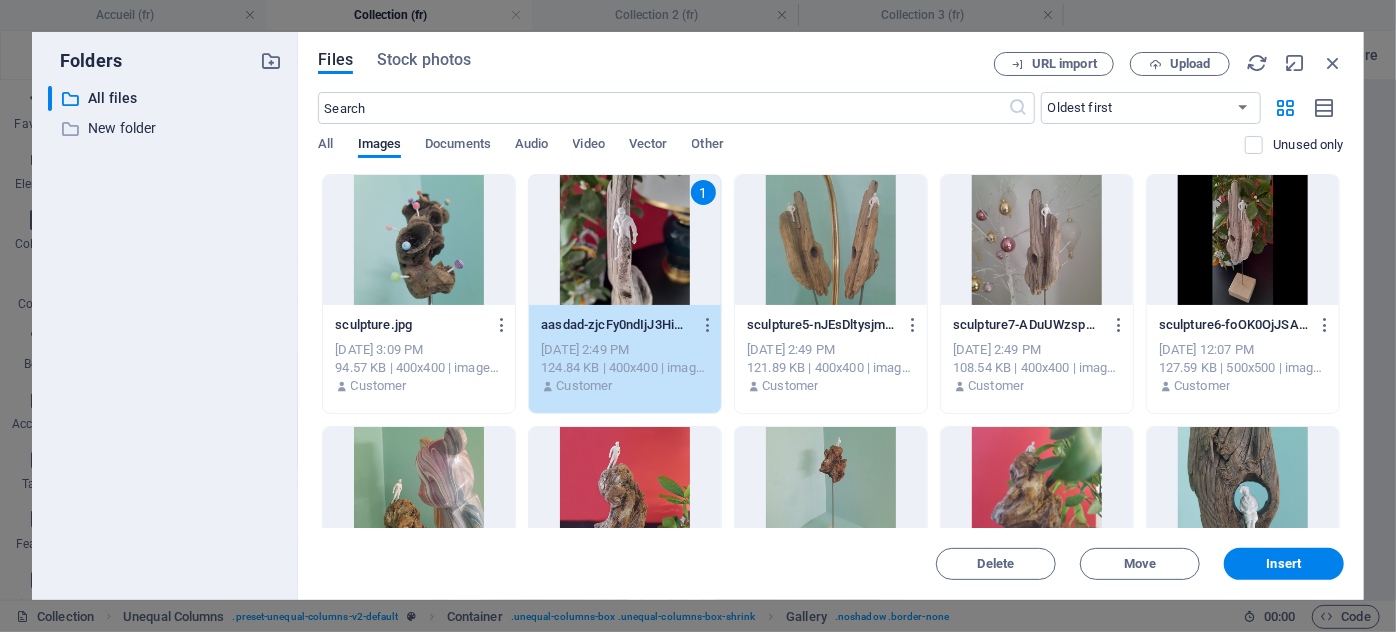 click on "All Images Documents Audio Video Vector Other" at bounding box center (781, 155) 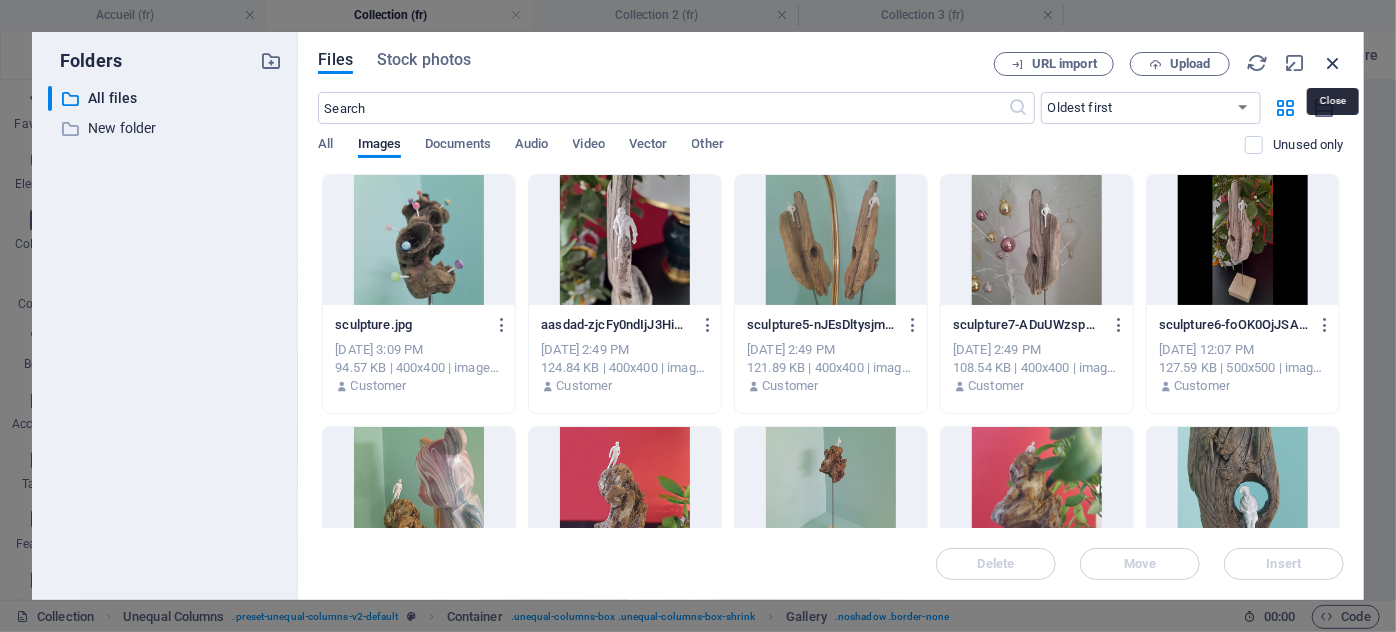 click at bounding box center [1333, 63] 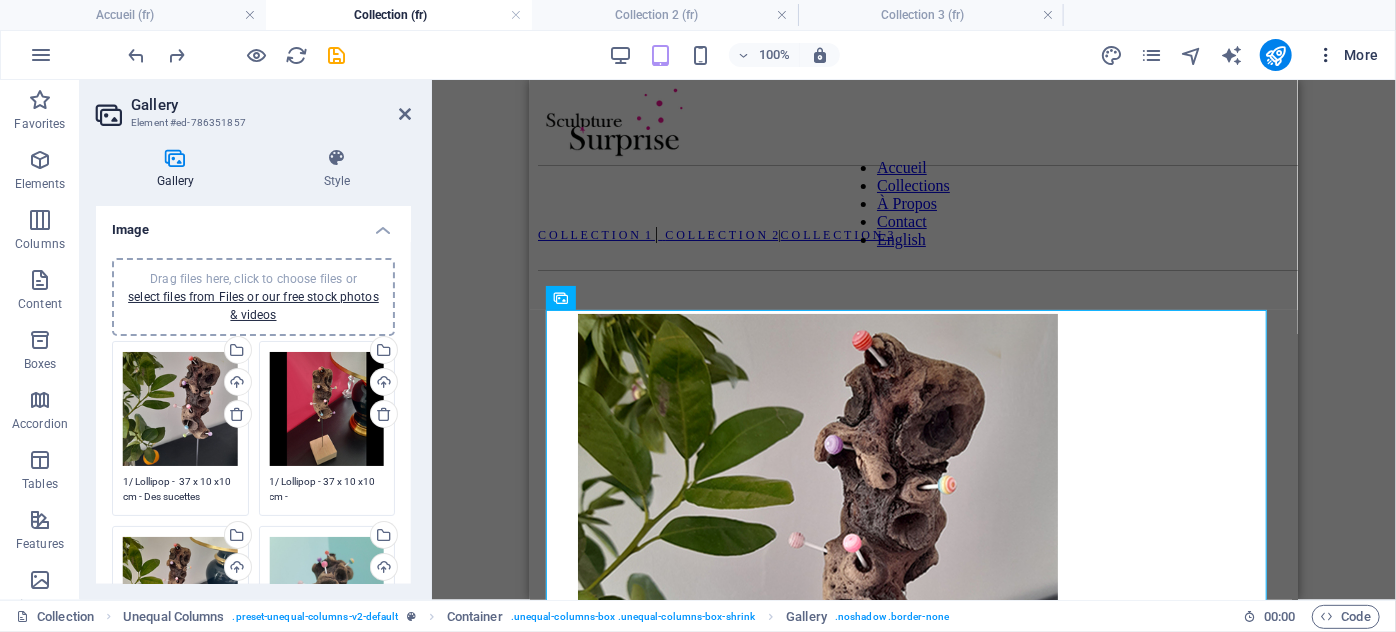 click on "More" at bounding box center [1347, 55] 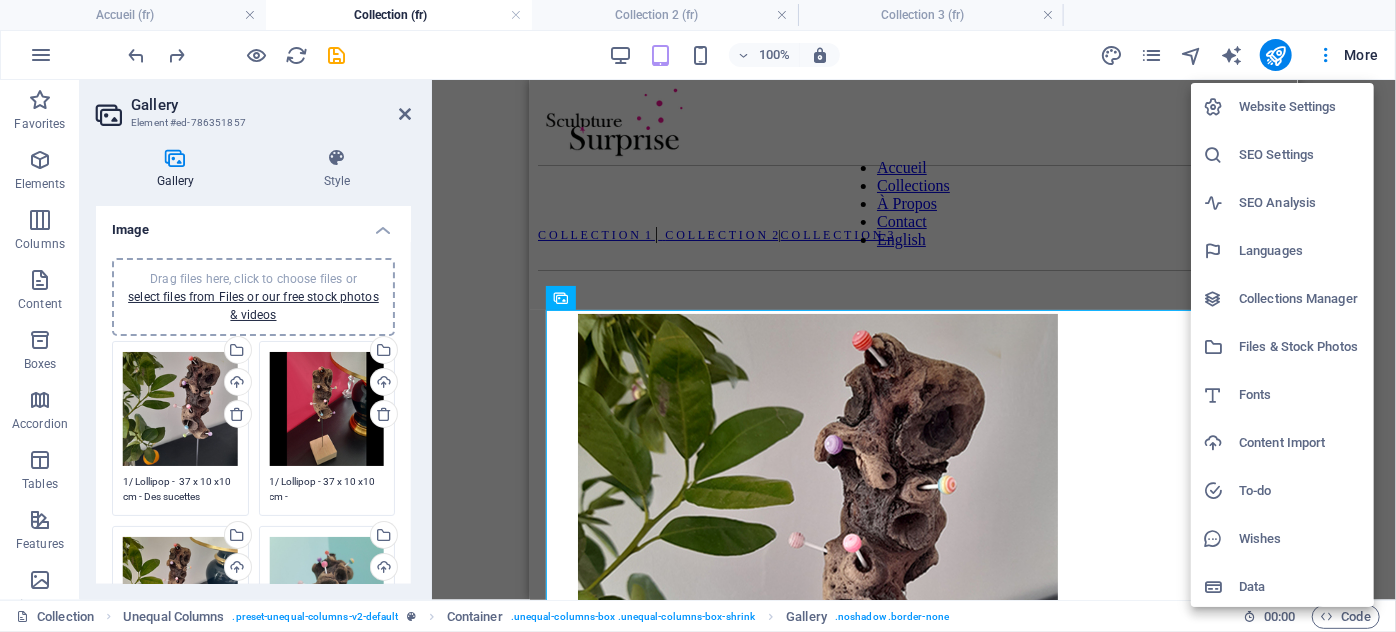 click on "Files & Stock Photos" at bounding box center [1300, 347] 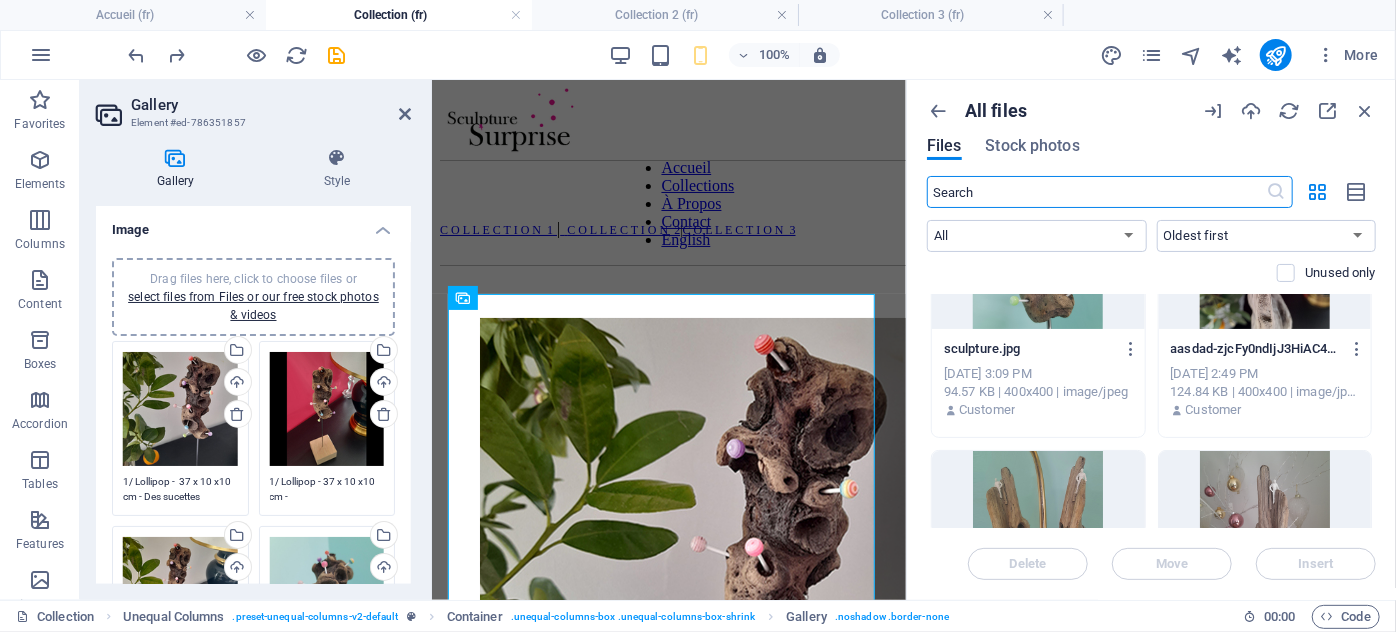 scroll, scrollTop: 90, scrollLeft: 0, axis: vertical 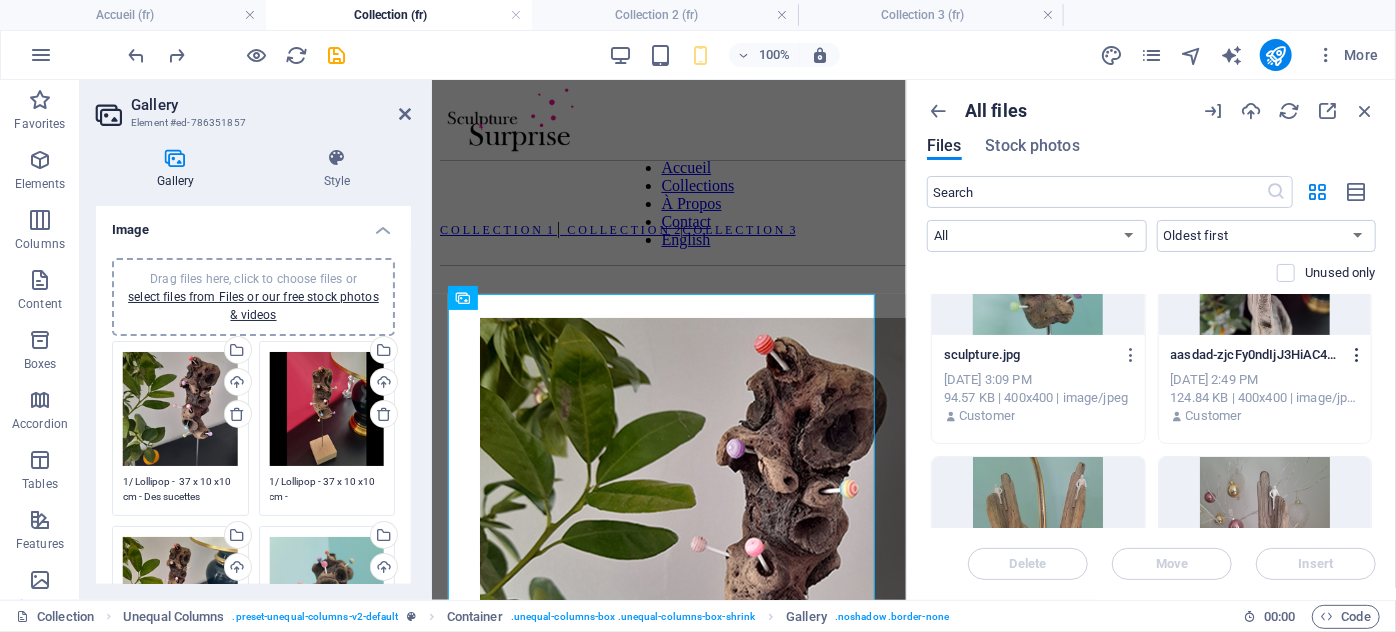 click at bounding box center (1357, 355) 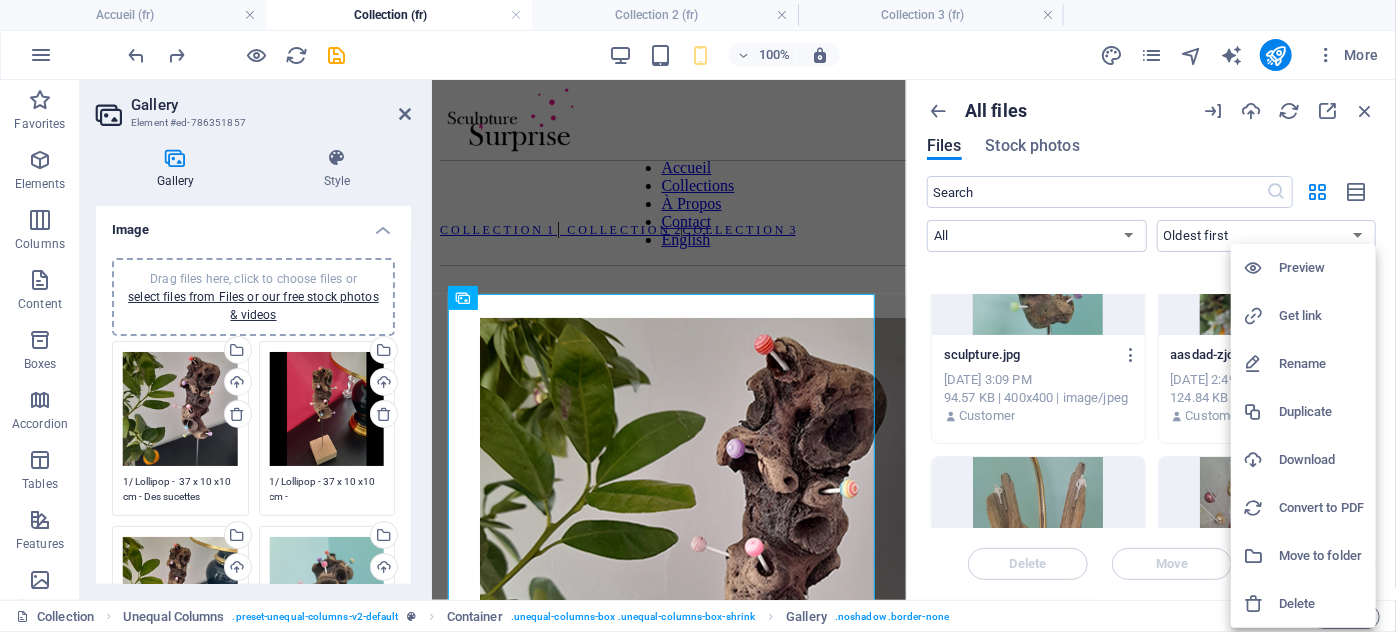 click on "Rename" at bounding box center (1321, 364) 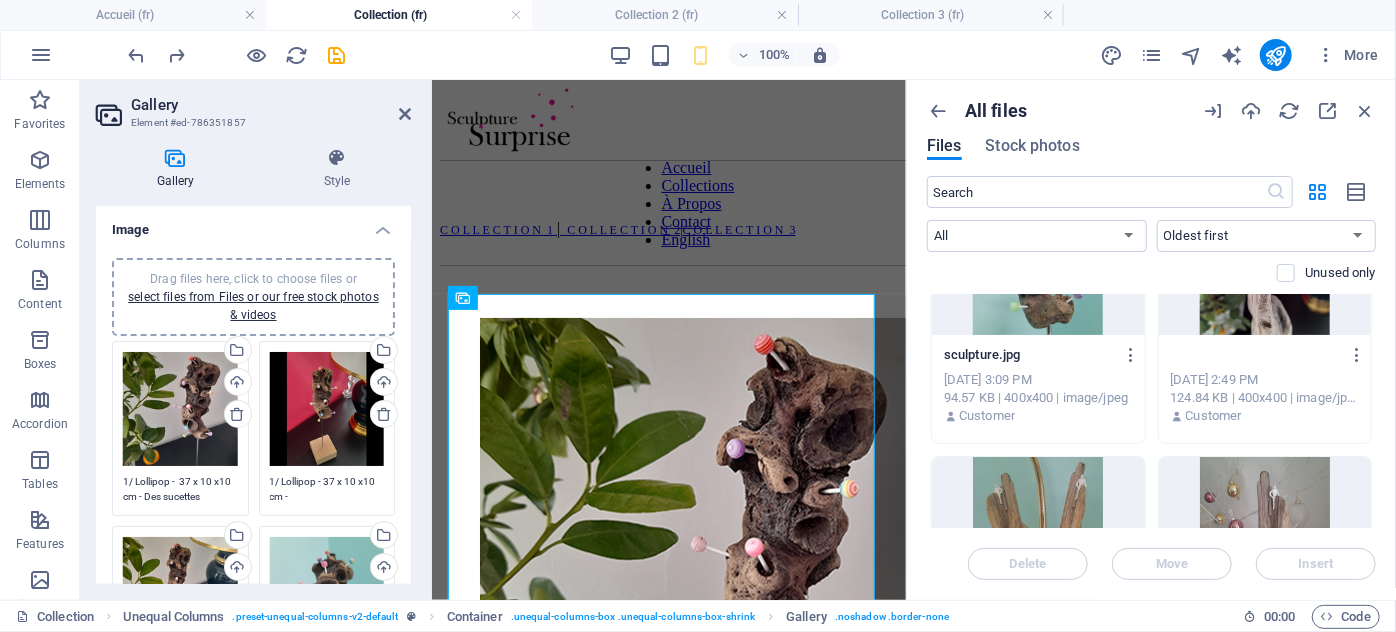 scroll, scrollTop: 0, scrollLeft: 0, axis: both 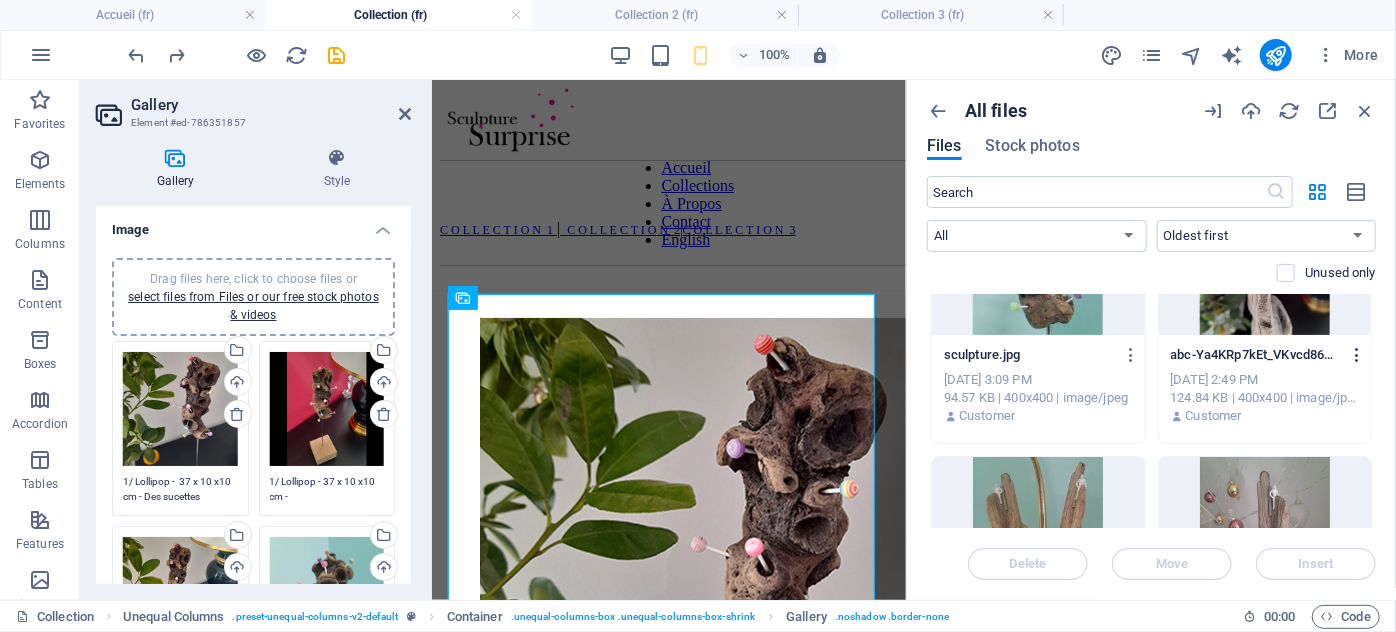 click at bounding box center (1357, 355) 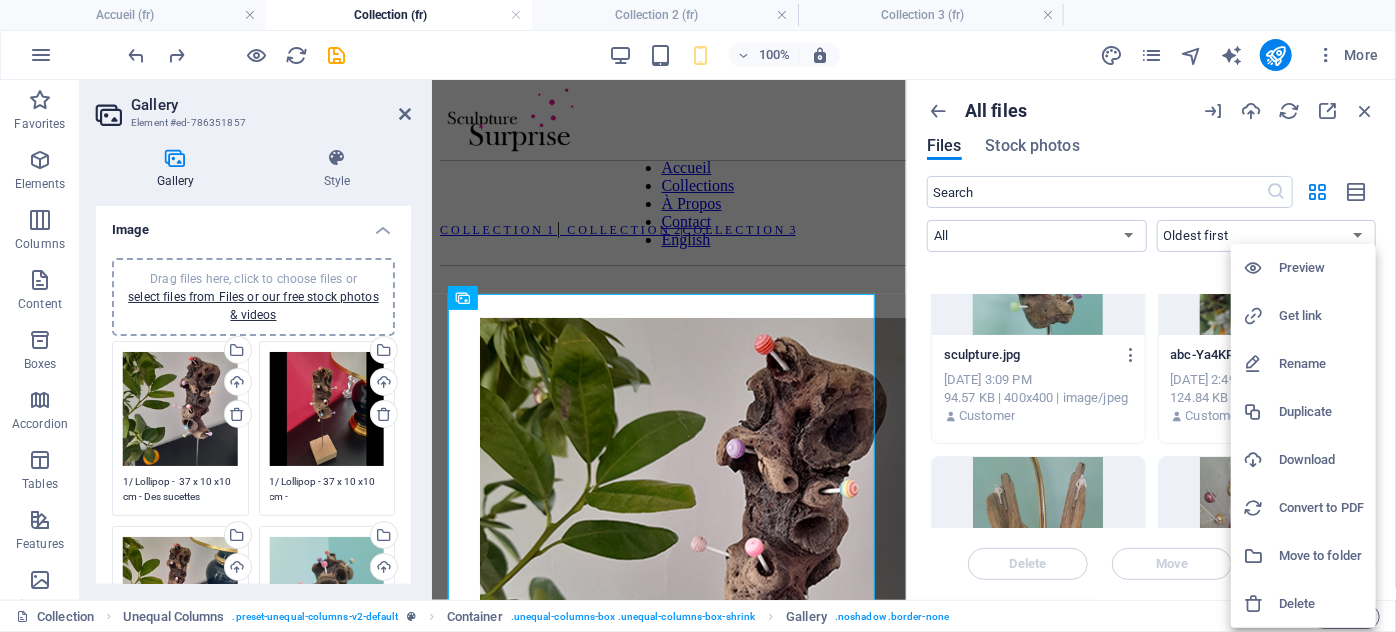 click at bounding box center (698, 316) 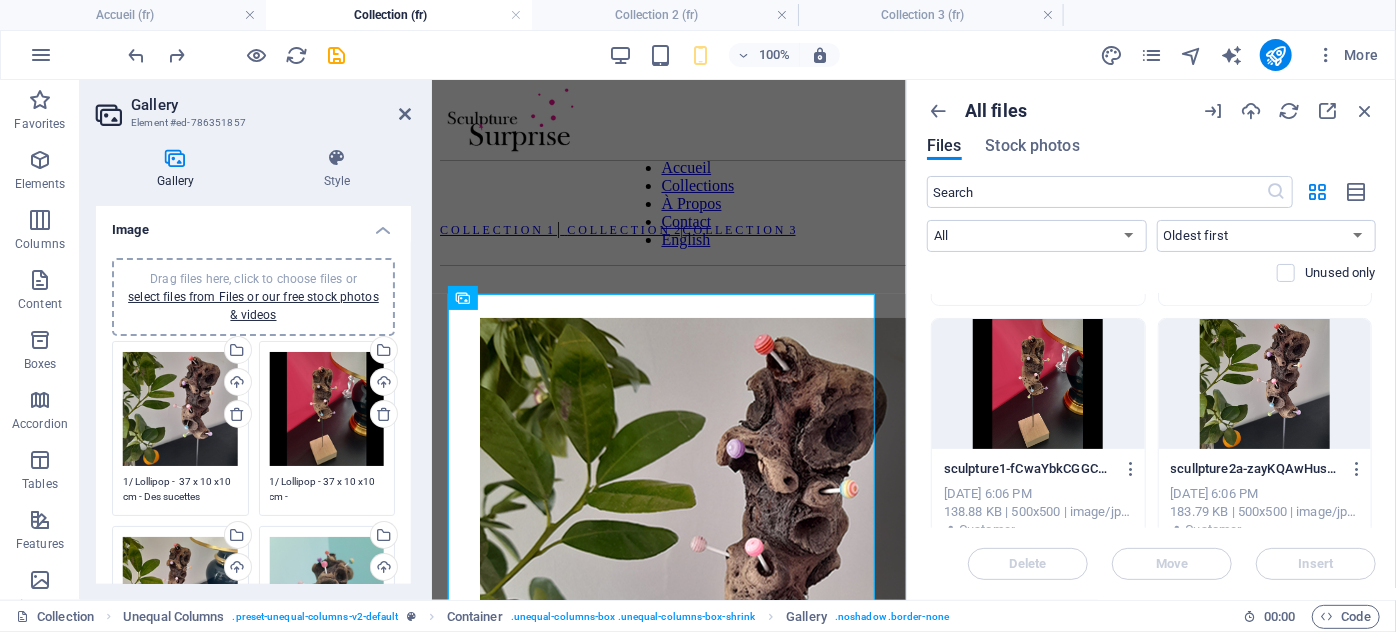 scroll, scrollTop: 6818, scrollLeft: 0, axis: vertical 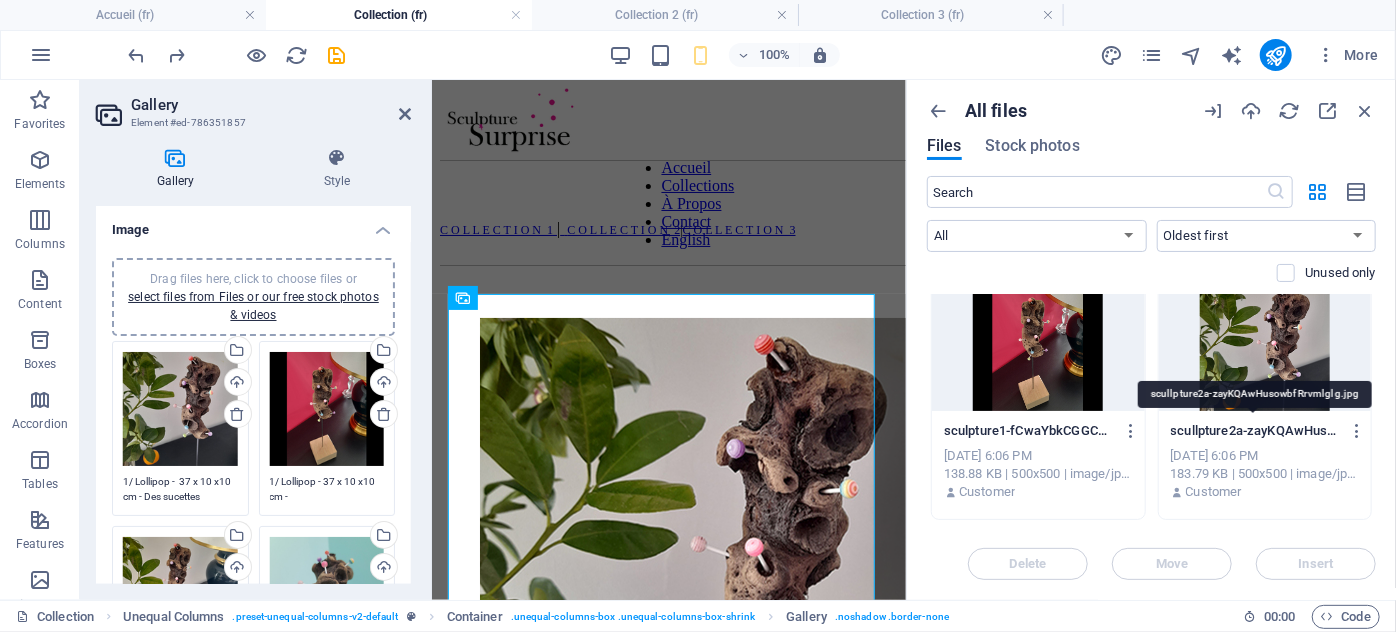 click on "scullpture2a-zayKQAwHusowbfRrvmlglg.jpg" at bounding box center (1256, 431) 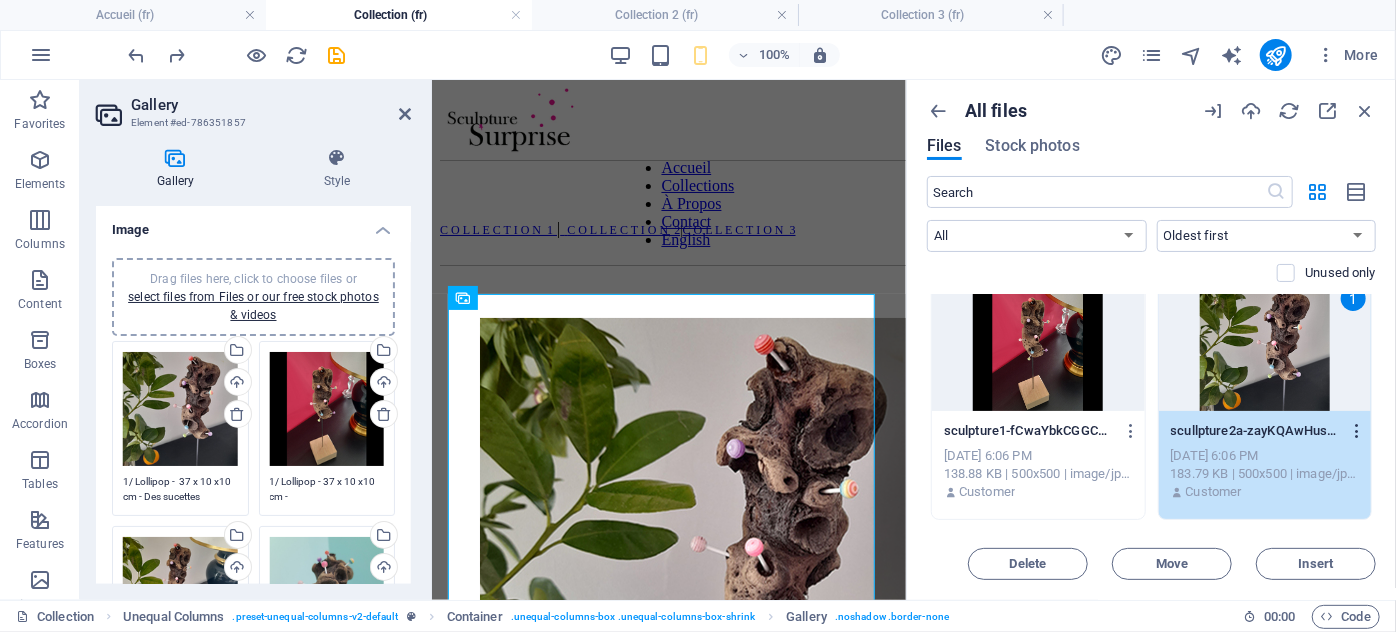 click at bounding box center [1357, 431] 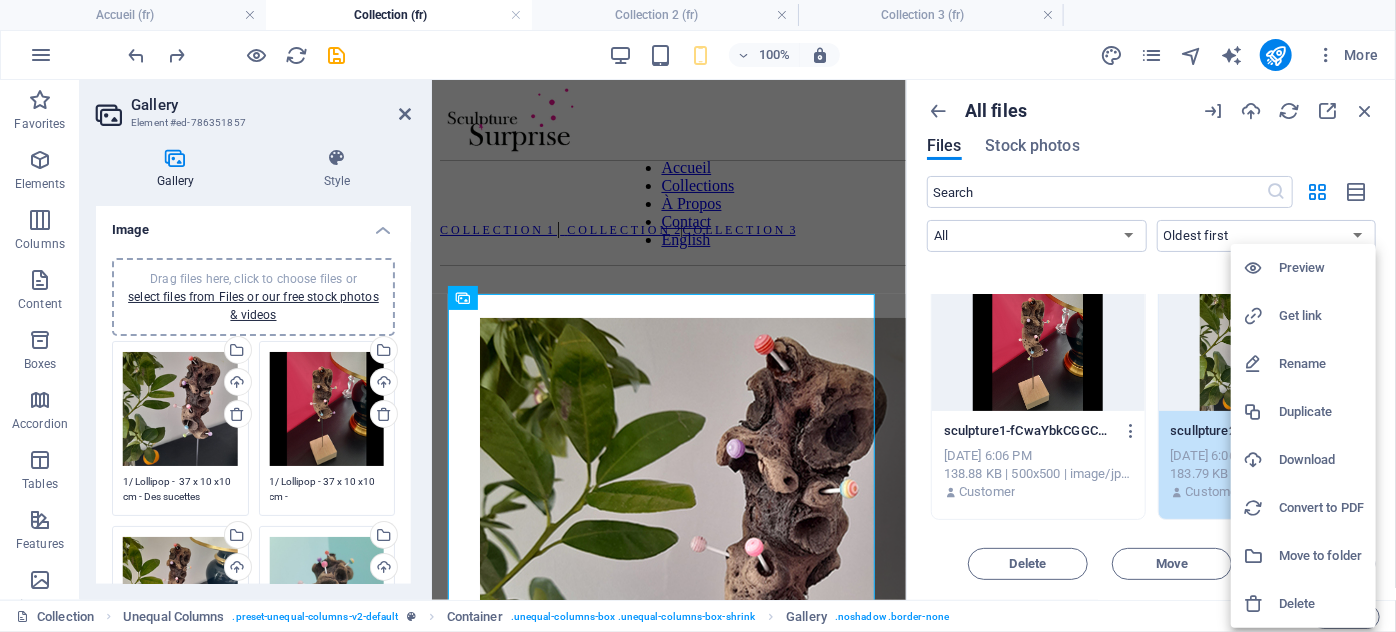 click on "Rename" at bounding box center [1321, 364] 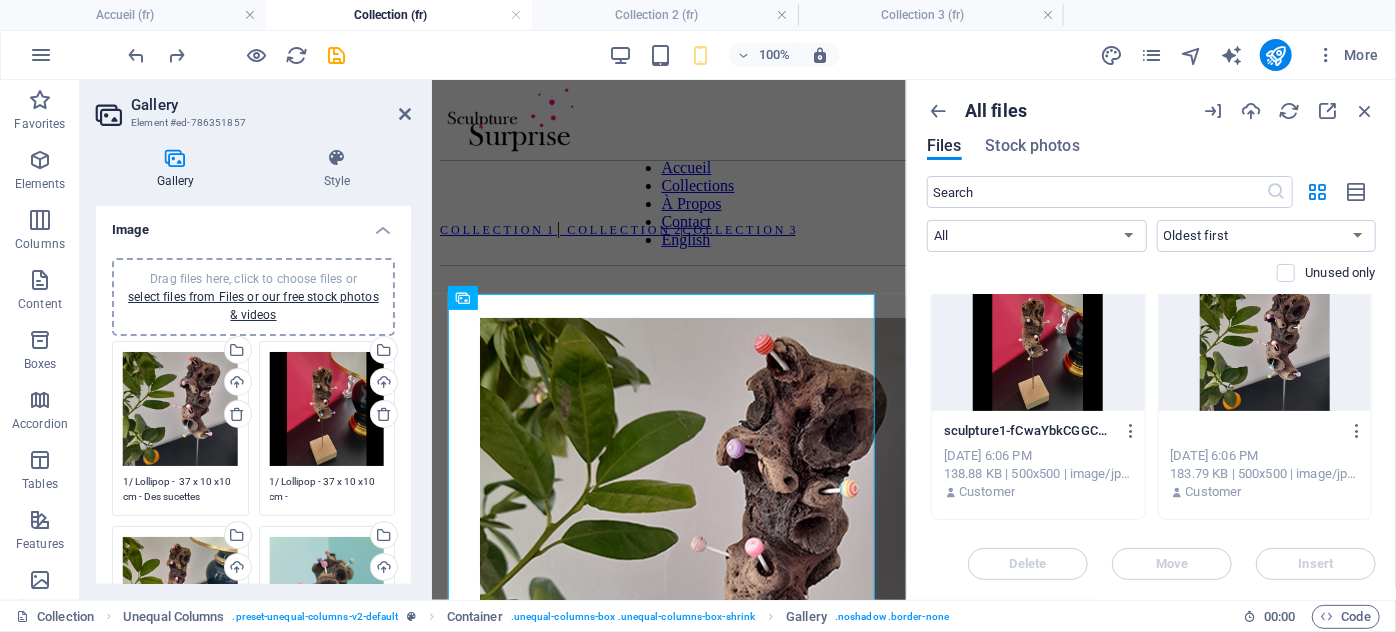 scroll, scrollTop: 0, scrollLeft: 0, axis: both 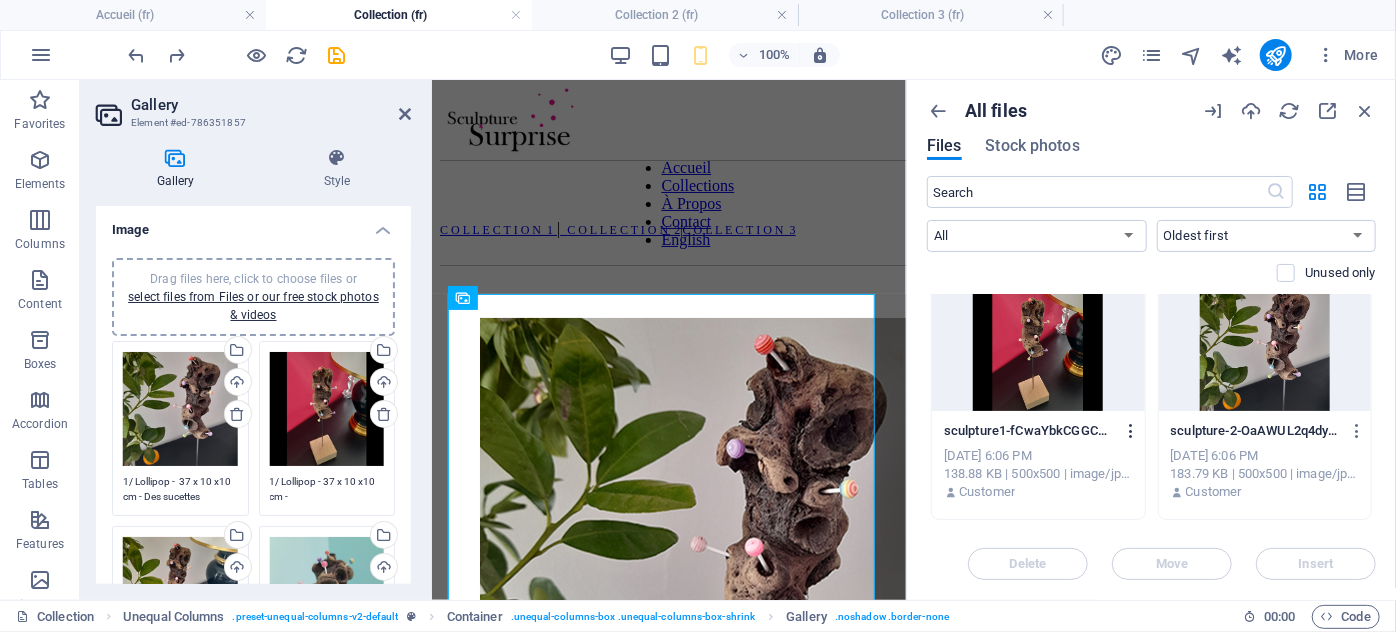 click at bounding box center [1131, 431] 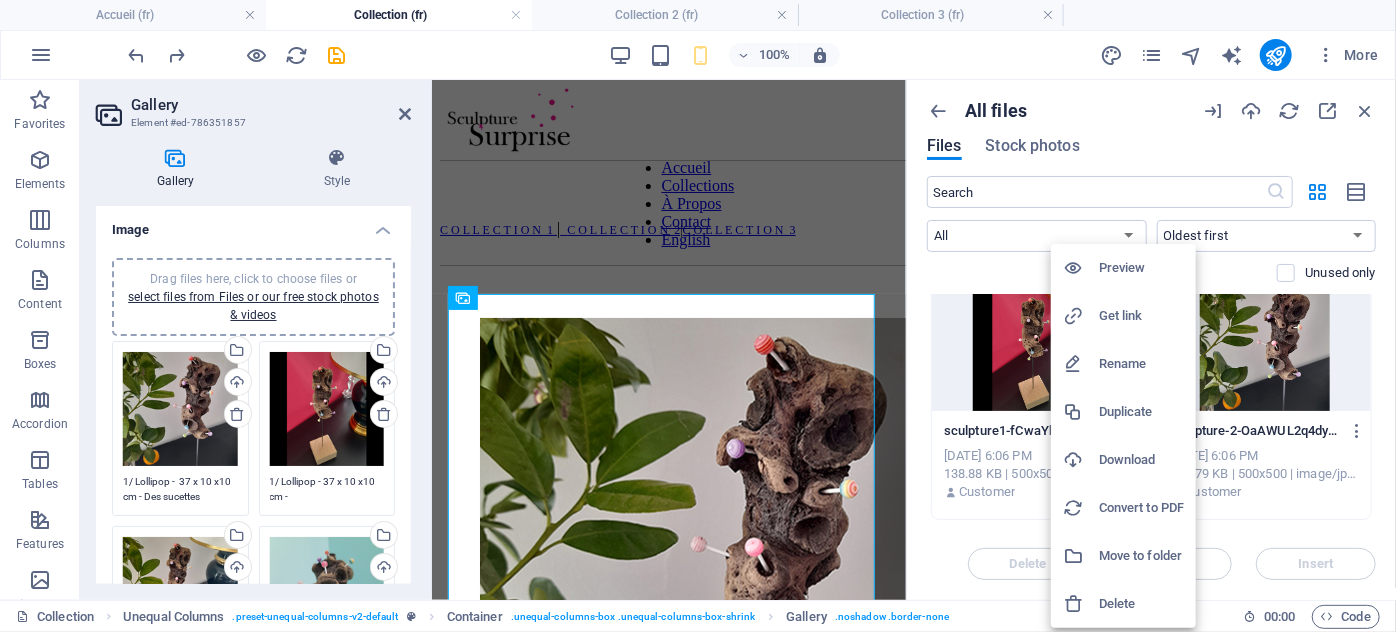 click on "Rename" at bounding box center (1141, 364) 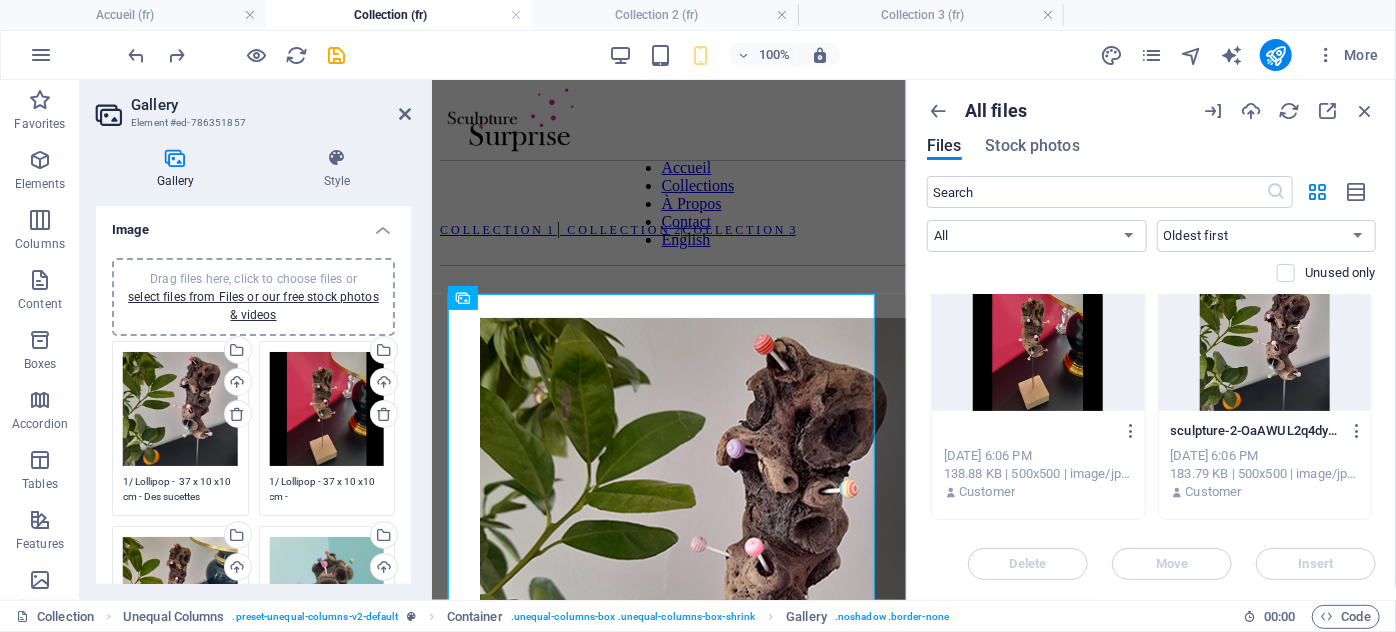 scroll, scrollTop: 0, scrollLeft: 0, axis: both 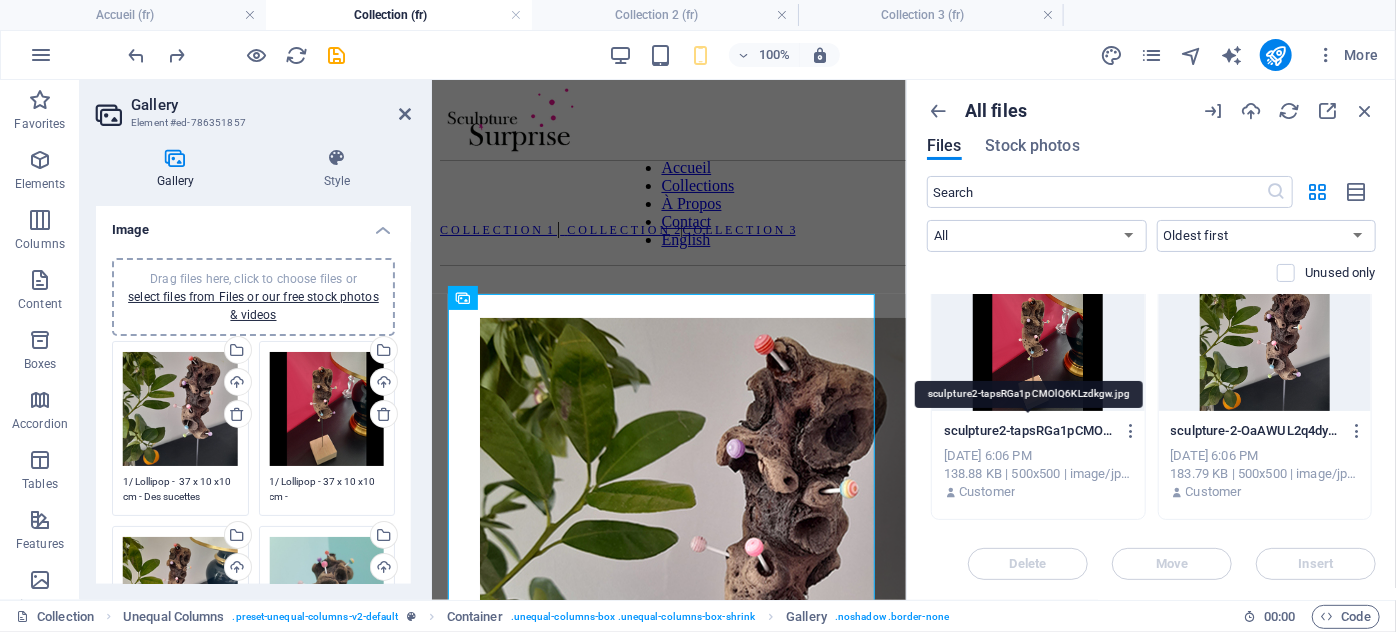 click on "sculpture2-tapsRGa1pCMOlQ6KLzdkgw.jpg" at bounding box center (1029, 431) 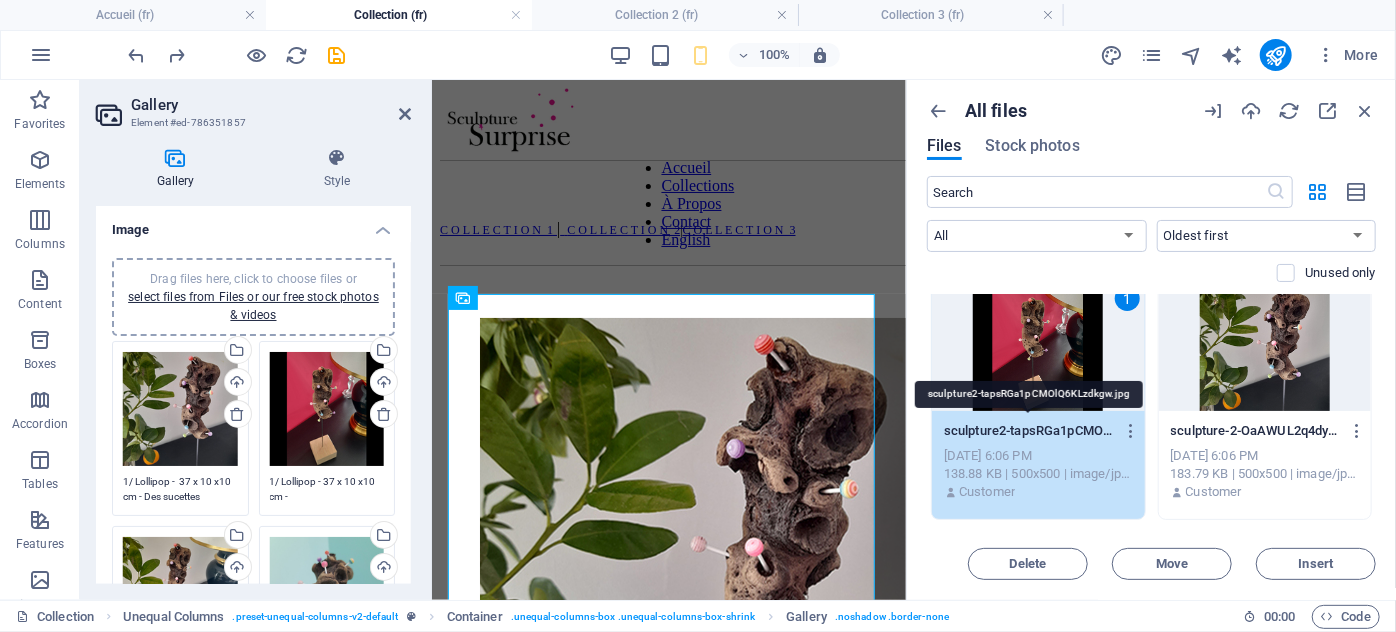 click on "sculpture2-tapsRGa1pCMOlQ6KLzdkgw.jpg" at bounding box center [1029, 431] 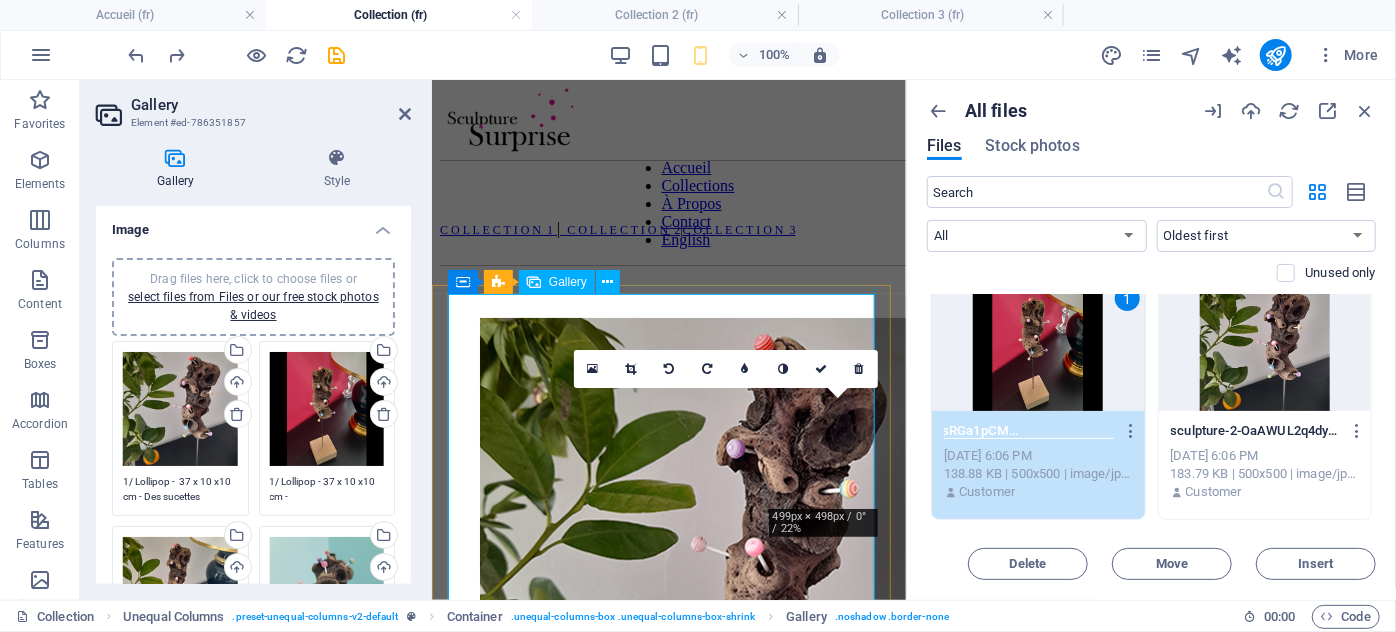 scroll, scrollTop: 0, scrollLeft: 0, axis: both 